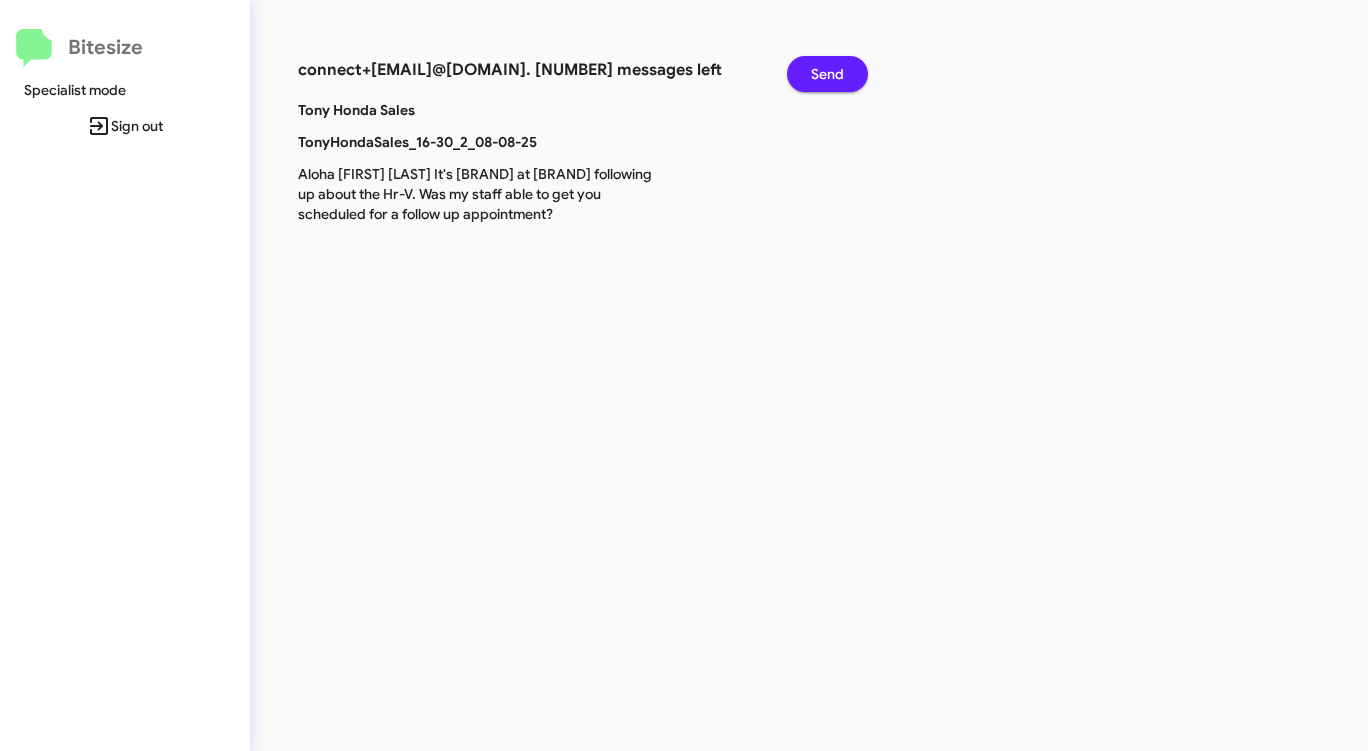 scroll, scrollTop: 0, scrollLeft: 0, axis: both 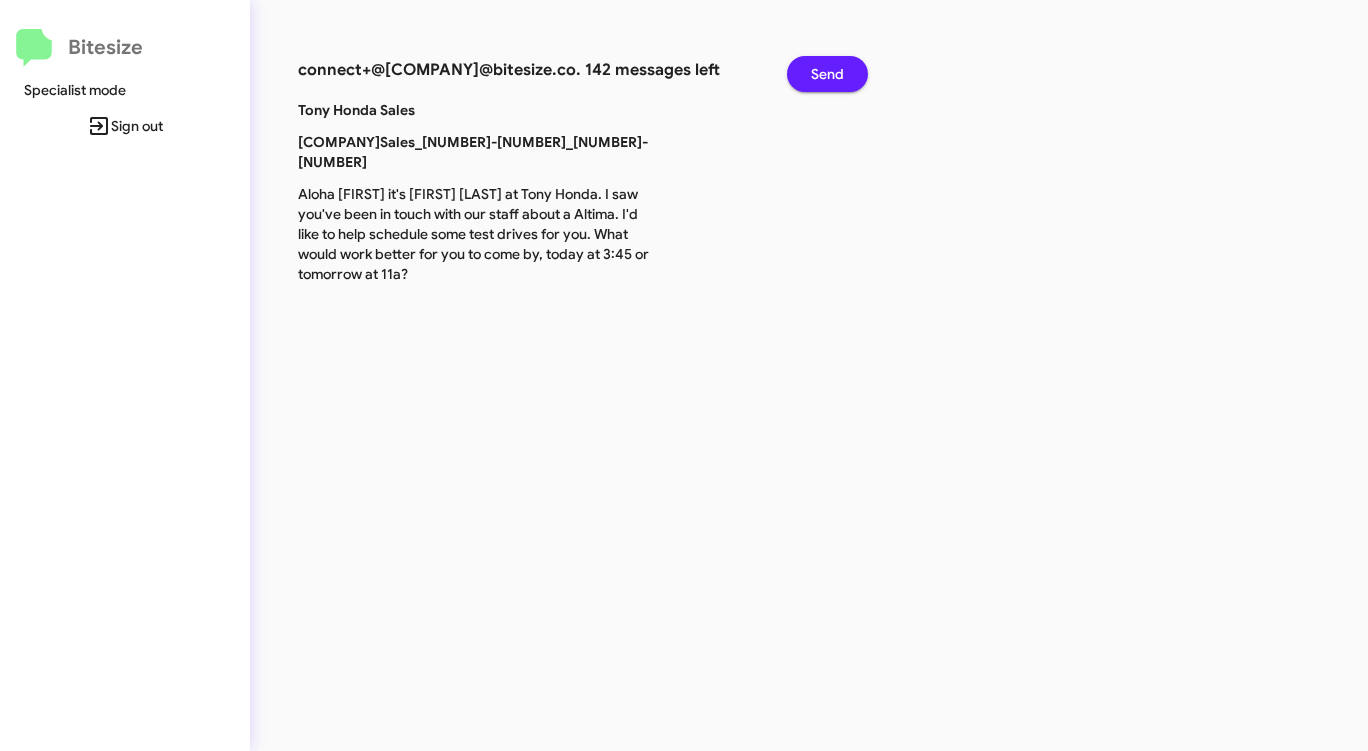 click on "Send" 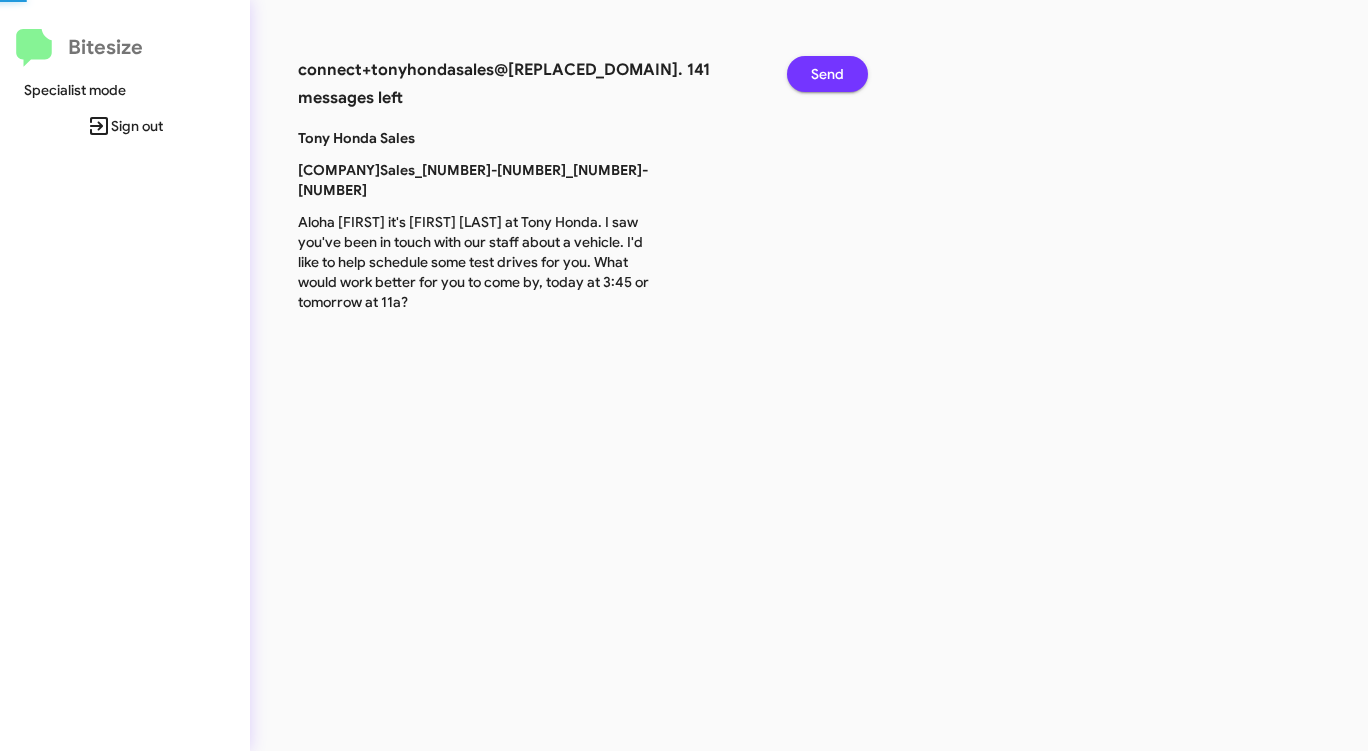 click on "Send" 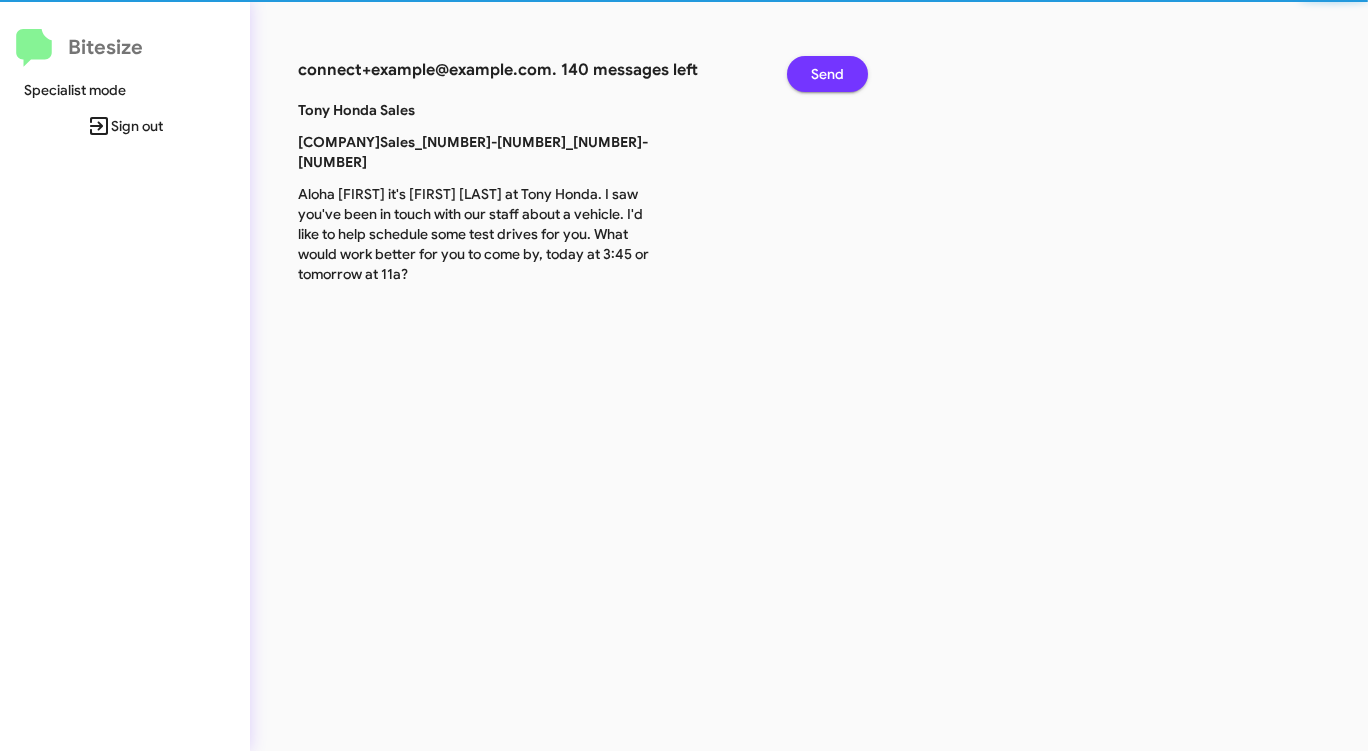 click on "Send" 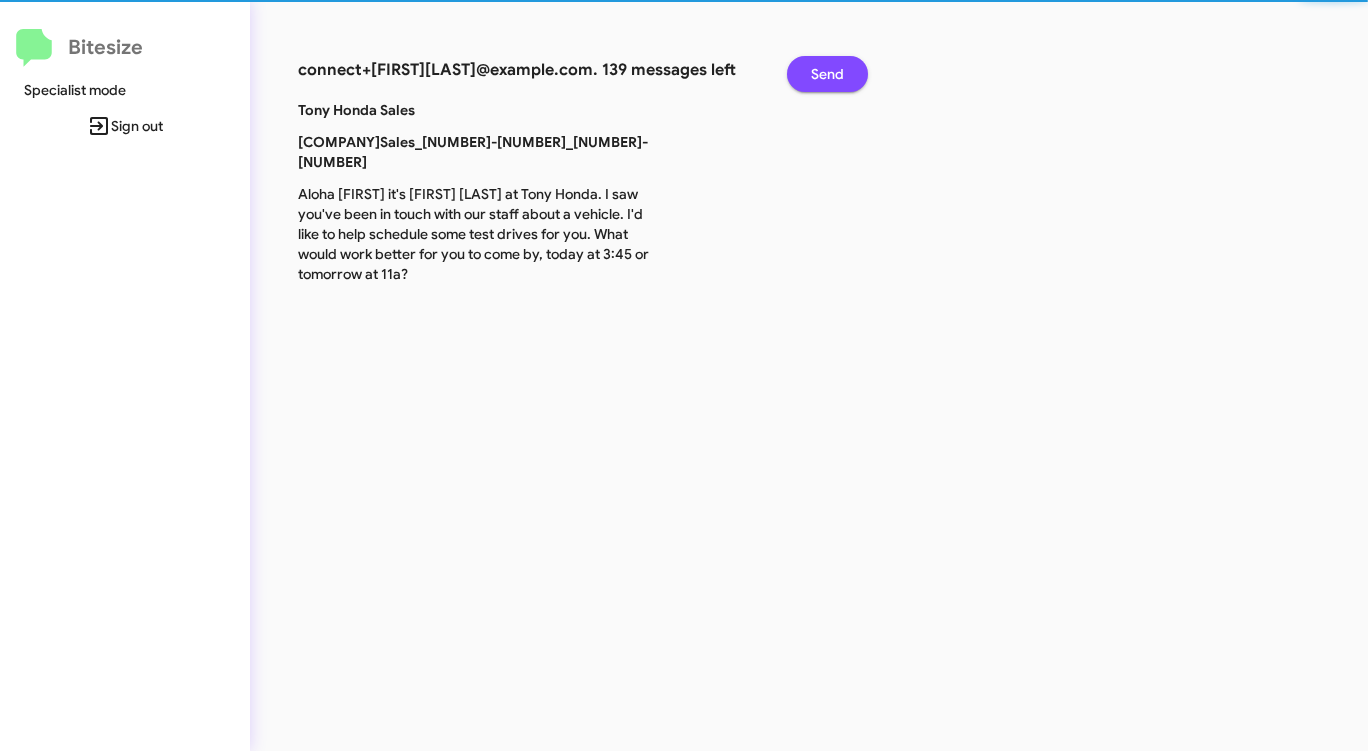 click on "Send" 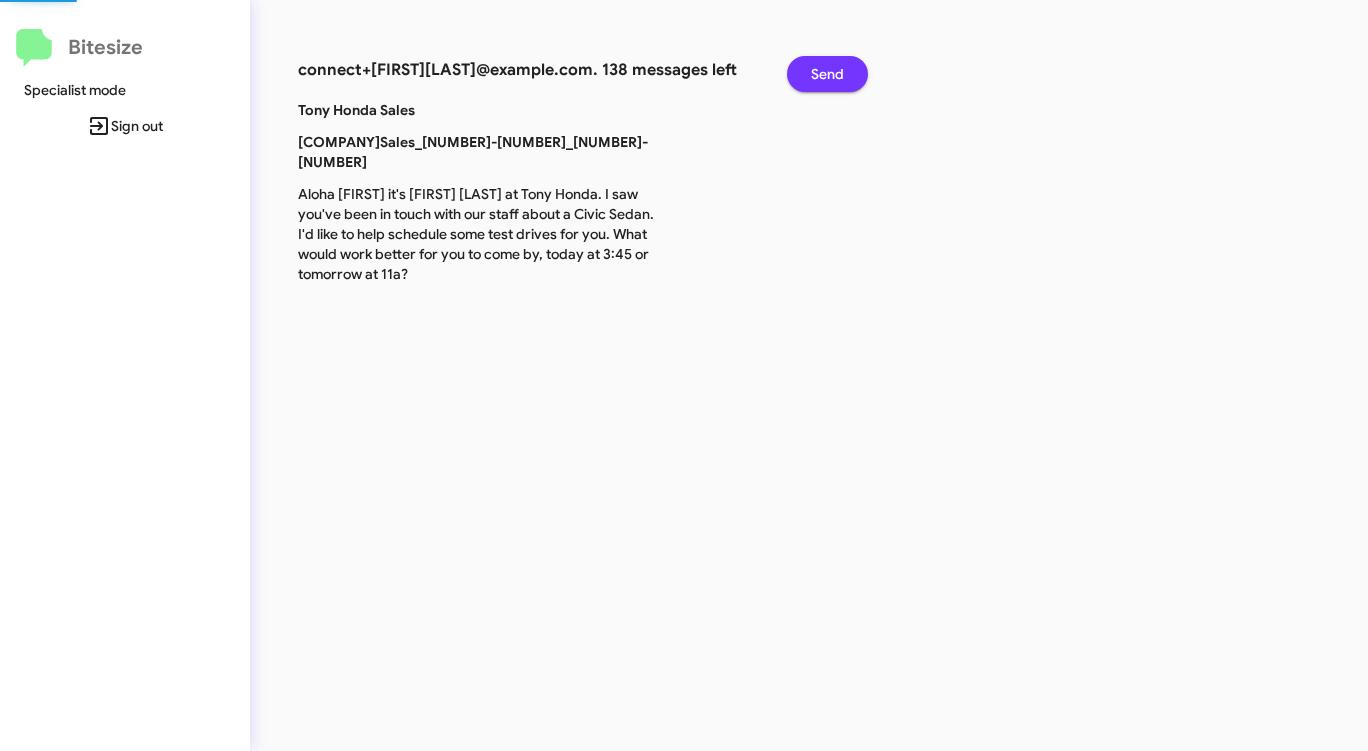 click on "Send" 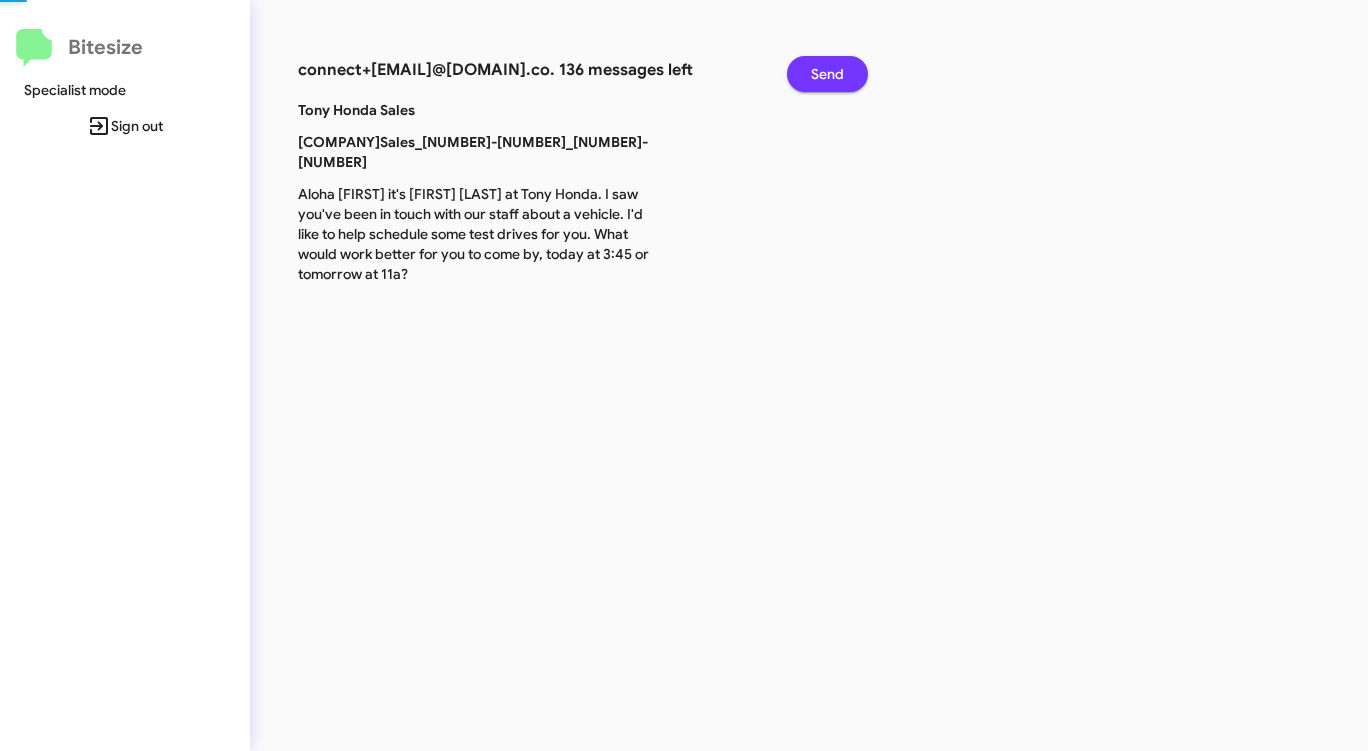 click on "Send" 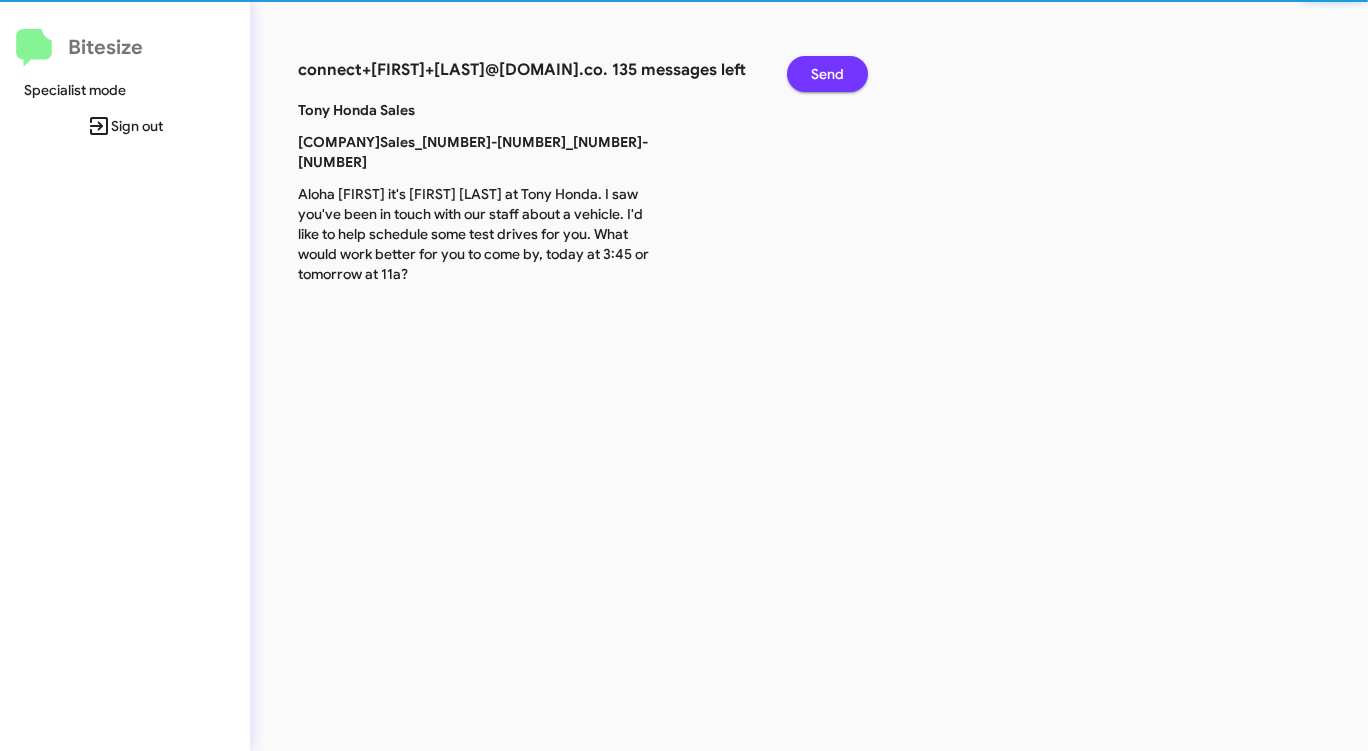 click on "Send" 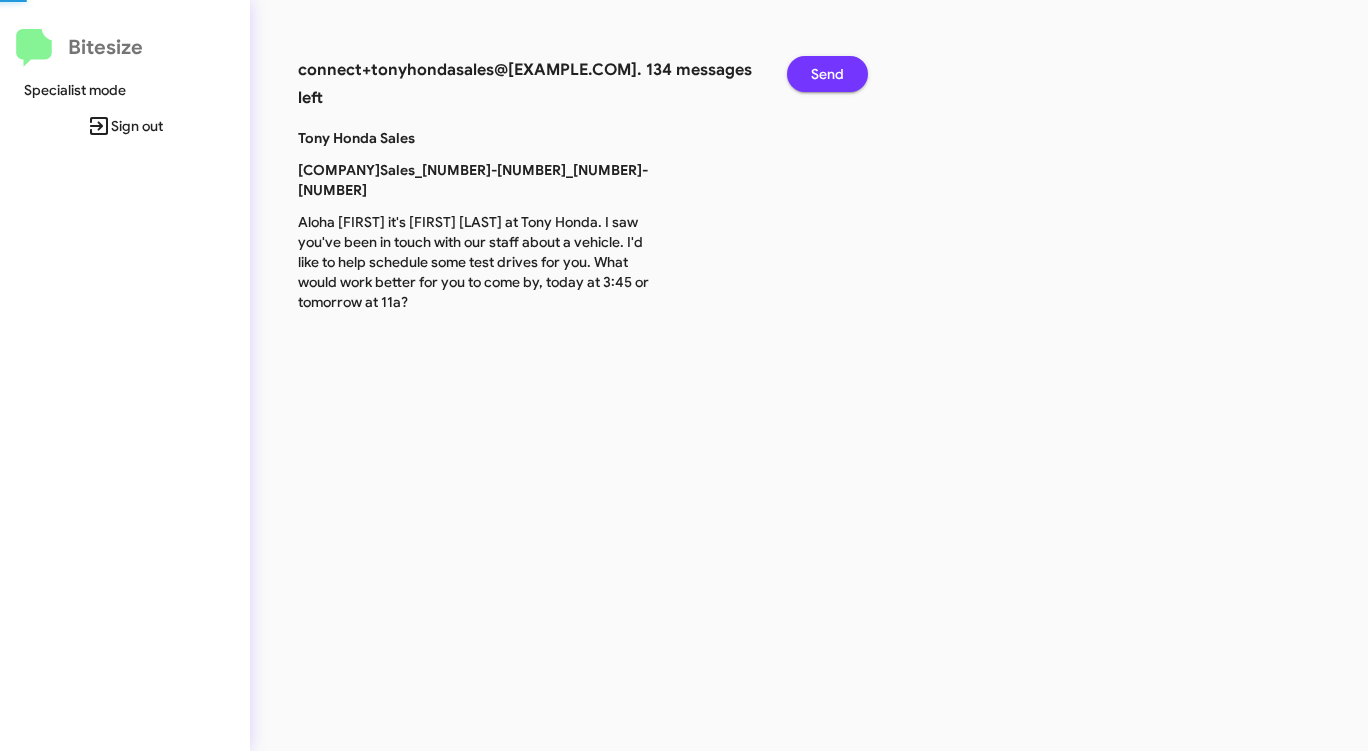 click on "Send" 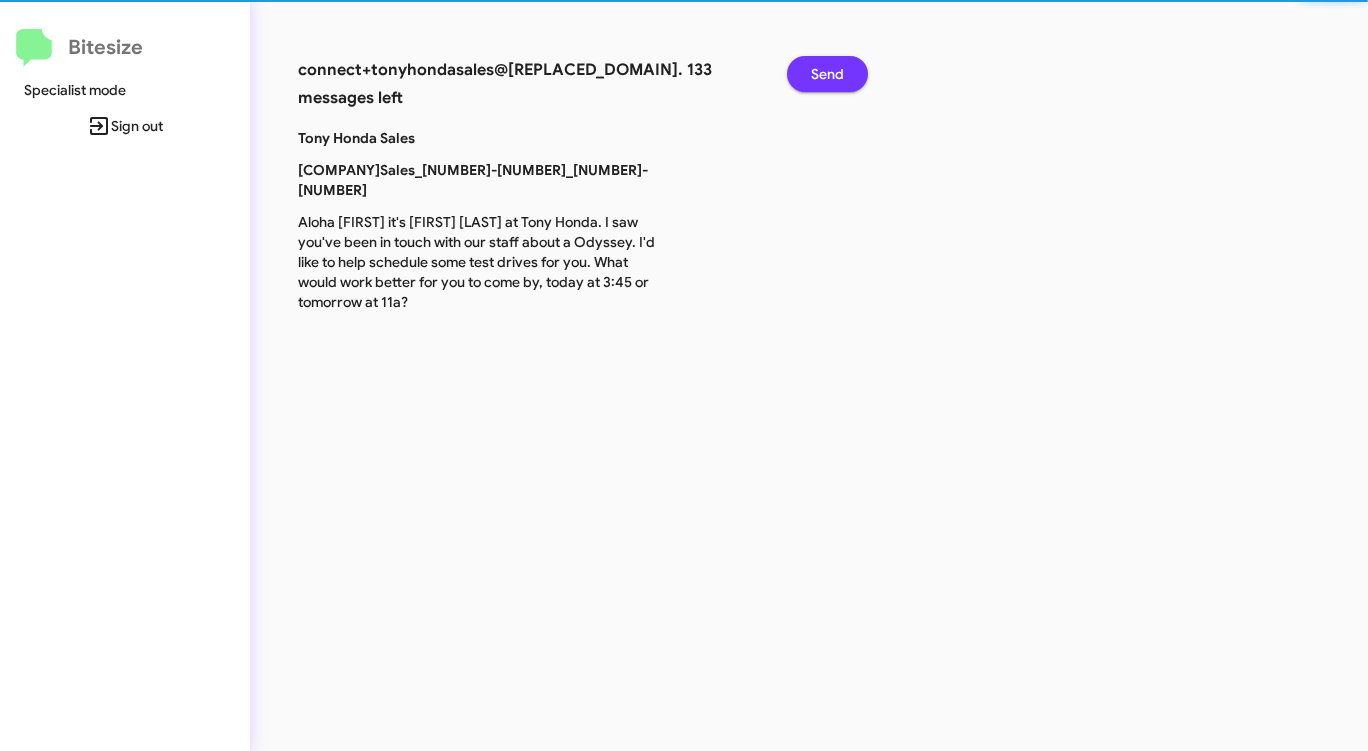 click on "Send" 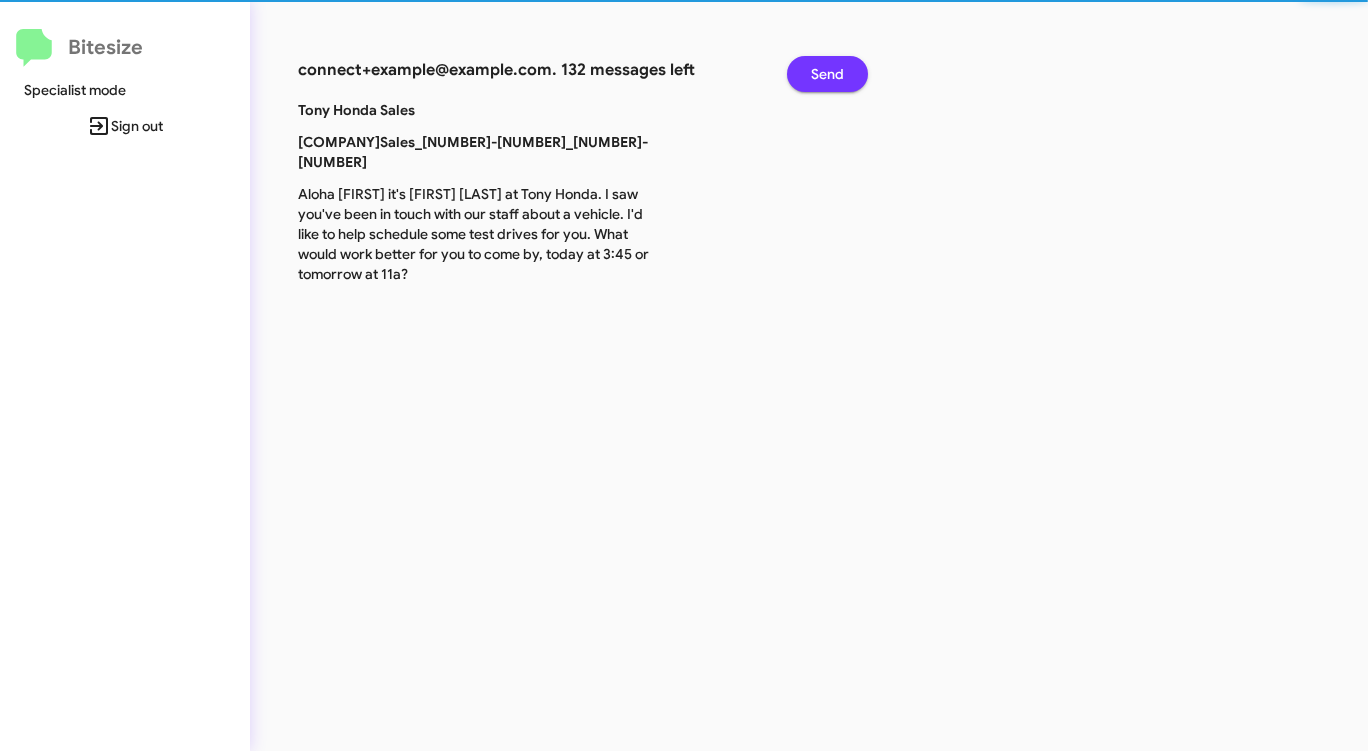 click on "Send" 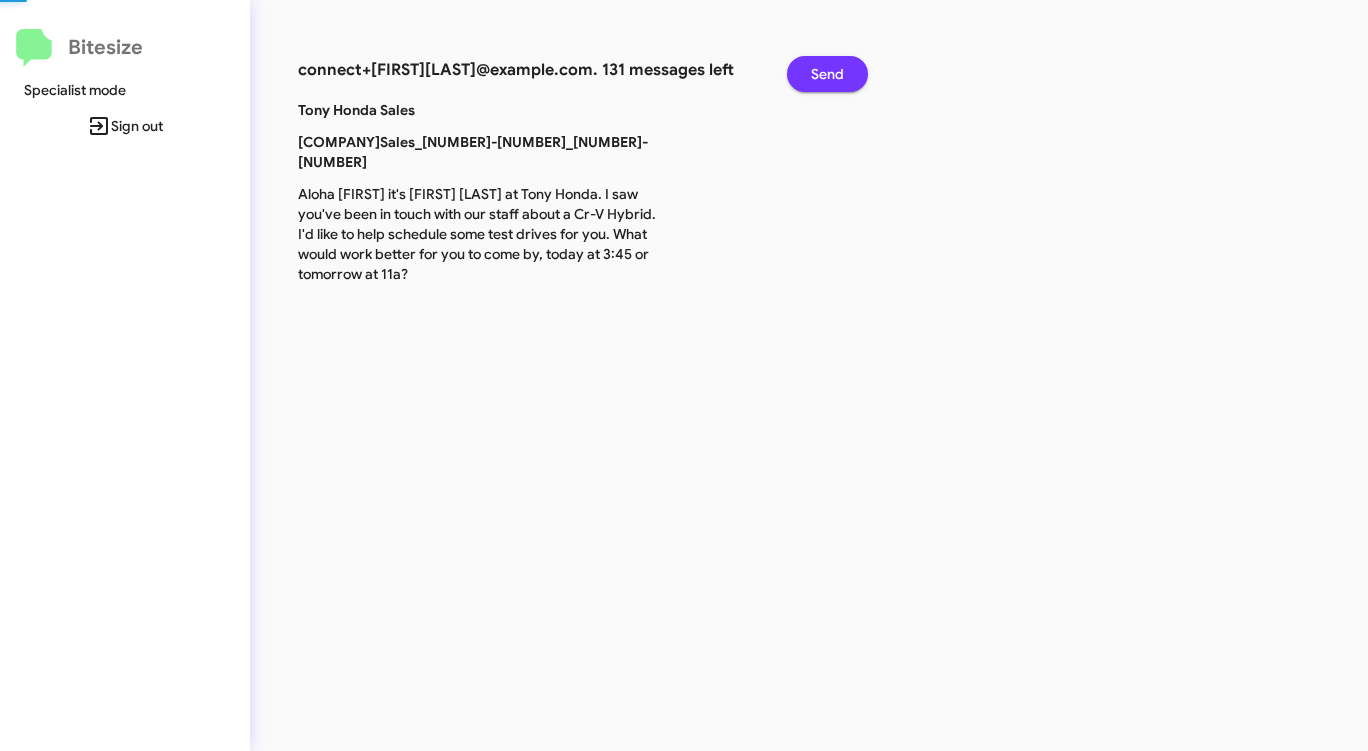 click on "Send" 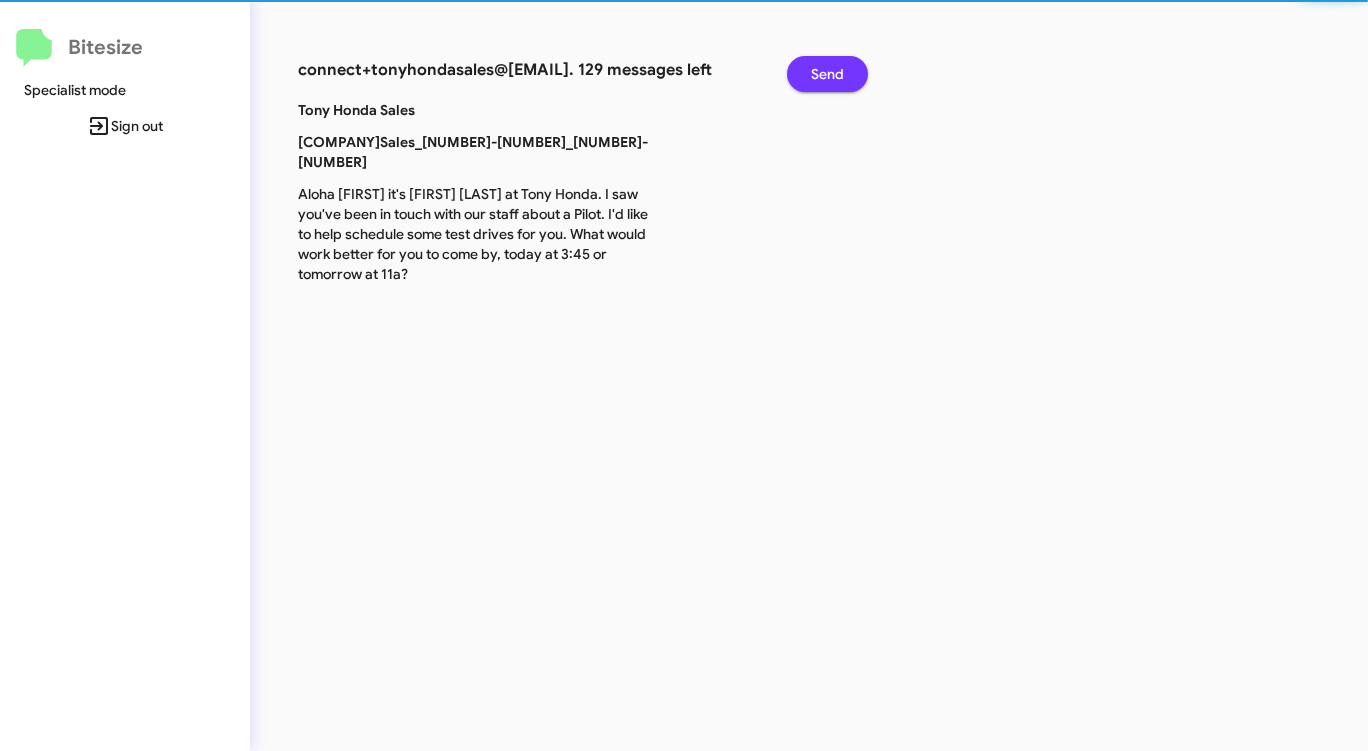 click on "Send" 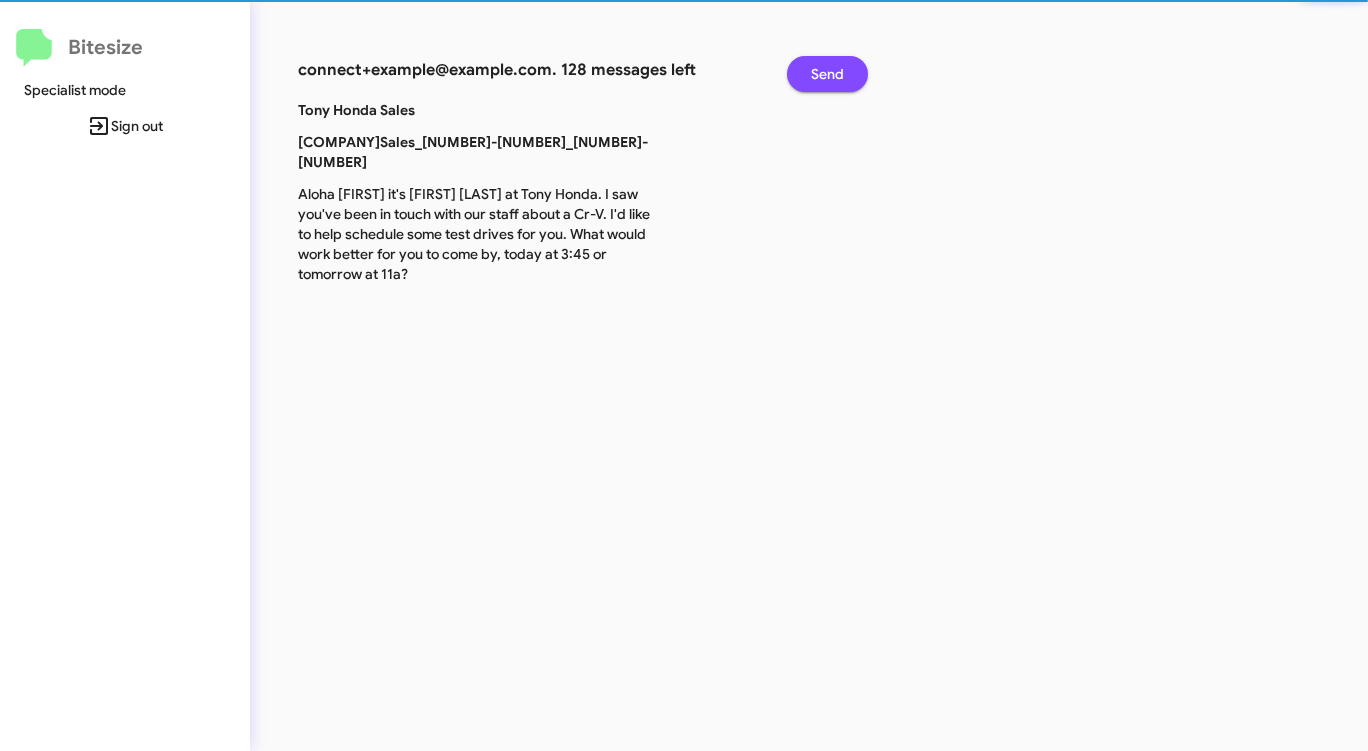 click on "Send" 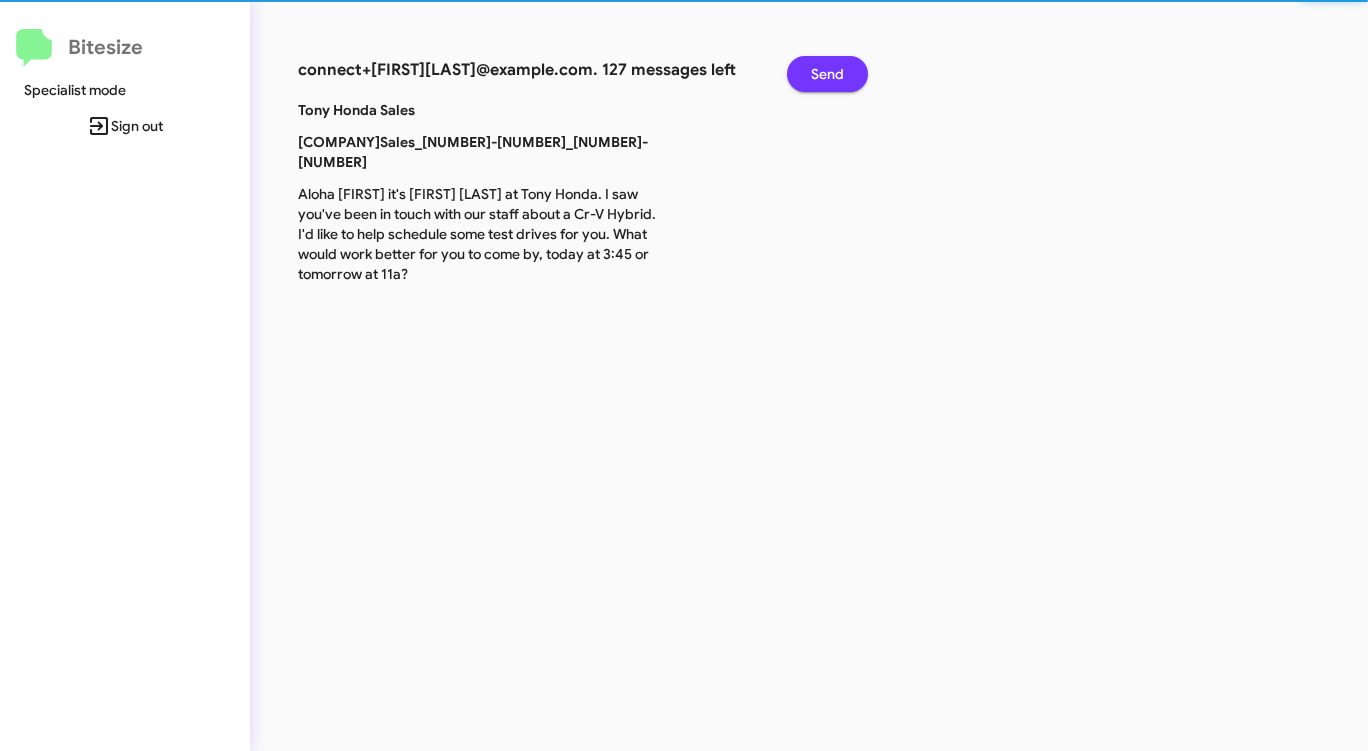 click on "Send" 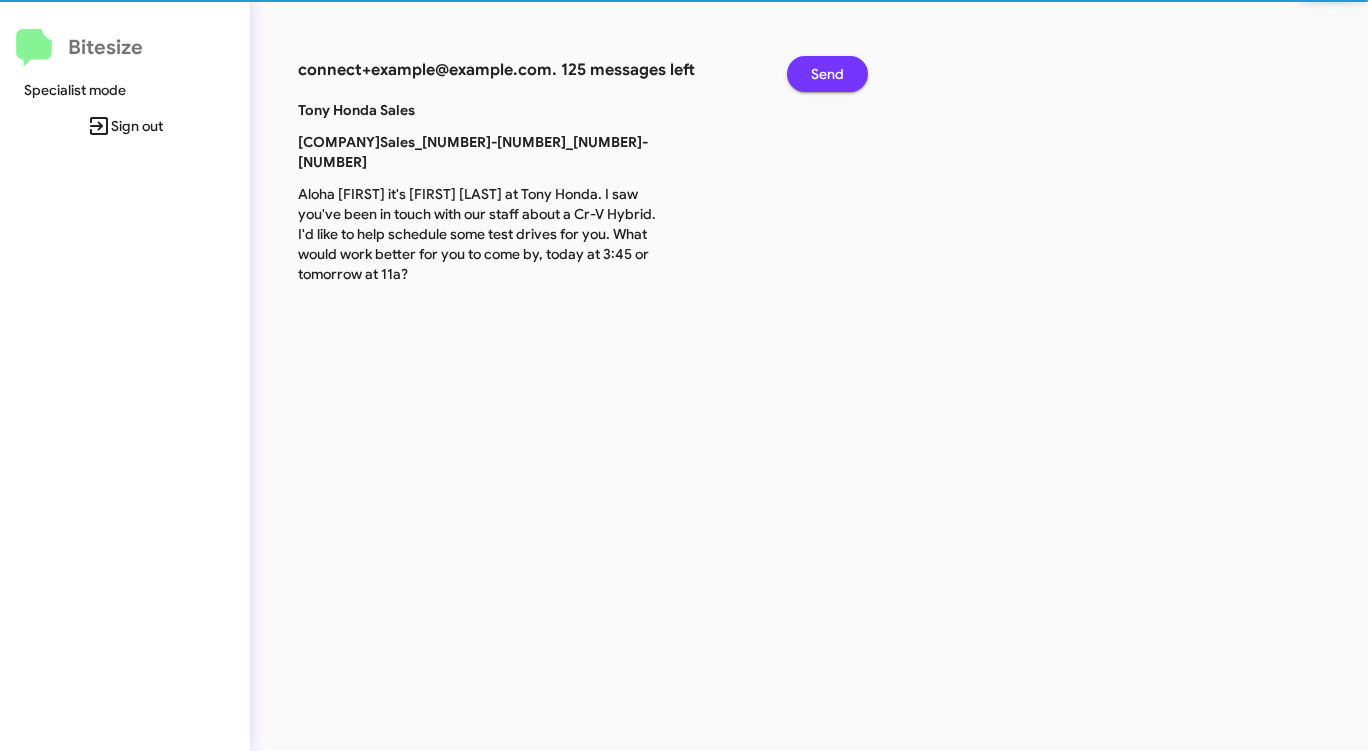 click on "Send" 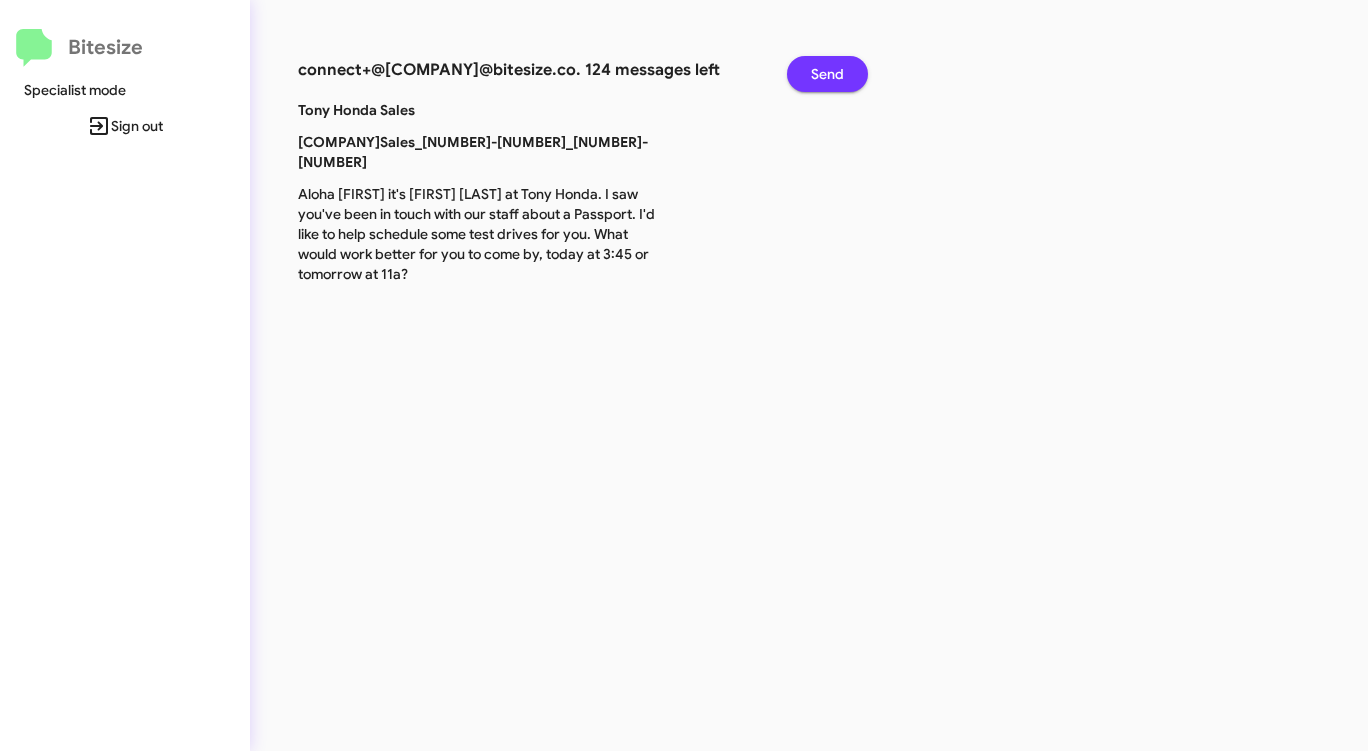 click on "Send" 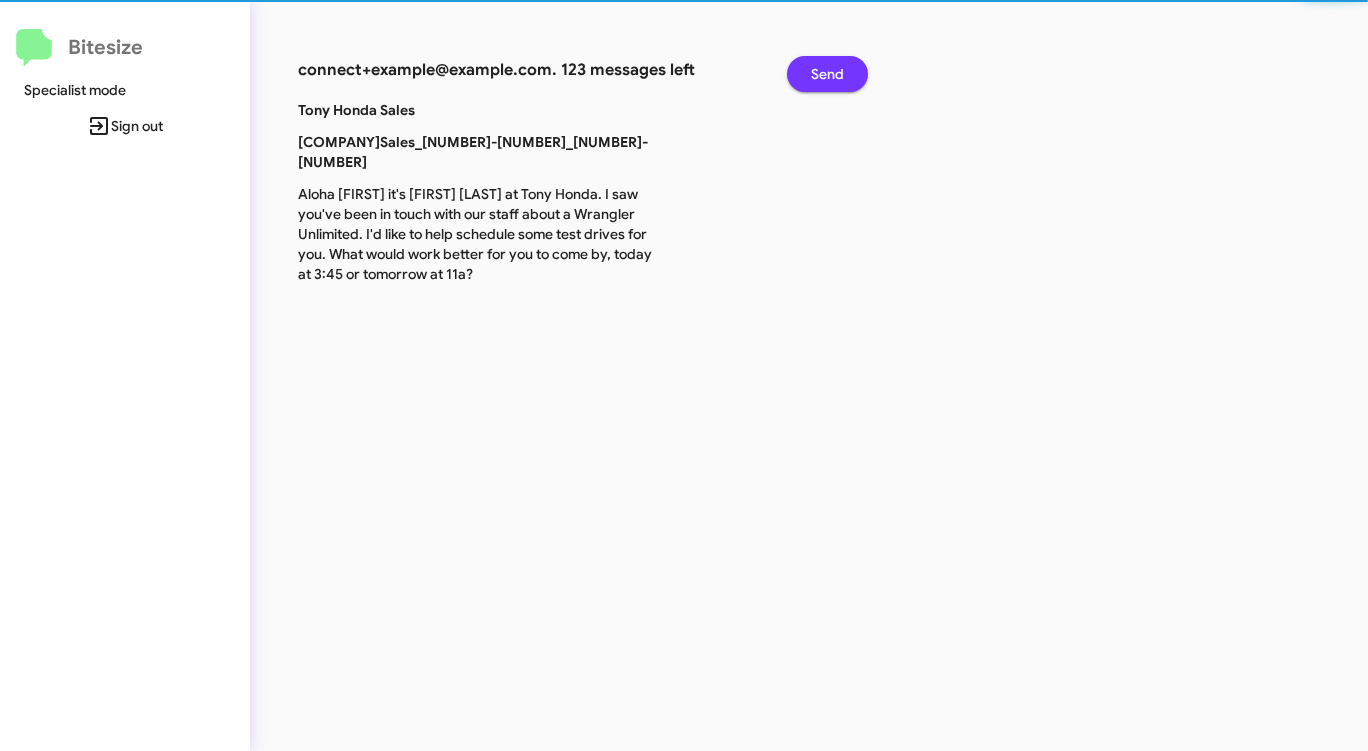 click on "Send" 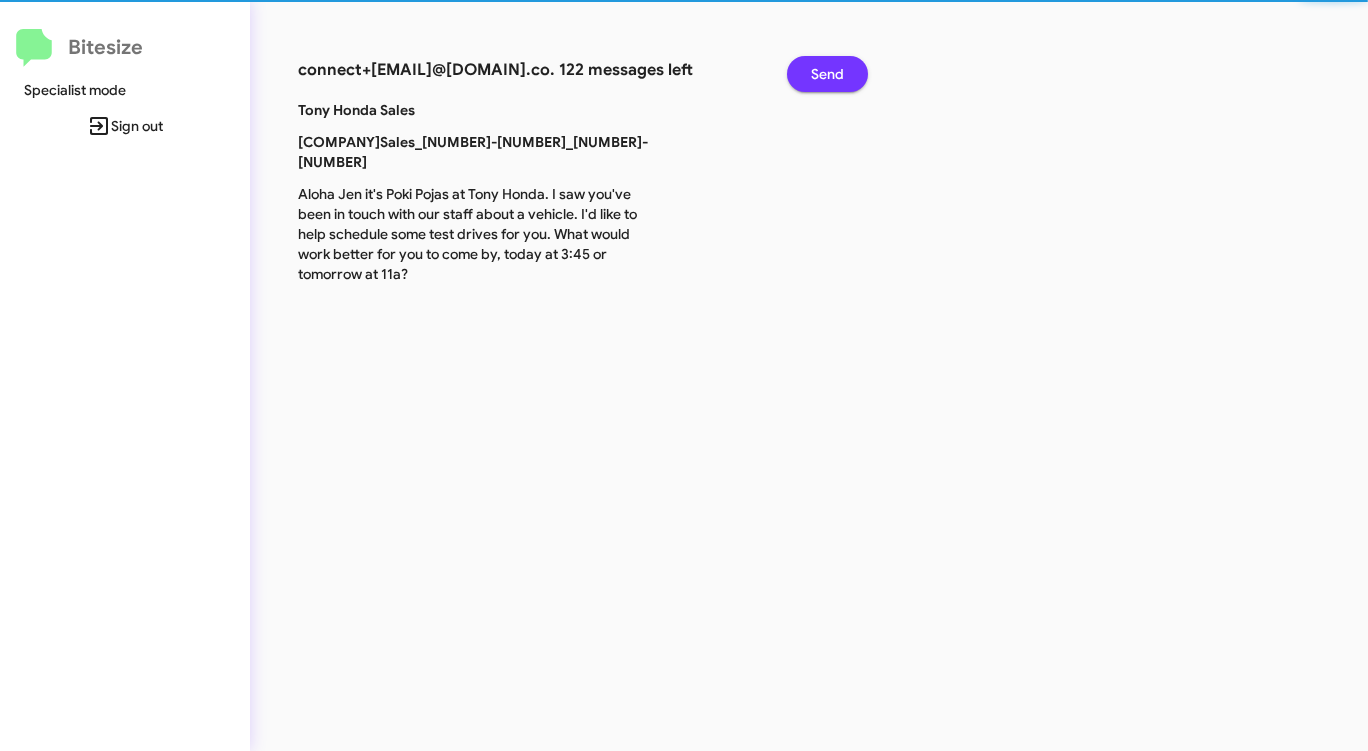 click on "Send" 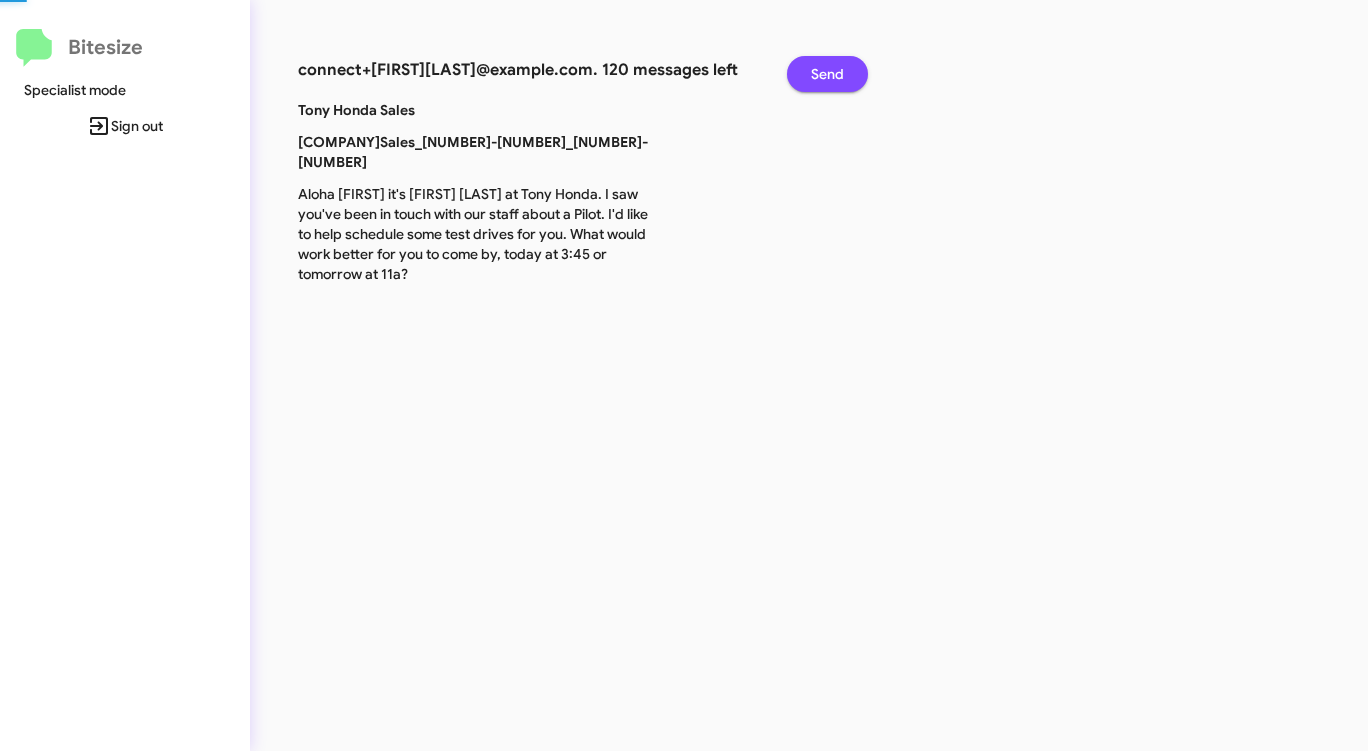 click on "Send" 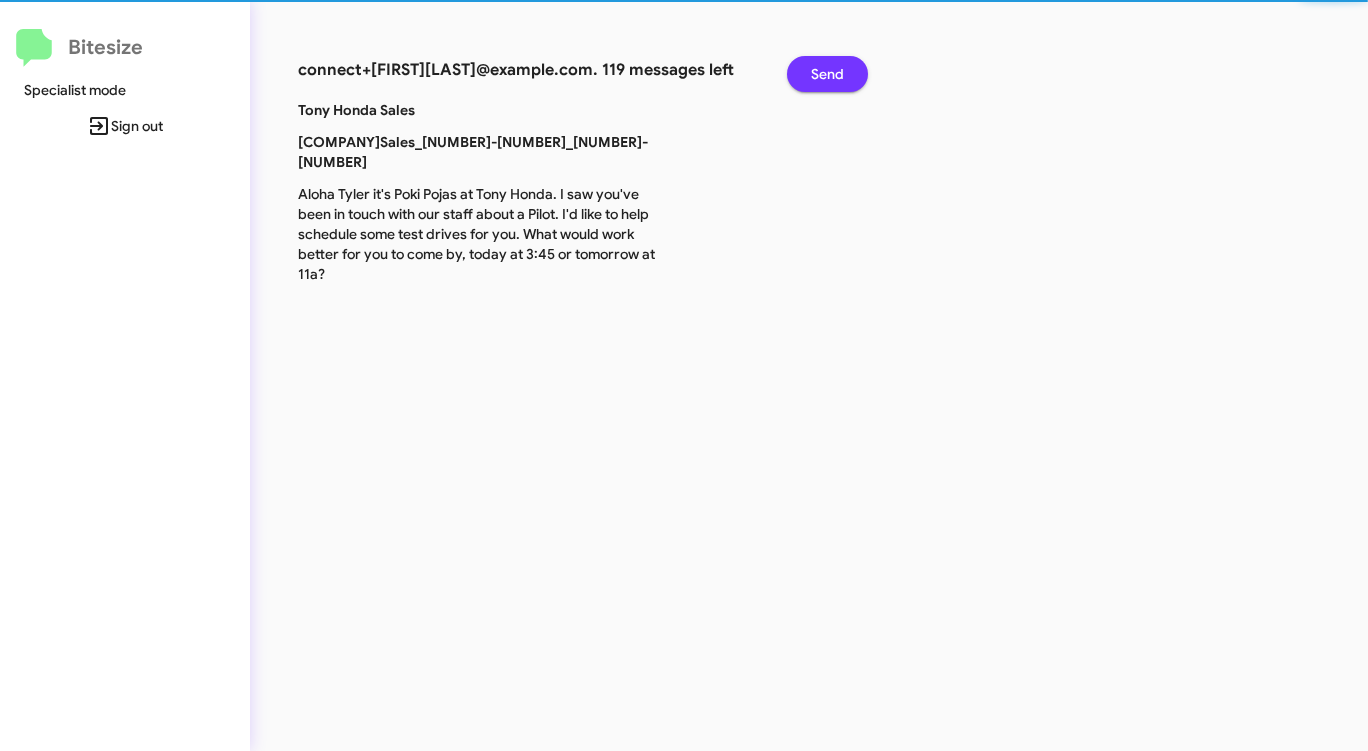 click on "Send" 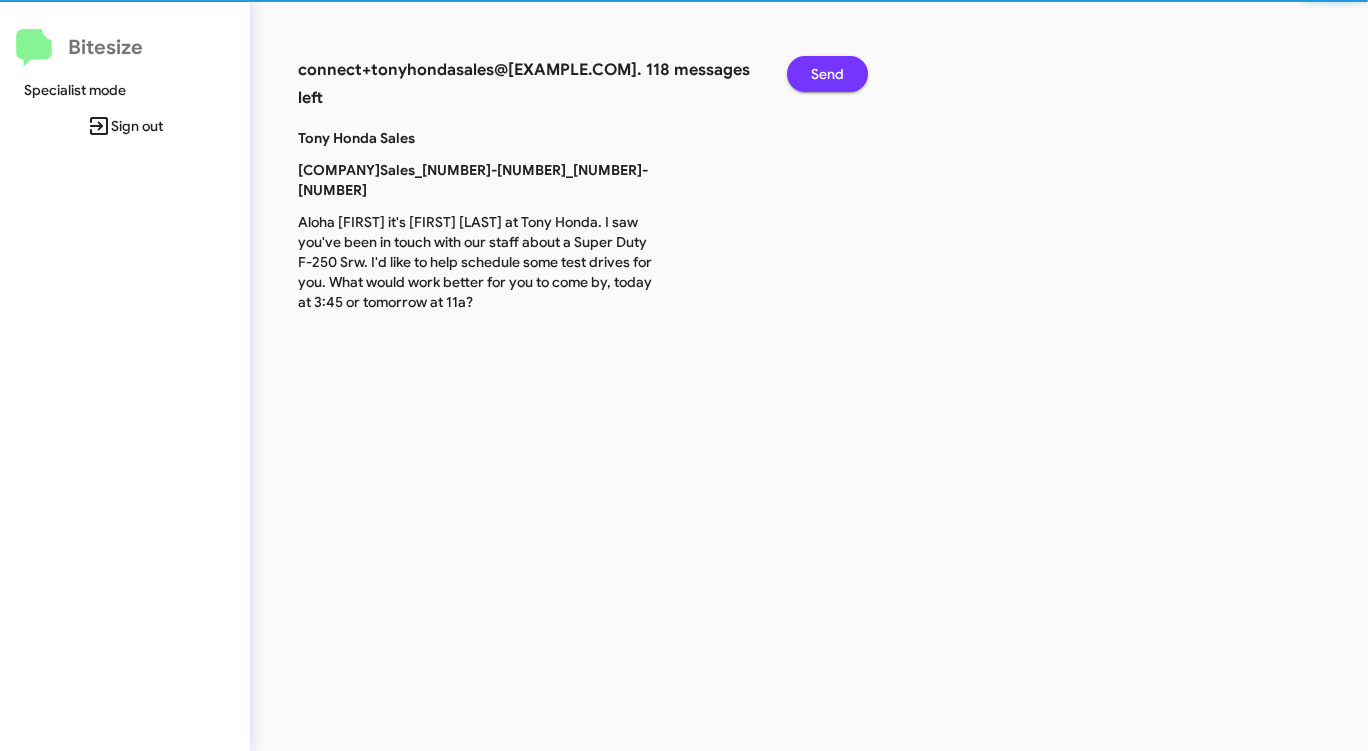 click on "Send" 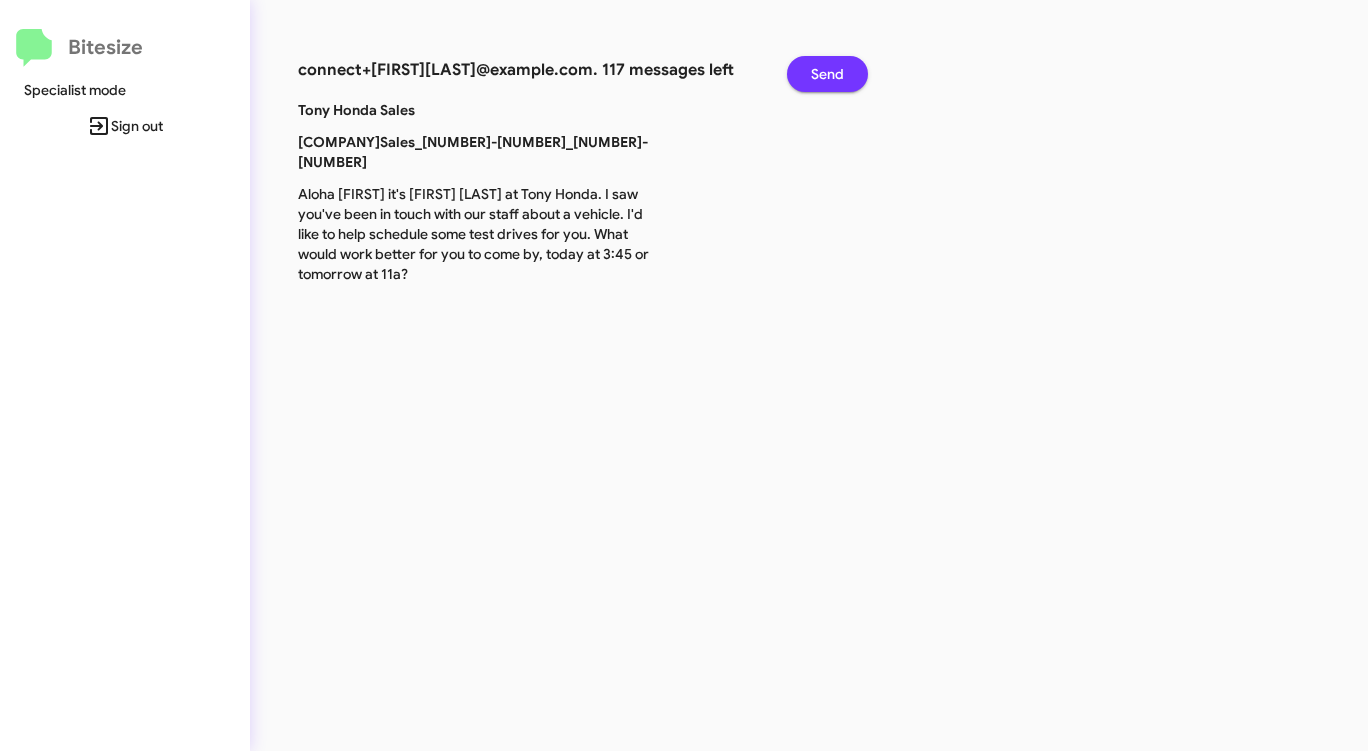 click on "Send" 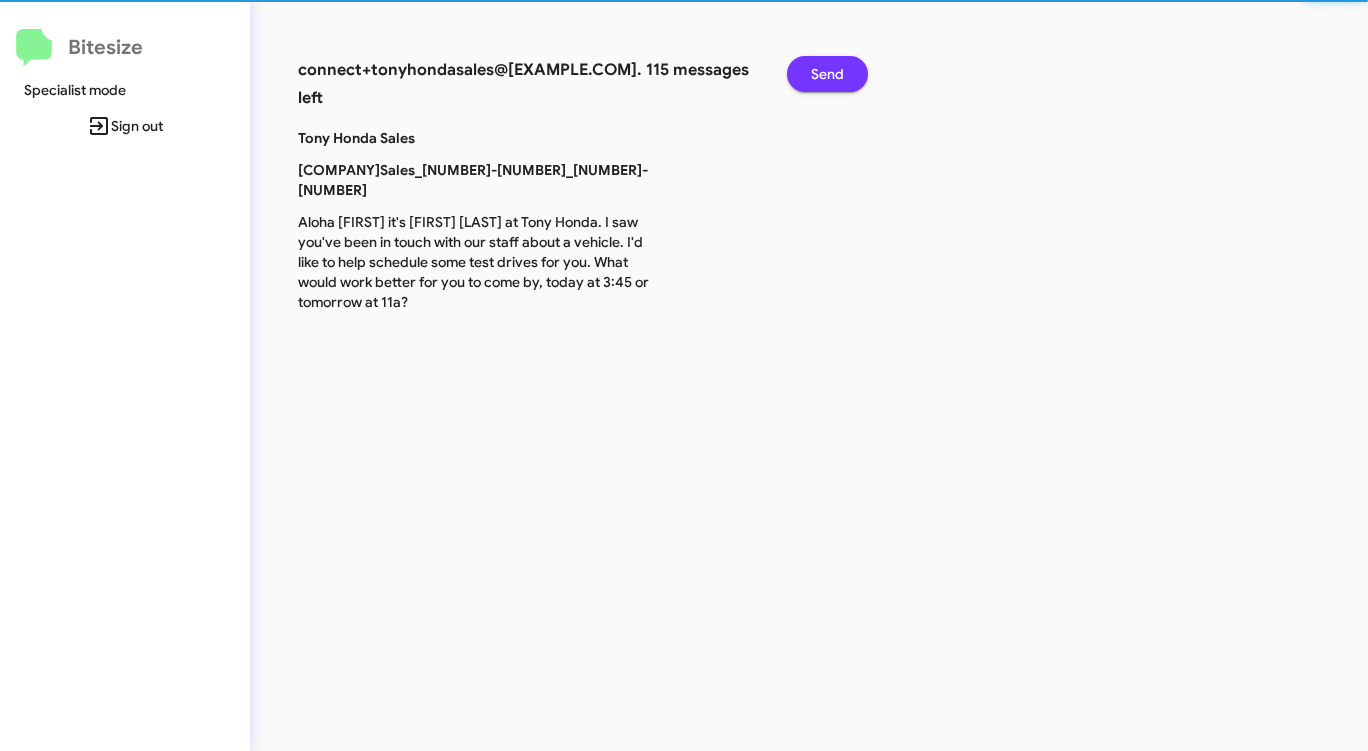click on "Send" 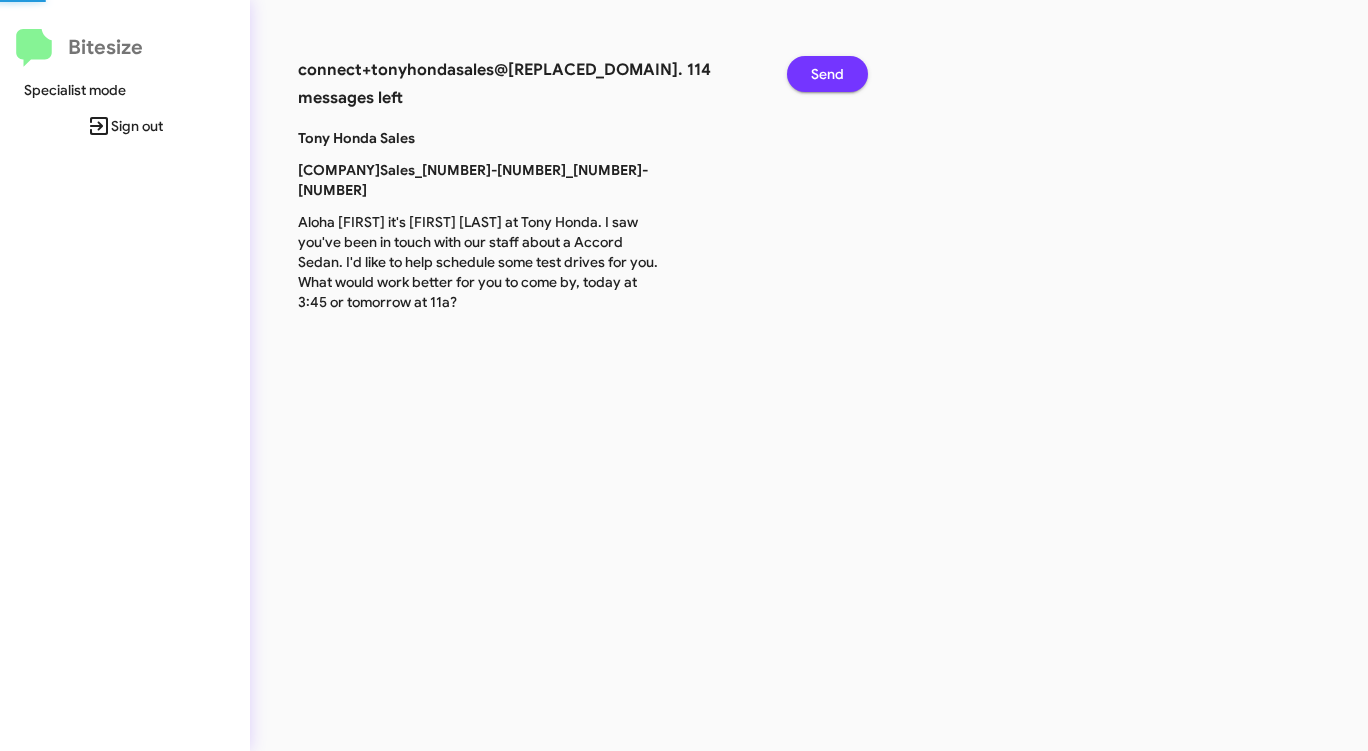 click on "Send" 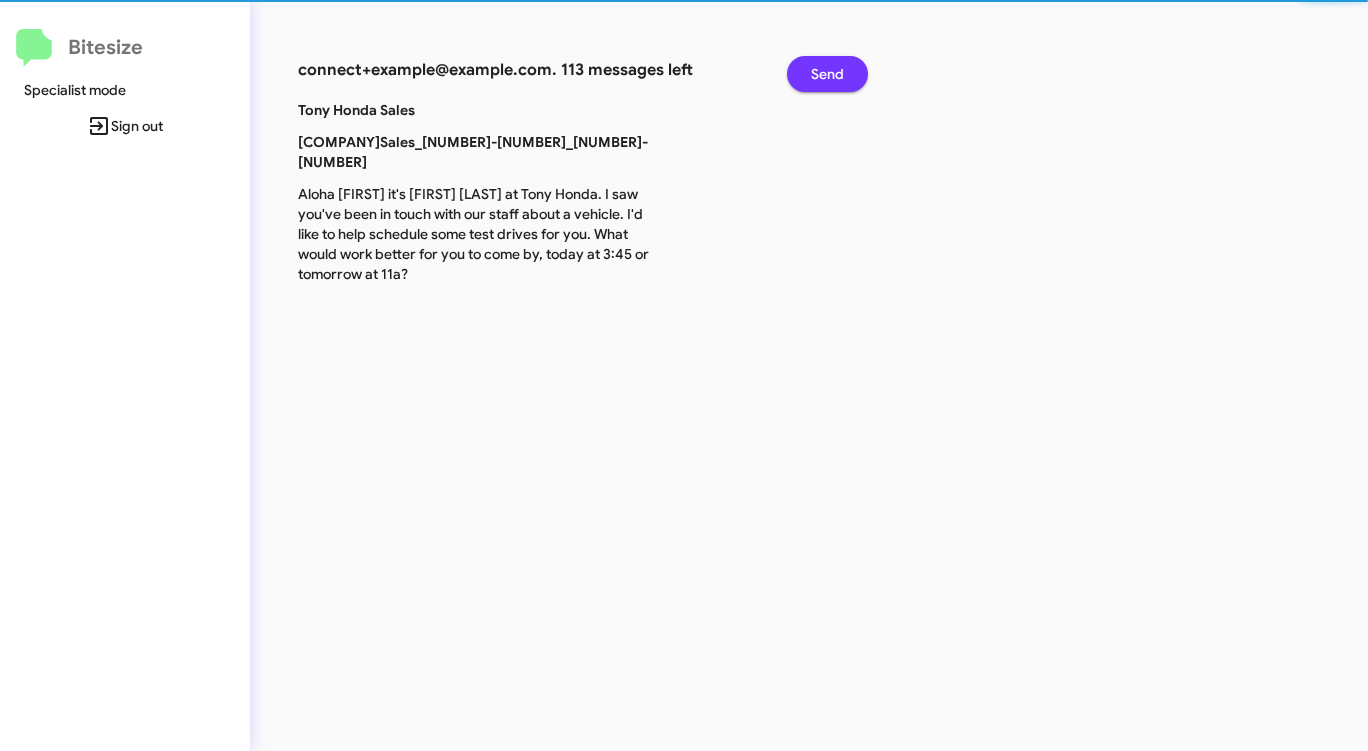 click on "Send" 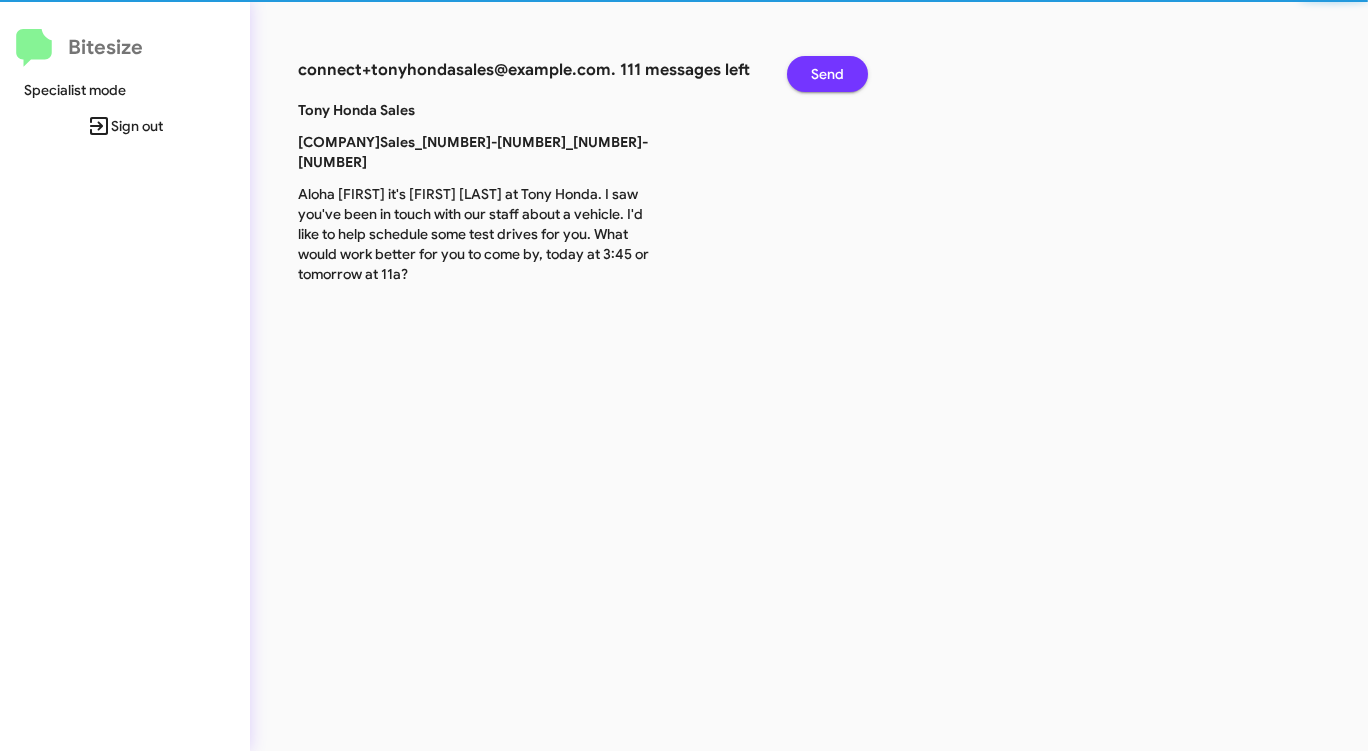 click on "Send" 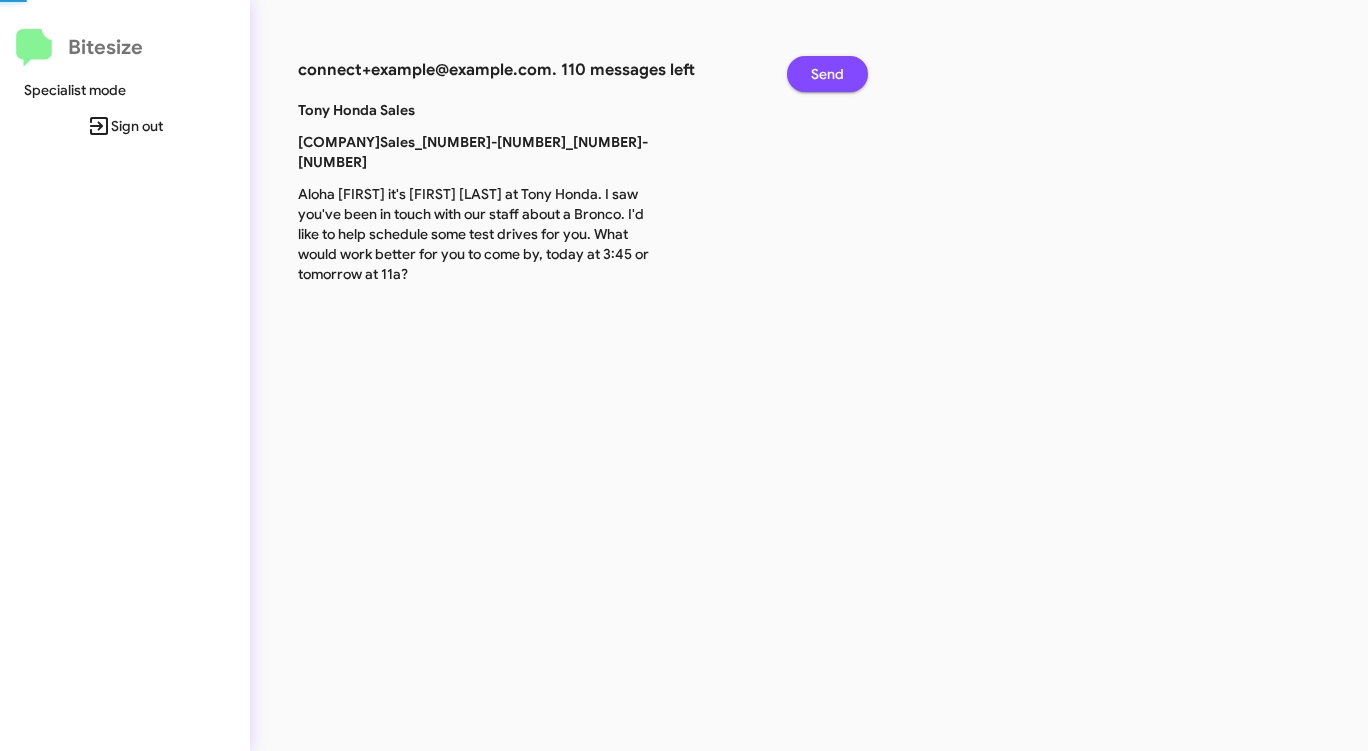 click on "Send" 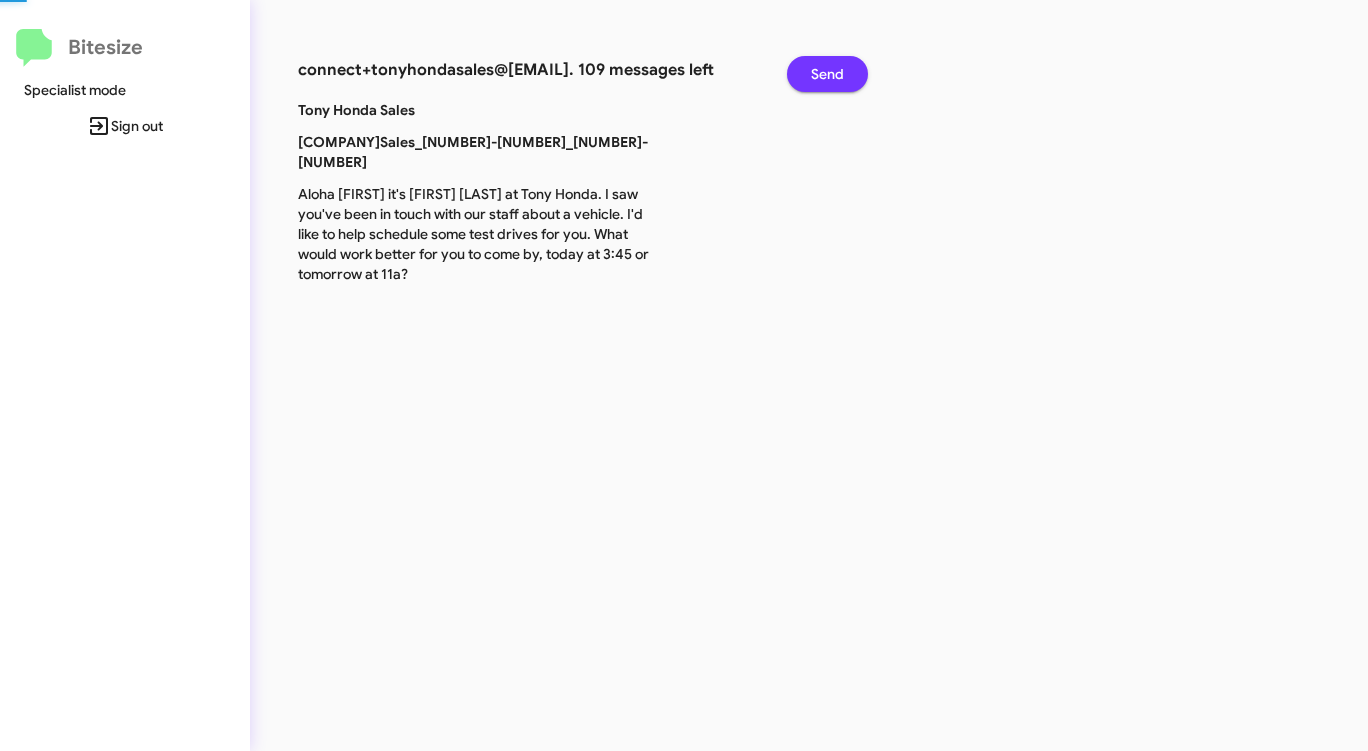 click on "Send" 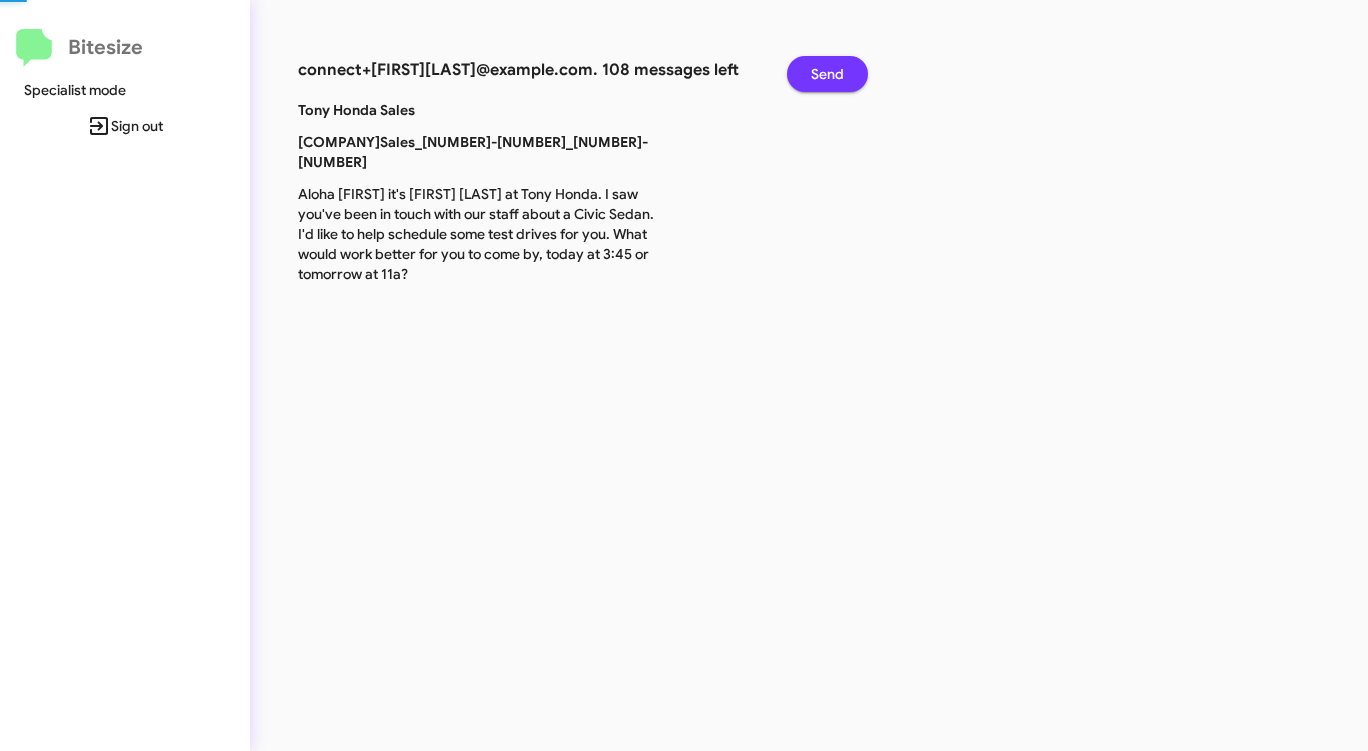 click on "Send" 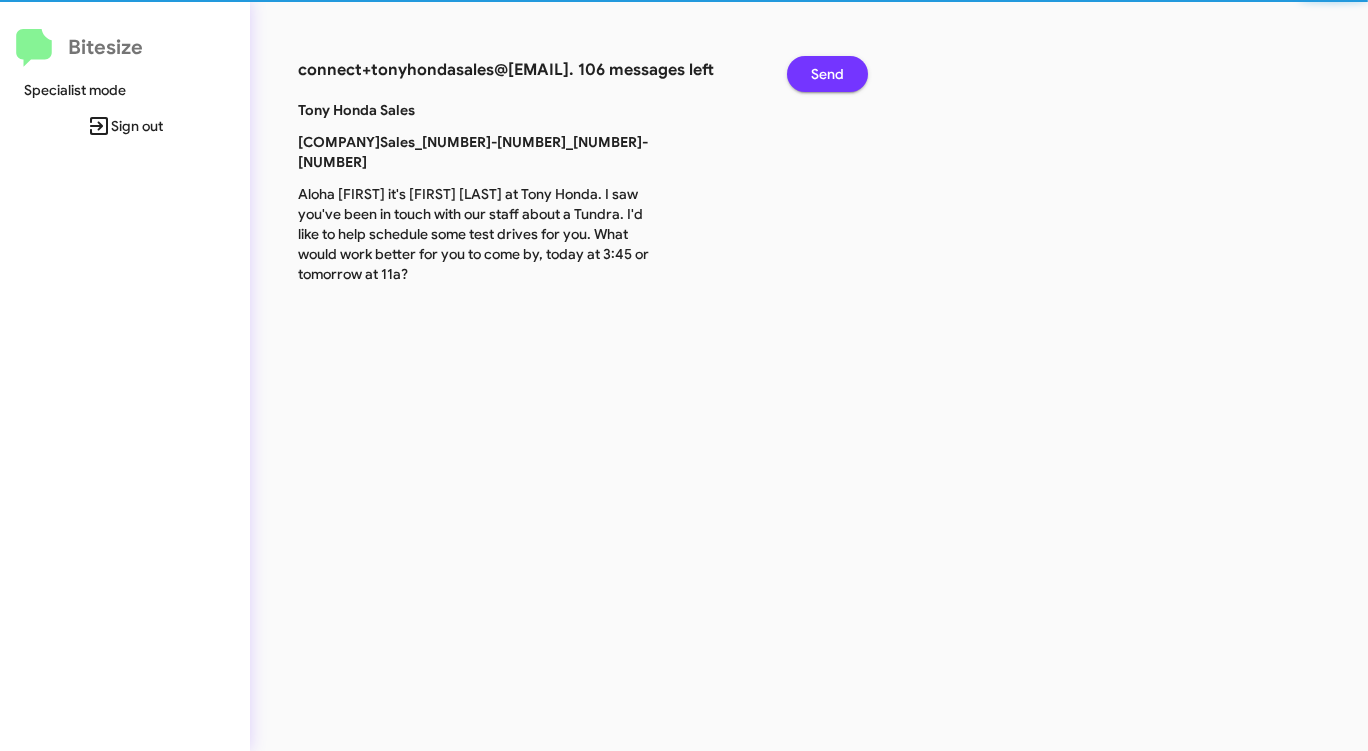 click on "Send" 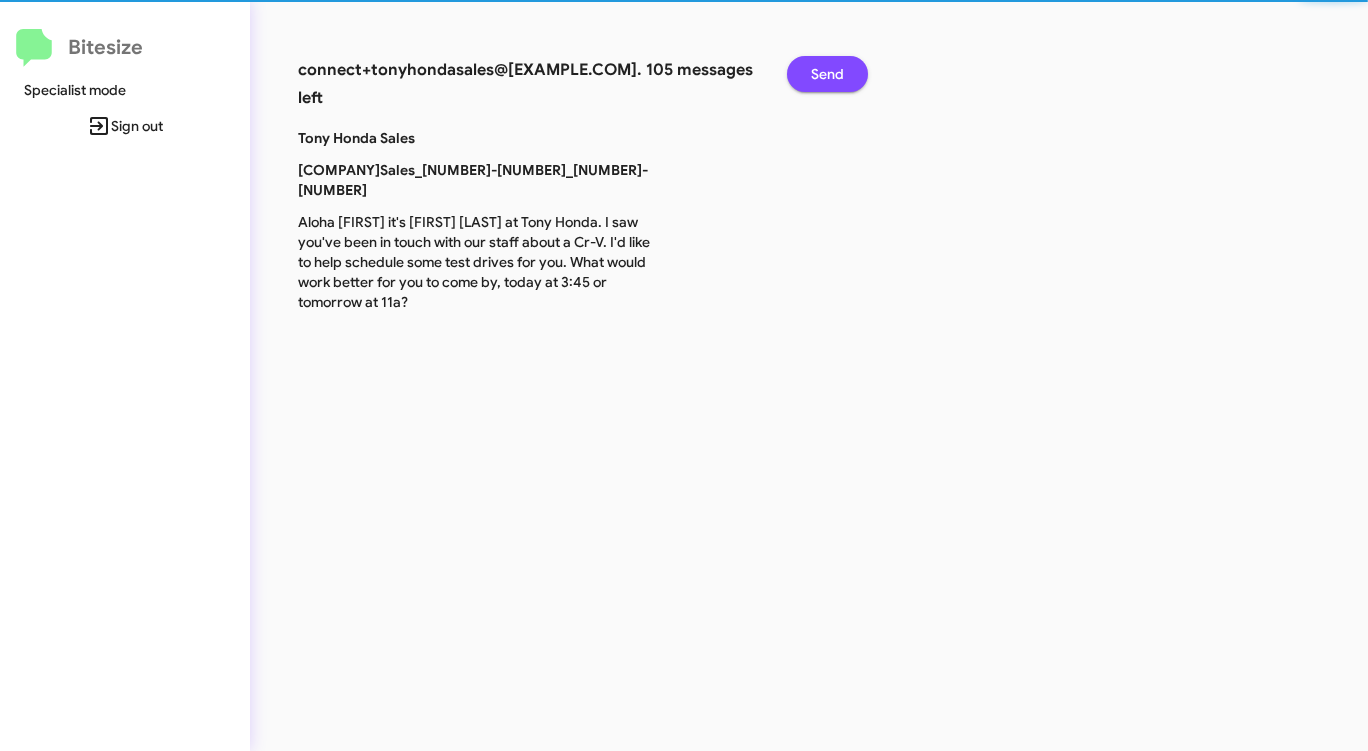 click on "Send" 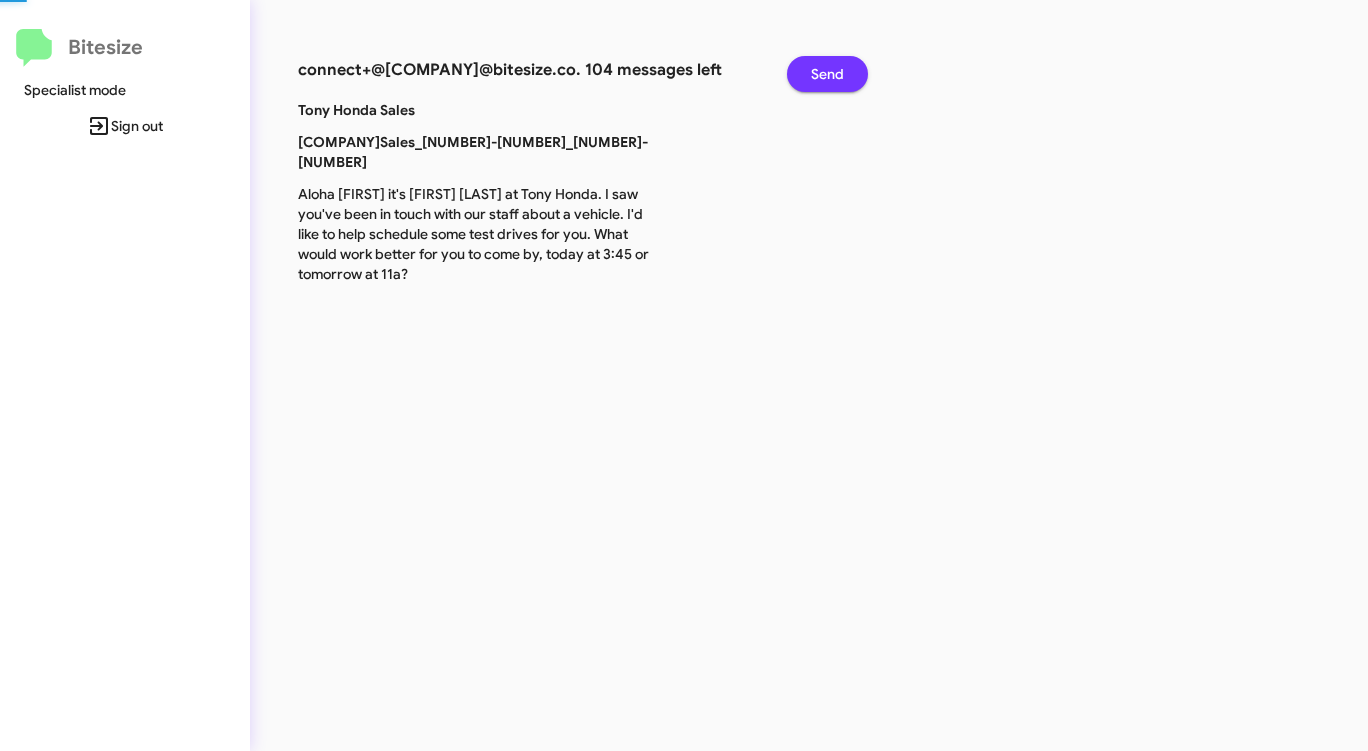 click on "Send" 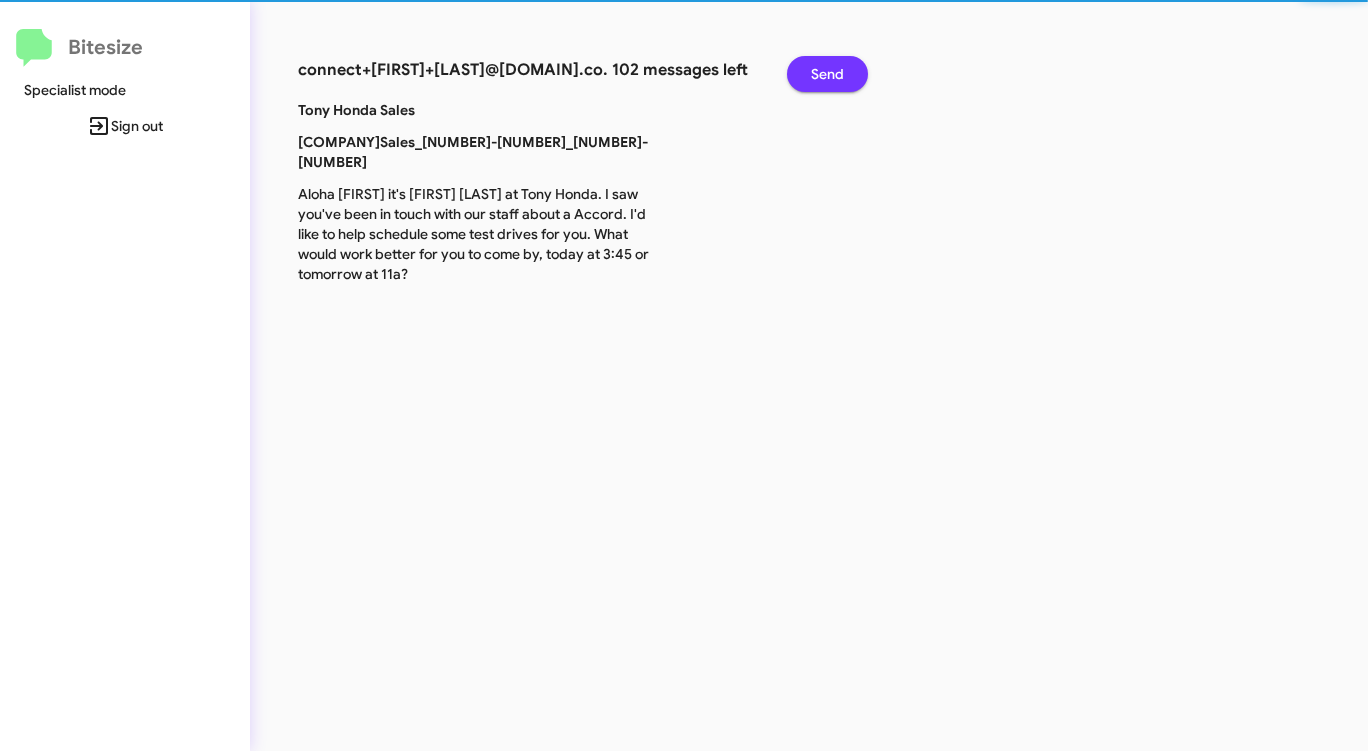click on "Send" 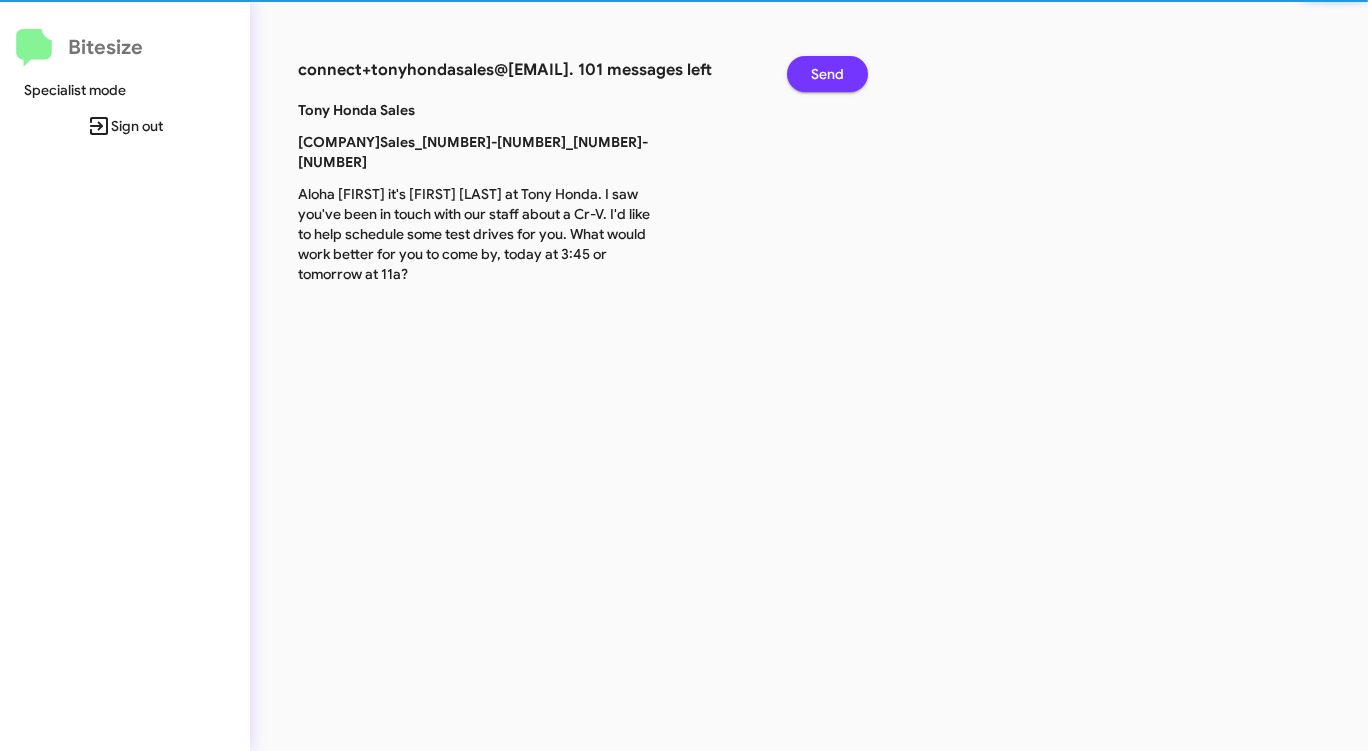 click on "Send" 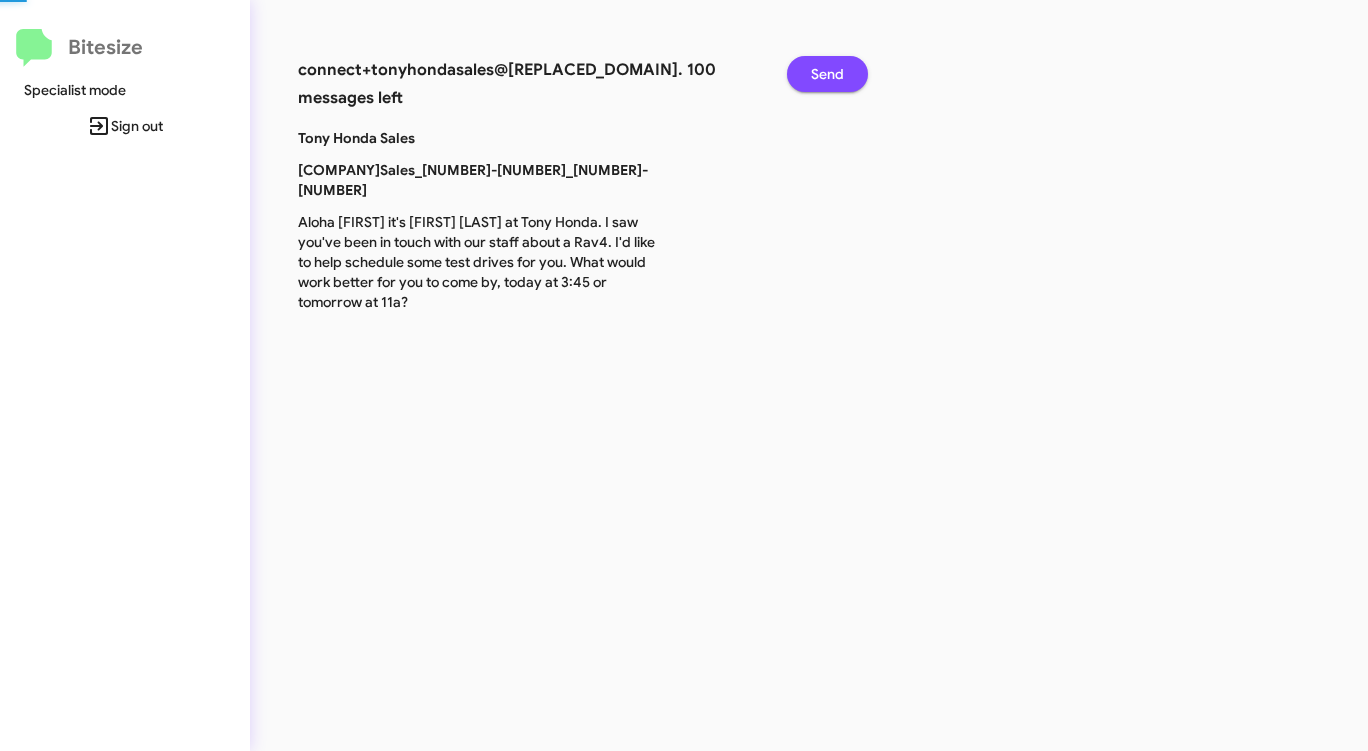 click on "Send" 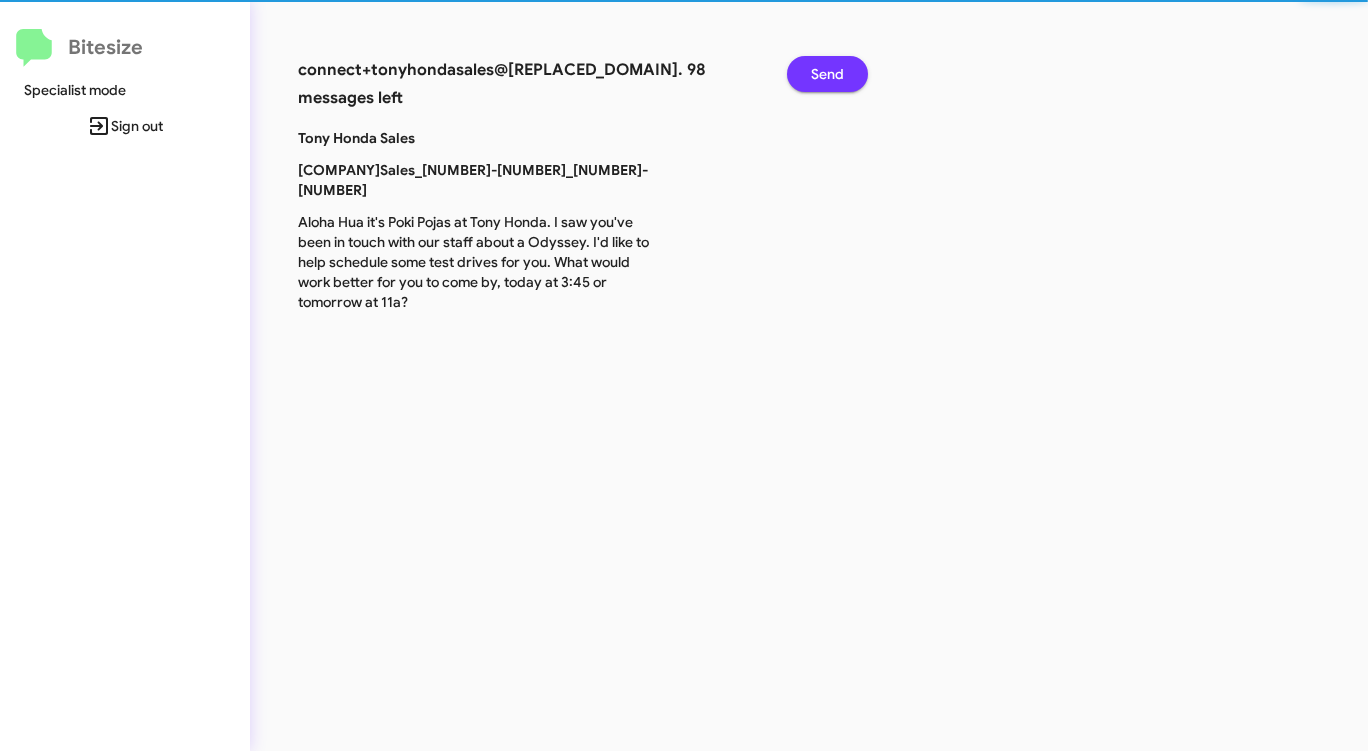 click on "Send" 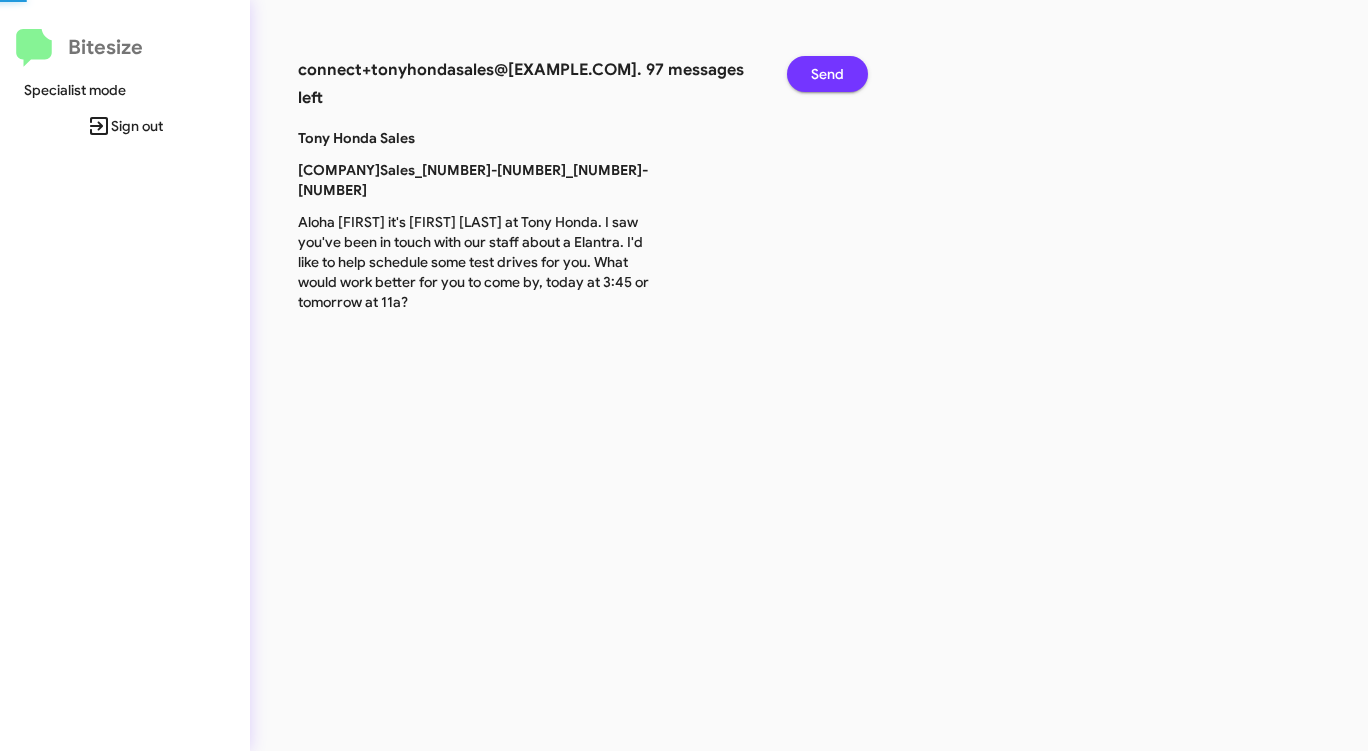click on "Send" 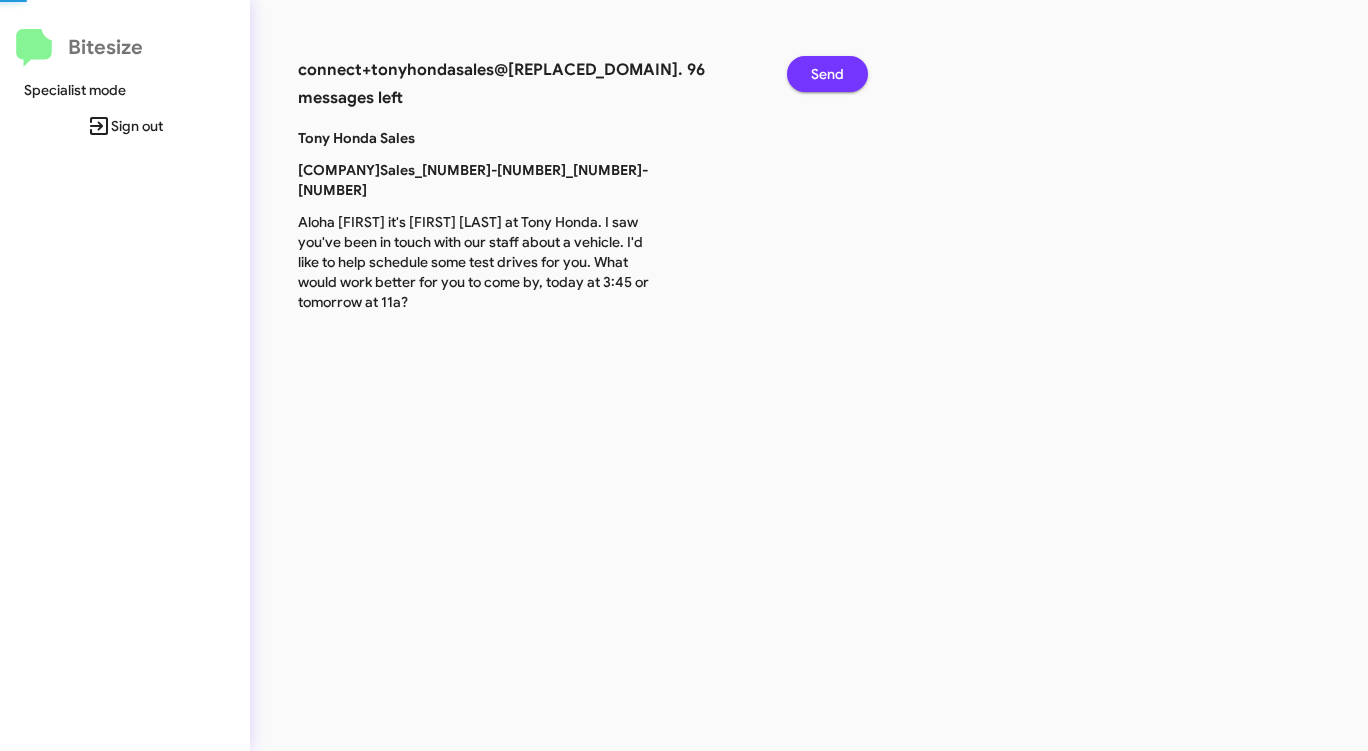 click on "Send" 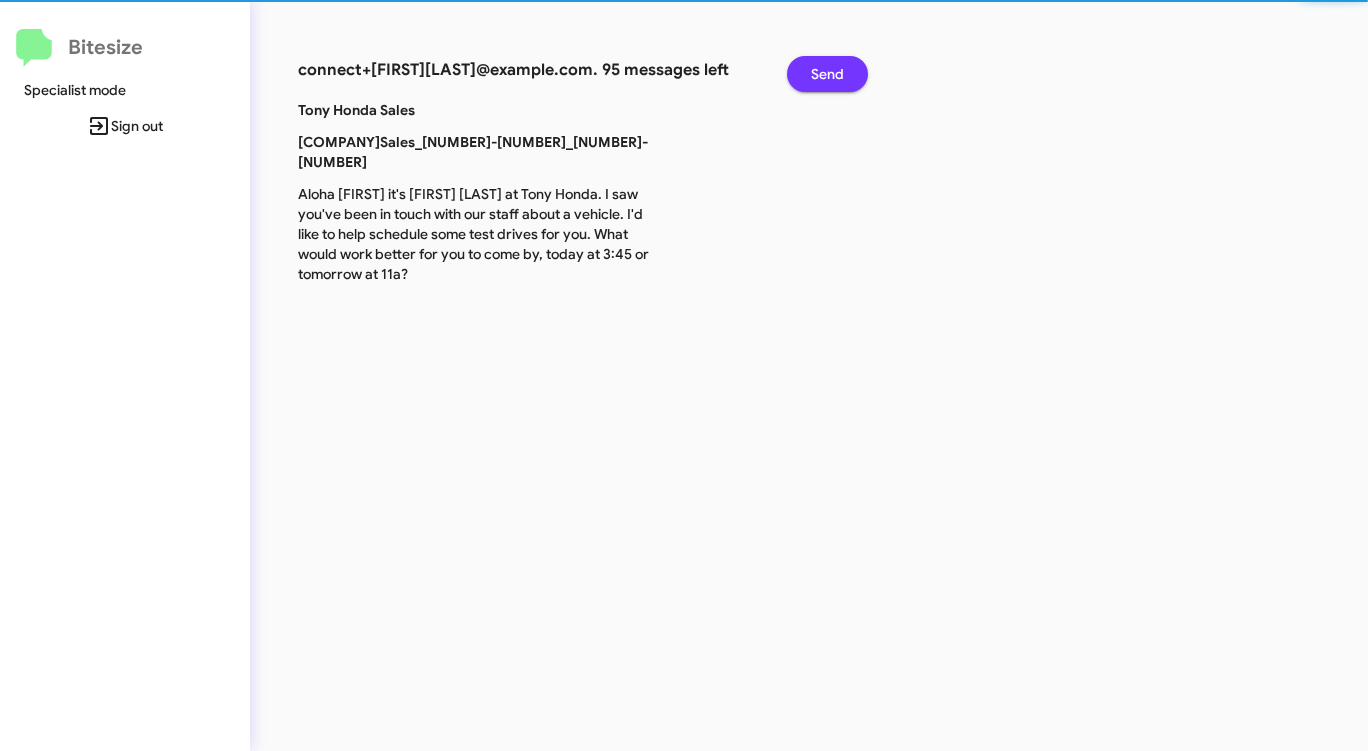 click on "Send" 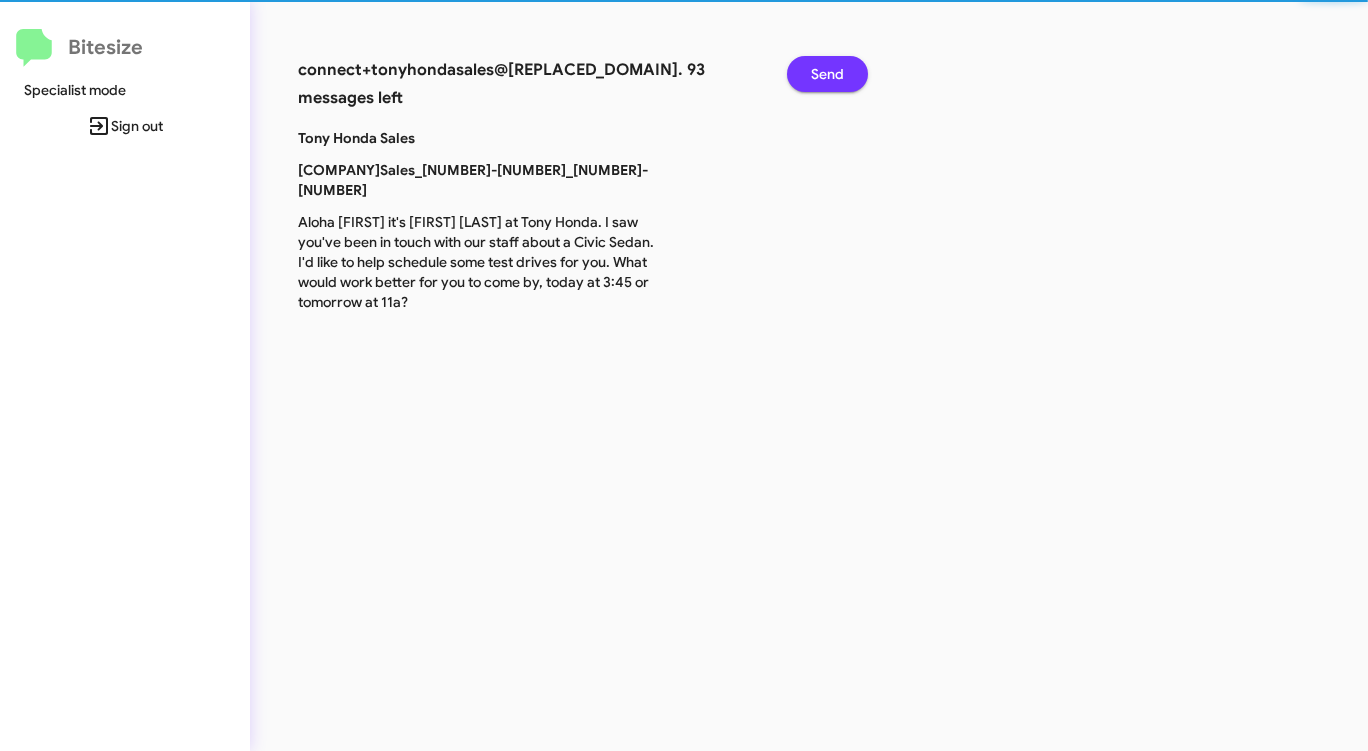 click on "Send" 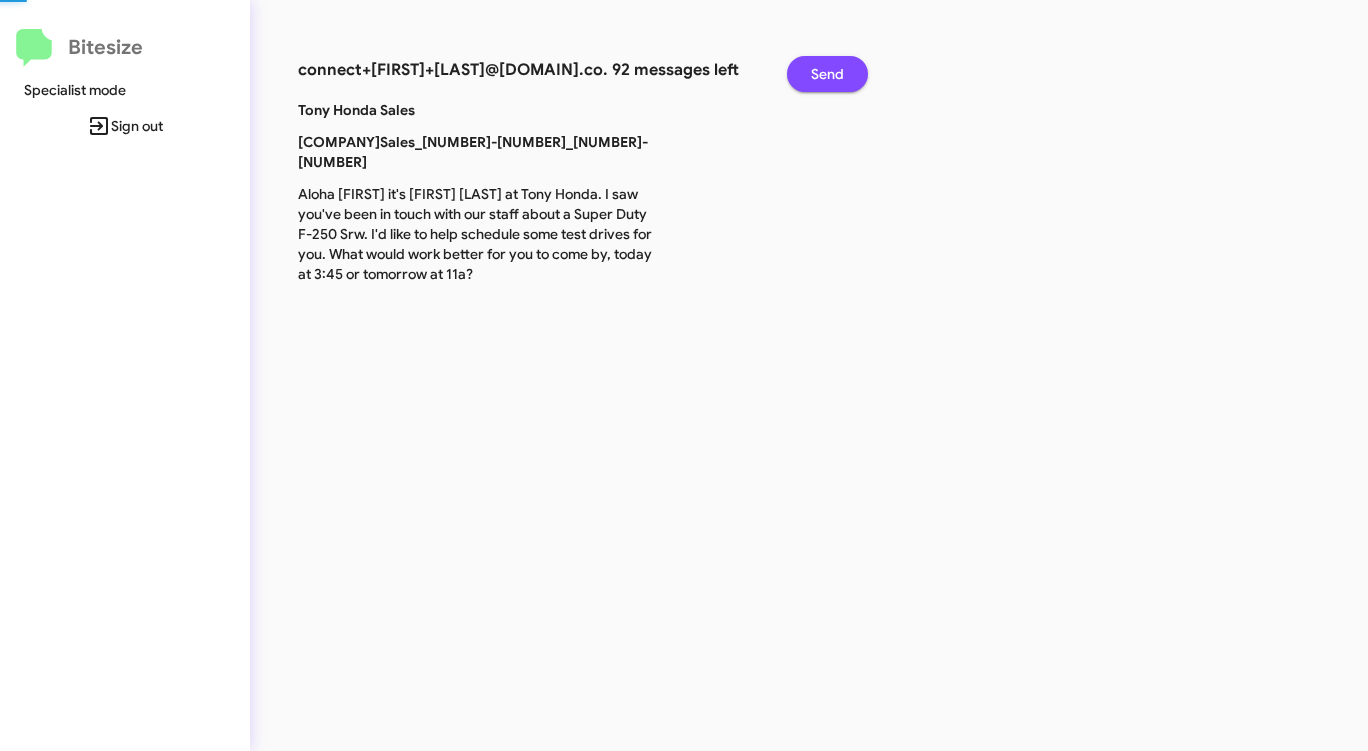 click on "Send" 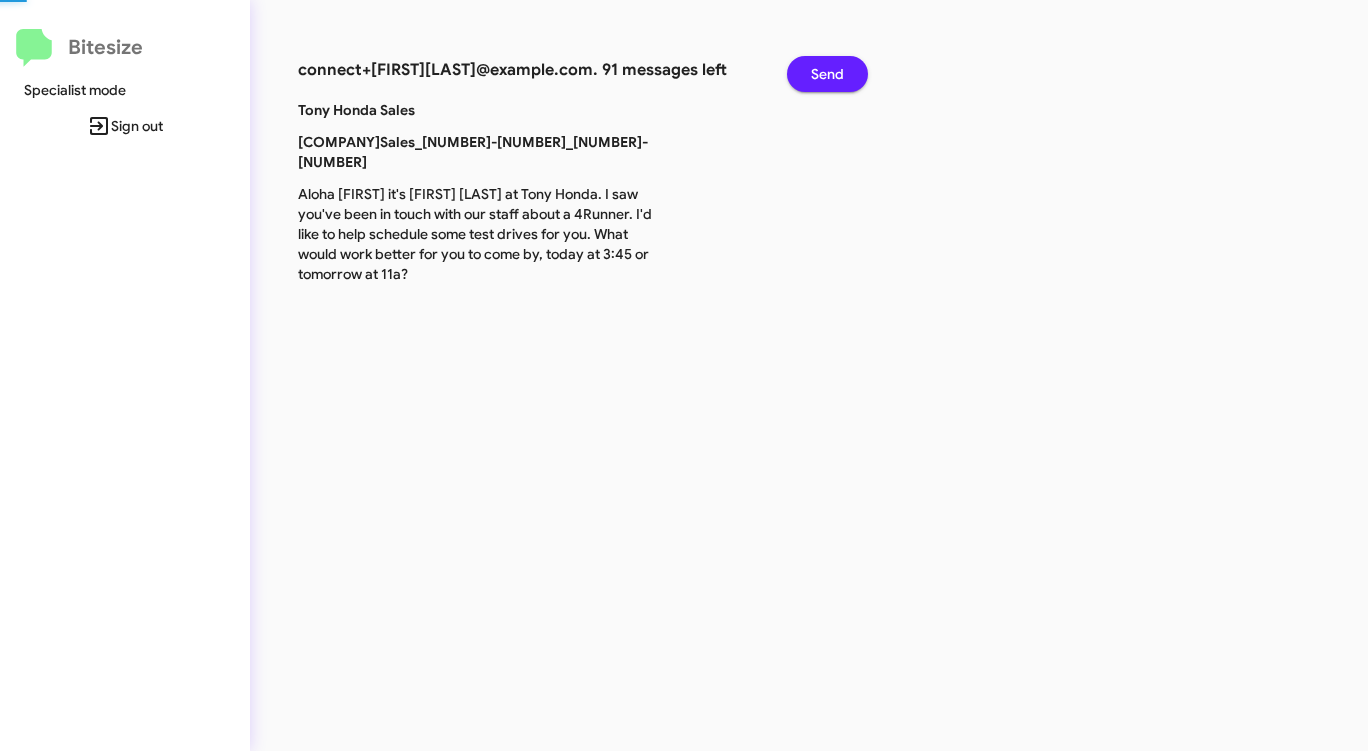 click on "Send" 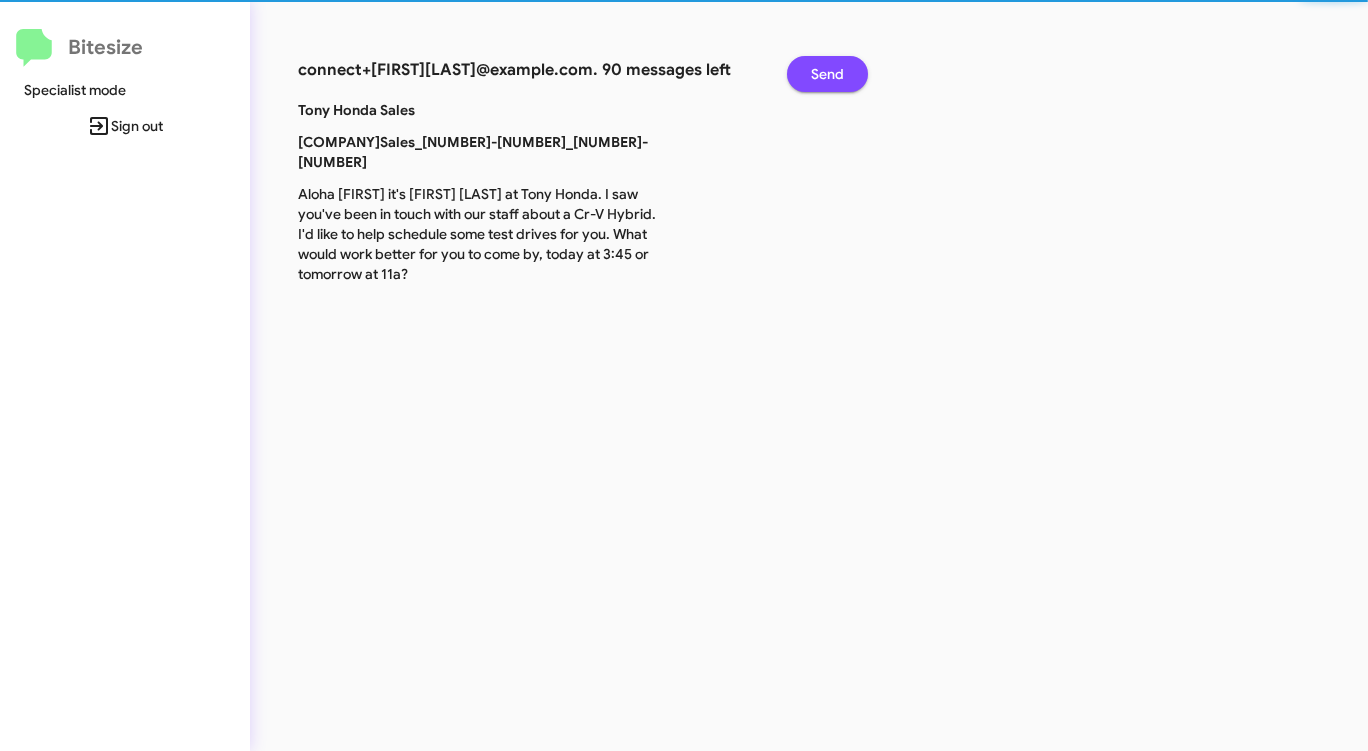 click on "Send" 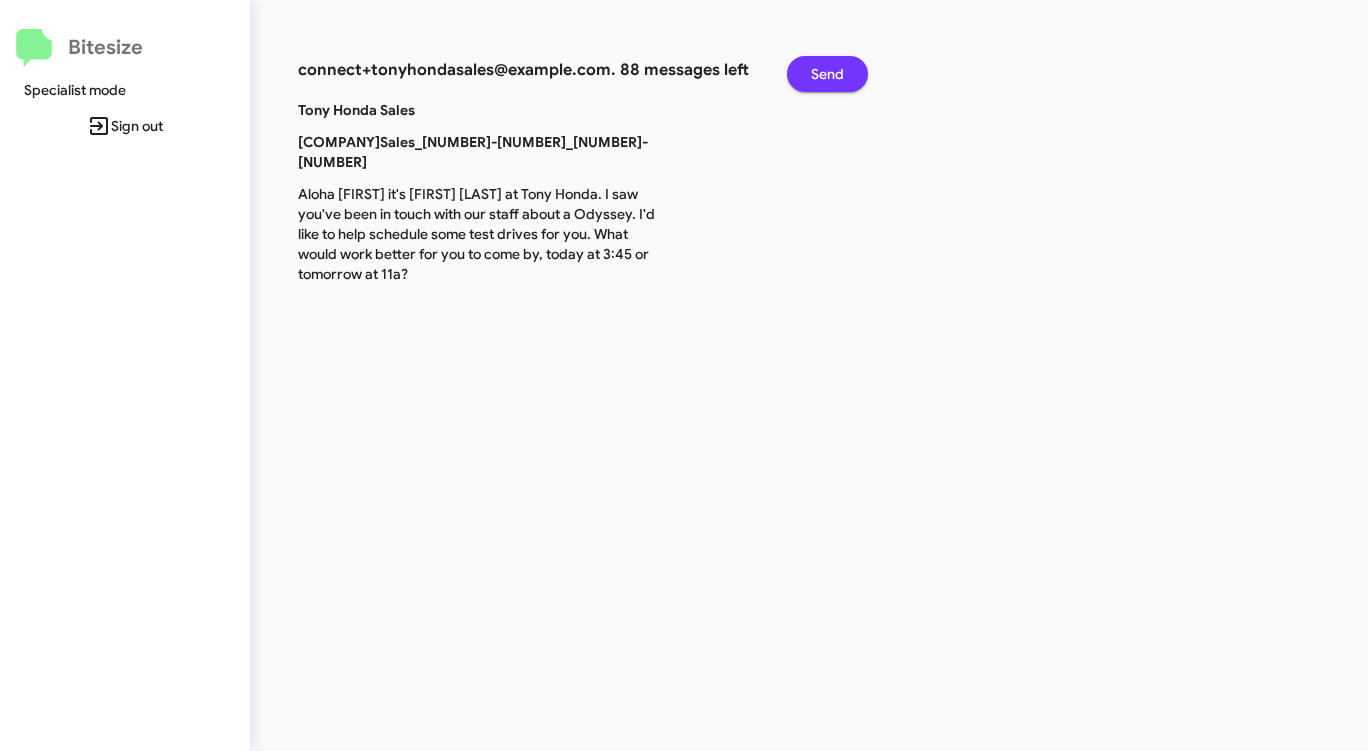 click on "Send" 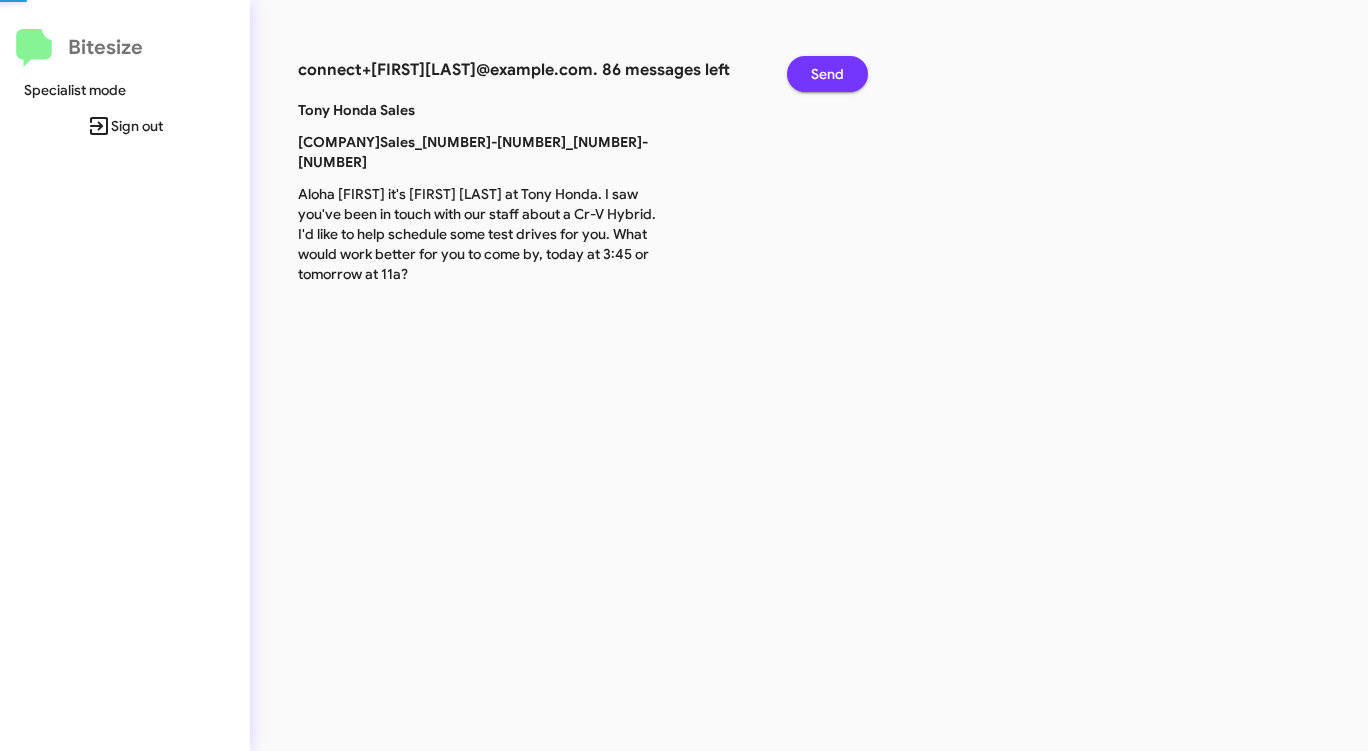 click on "Send" 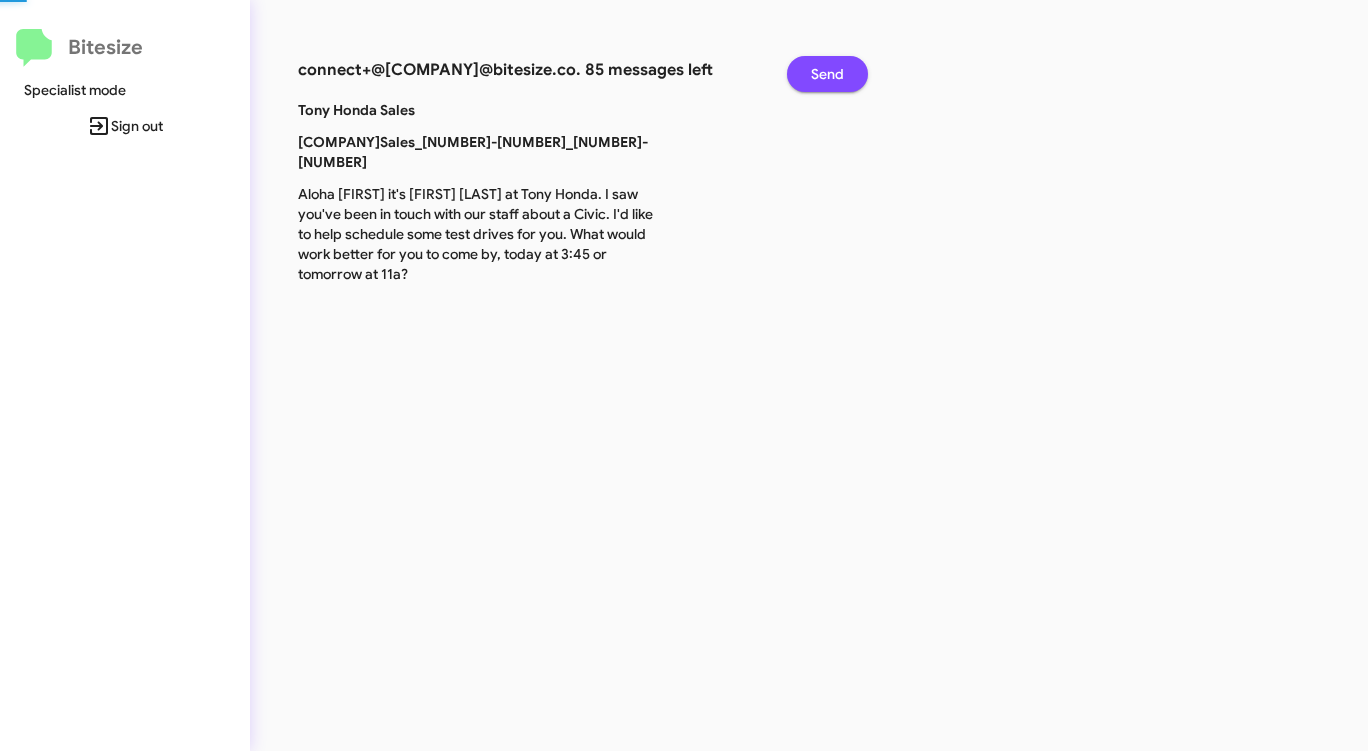 click on "Send" 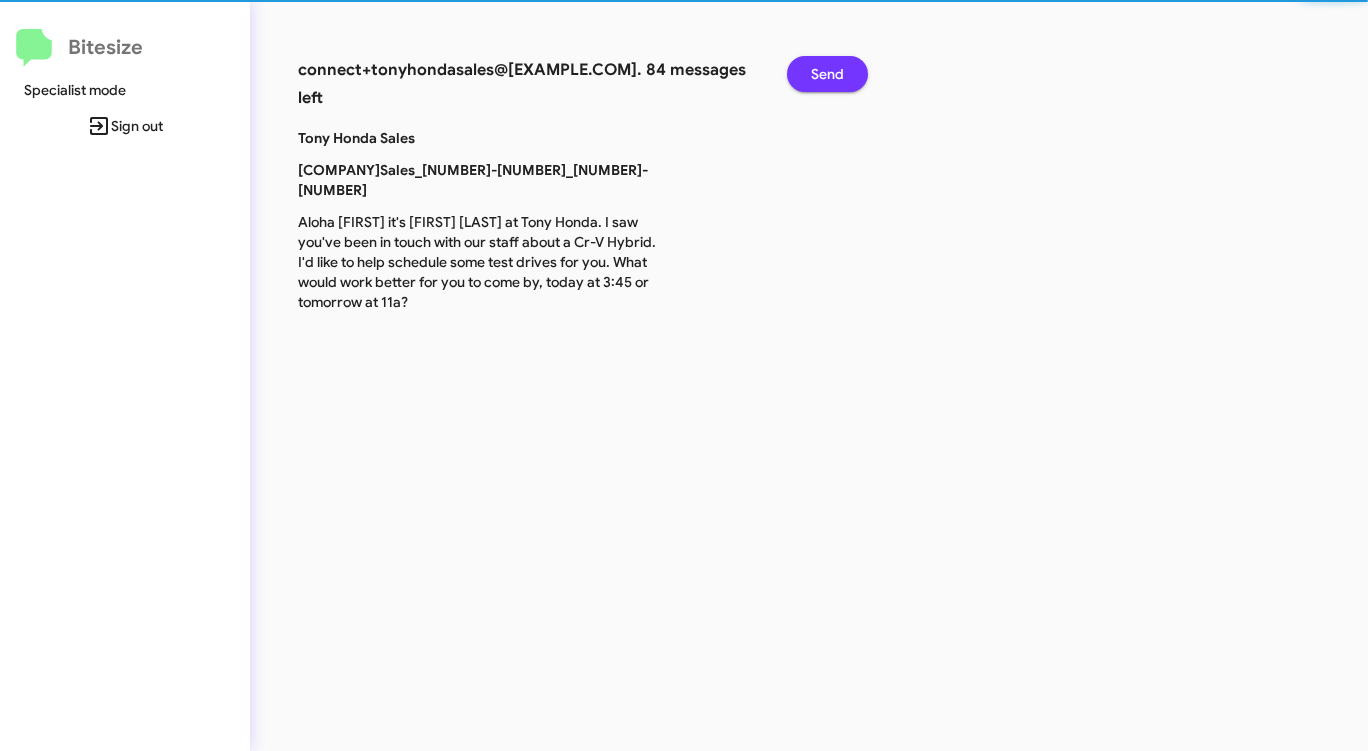 click on "Send" 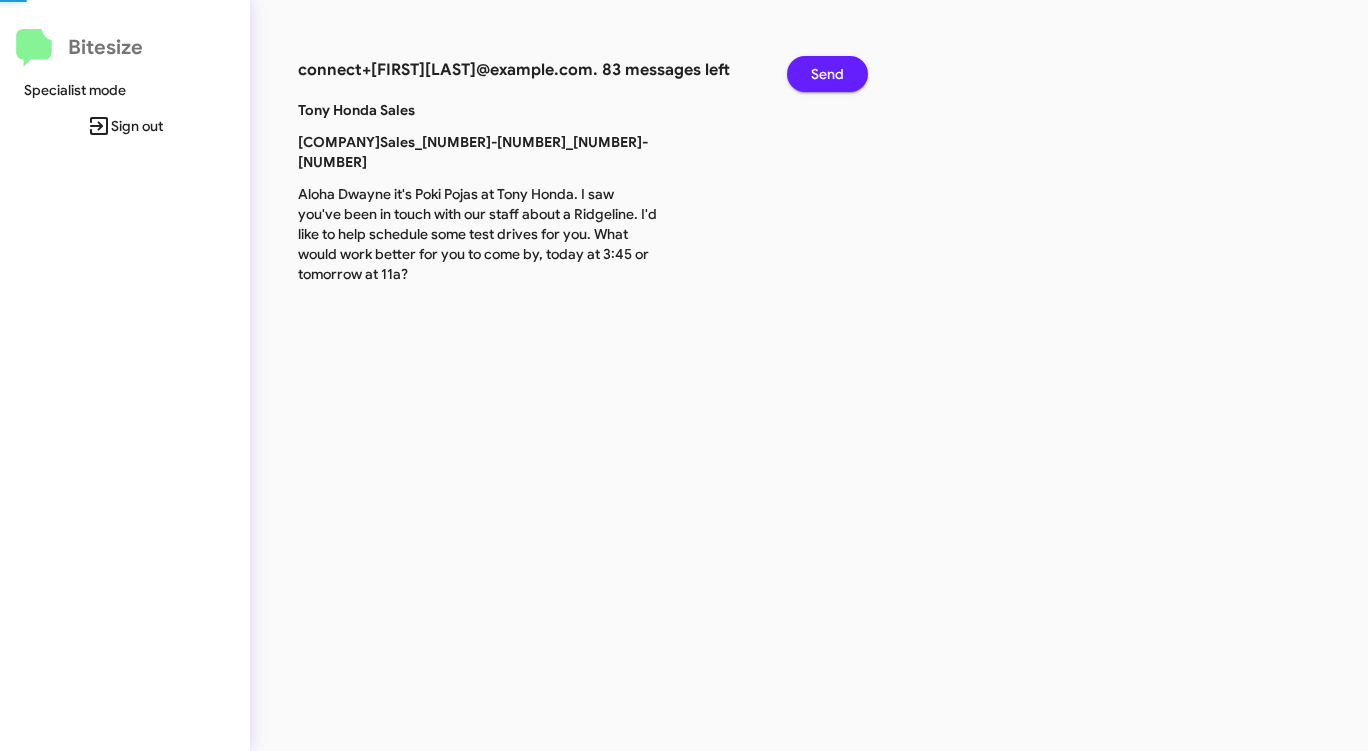 click on "Send" 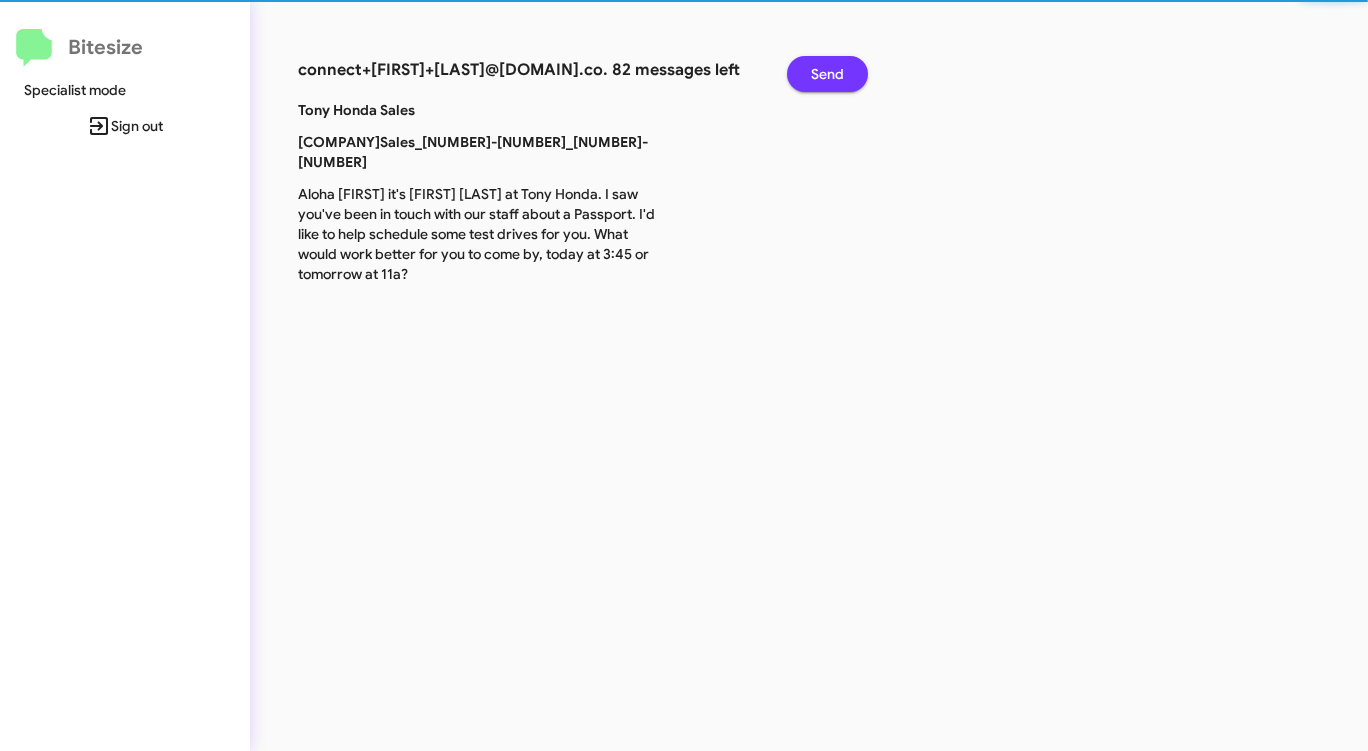 click on "Send" 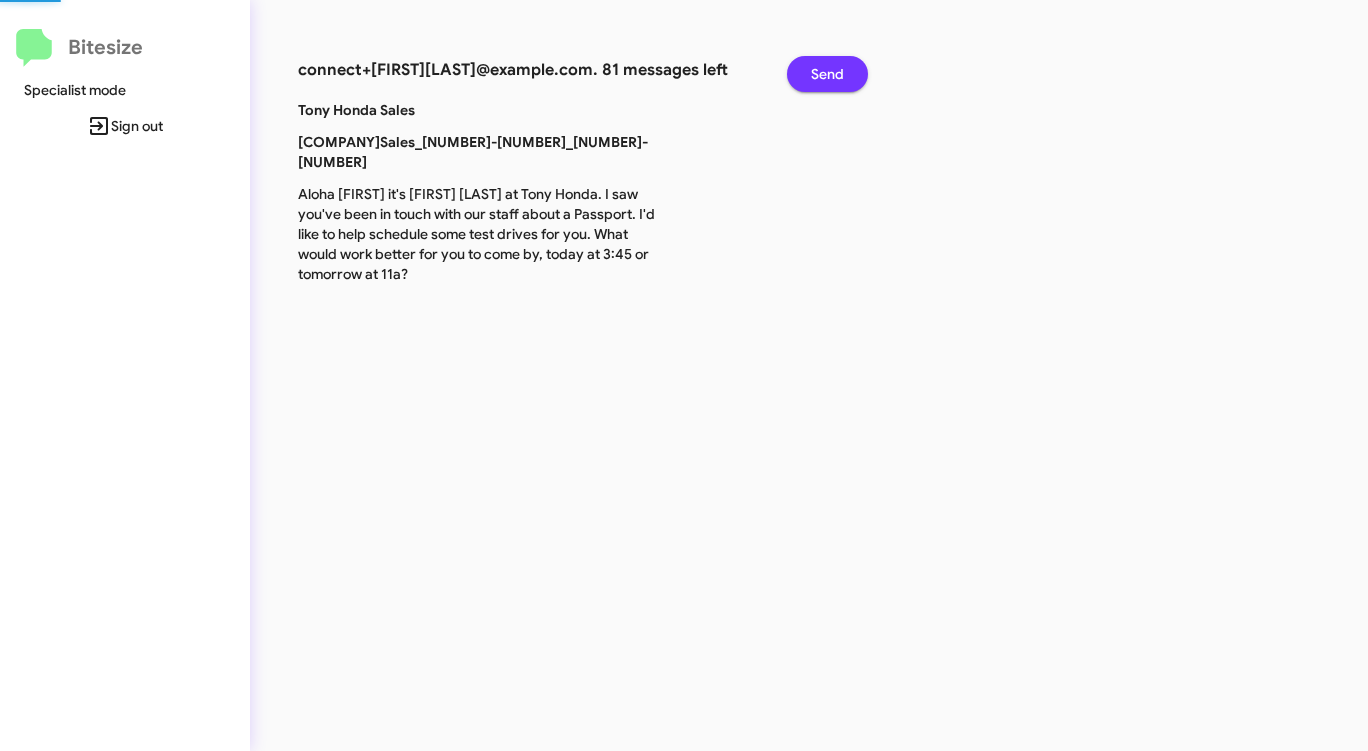 click on "Send" 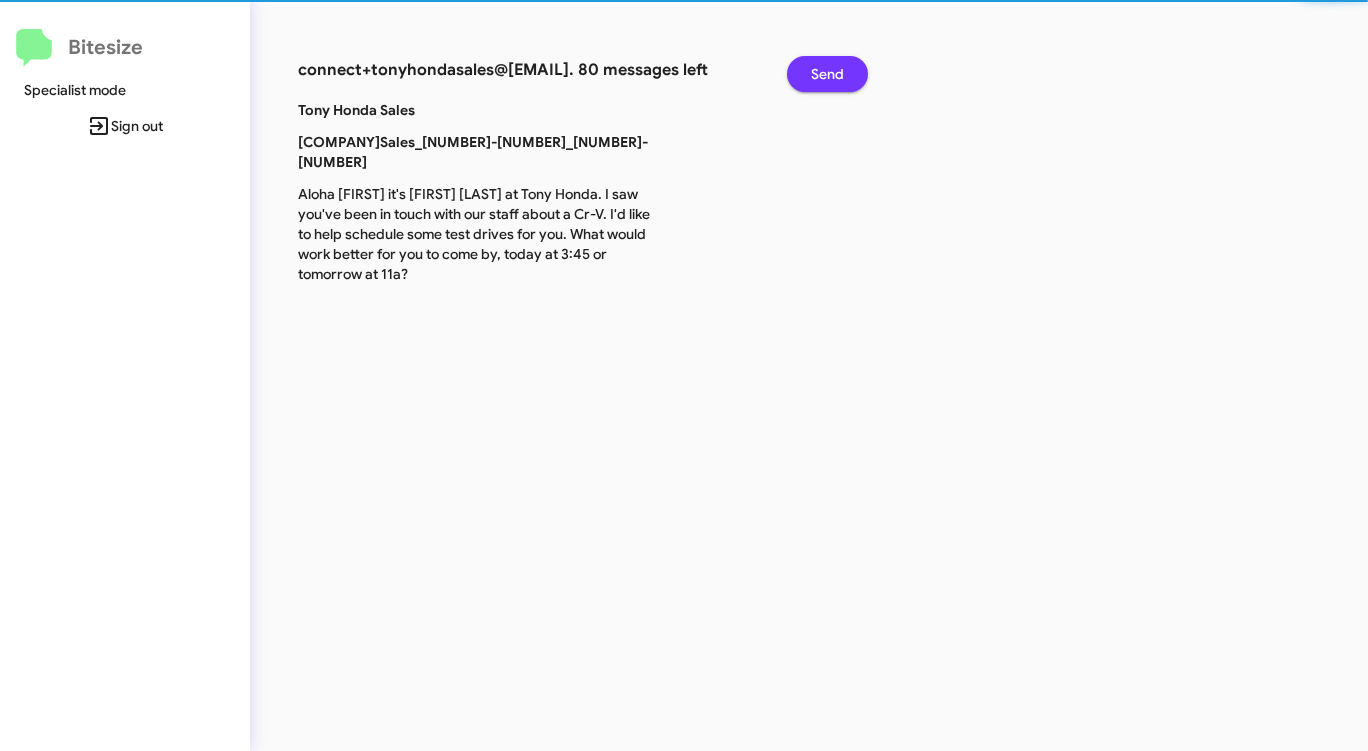 click on "Send" 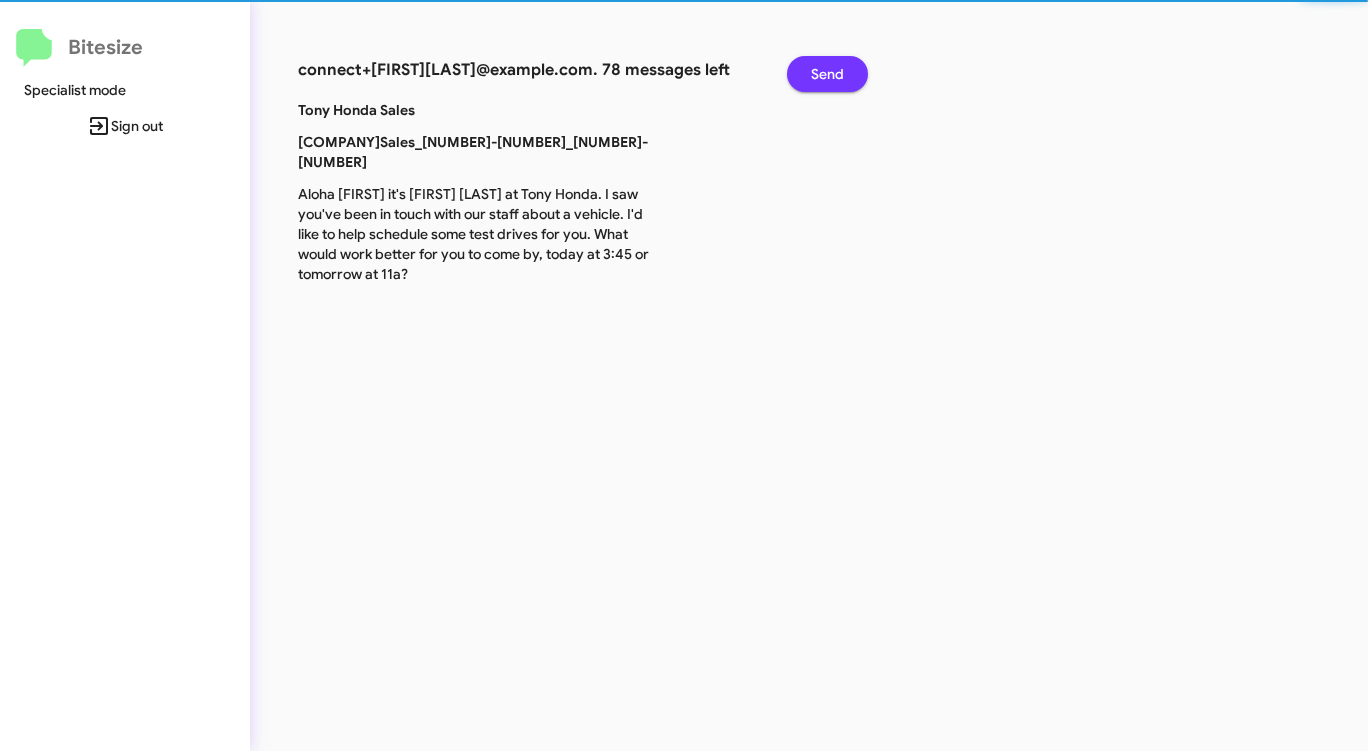 click on "Send" 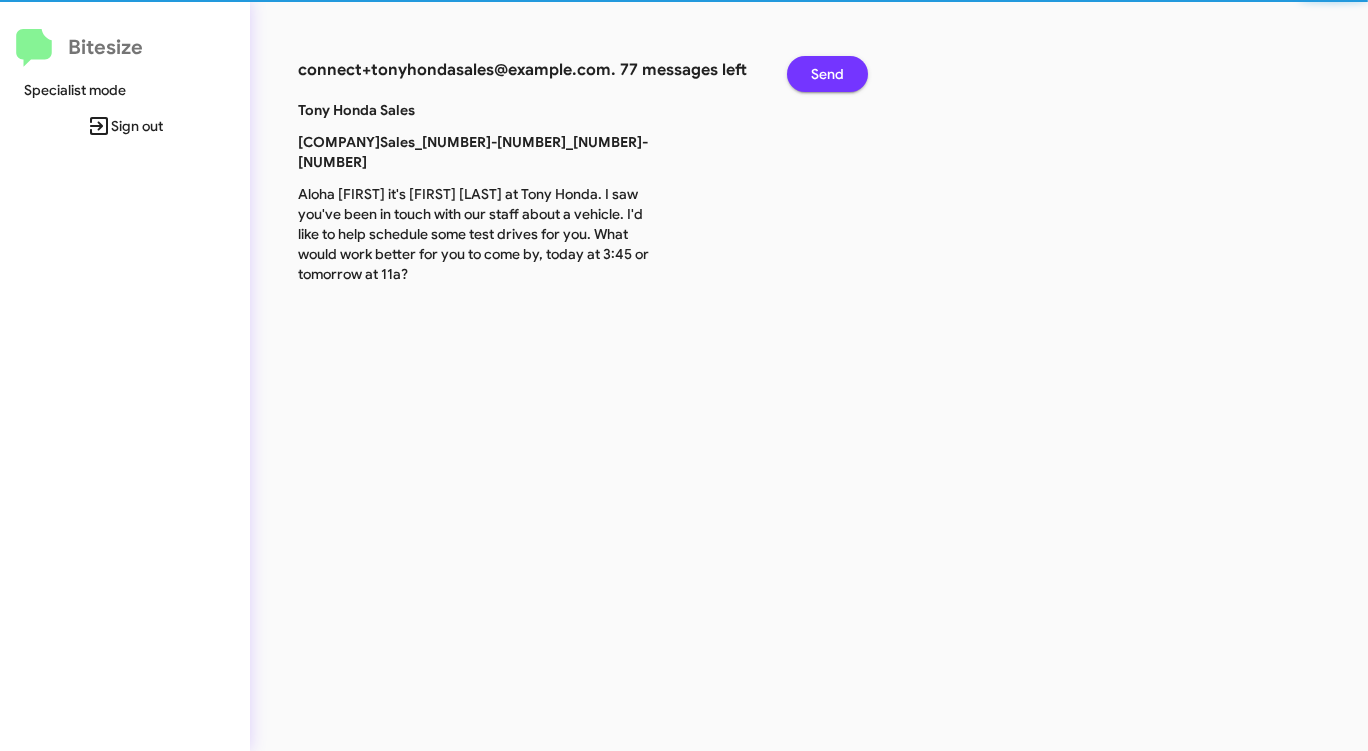 click on "Send" 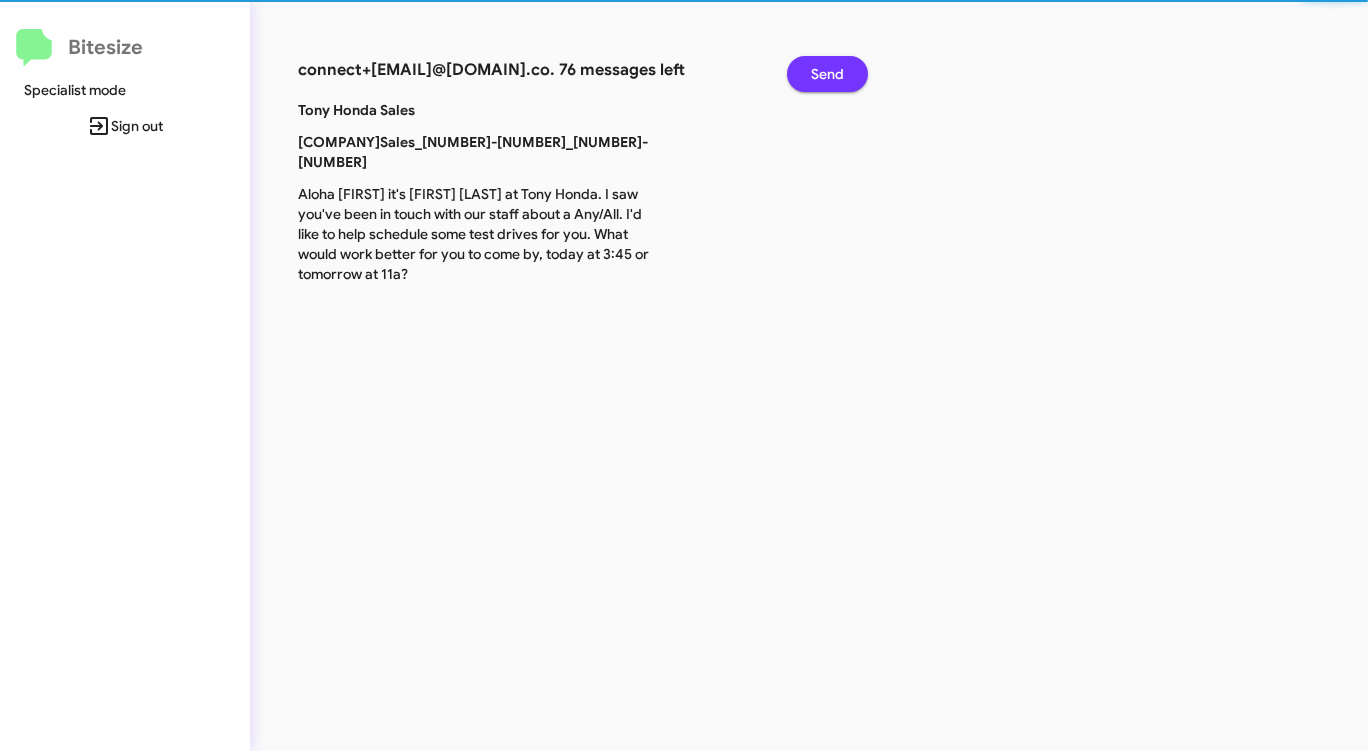 click on "Send" 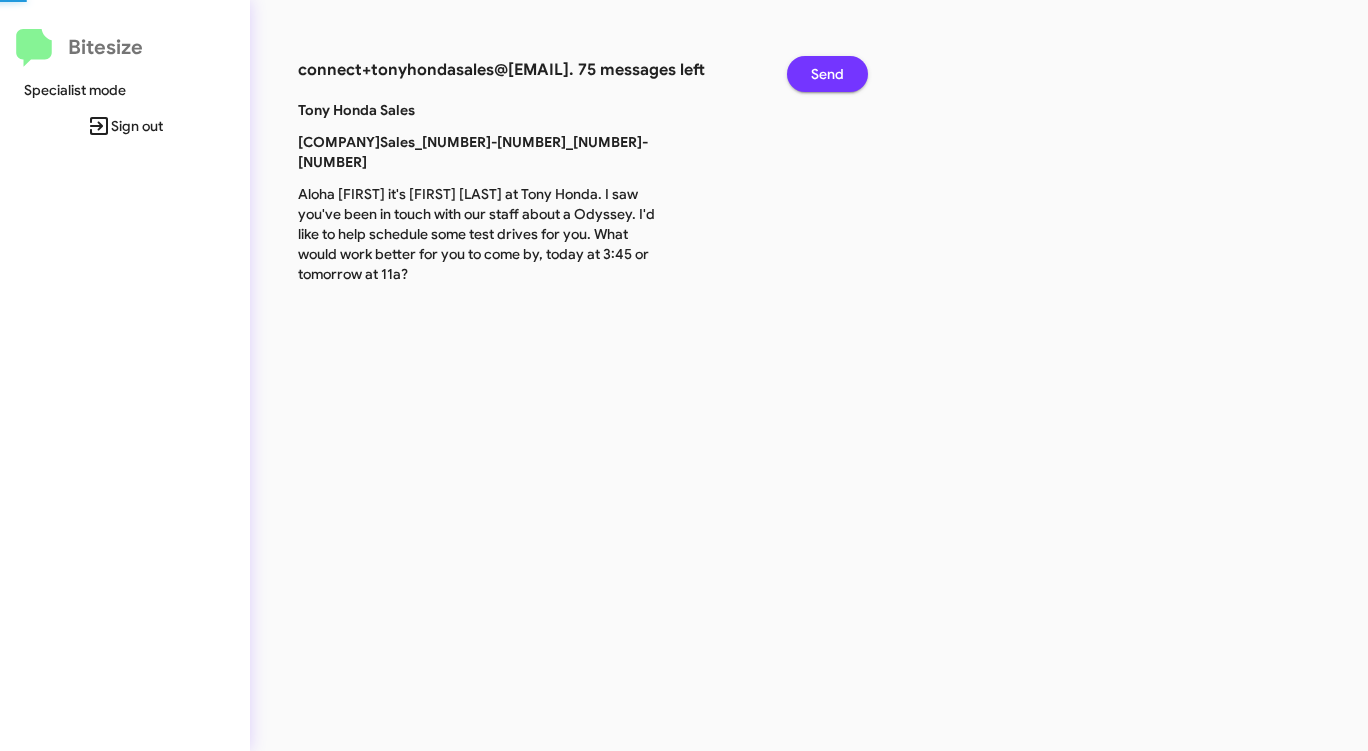 click on "Send" 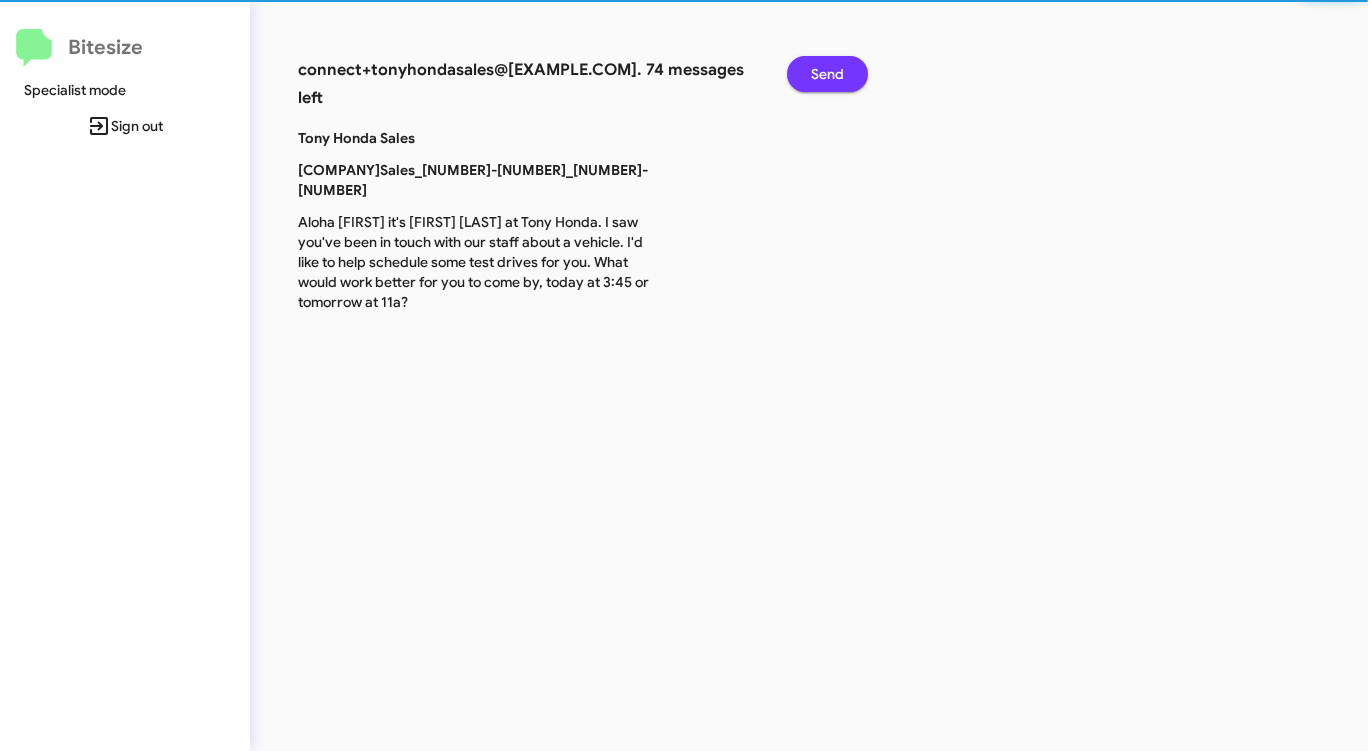 click on "Send" 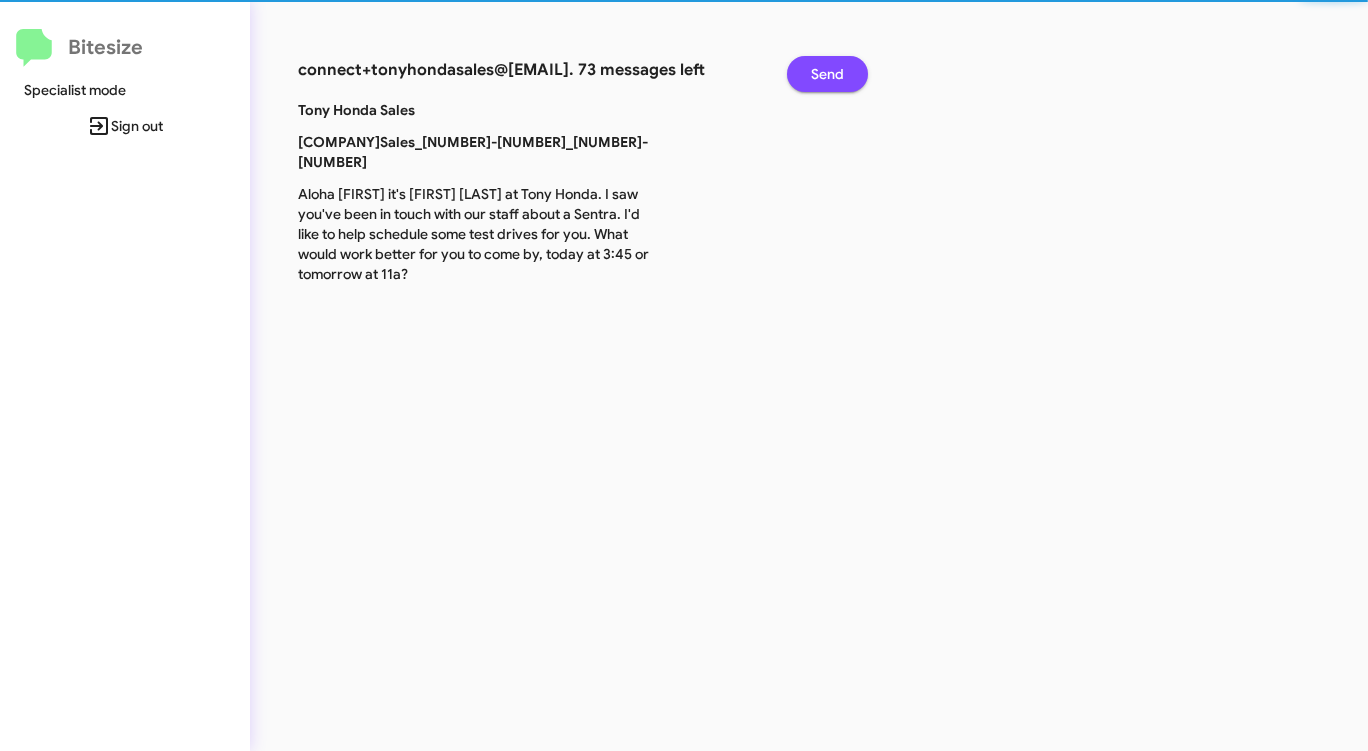 click on "Send" 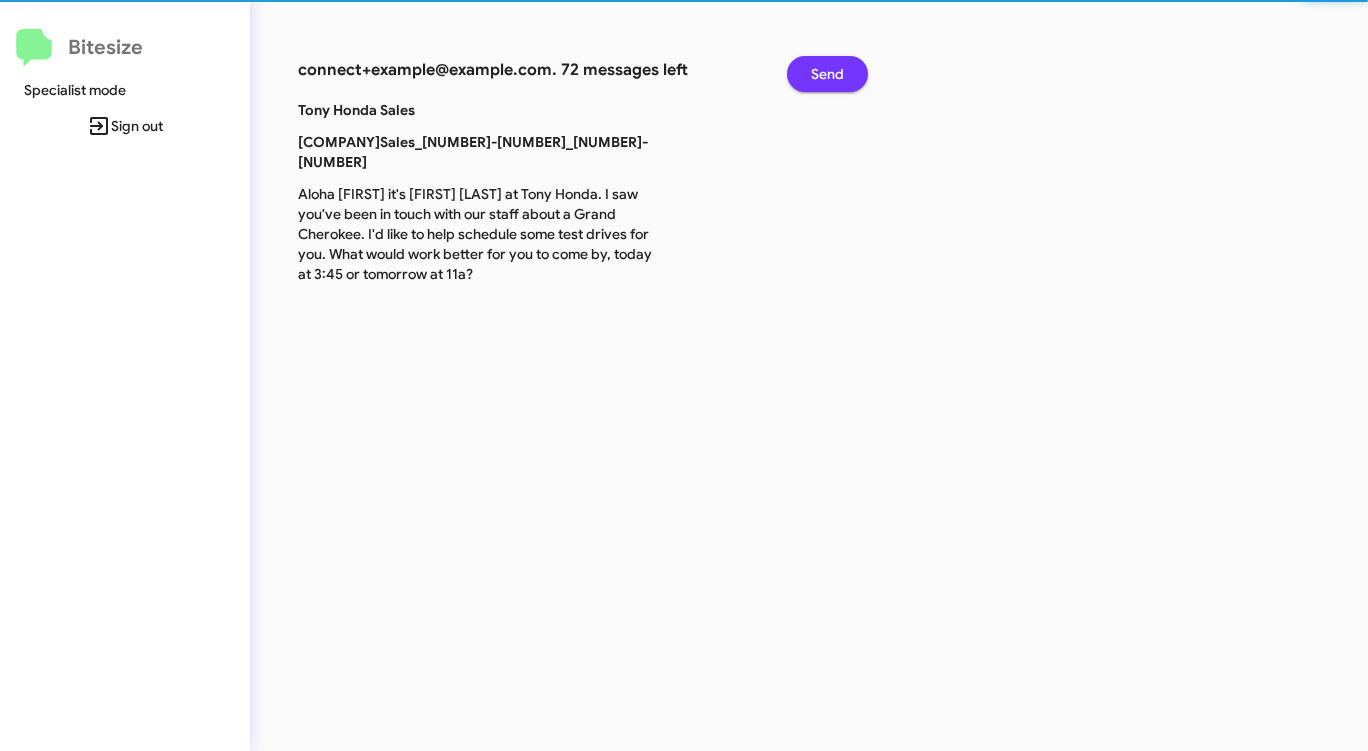 click on "Send" 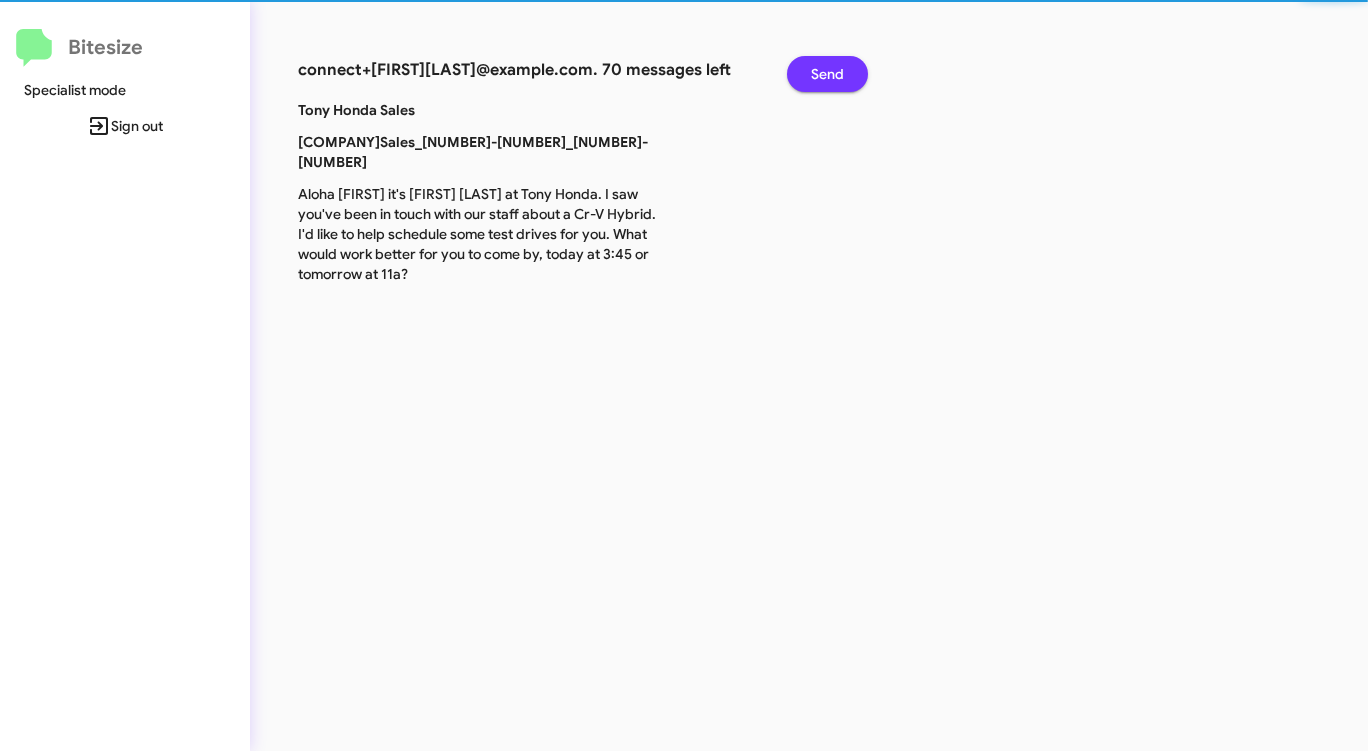 click on "Send" 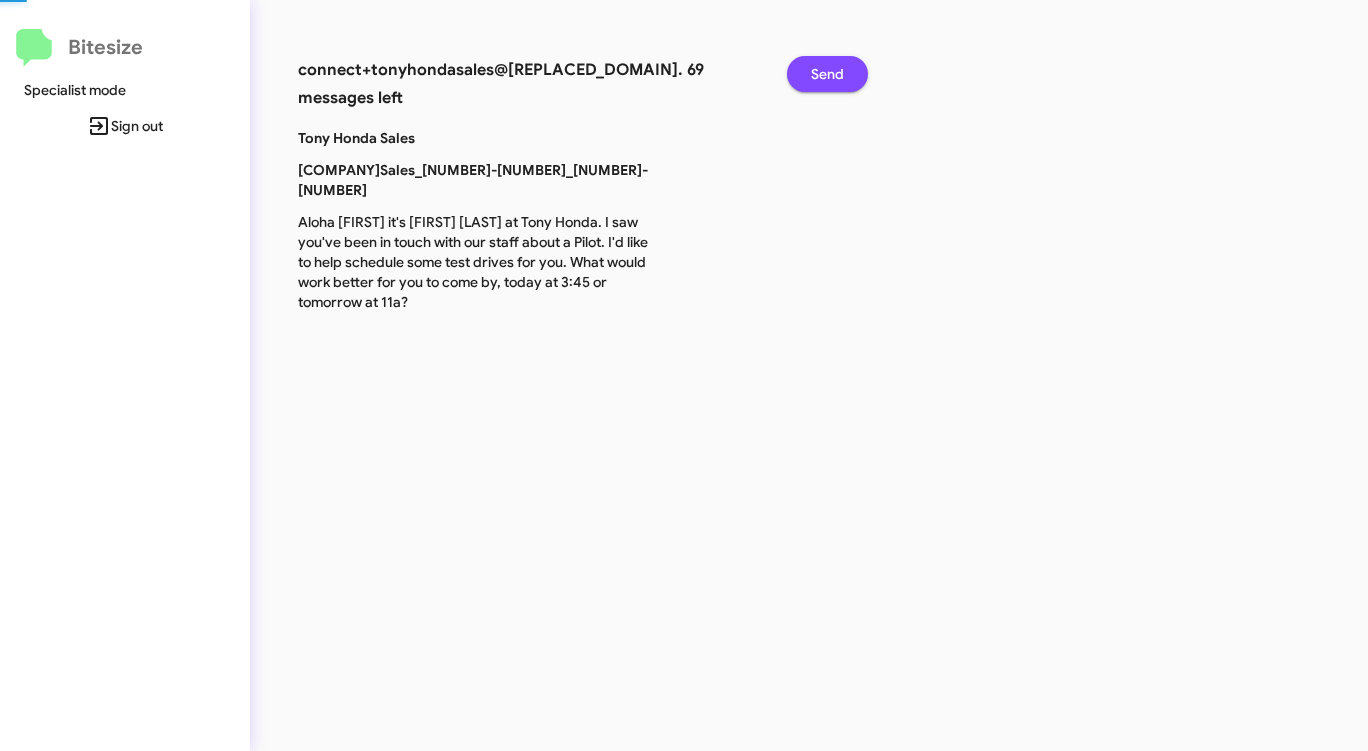 click on "Send" 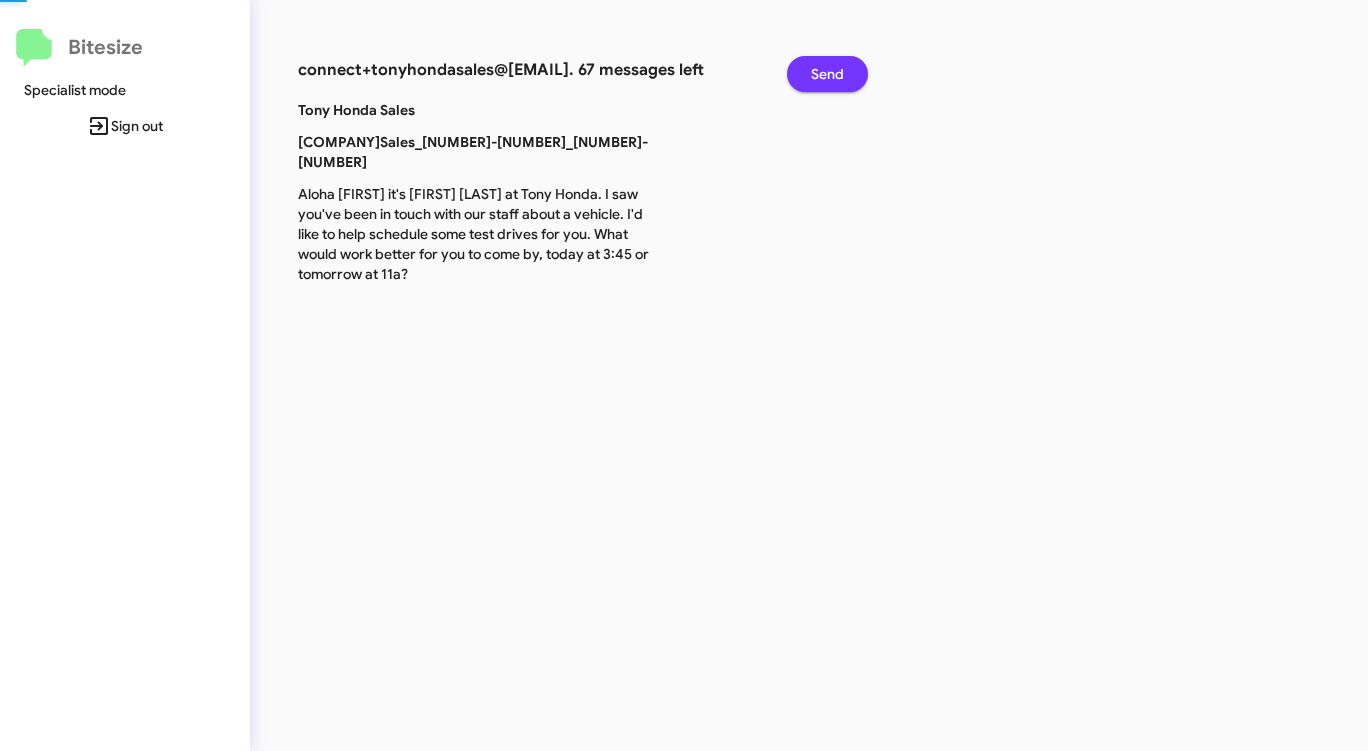 click on "Send" 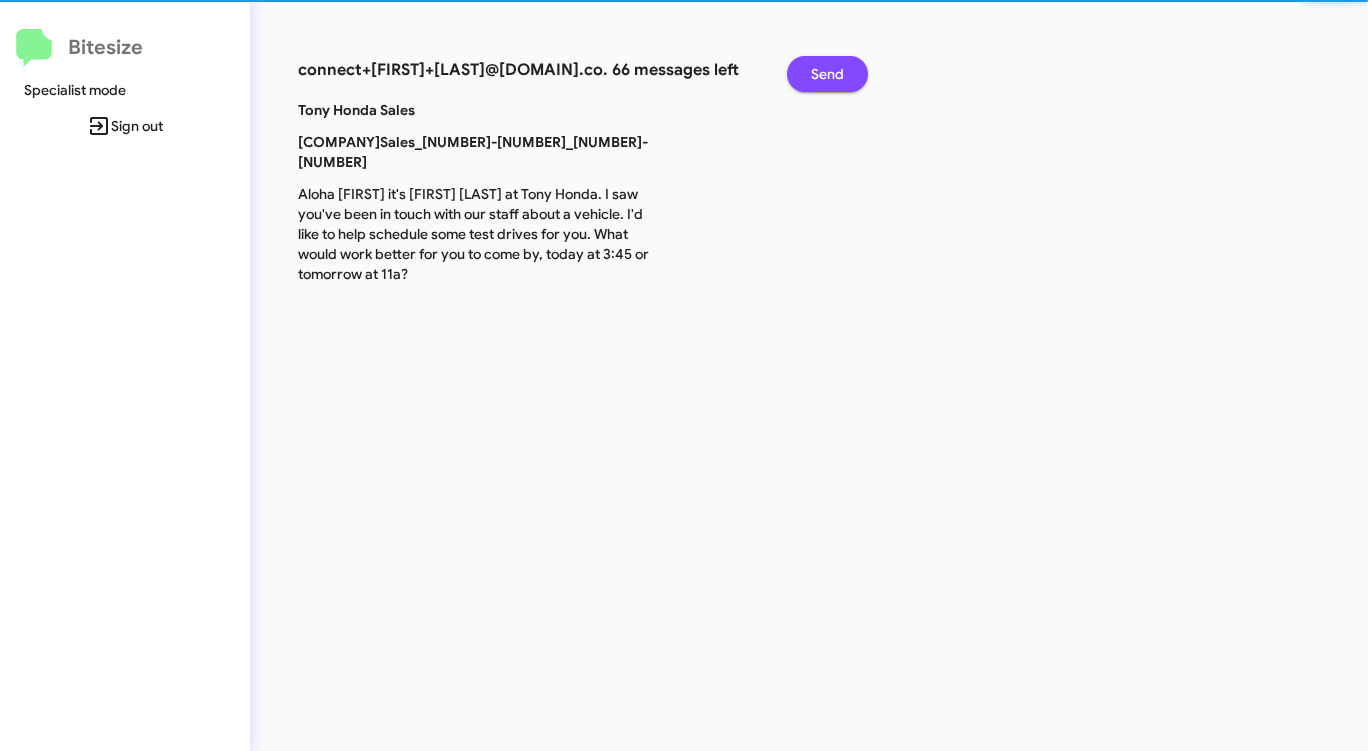 click on "Send" 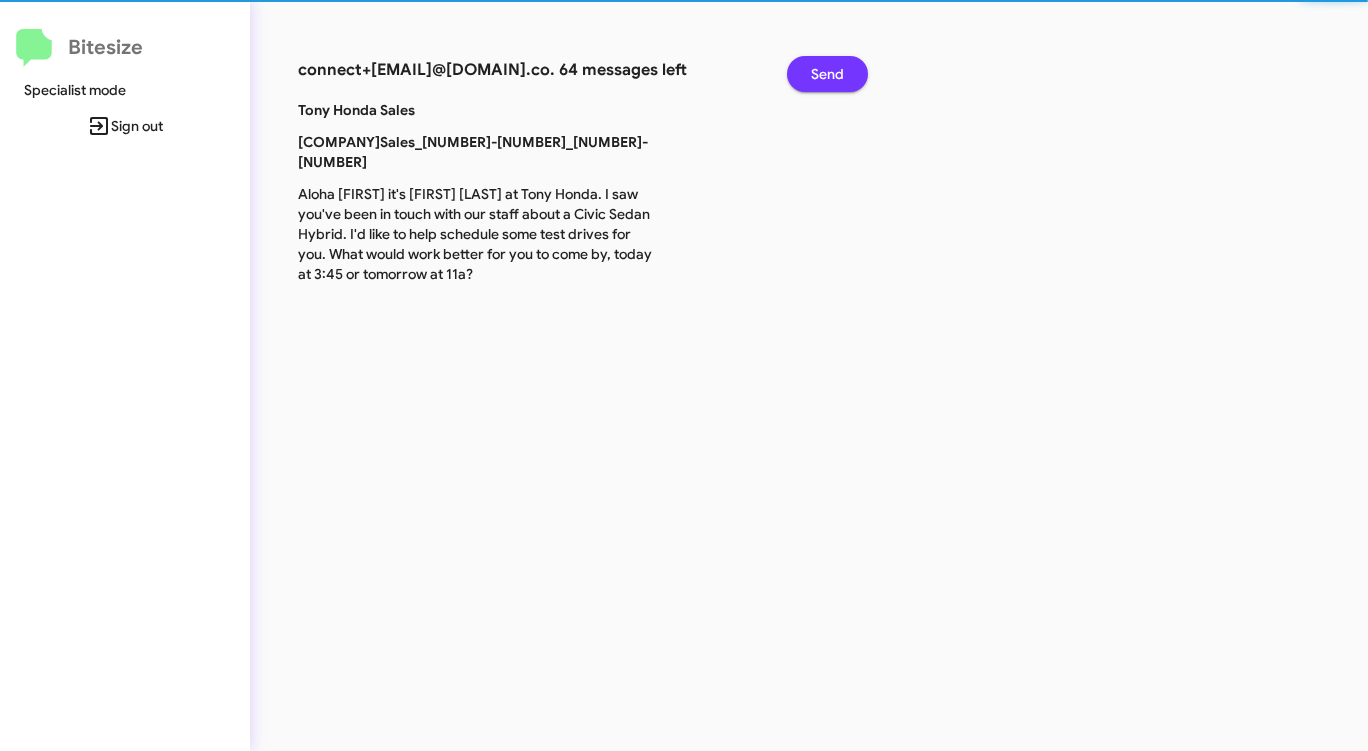 click on "Send" 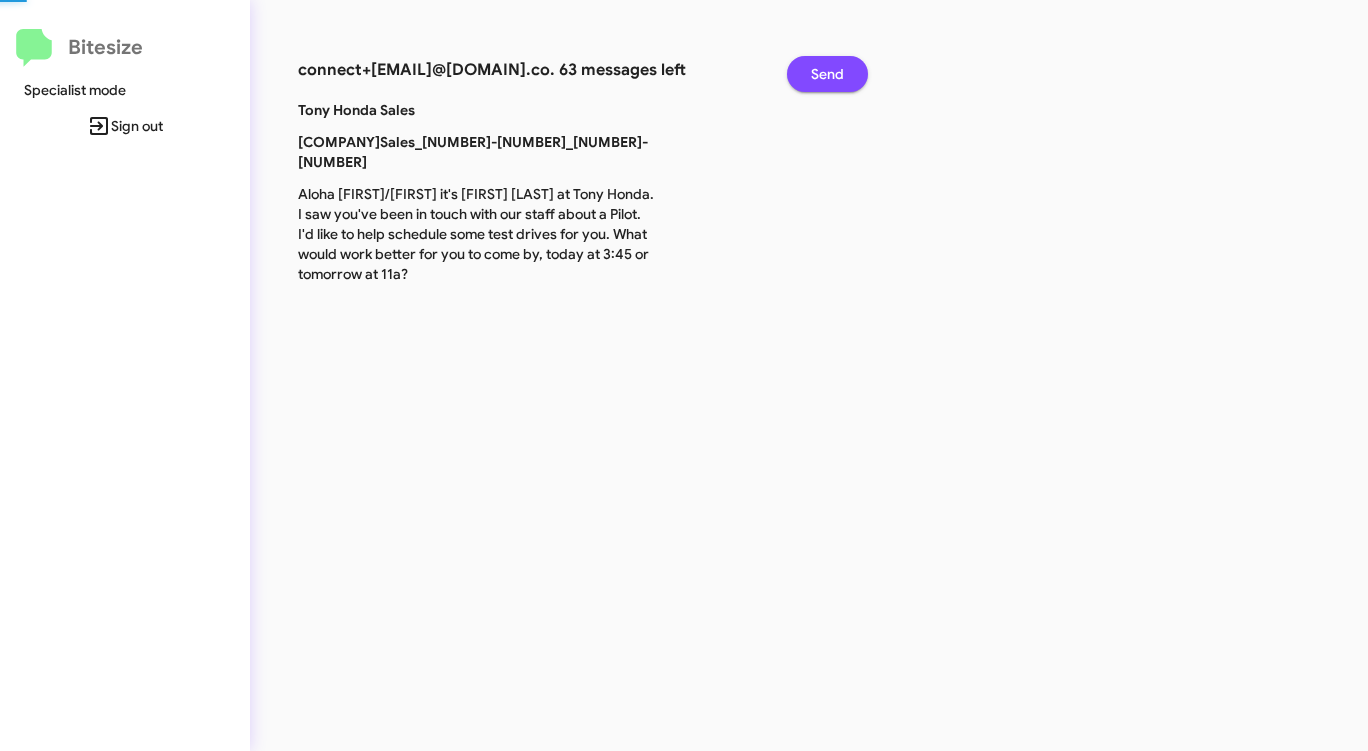 click on "Send" 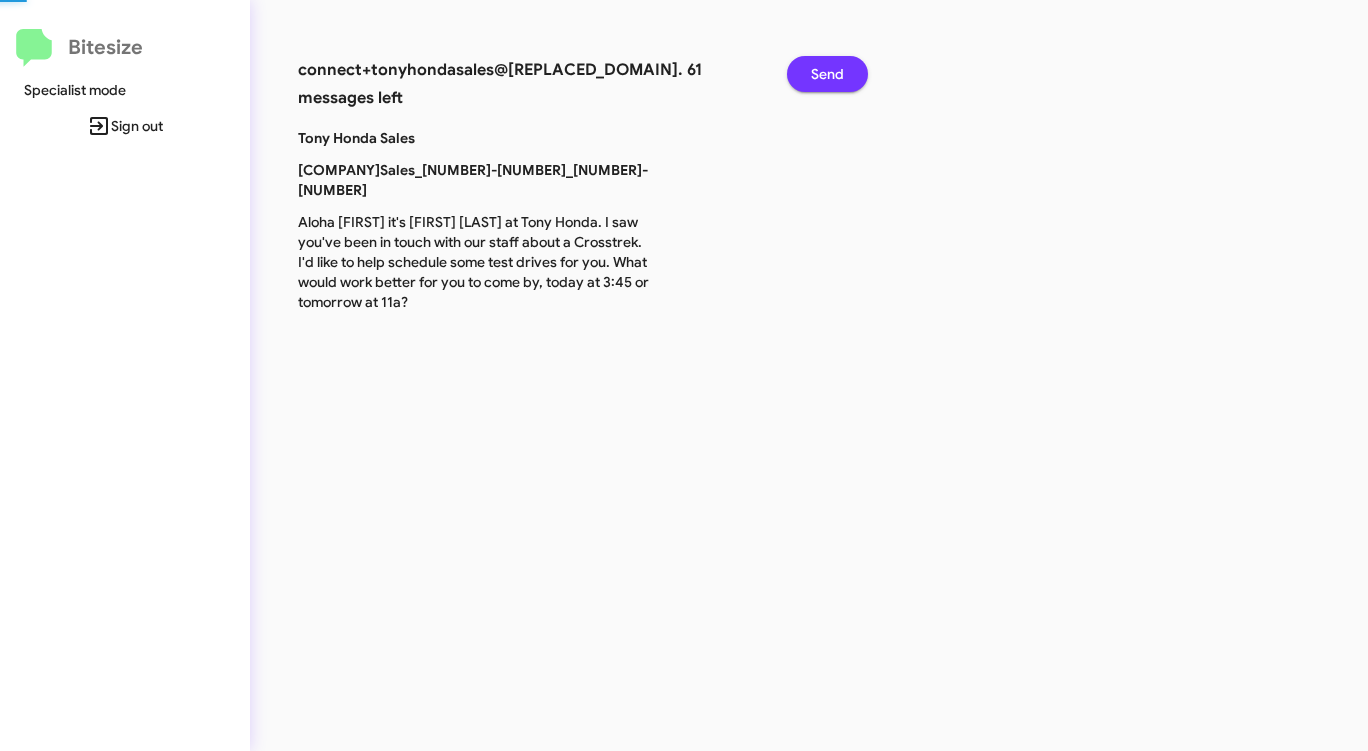 click on "Send" 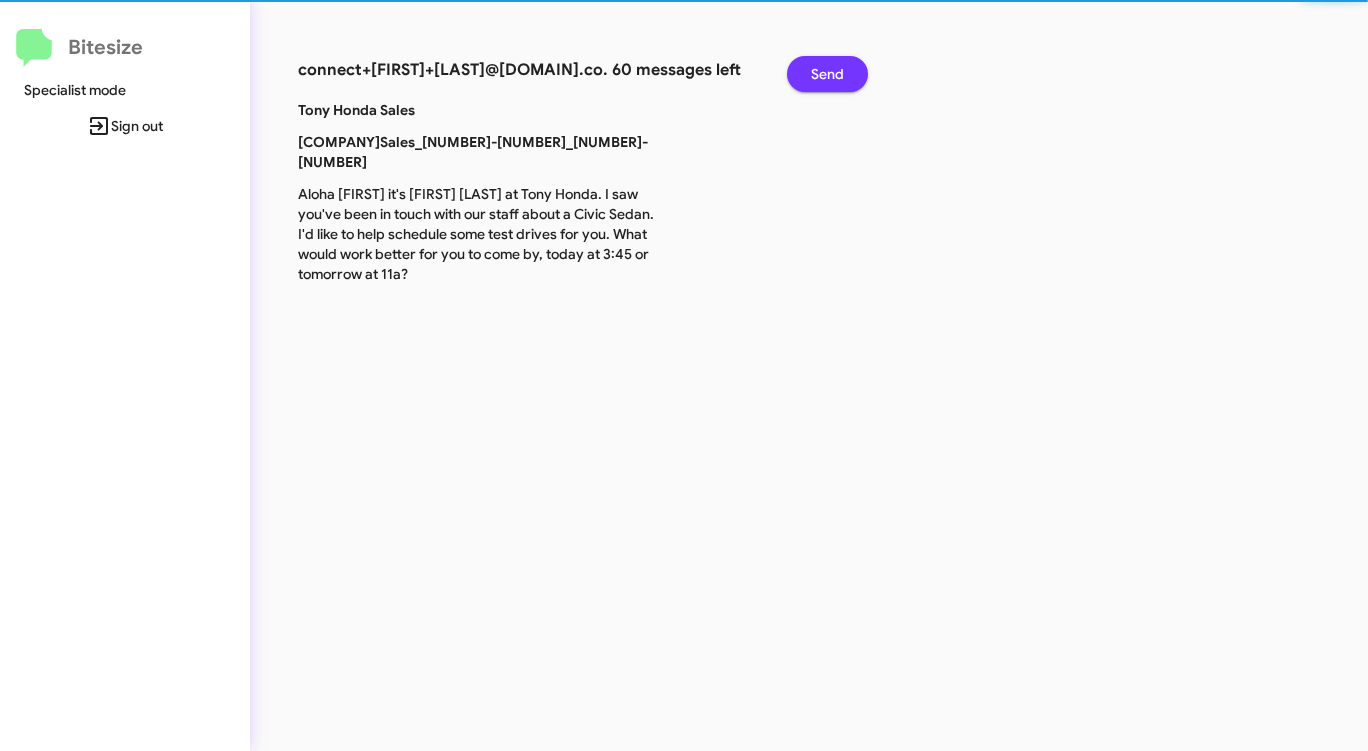 click on "Send" 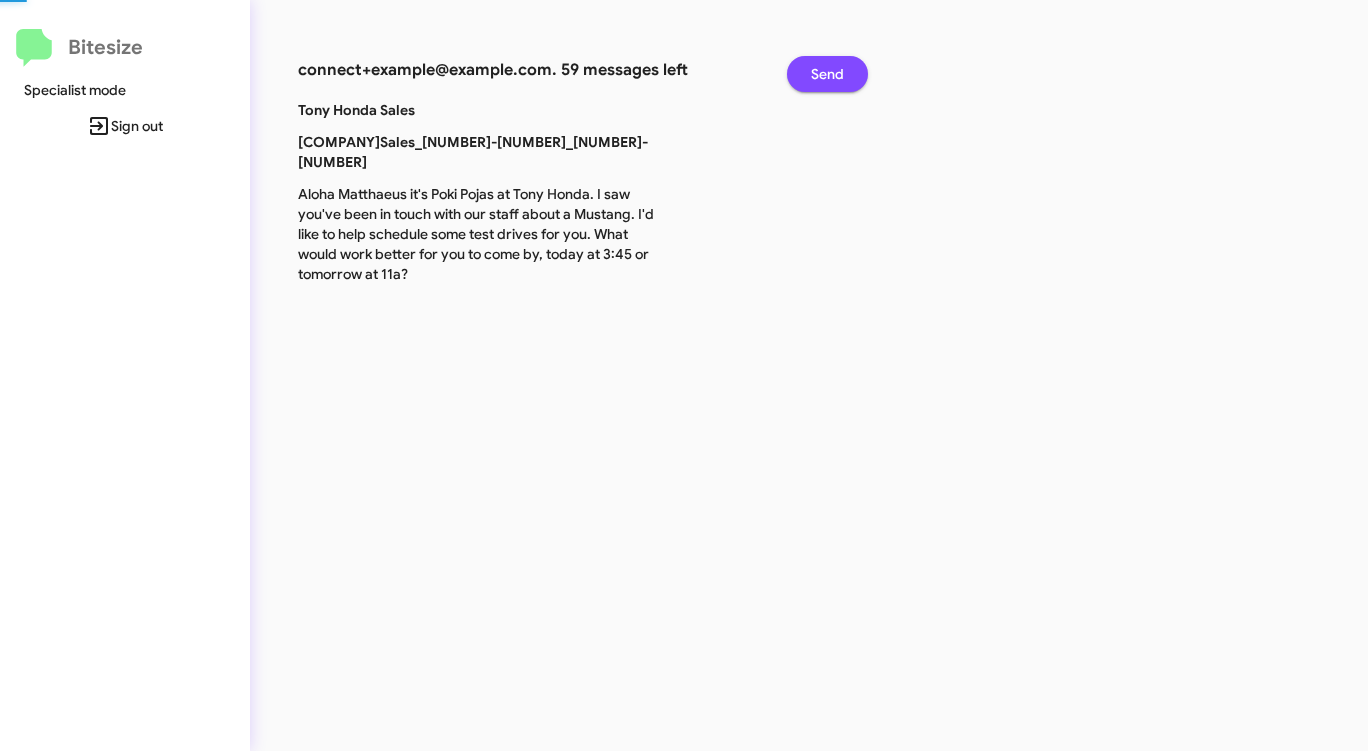 click on "Send" 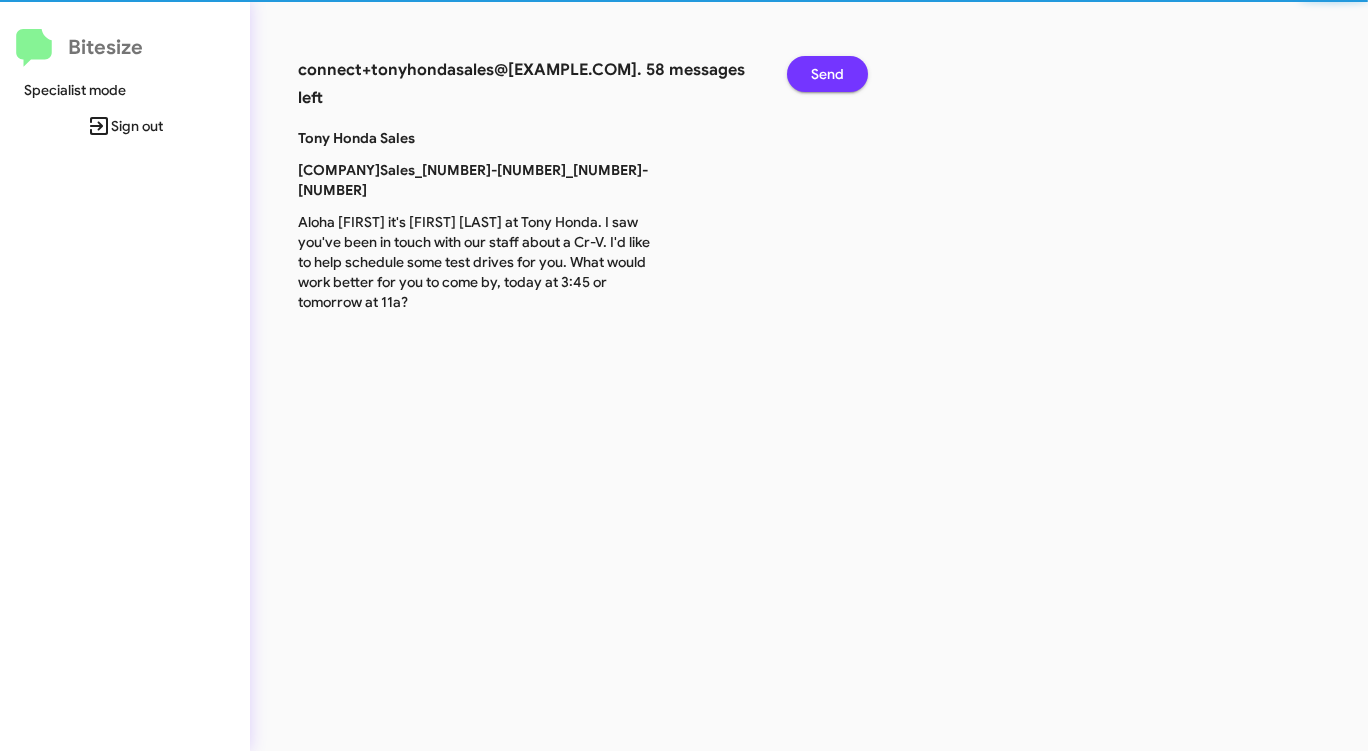 click on "Send" 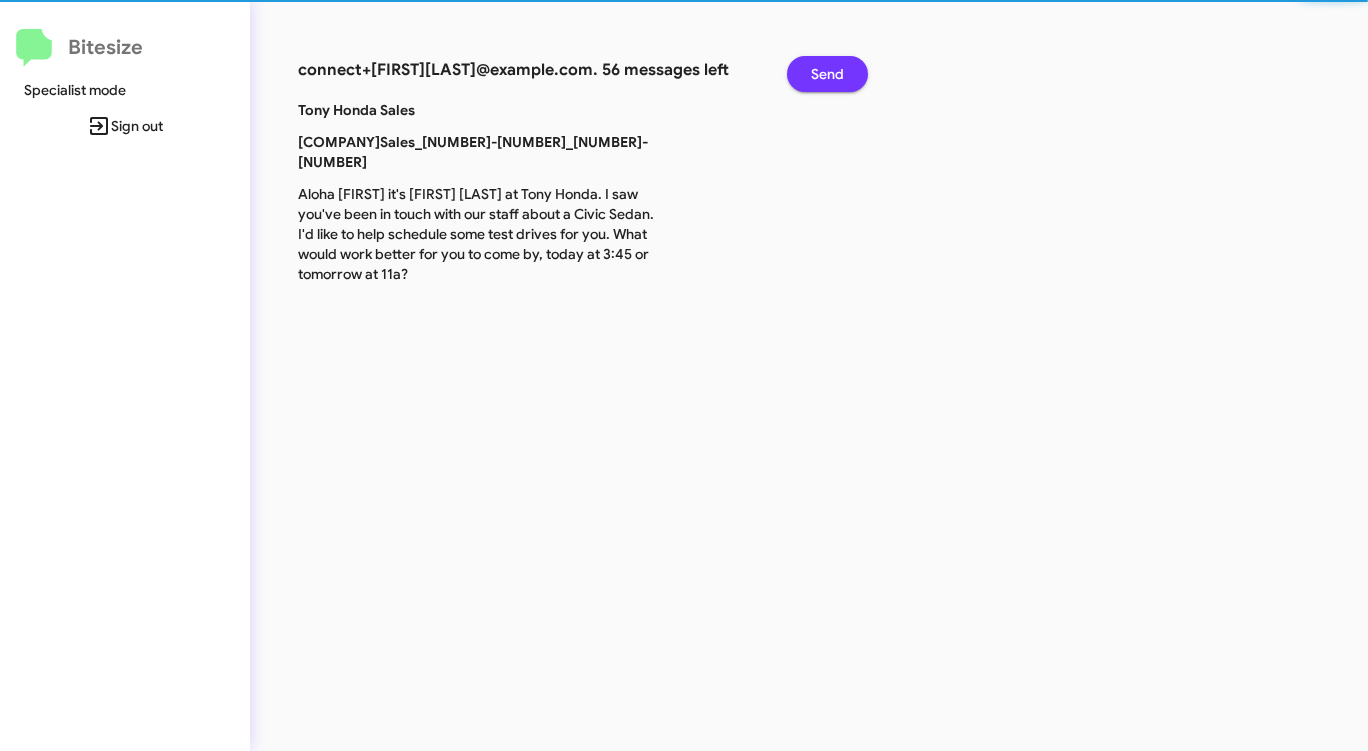 click on "Send" 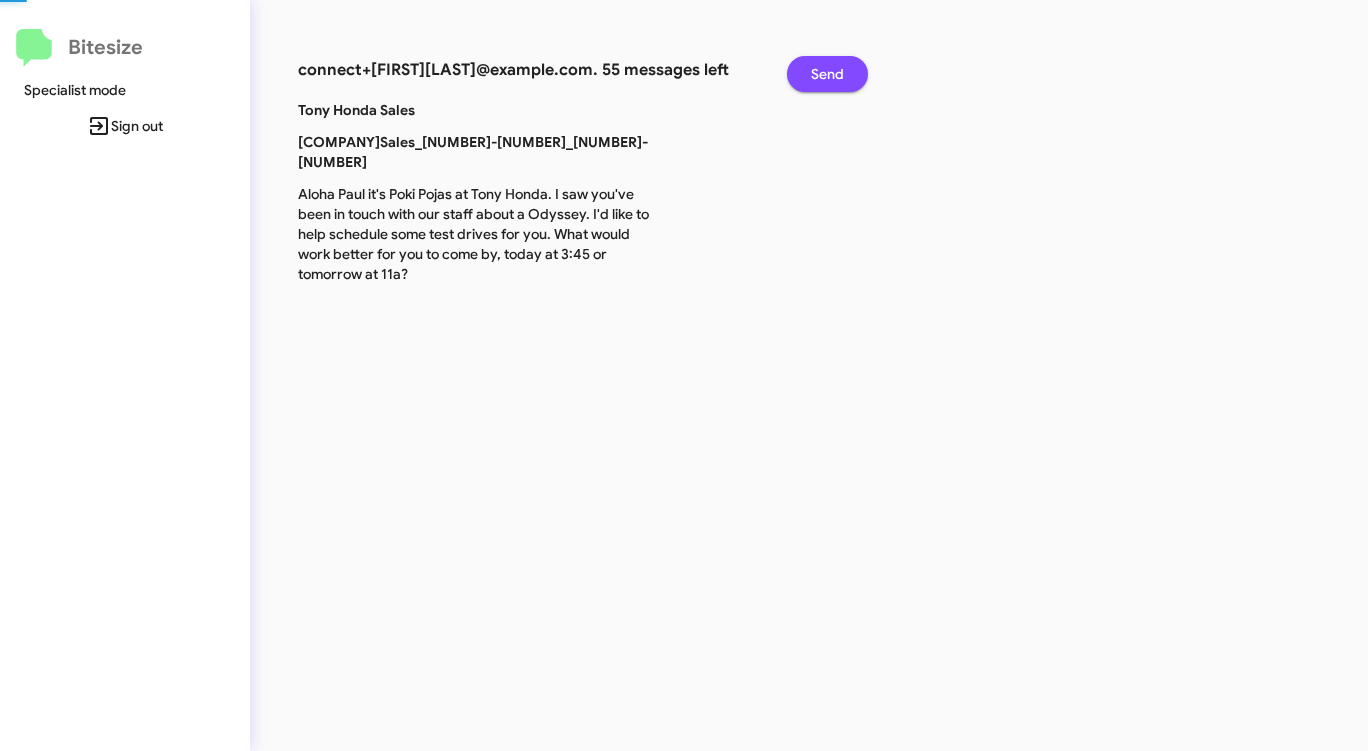 click on "Send" 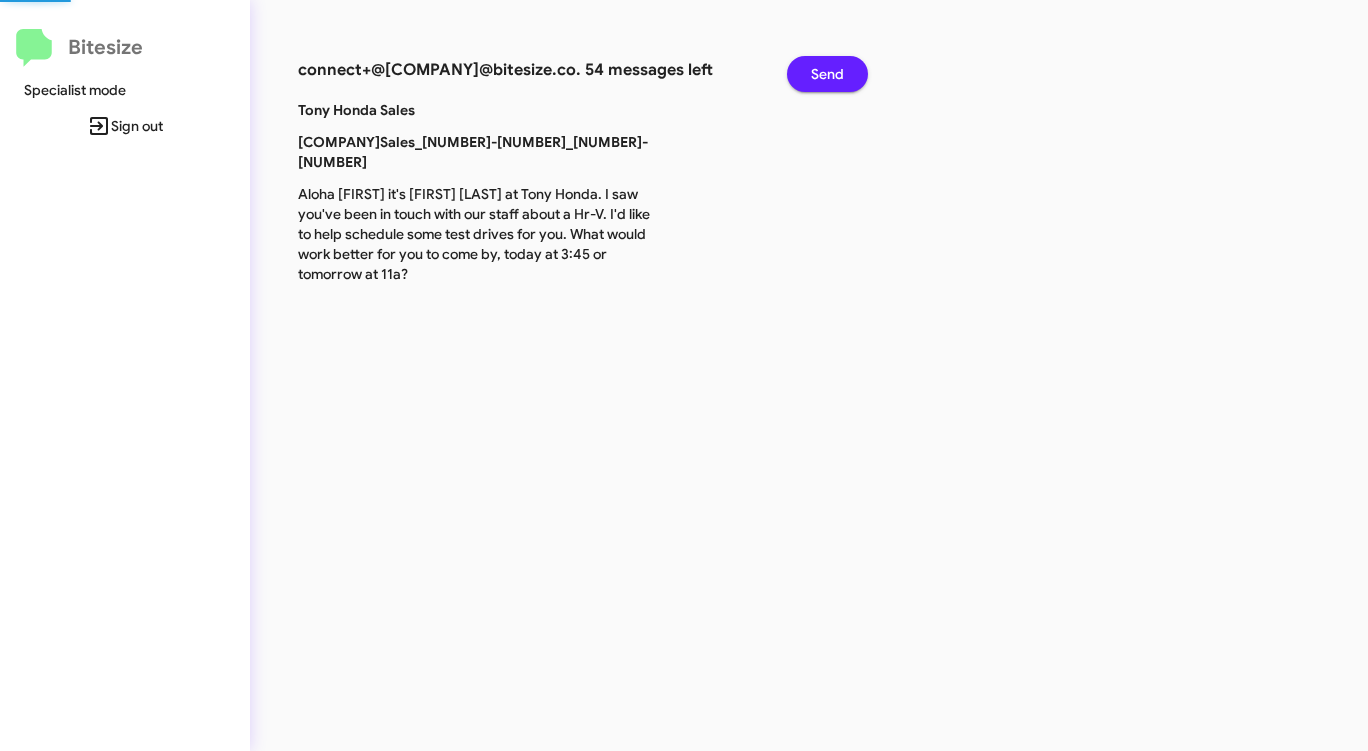 click on "Send" 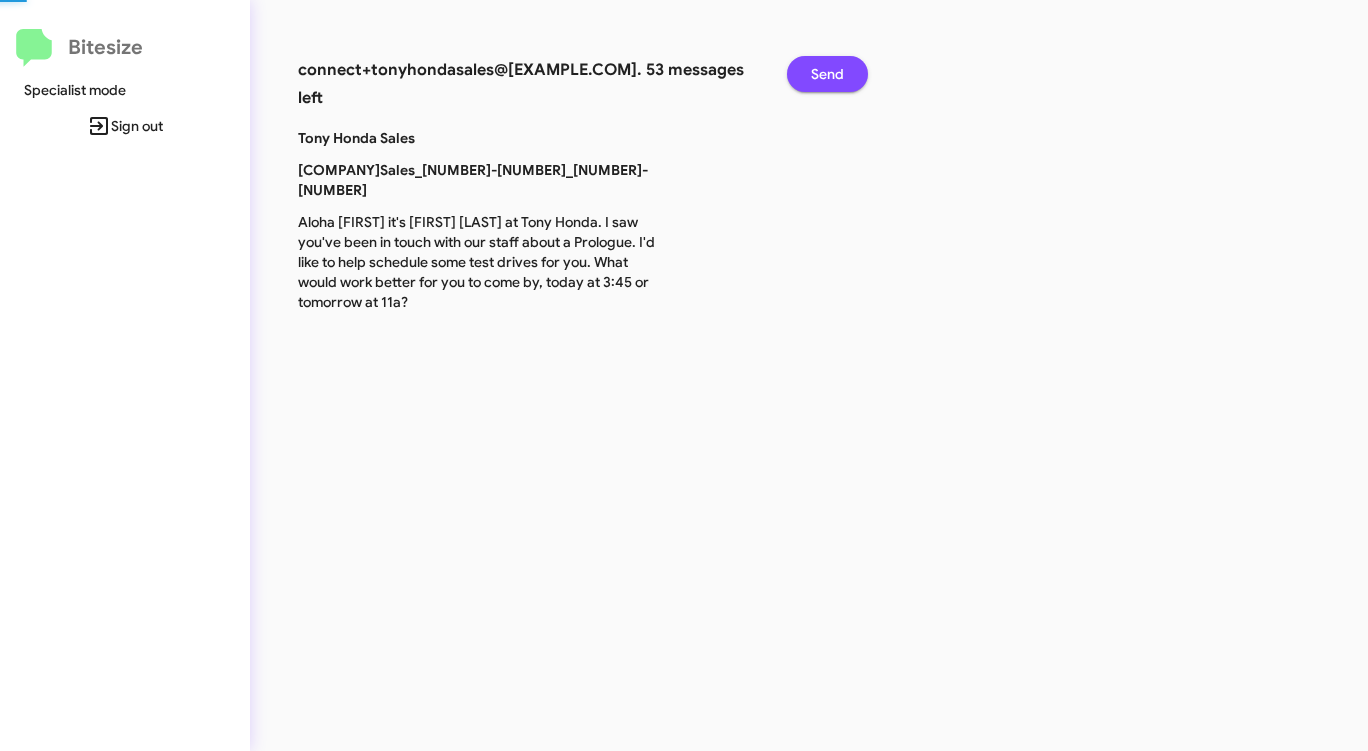 click on "Send" 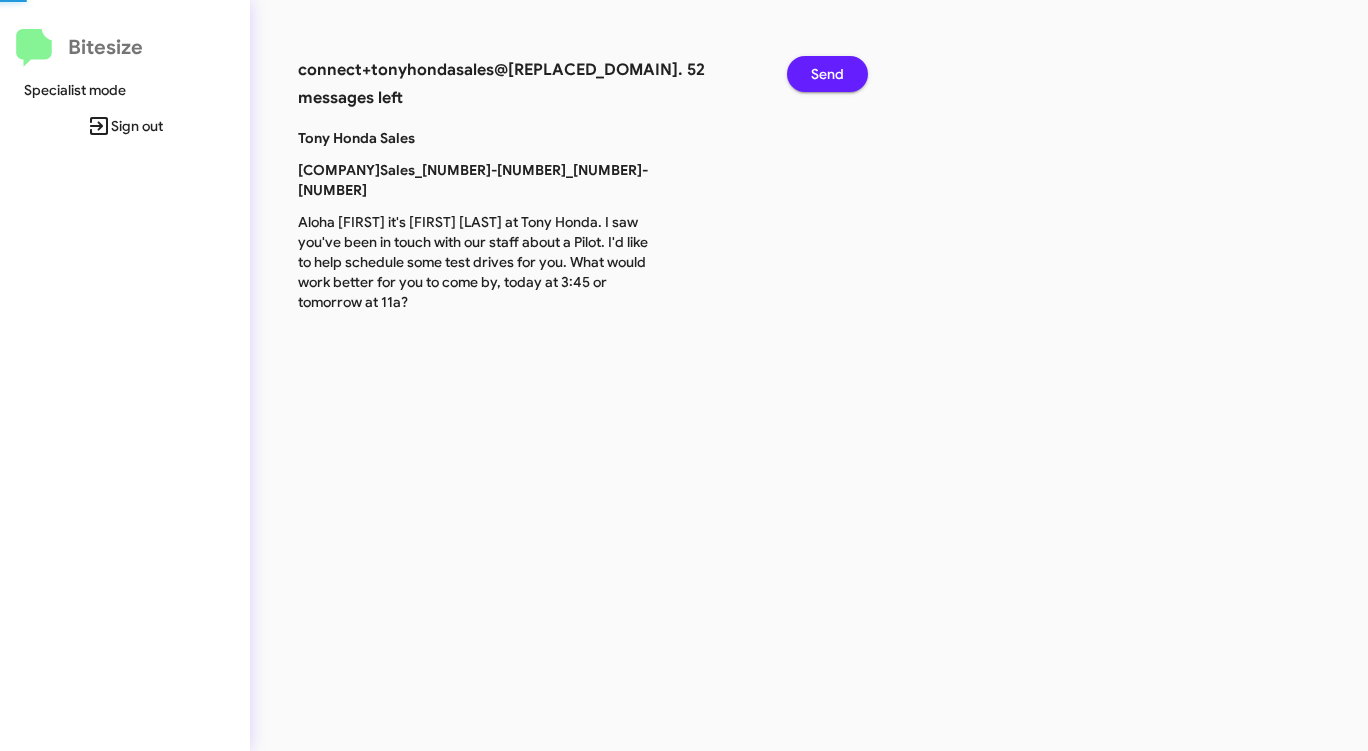 click on "Send" 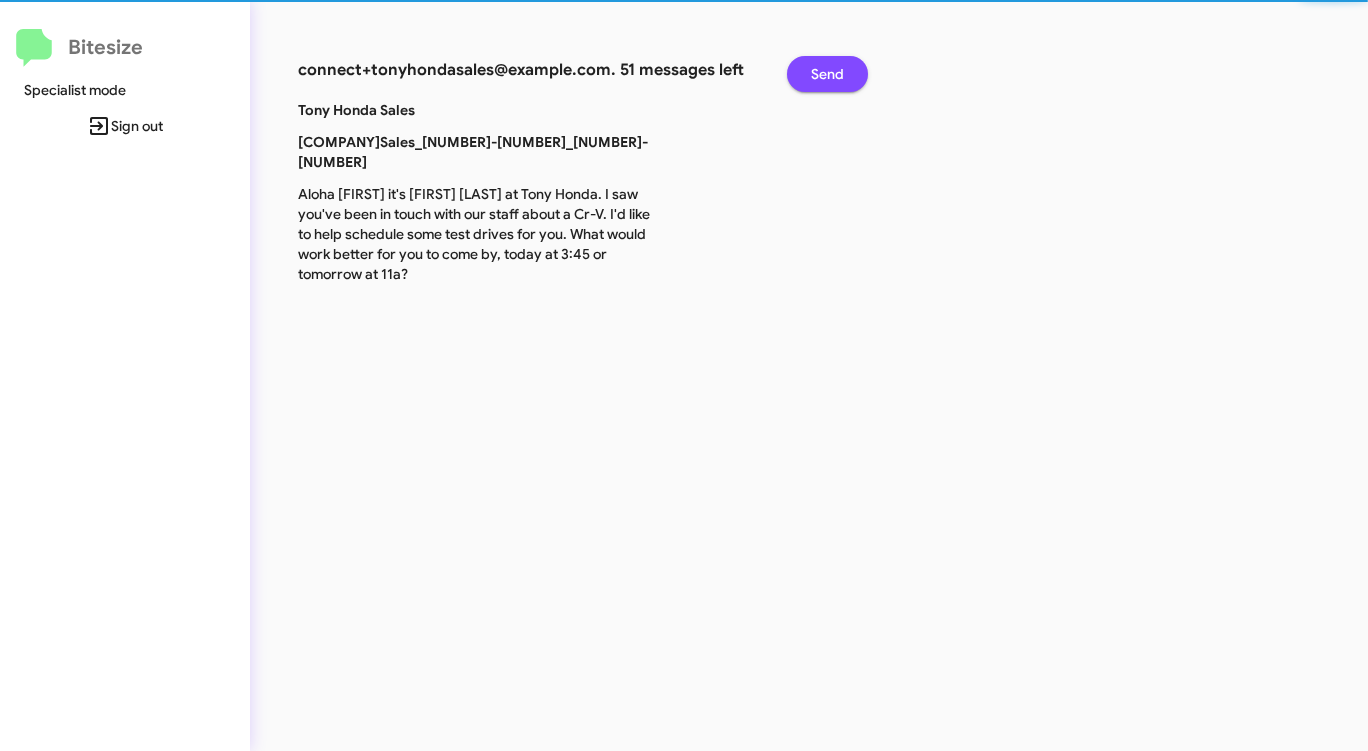 click on "Send" 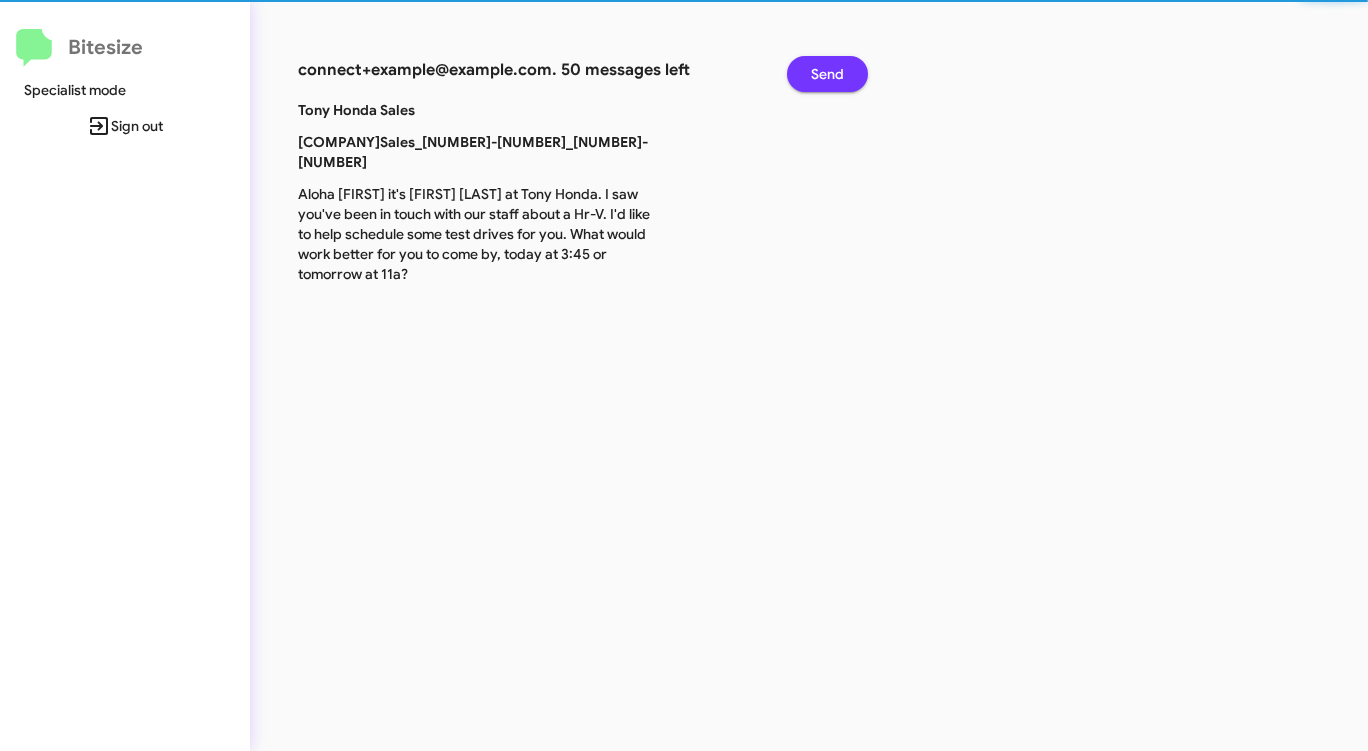 click on "Send" 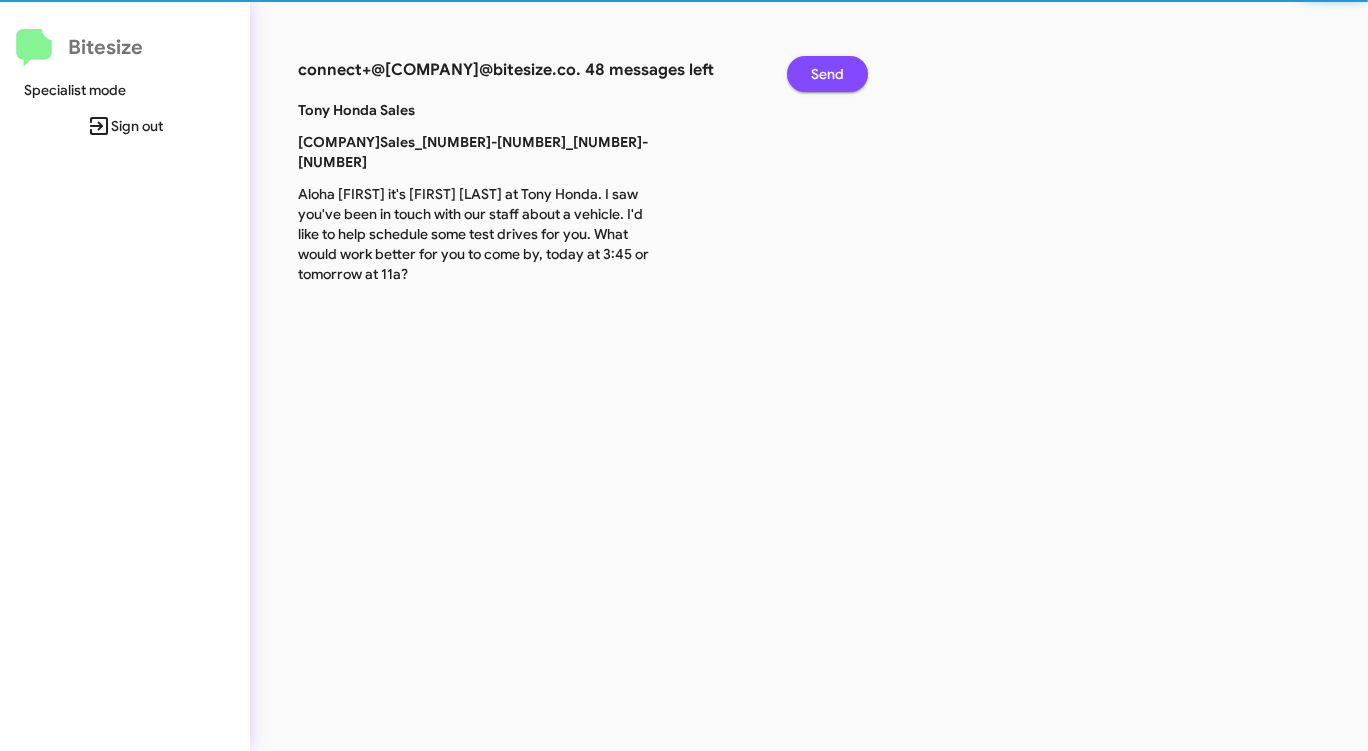 click on "Send" 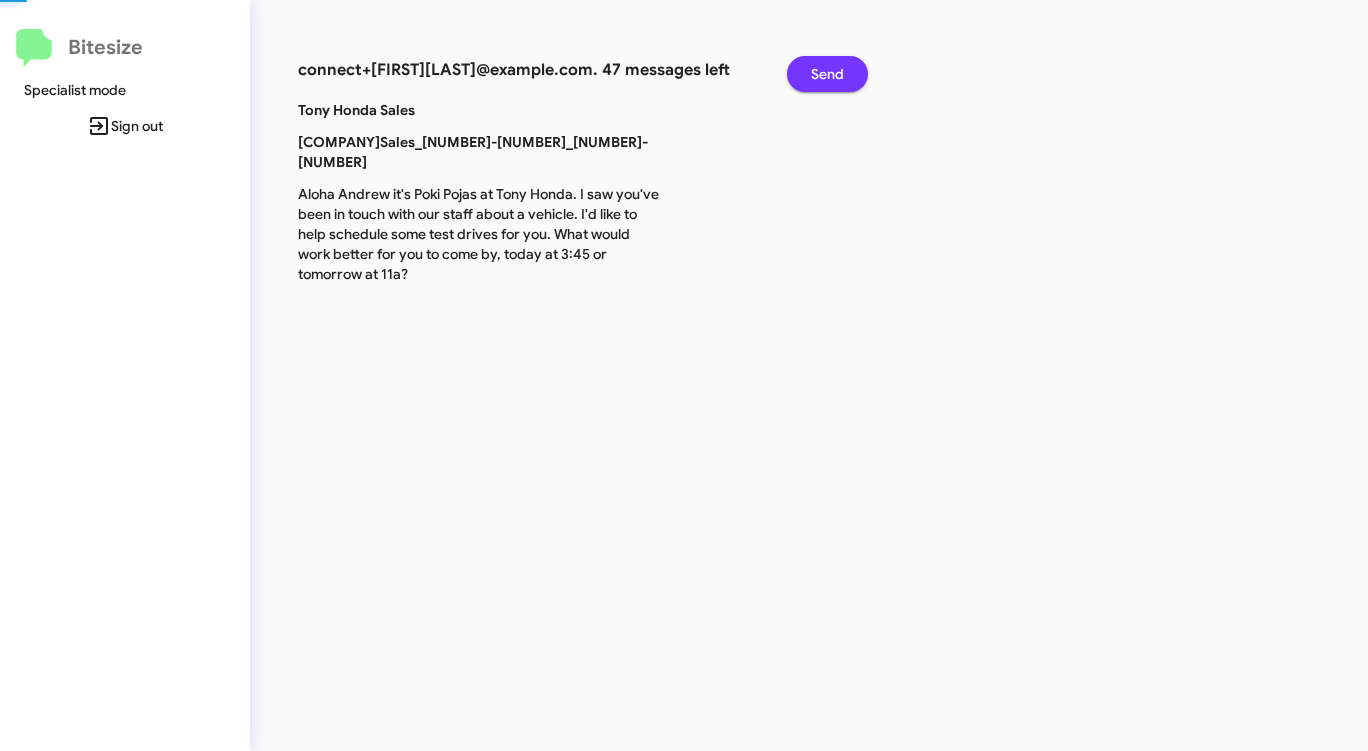 click on "Send" 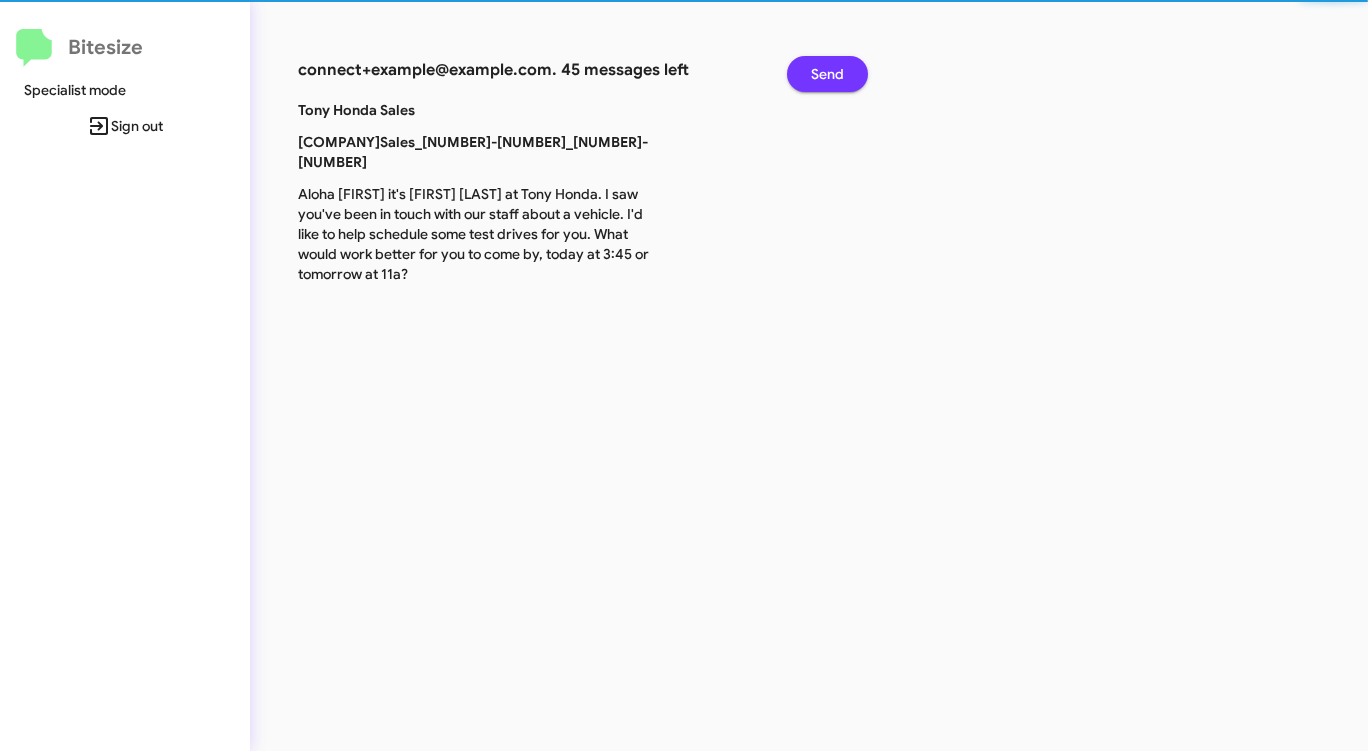 click on "Send" 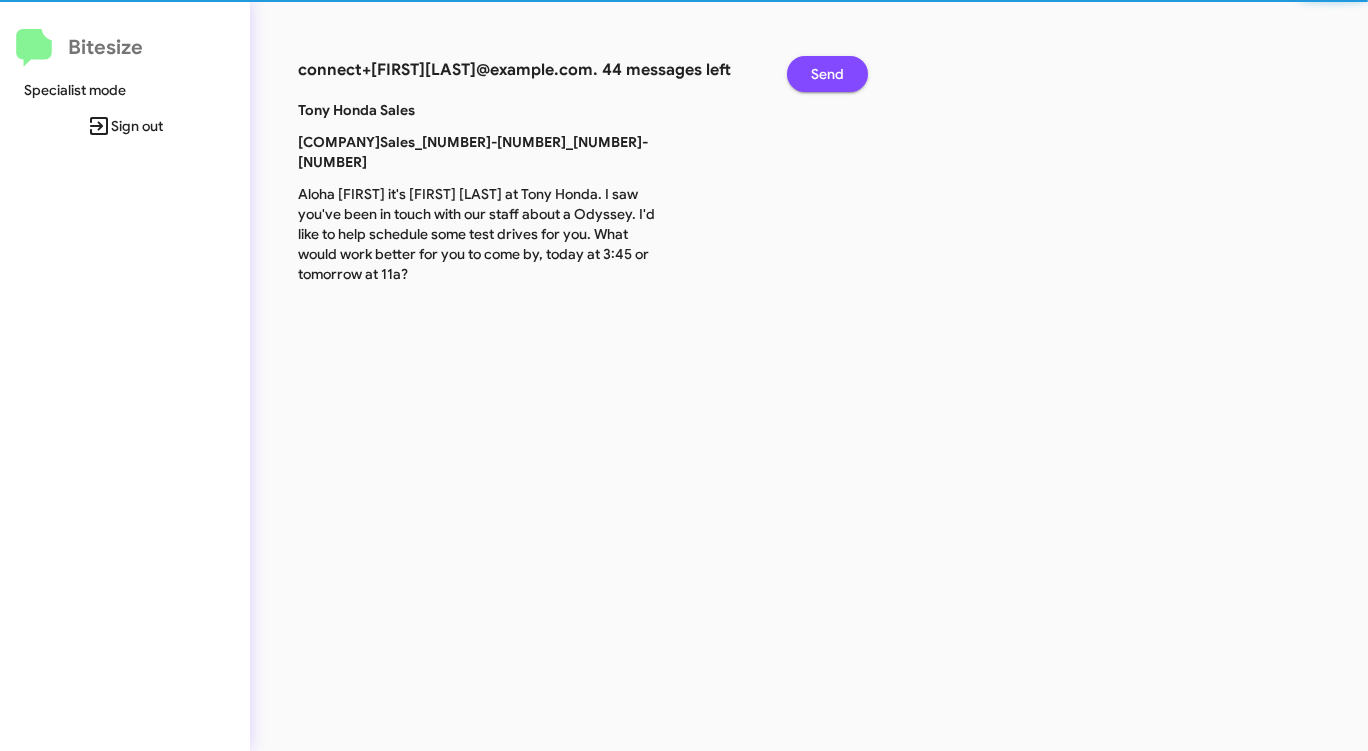 click on "Send" 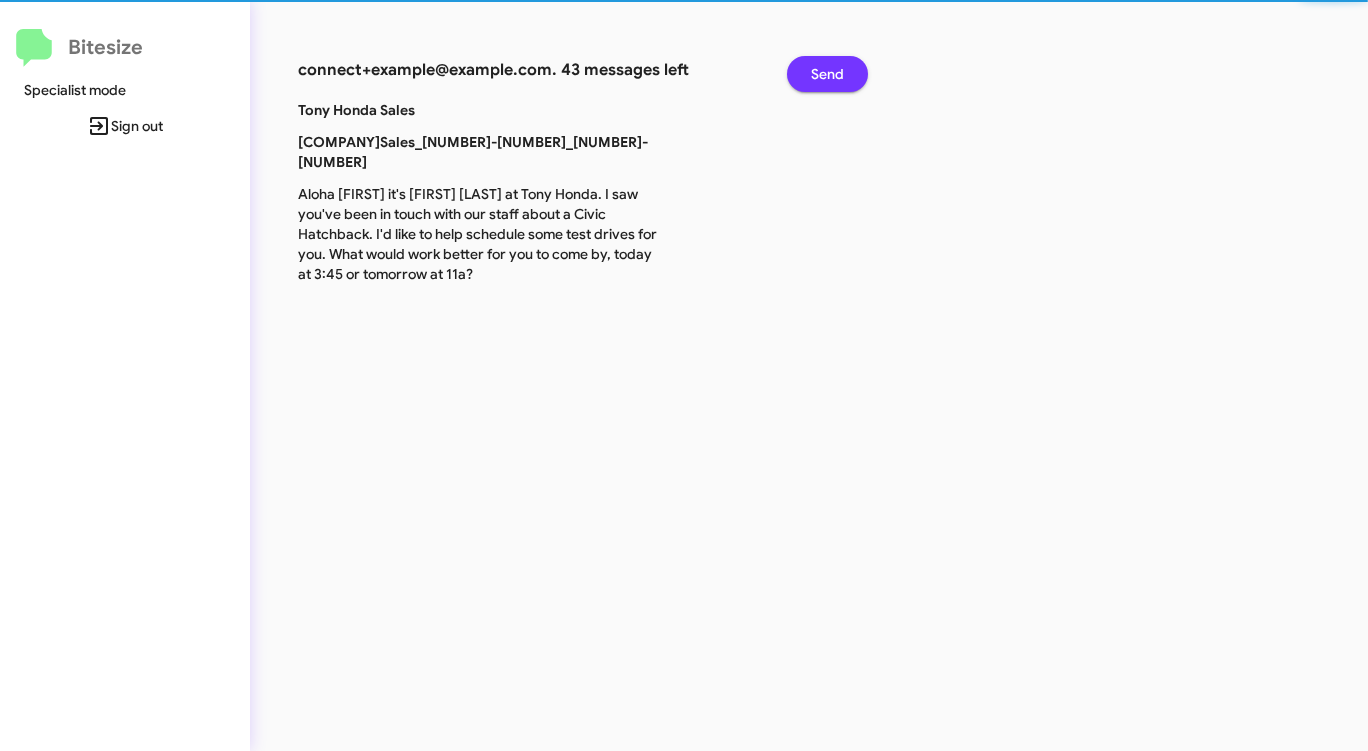 click on "Send" 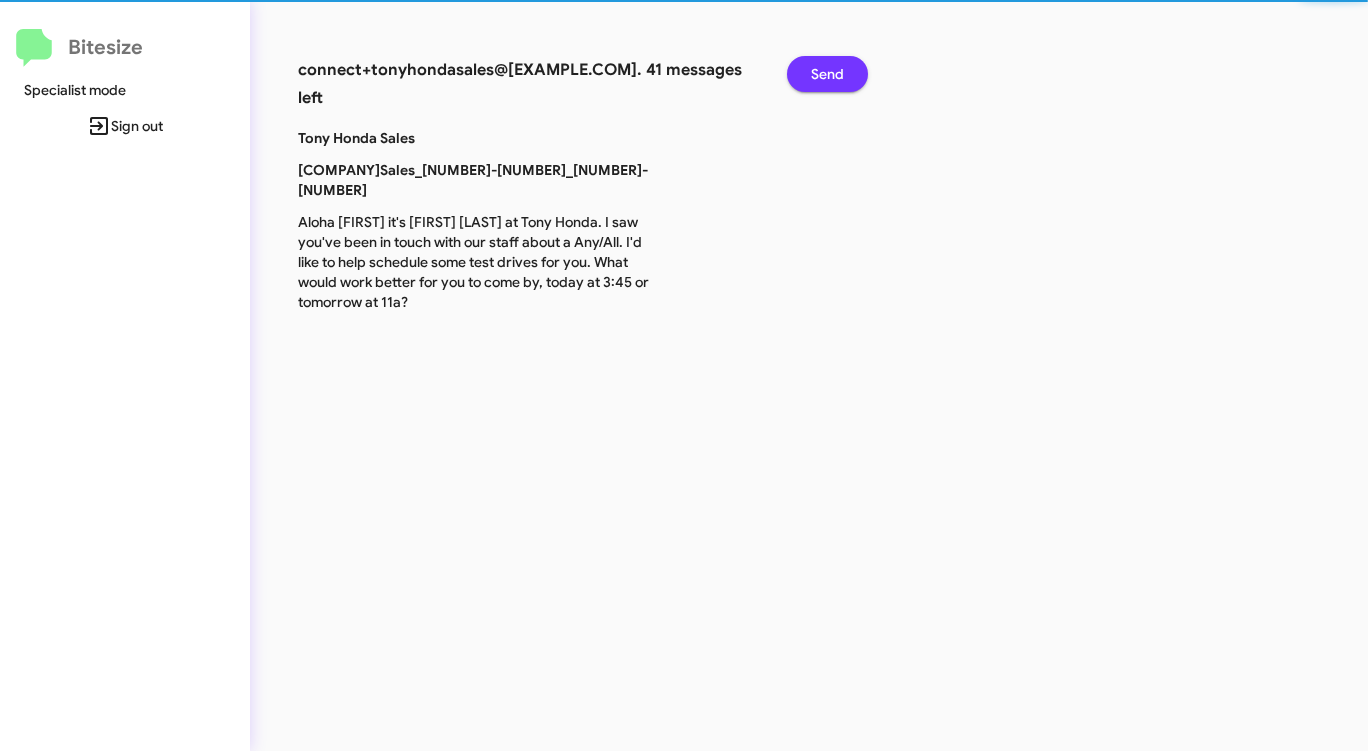 click on "Send" 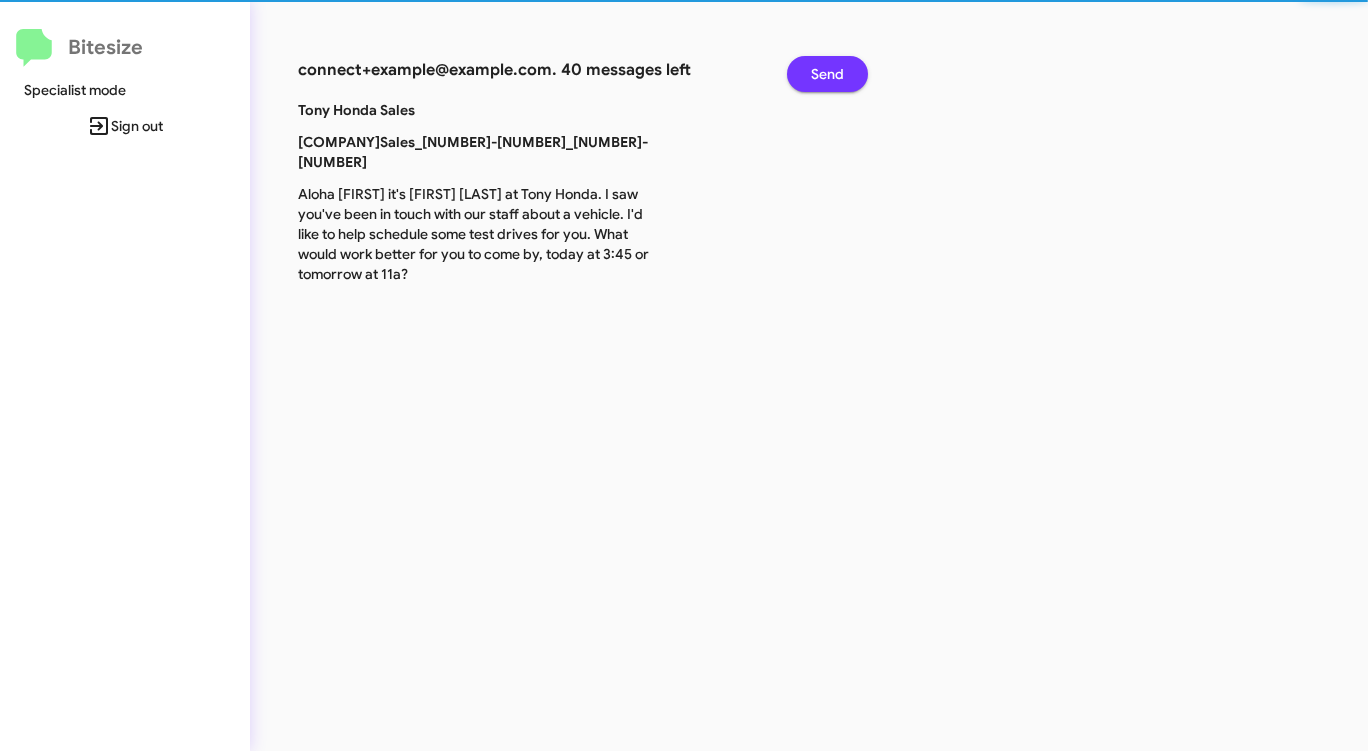 click on "Send" 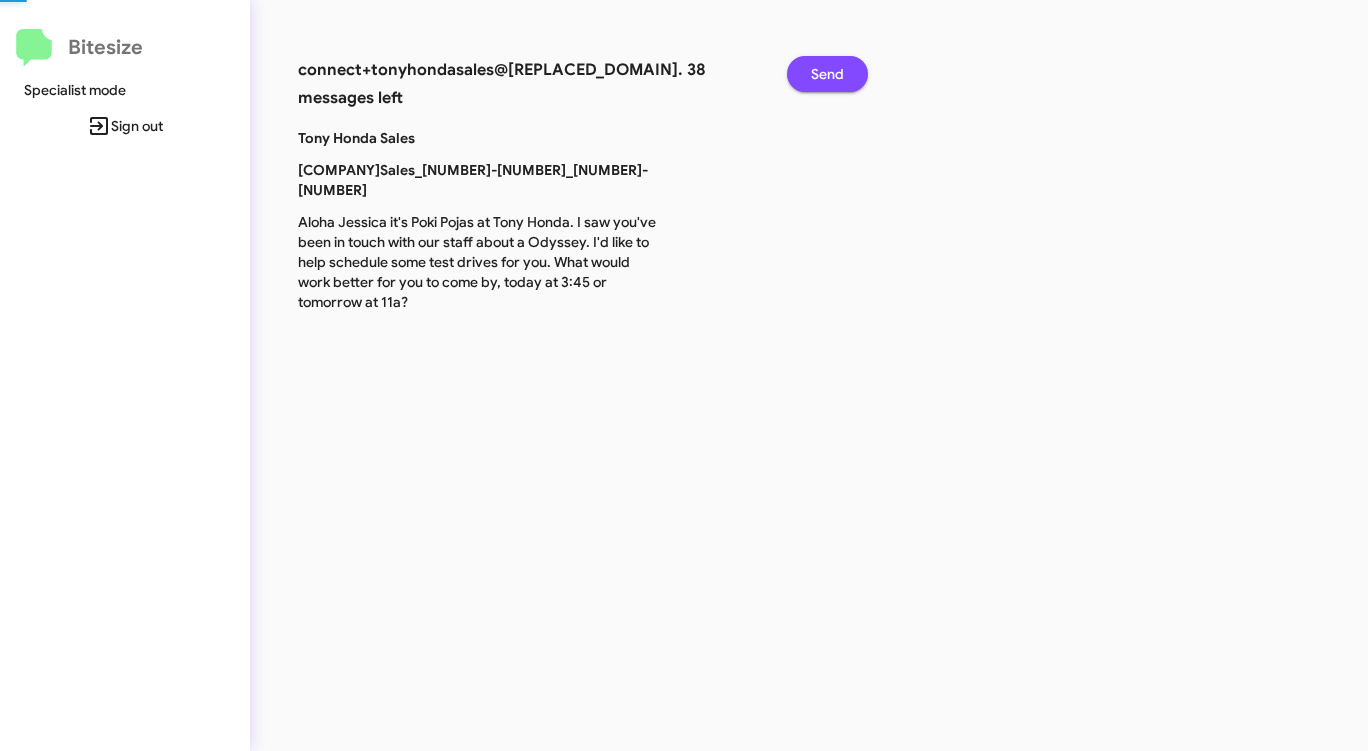 click on "Send" 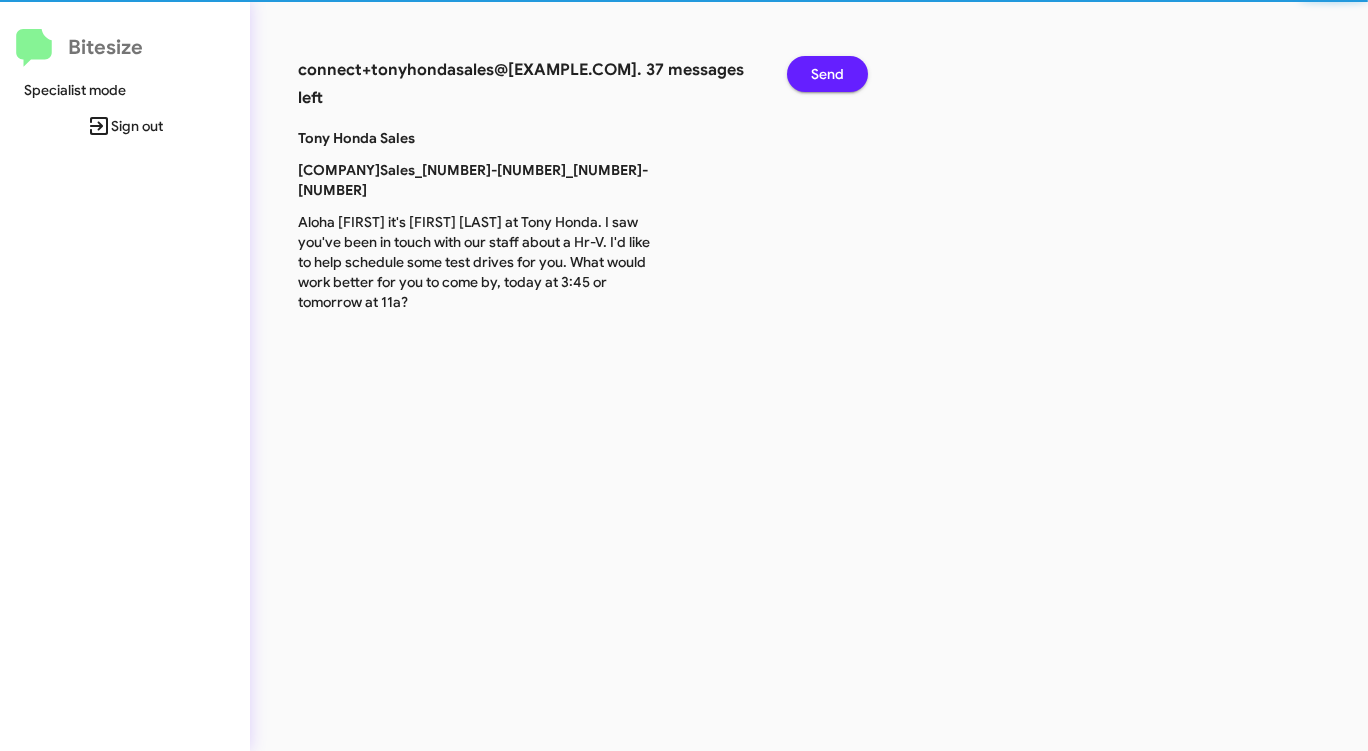 click on "Send" 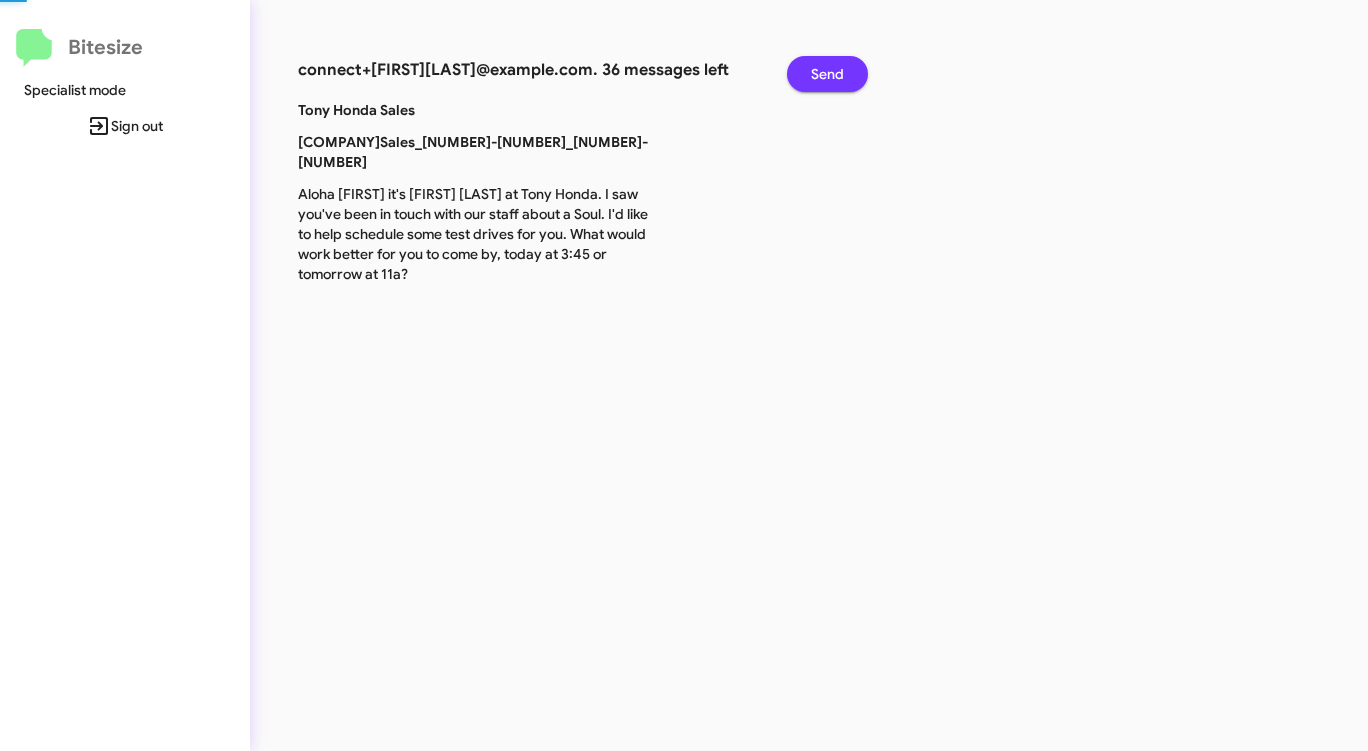 click on "Send" 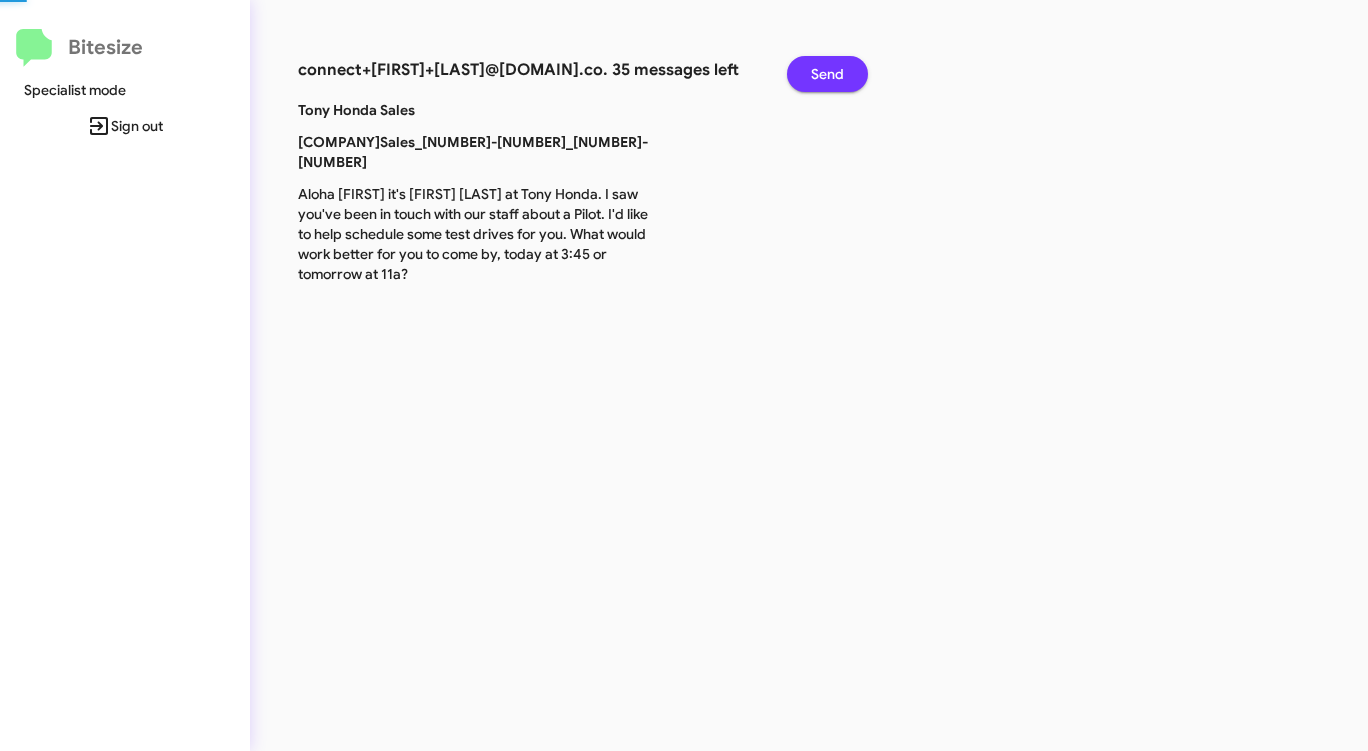 click on "Send" 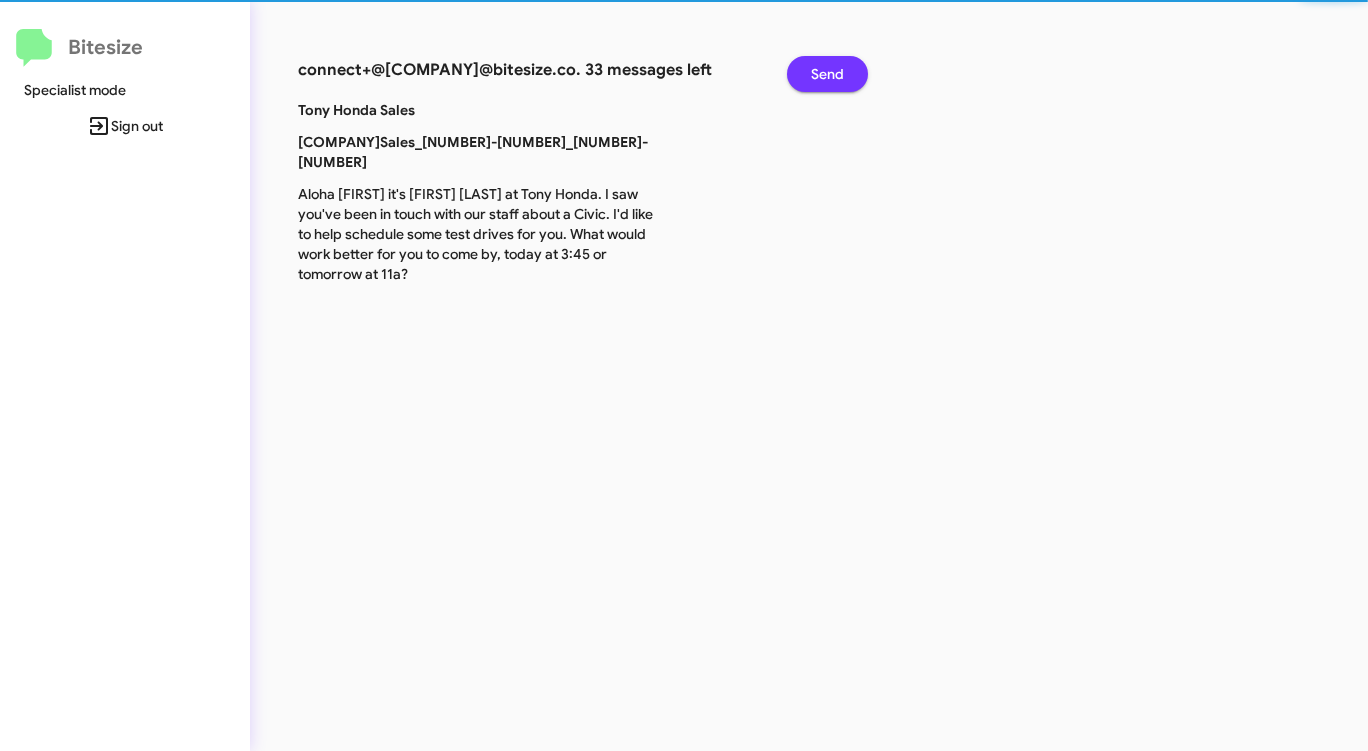 click on "Send" 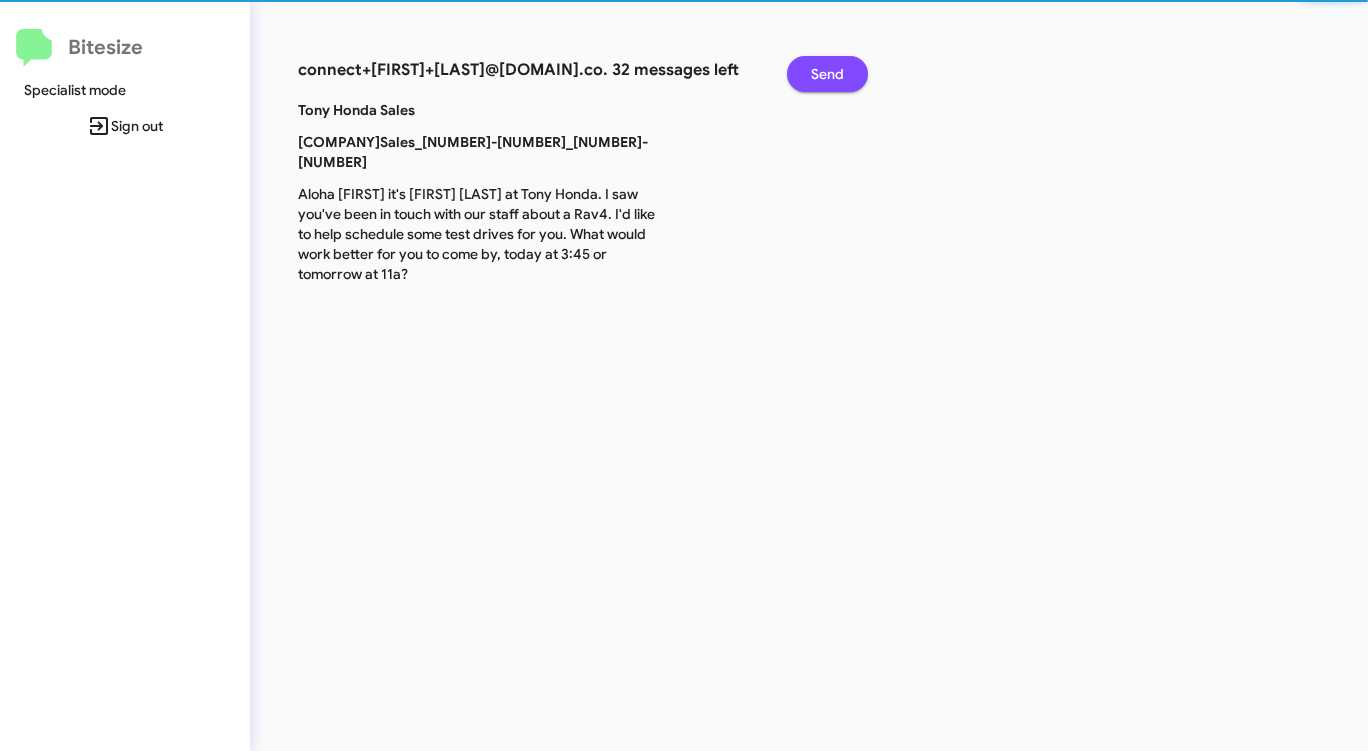 click on "Send" 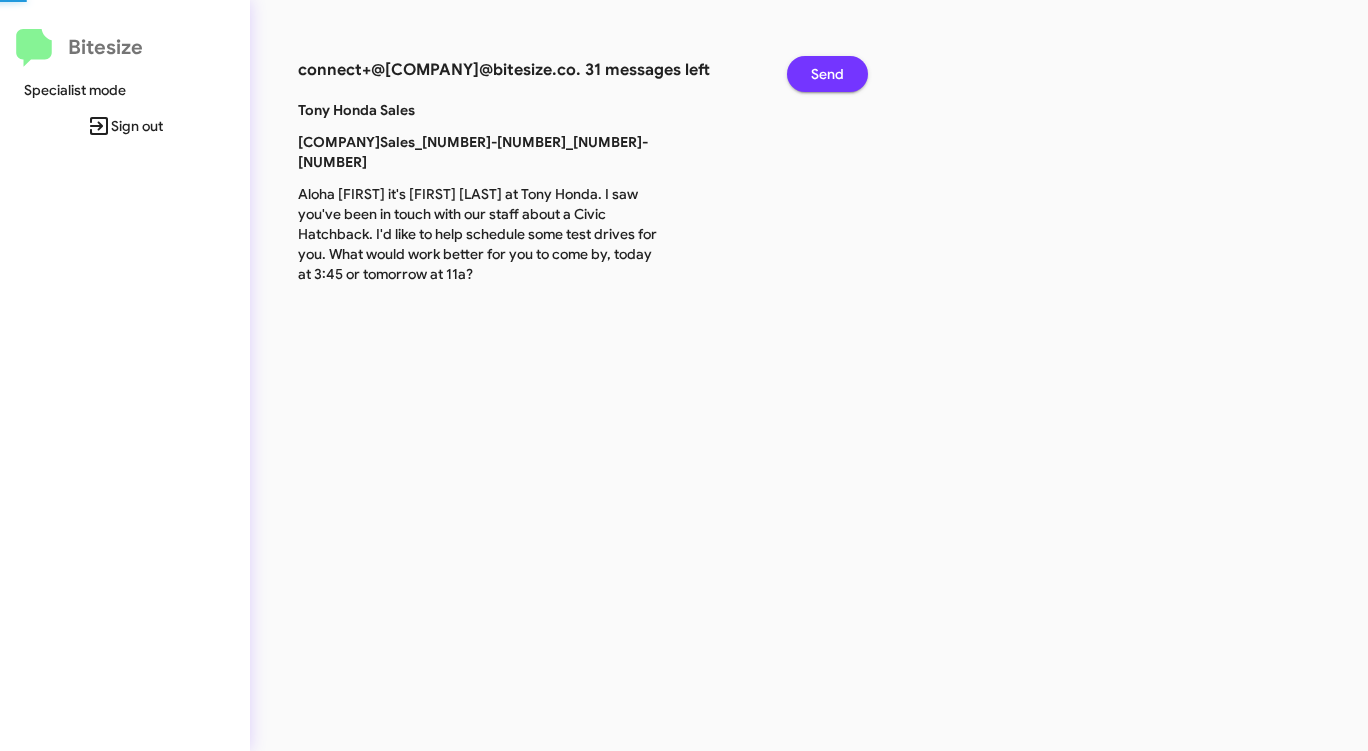 click on "Send" 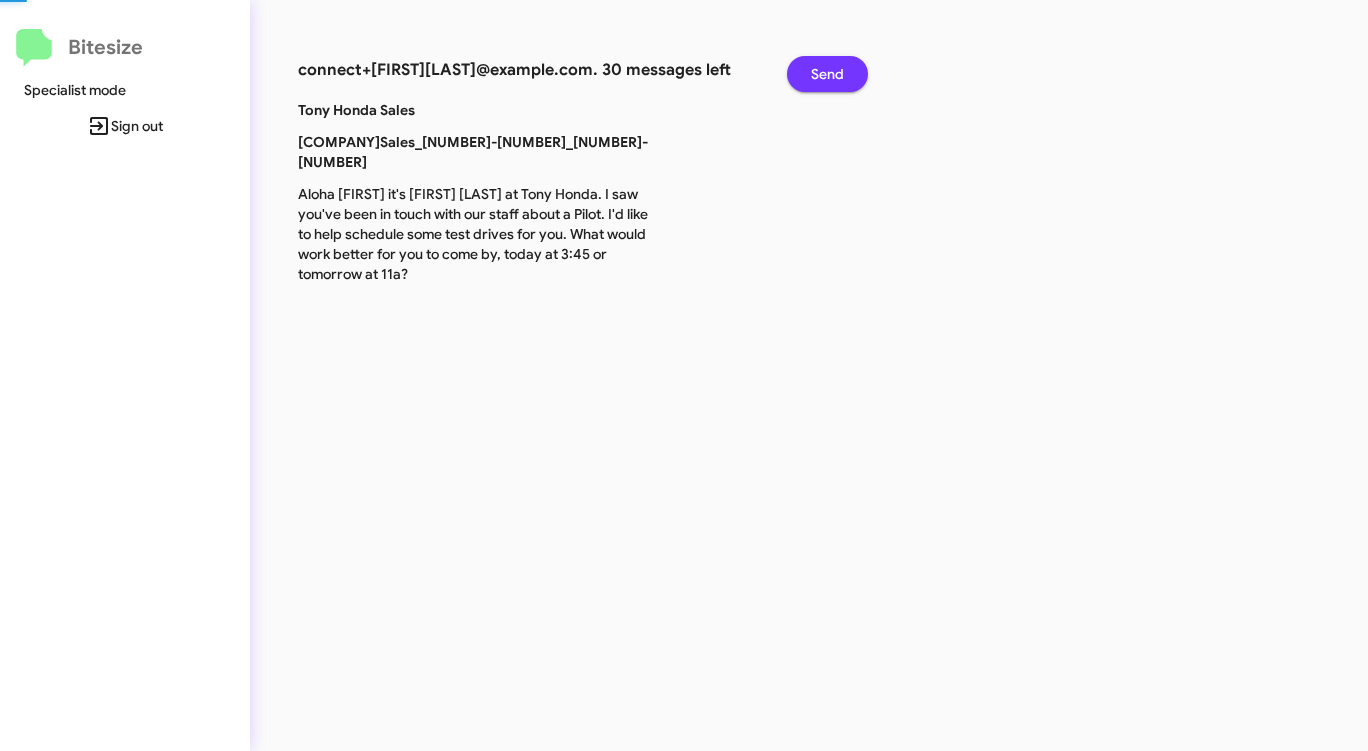 click on "Send" 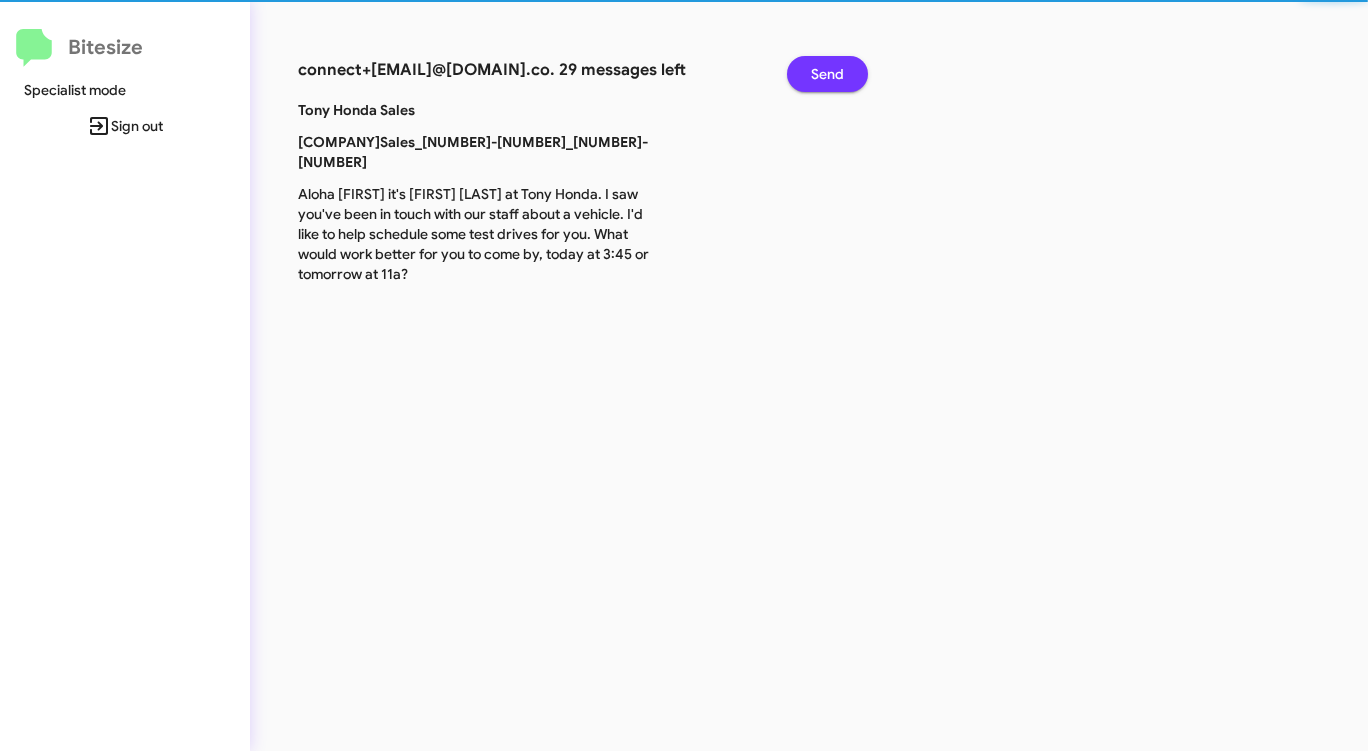 click on "Send" 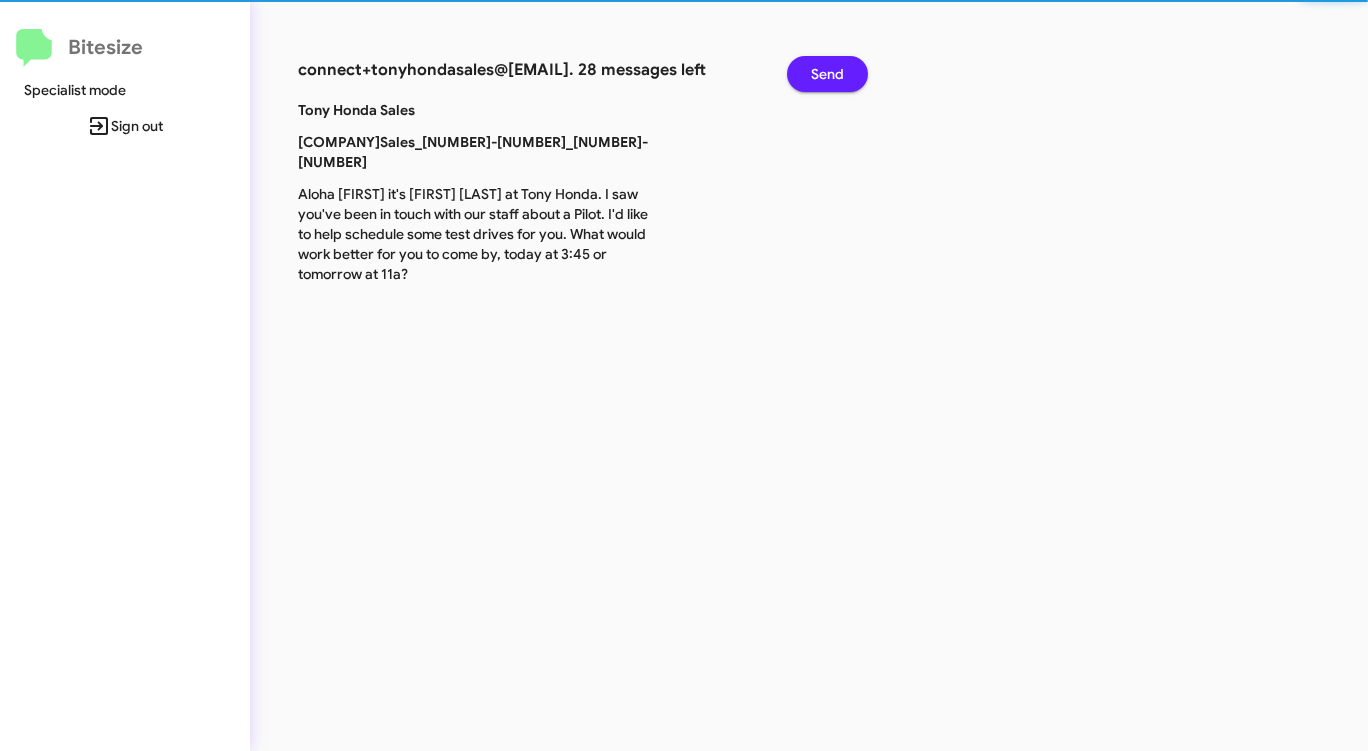 click on "Send" 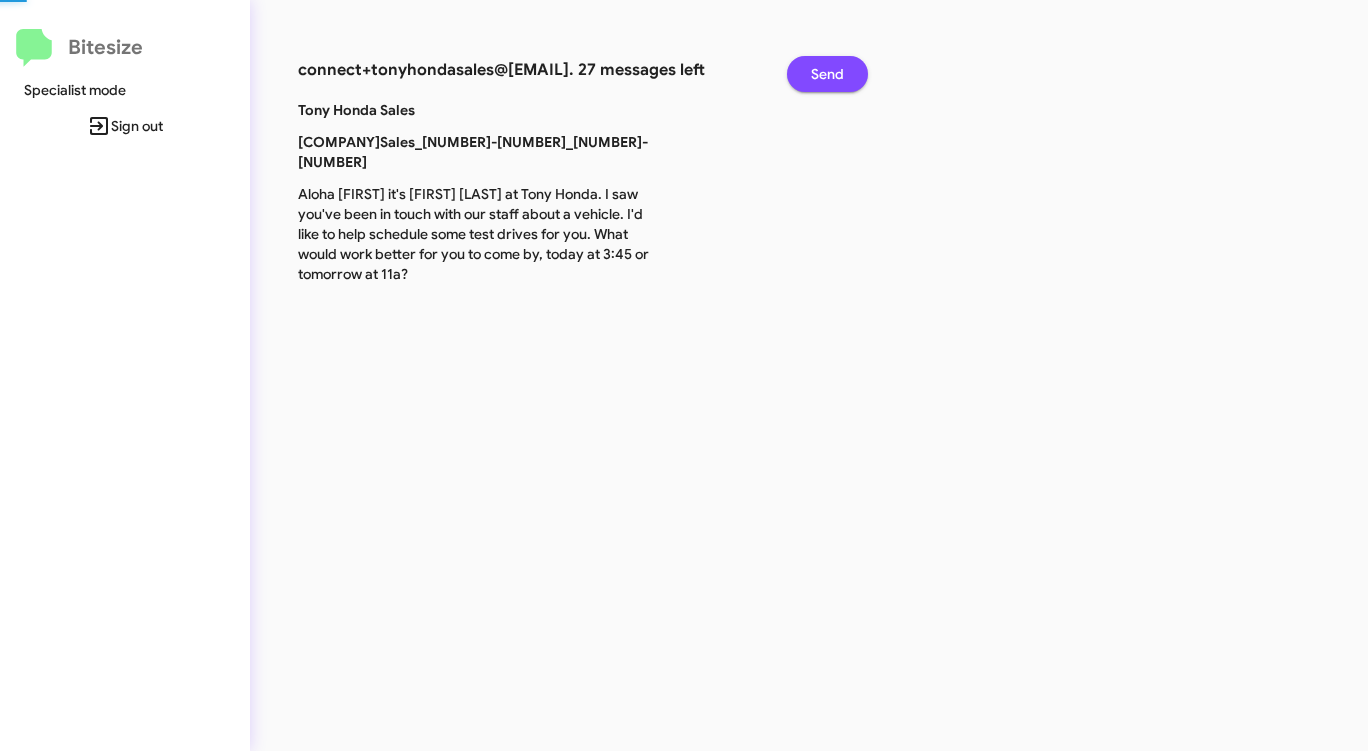 click on "Send" 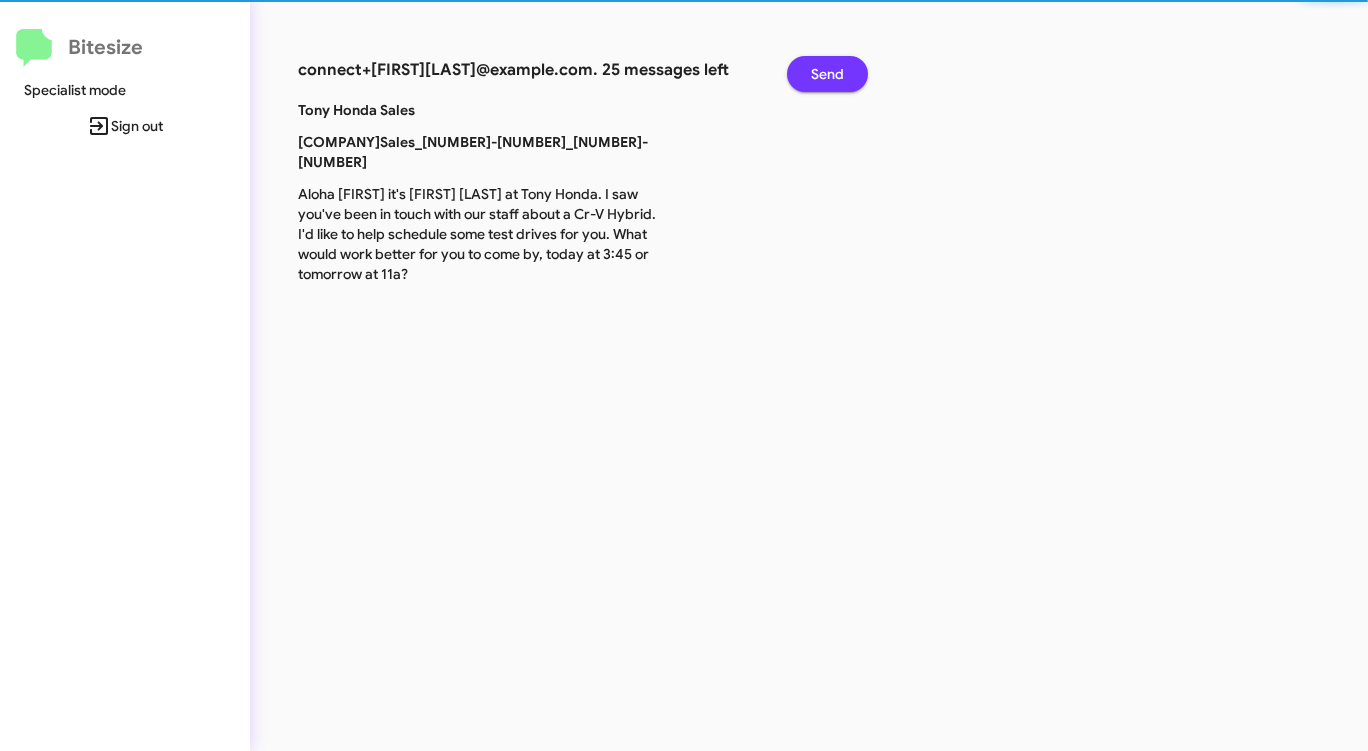 click on "Send" 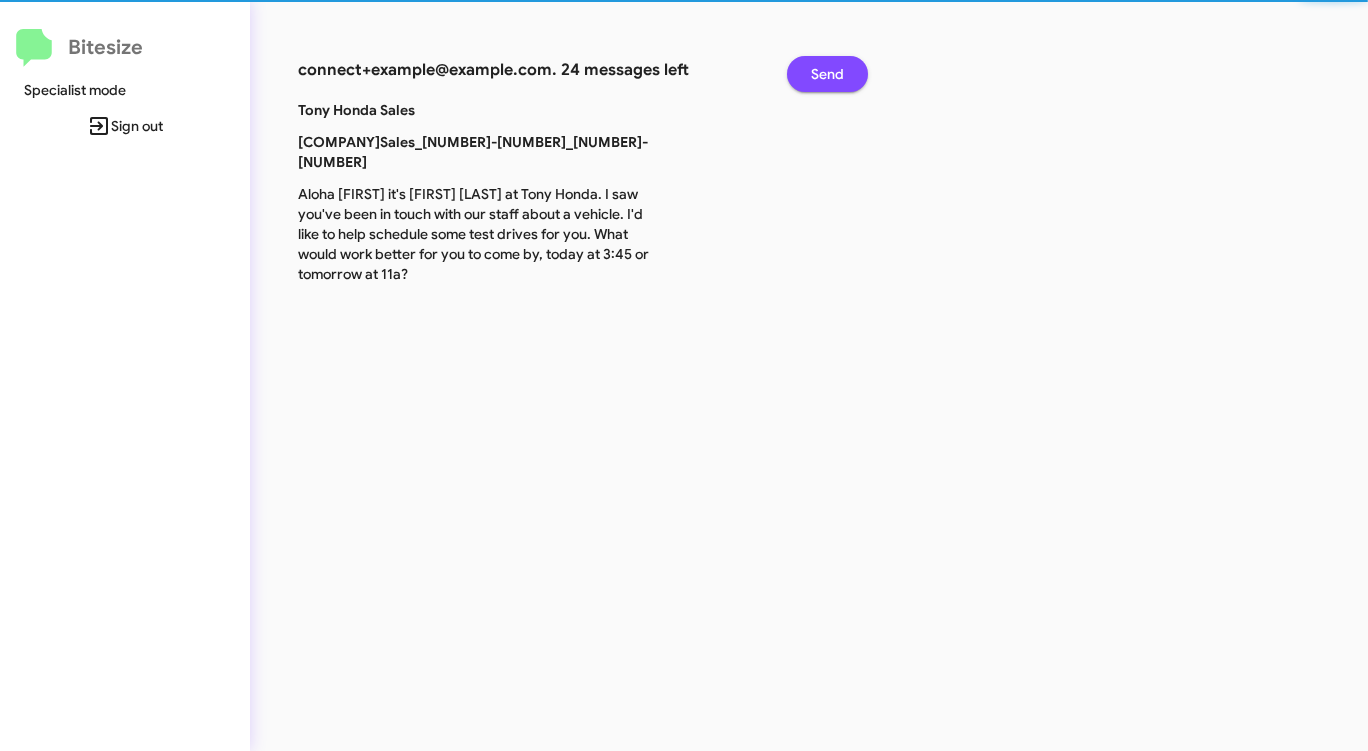 click on "Send" 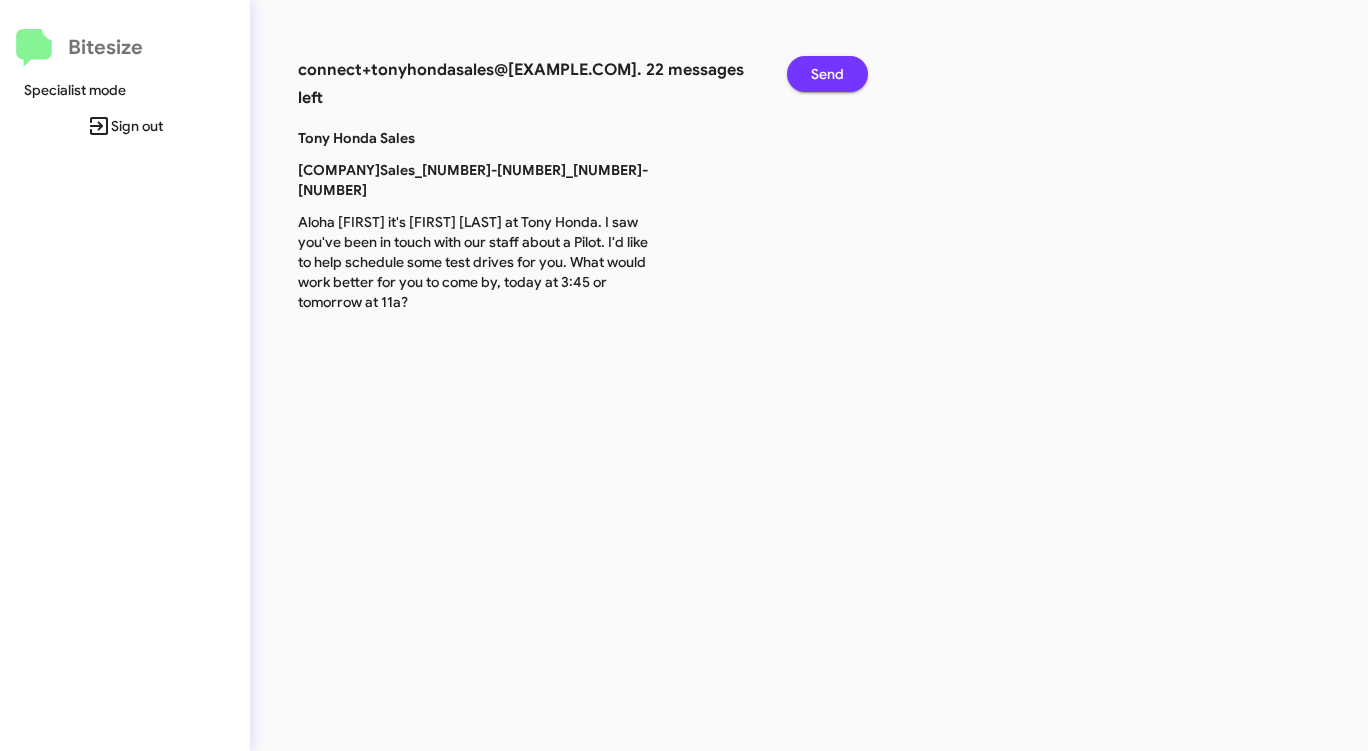 click on "Send" 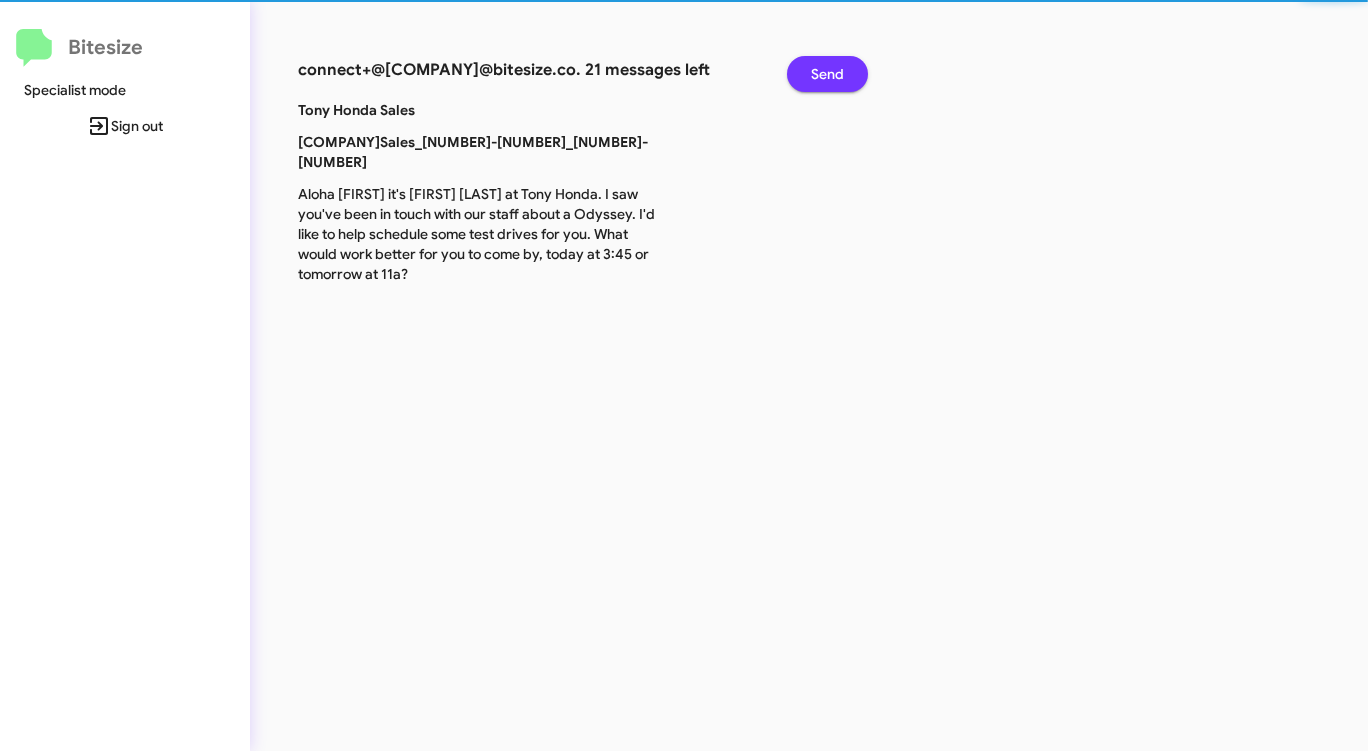 click on "Send" 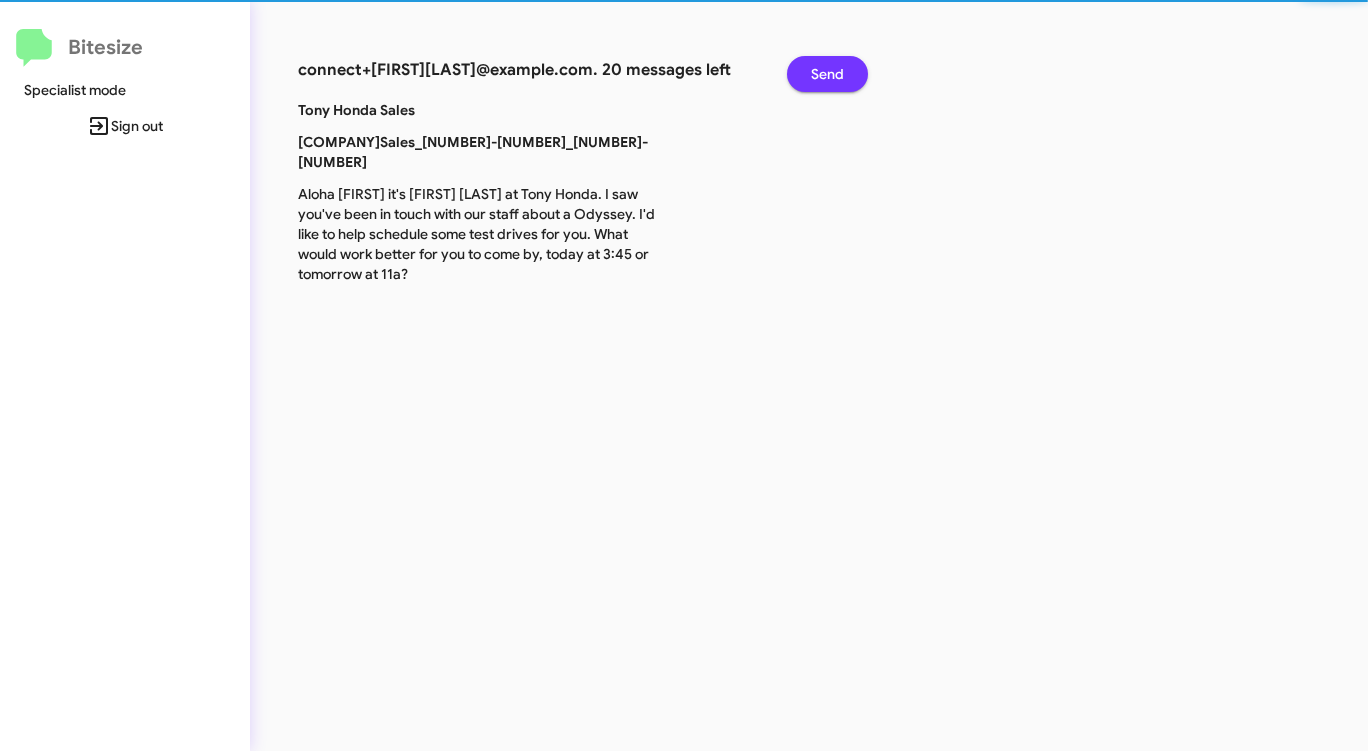 click on "Send" 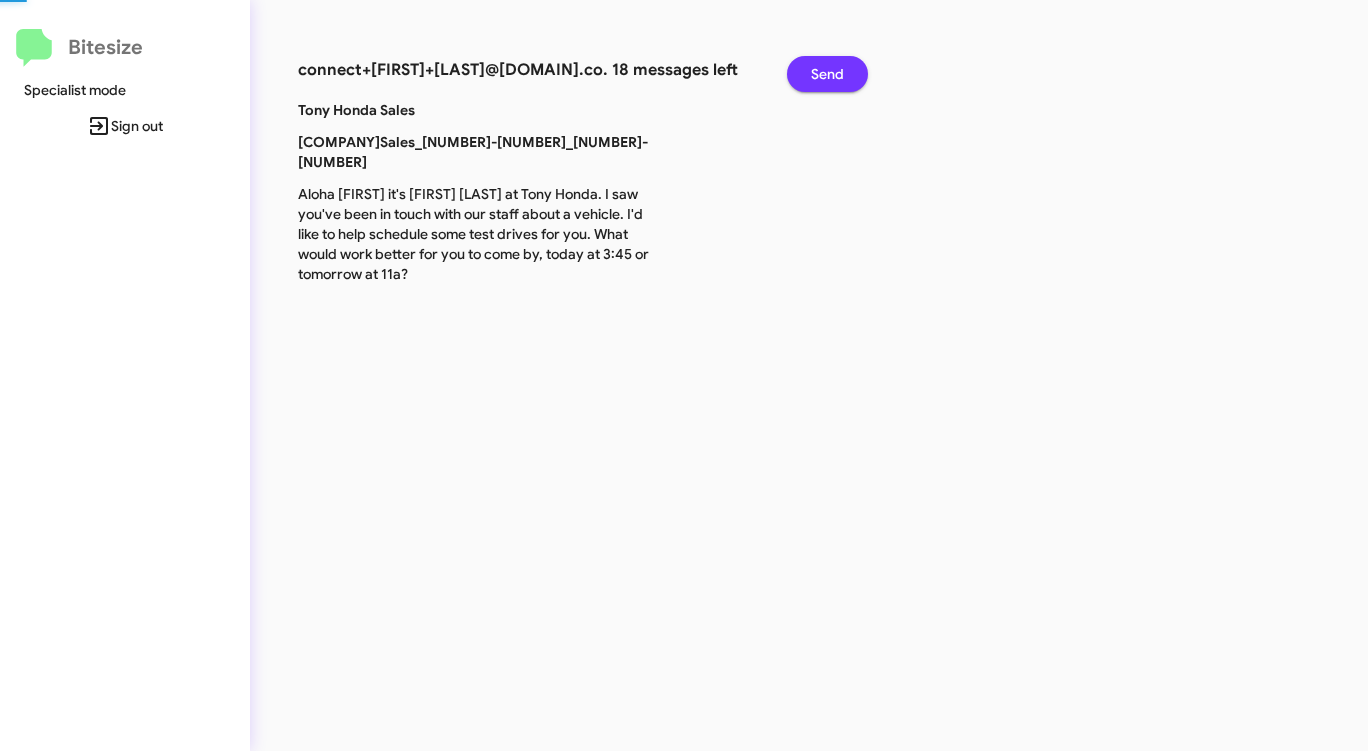 click on "Send" 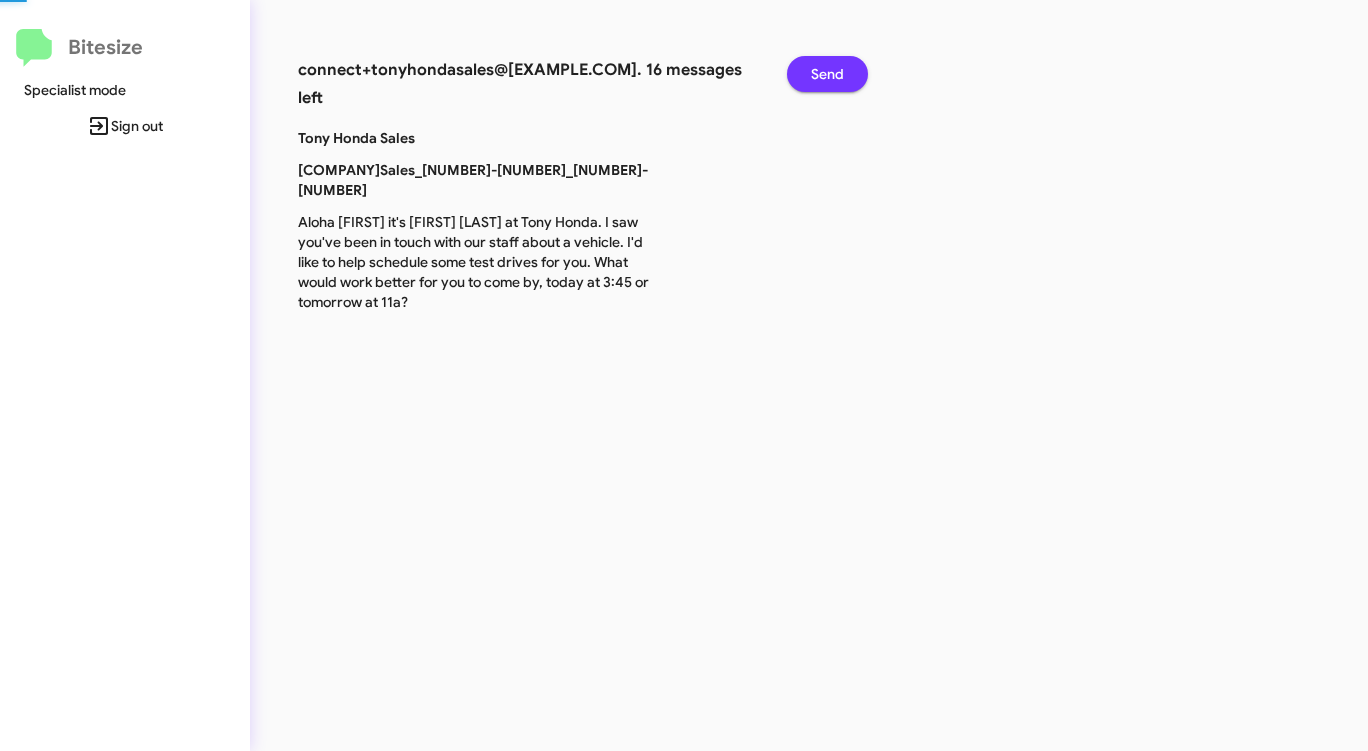 click on "Send" 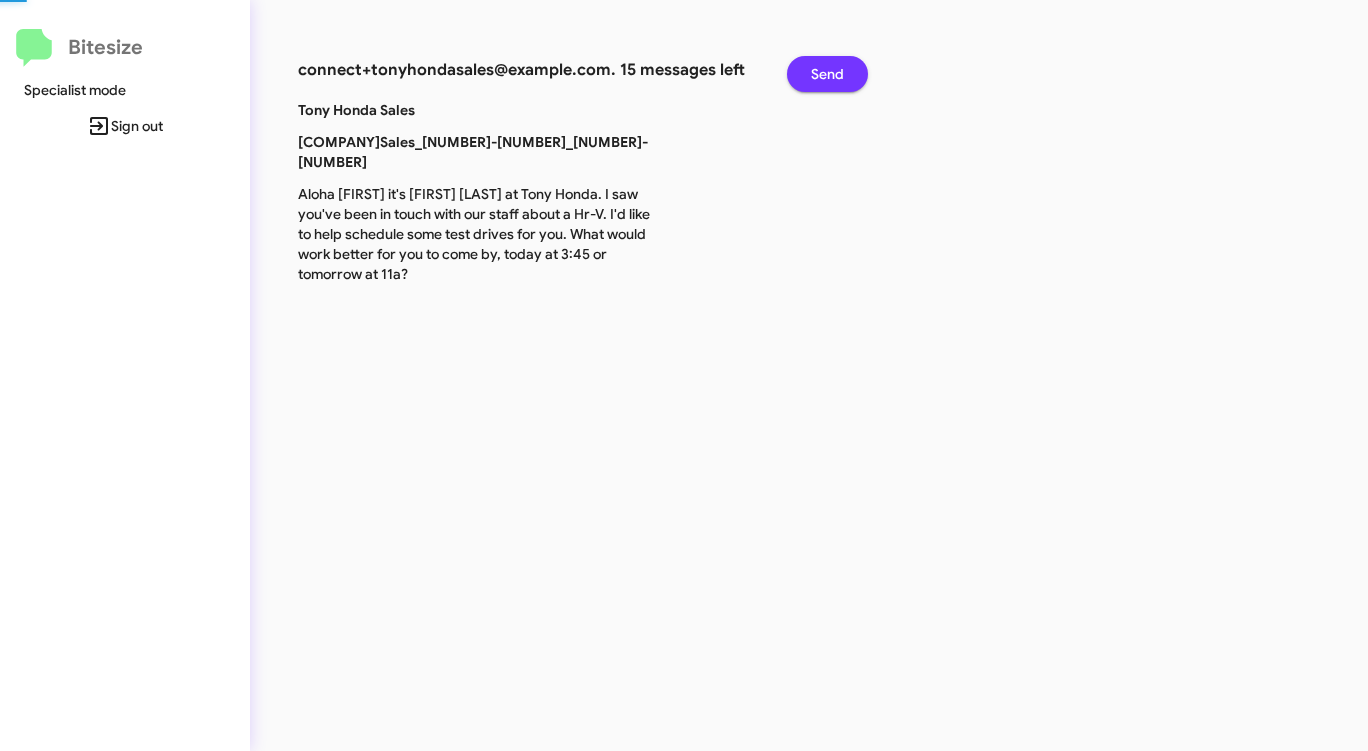 click on "Send" 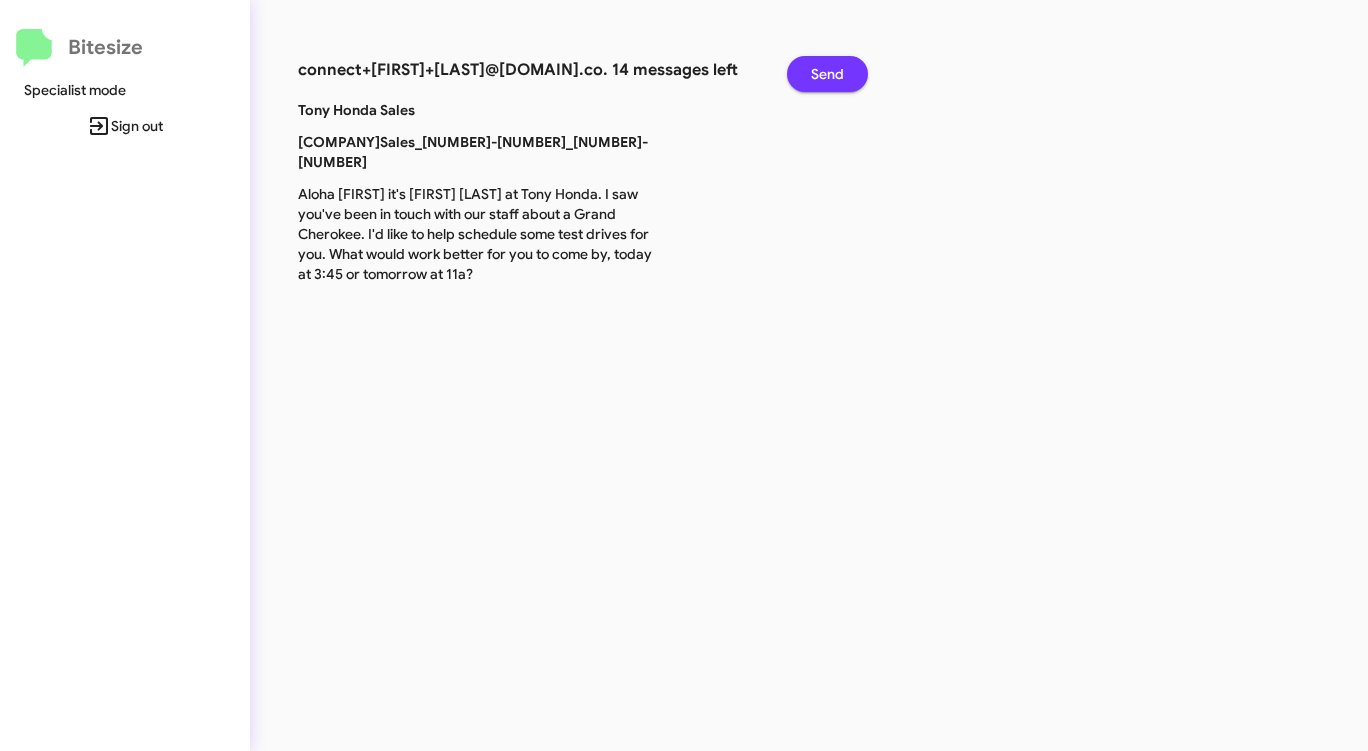 click on "Send" 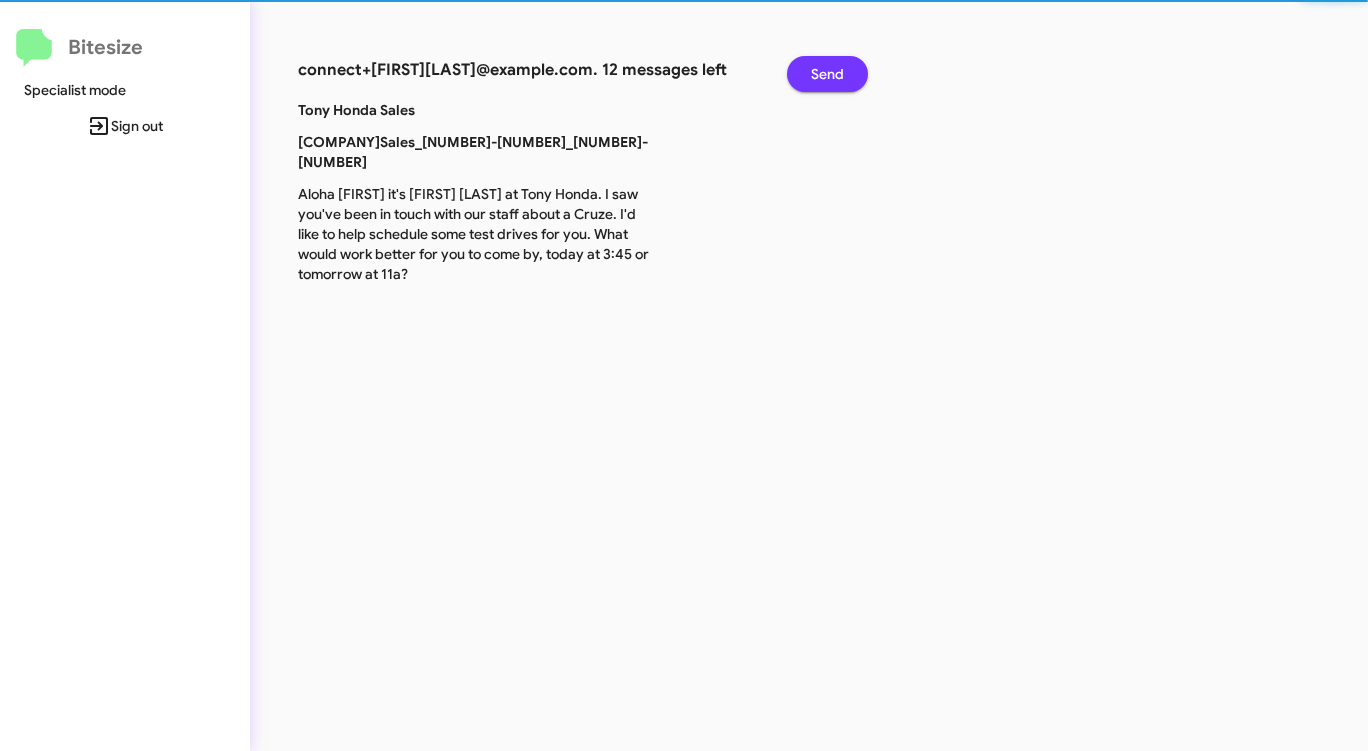 click on "Send" 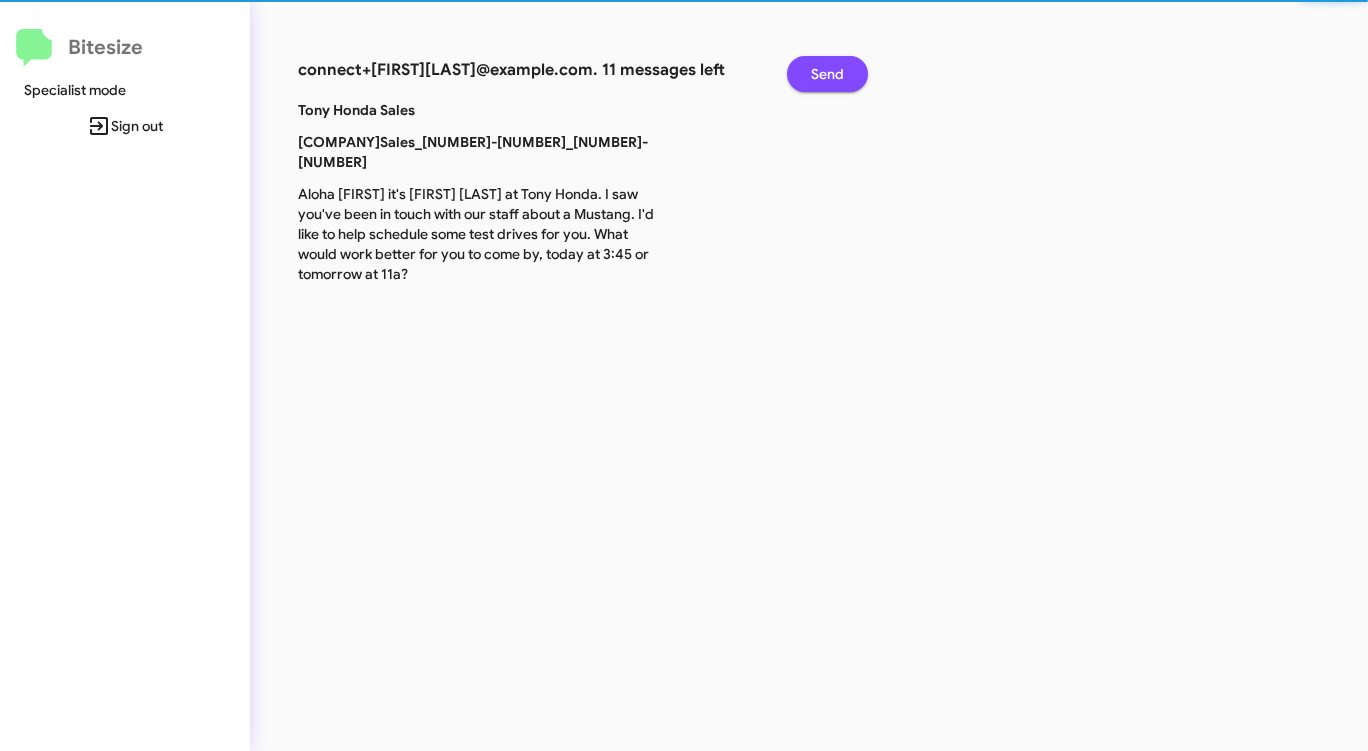 click on "Send" 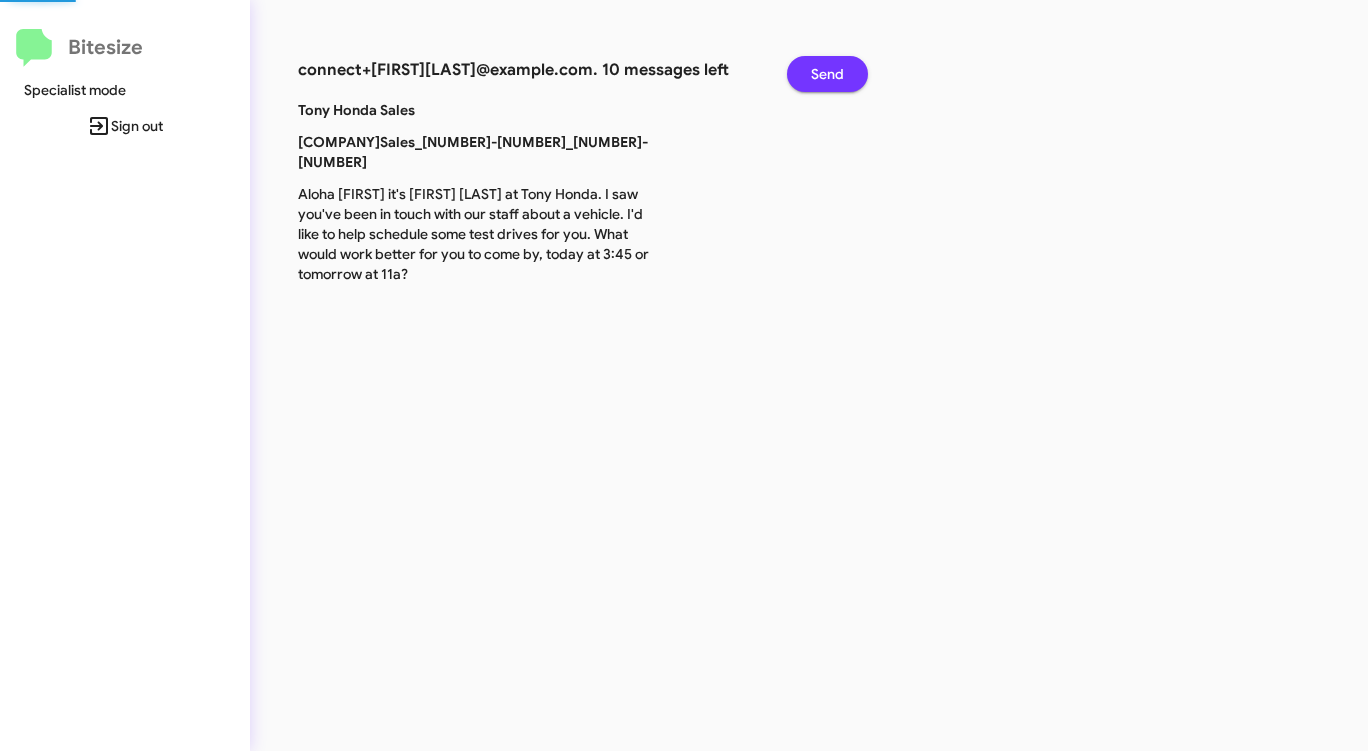 click on "Send" 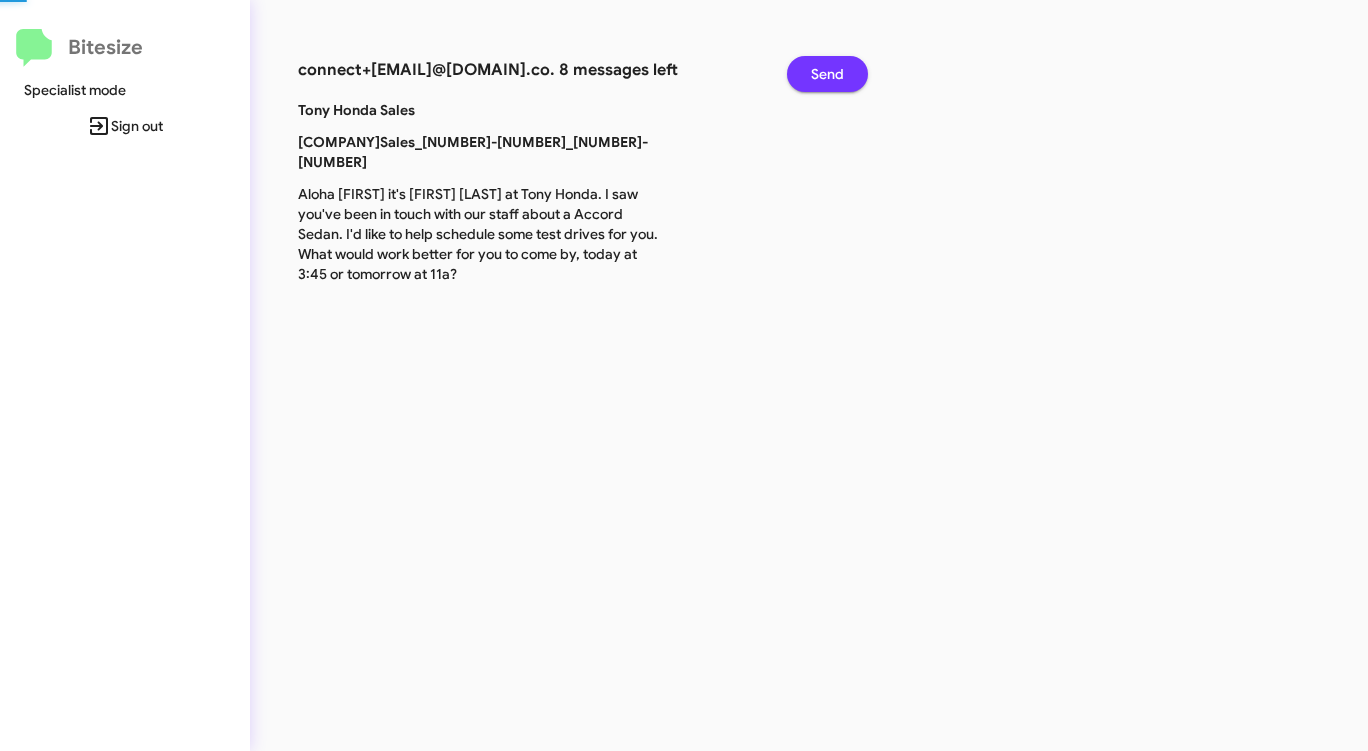 click on "Send" 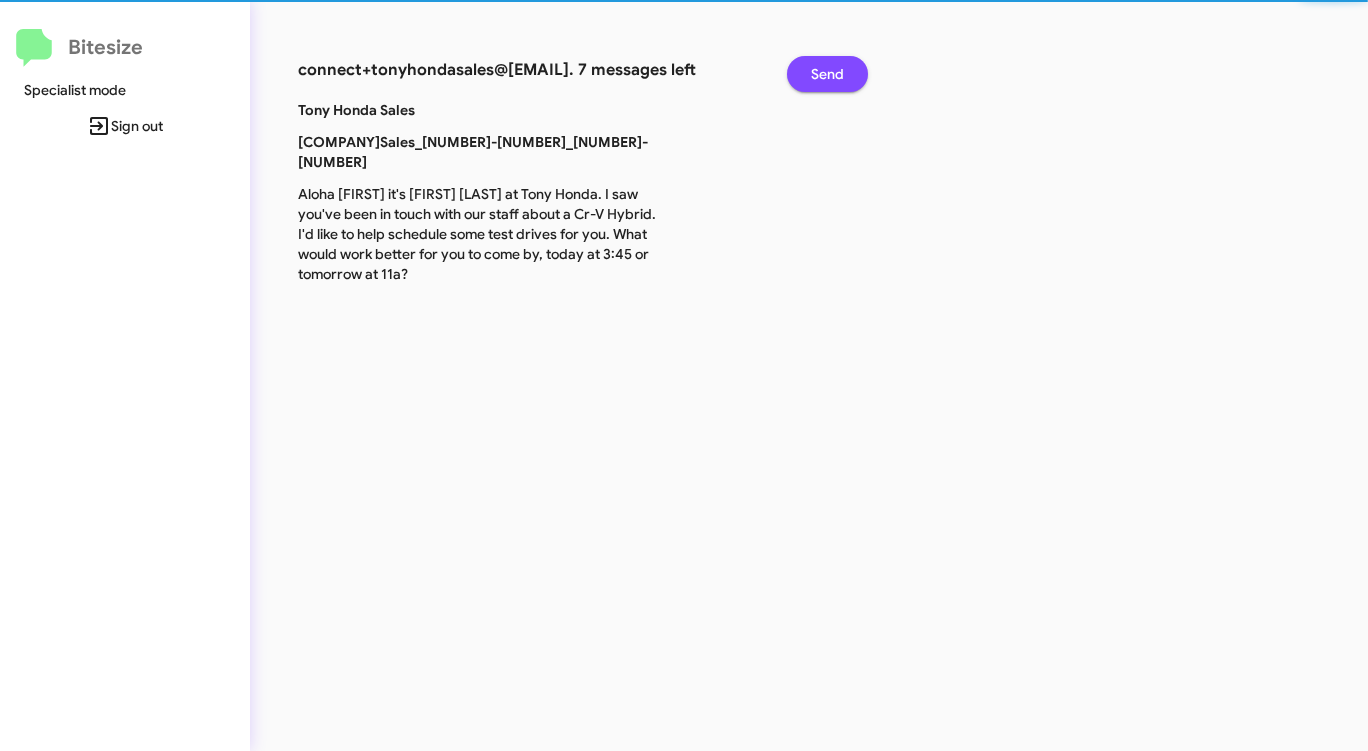 click on "Send" 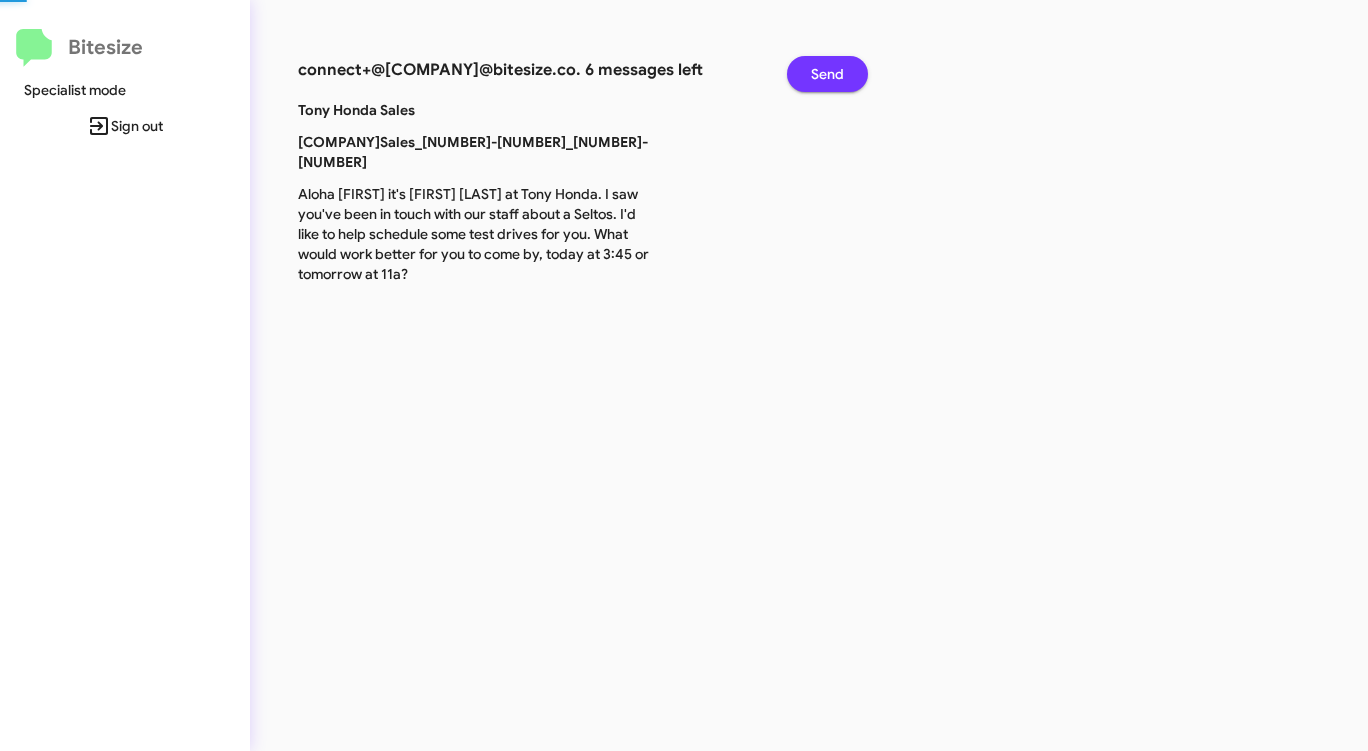 click on "Send" 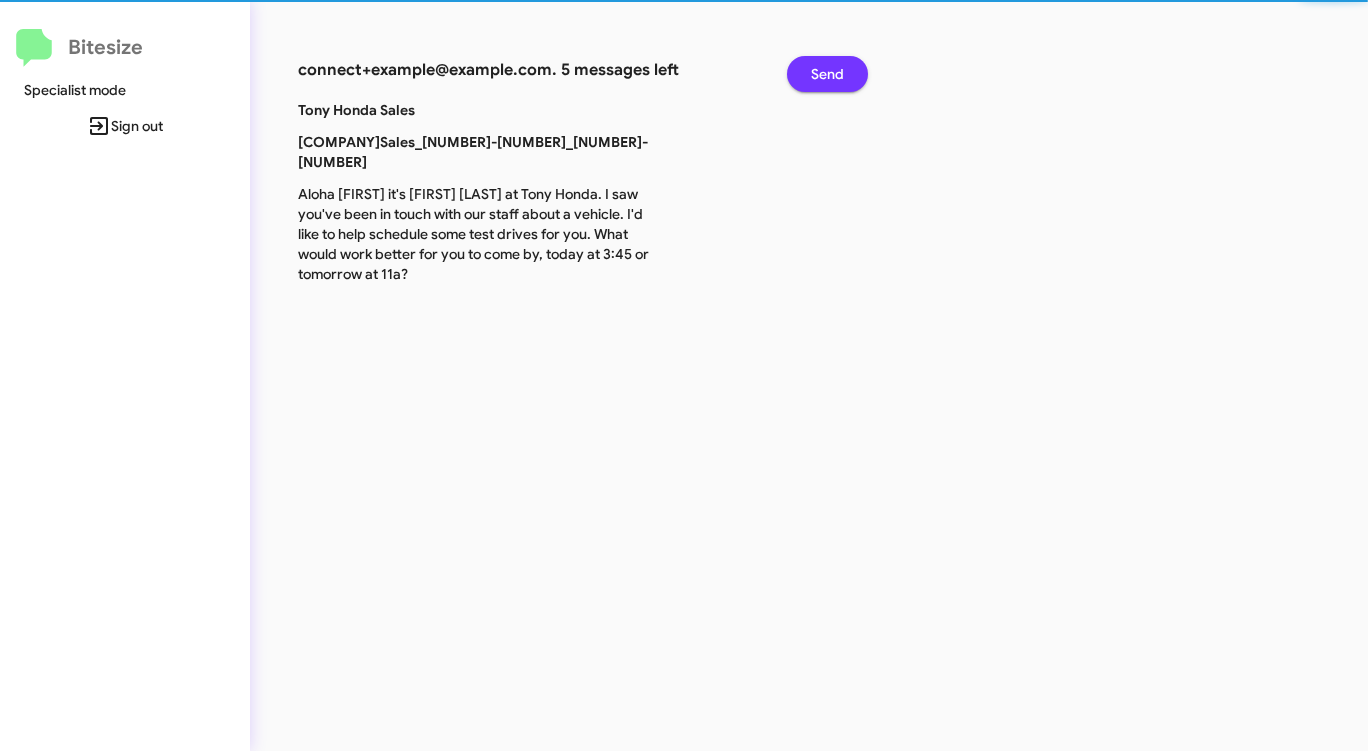 click on "Send" 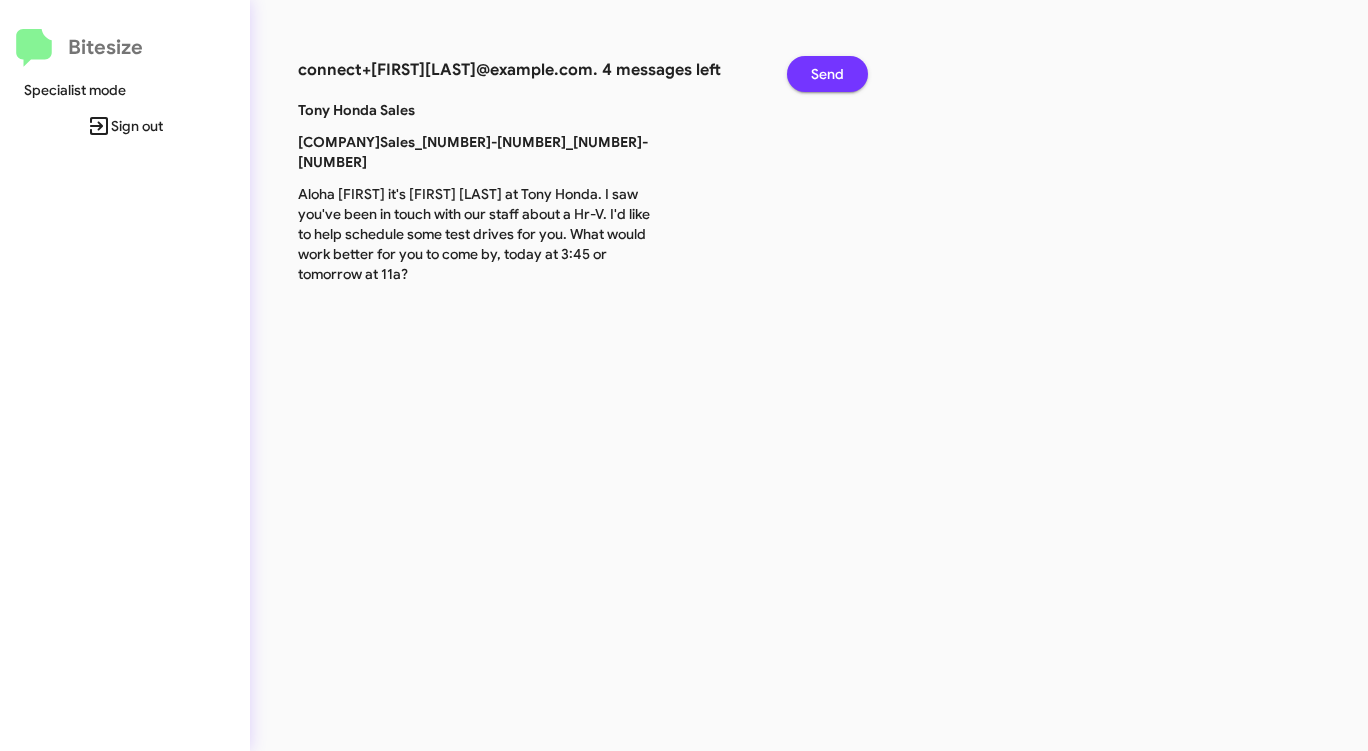 click on "Send" 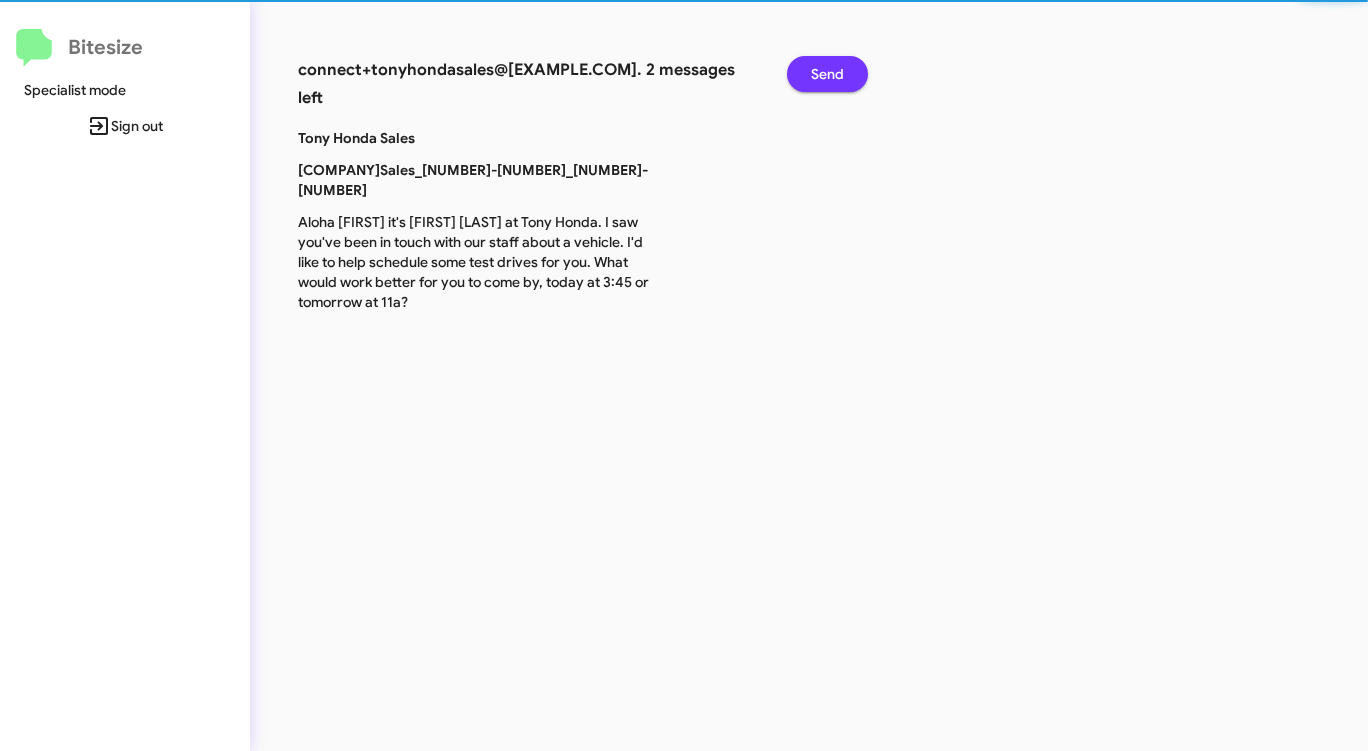 click on "Send" 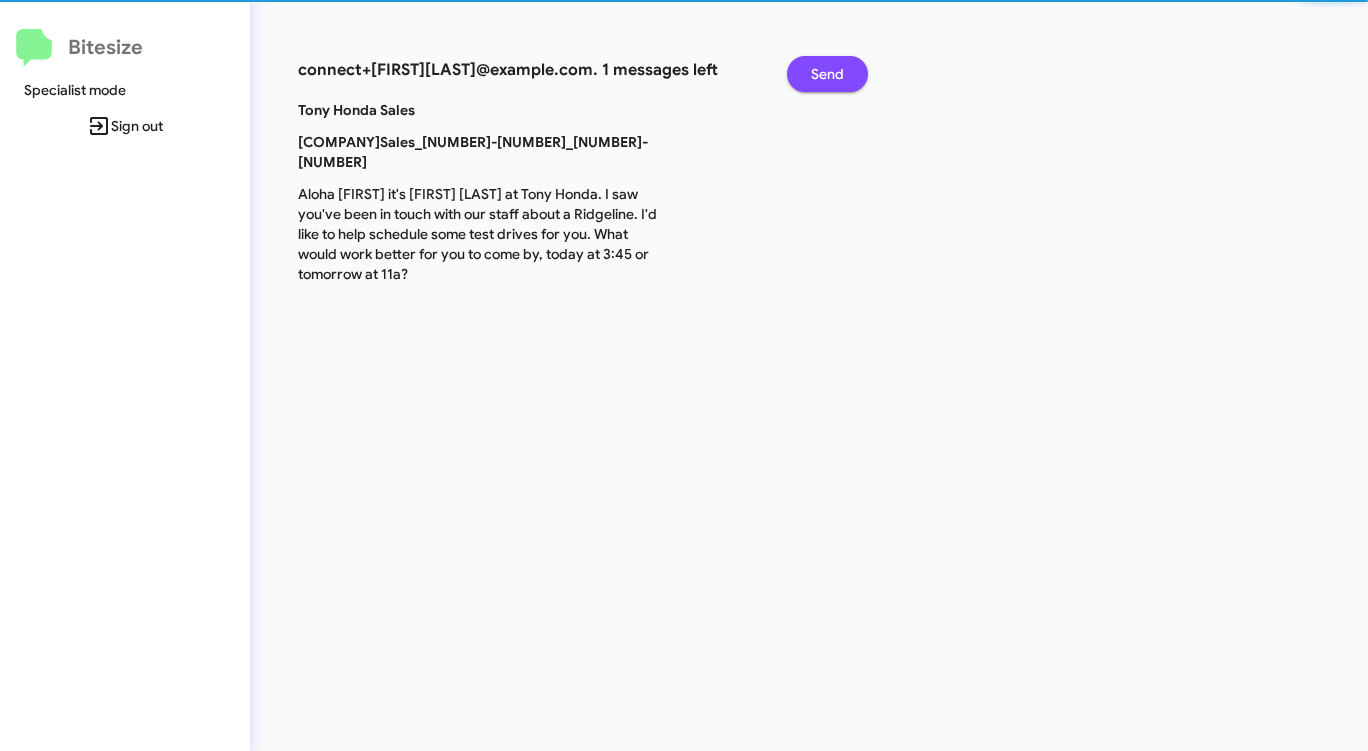 click on "Send" 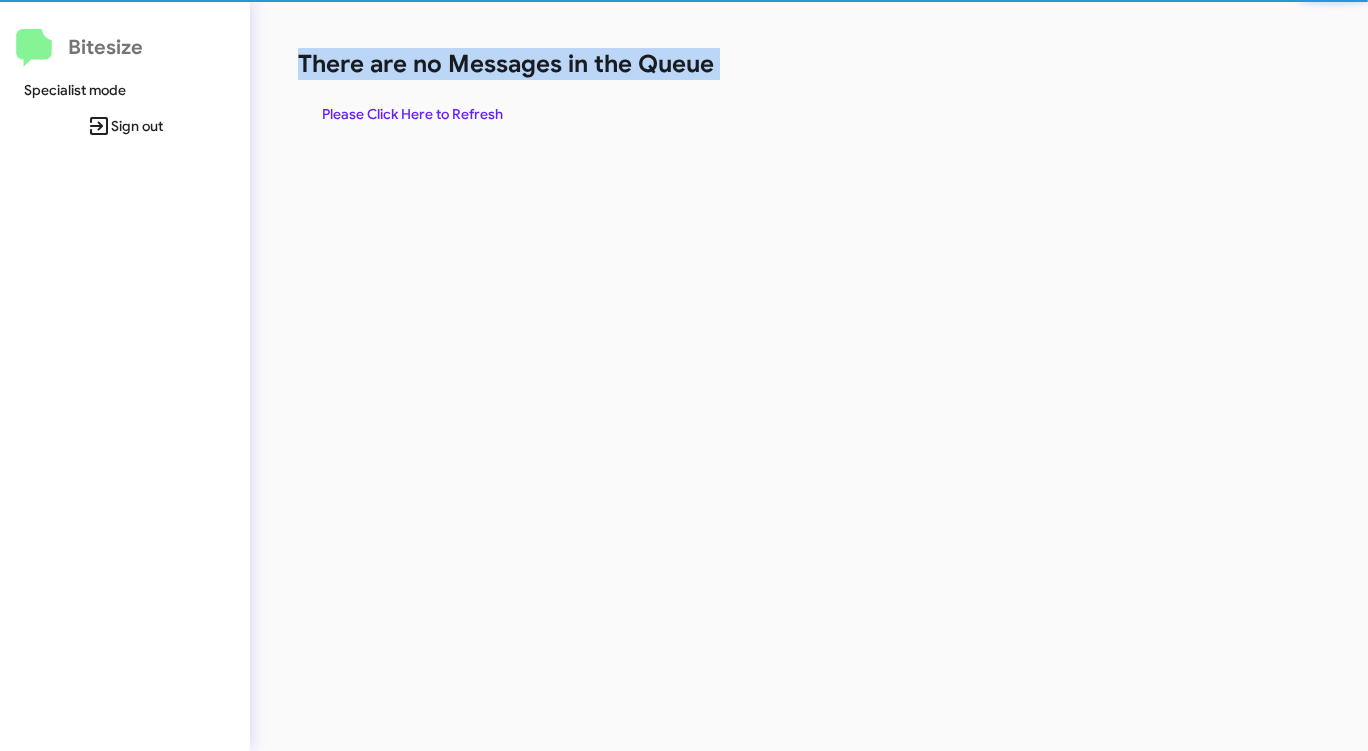 click on "There are no Messages in the Queue" 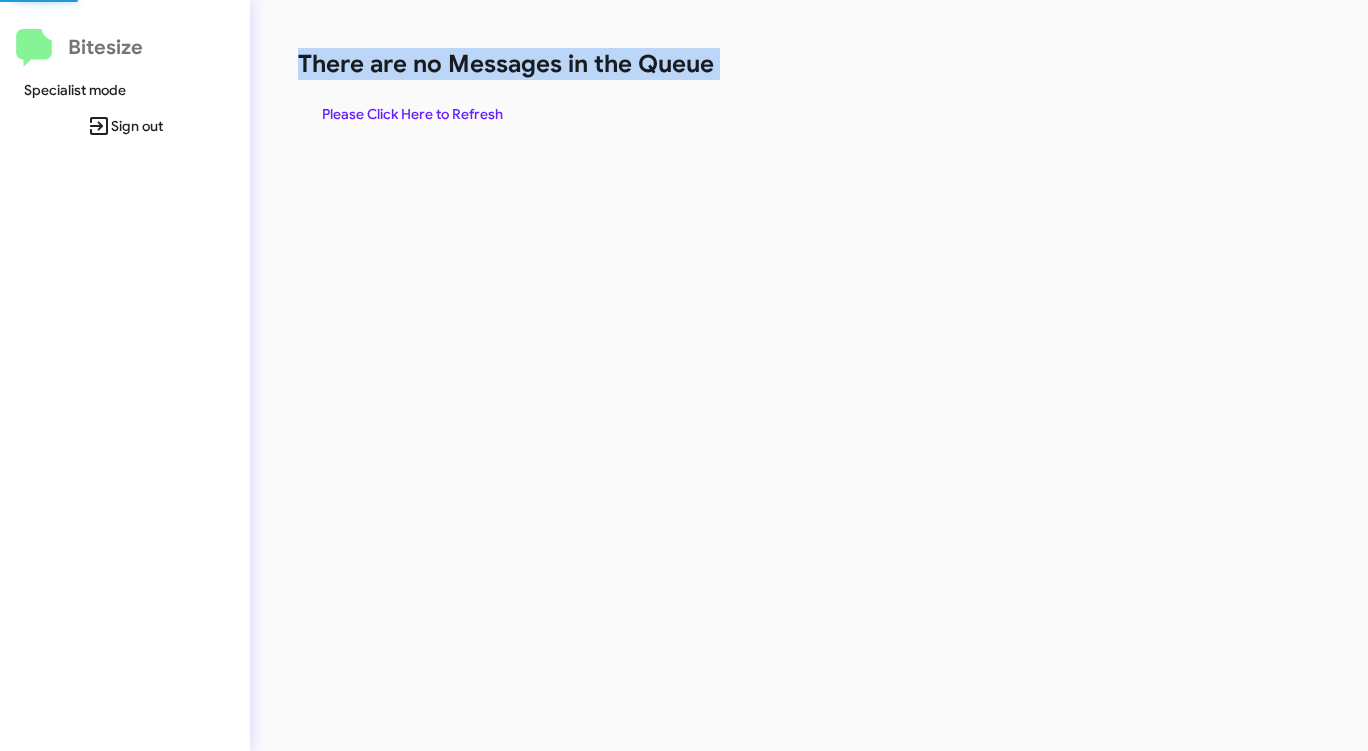 click on "There are no Messages in the Queue" 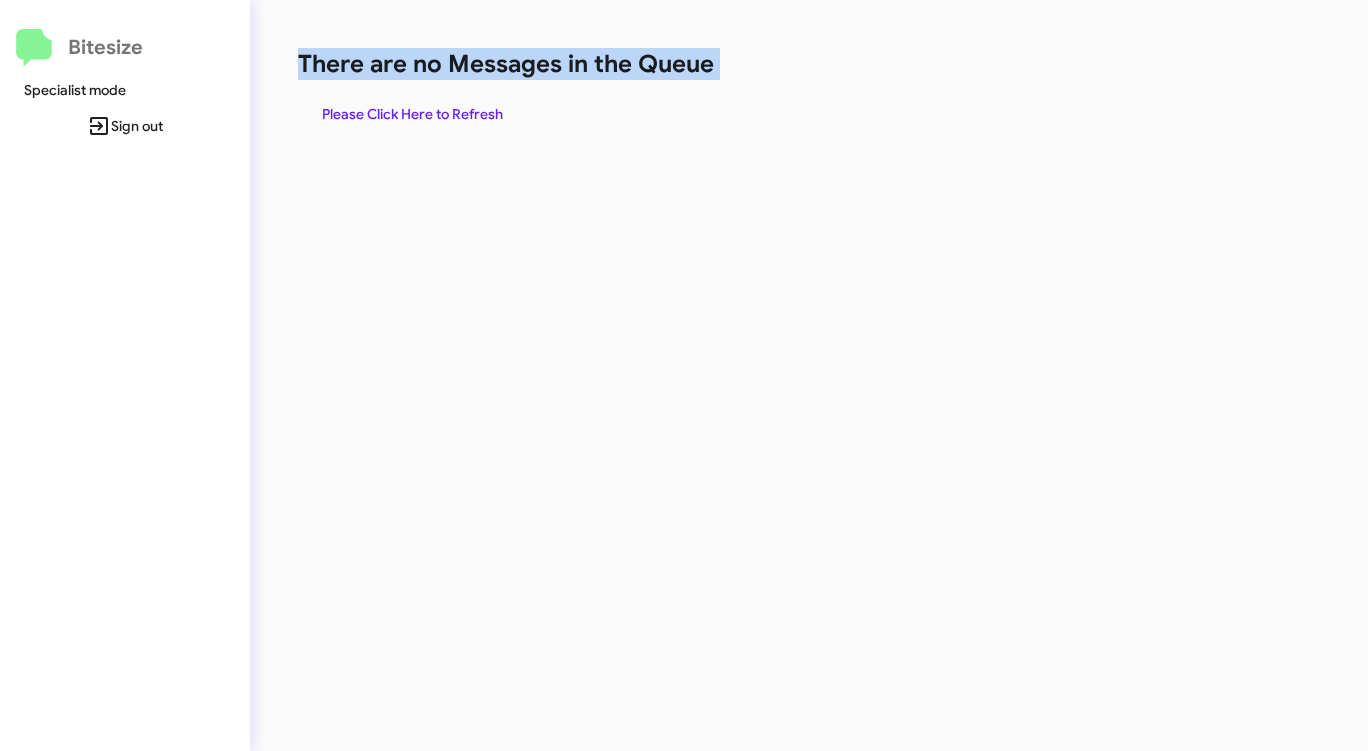 click on "There are no Messages in the Queue" 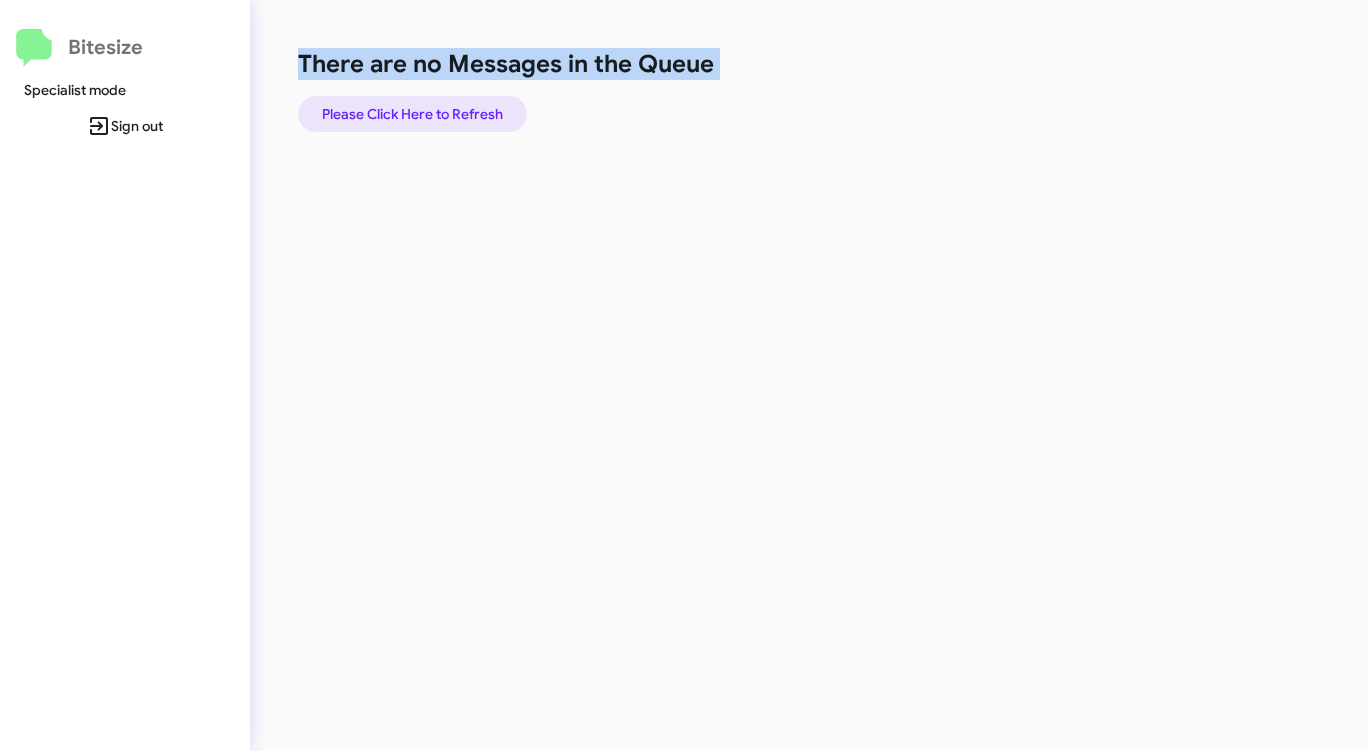 click on "Please Click Here to Refresh" 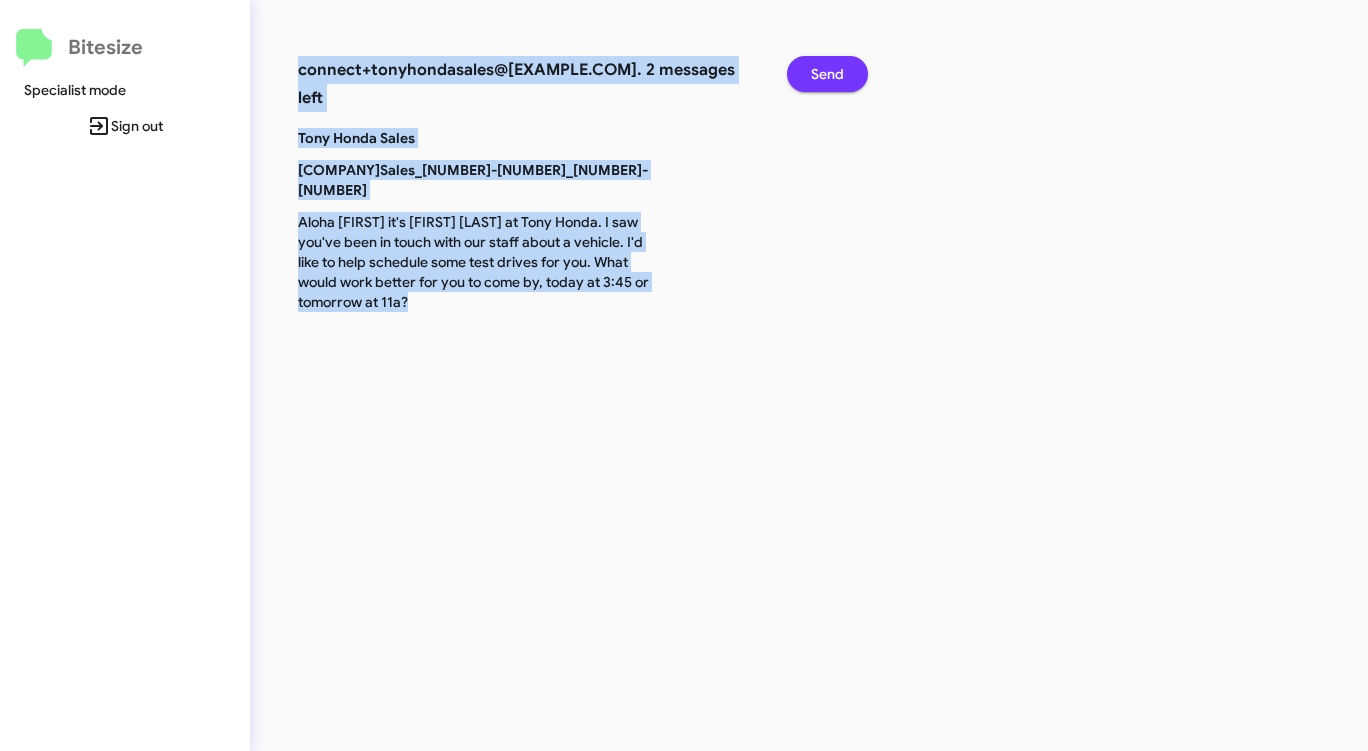 click on "Send" 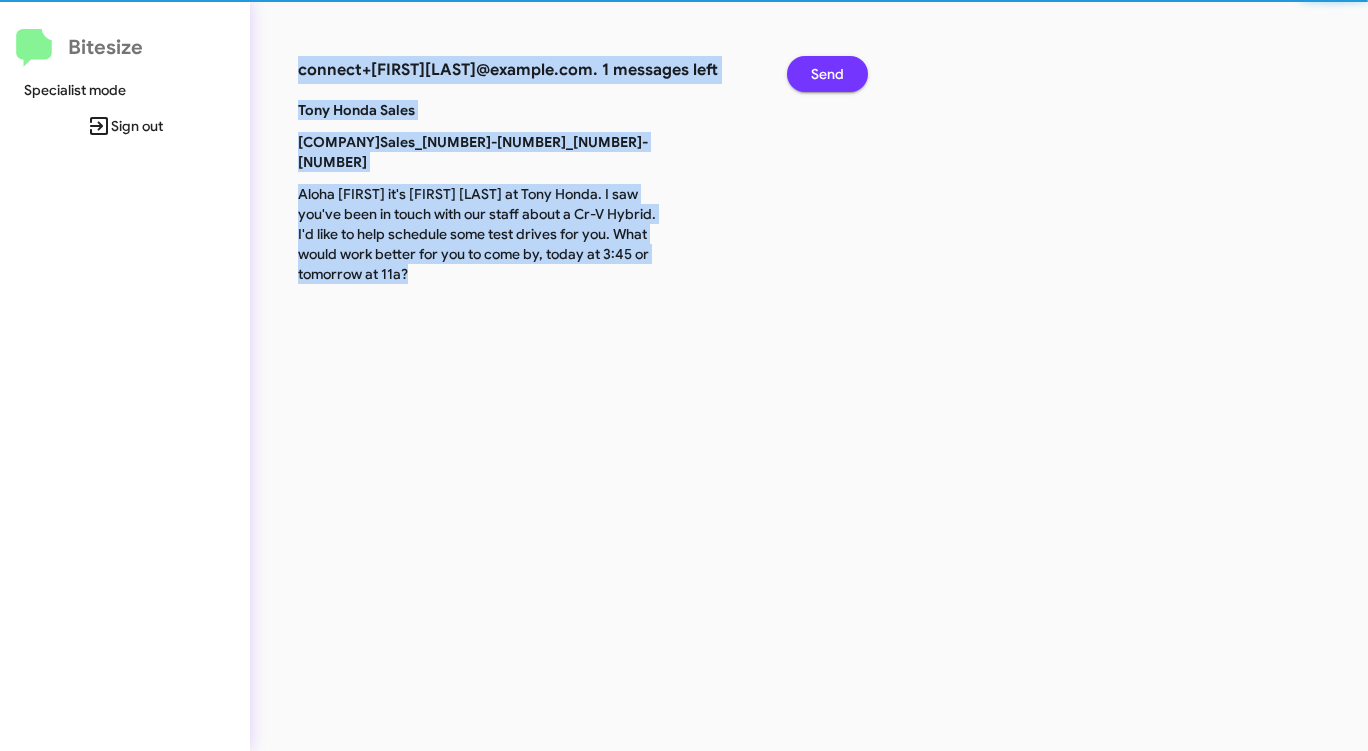 click on "Send" 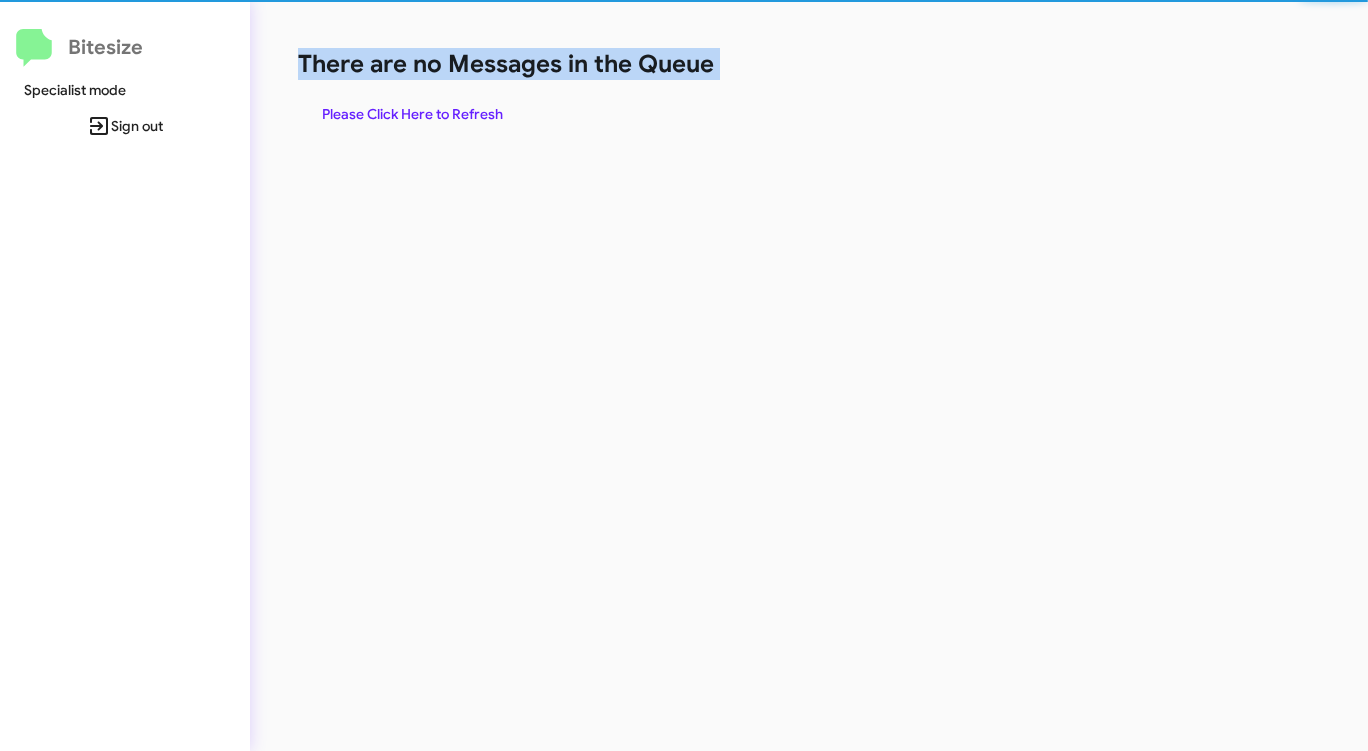 click on "There are no Messages in the Queue" 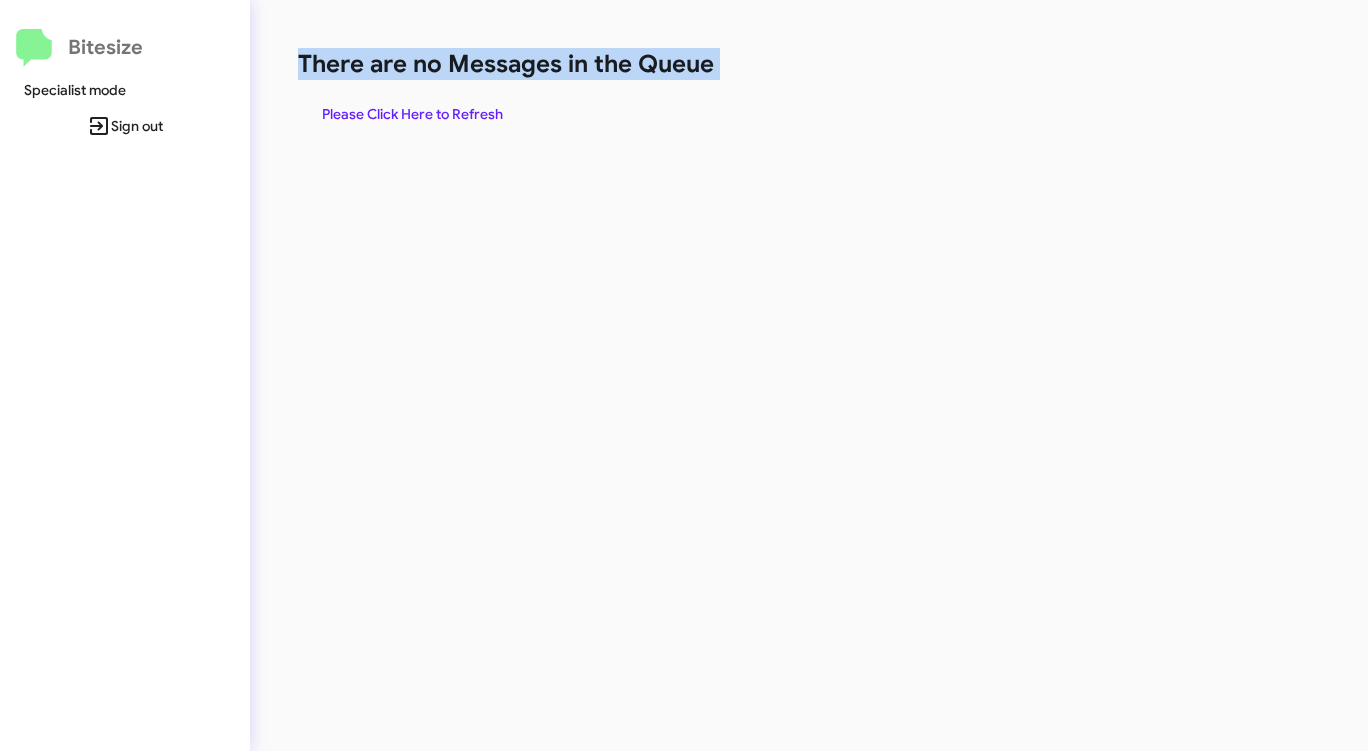 click on "There are no Messages in the Queue" 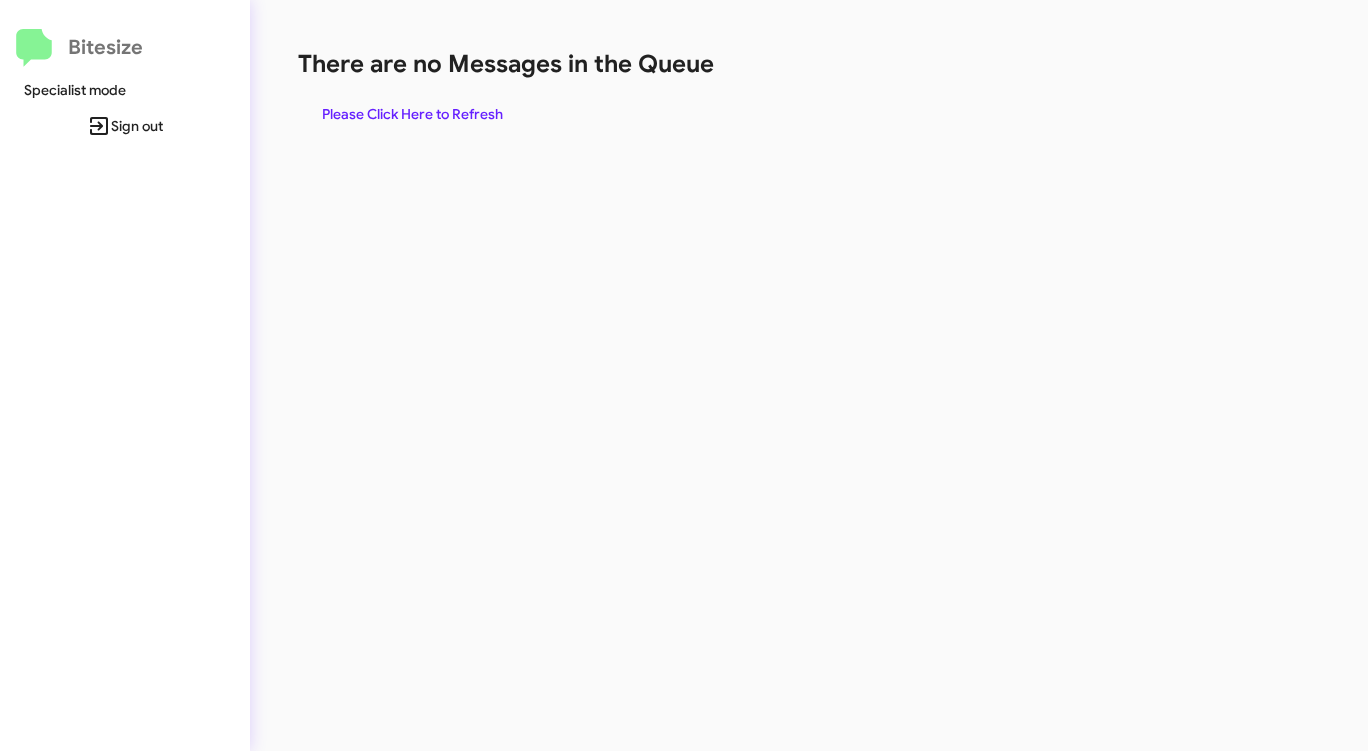 click on "Please Click Here to Refresh" 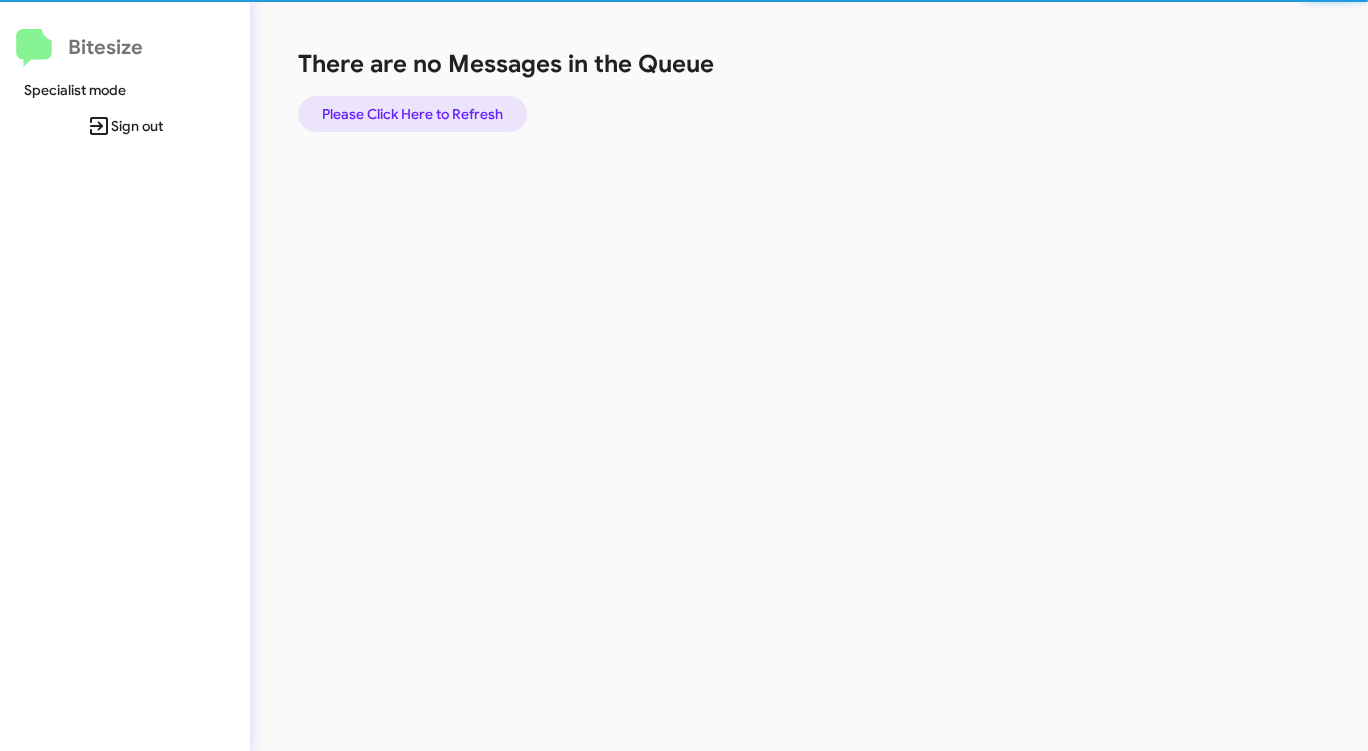 click on "Please Click Here to Refresh" 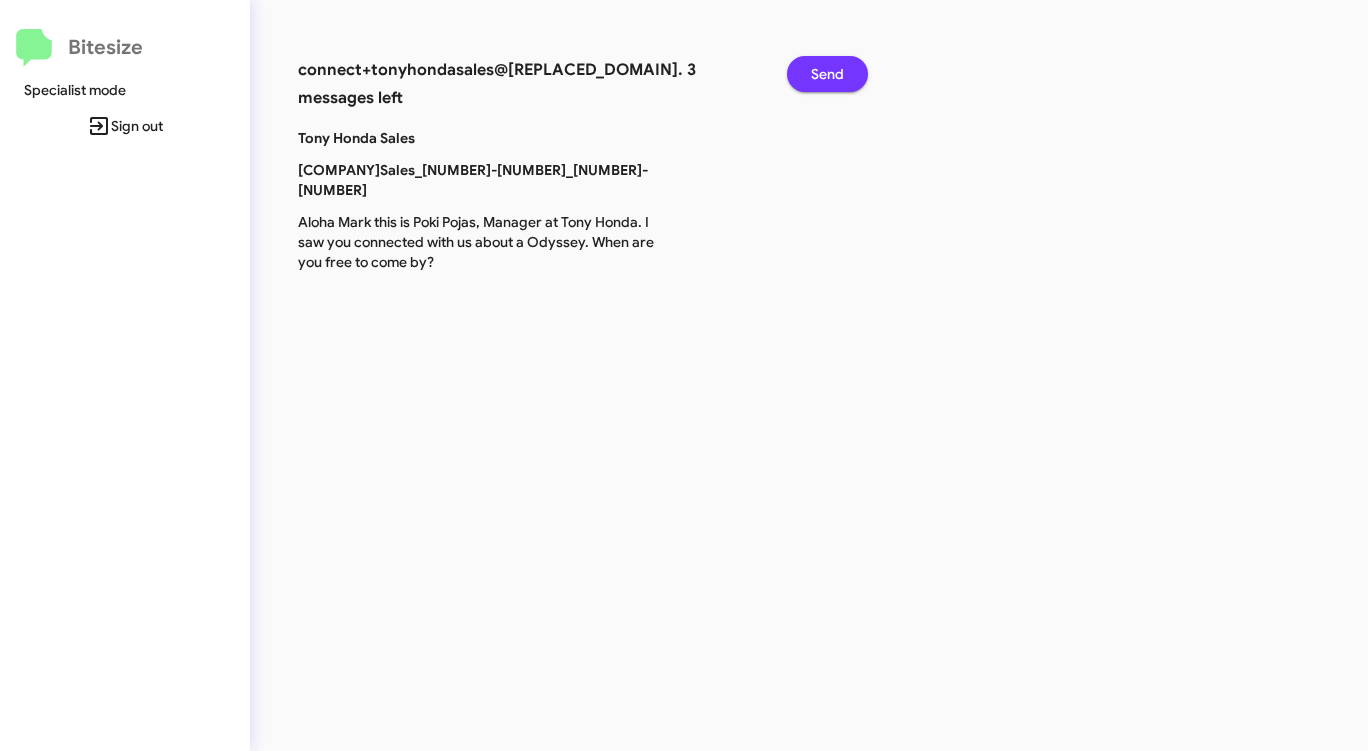 click on "Send" 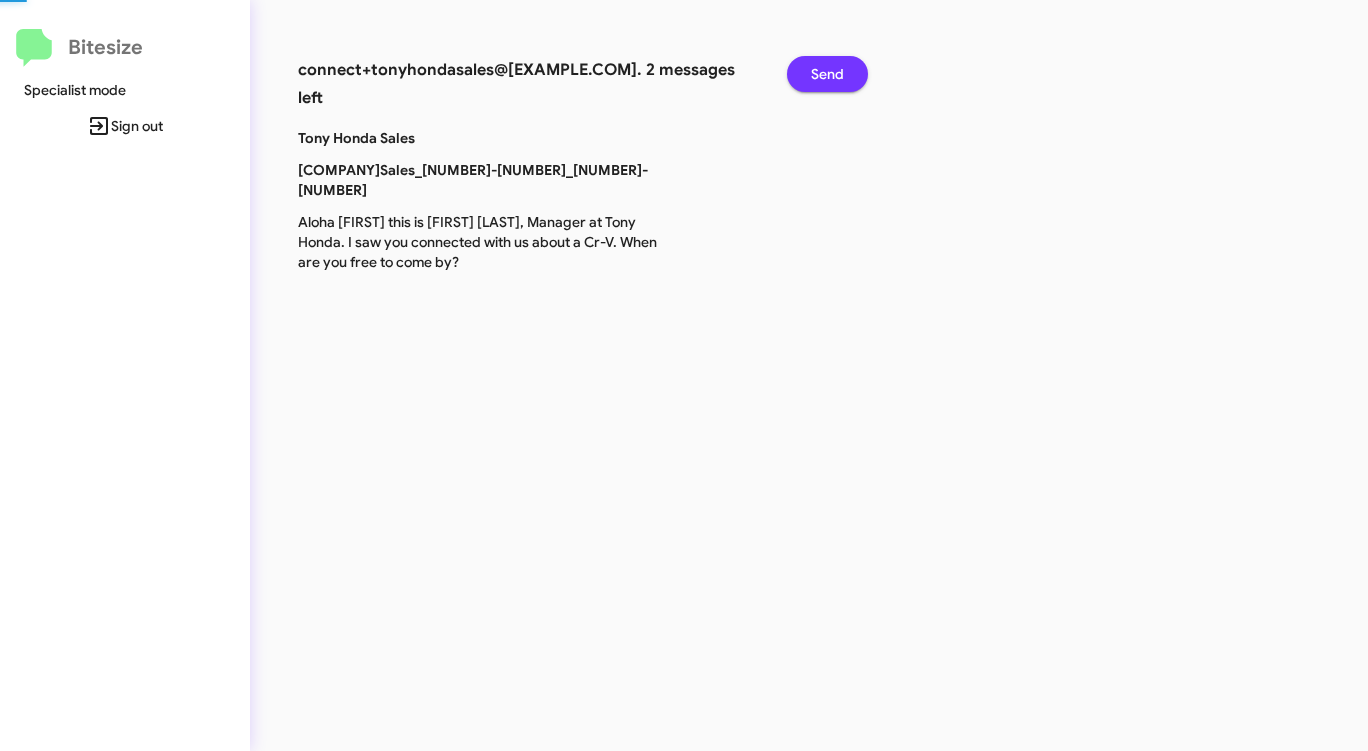 click on "Send" 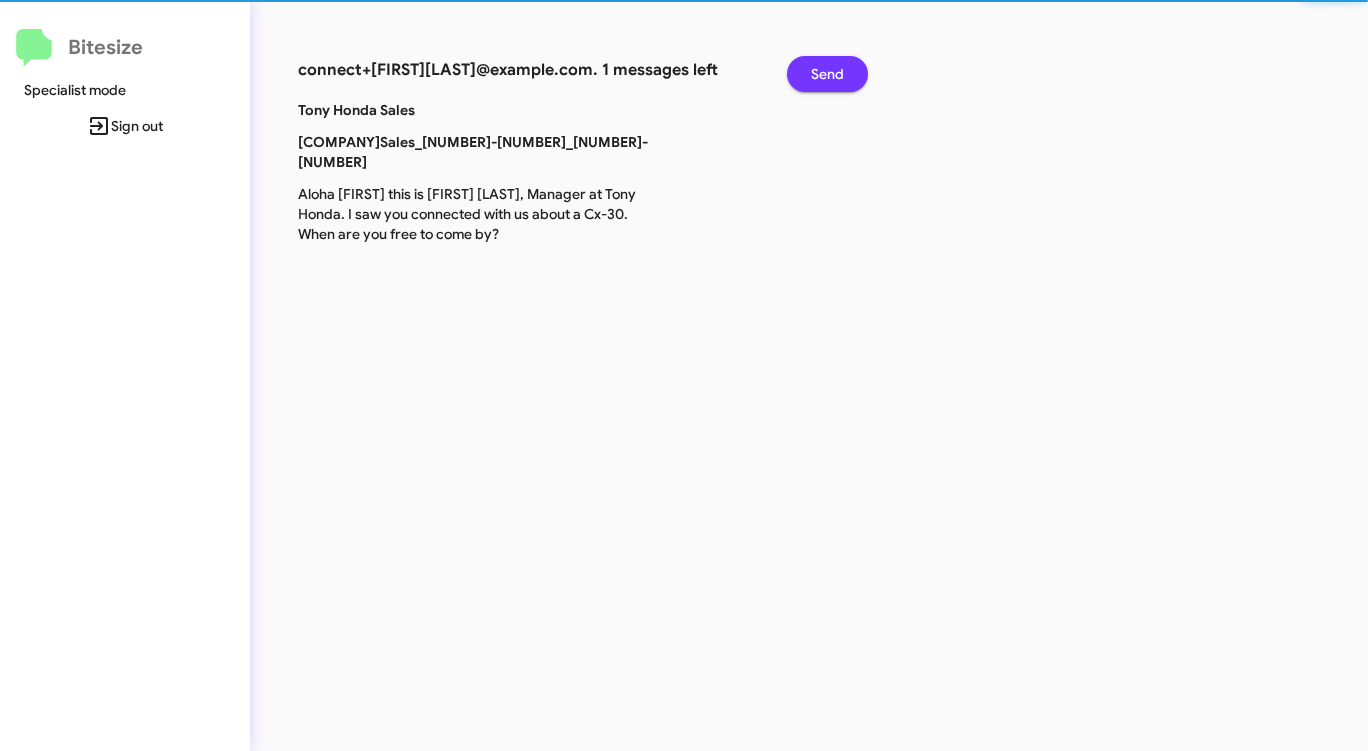 click on "Send" 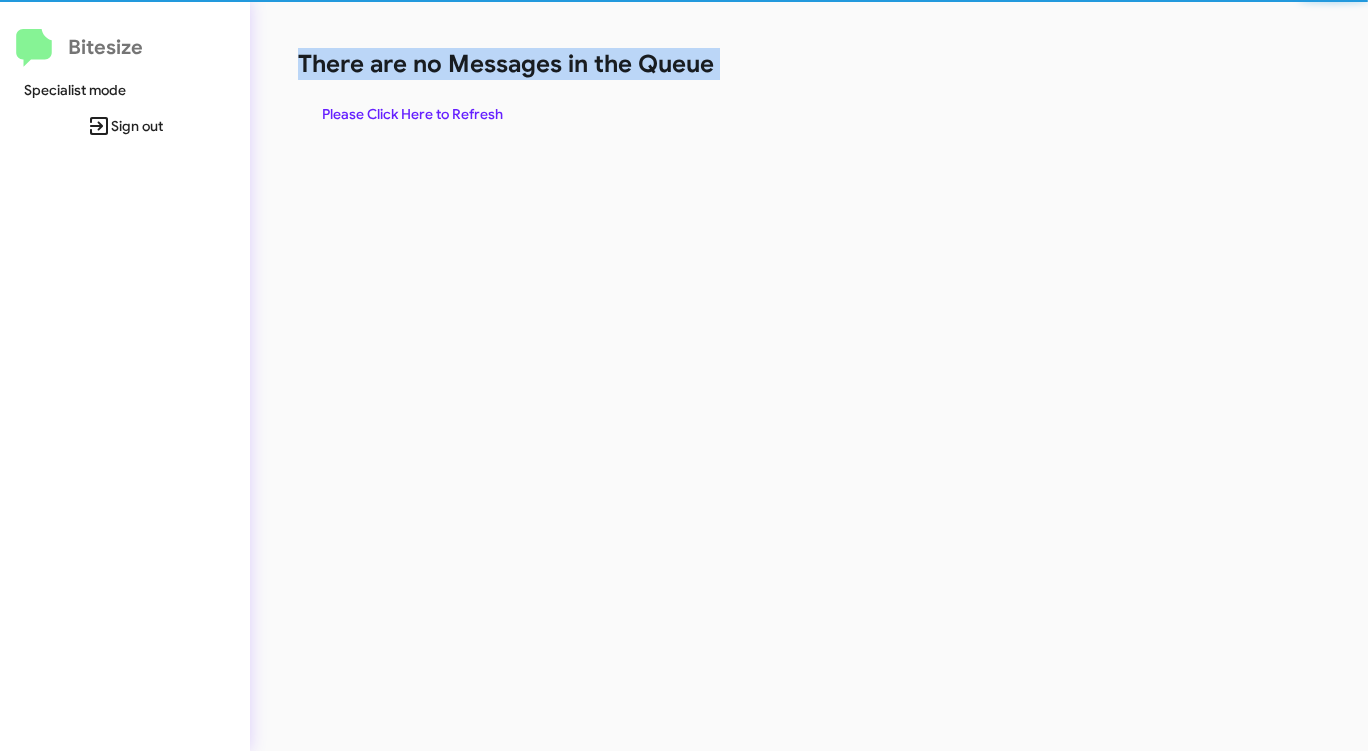click on "There are no Messages in the Queue" 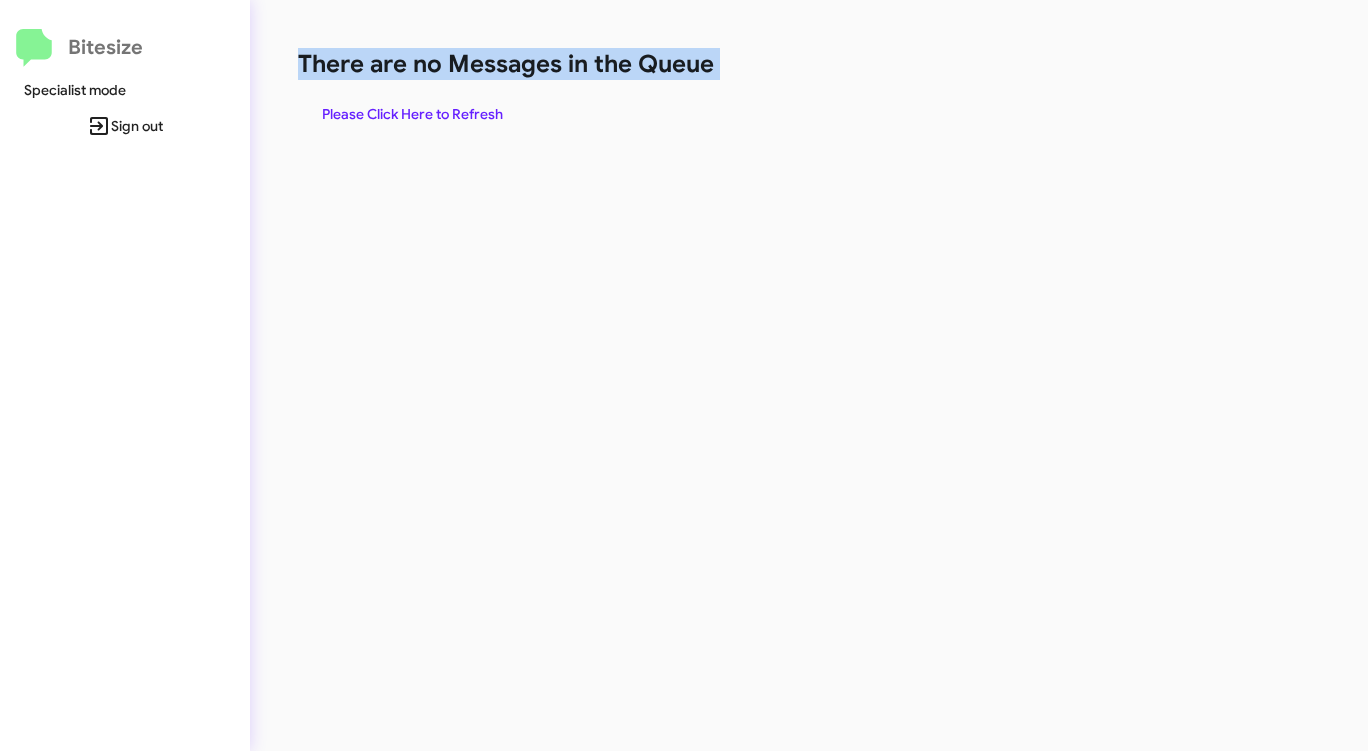 click on "There are no Messages in the Queue" 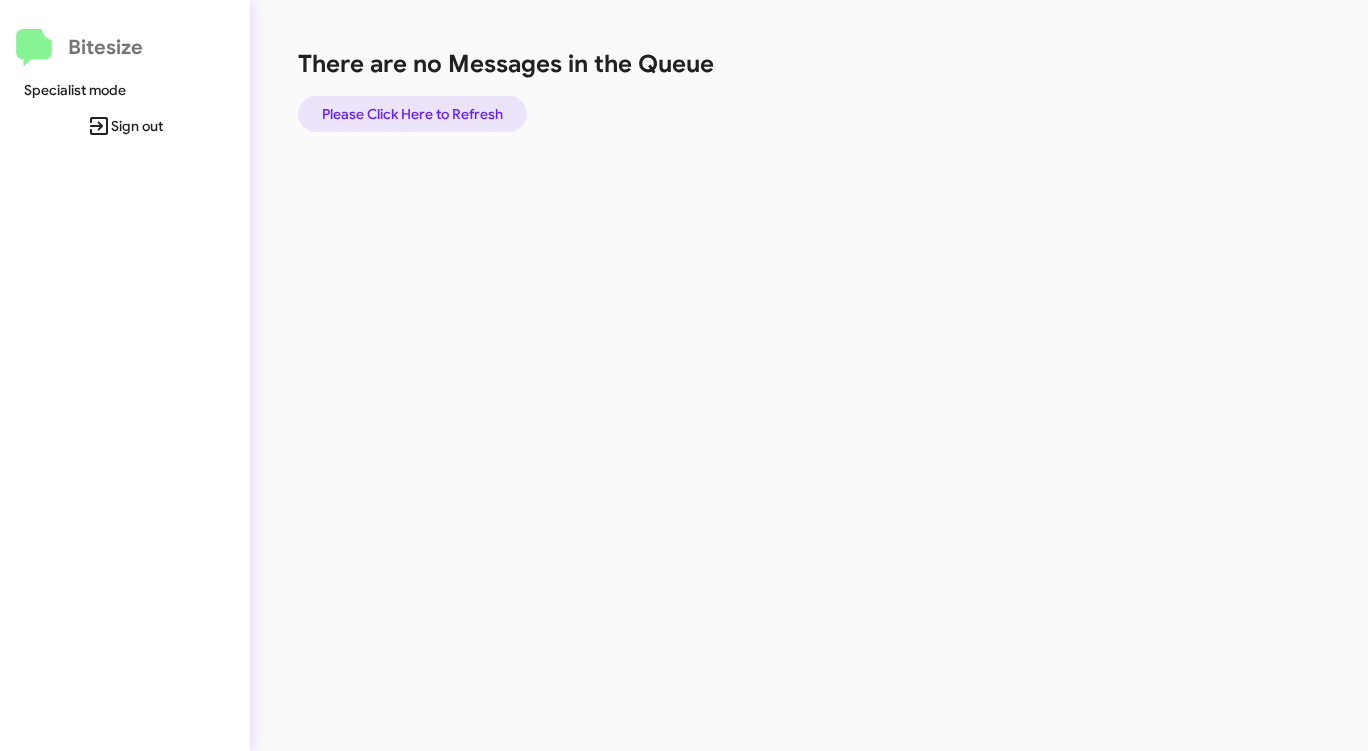 click on "Please Click Here to Refresh" 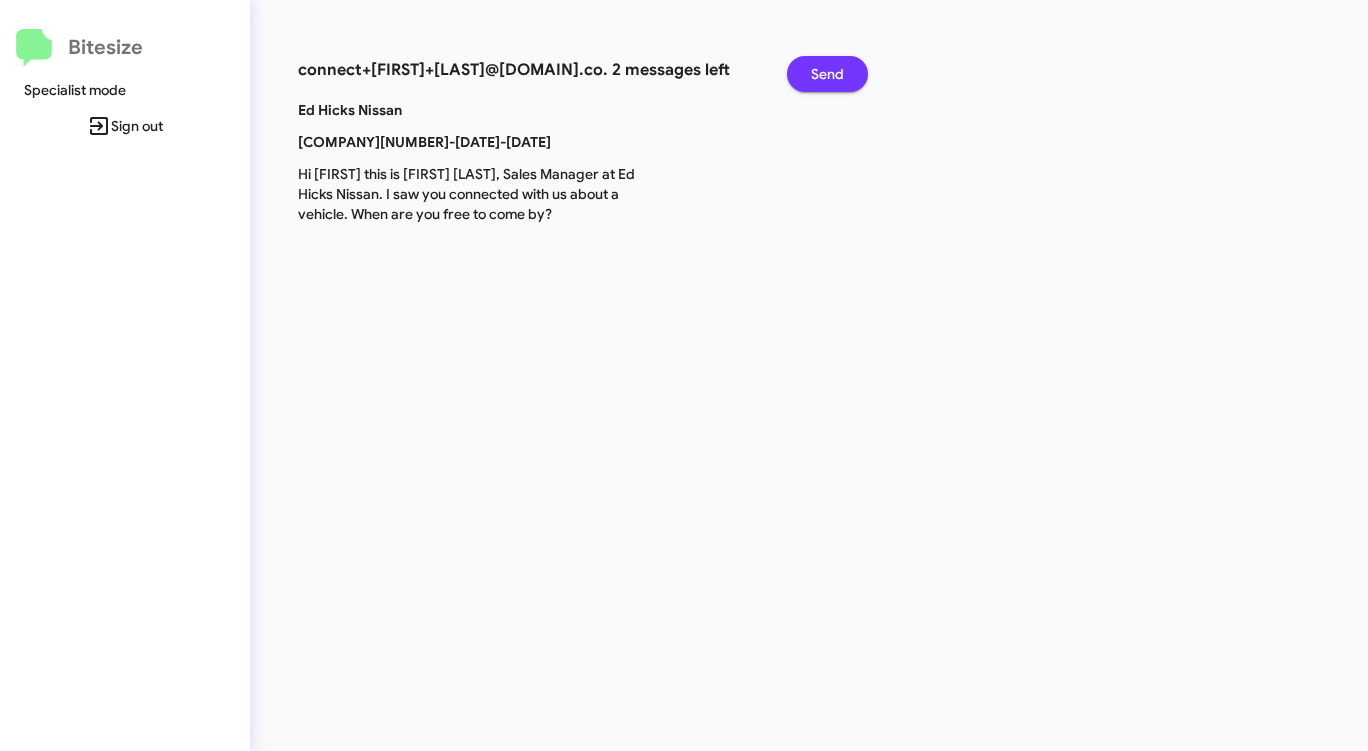 click on "Send" 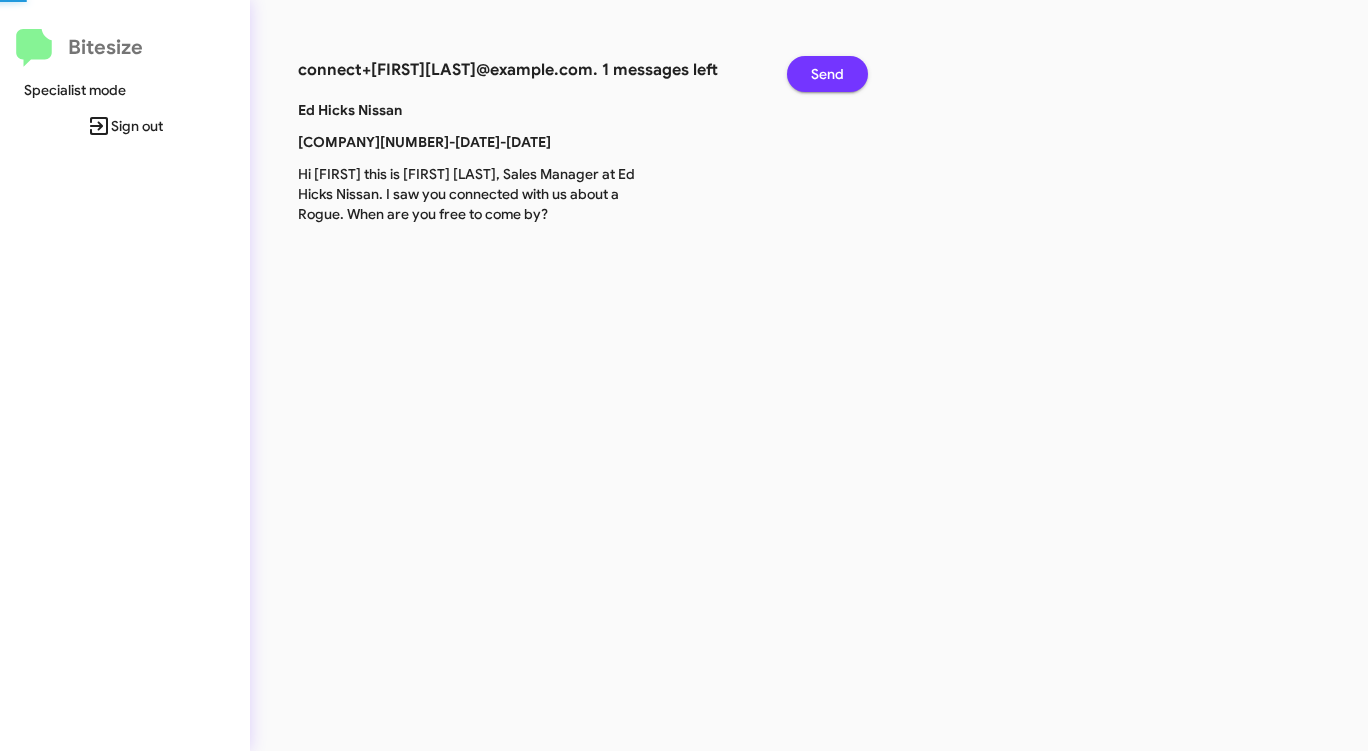 click on "Send" 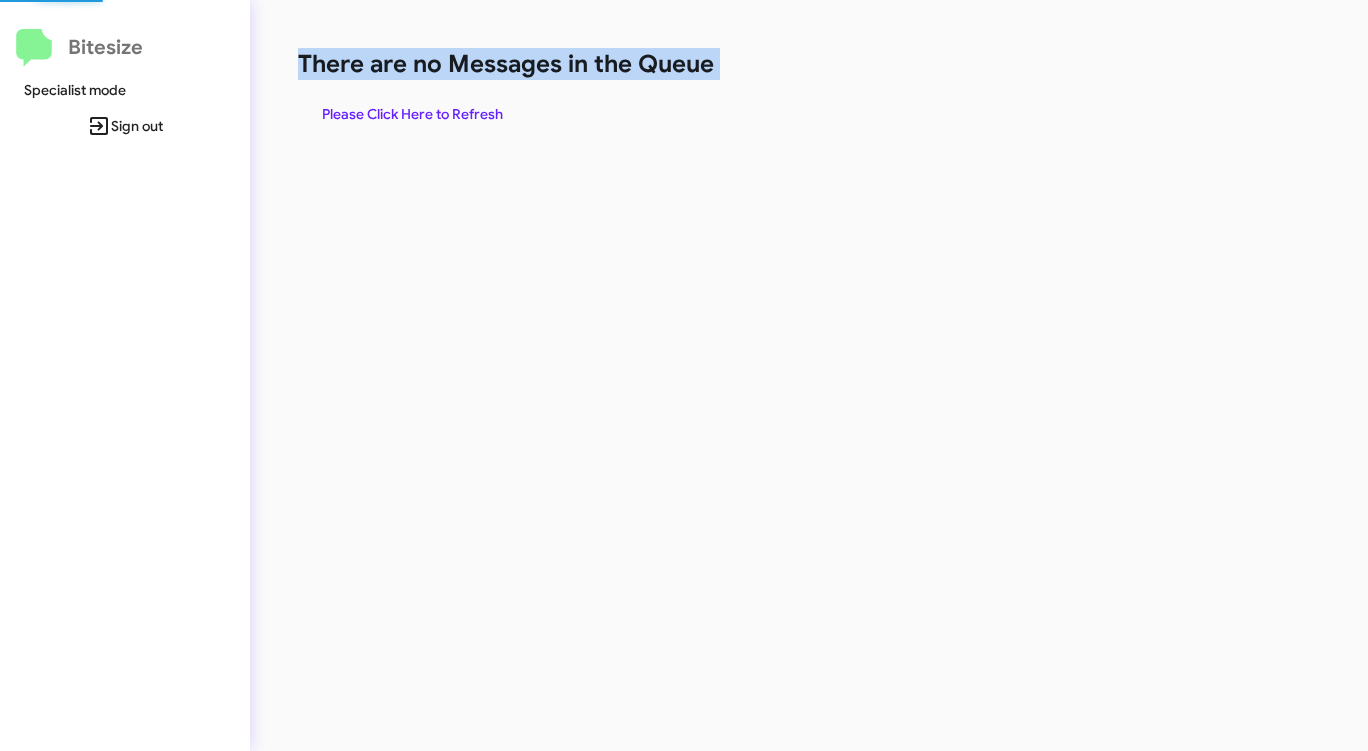 click on "There are no Messages in the Queue" 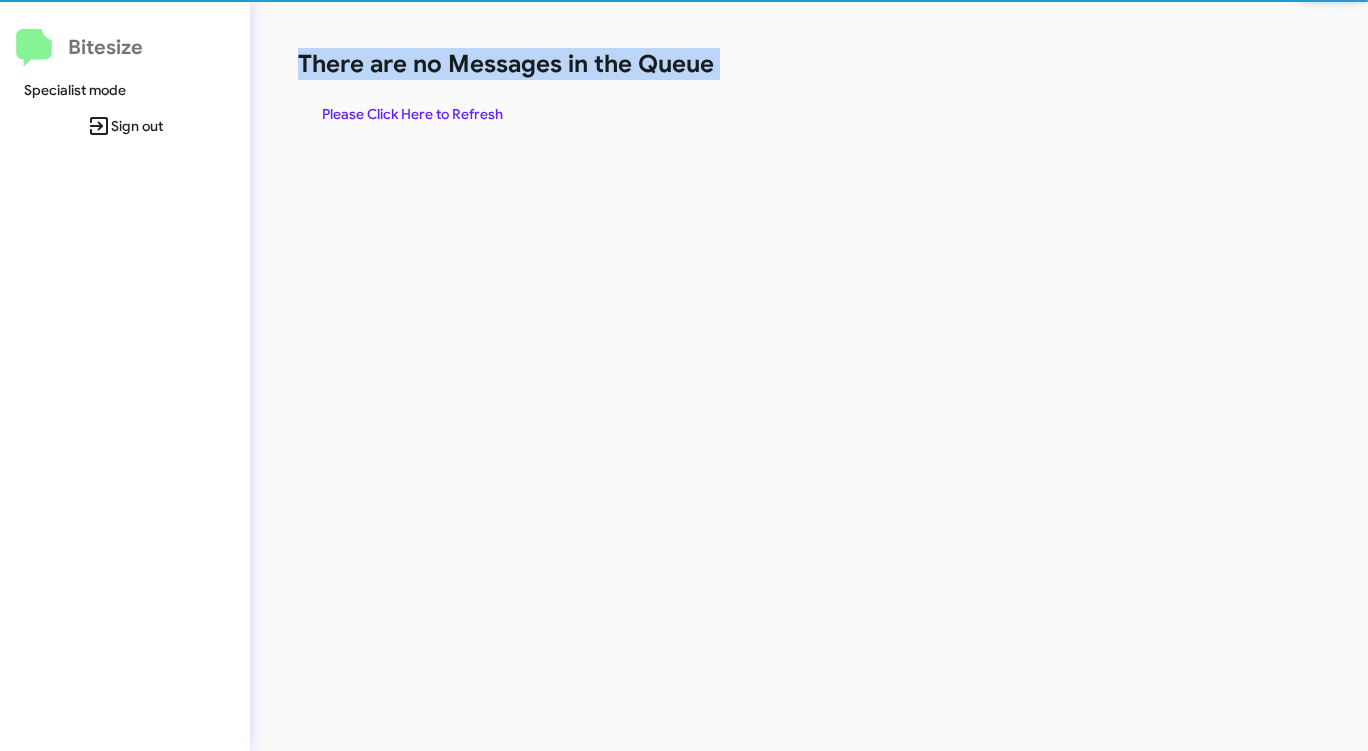 click on "There are no Messages in the Queue" 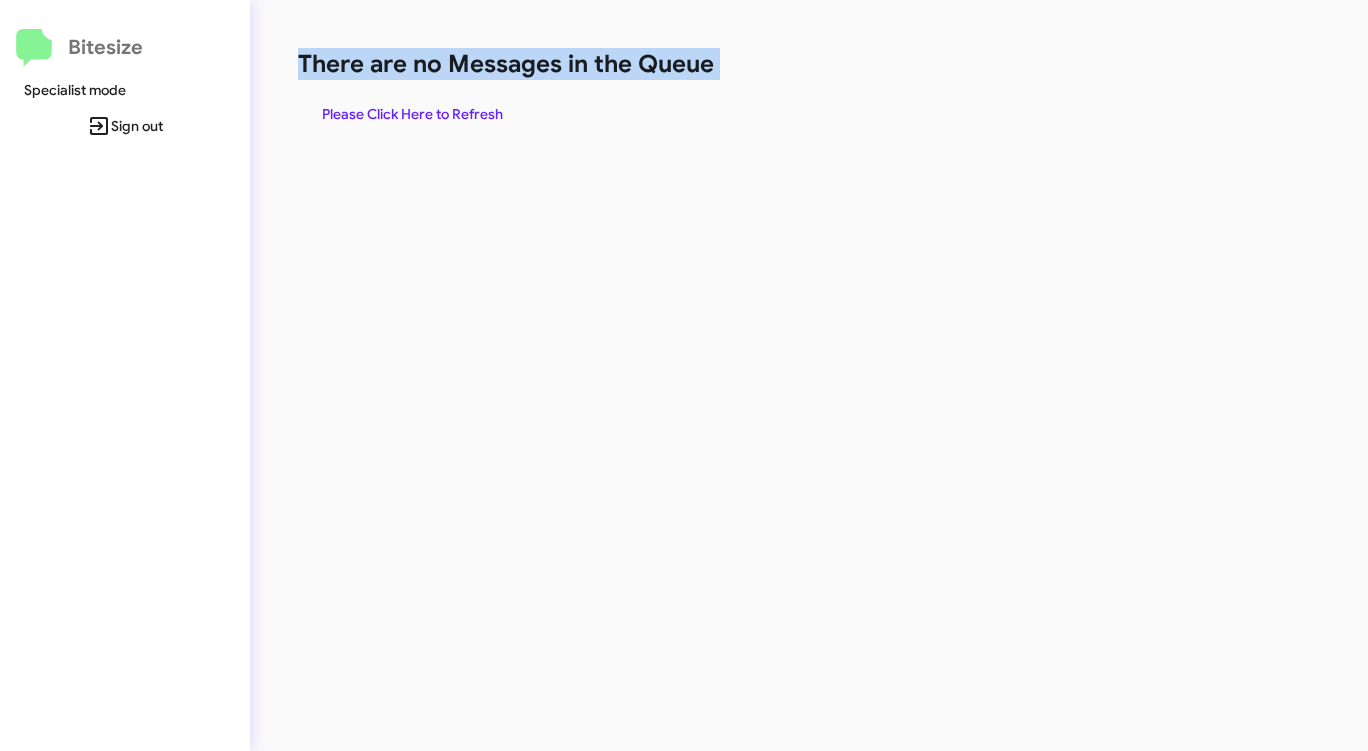 click on "There are no Messages in the Queue" 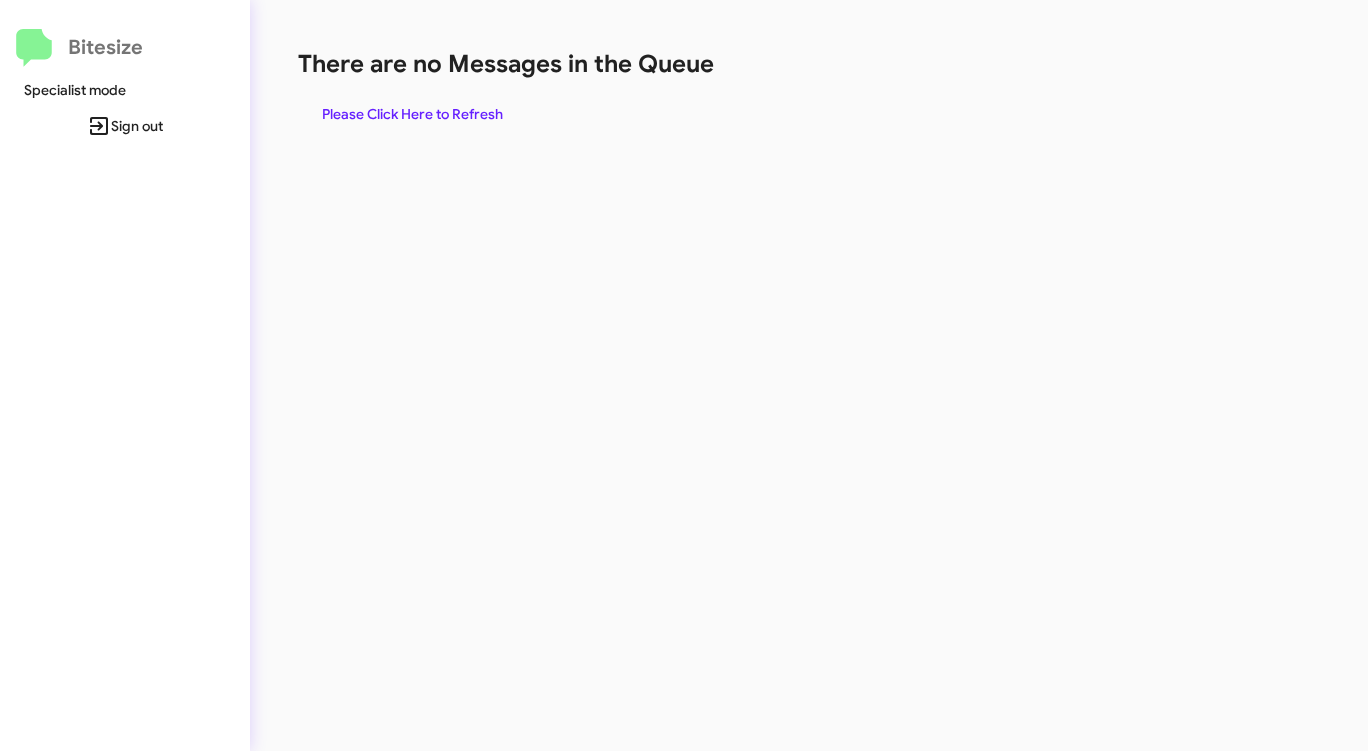 click on "There are no Messages in the Queue" 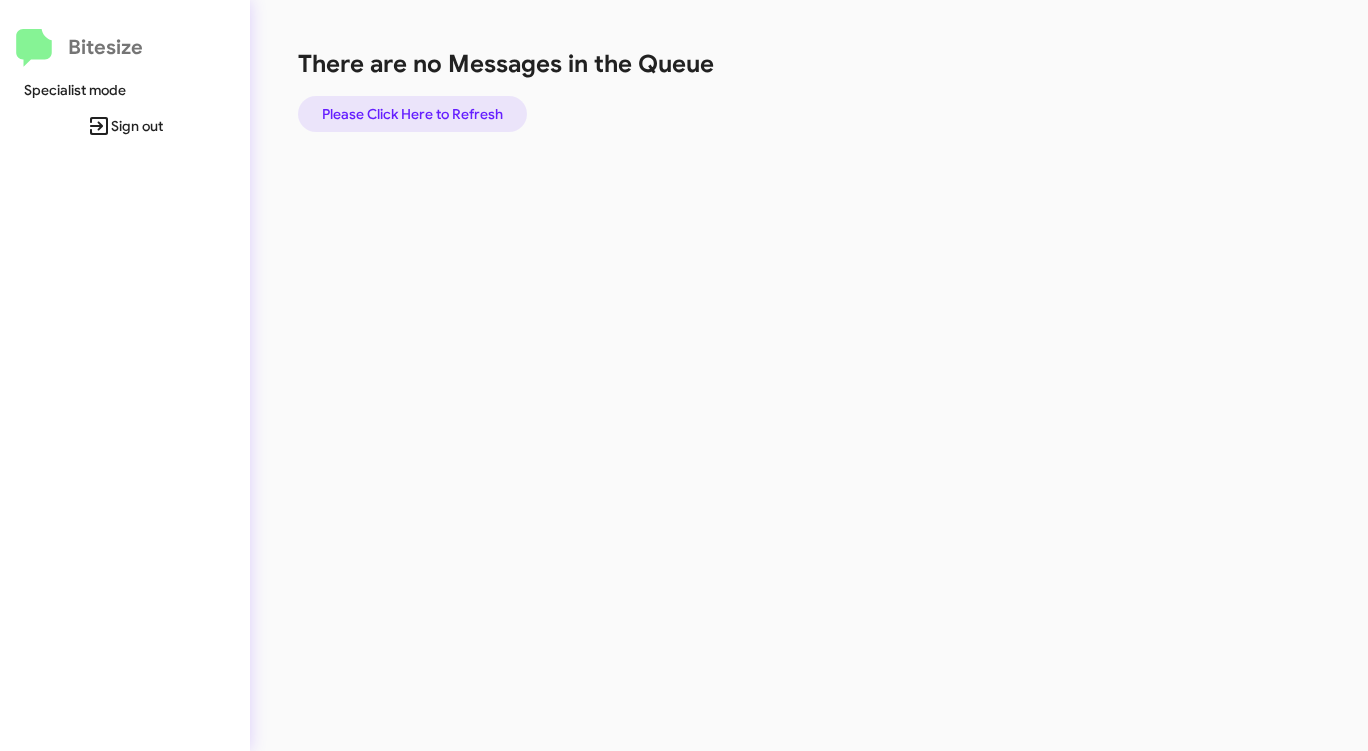 click on "Please Click Here to Refresh" 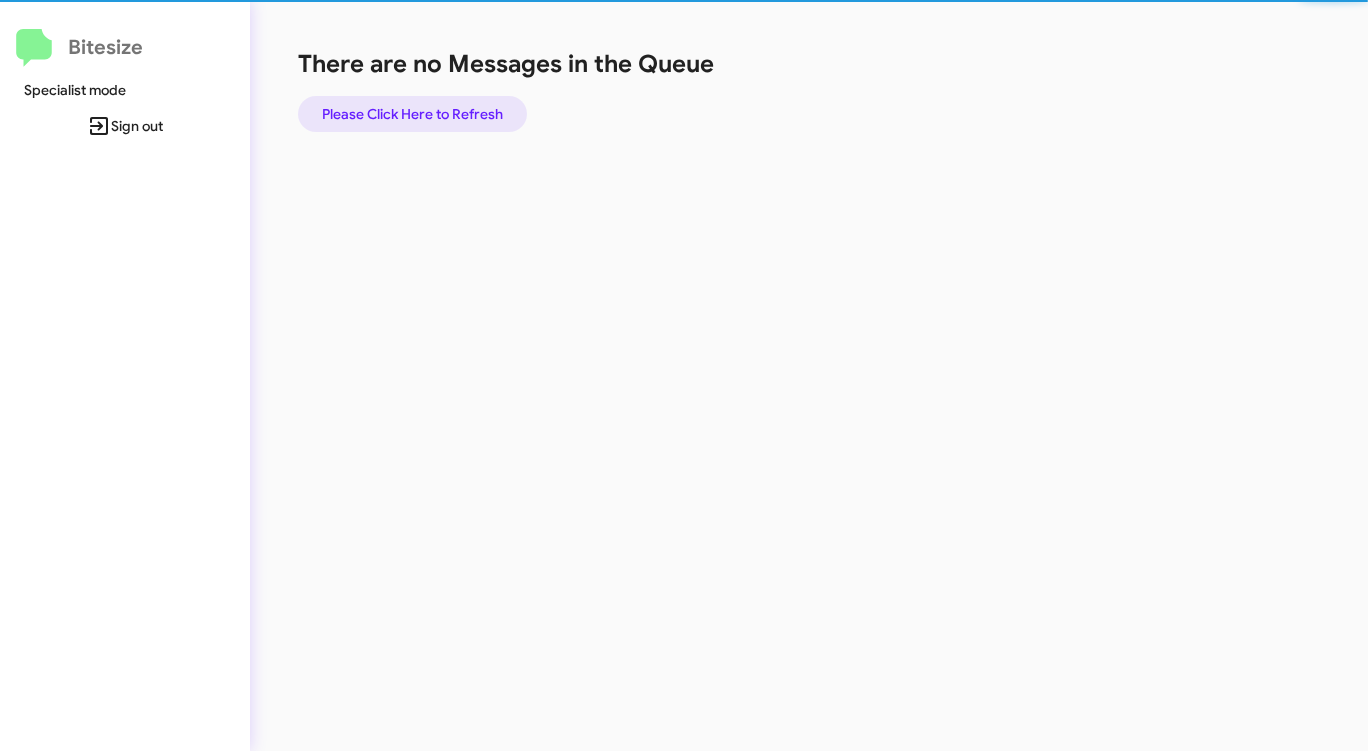 click on "Please Click Here to Refresh" 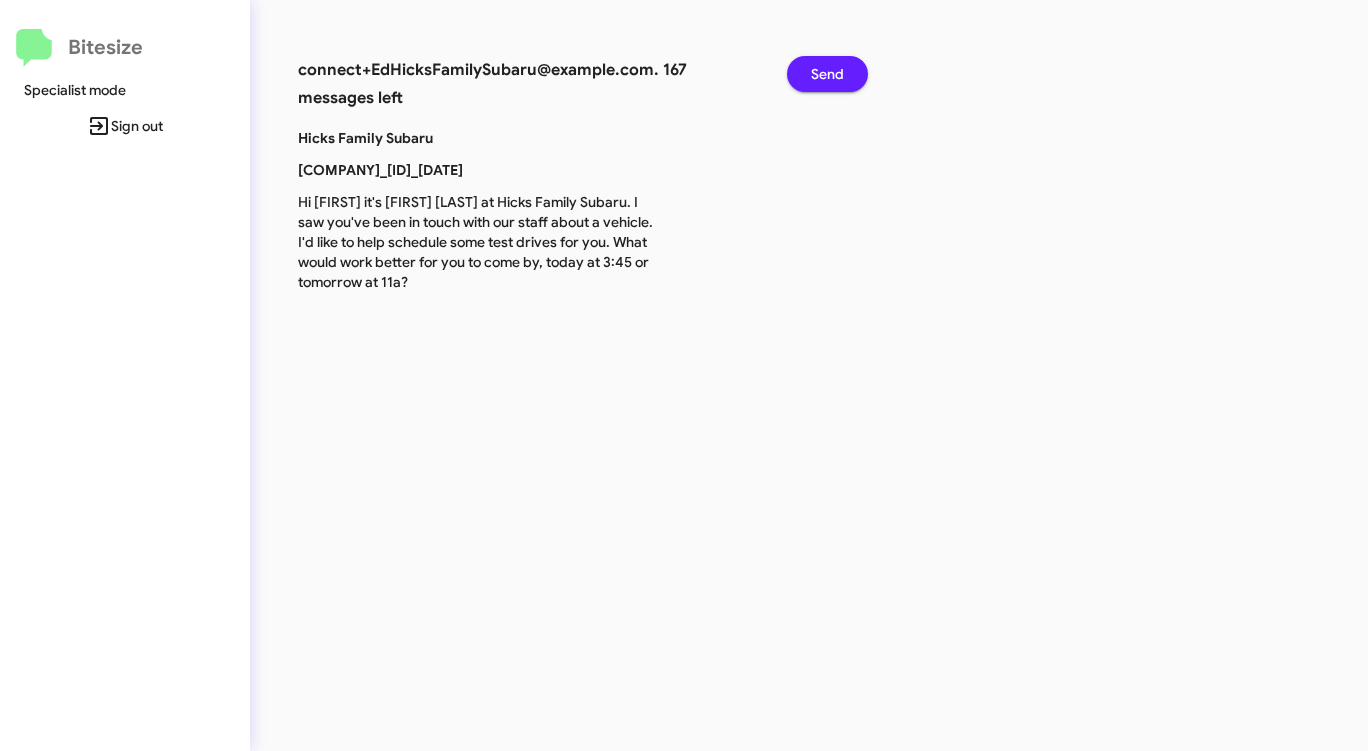click on "Send" 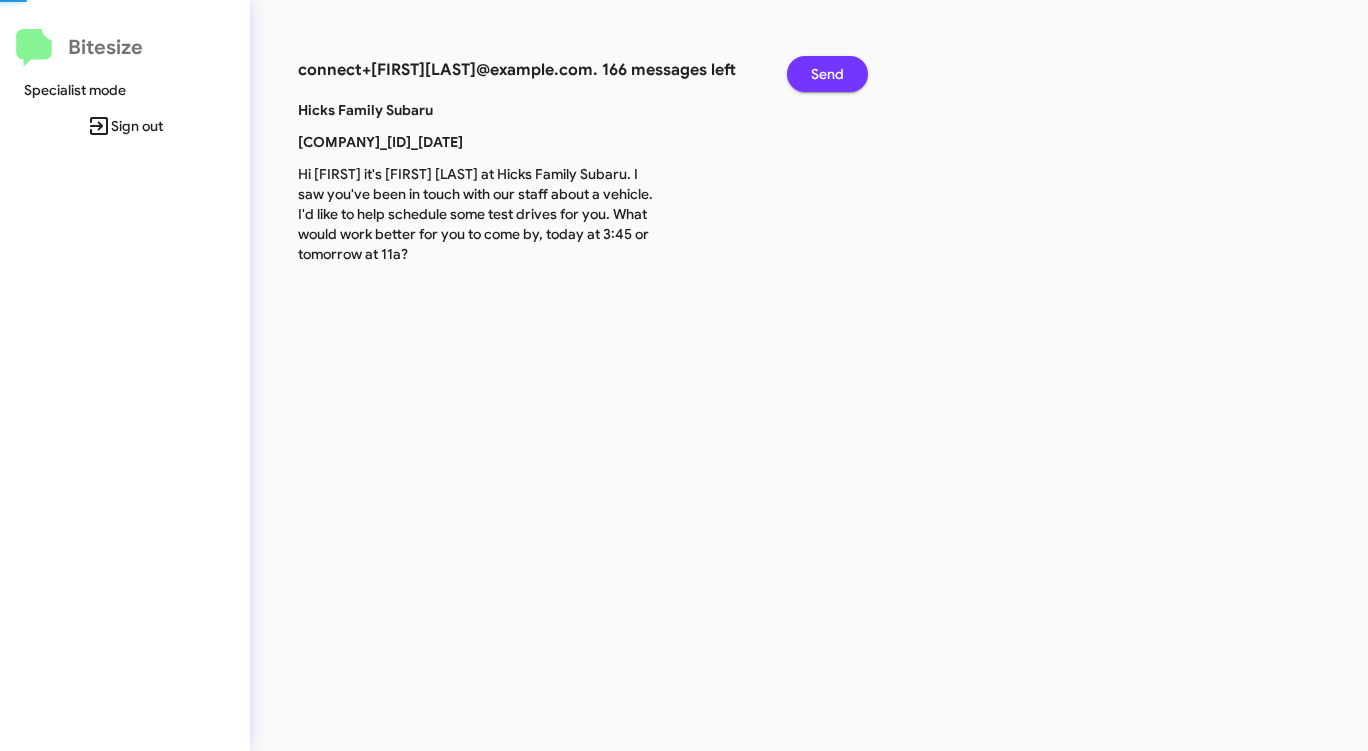 click on "Send" 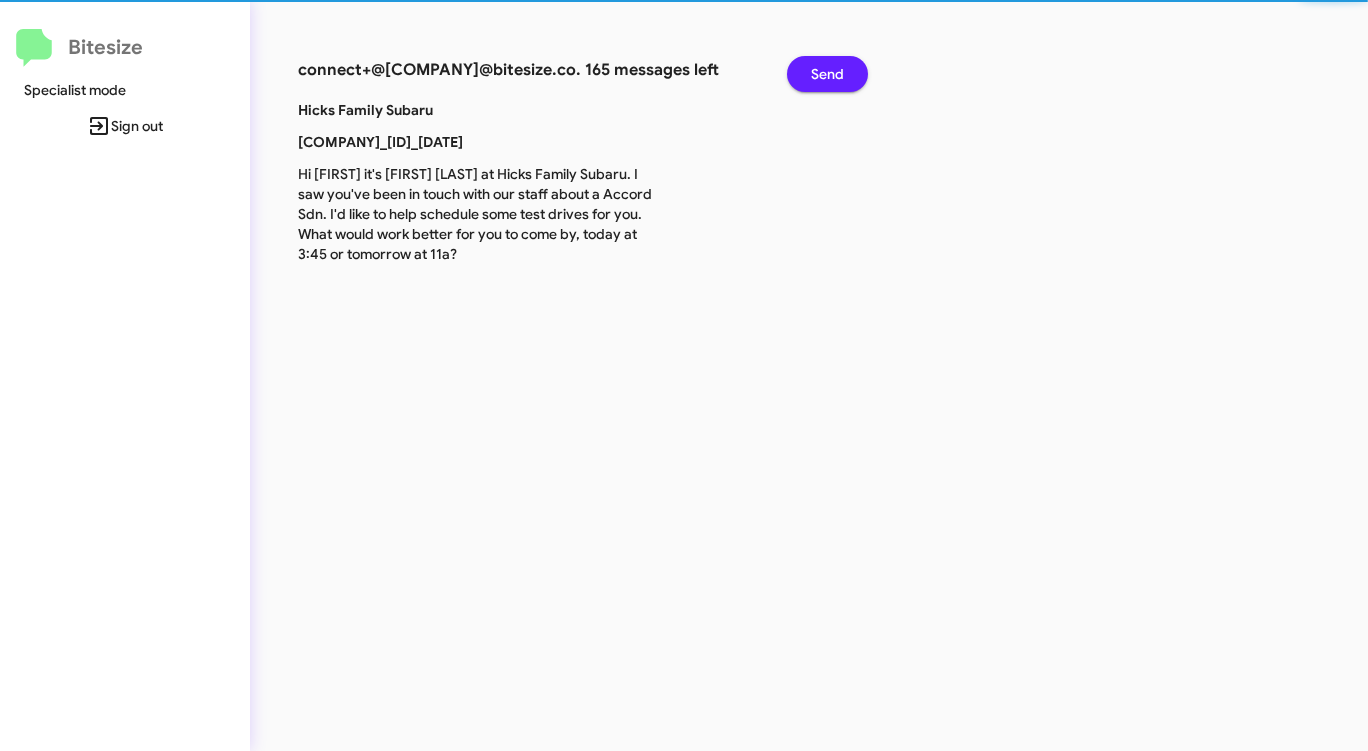 click on "Send" 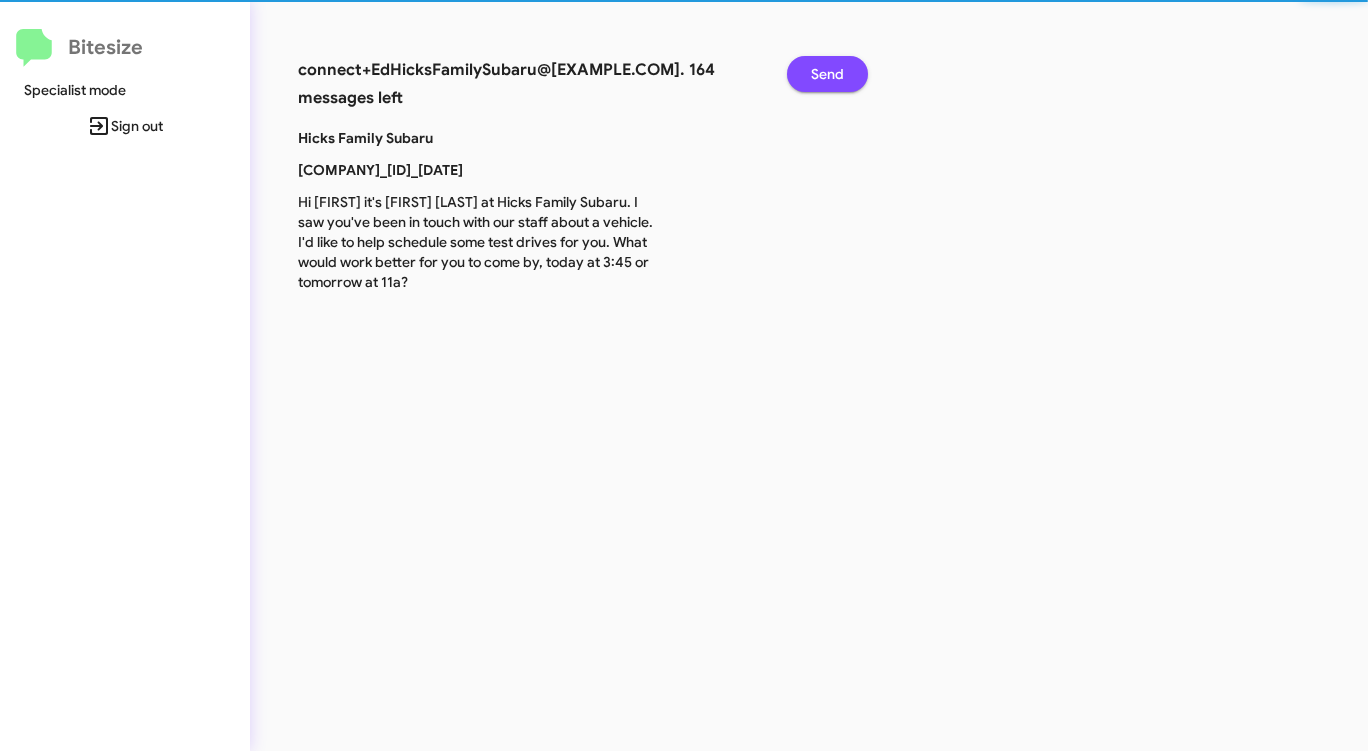 click on "Send" 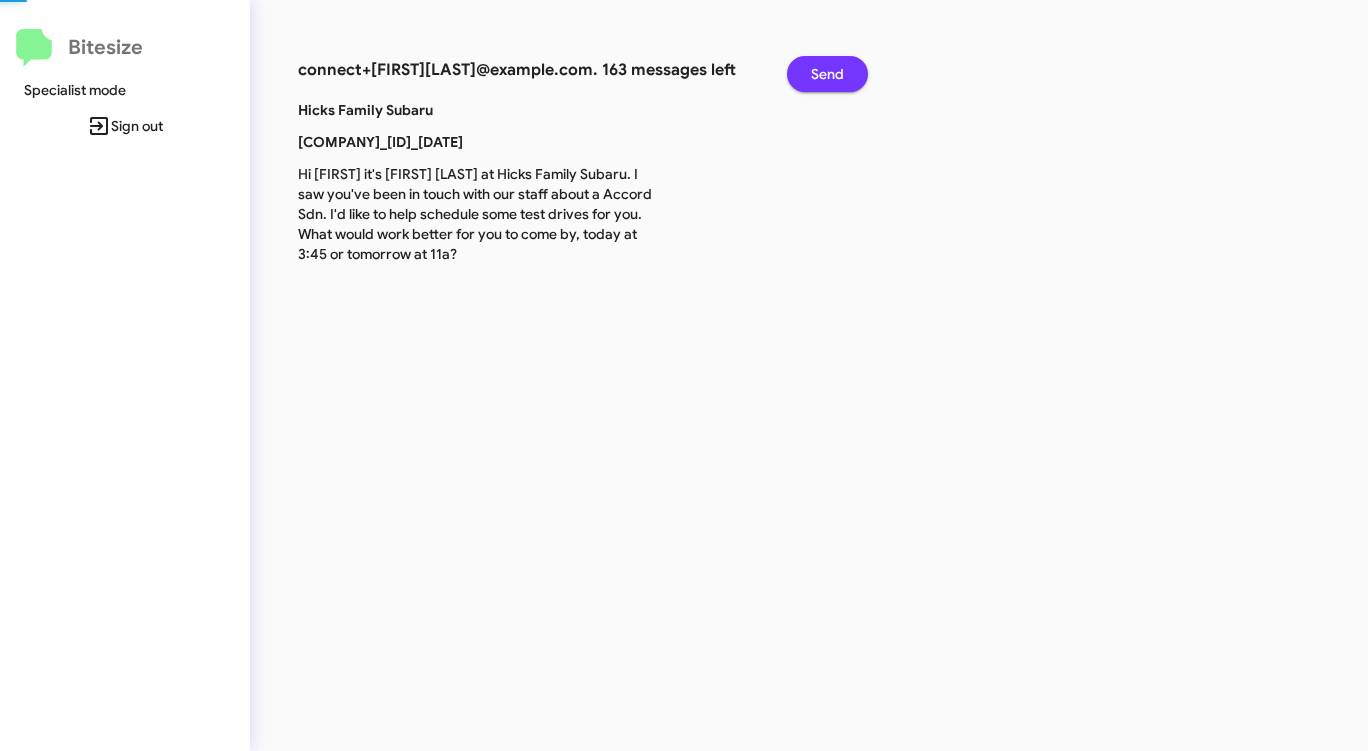 click on "Send" 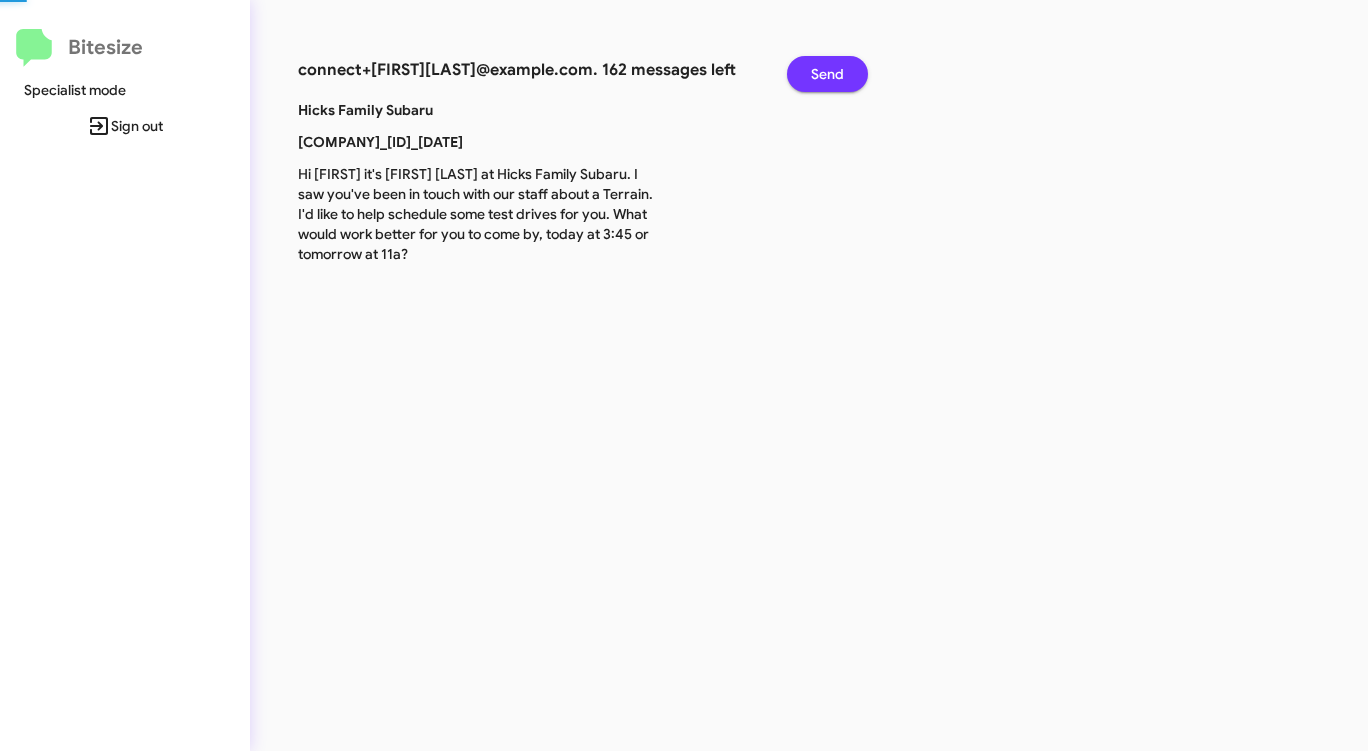 click on "Send" 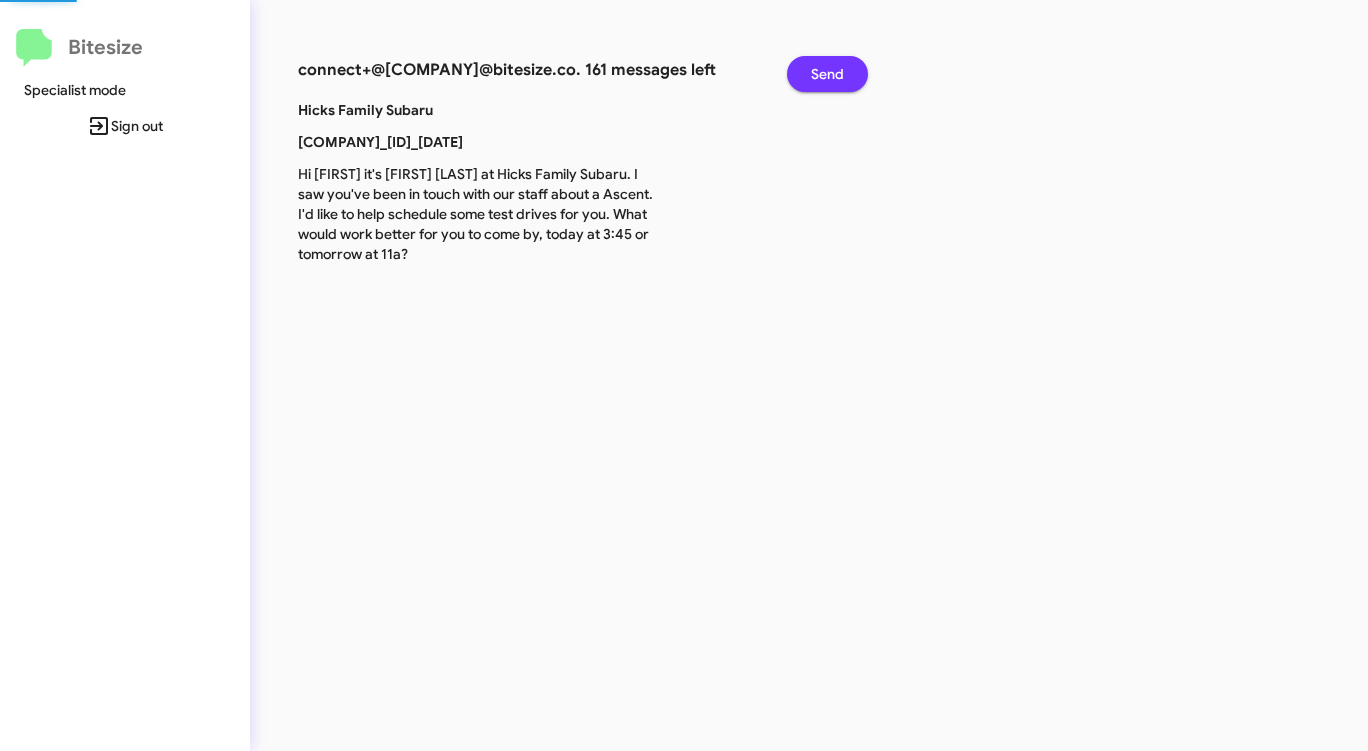 click on "Send" 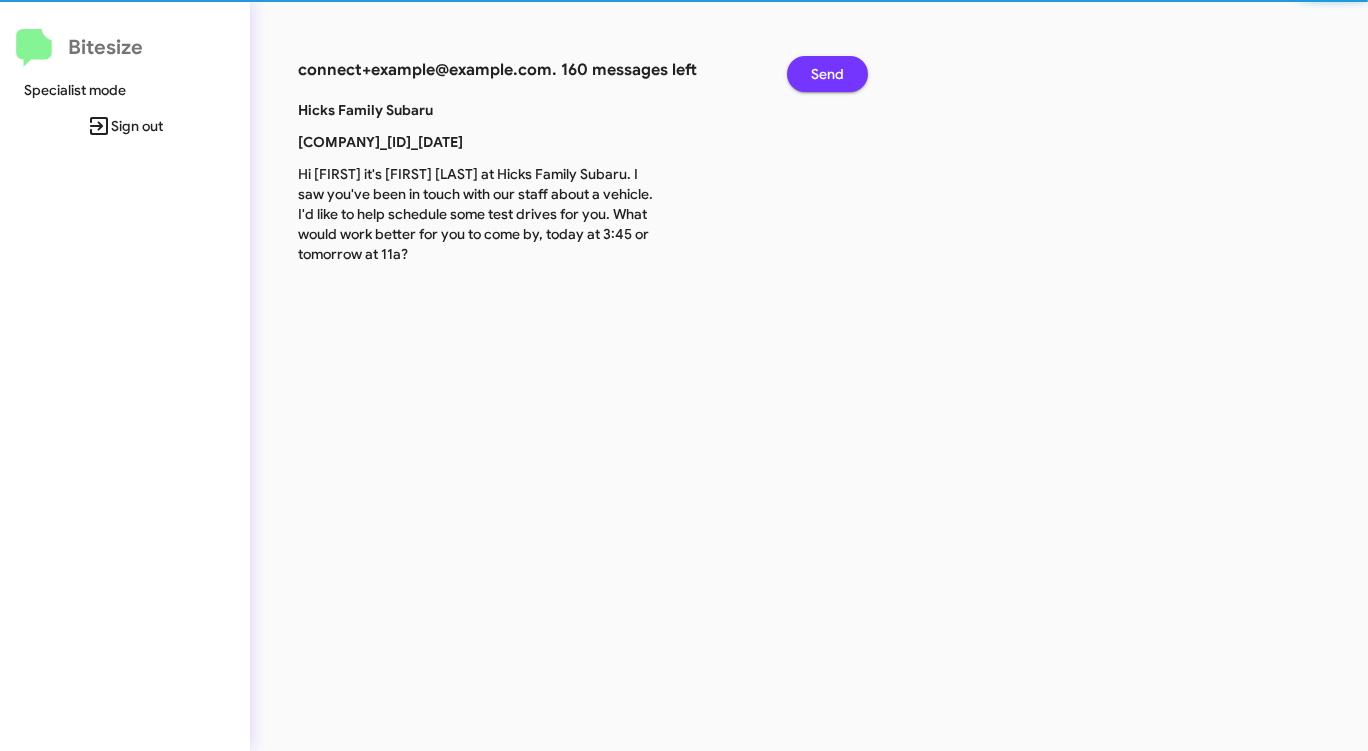 click on "Send" 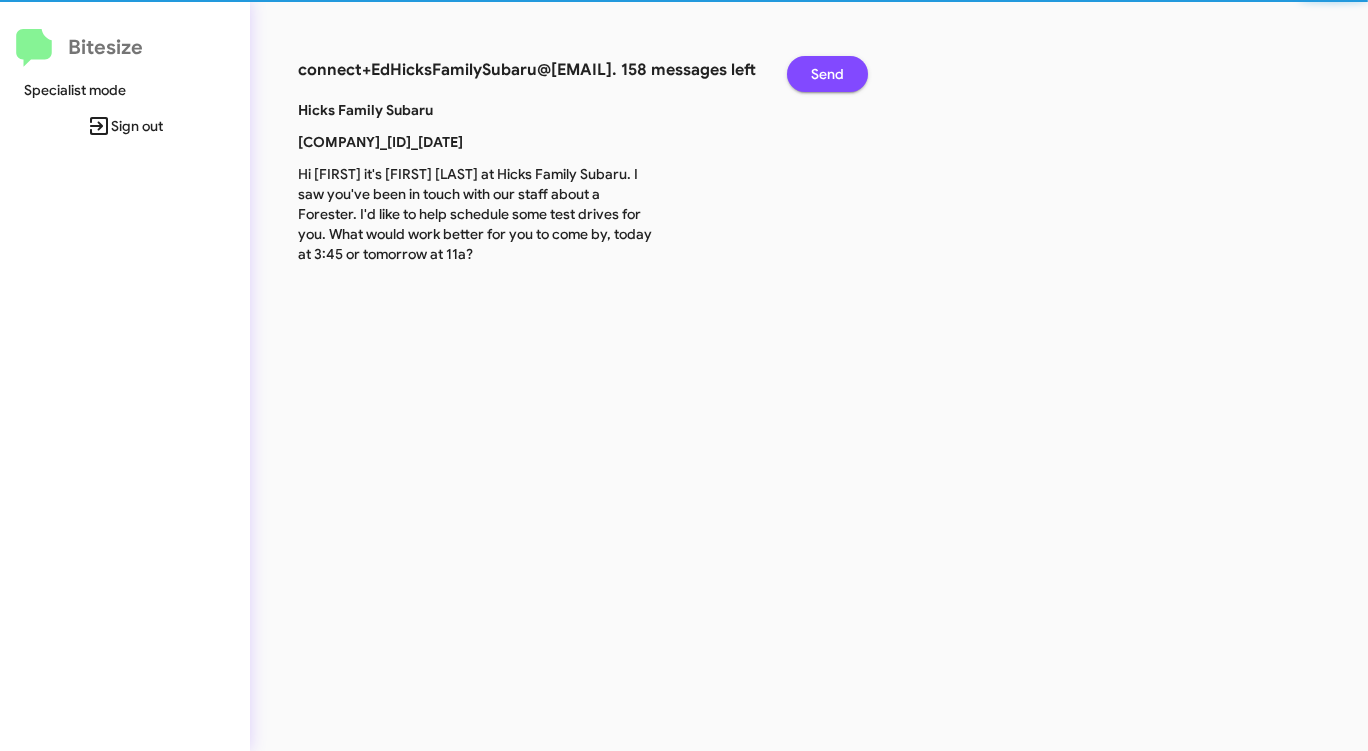 click on "Send" 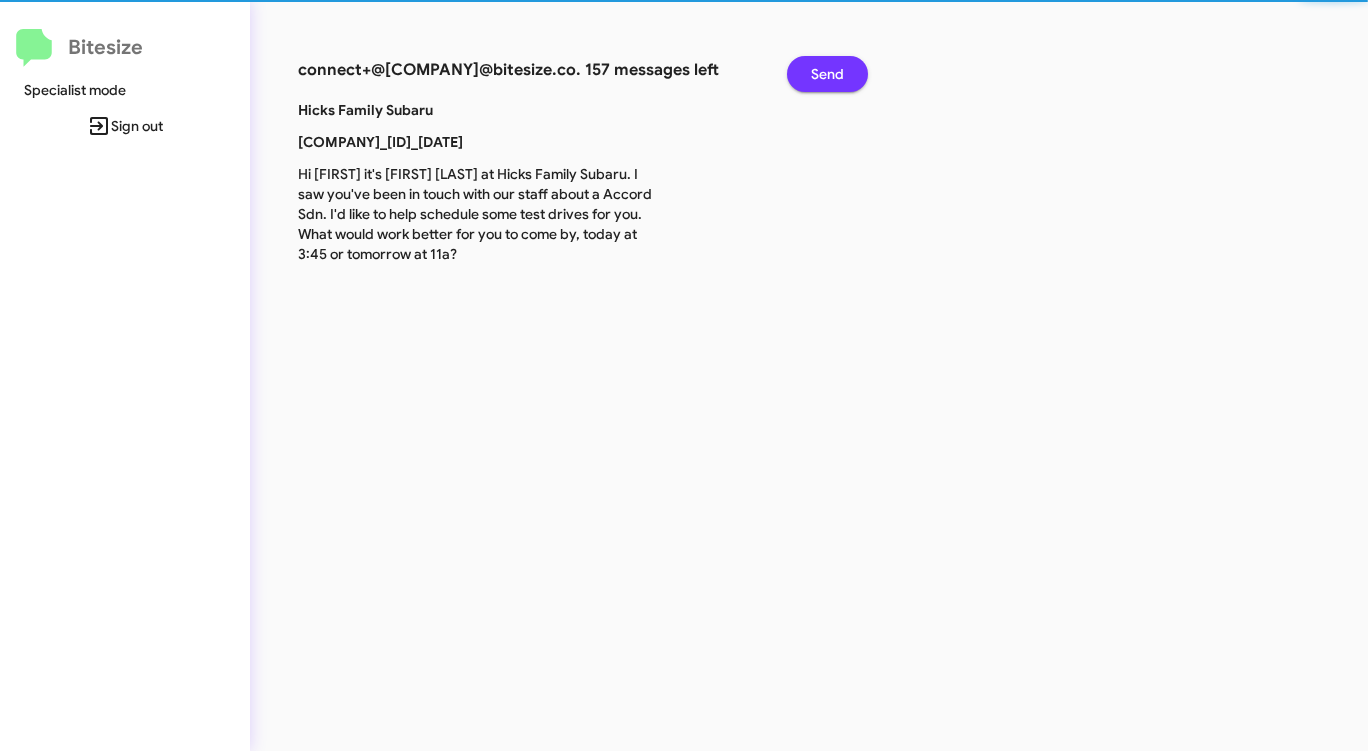 click on "Send" 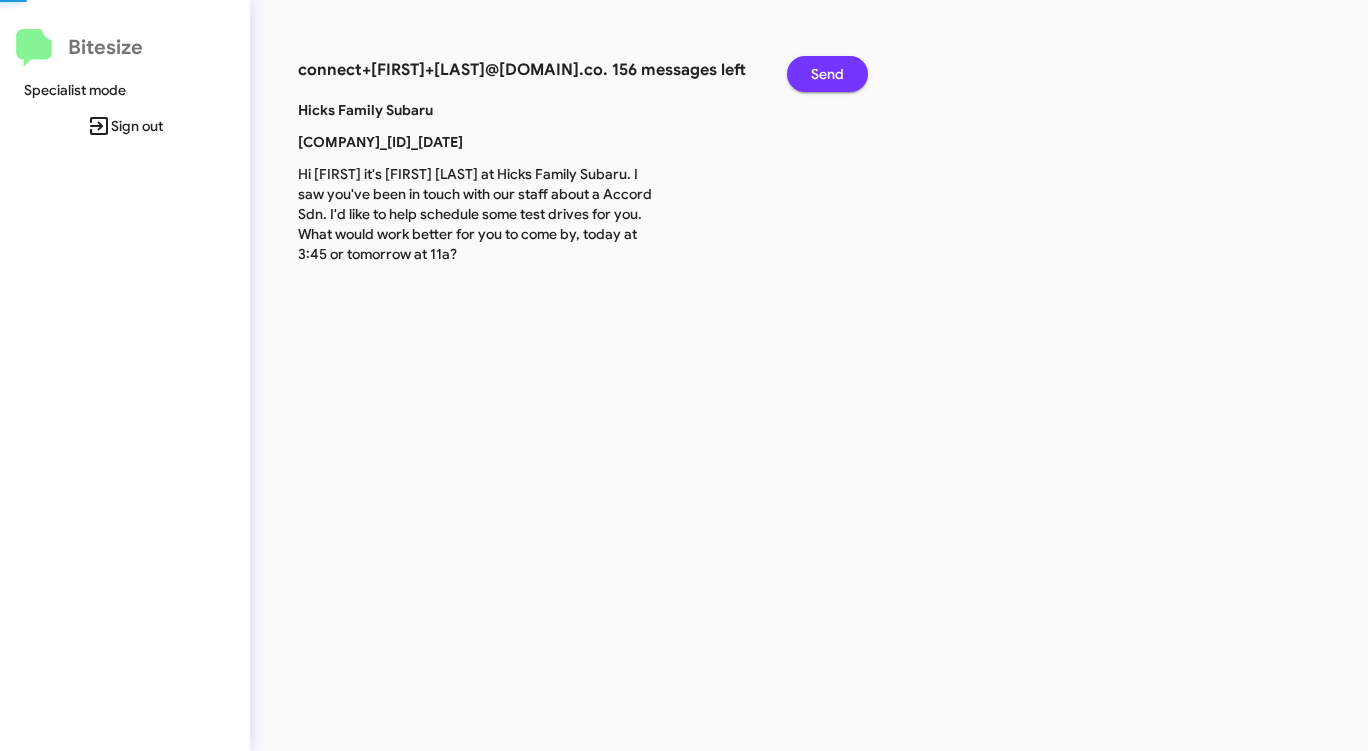 click on "Send" 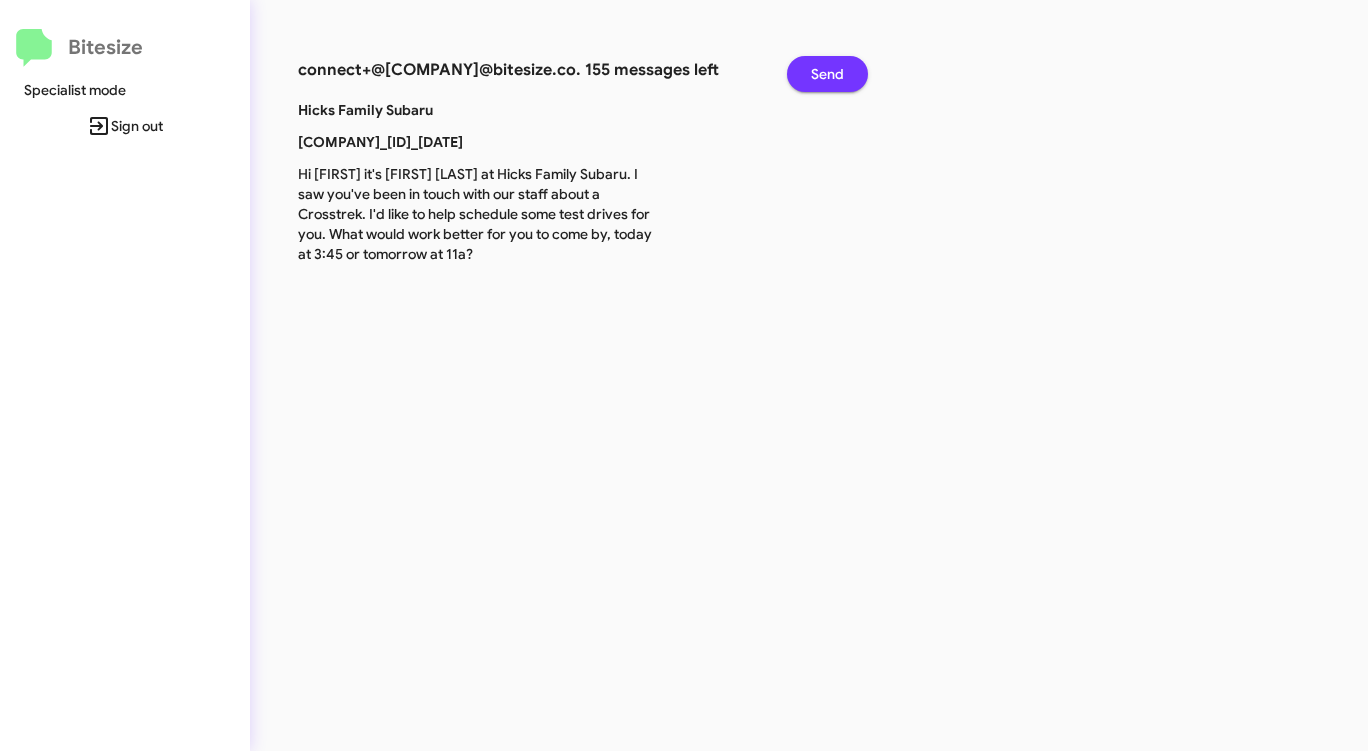 click on "Send" 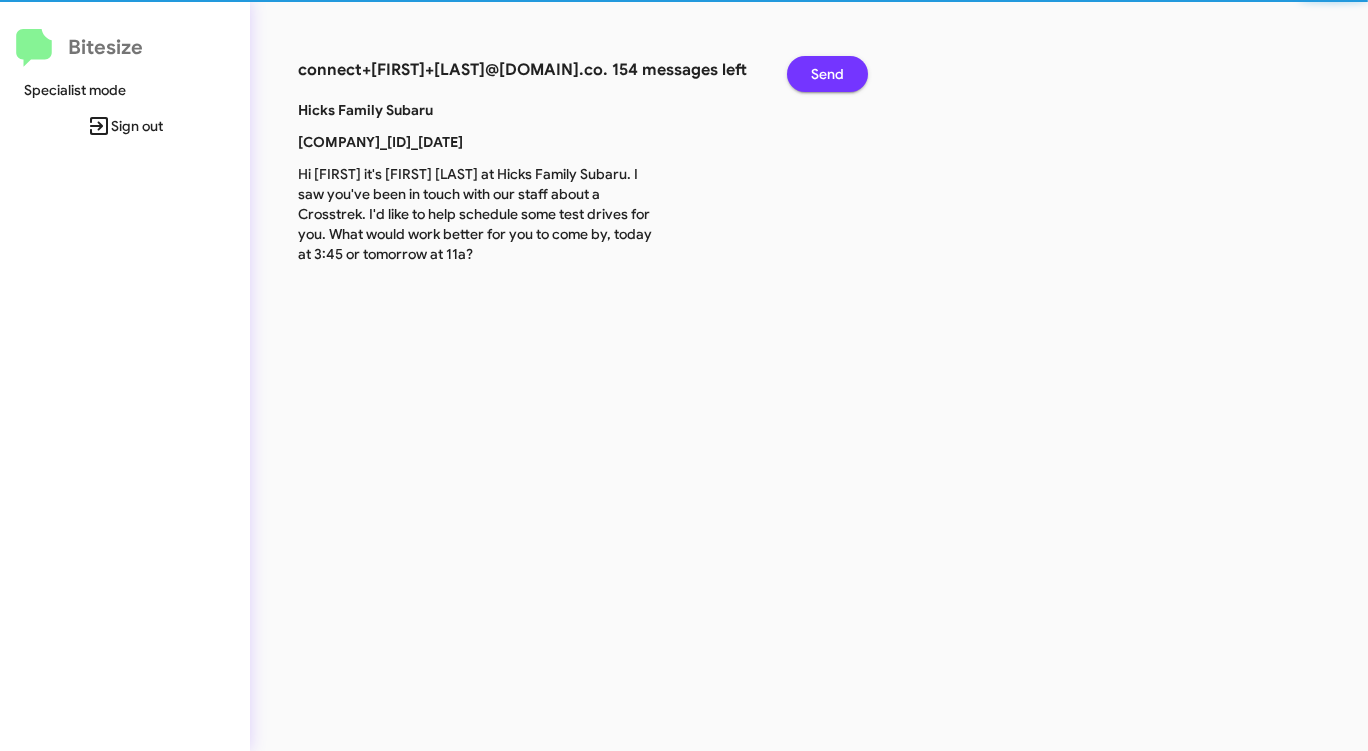 click on "Send" 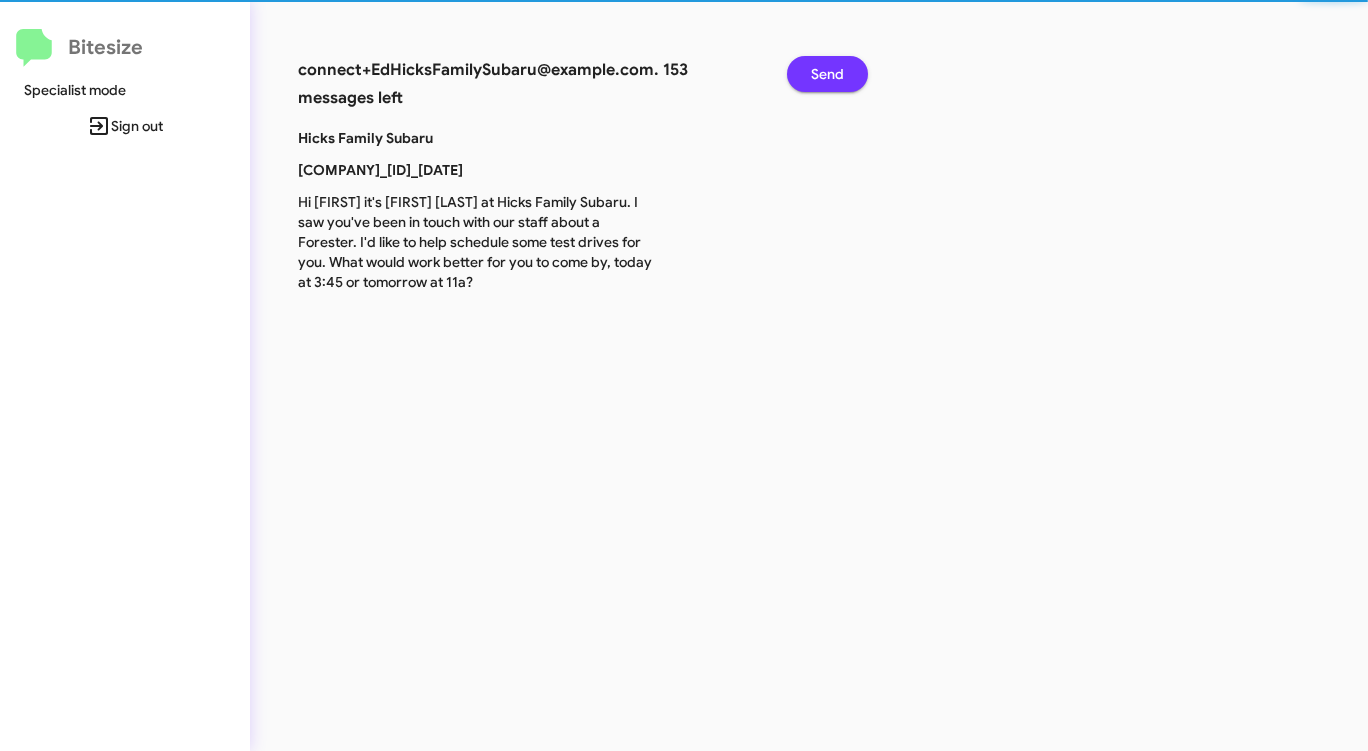 click on "Send" 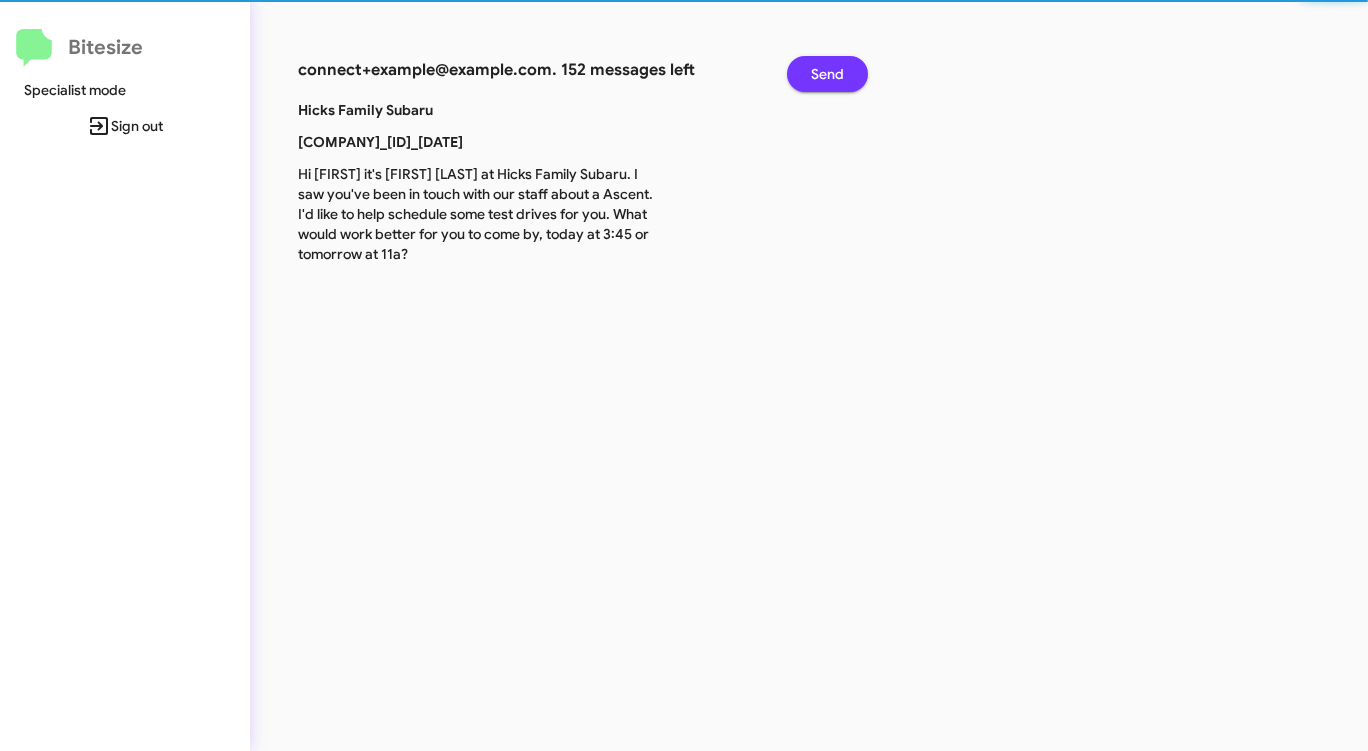 click on "Send" 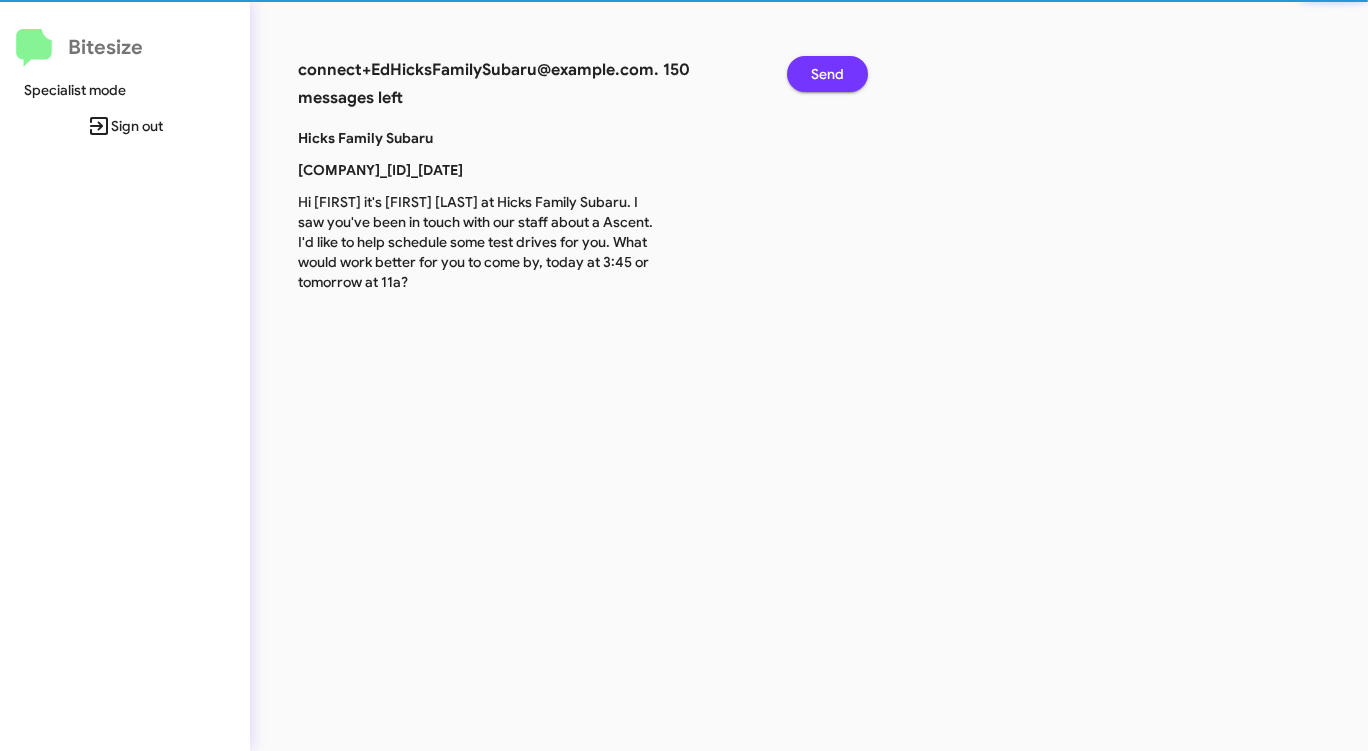 click on "Send" 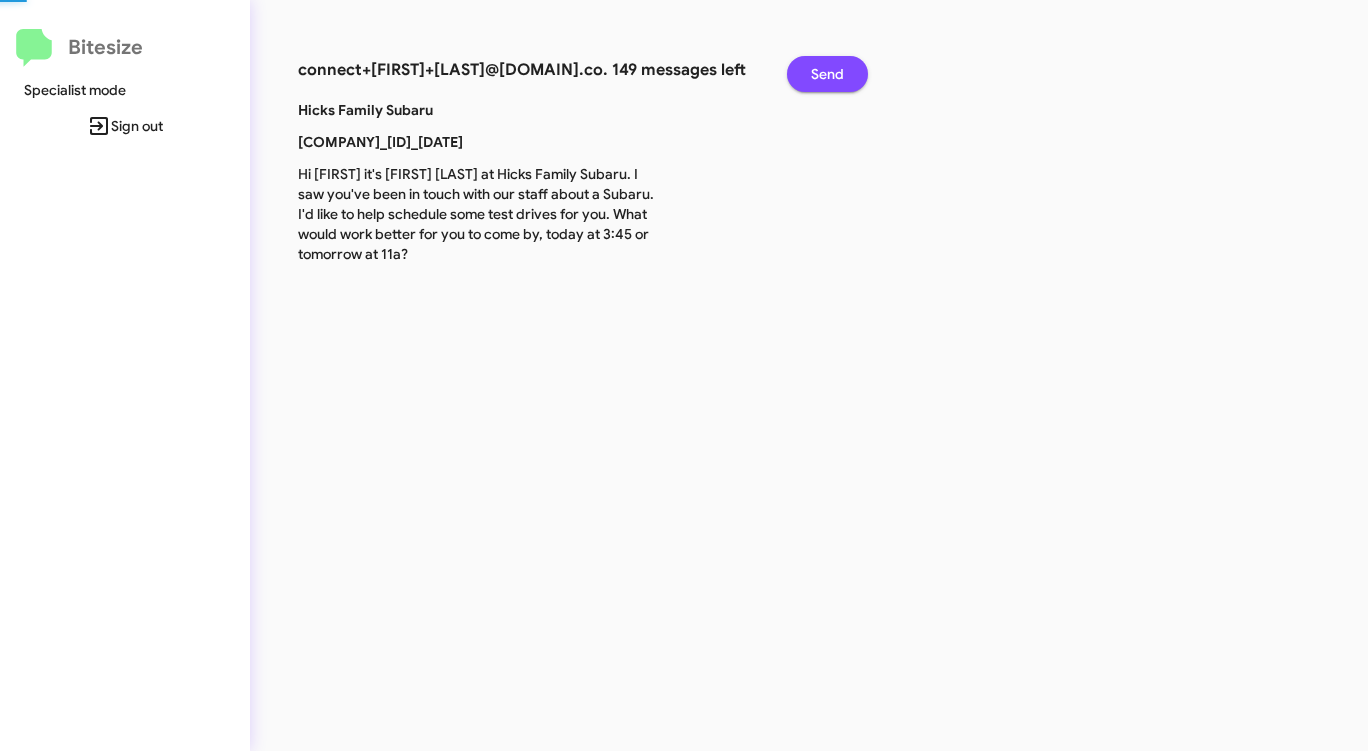 click on "Send" 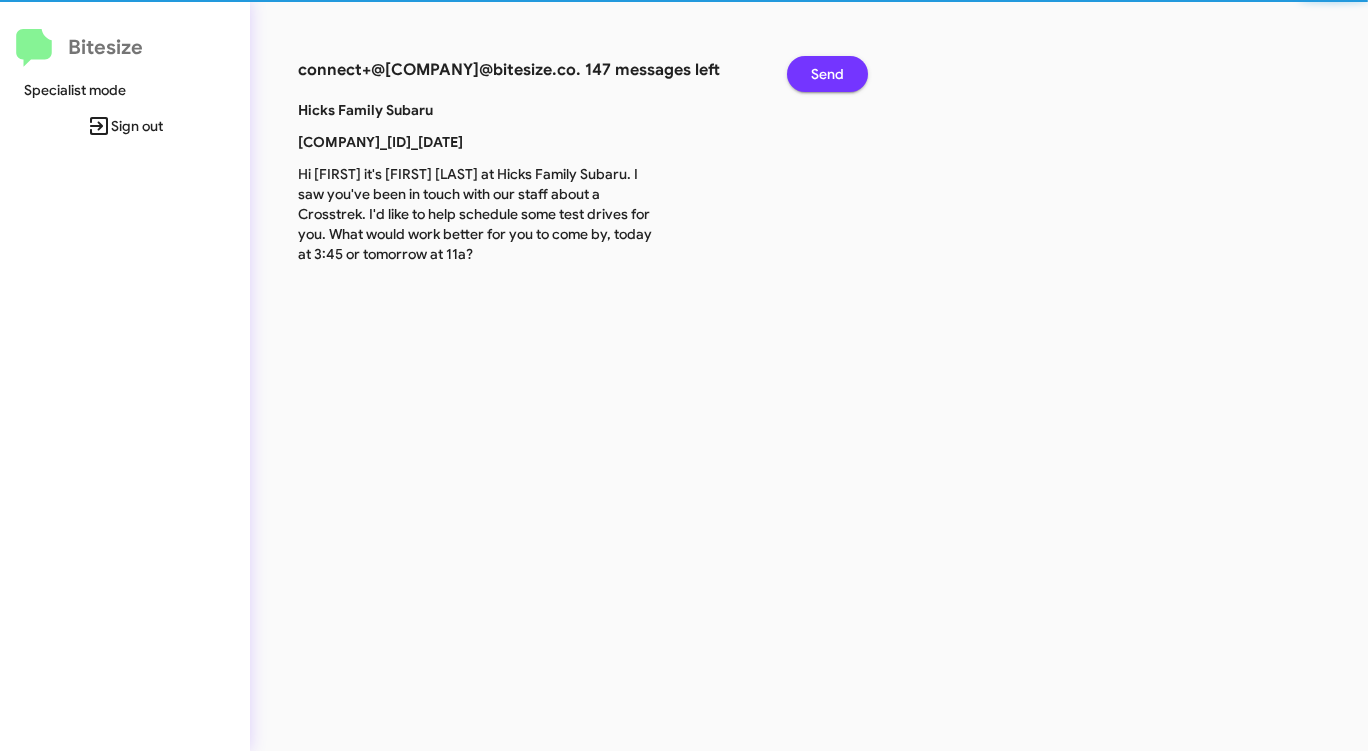 click on "Send" 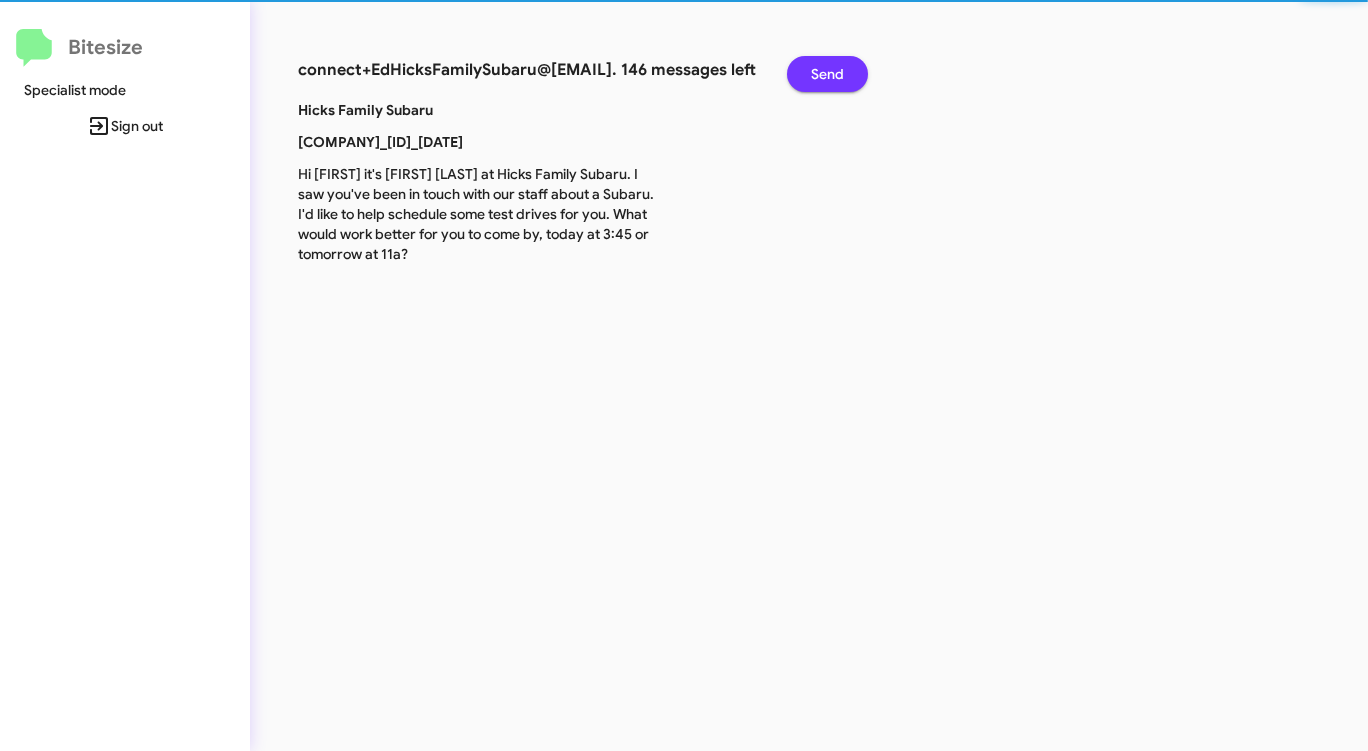 click on "Send" 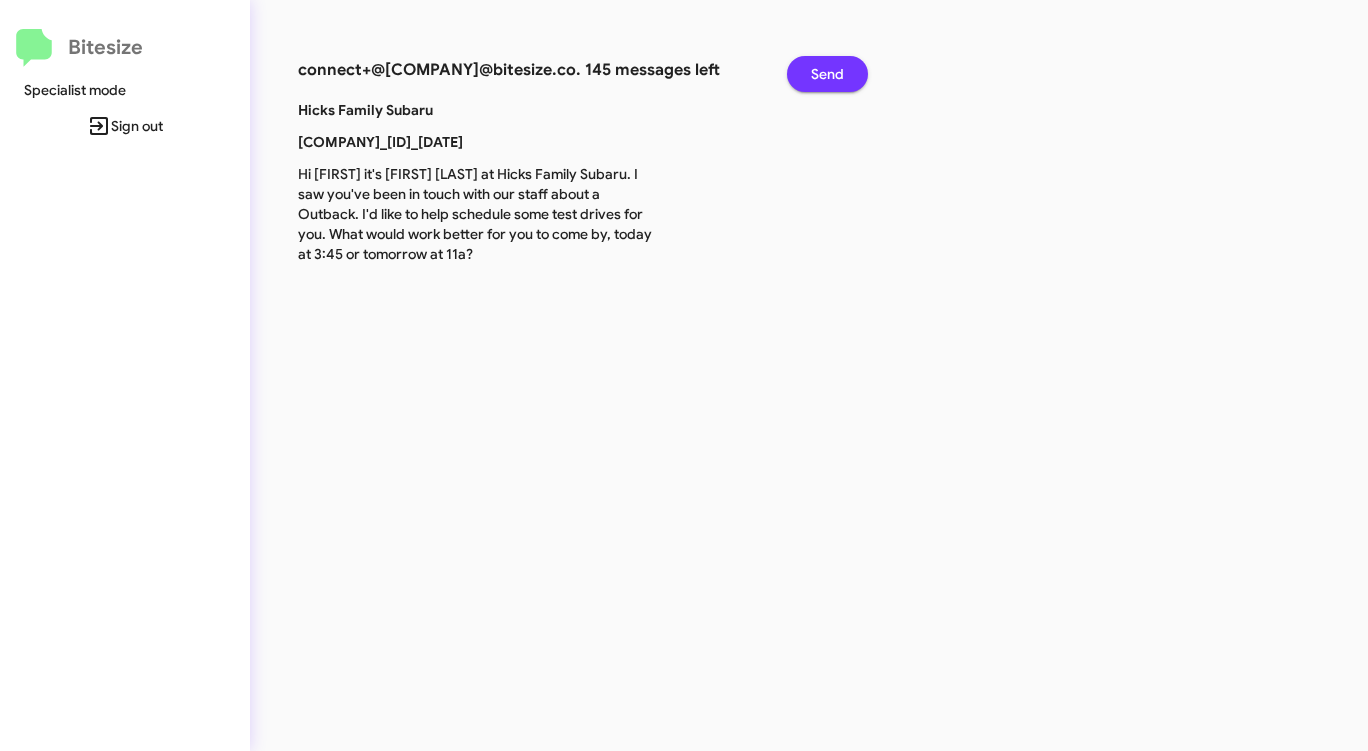 click on "Send" 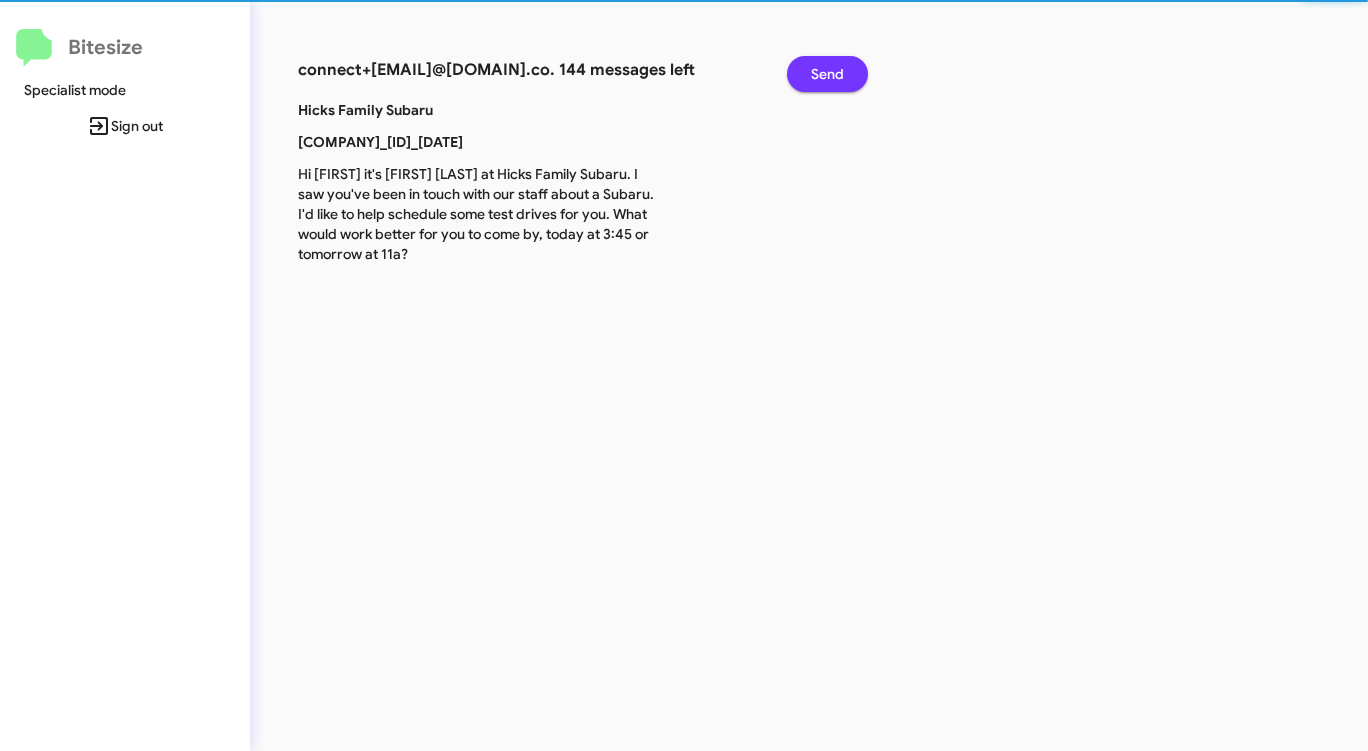 click on "Send" 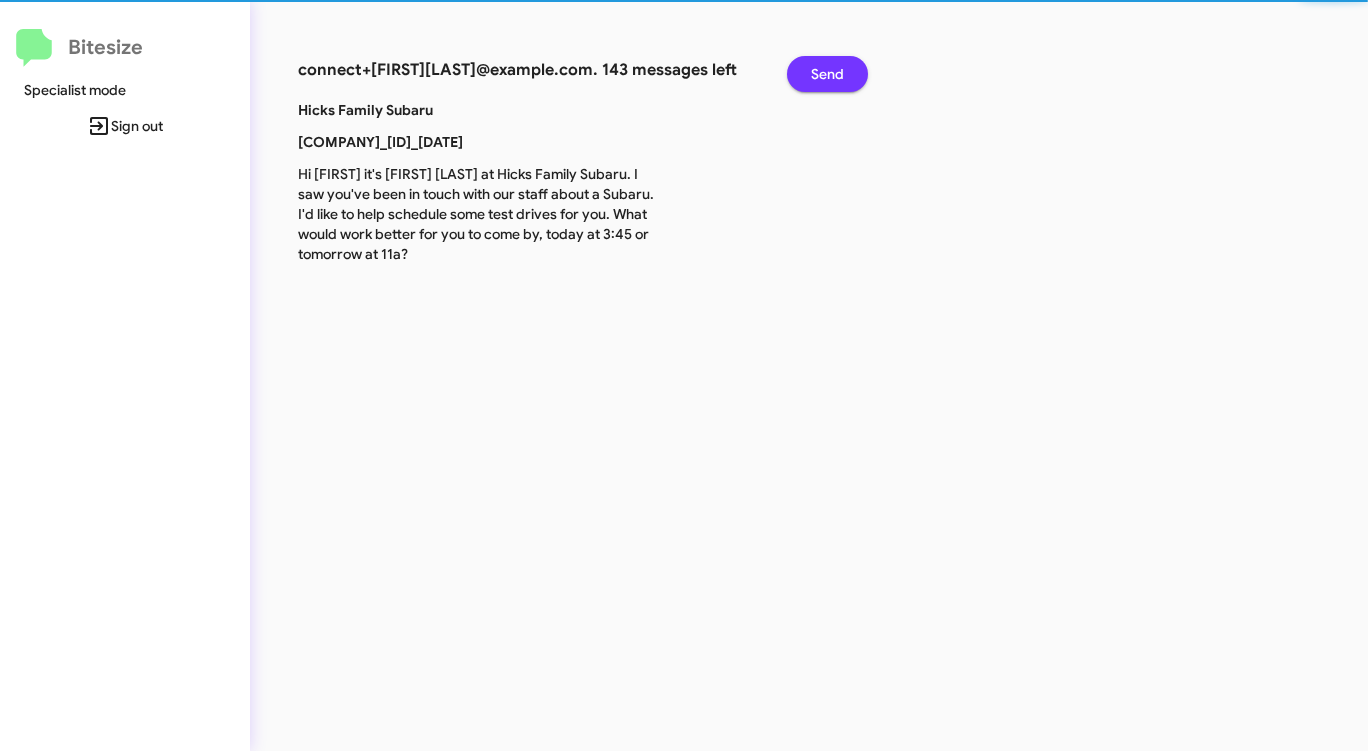 click on "Send" 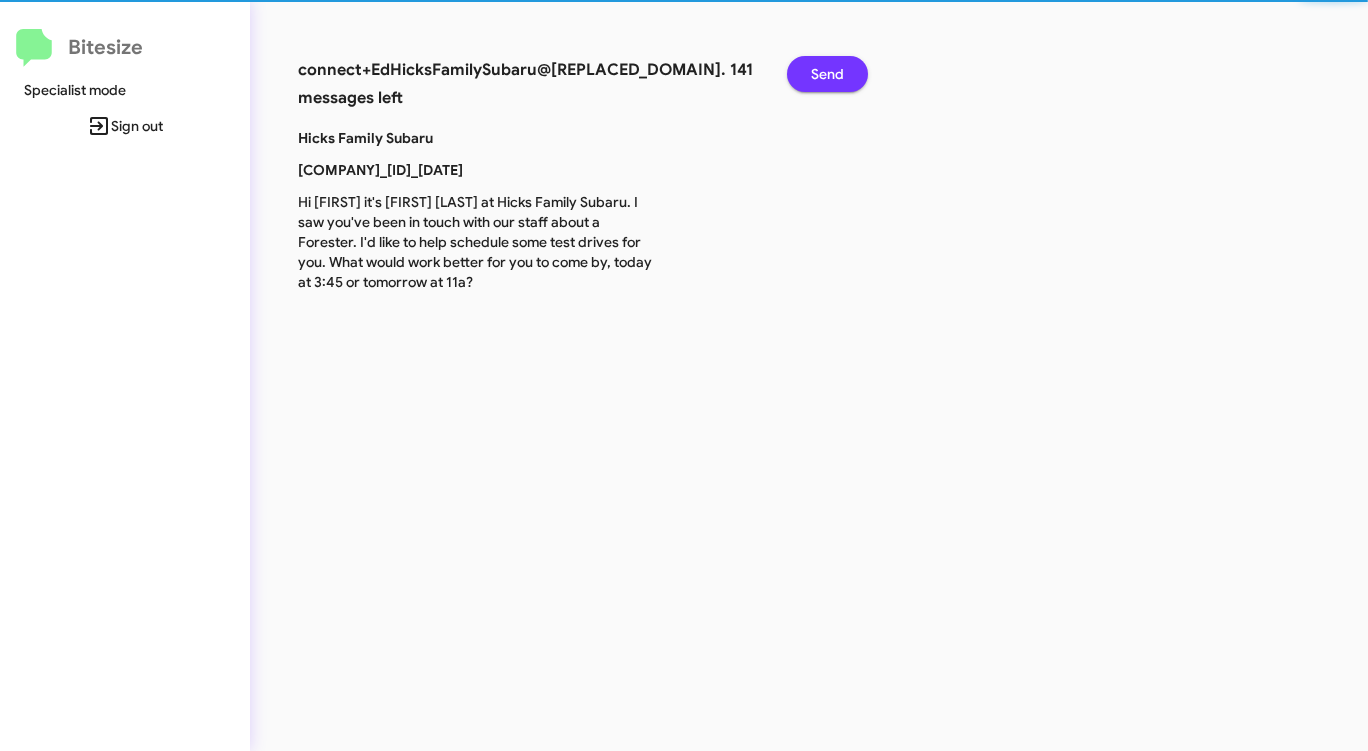 click on "Send" 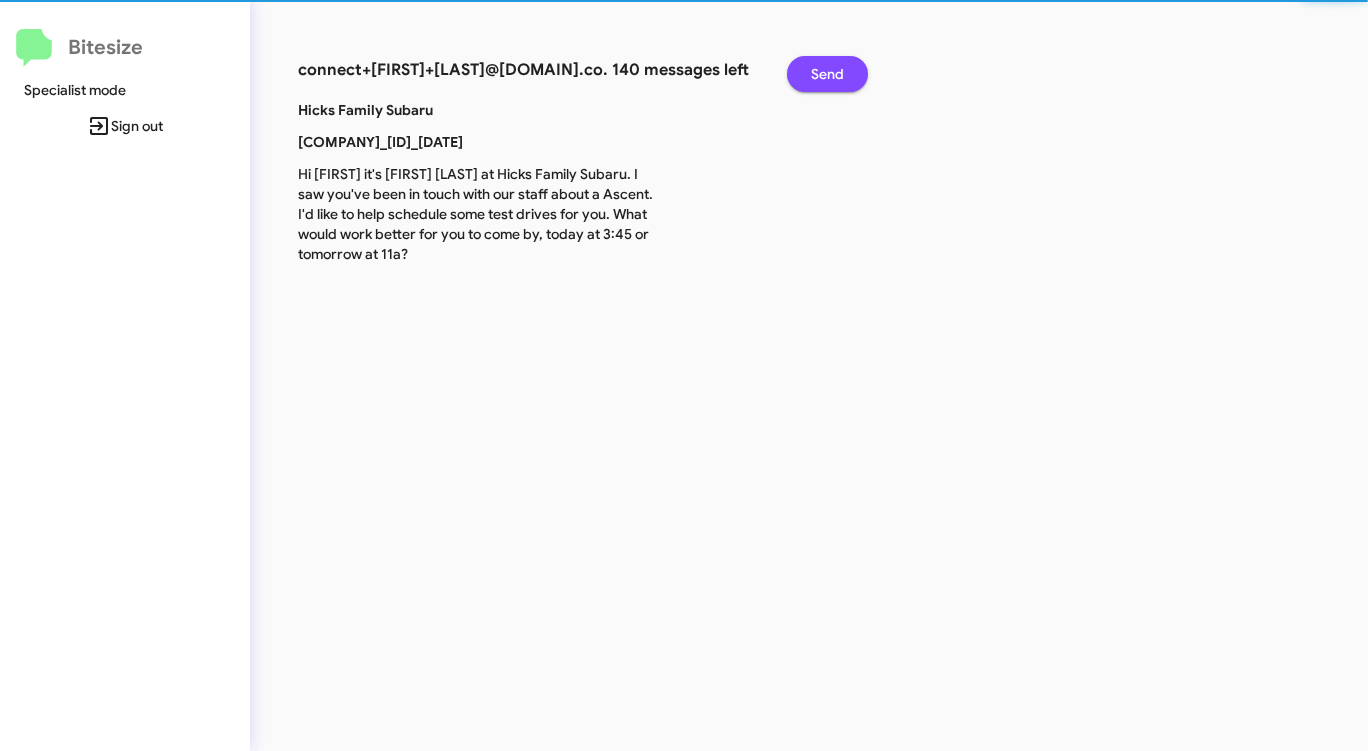 click on "Send" 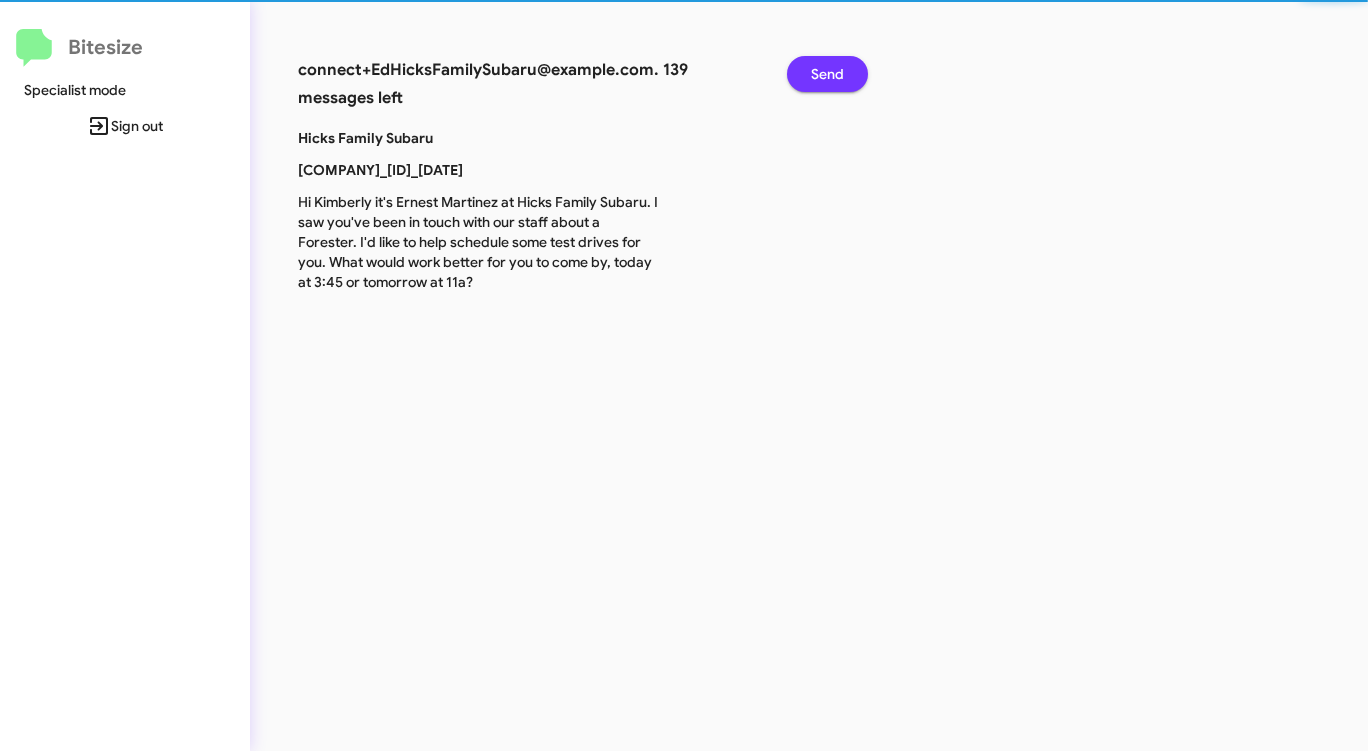 click on "Send" 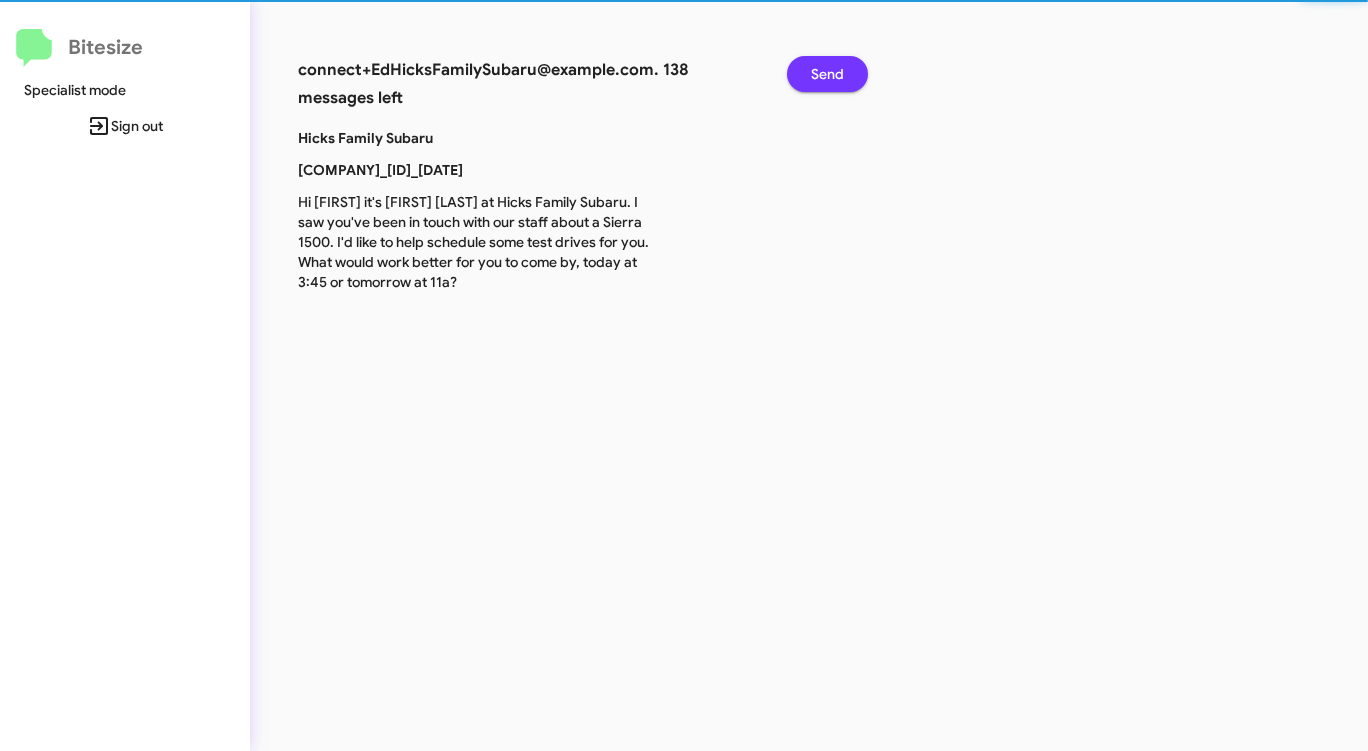 click on "Send" 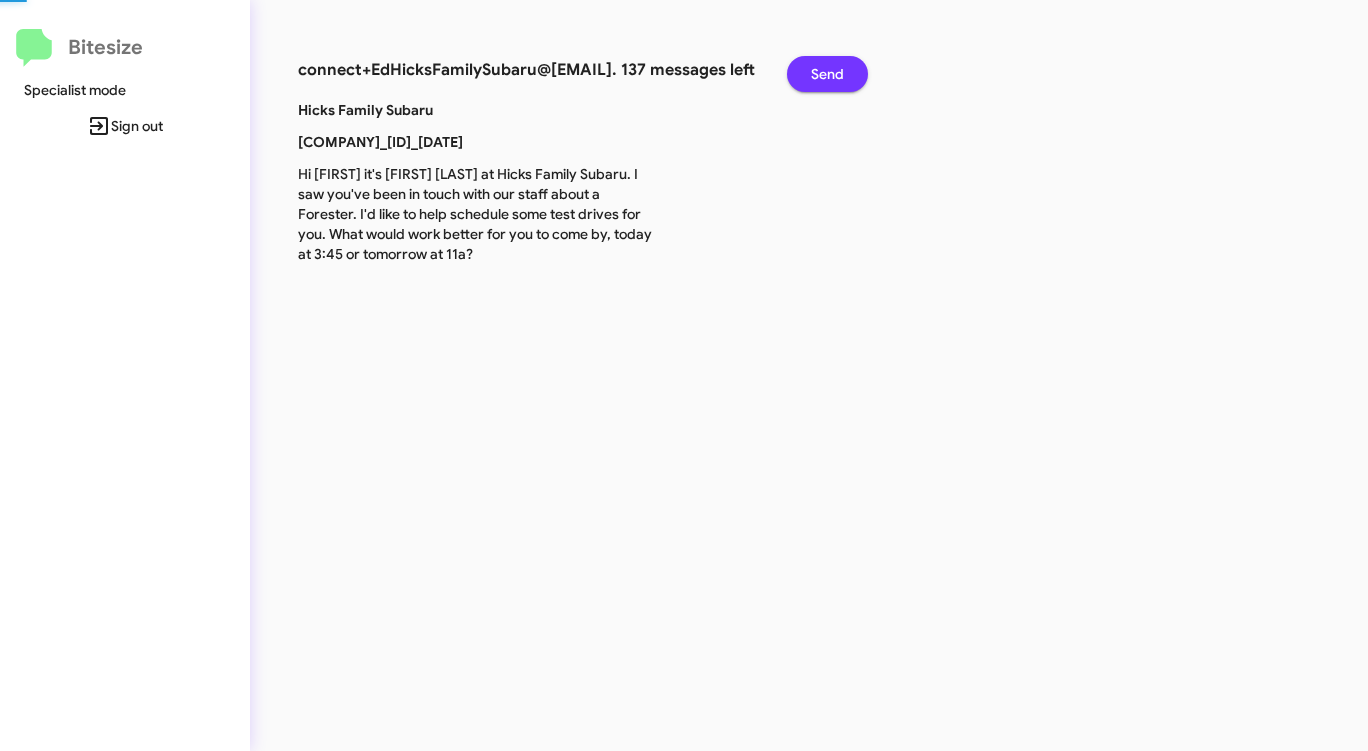 click on "Send" 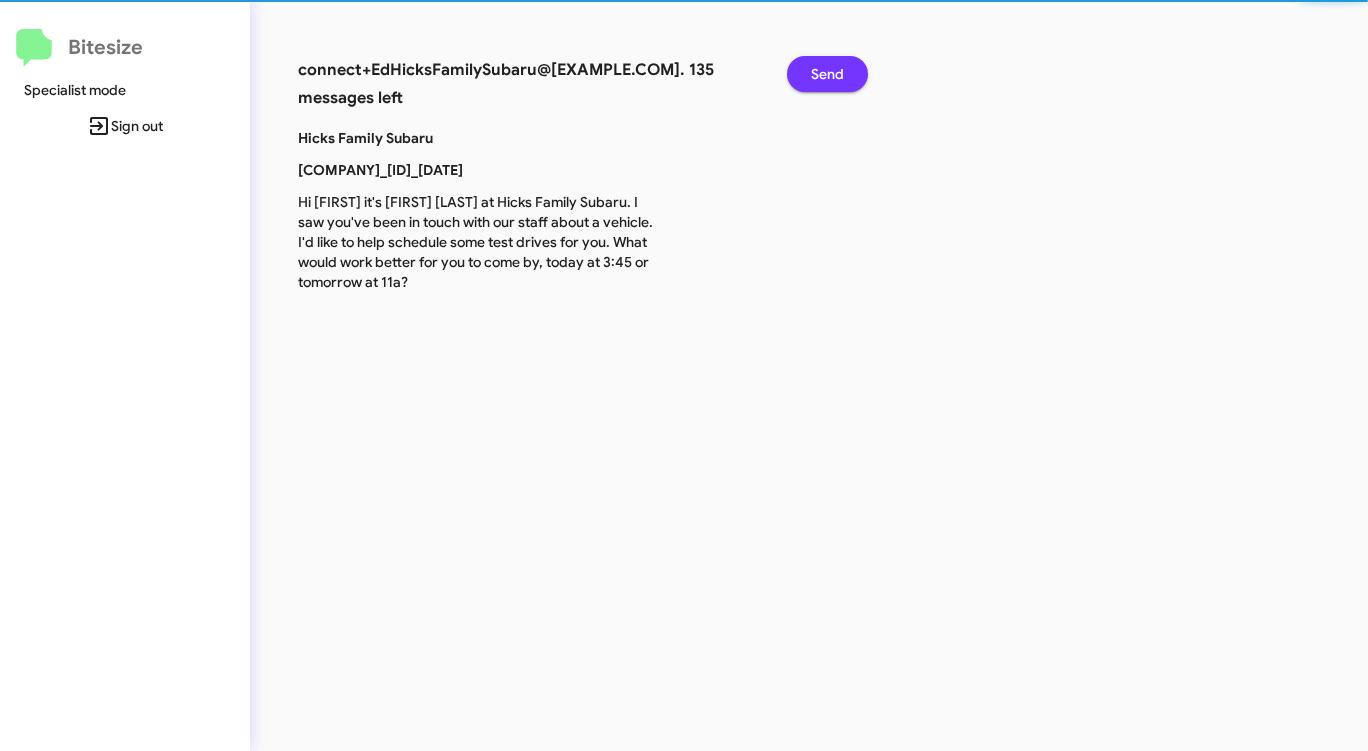 click on "Send" 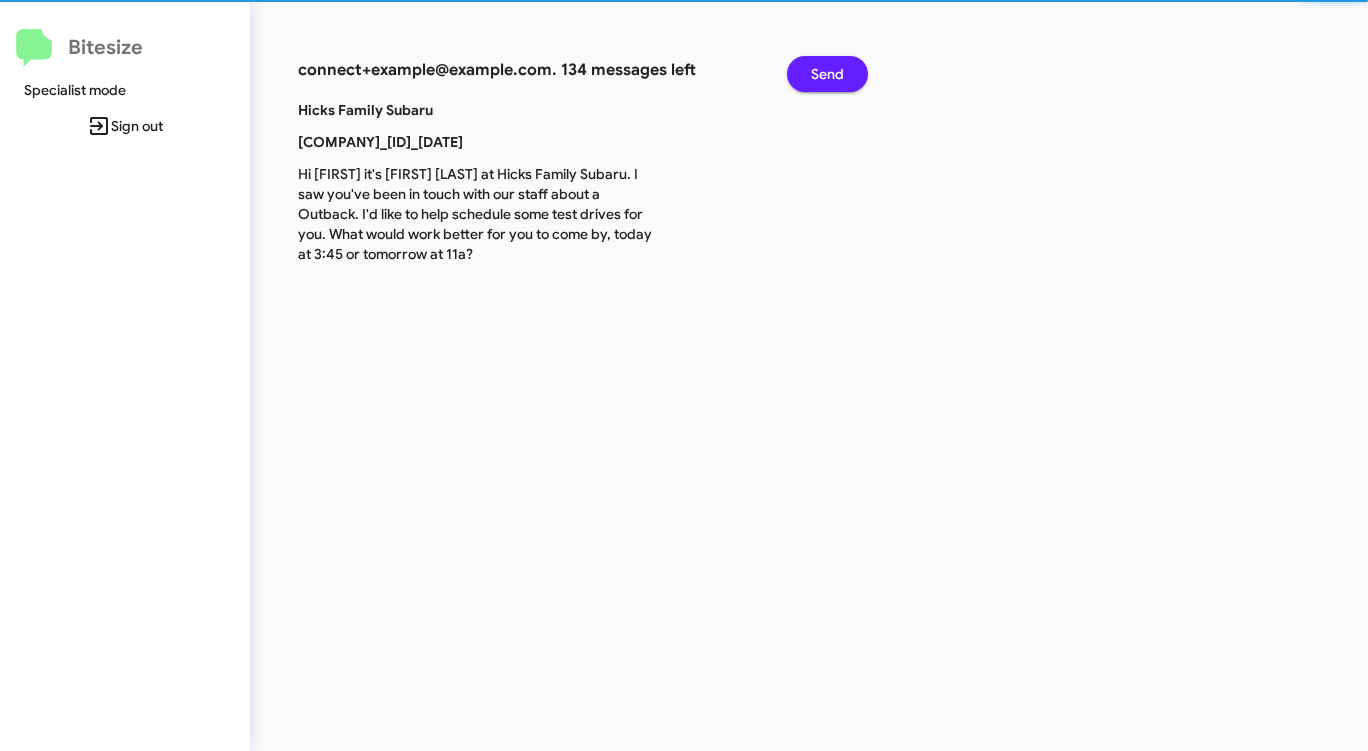 click on "Send" 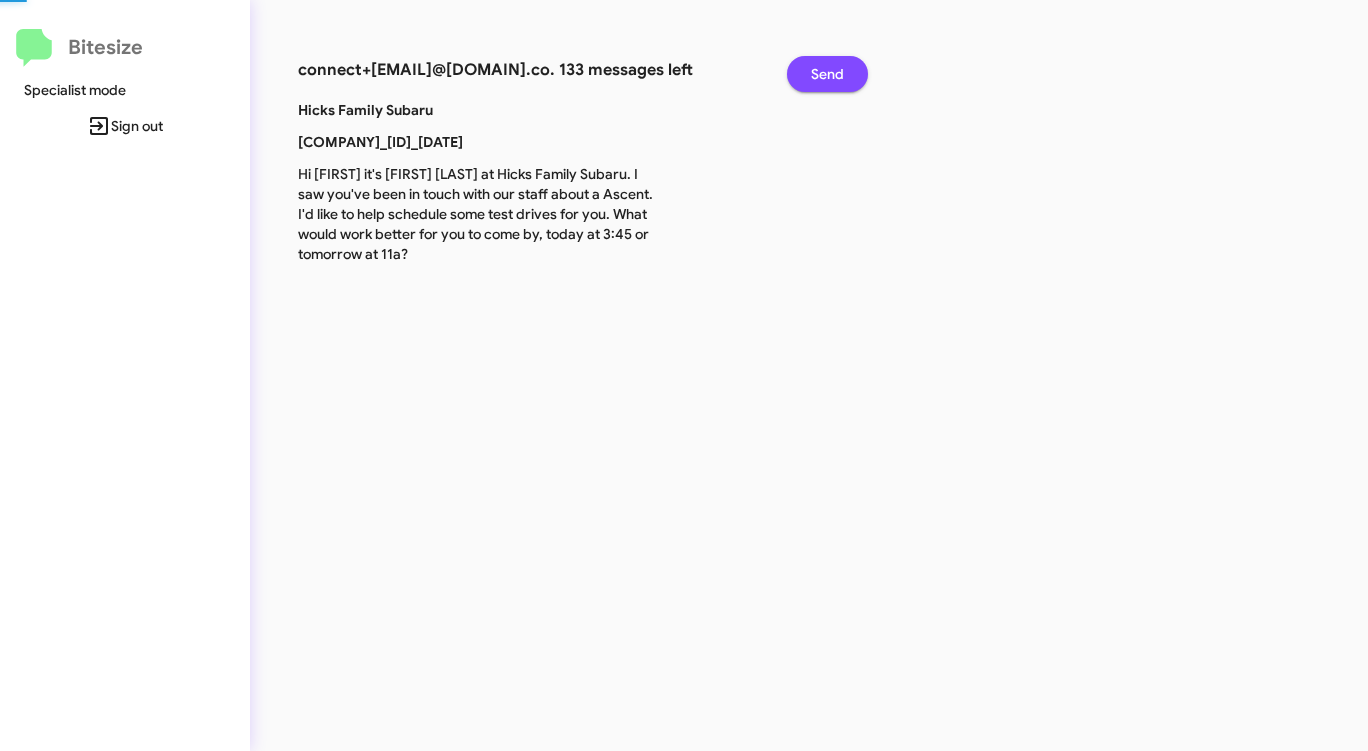 click on "Send" 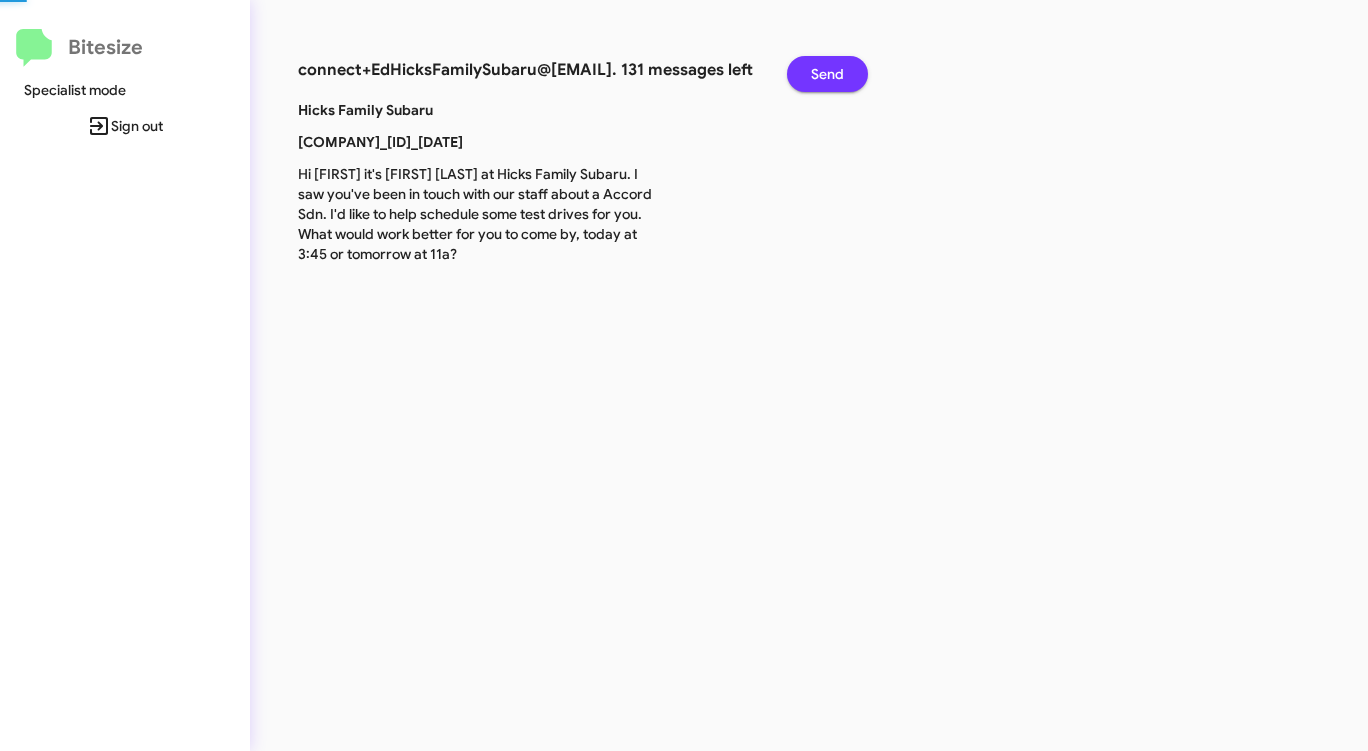 click on "Send" 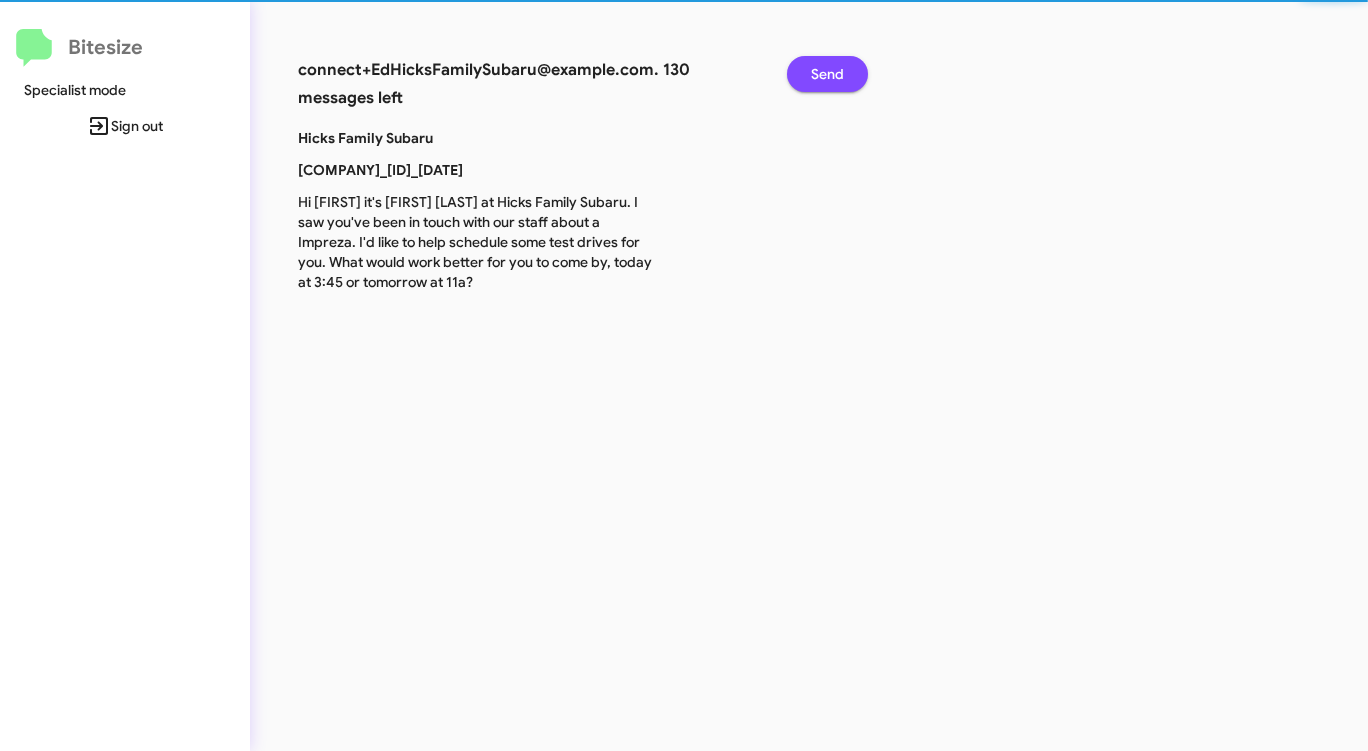click on "Send" 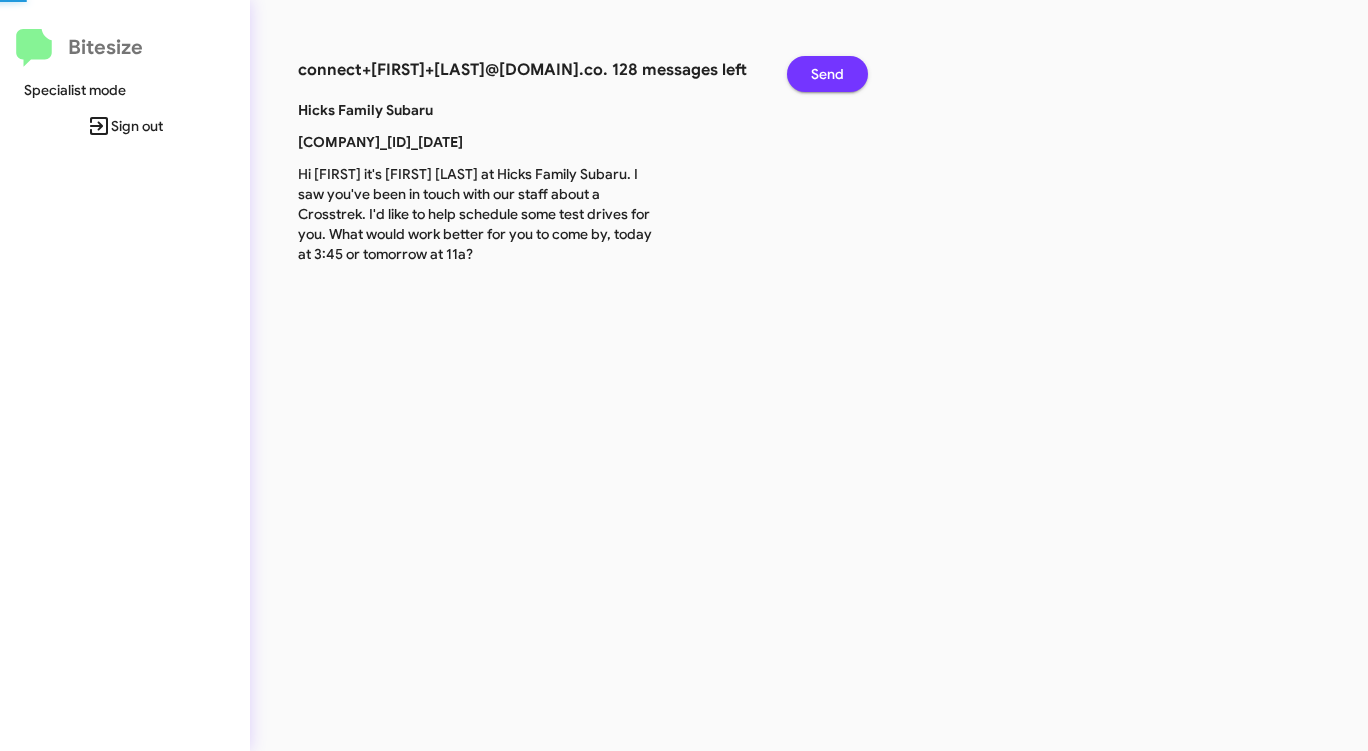 click on "Send" 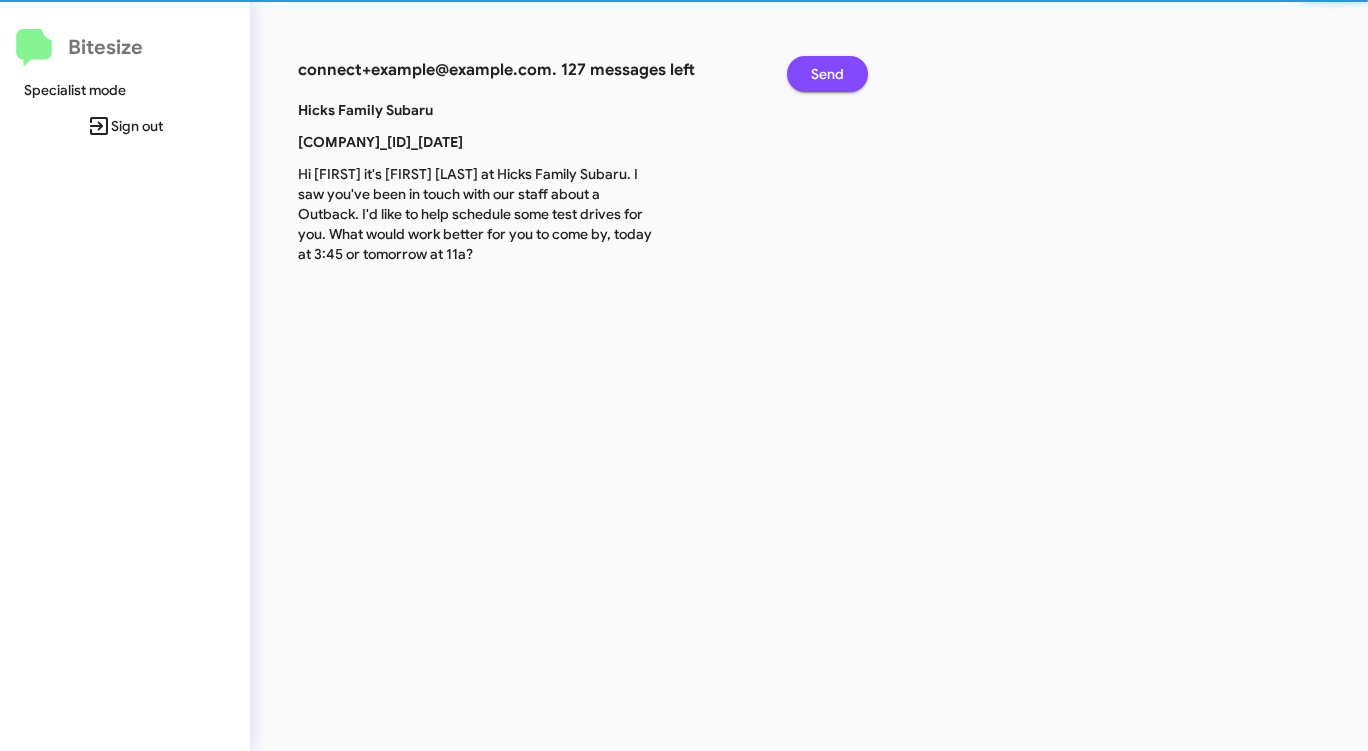click on "Send" 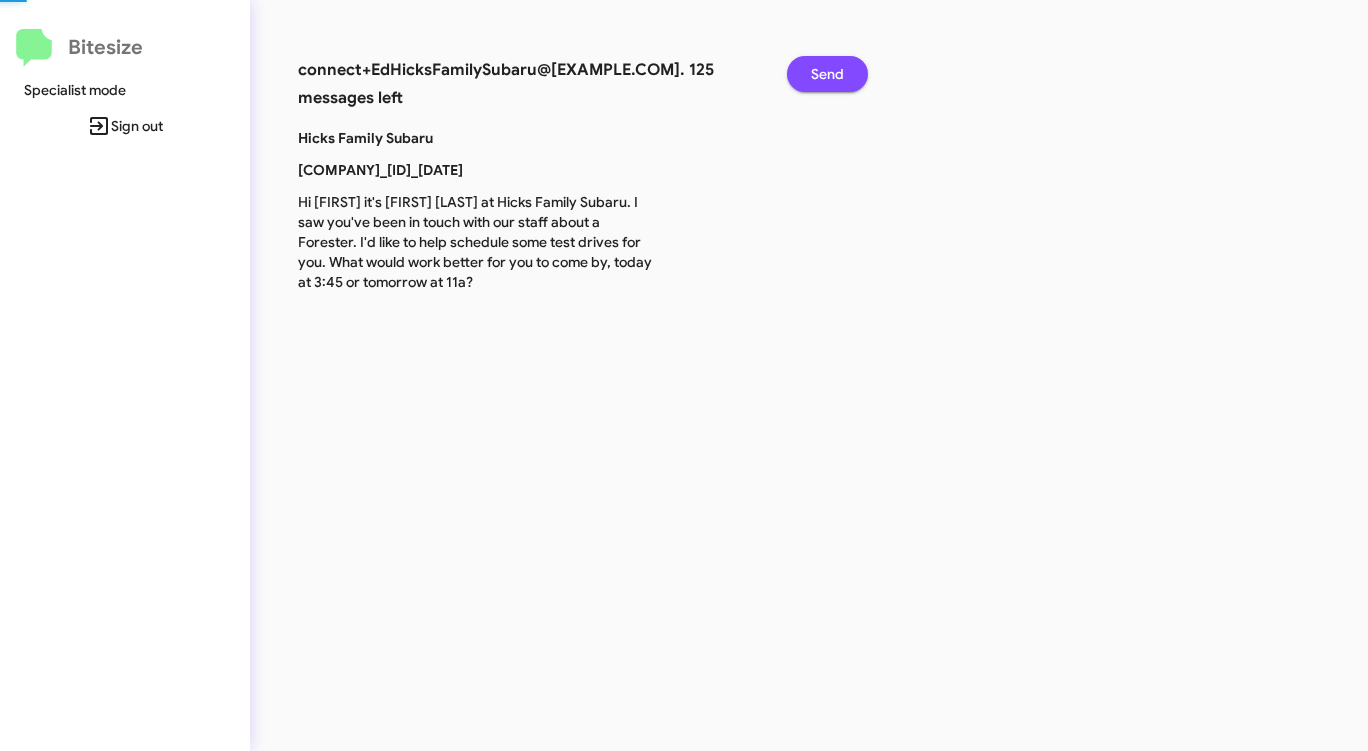 click on "Send" 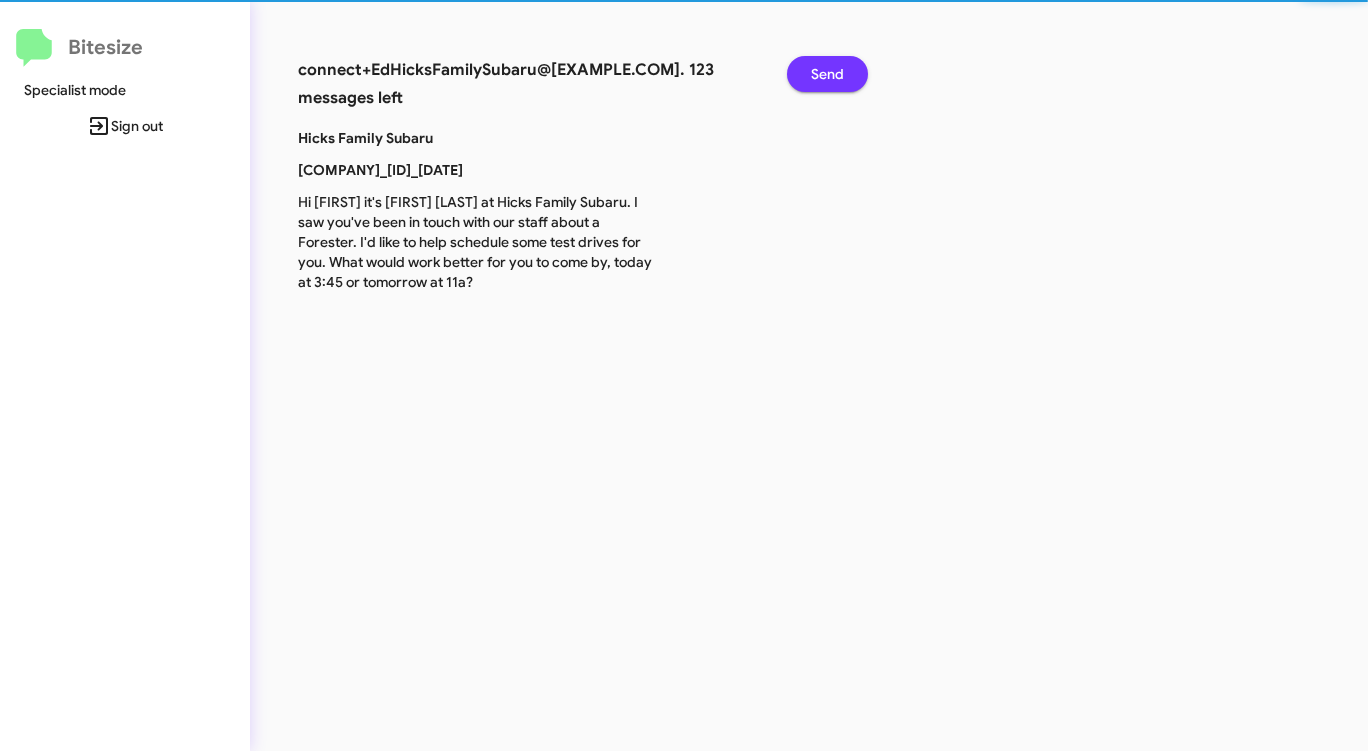 click on "Send" 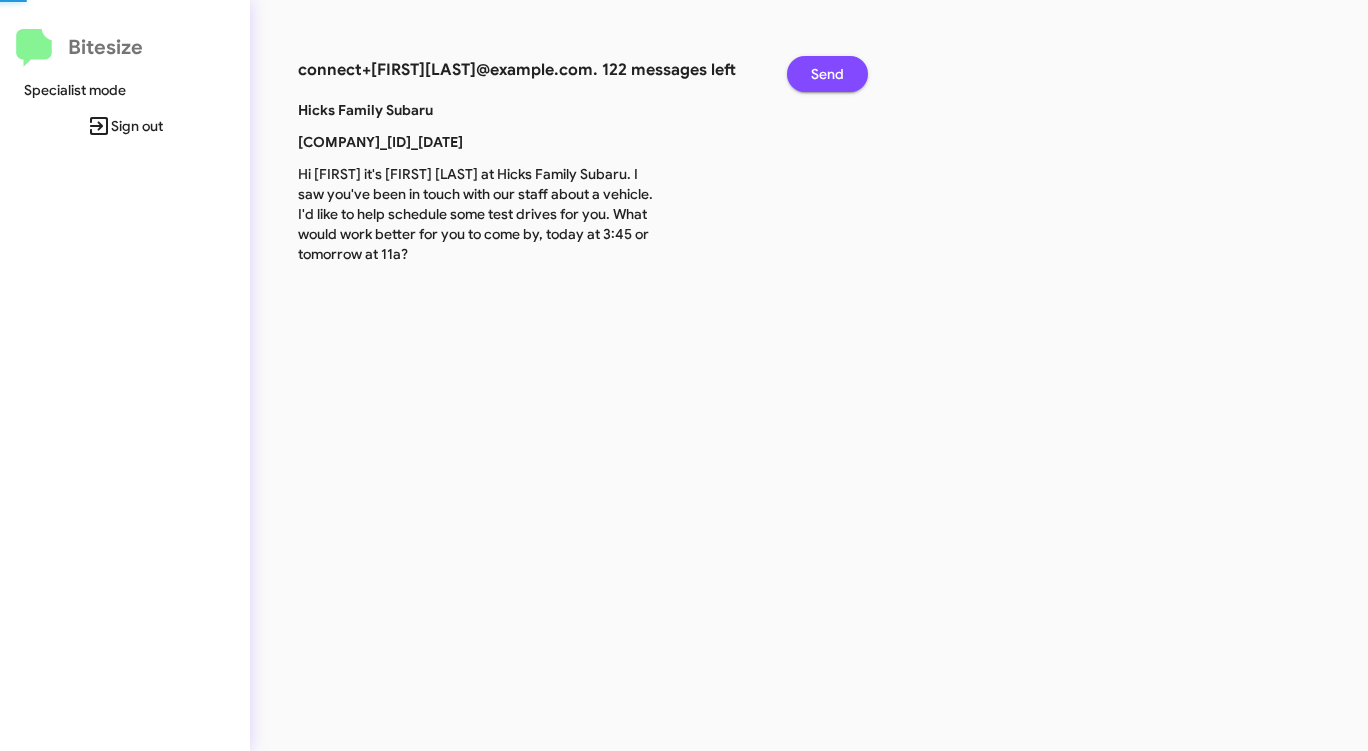 click on "Send" 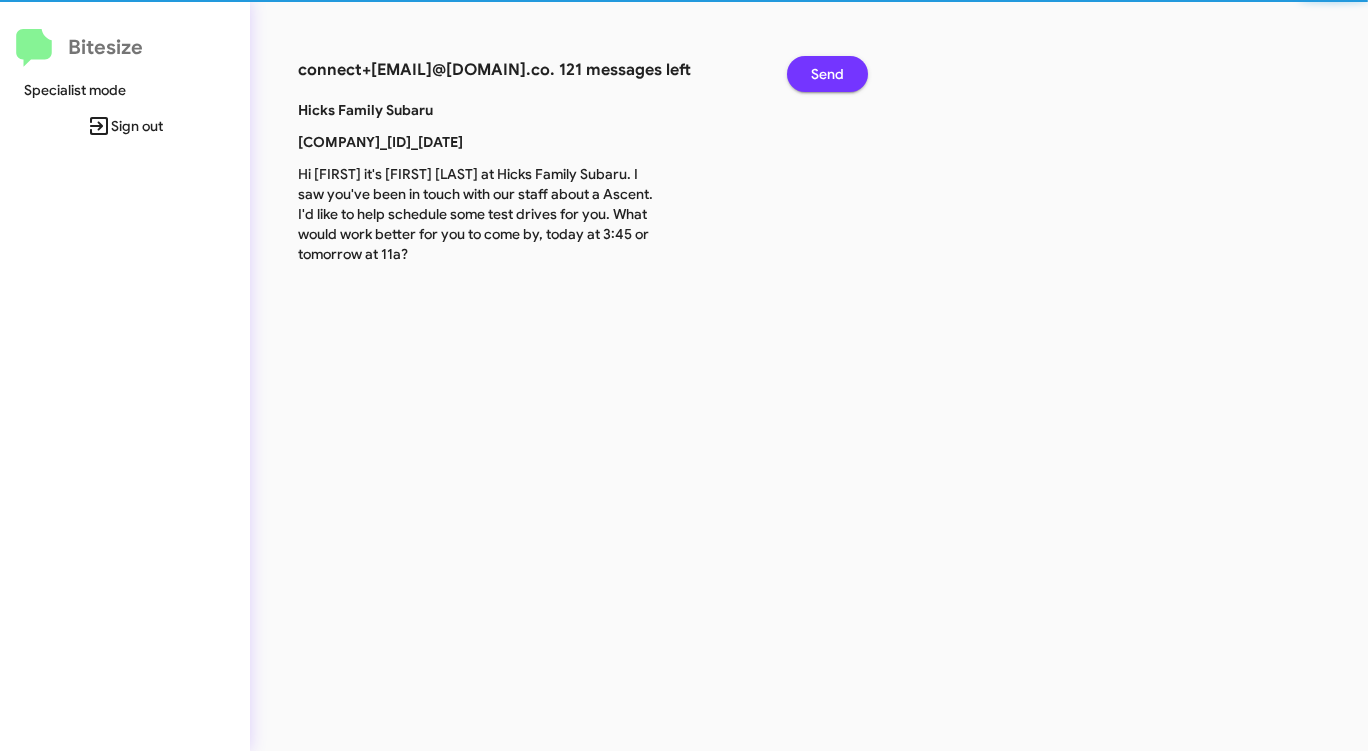click on "Send" 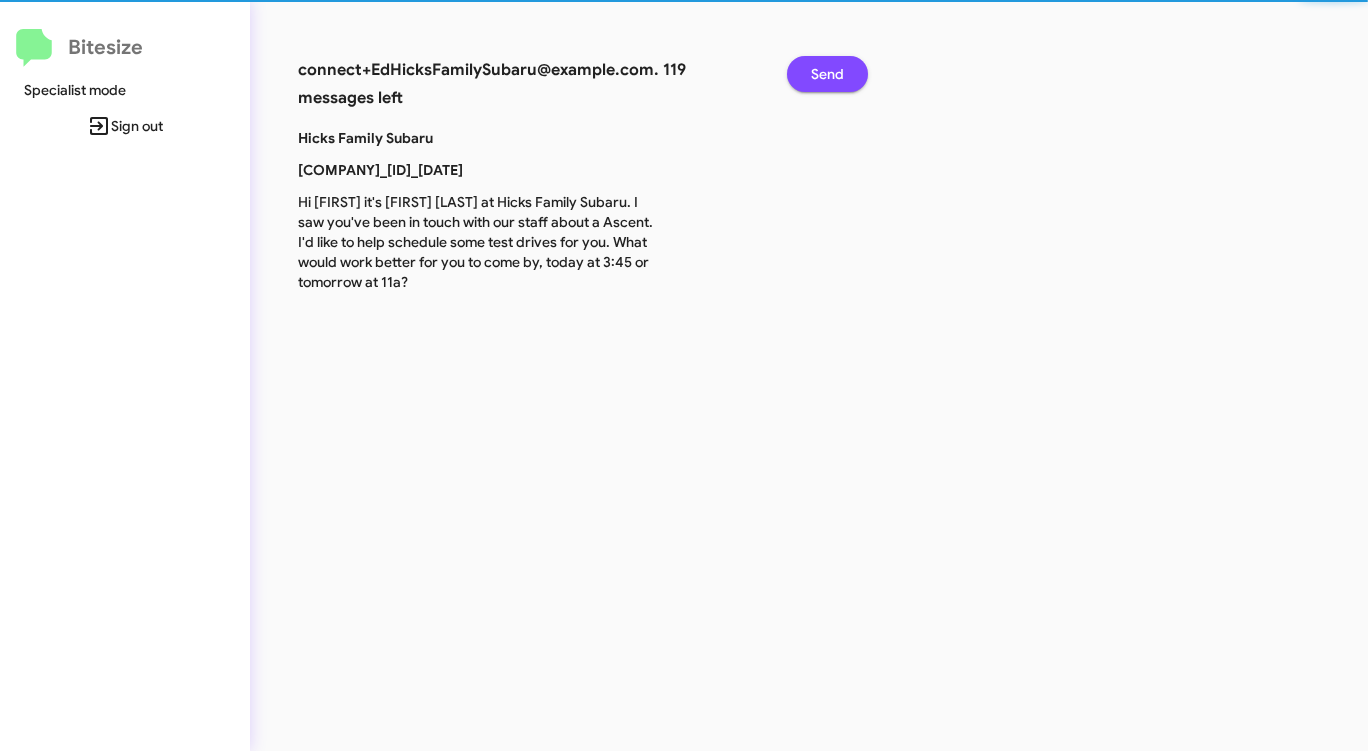 click on "Send" 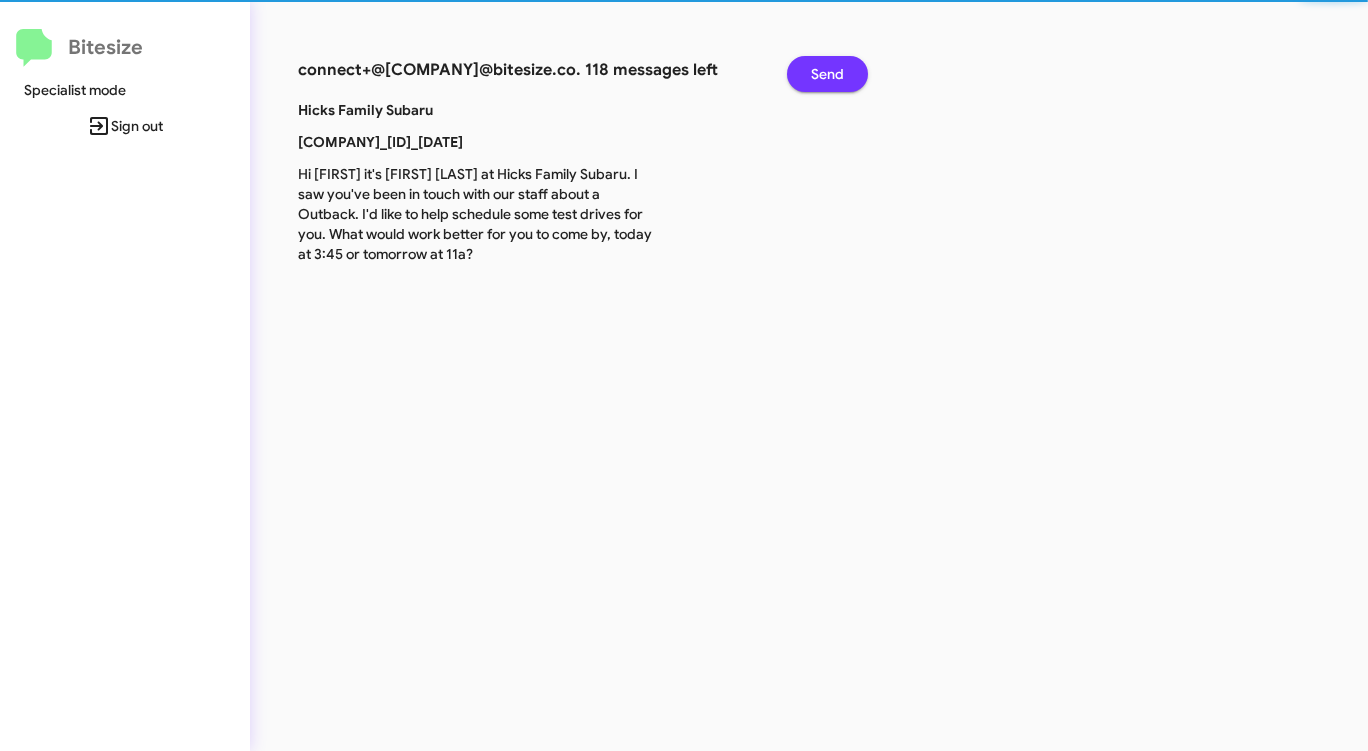 click on "Send" 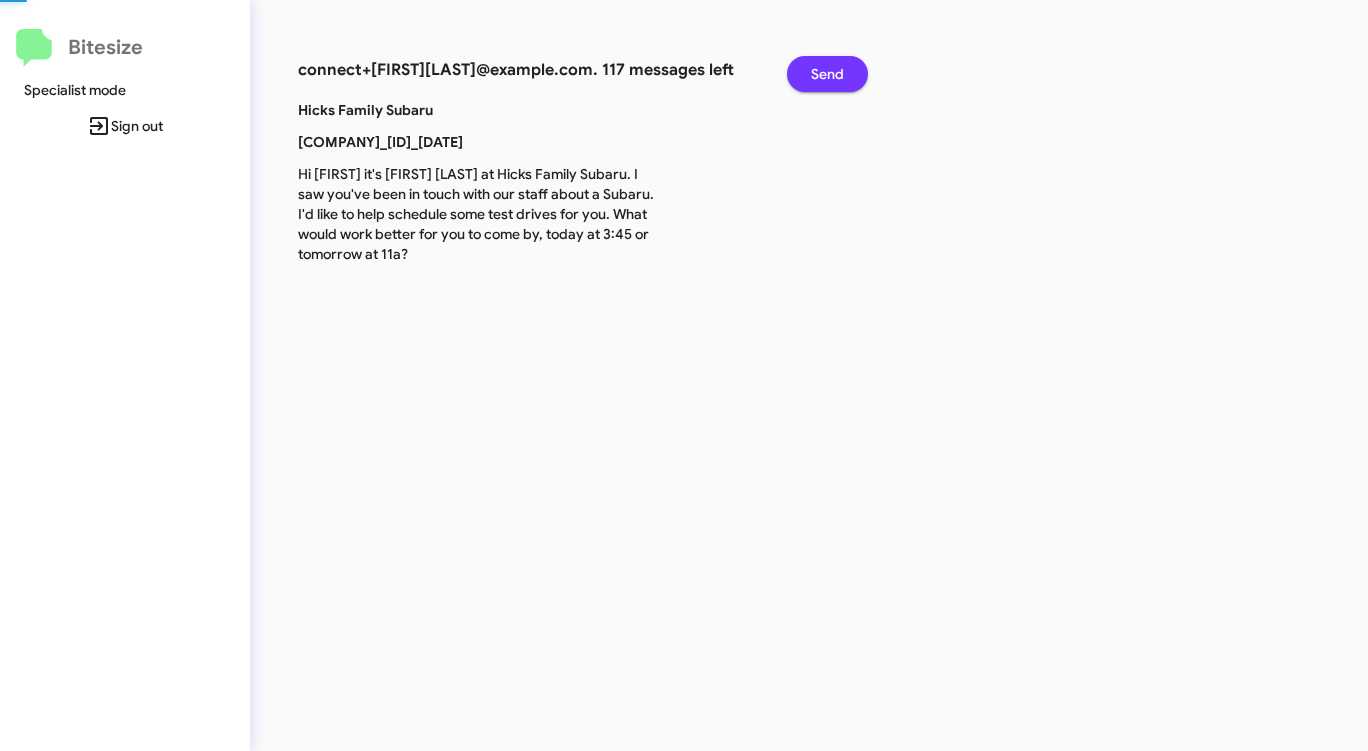 click on "Send" 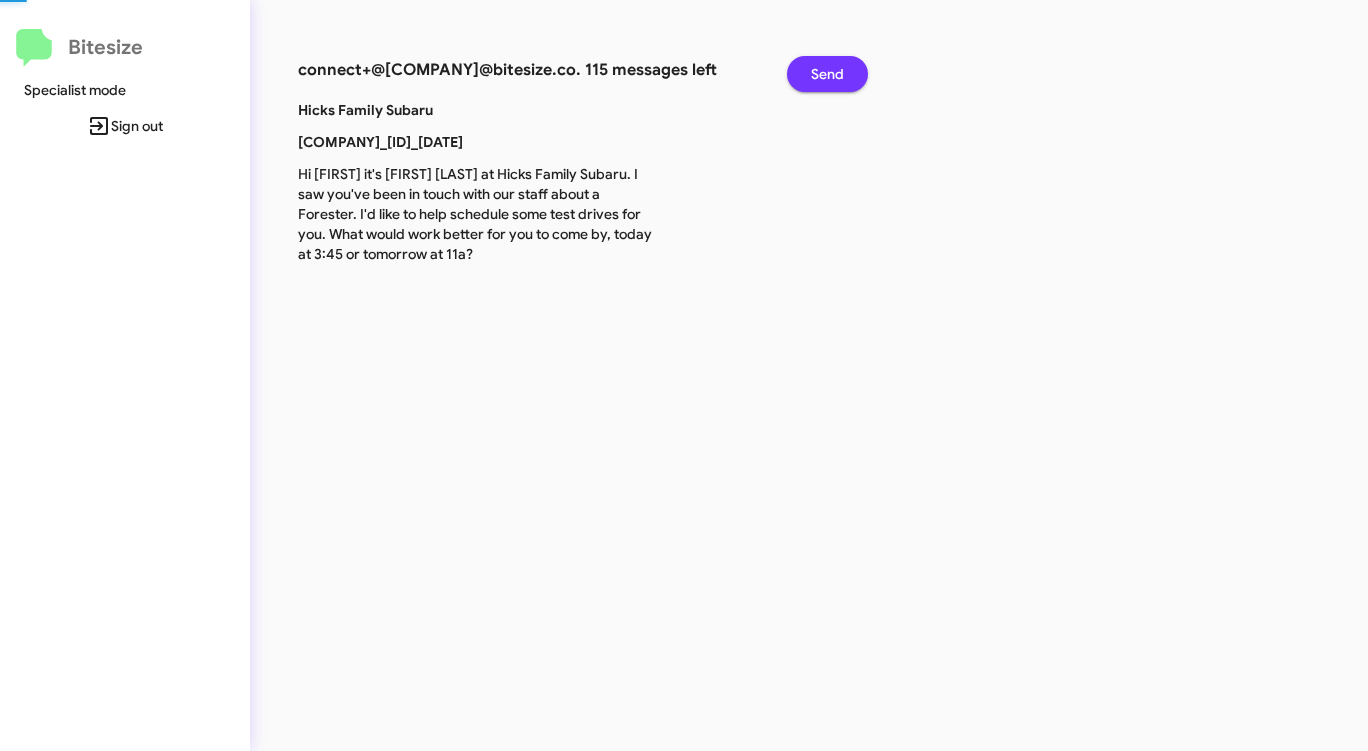 click on "Send" 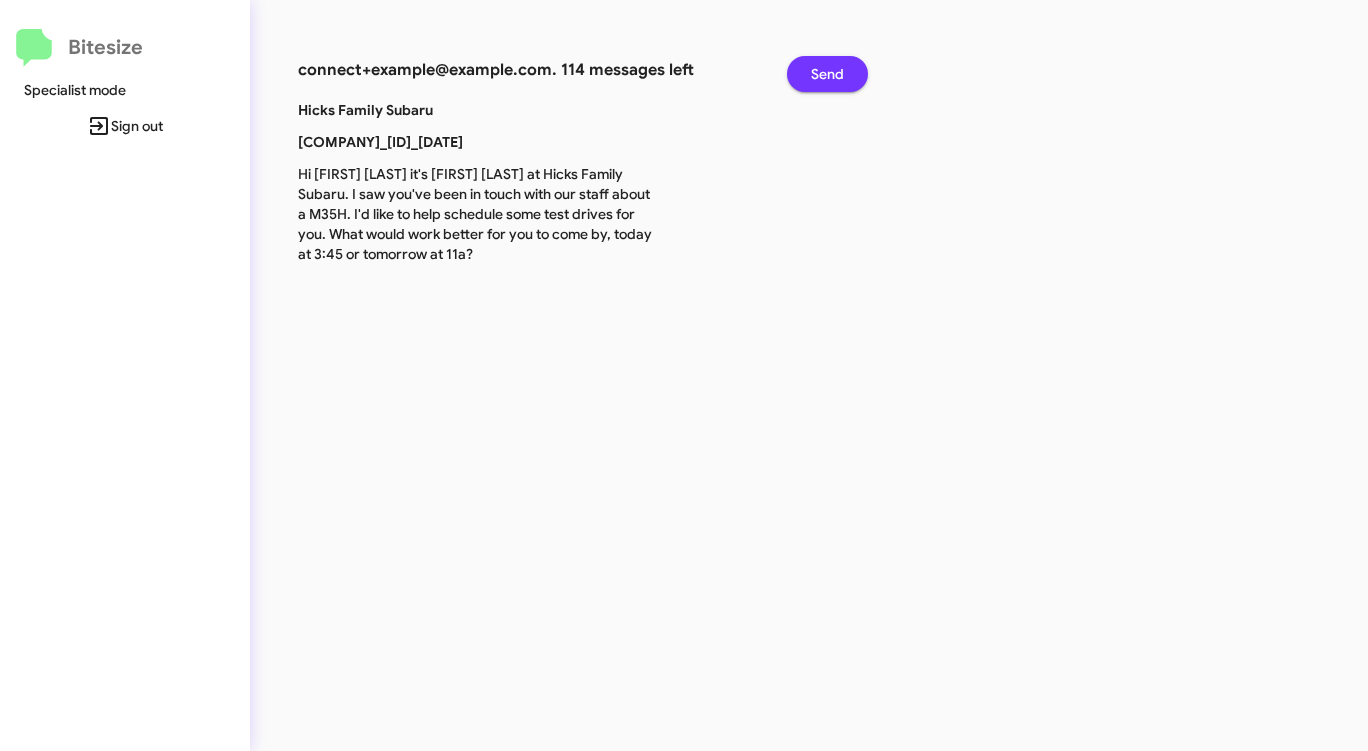 click on "Send" 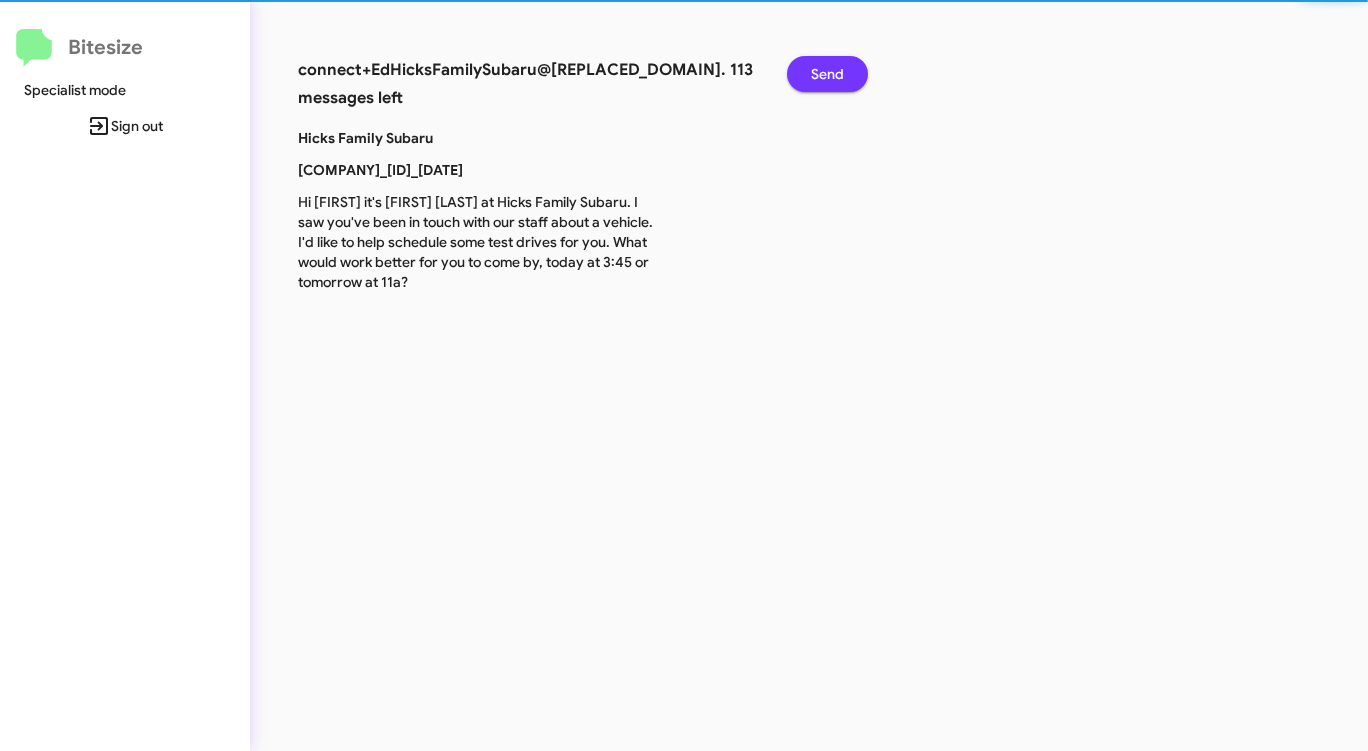 click on "Send" 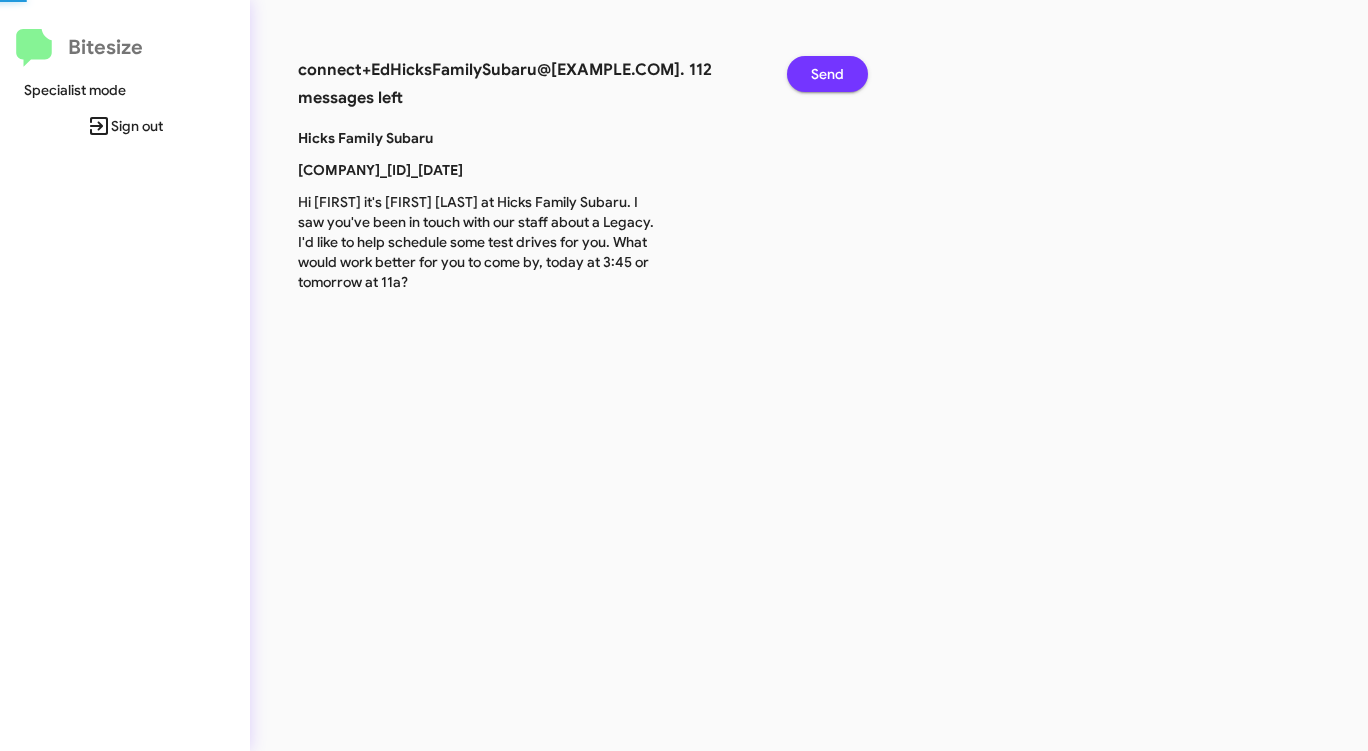 click on "Send" 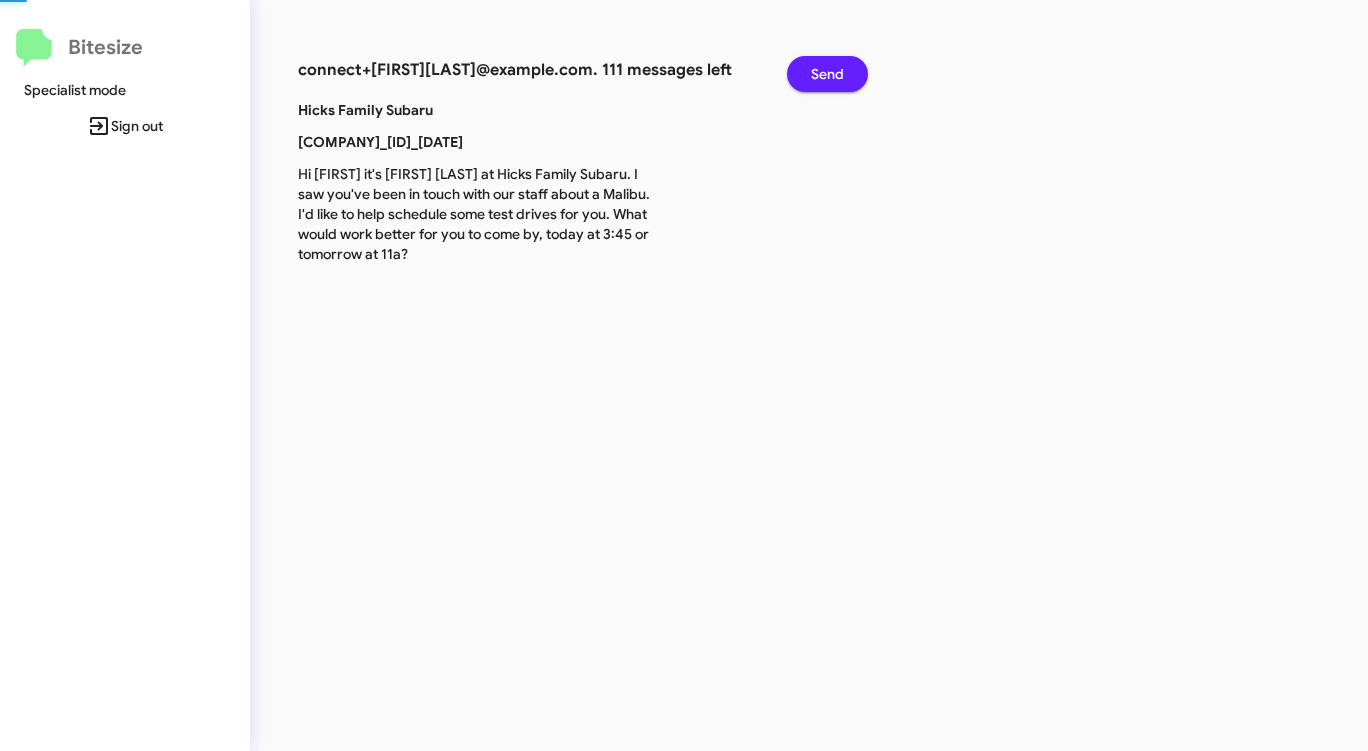 click on "Send" 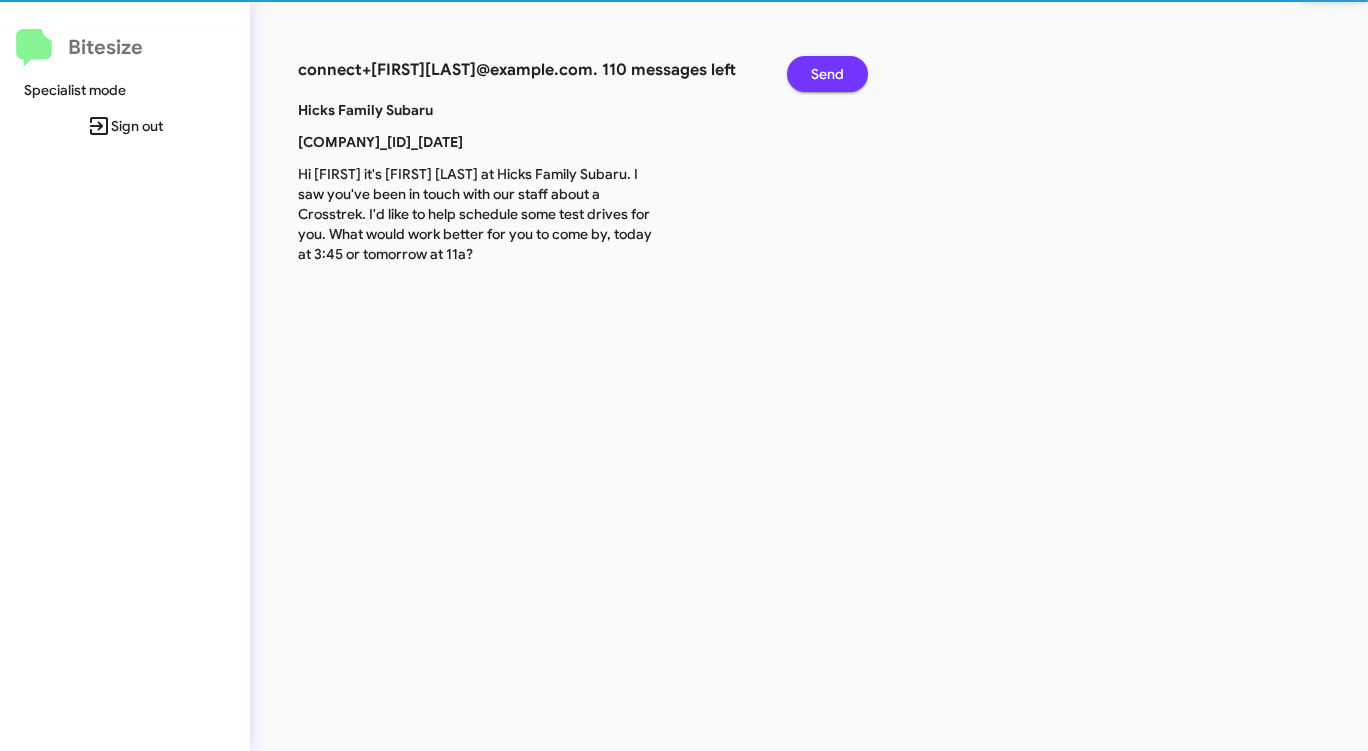 click on "Send" 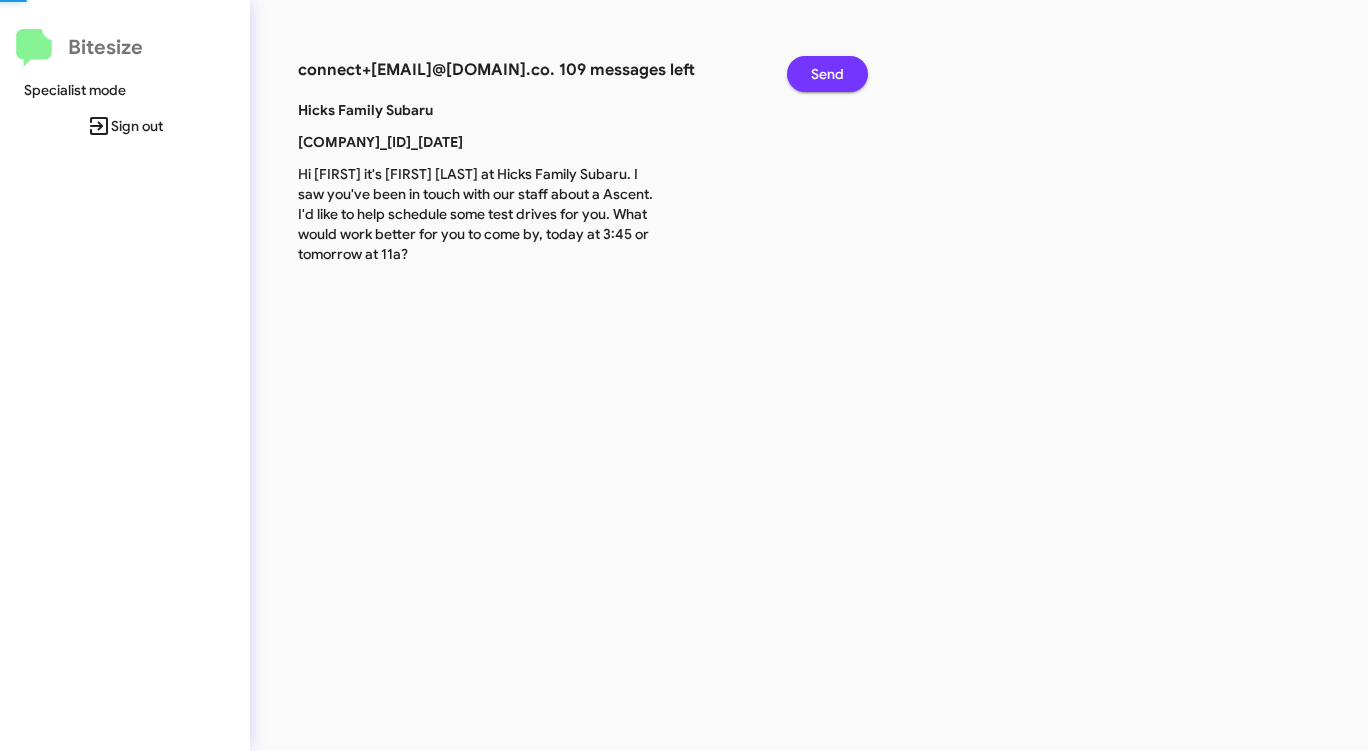 click on "Send" 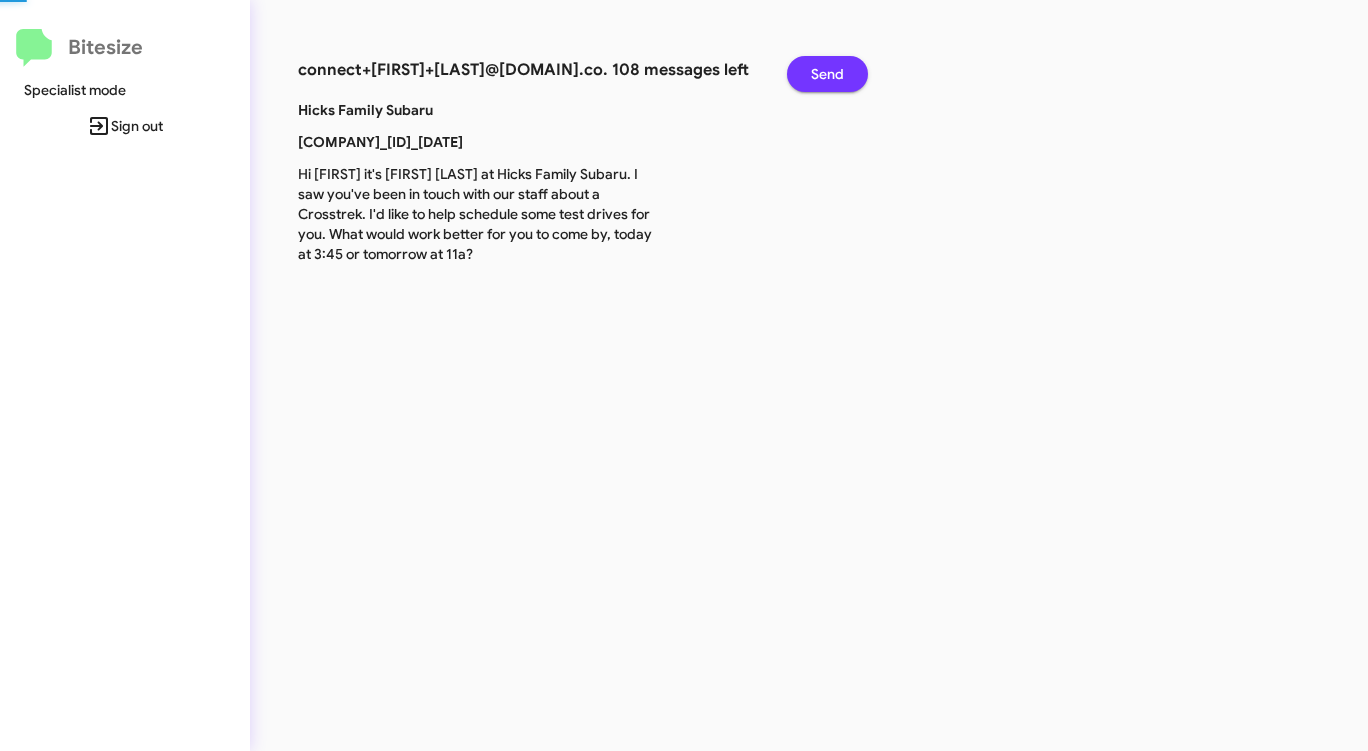 click on "Send" 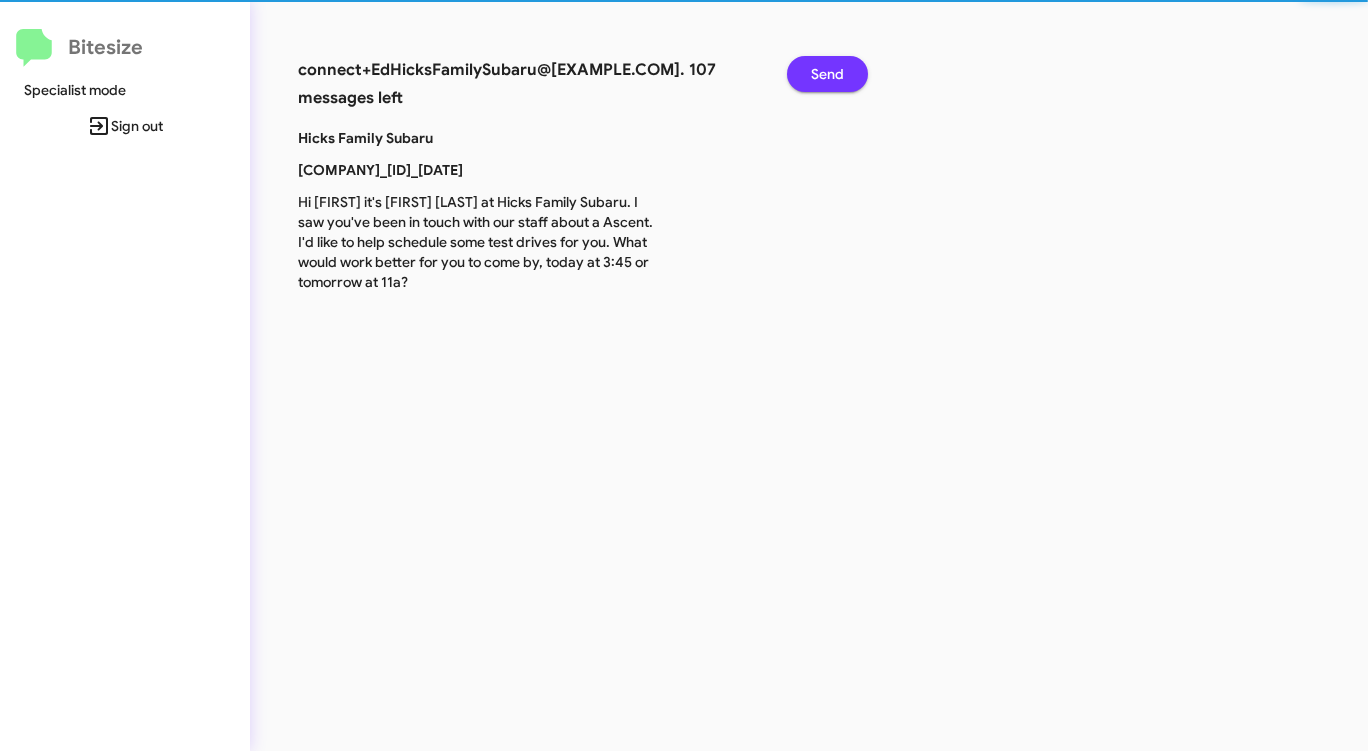 click on "Send" 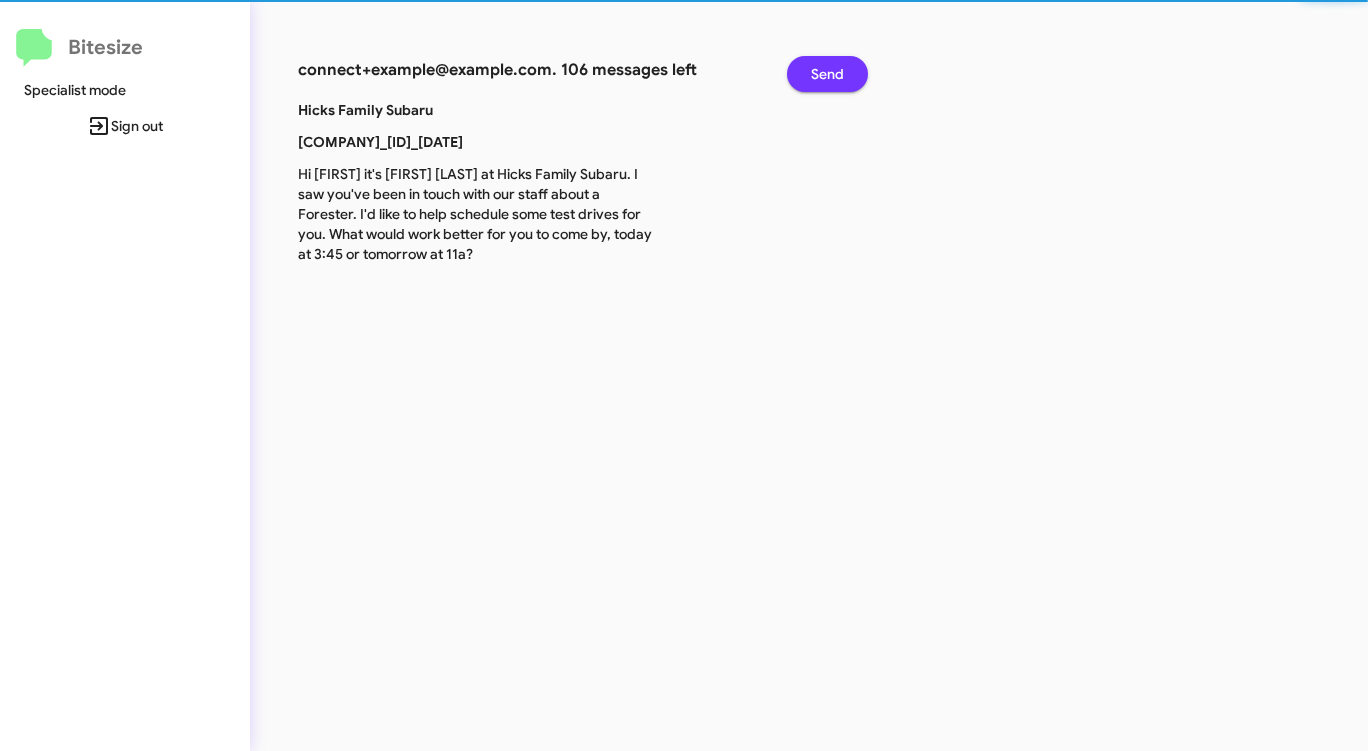 click on "Send" 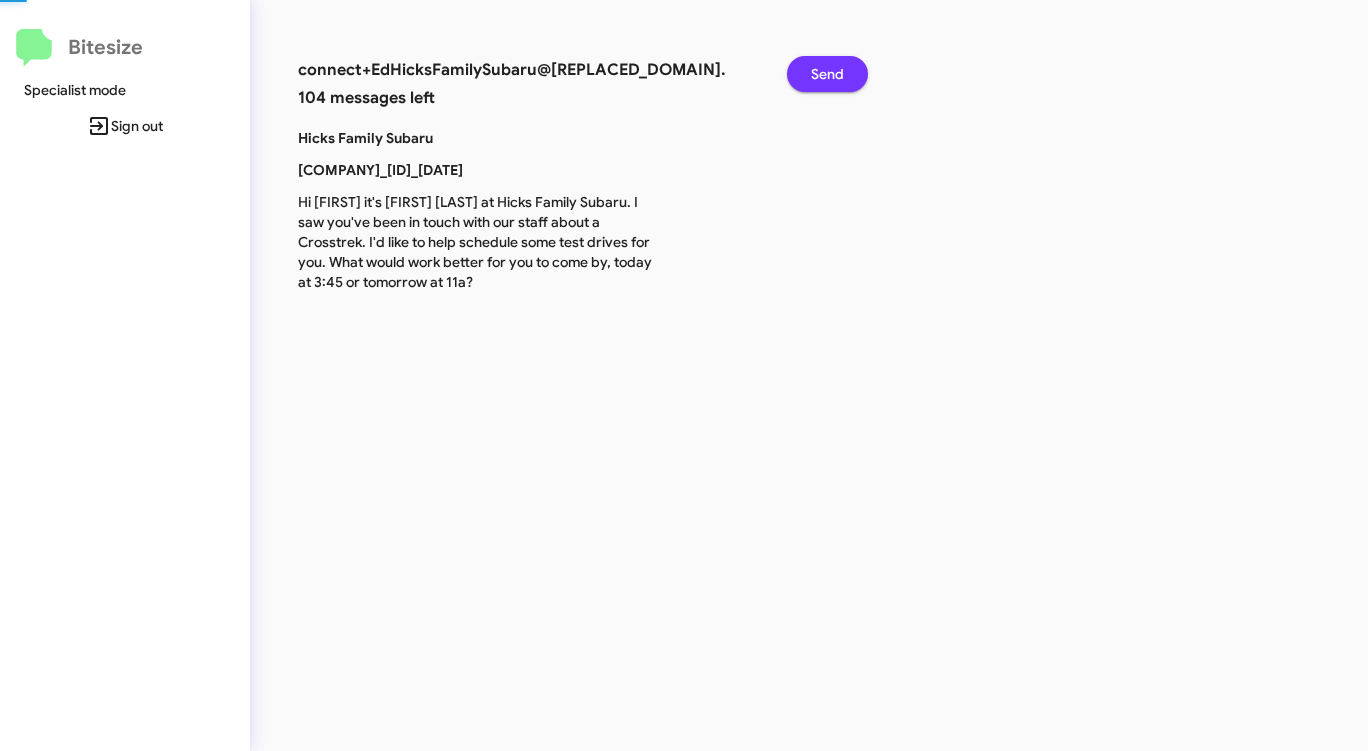 click on "Send" 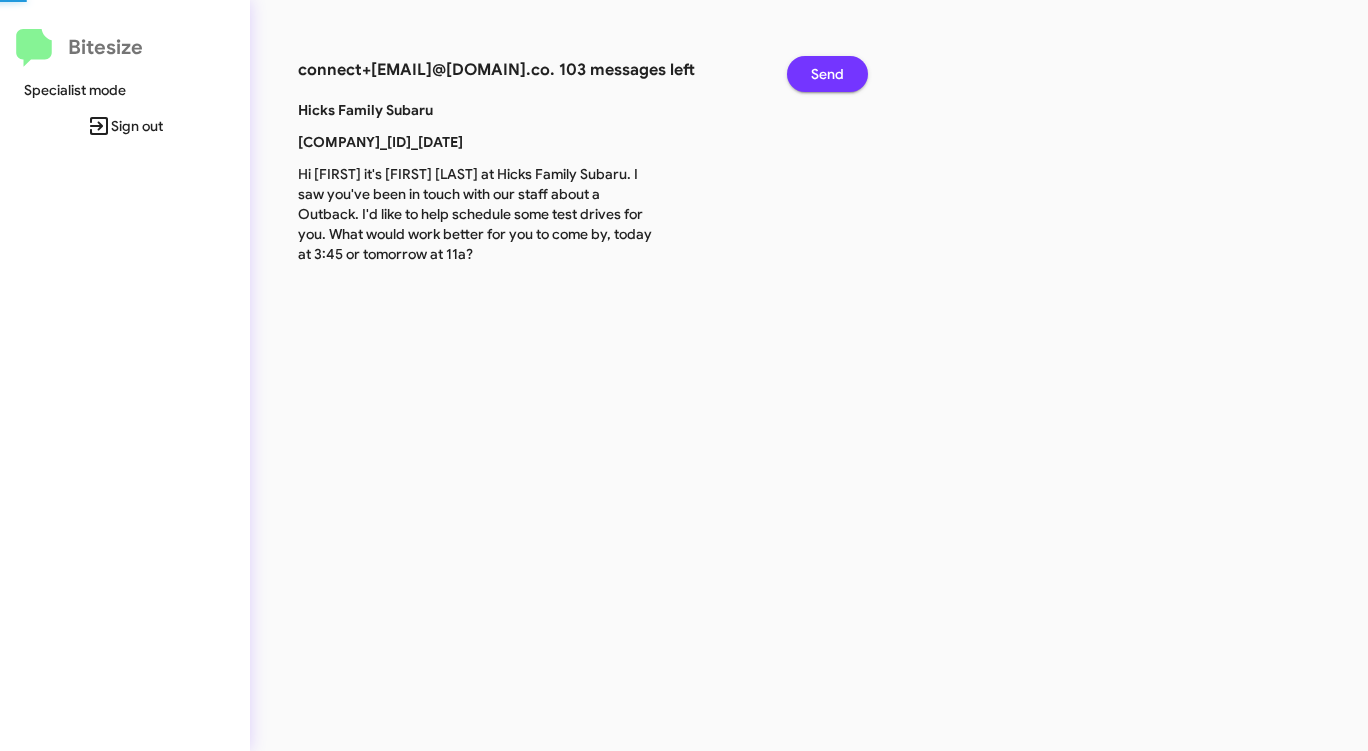 click on "Send" 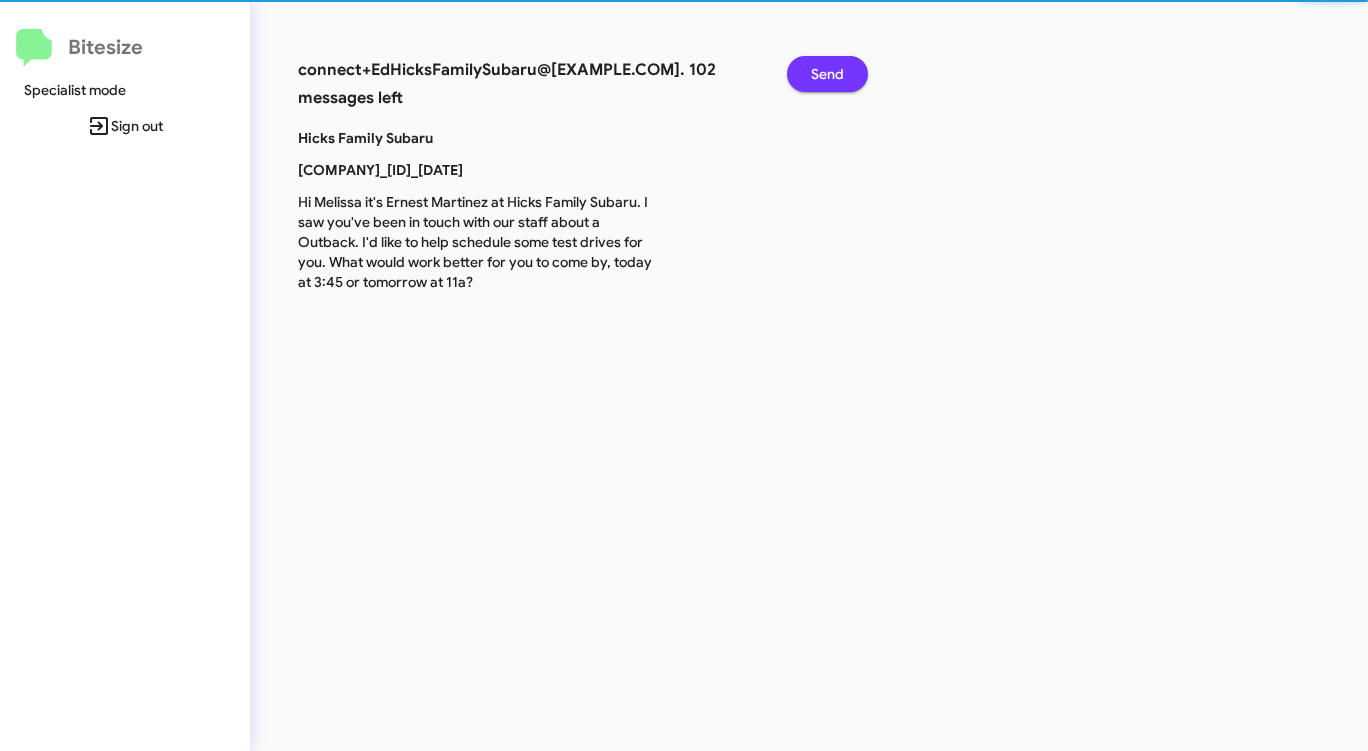 click on "Send" 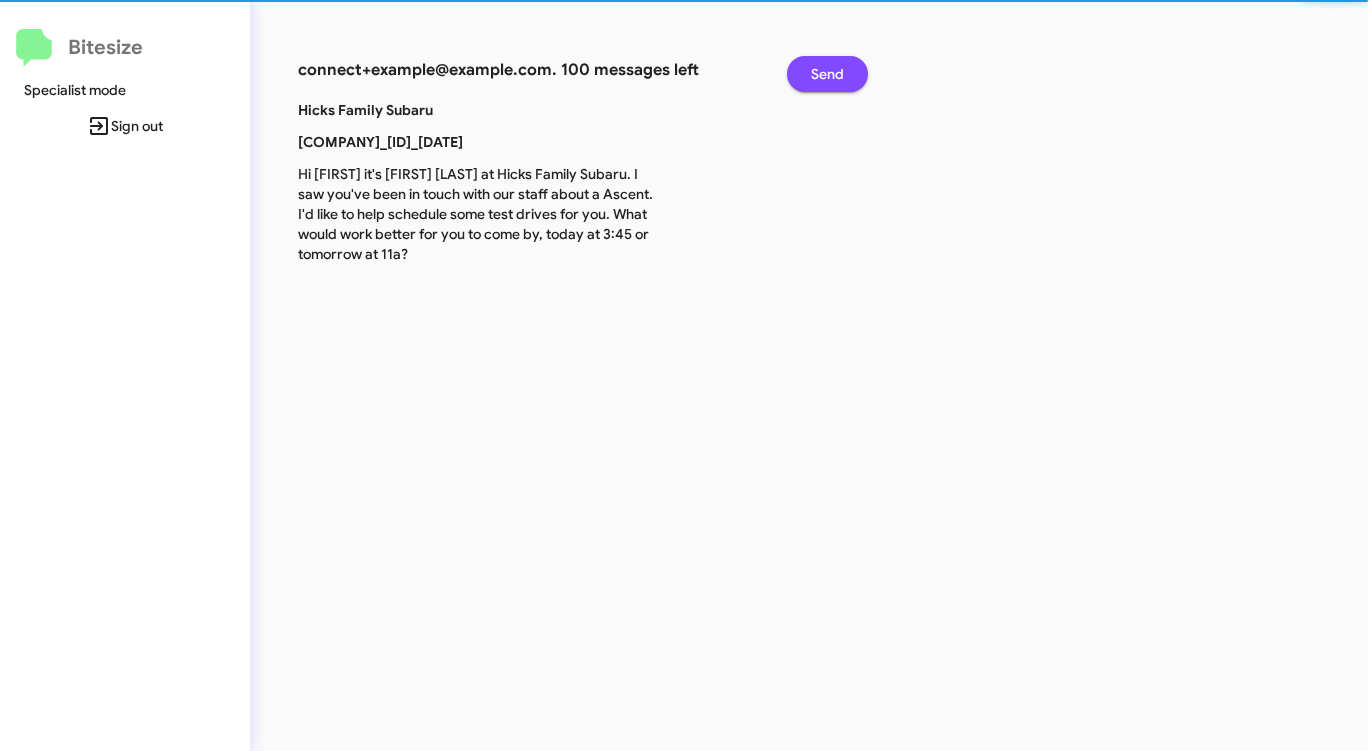 click on "Send" 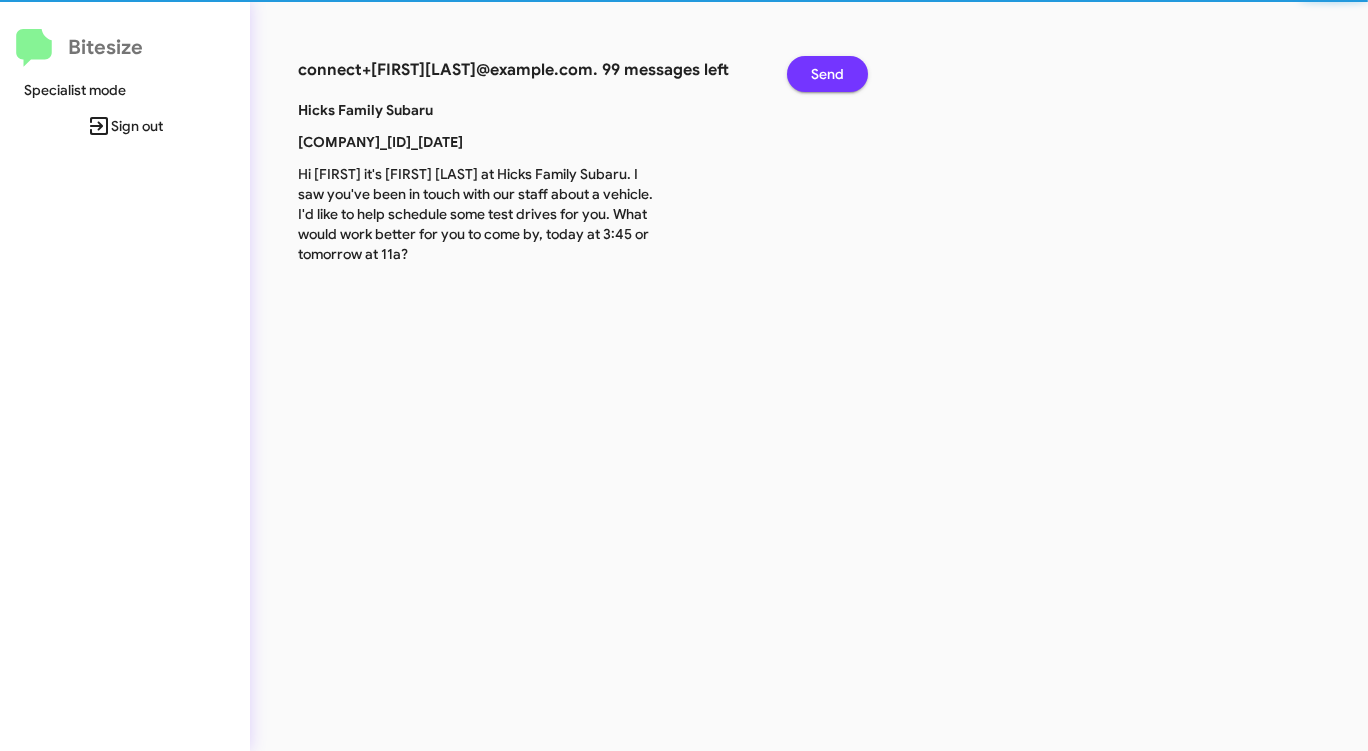click on "Send" 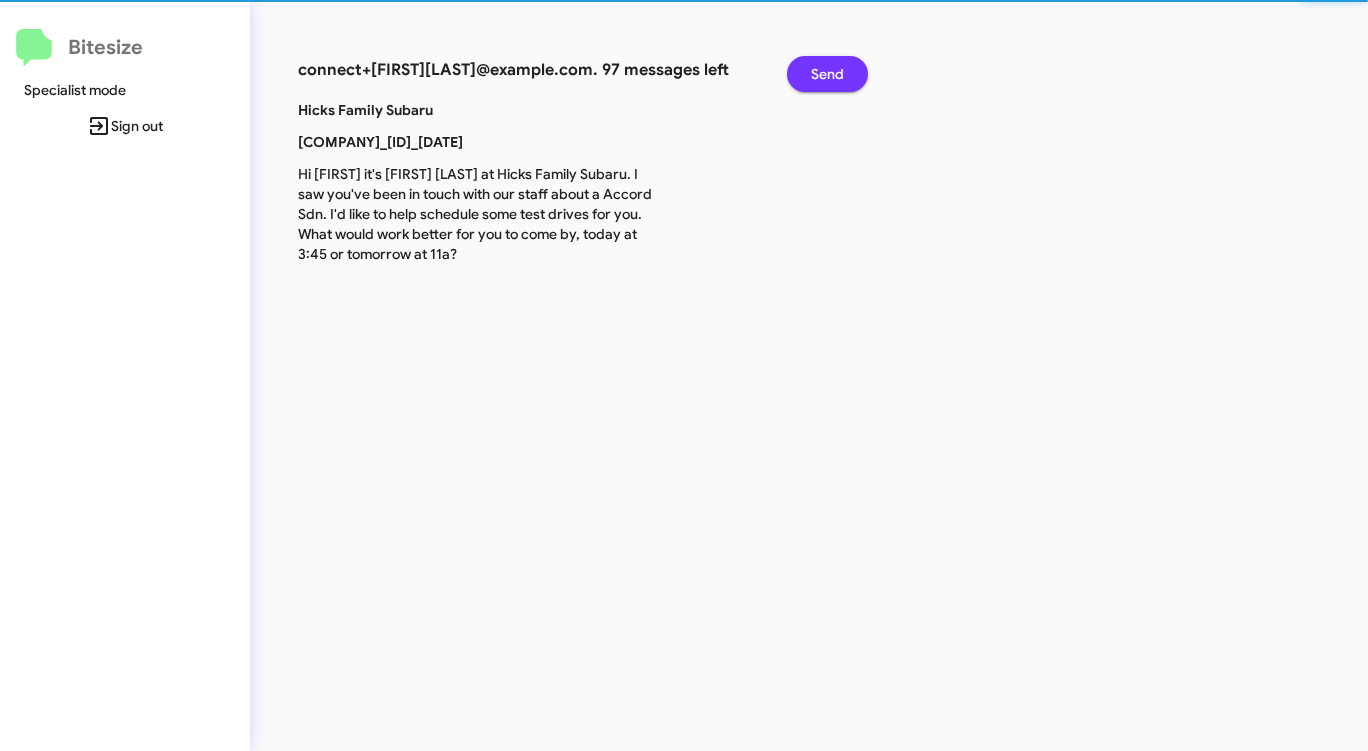 click on "Send" 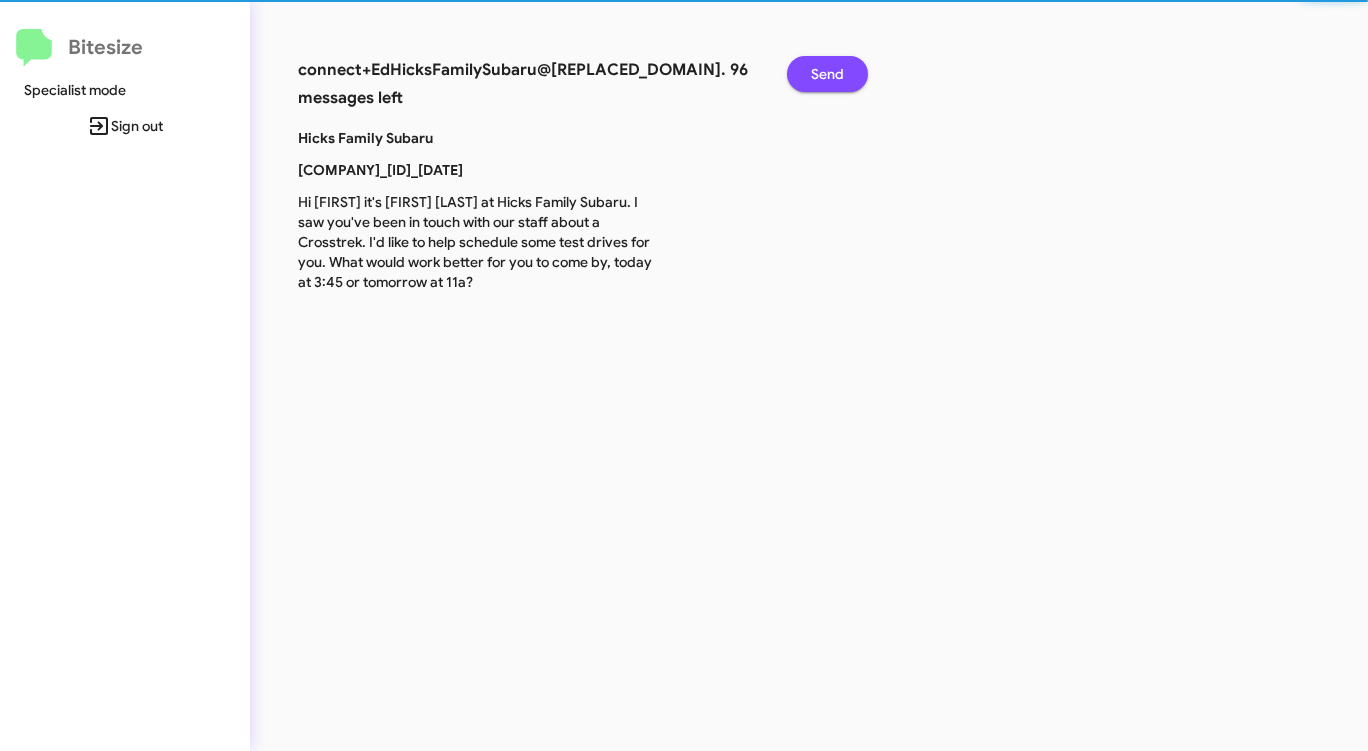 click on "Send" 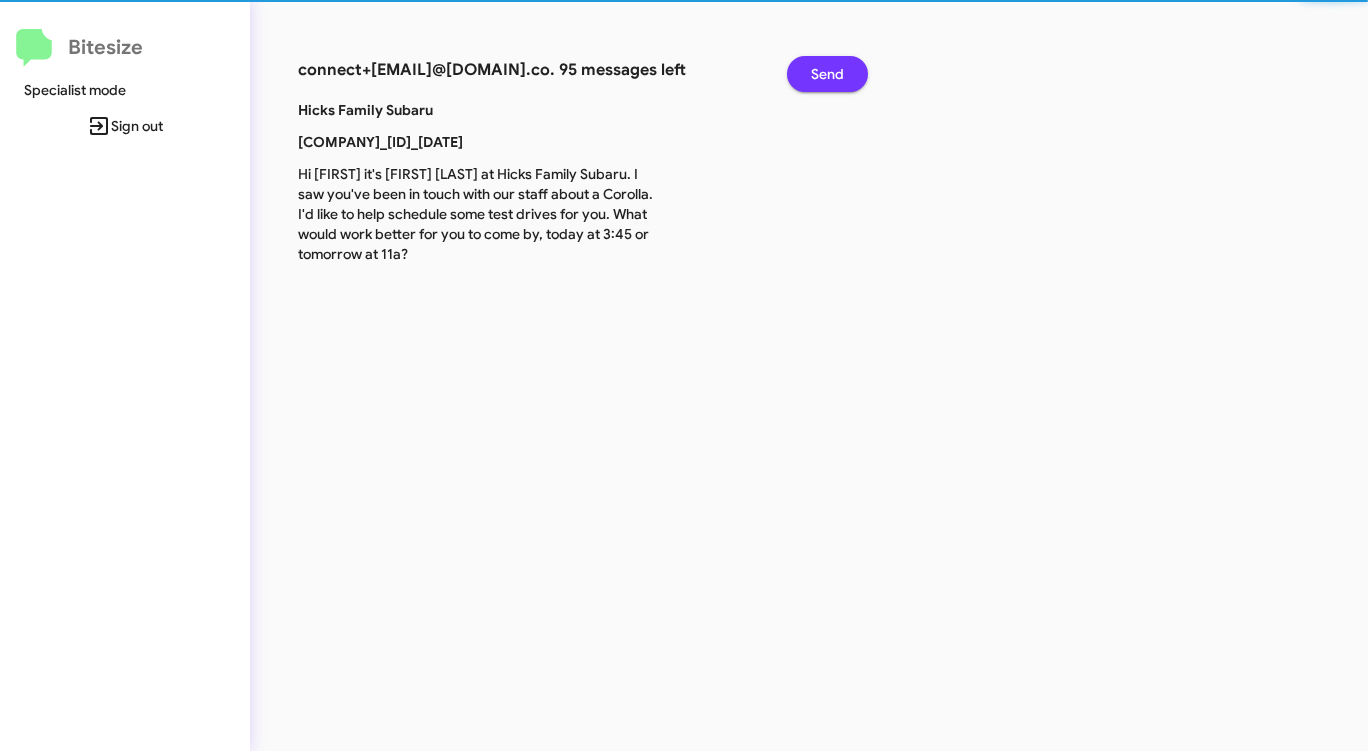 click on "Send" 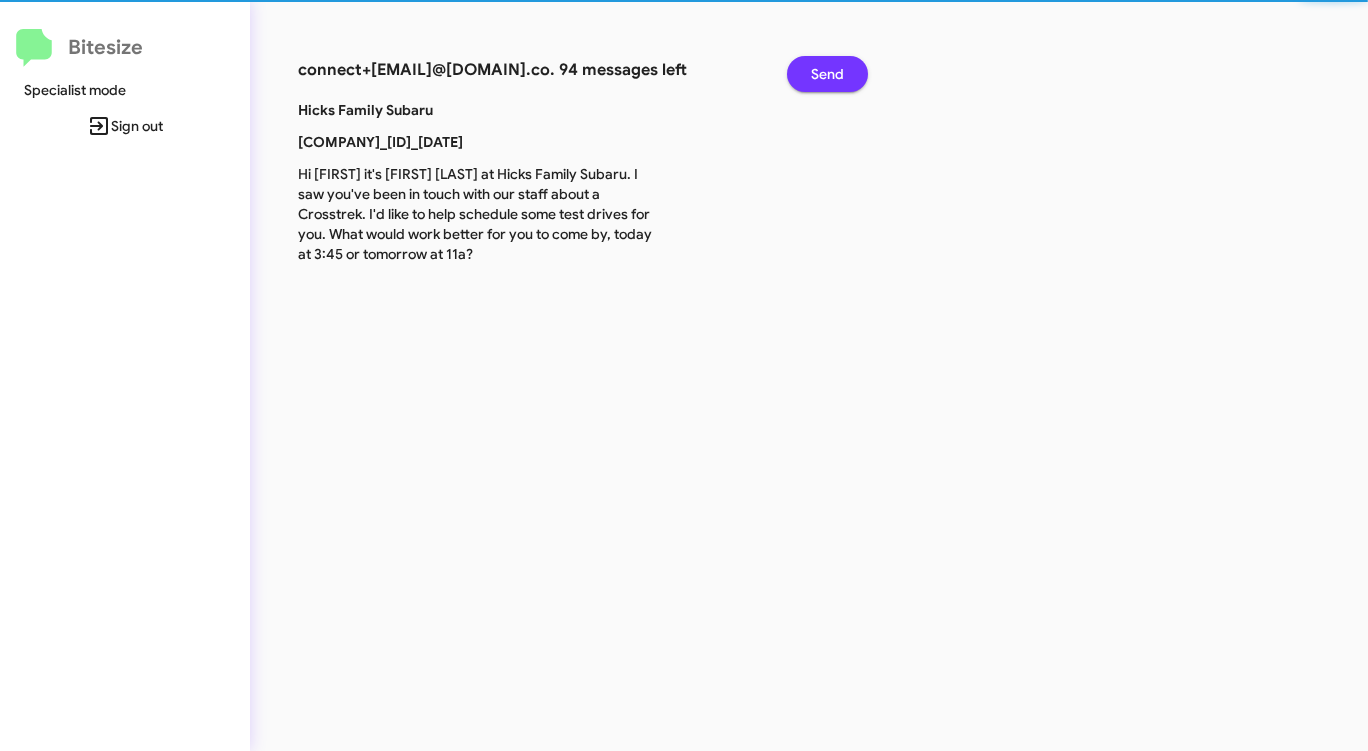 click on "Send" 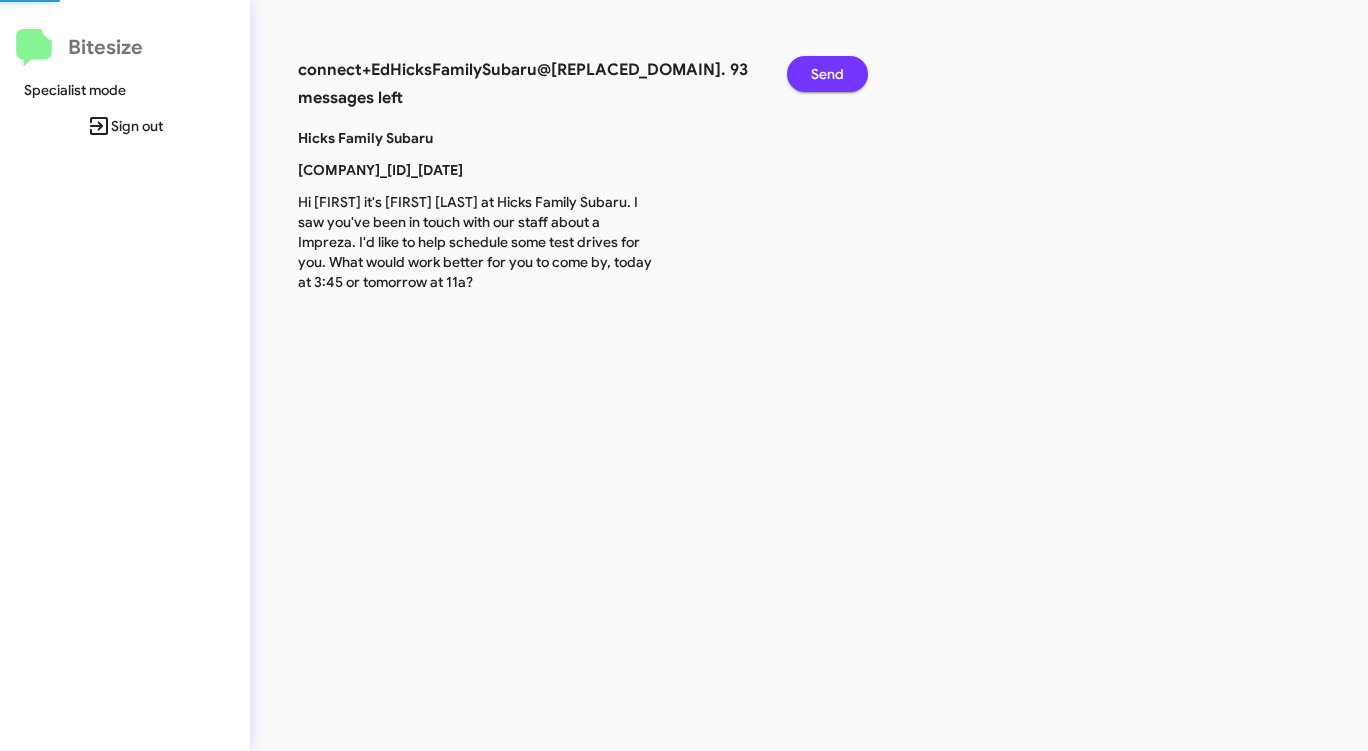 click on "Send" 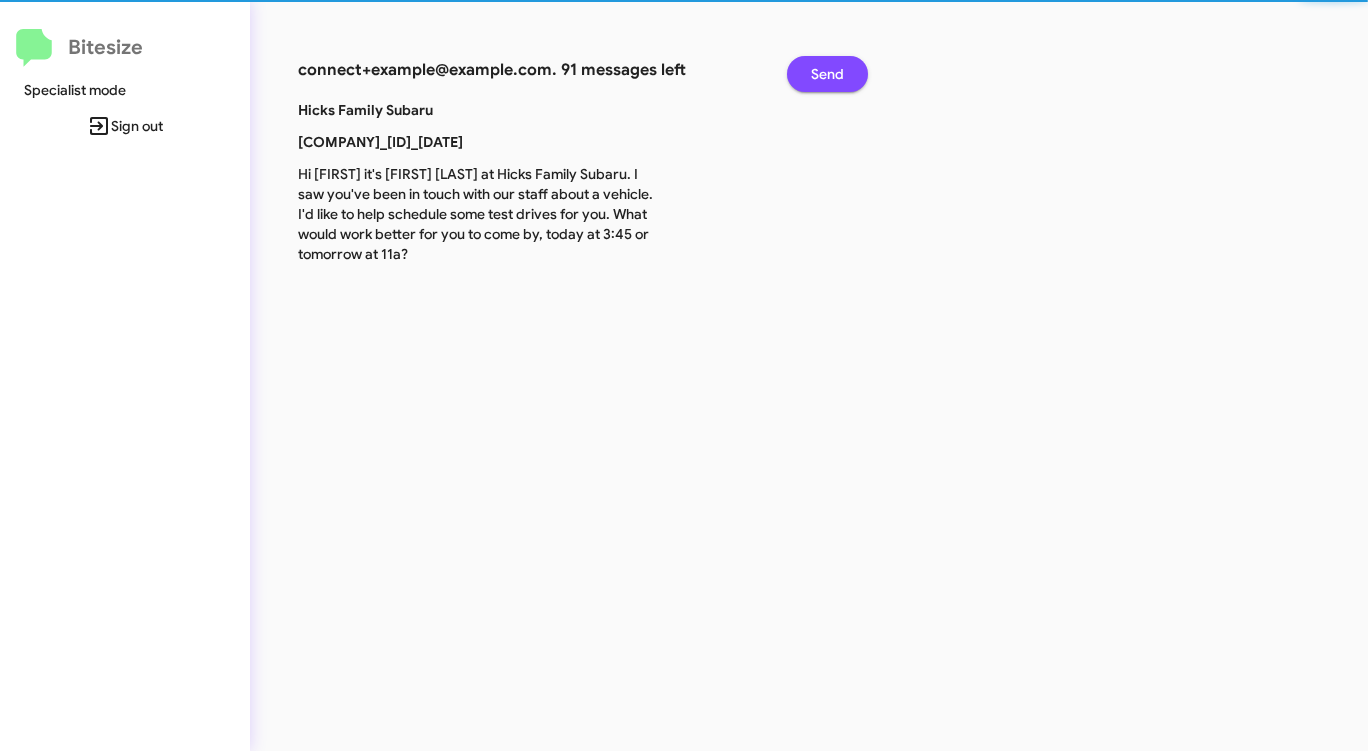 click on "Send" 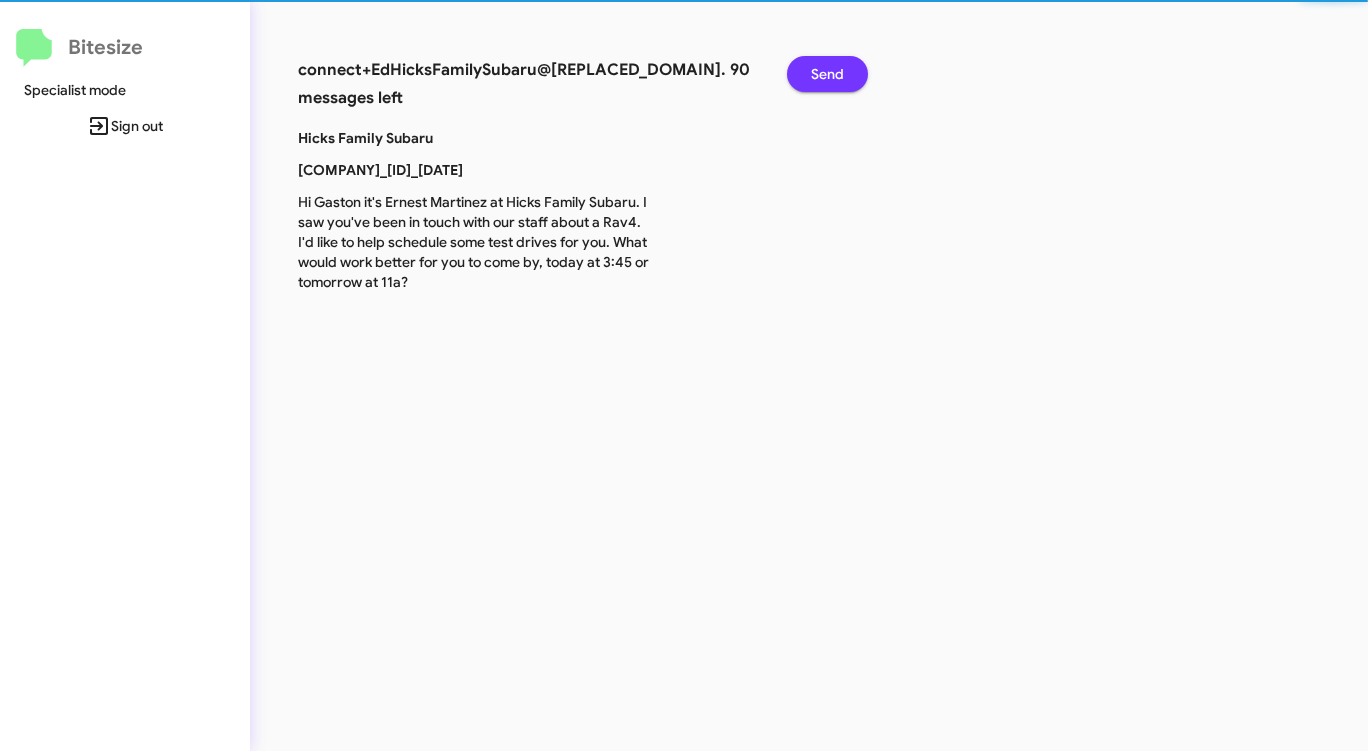 click on "Send" 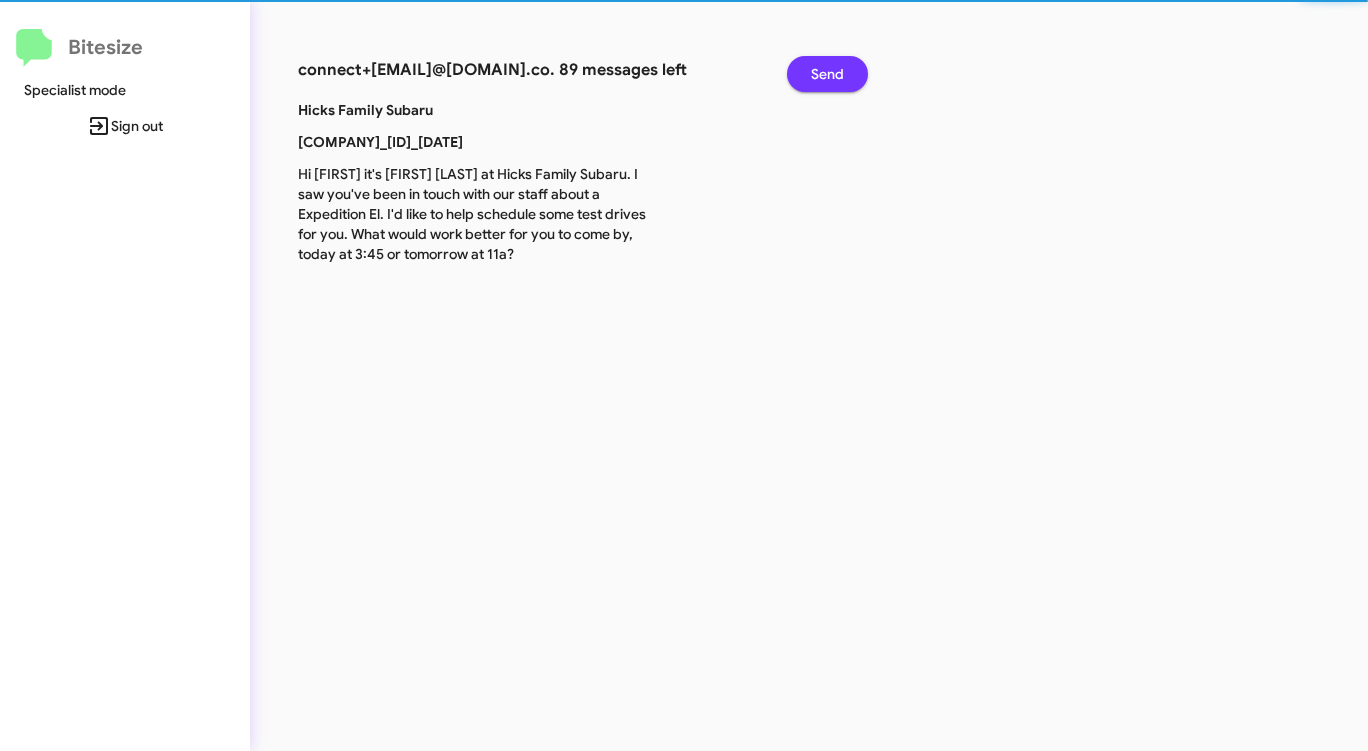 click on "Send" 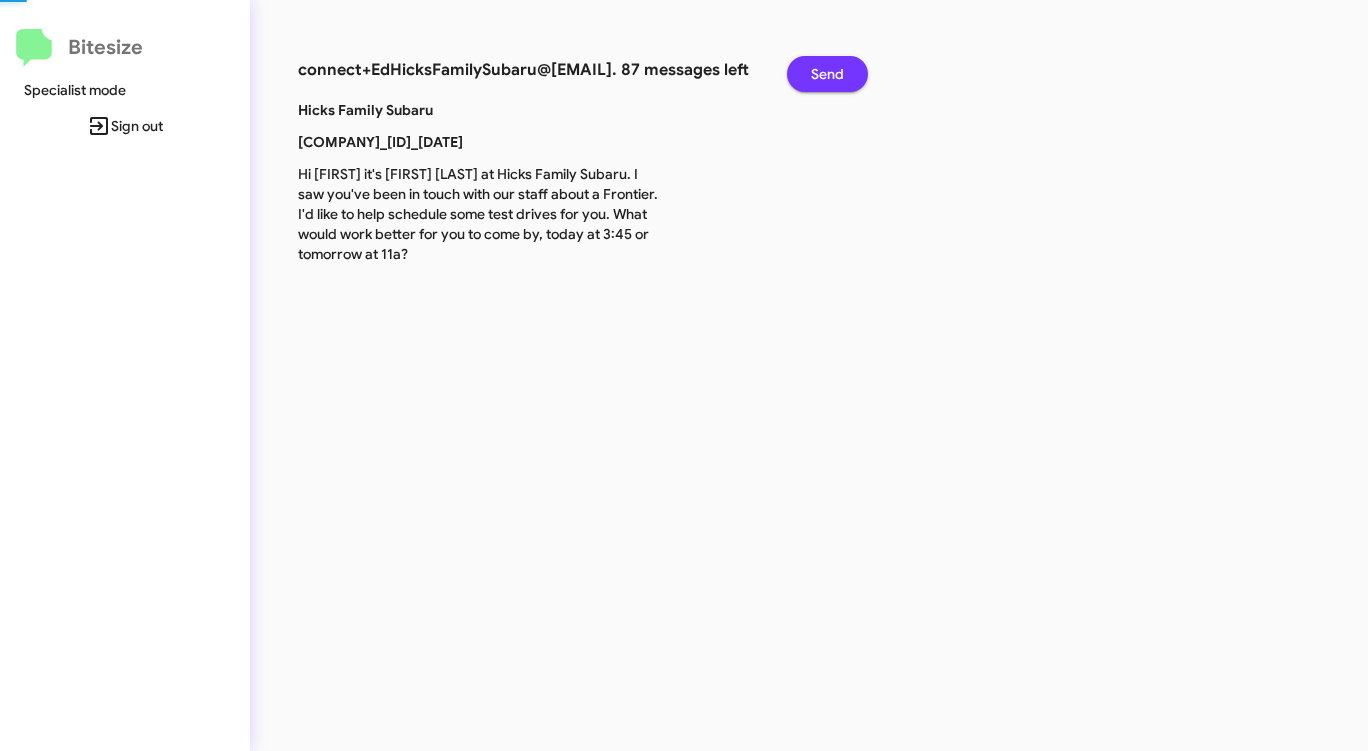 click on "Send" 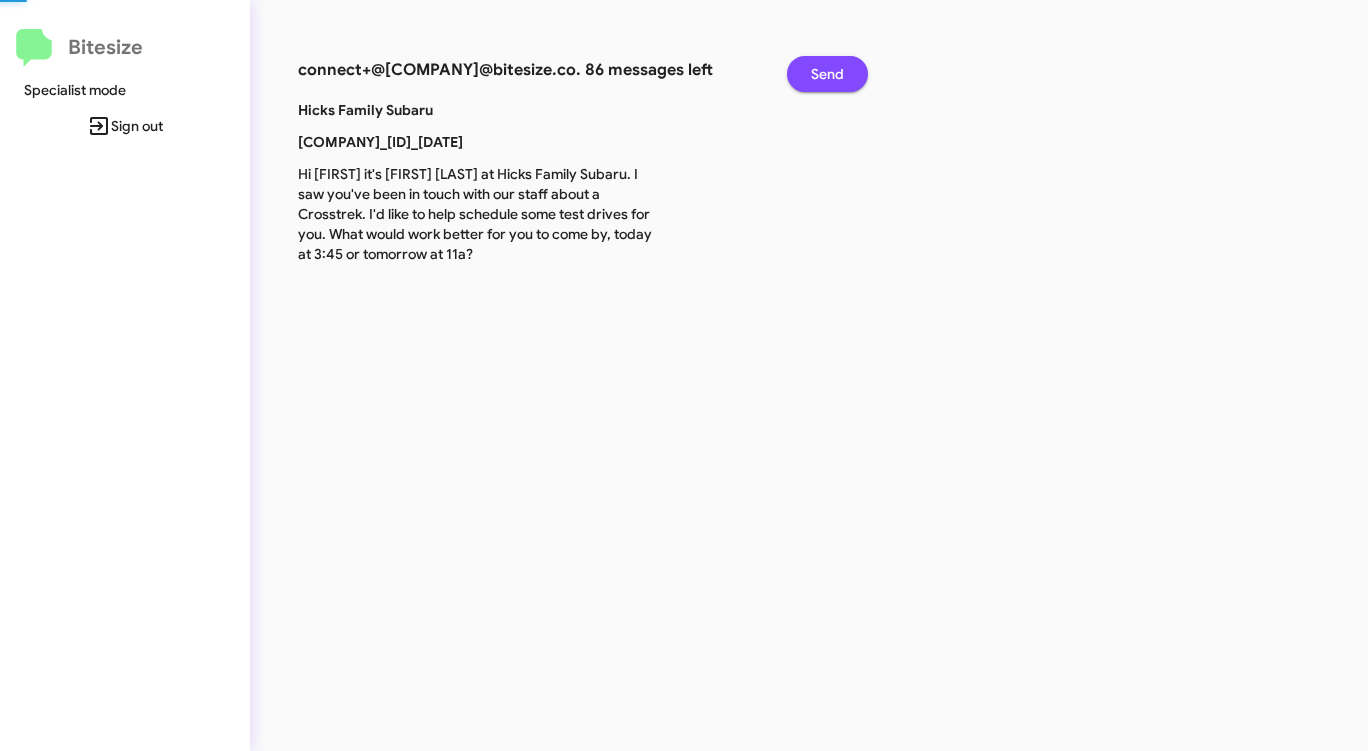 click on "Send" 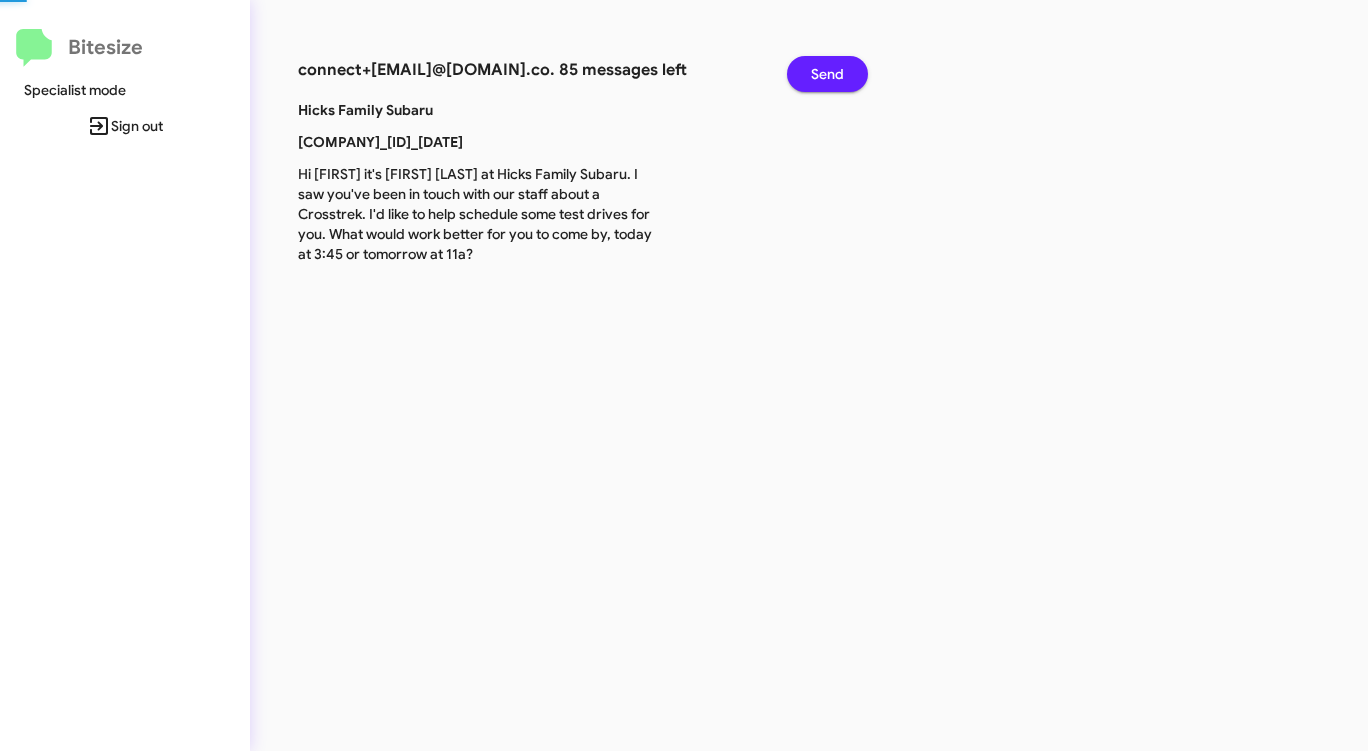 click on "Send" 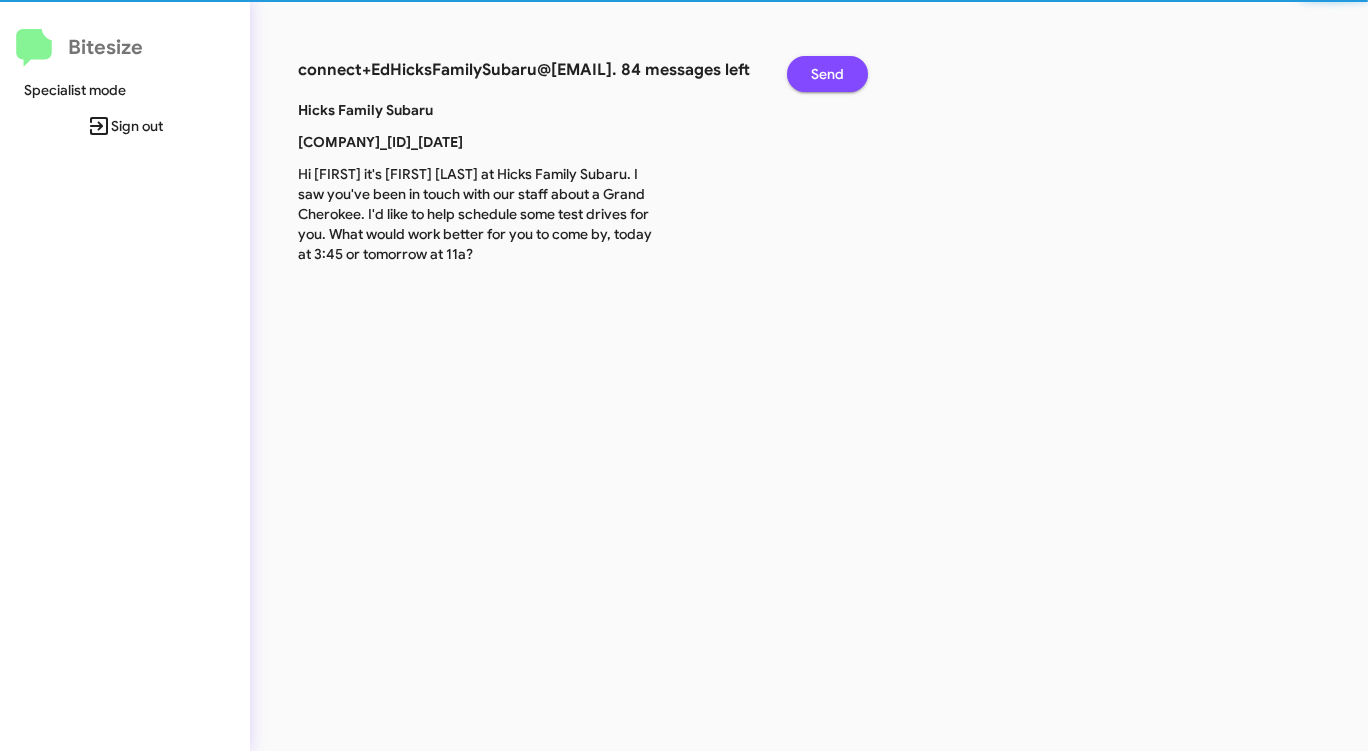 click on "Send" 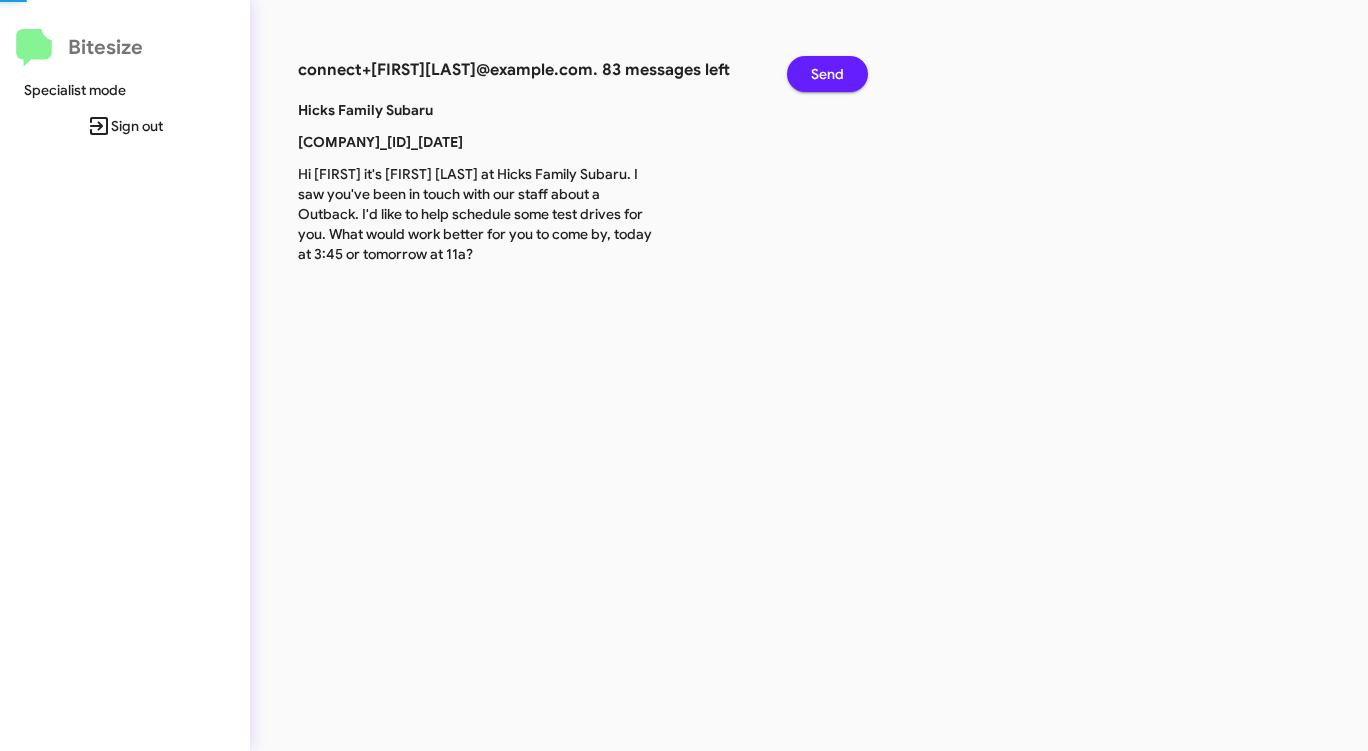 click on "Send" 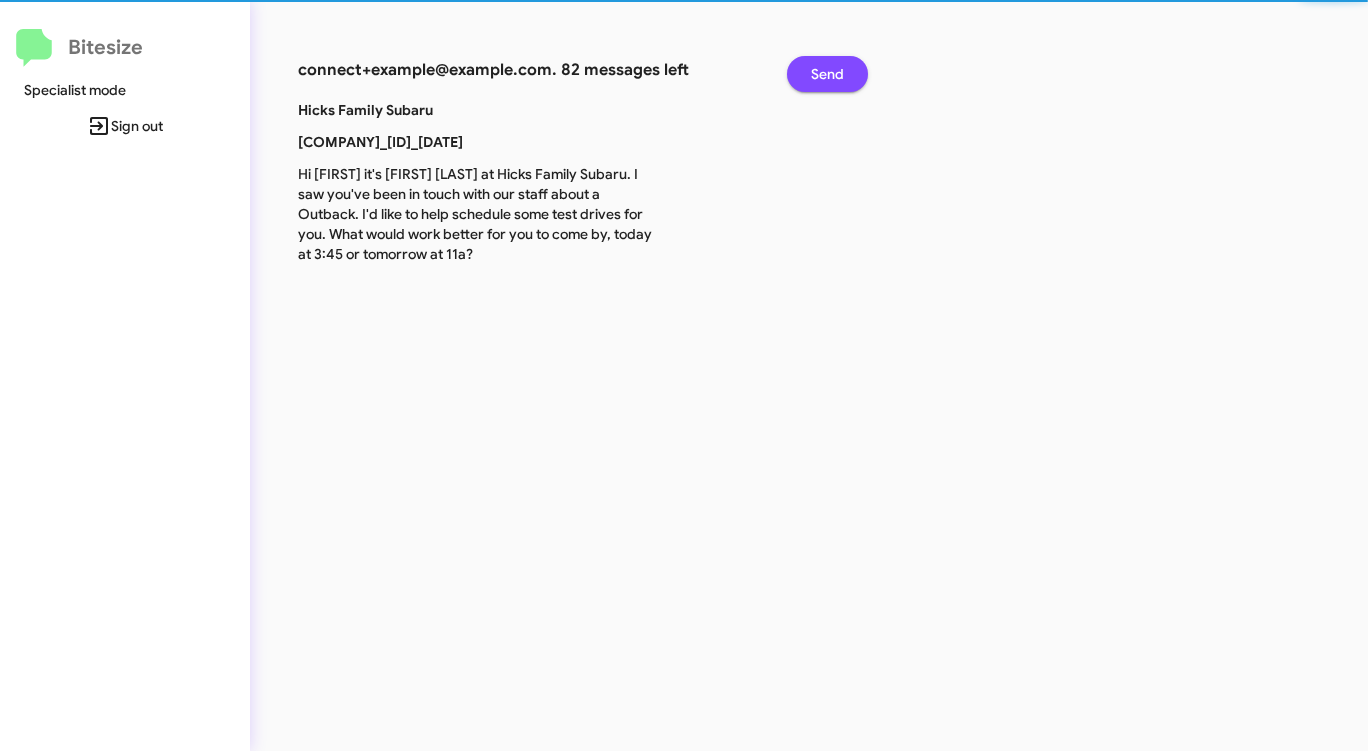 click on "Send" 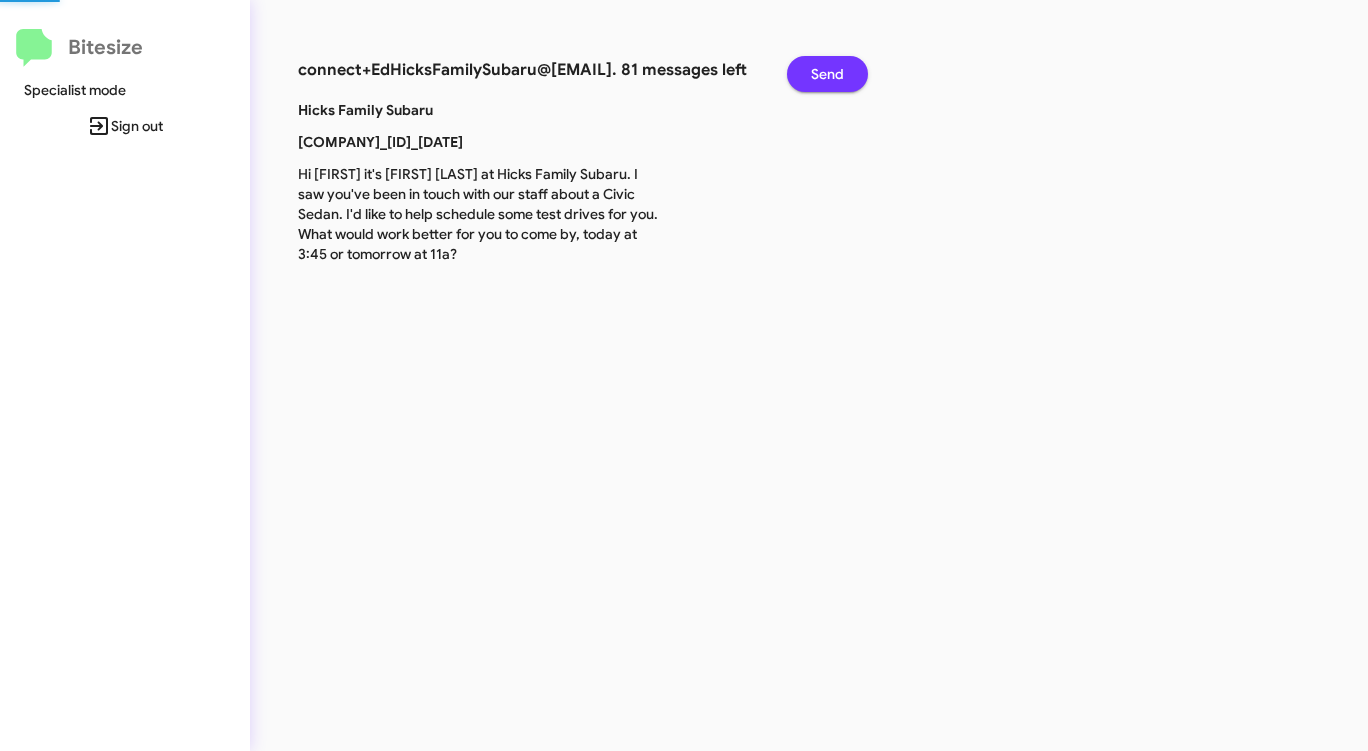 click on "Send" 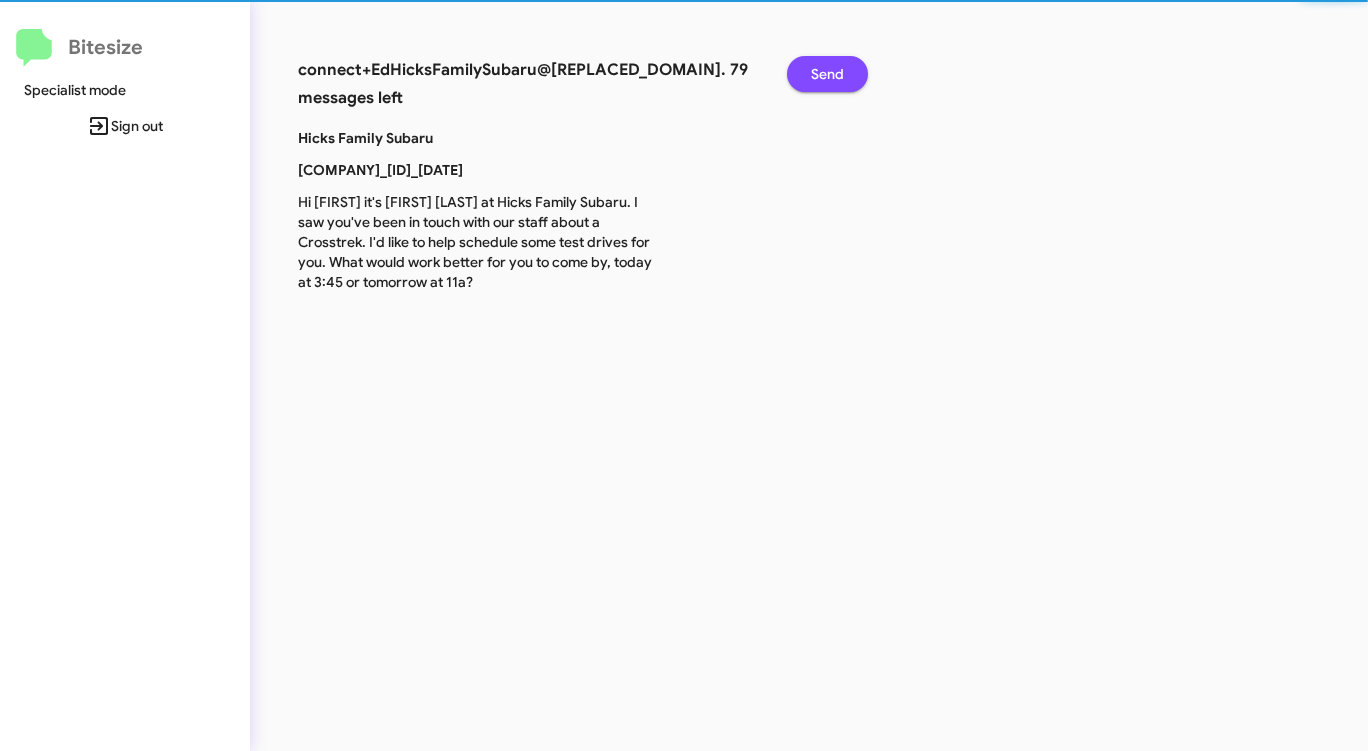 click on "Send" 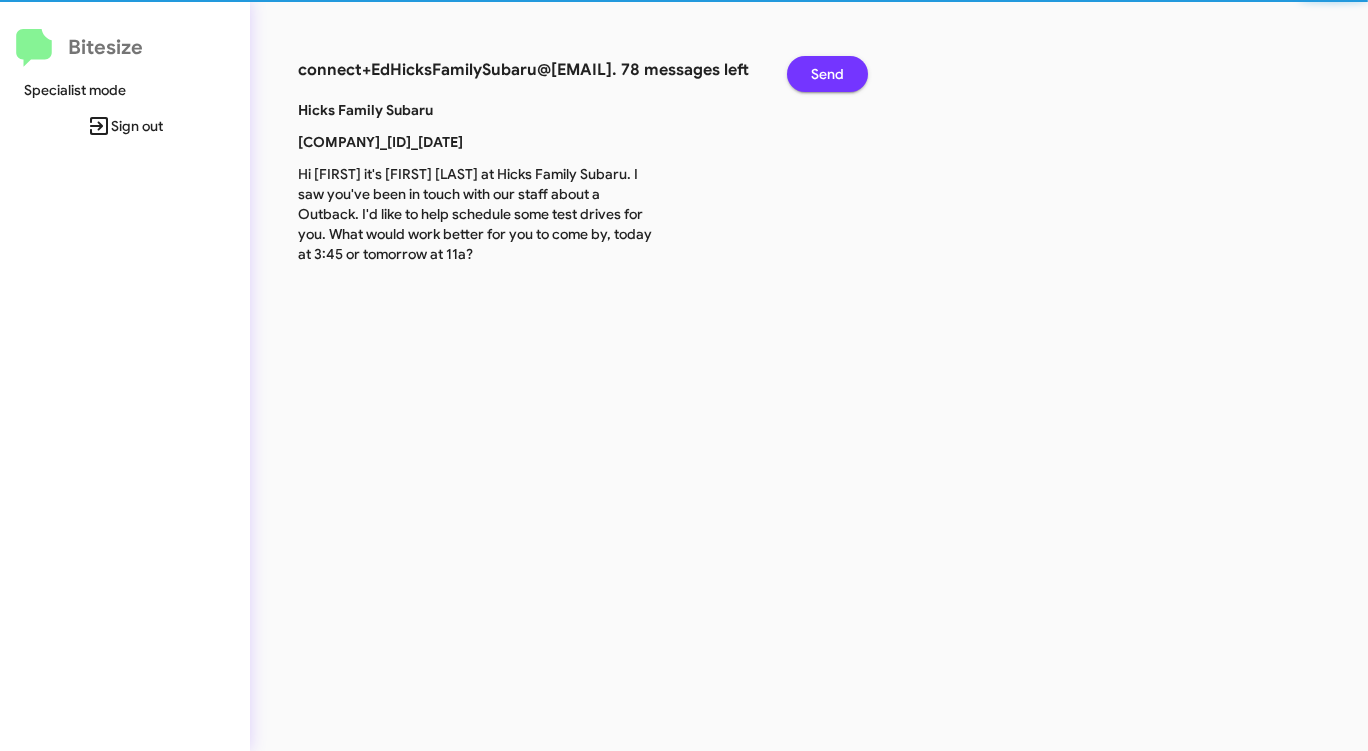 click on "Send" 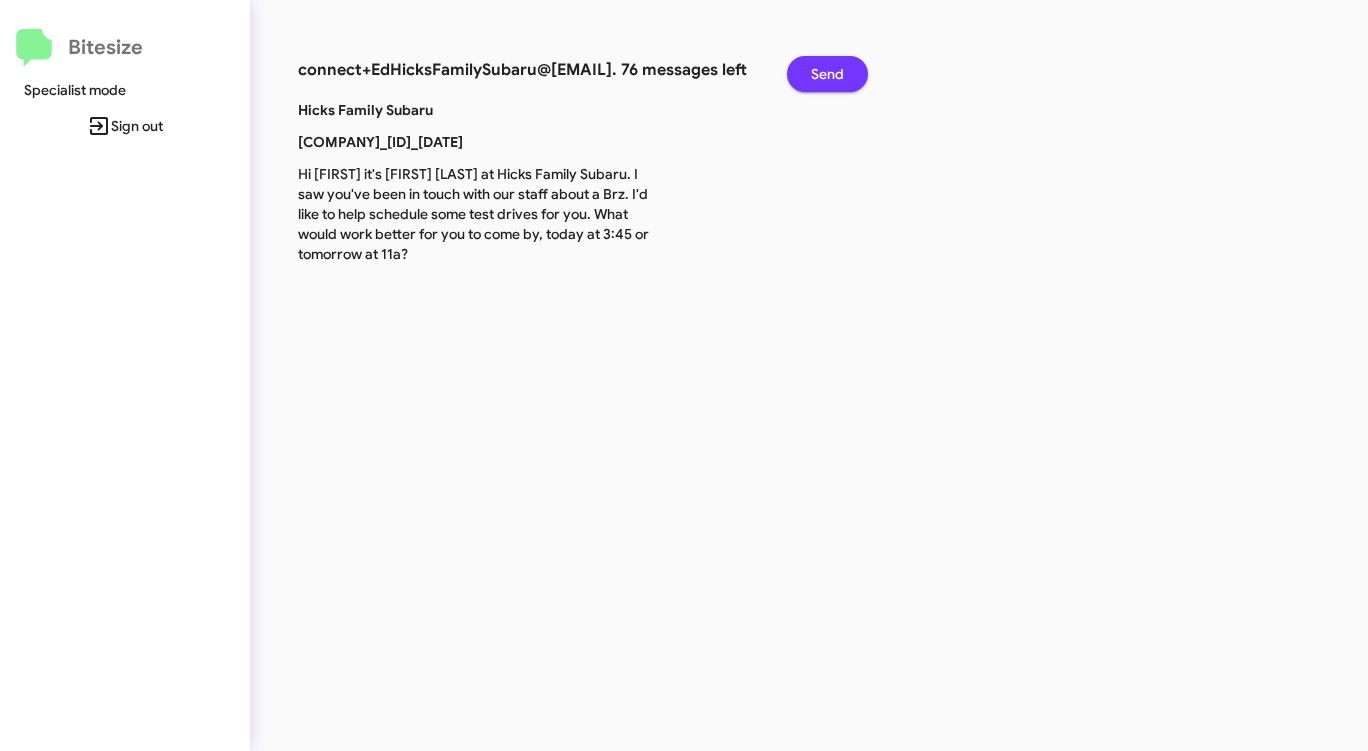 click on "Send" 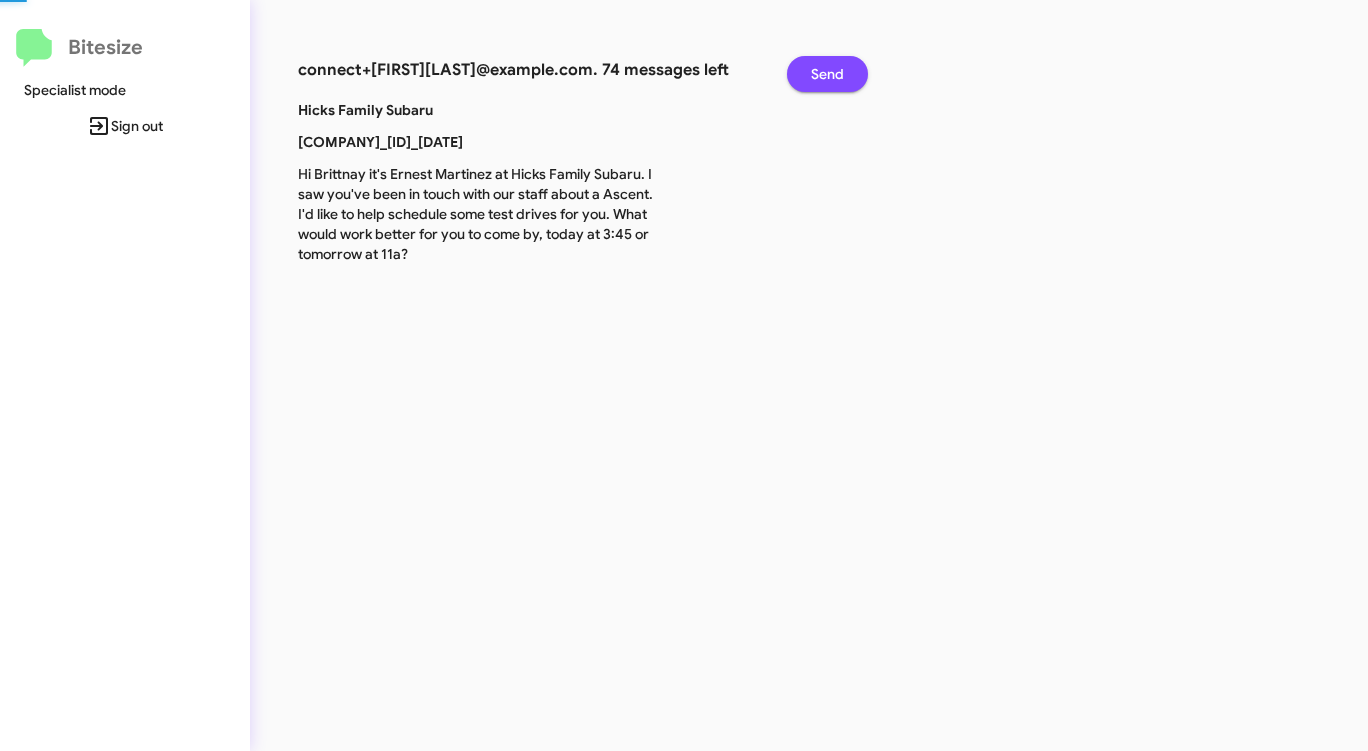 click on "Send" 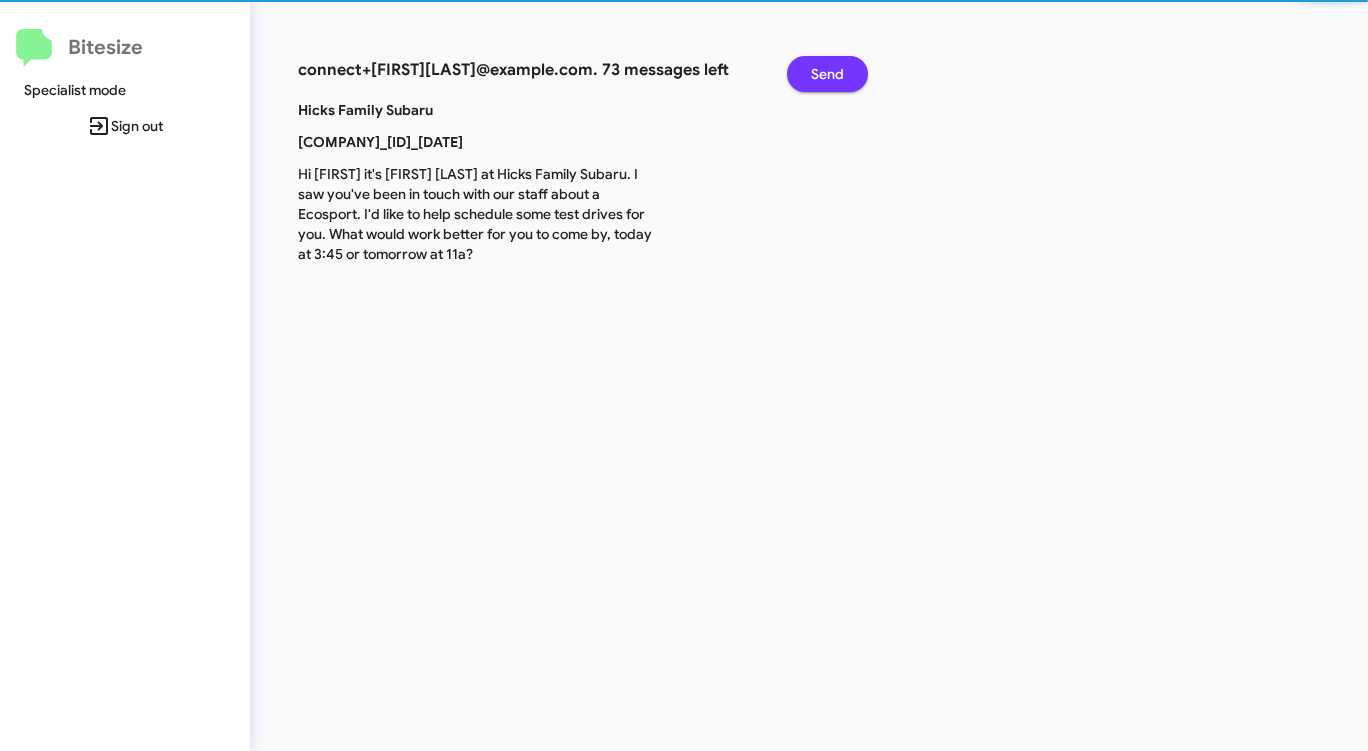click on "Send" 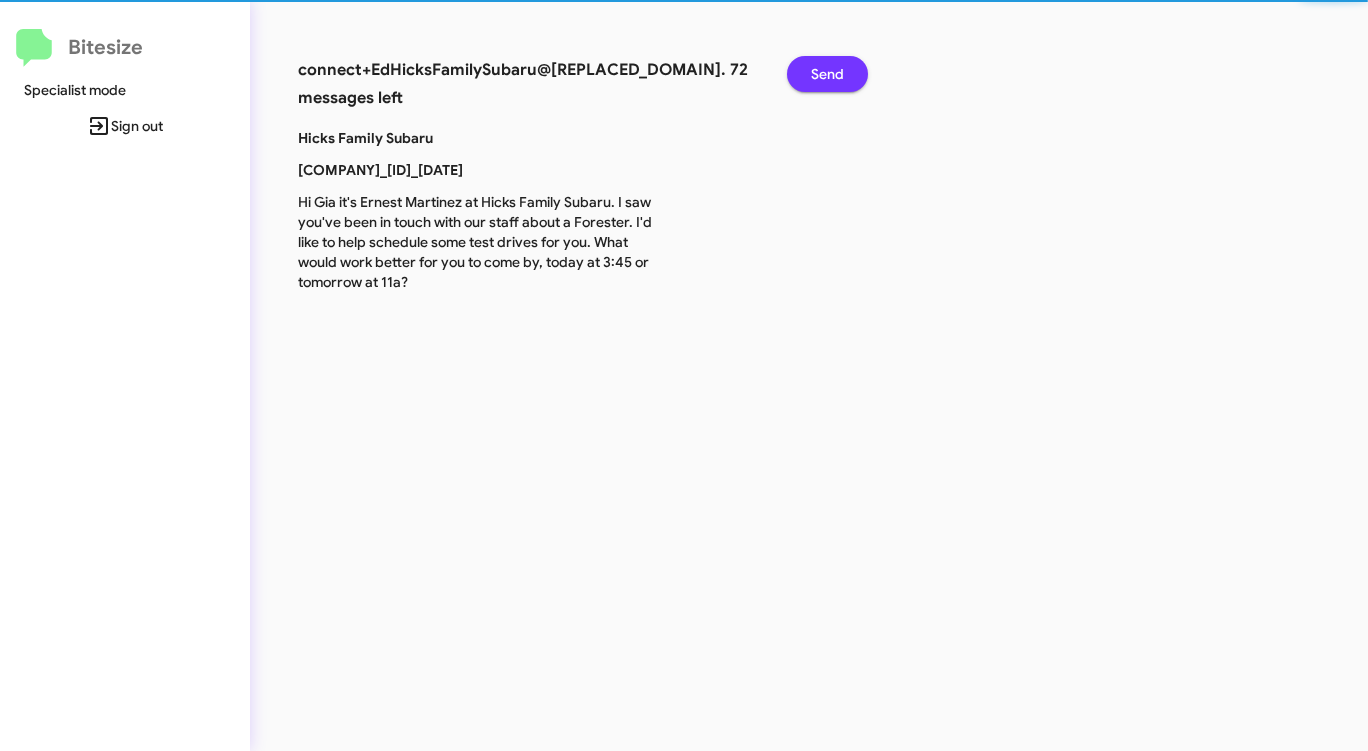 click on "Send" 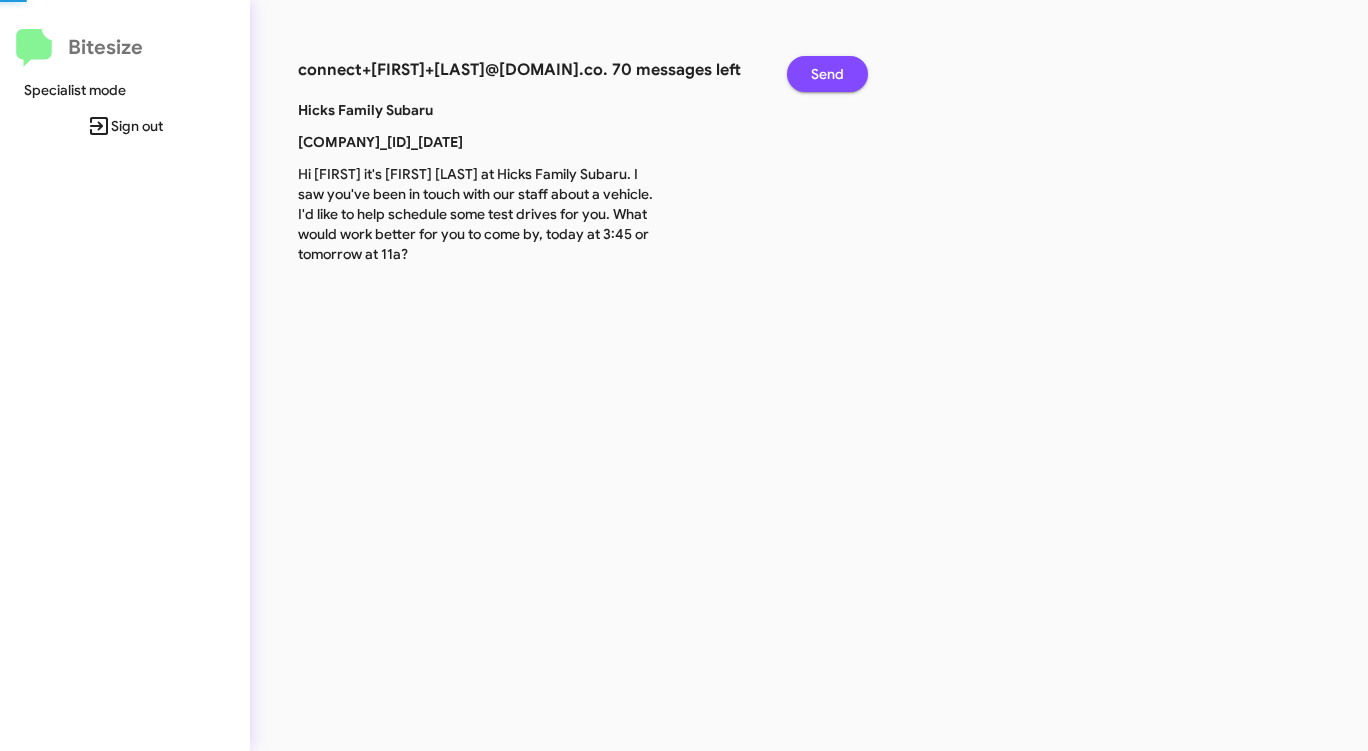 click on "Send" 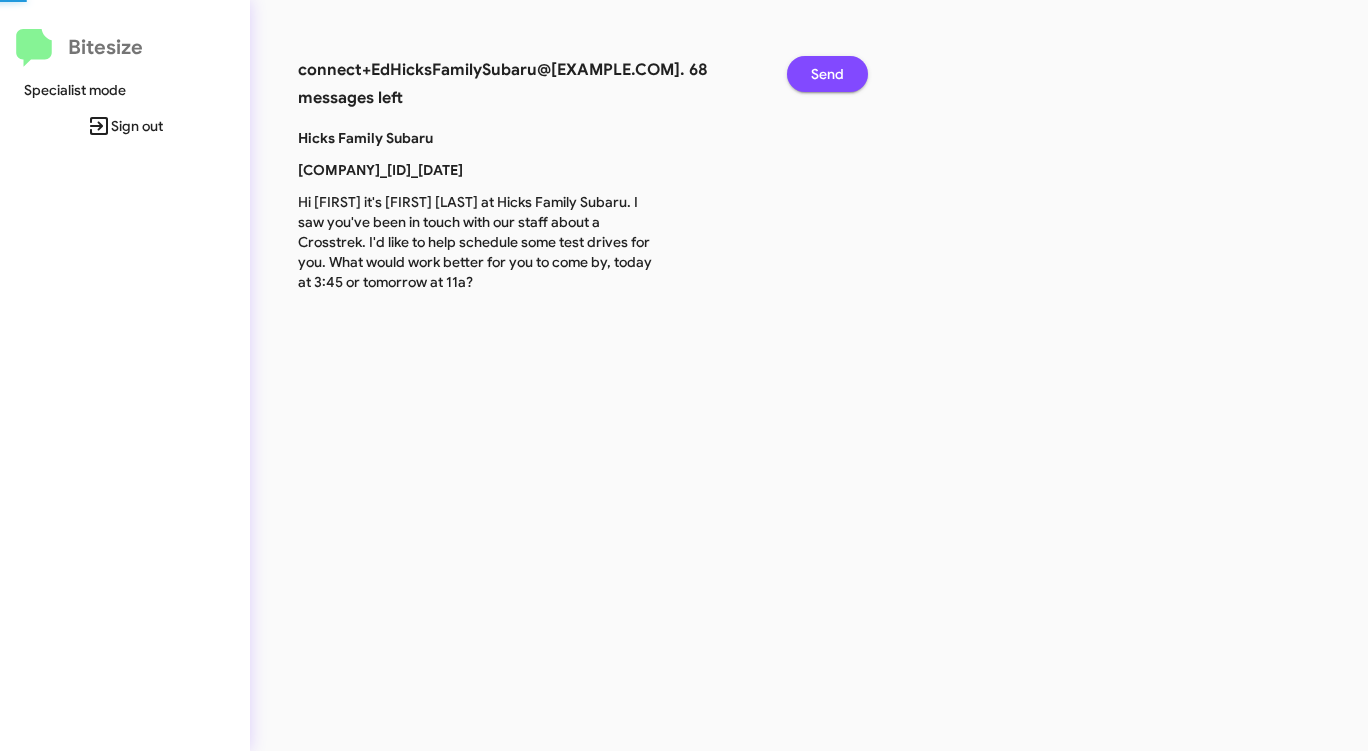 click on "Send" 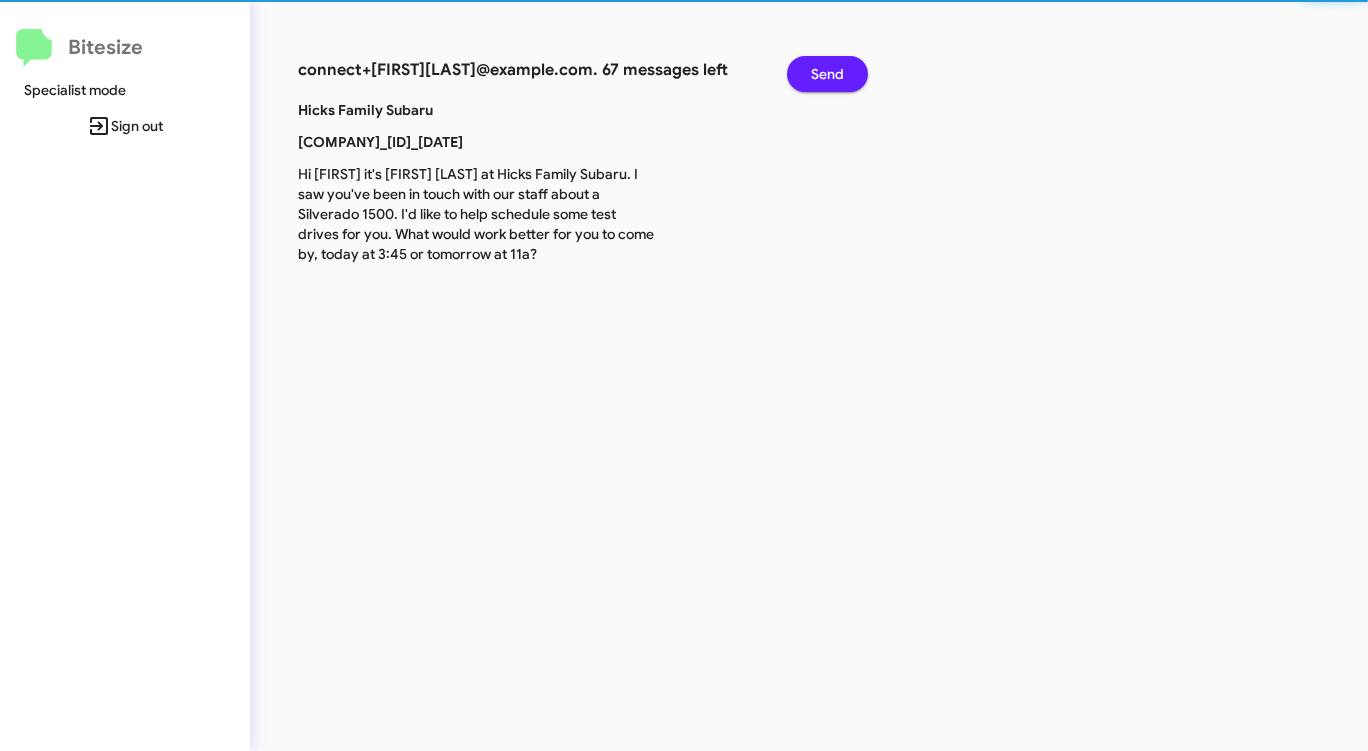 click on "Send" 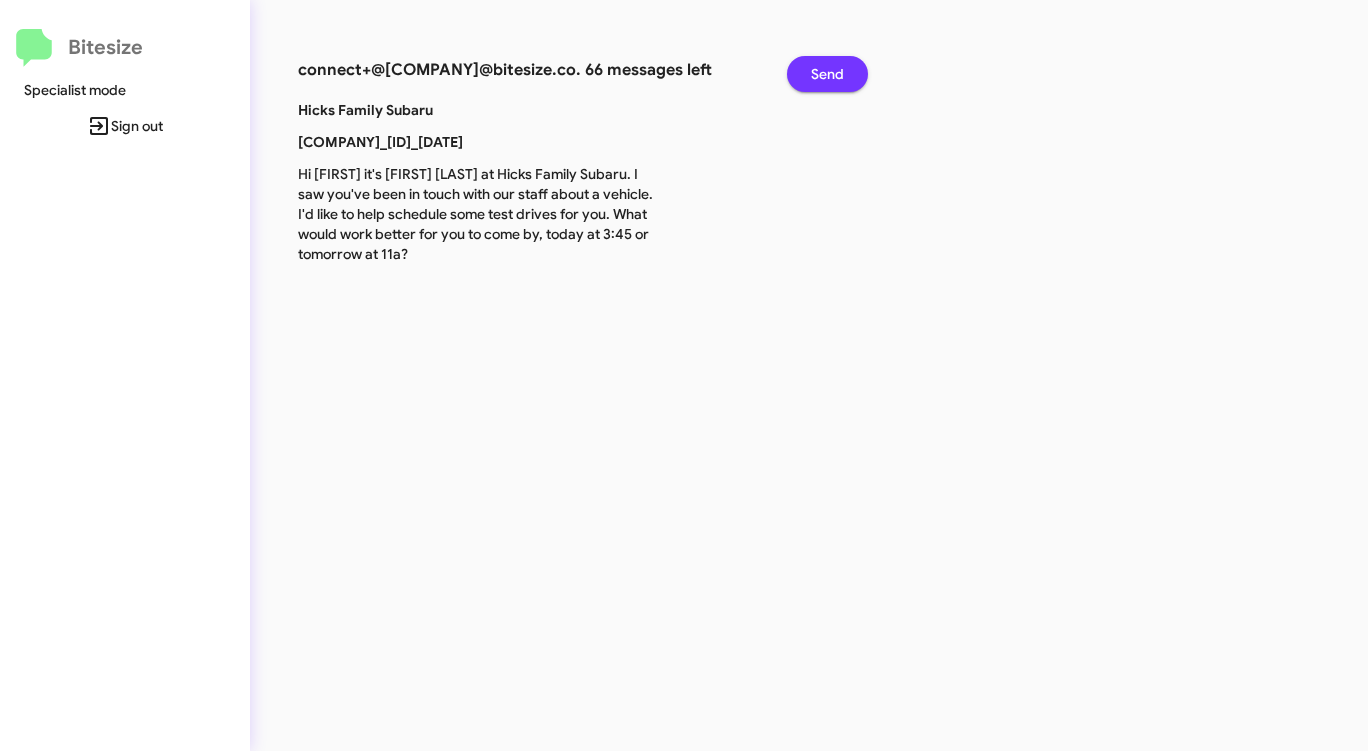 click on "Send" 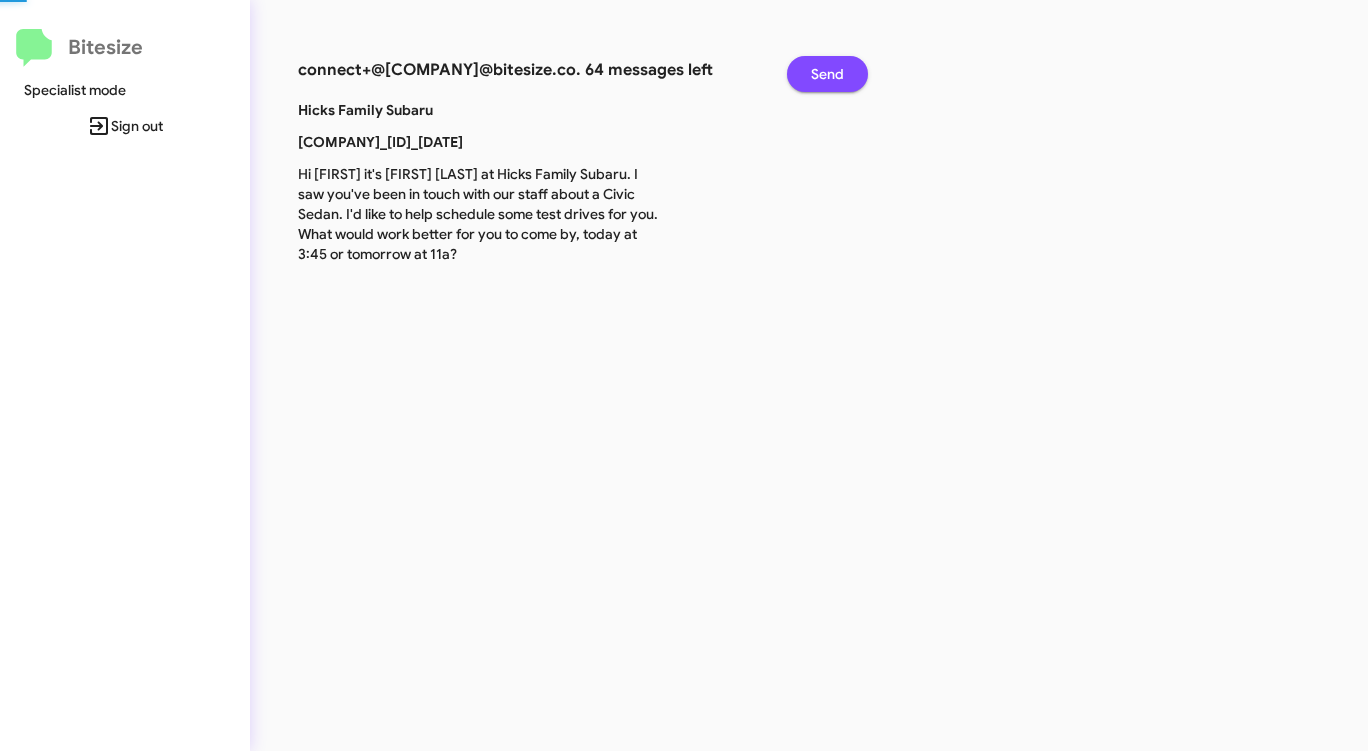 click on "Send" 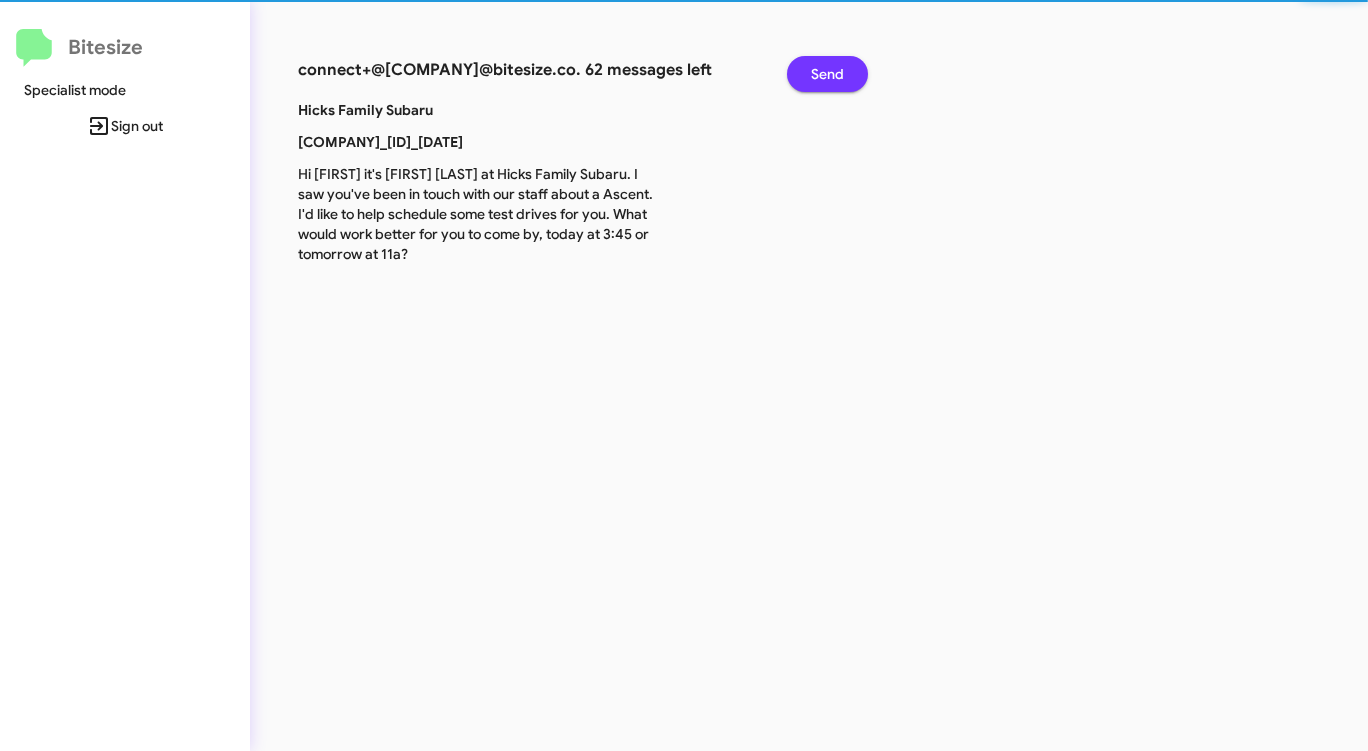click on "Send" 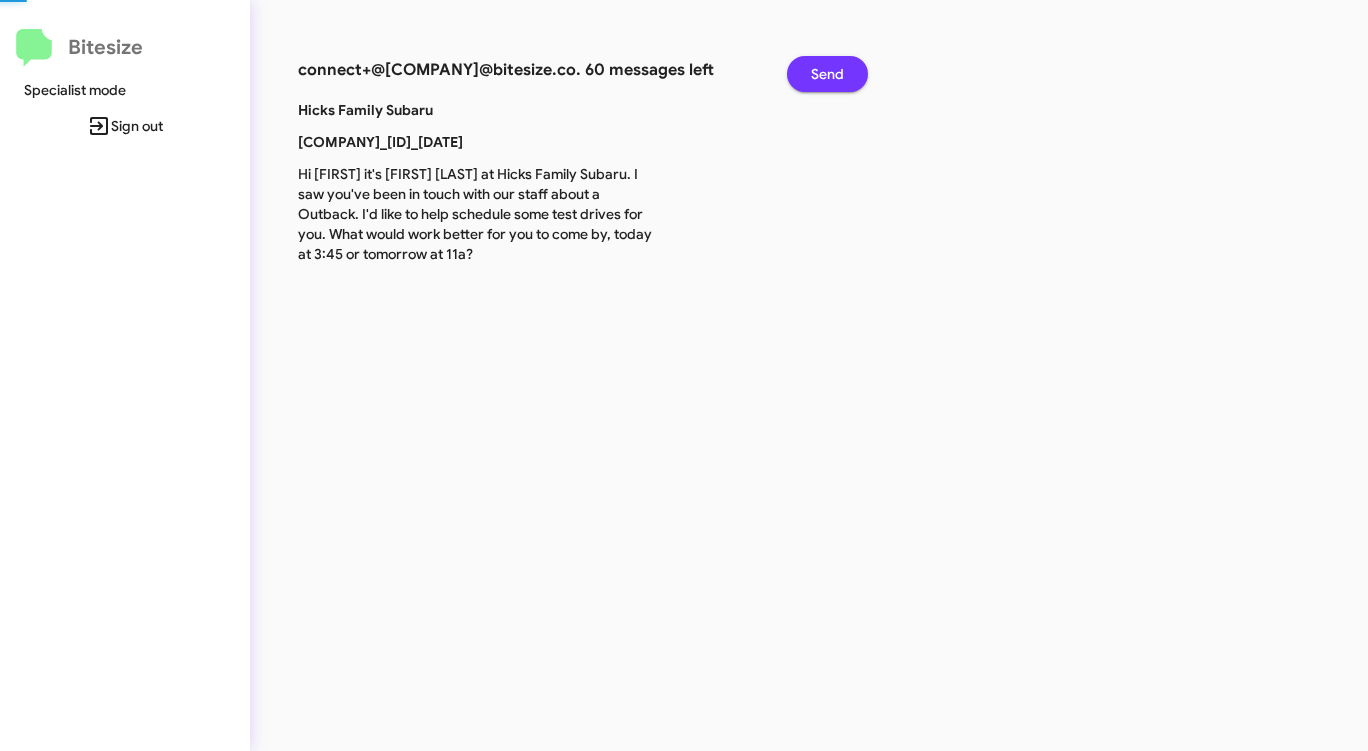 click on "Send" 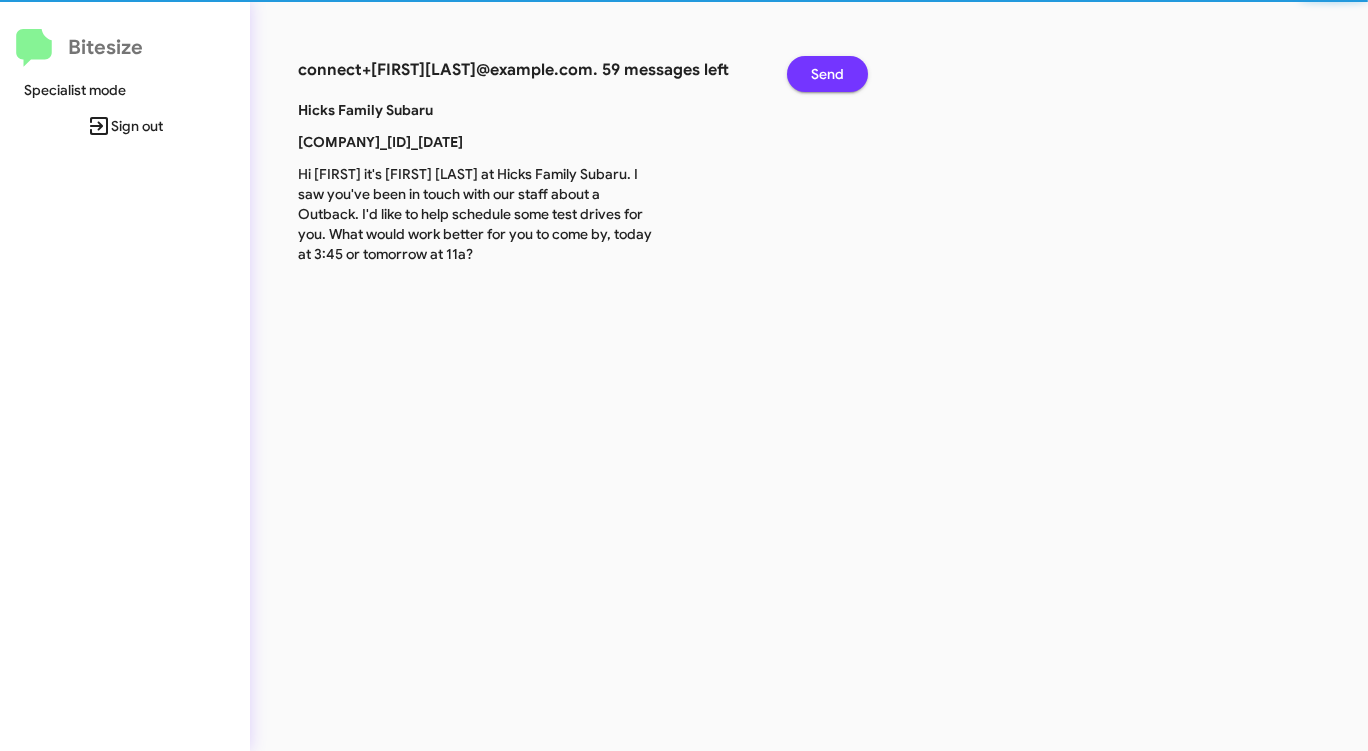 click on "Send" 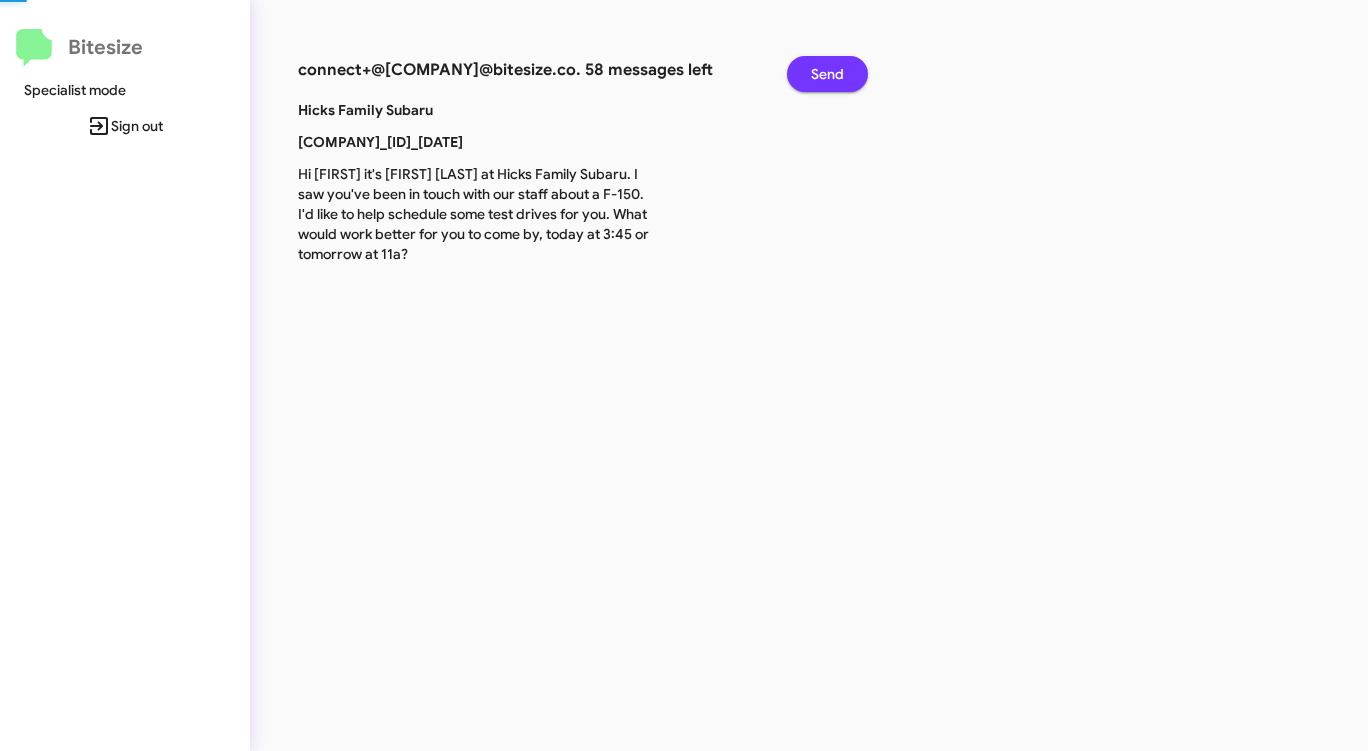 click on "Send" 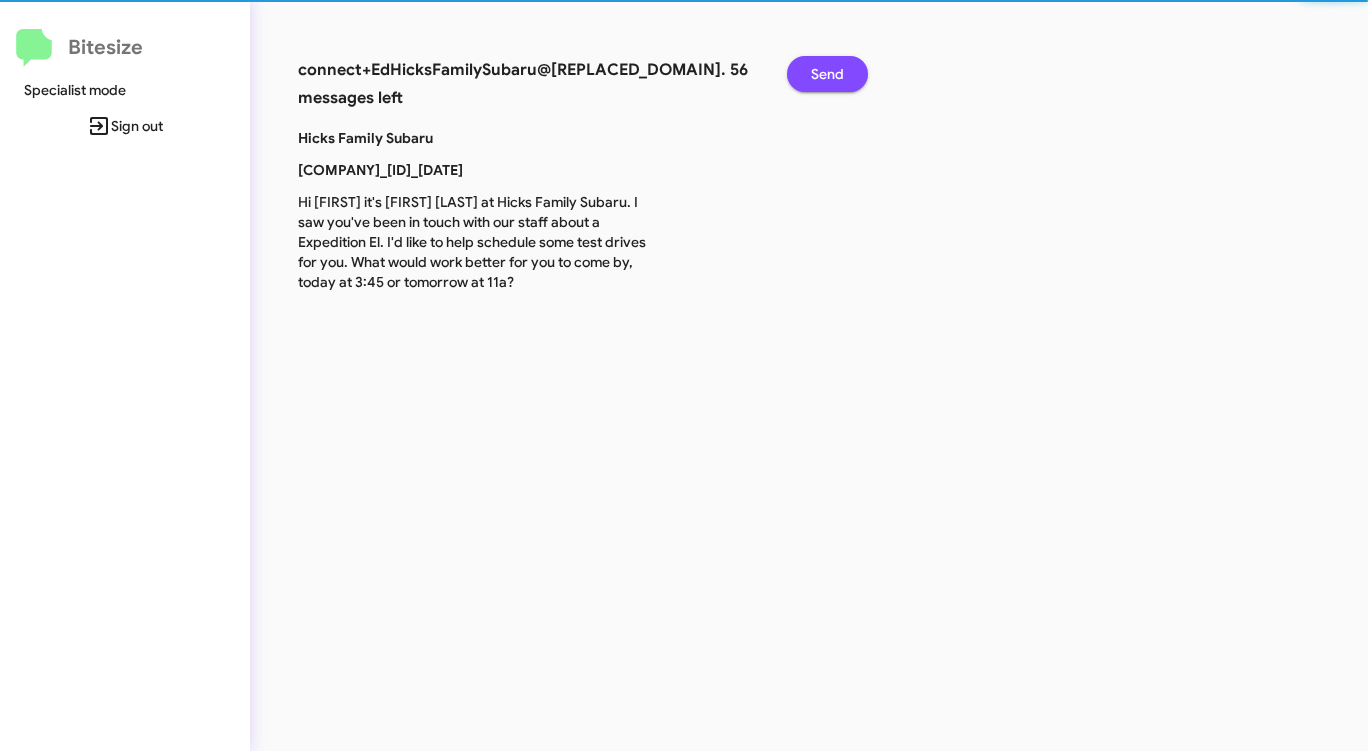click on "Send" 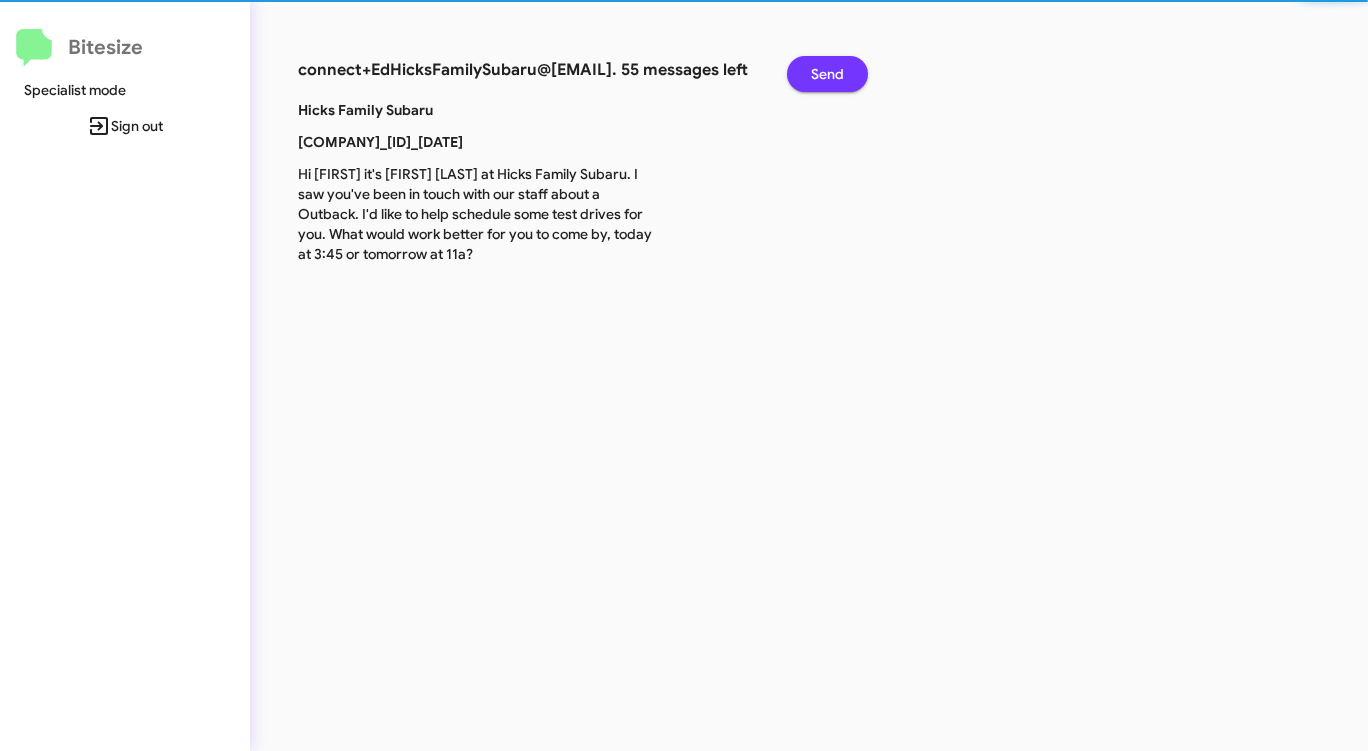 click on "Send" 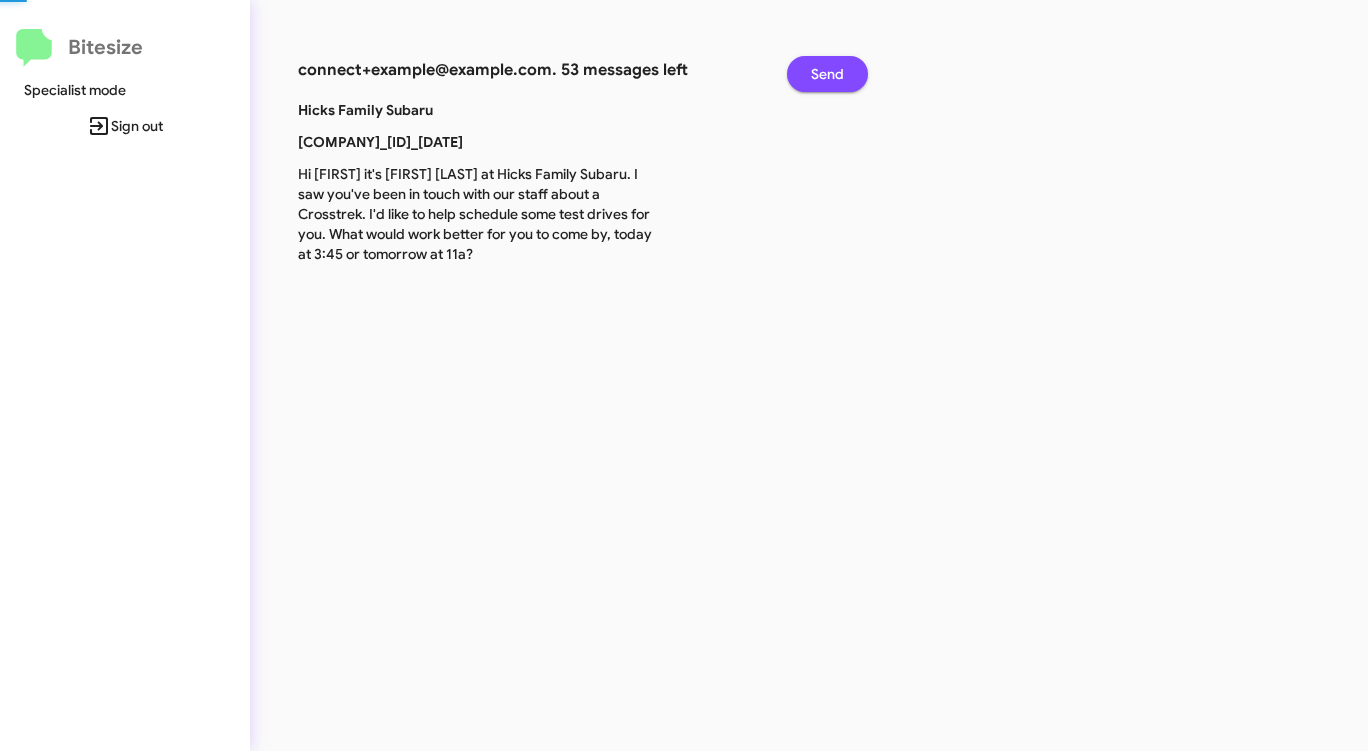 click on "Send" 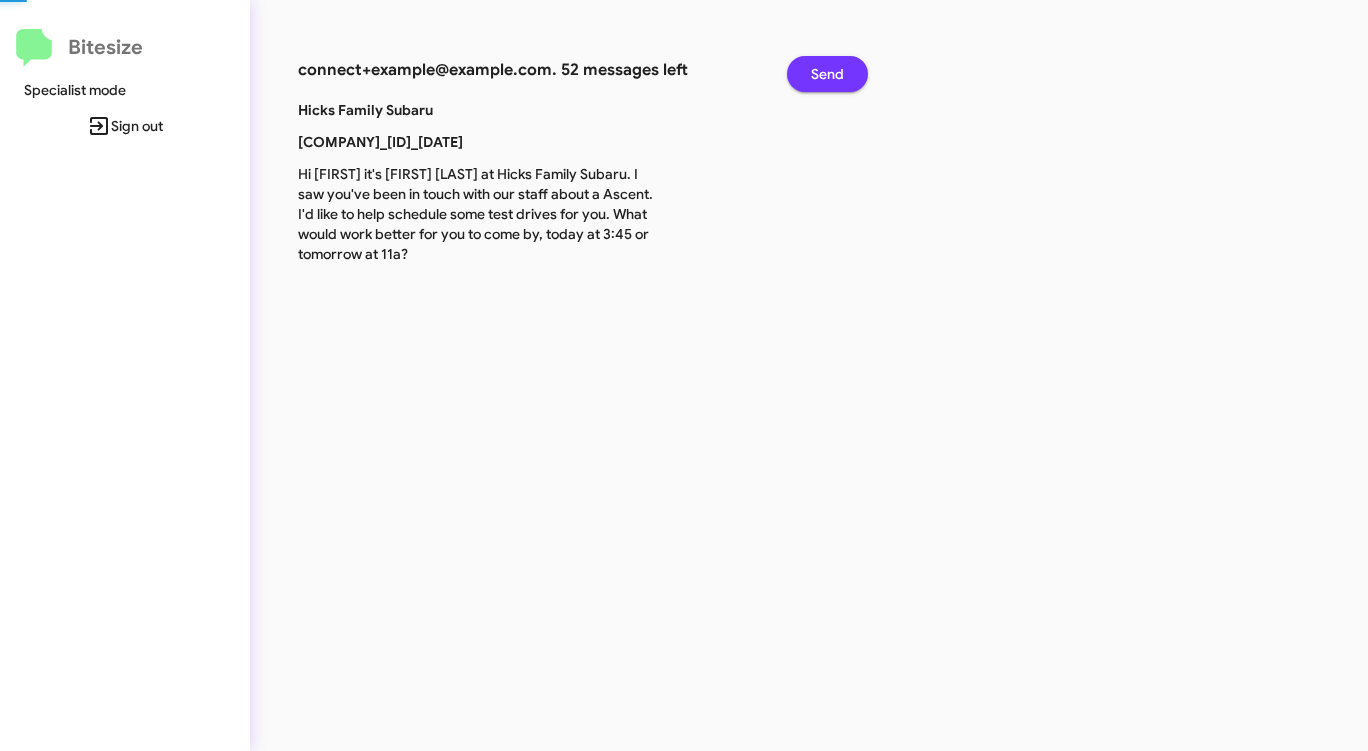 click on "Send" 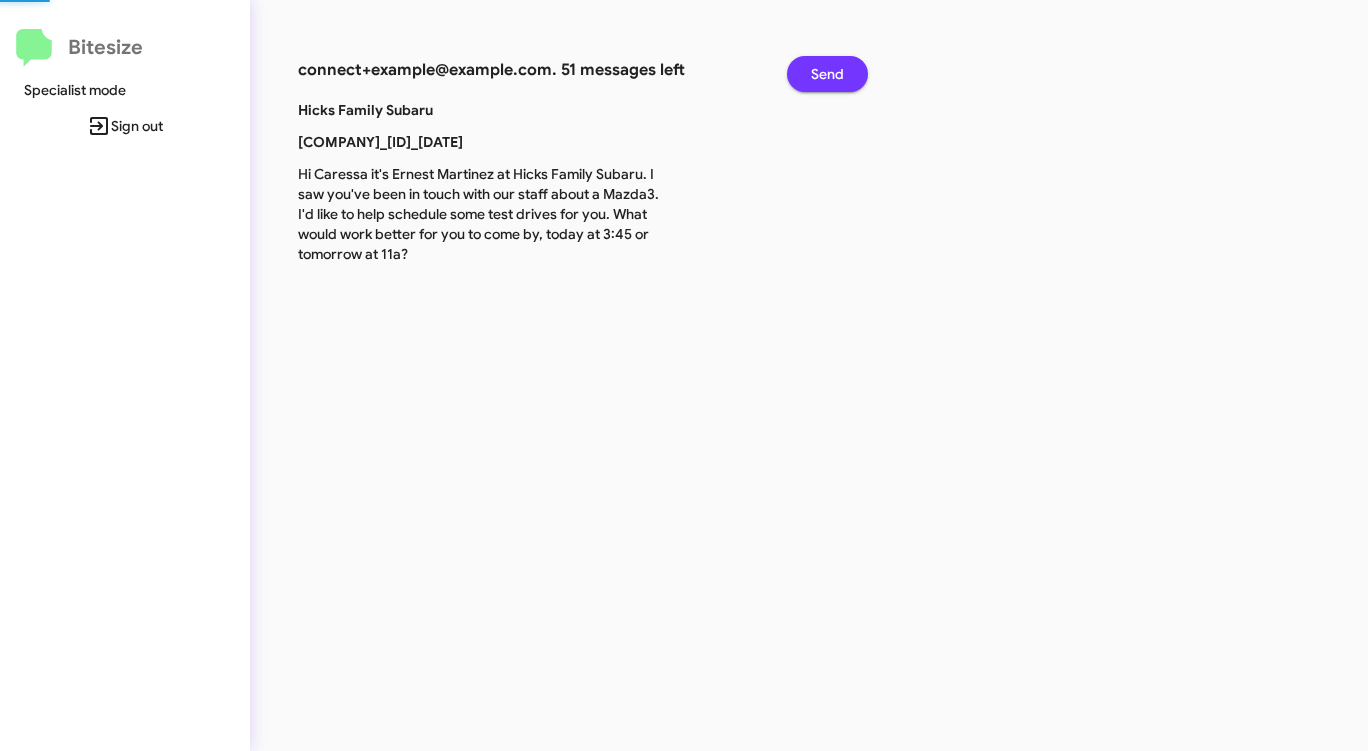 click on "Send" 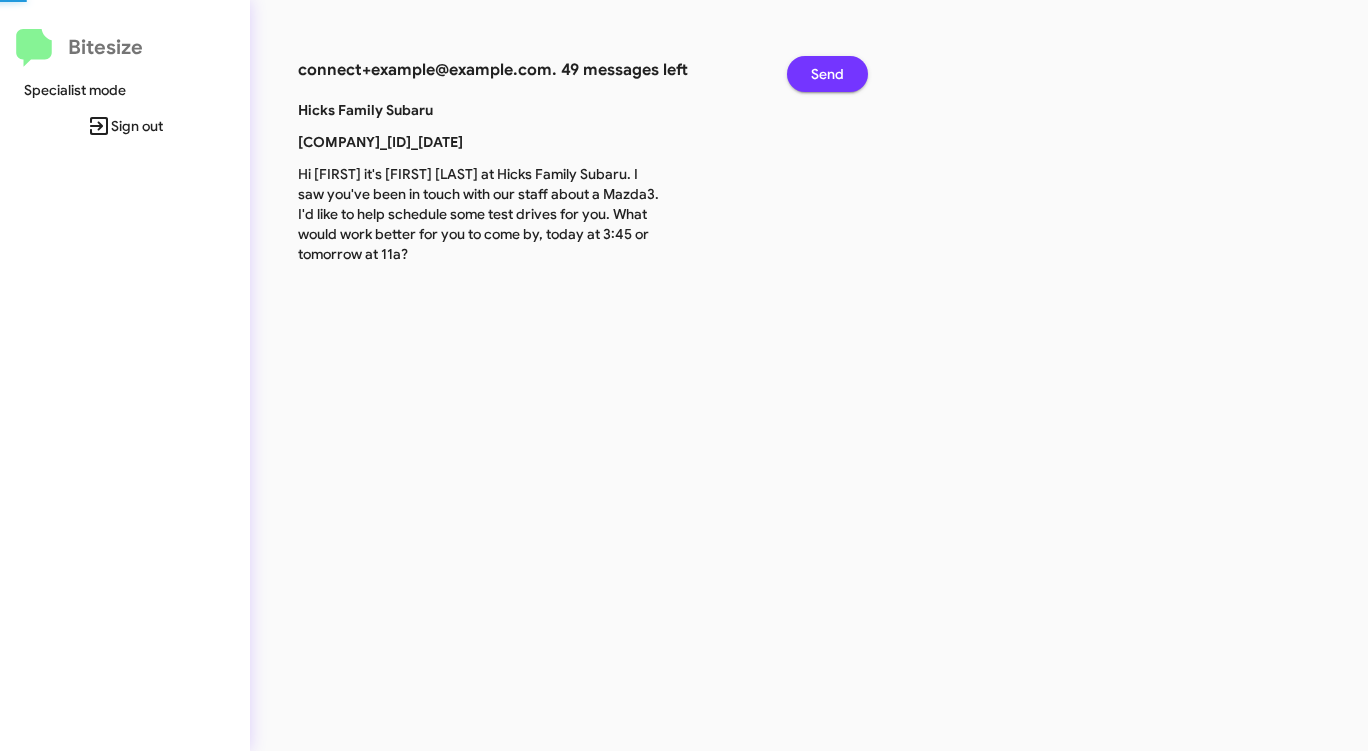 click on "Send" 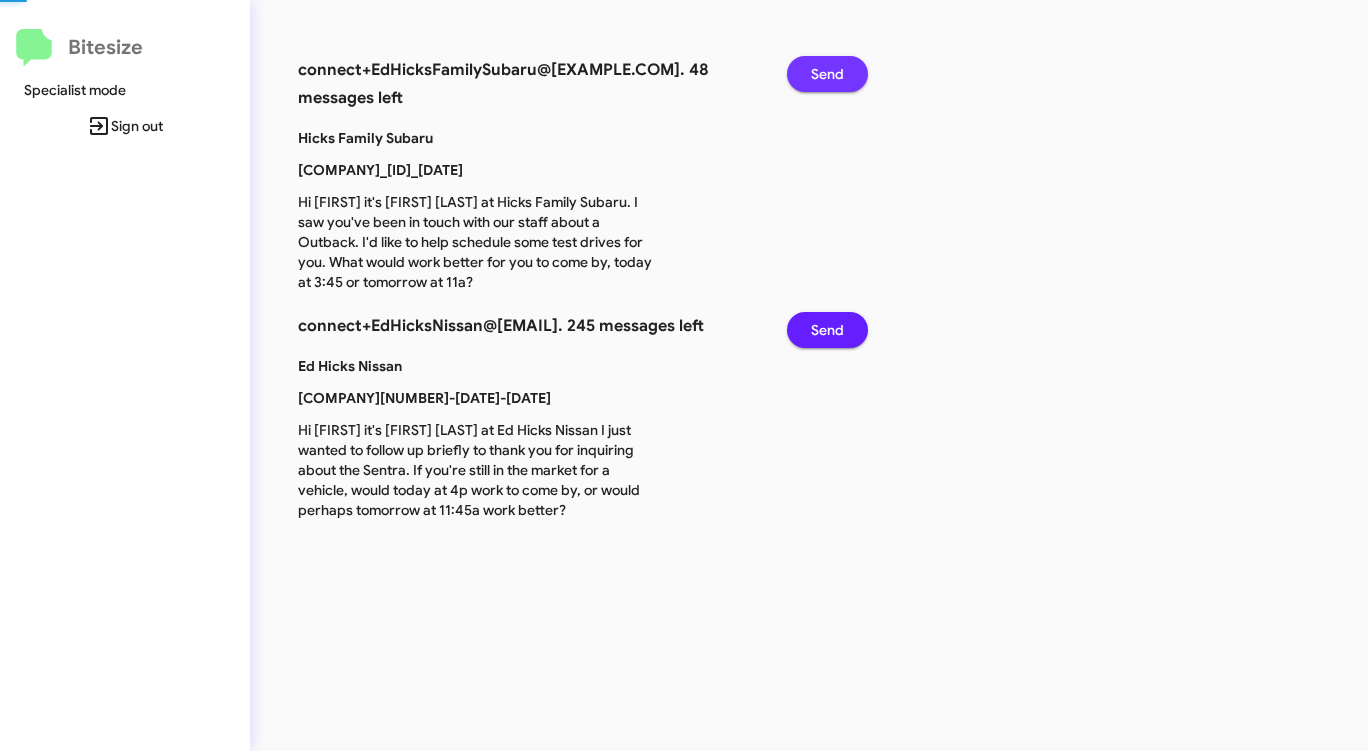 click on "Send" 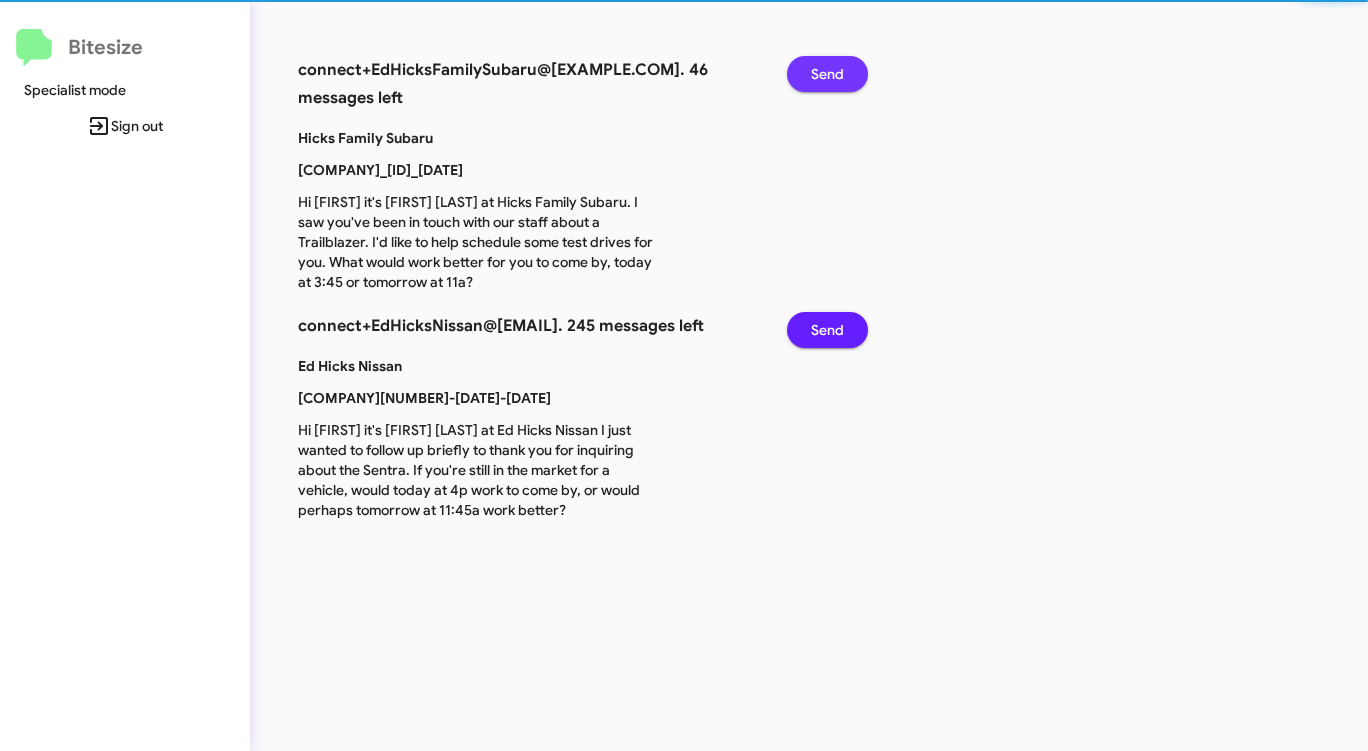 click on "Send" 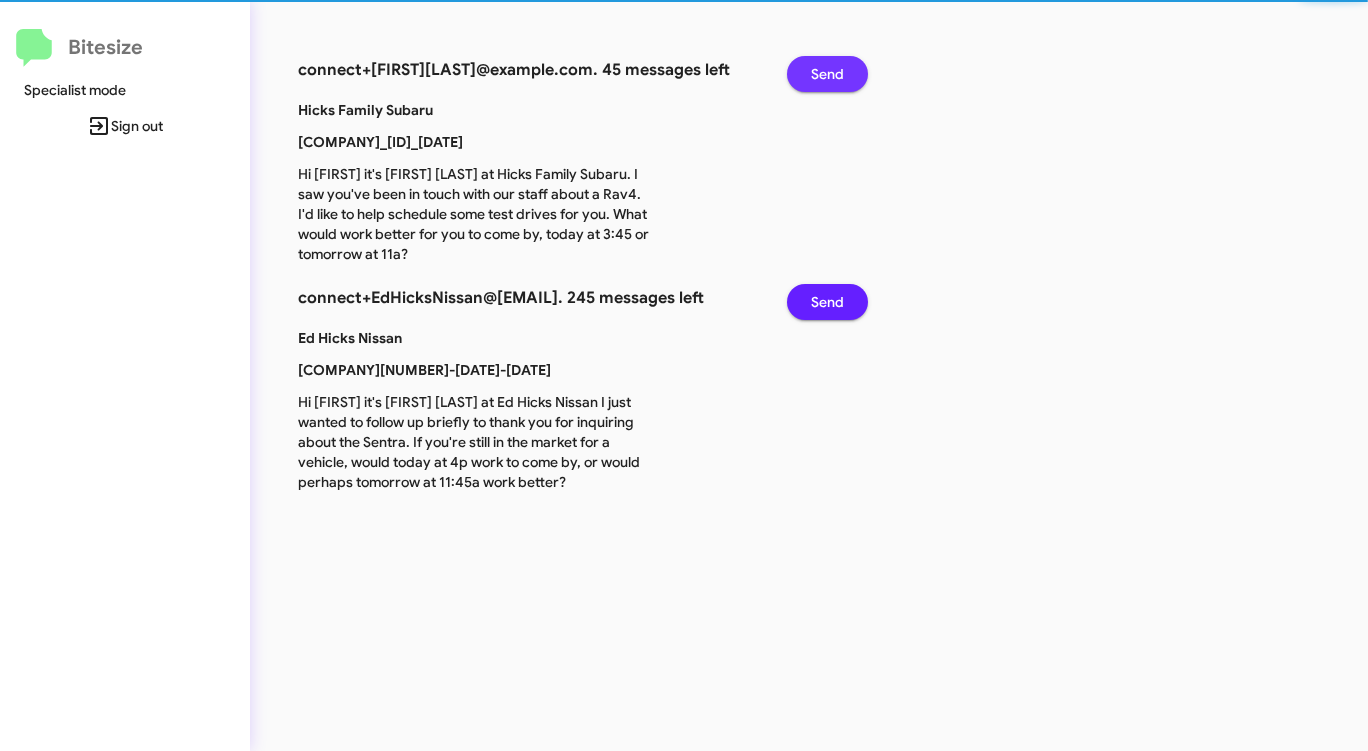 click on "Send" 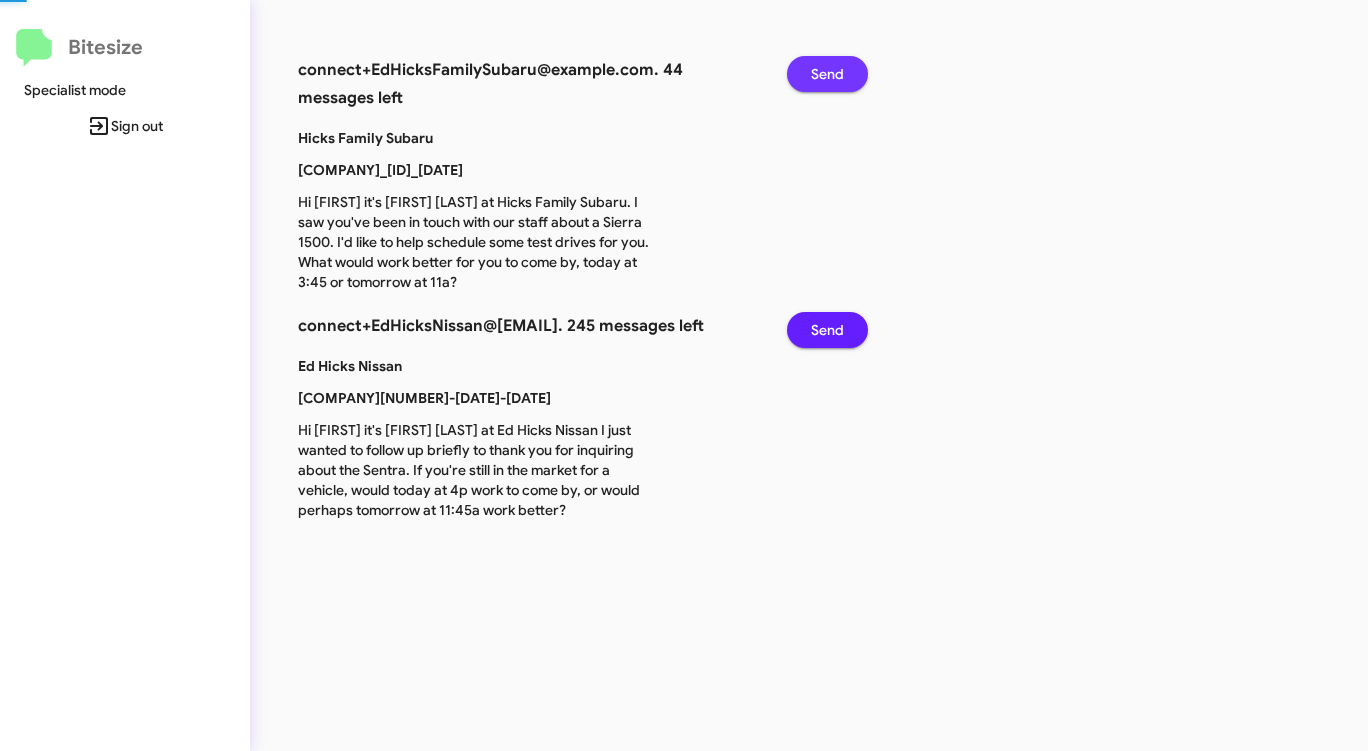 click on "Send" 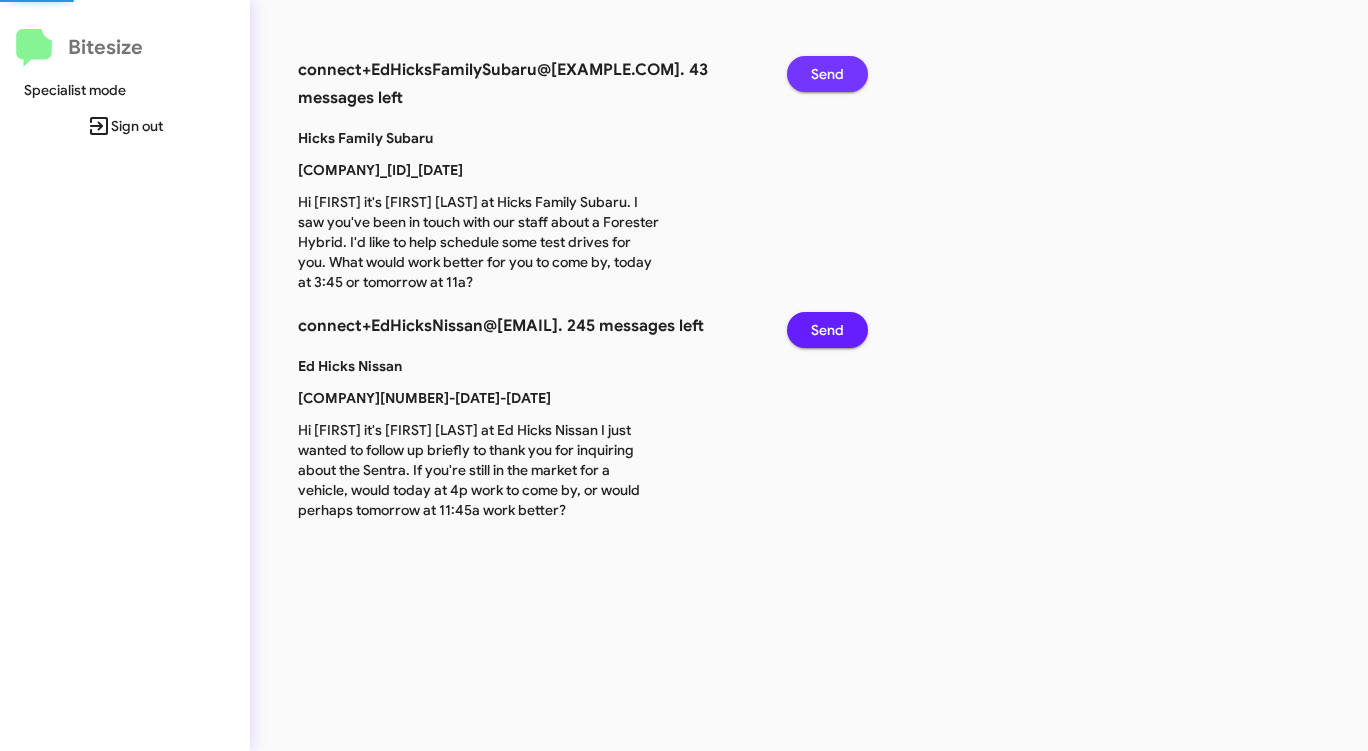 click on "Send" 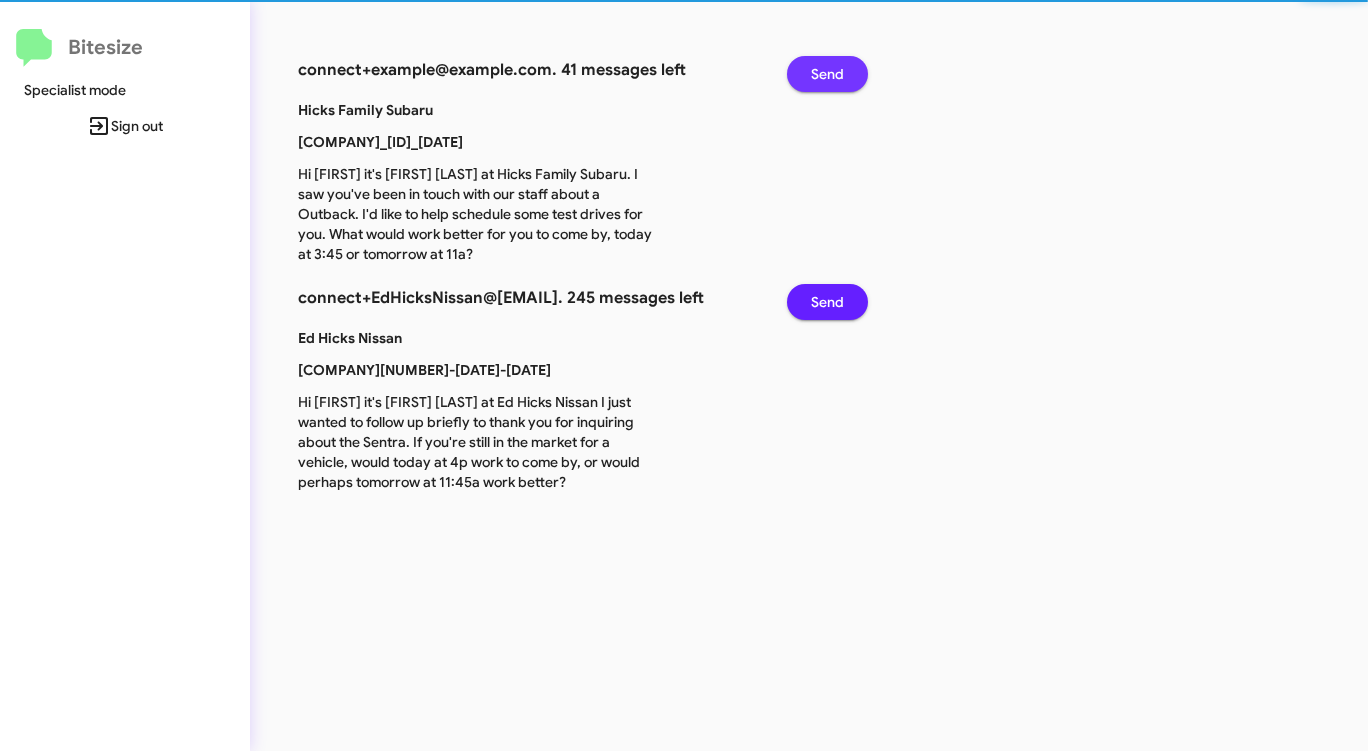 click on "Send" 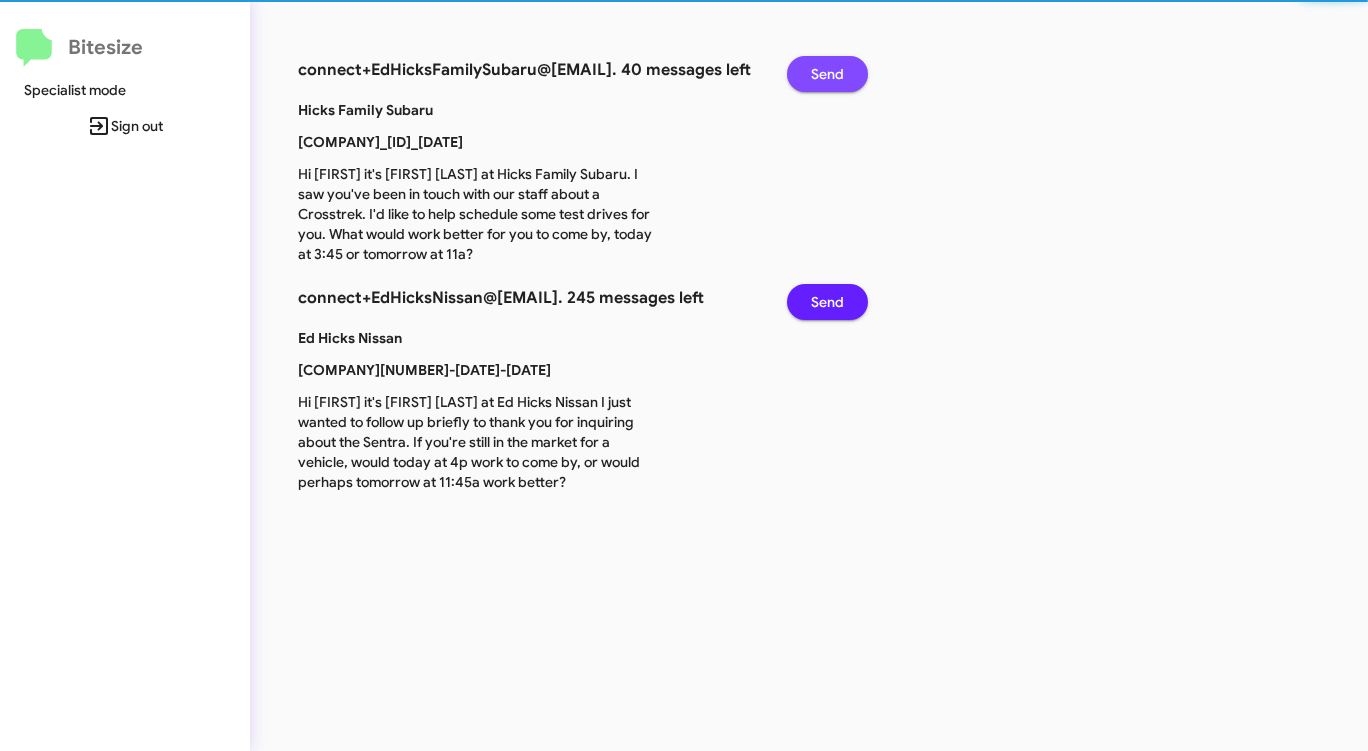 click on "Send" 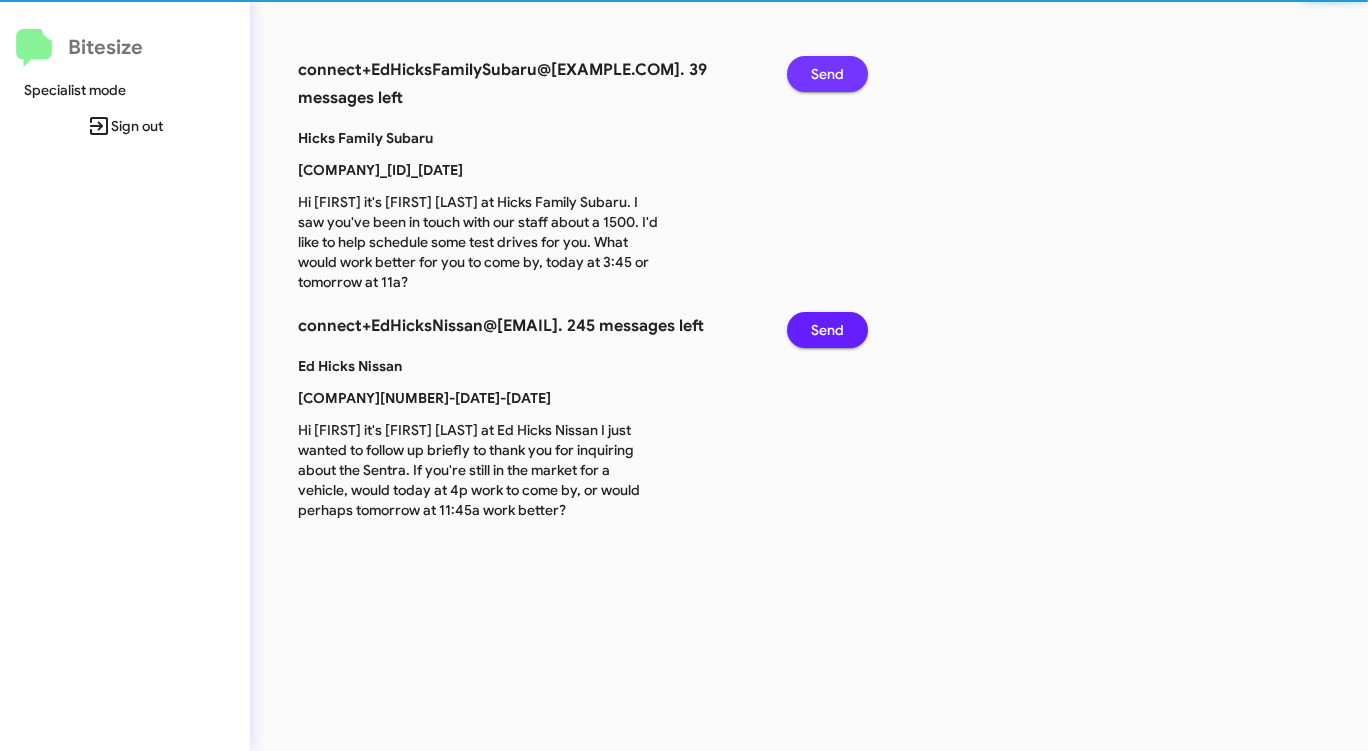click on "Send" 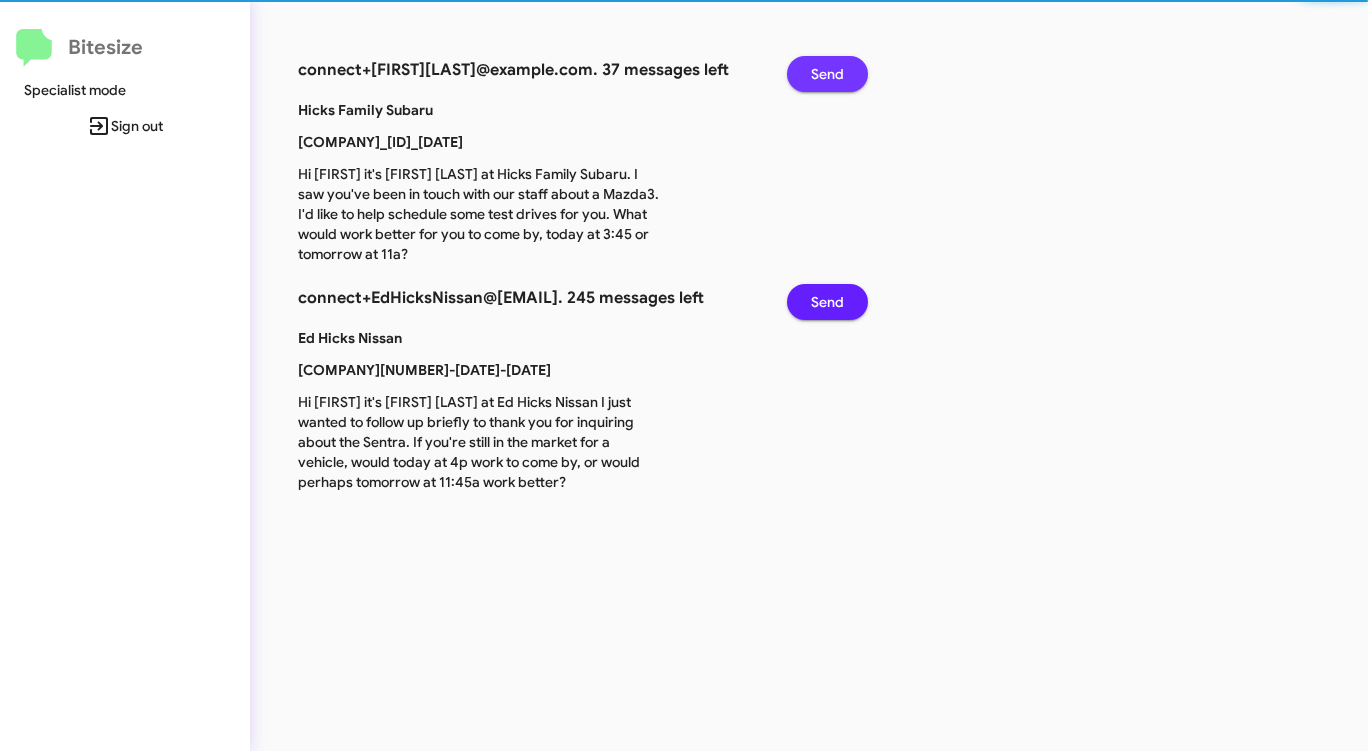 click on "Send" 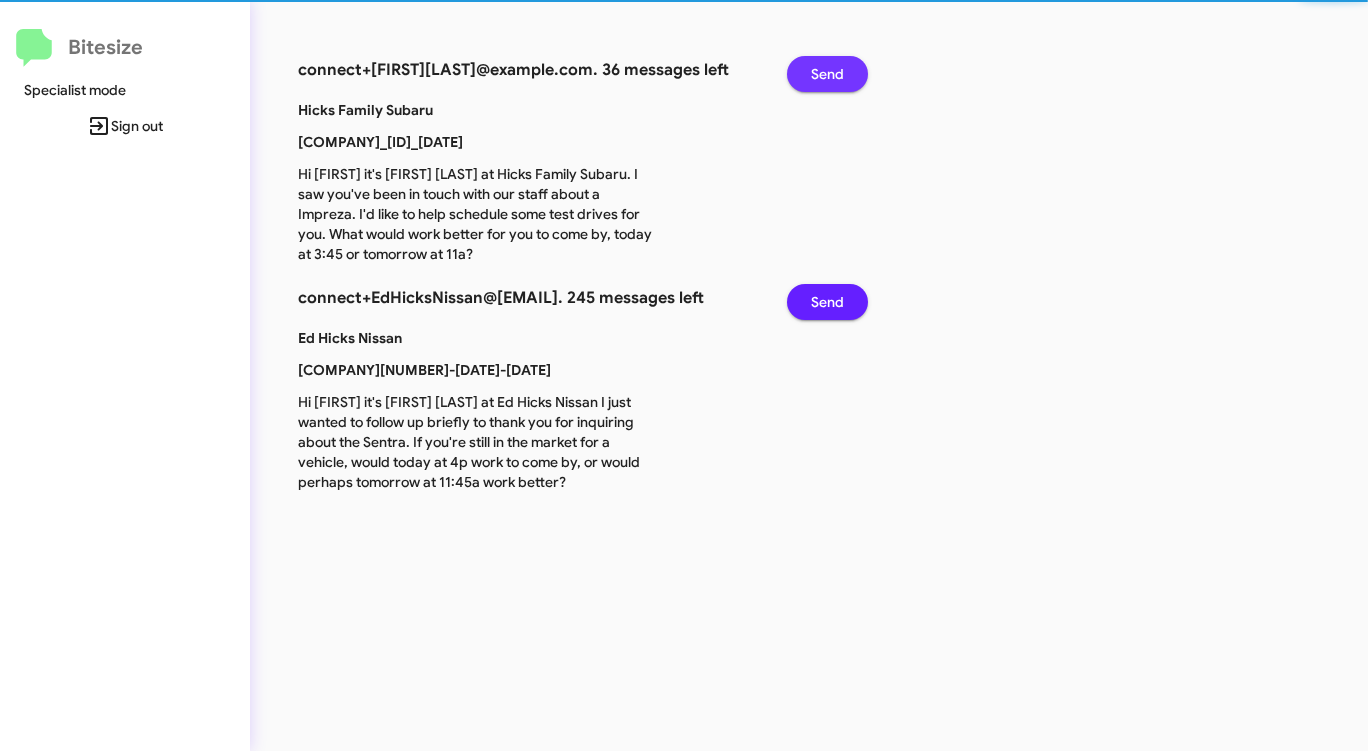 click on "Send" 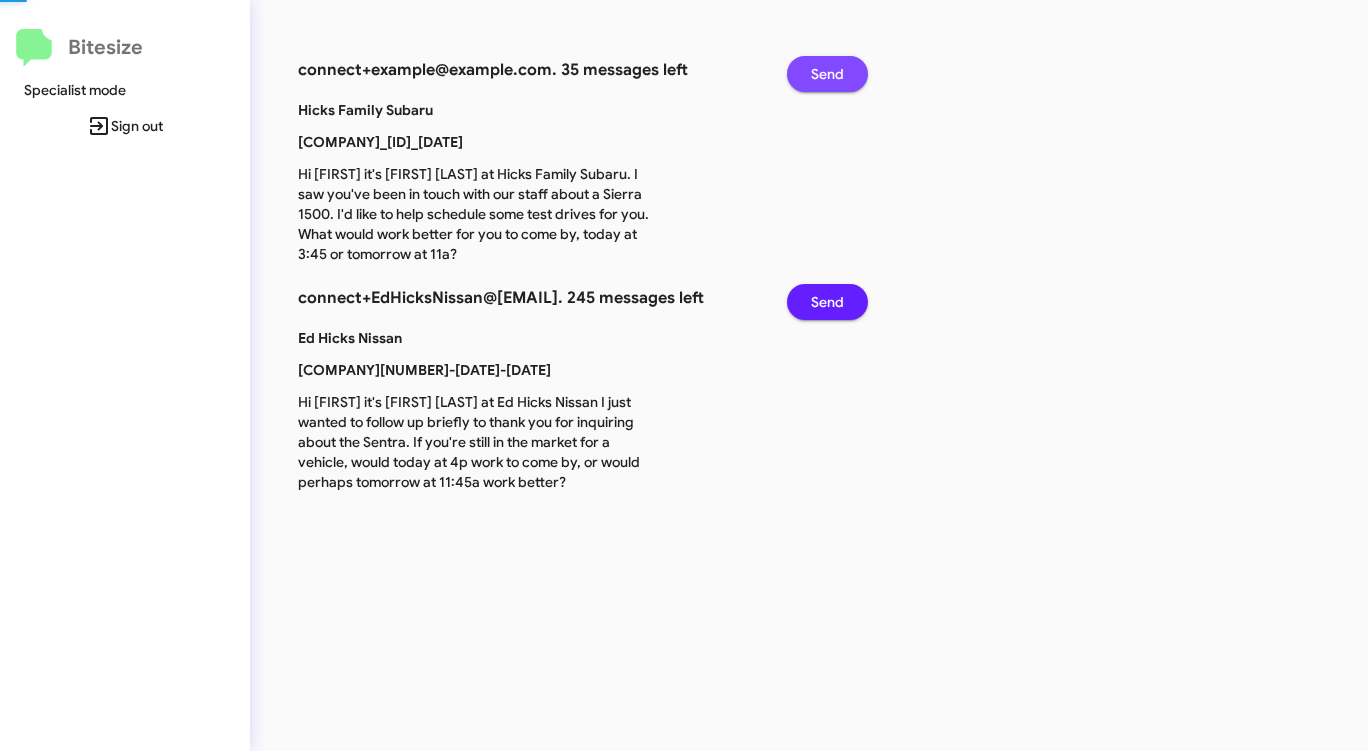 click on "Send" 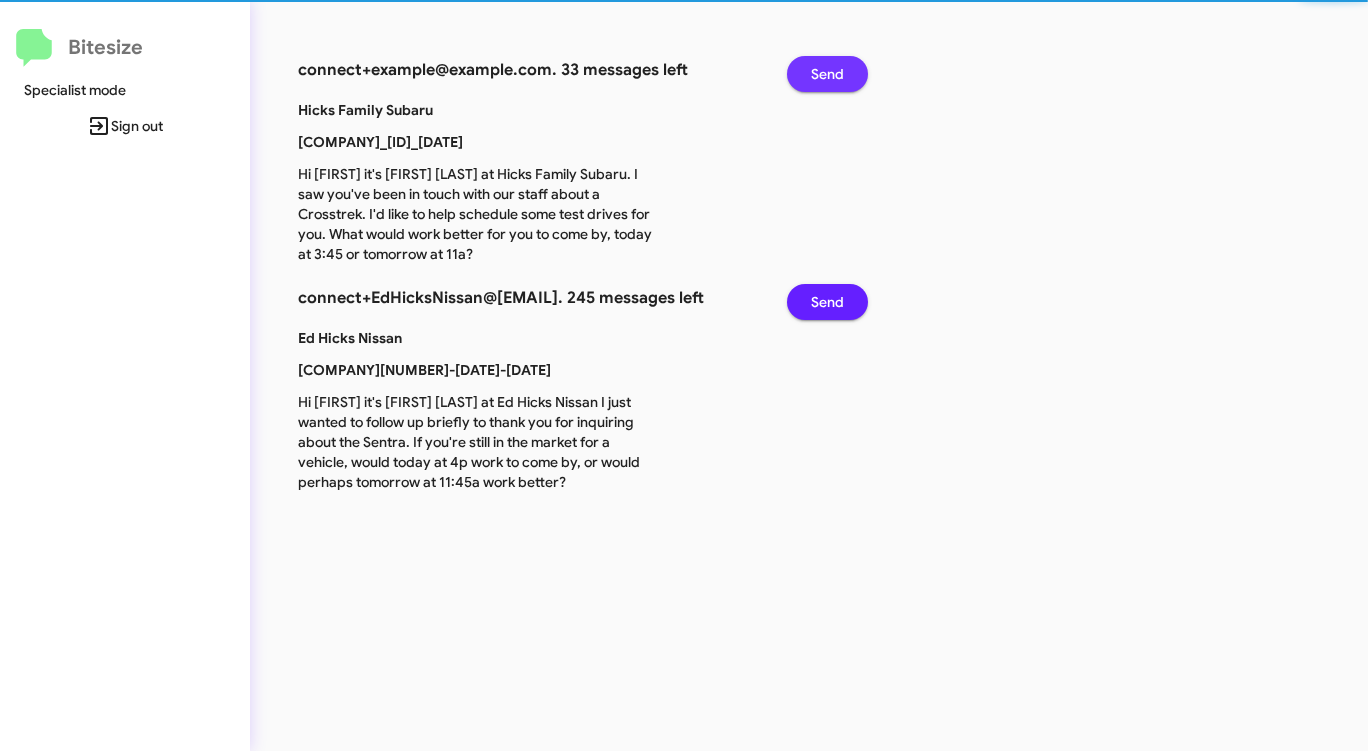 click on "Send" 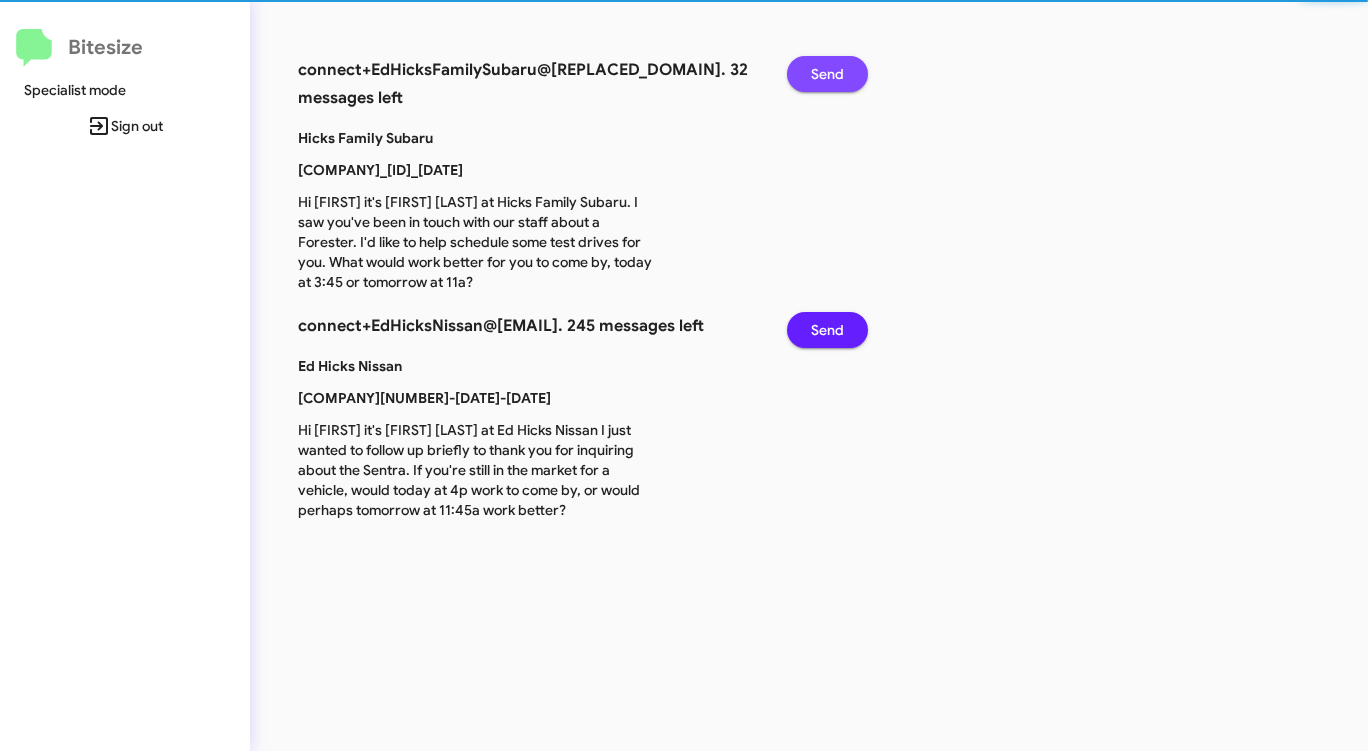 click on "Send" 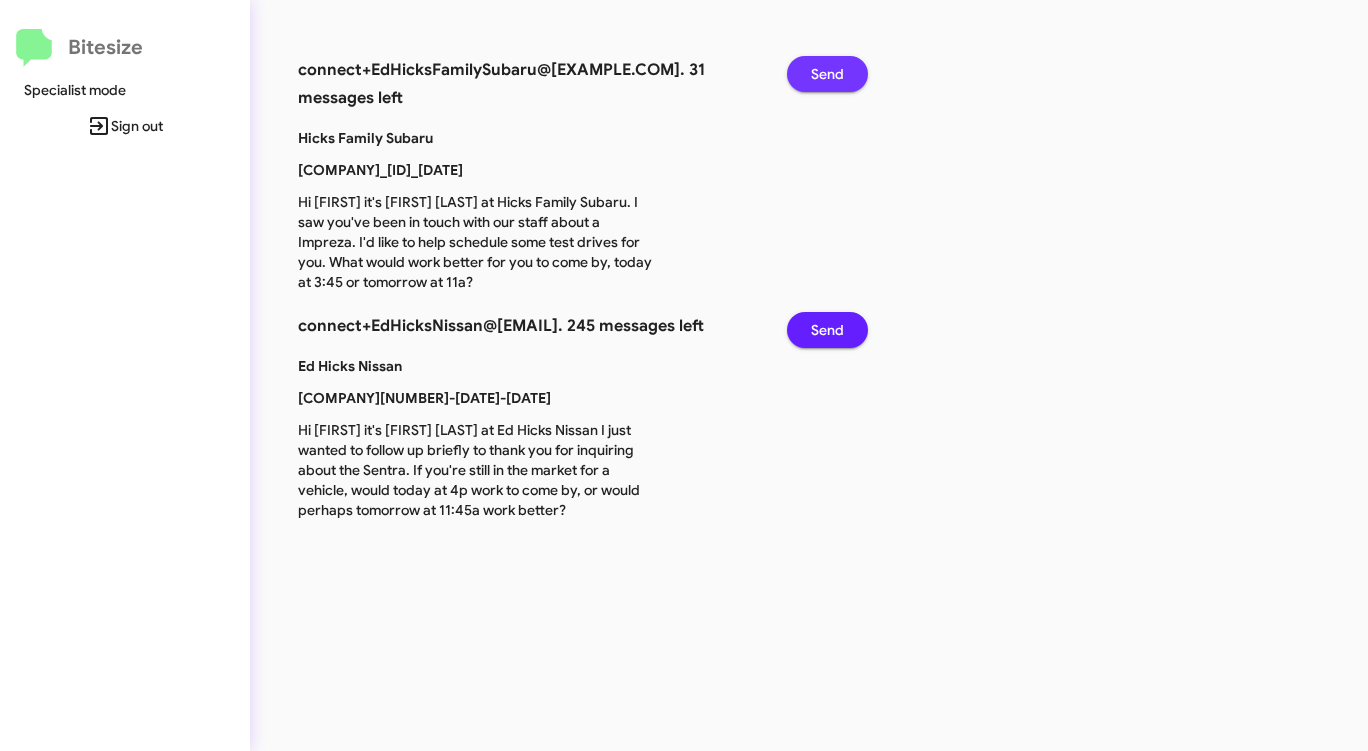 click on "Send" 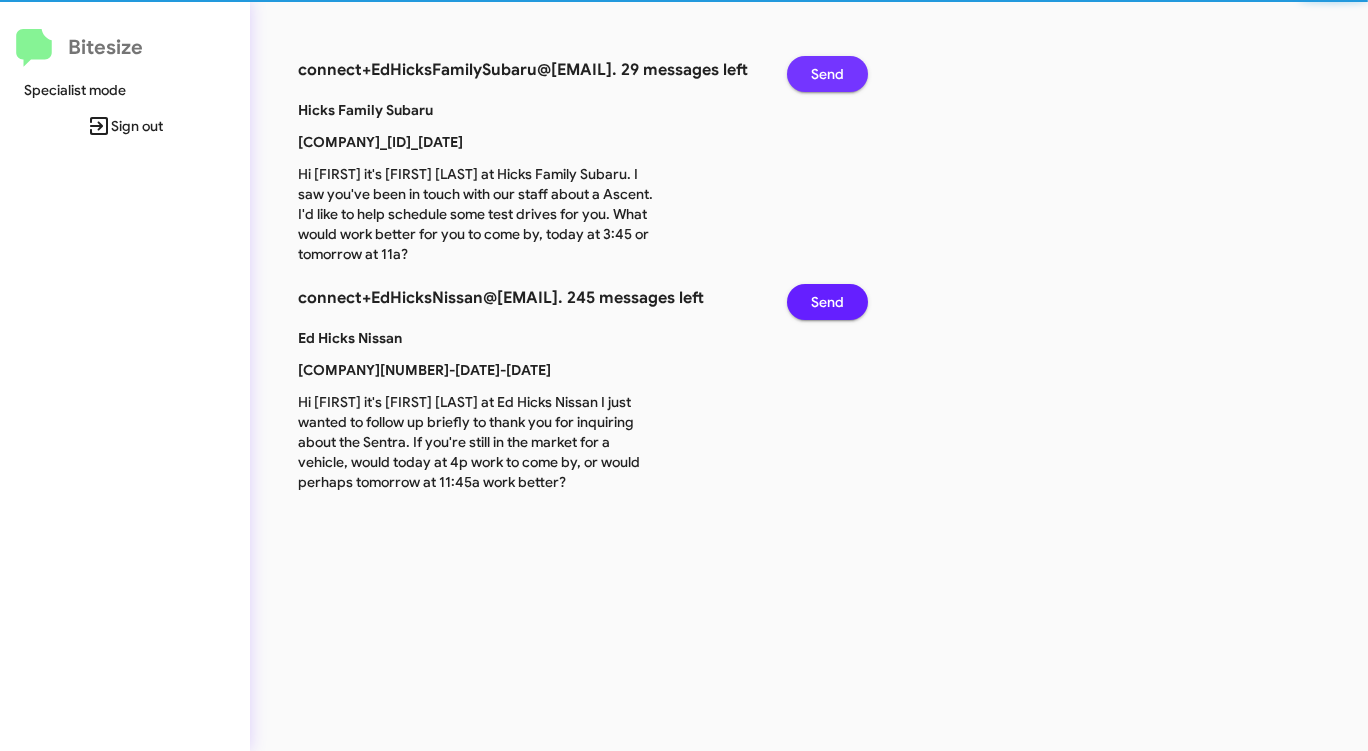 click on "Send" 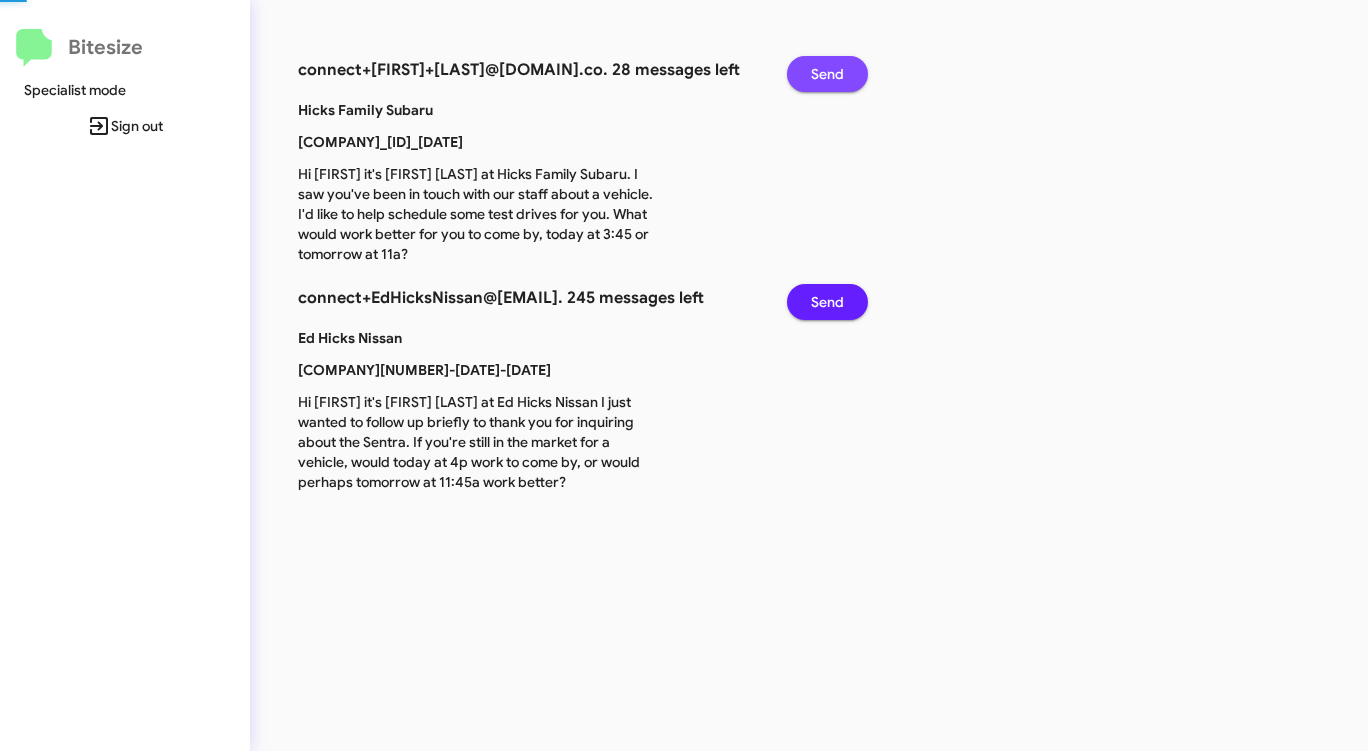 click on "Send" 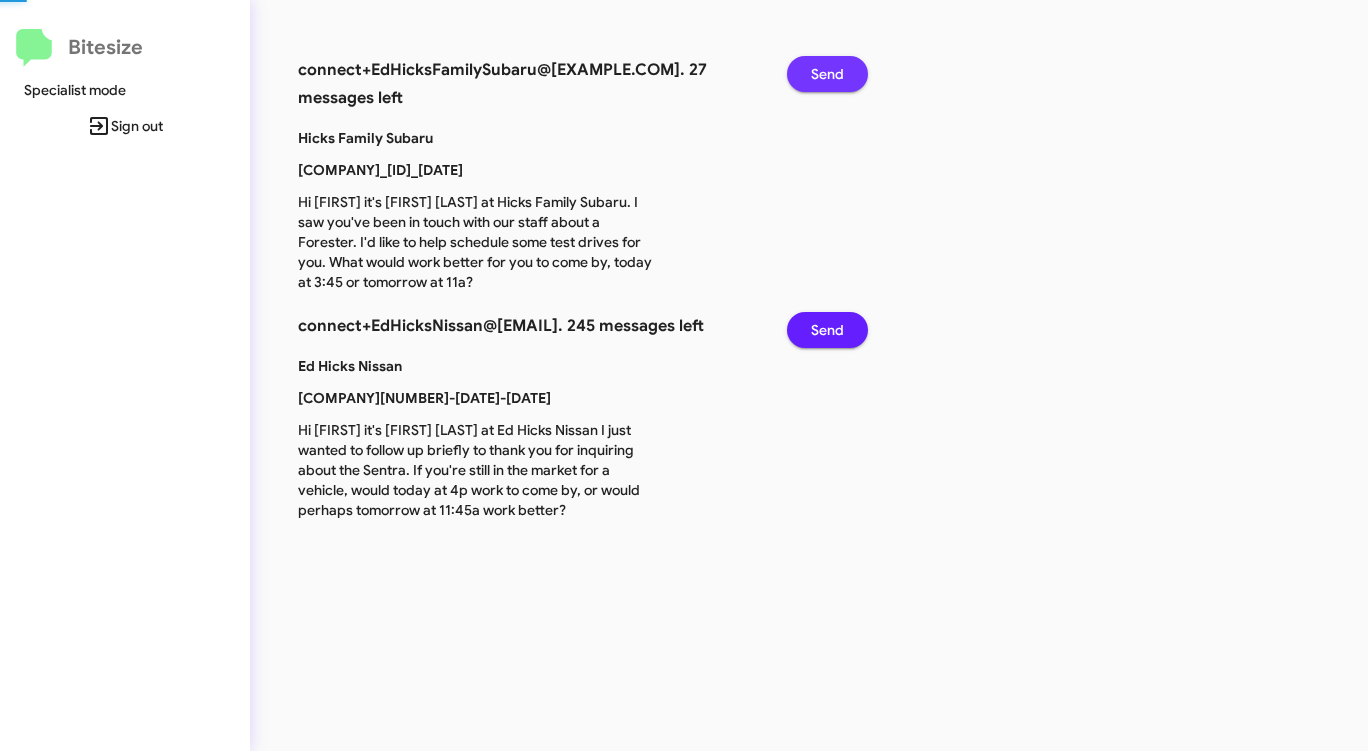click on "Send" 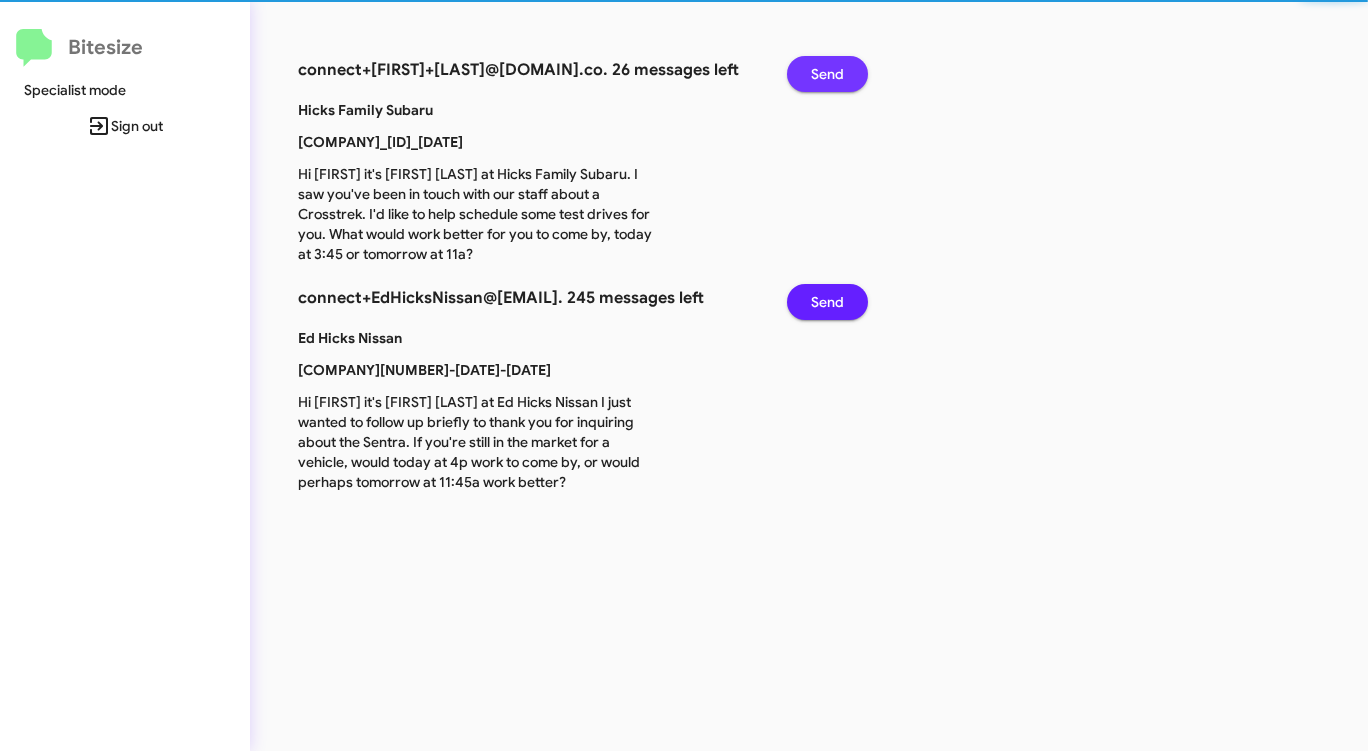 click on "Send" 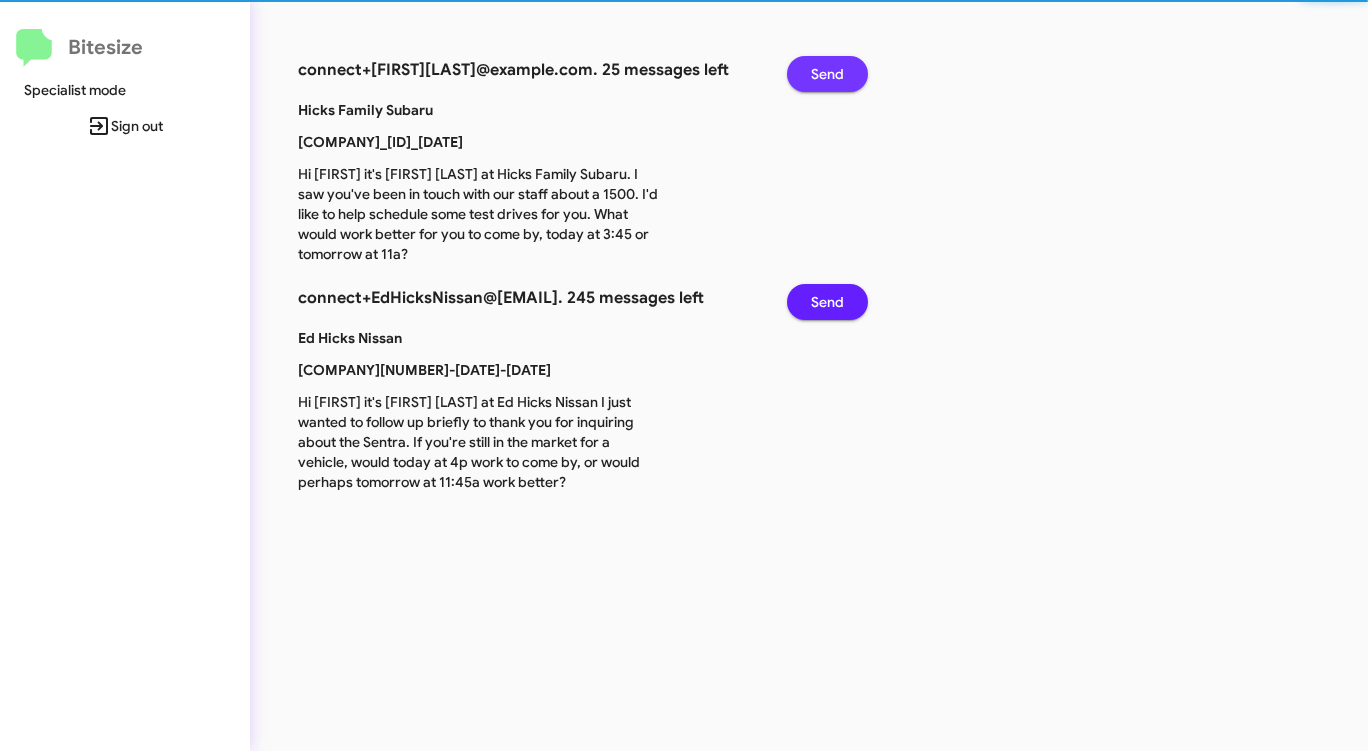 click on "Send" 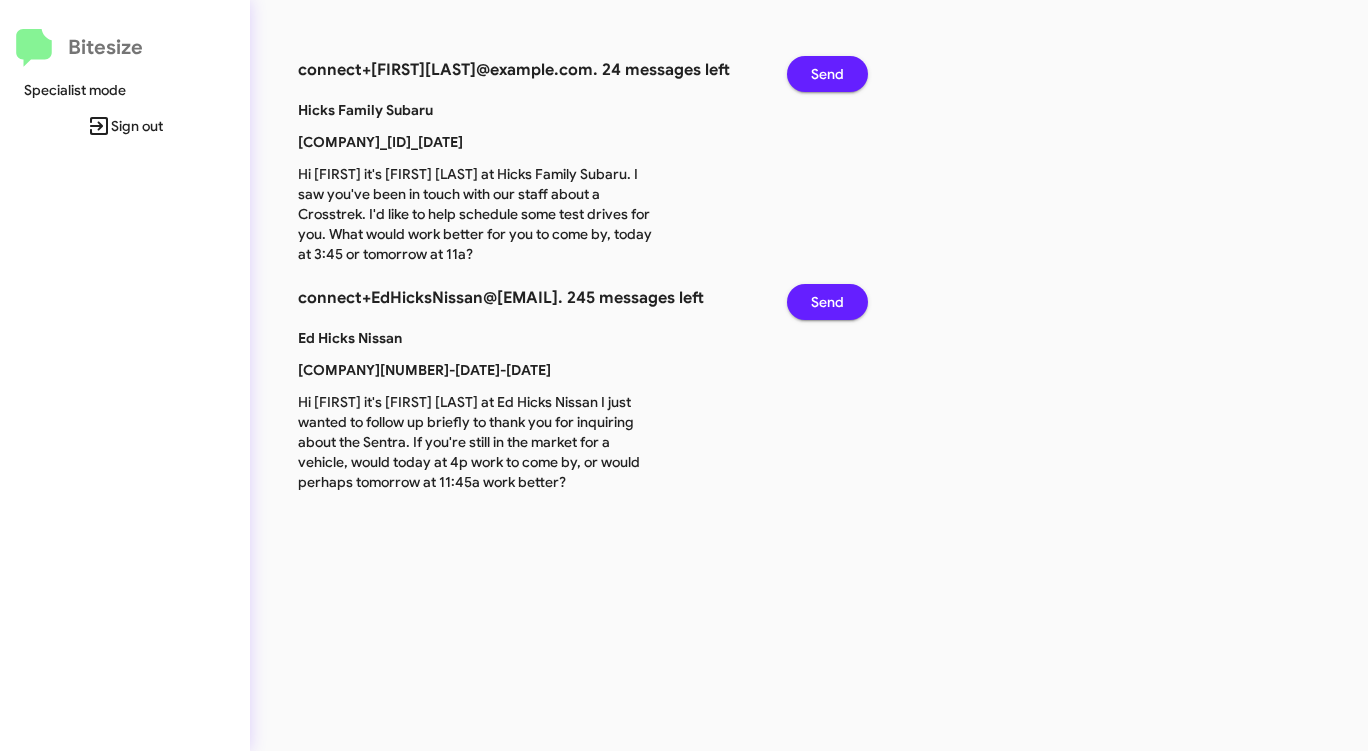 click on "Send" 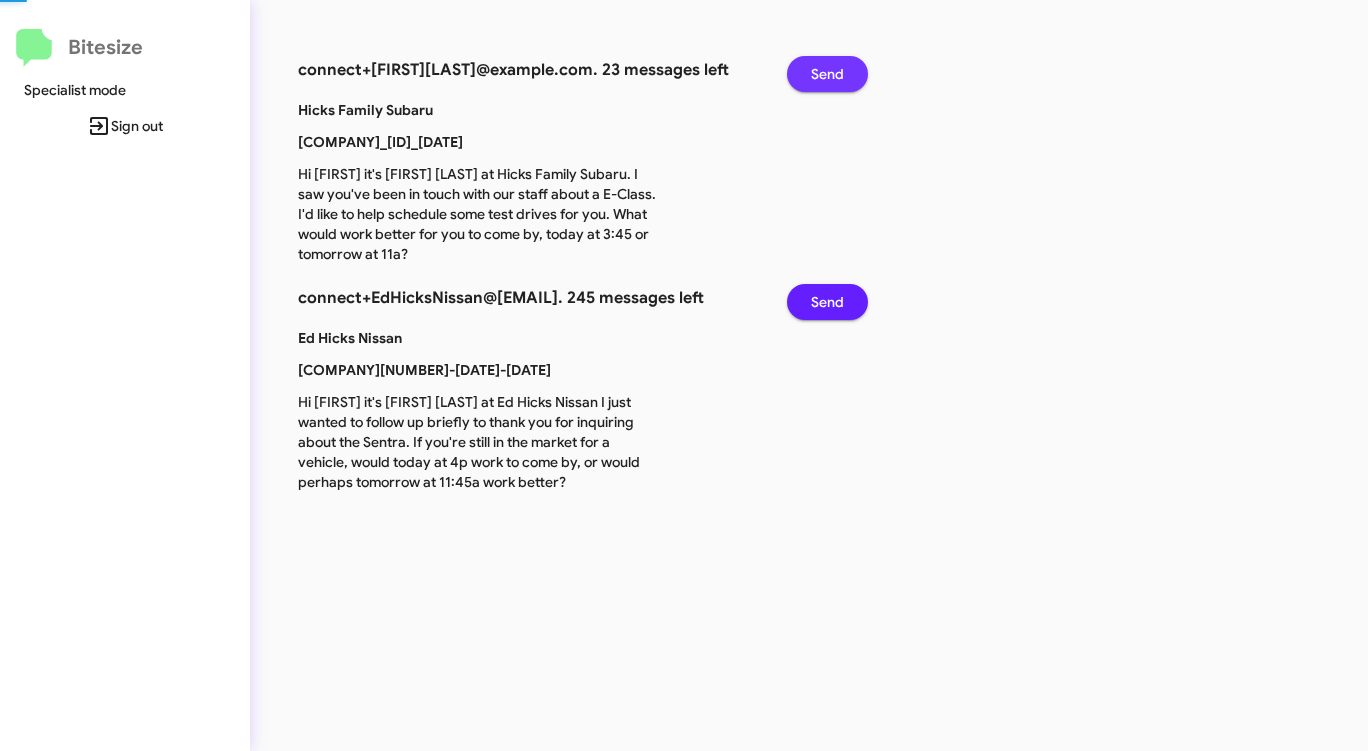click on "Send" 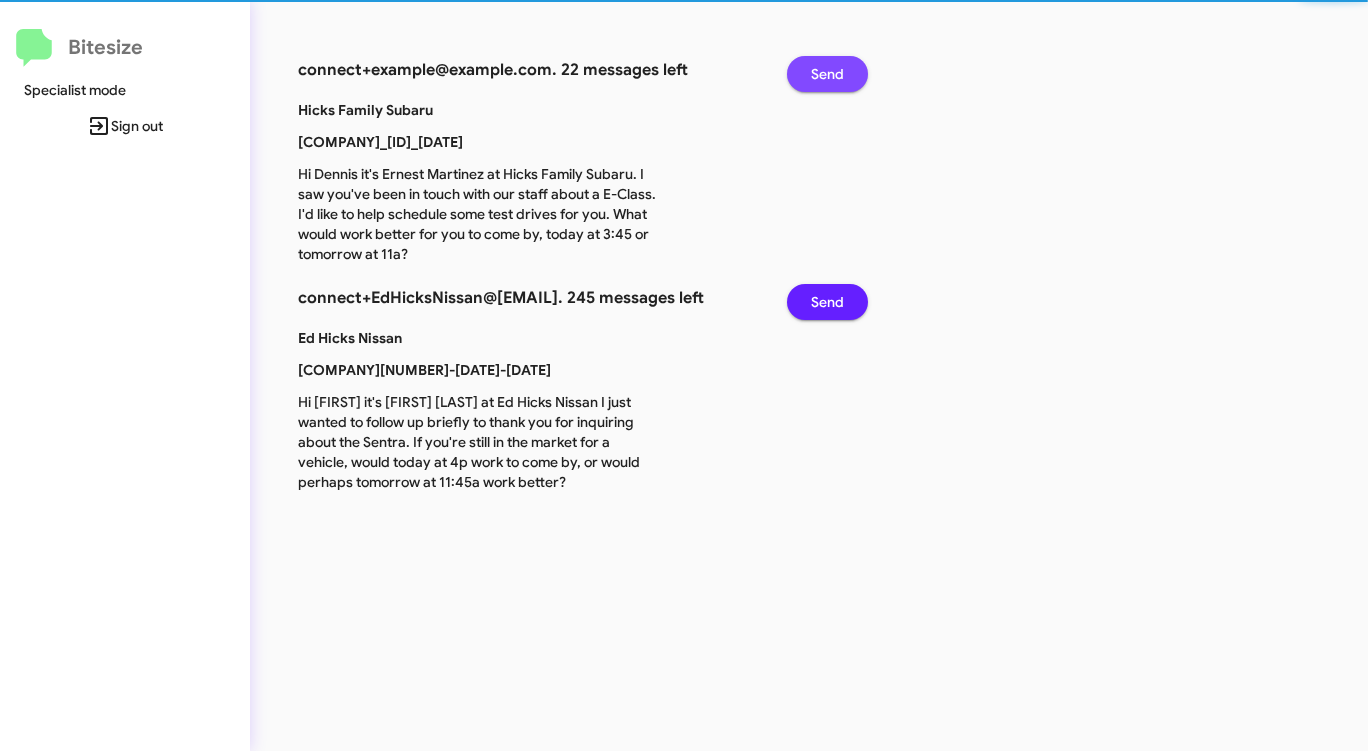 click on "Send" 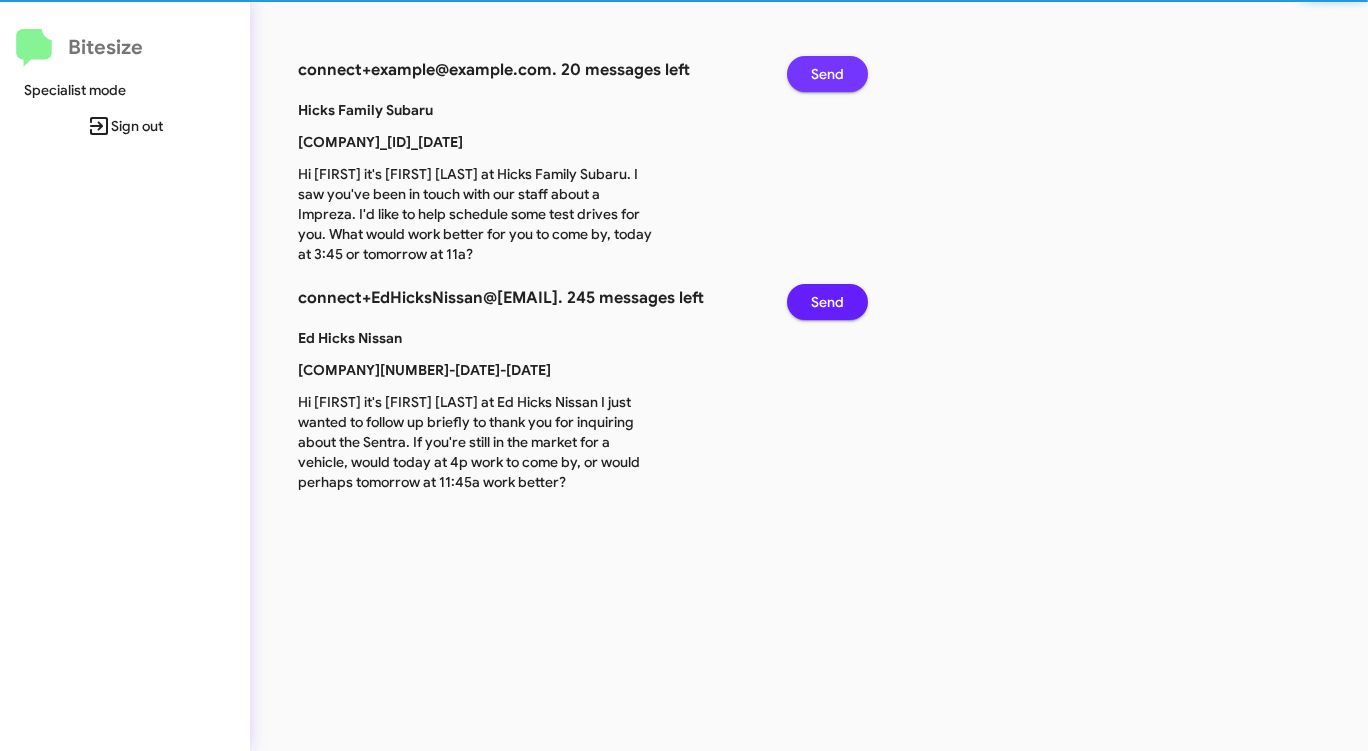 click on "Send" 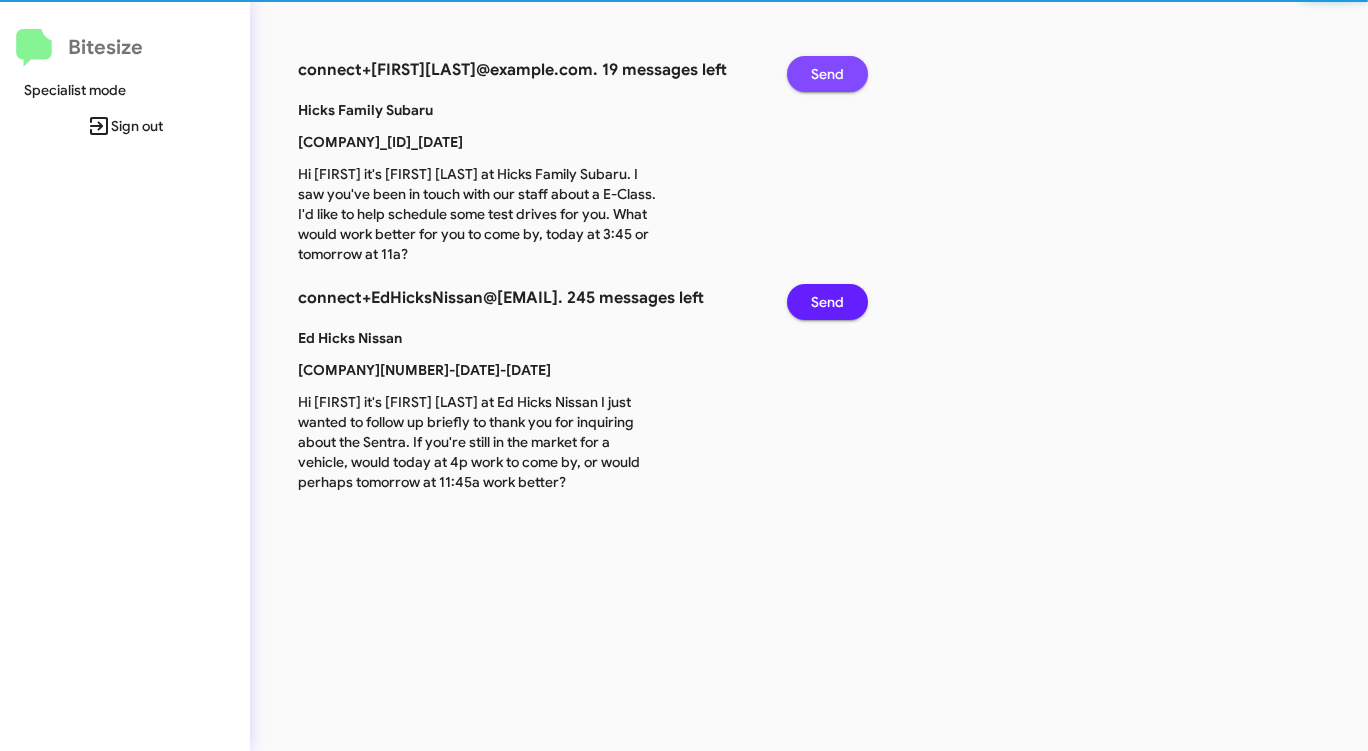 click on "Send" 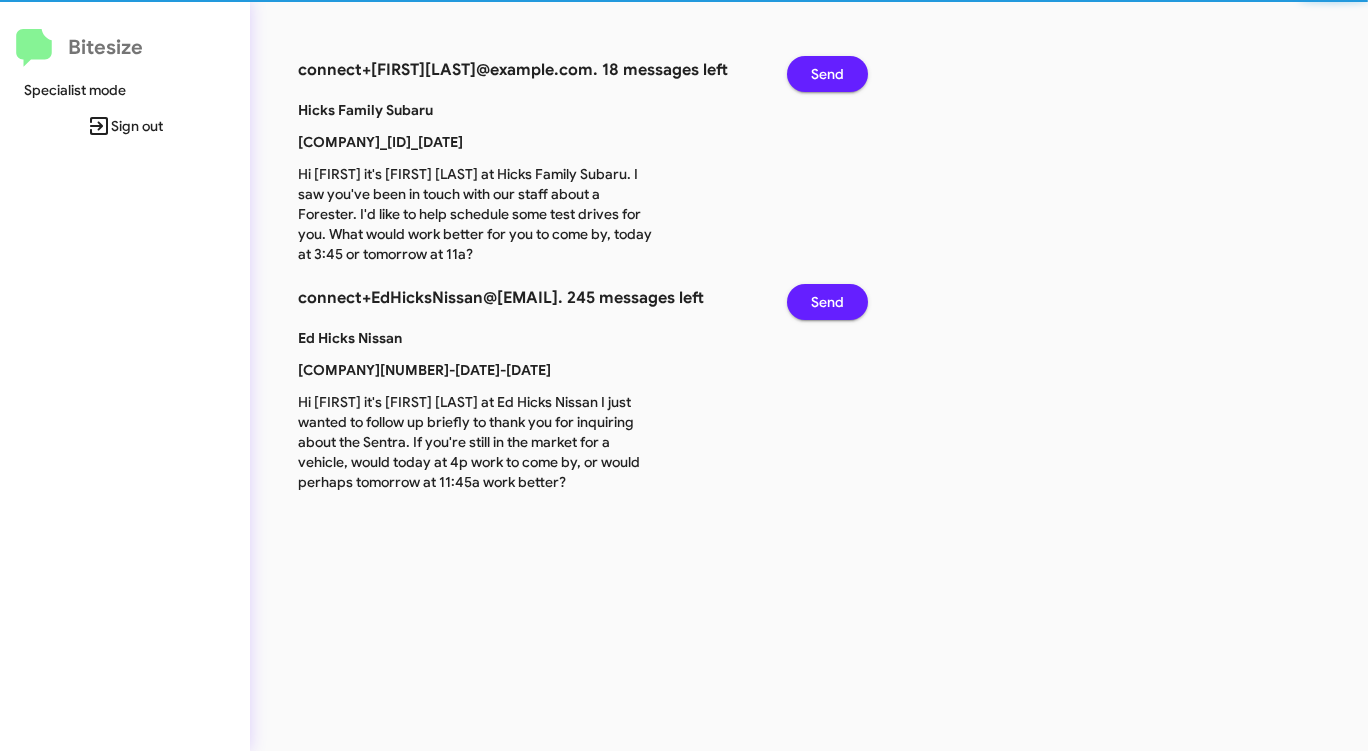 click on "Send" 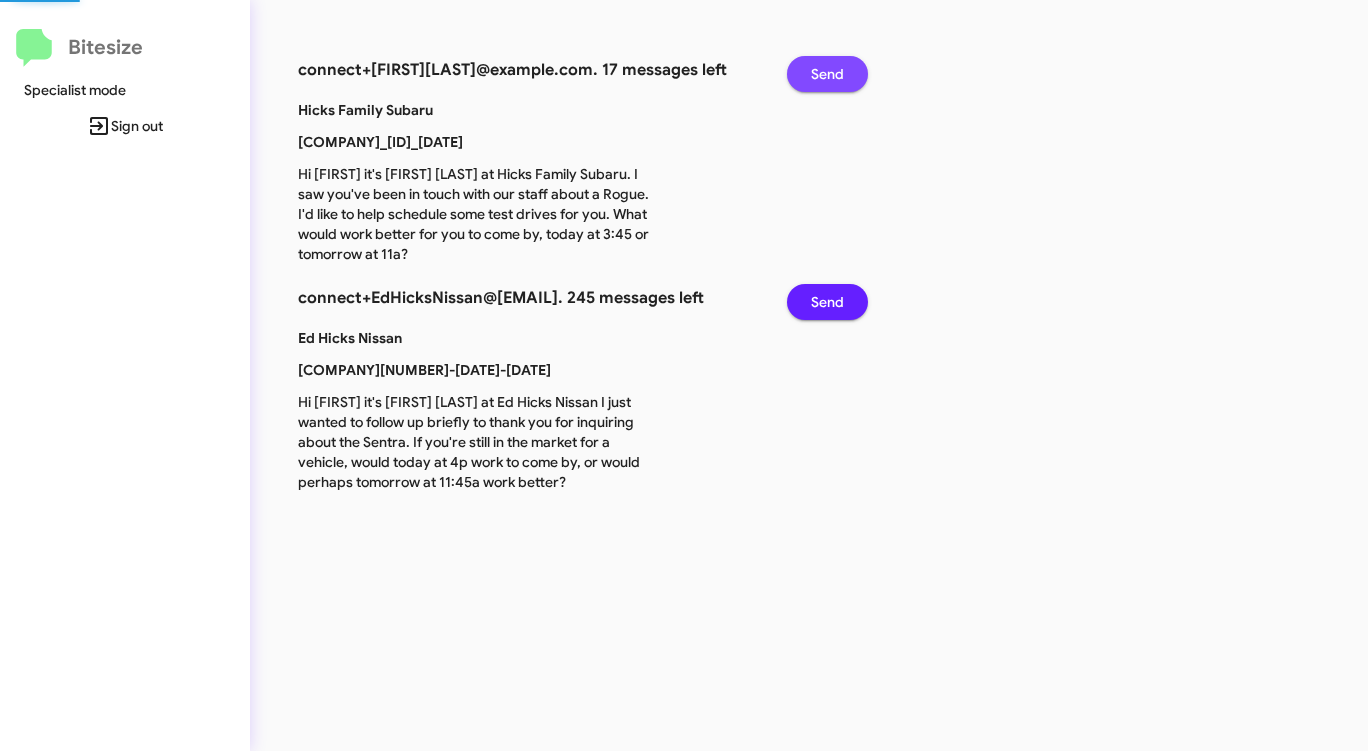 click on "Send" 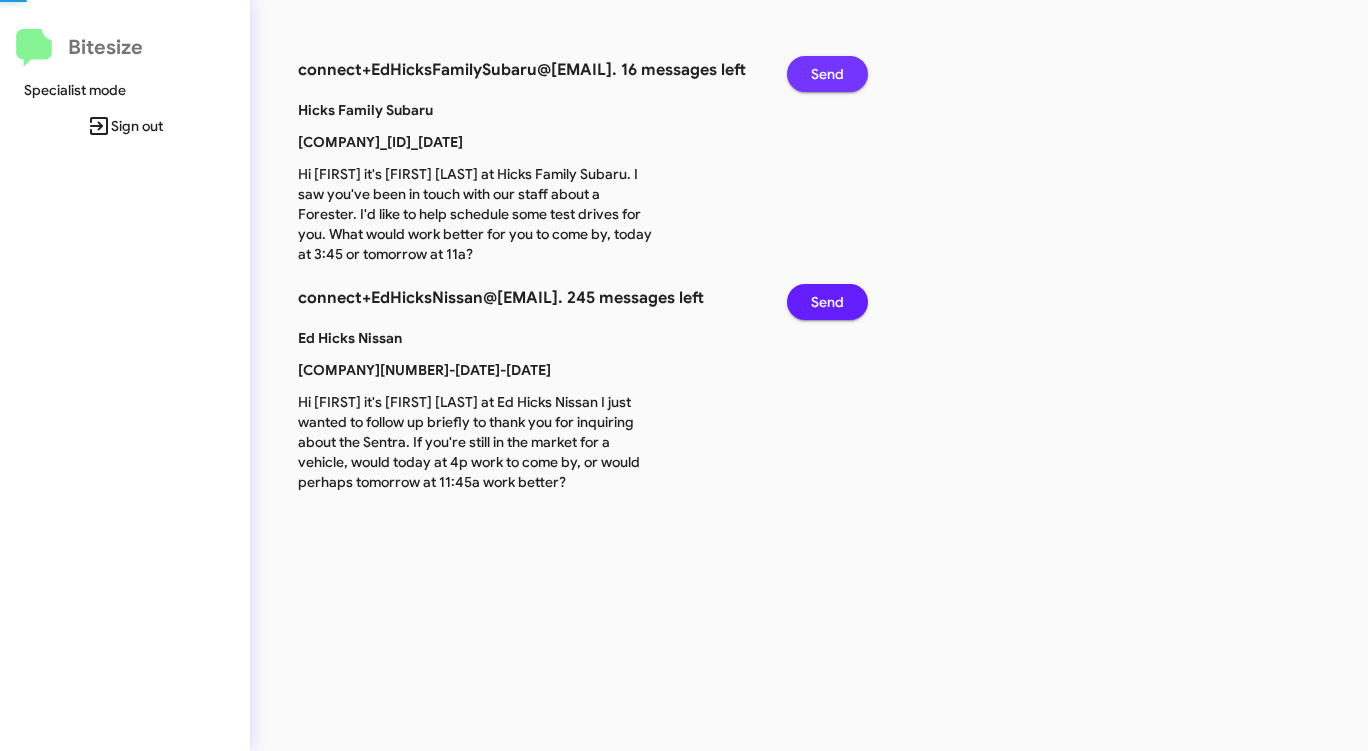 click on "Send" 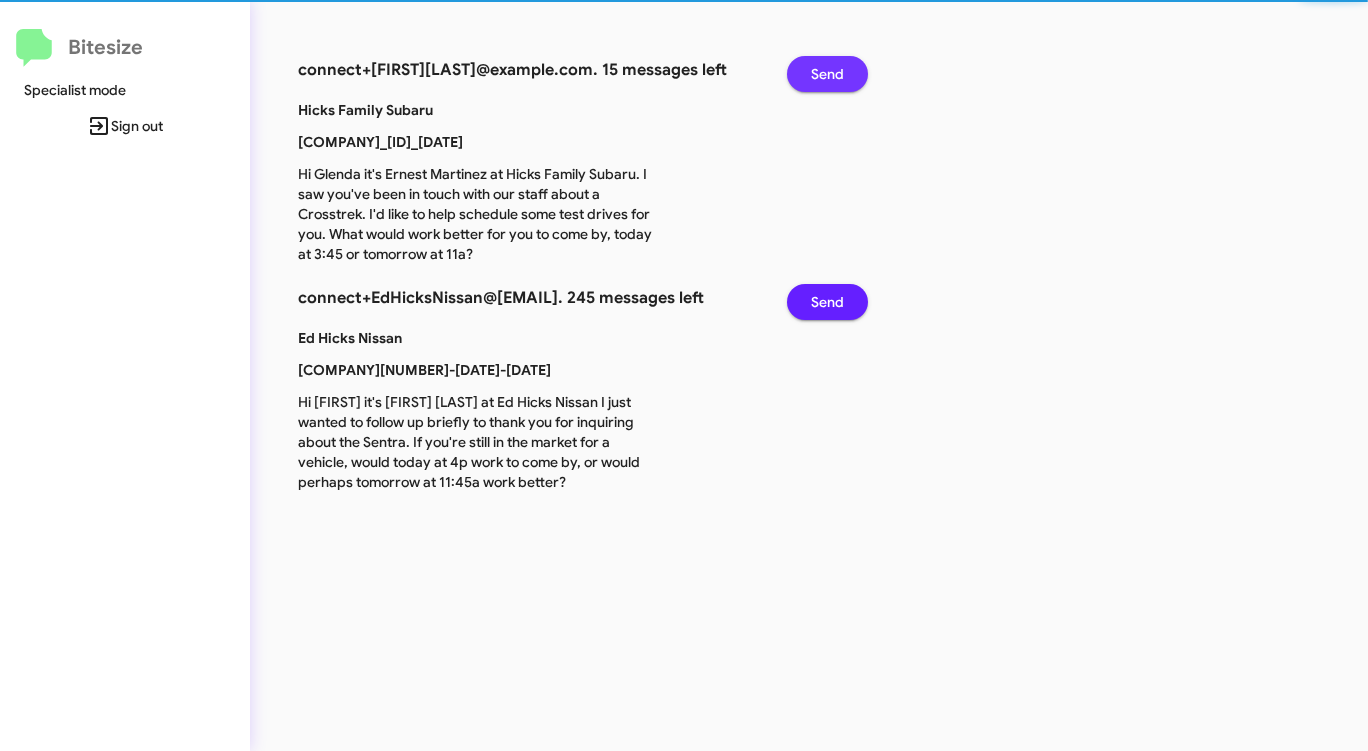 click on "Send" 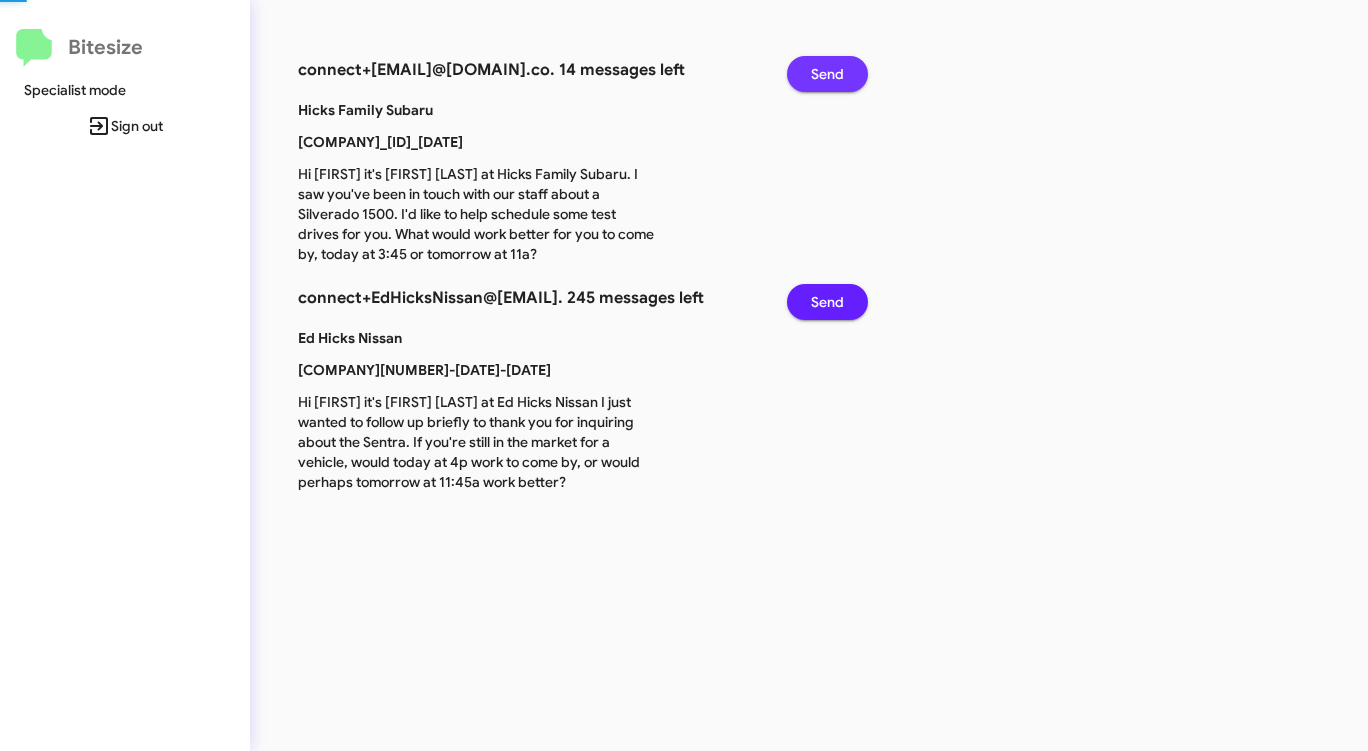 click on "Send" 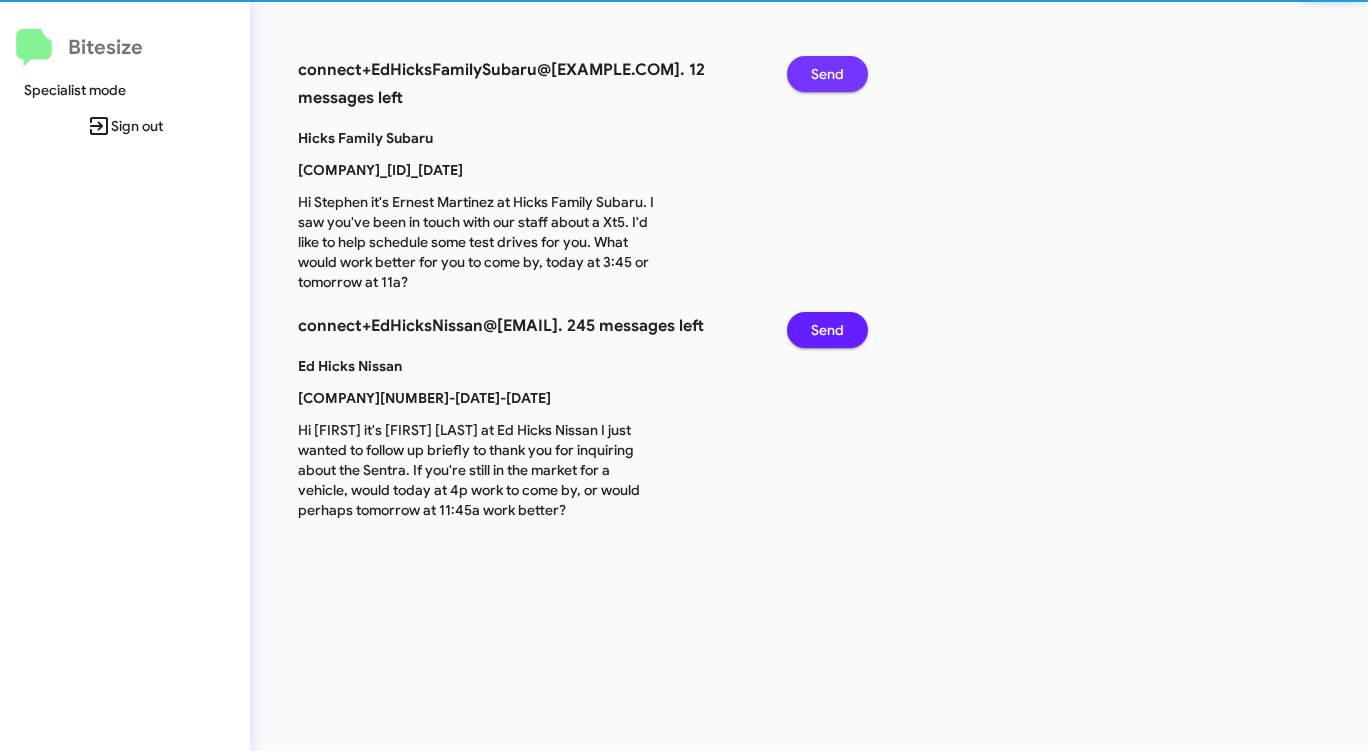 click on "Send" 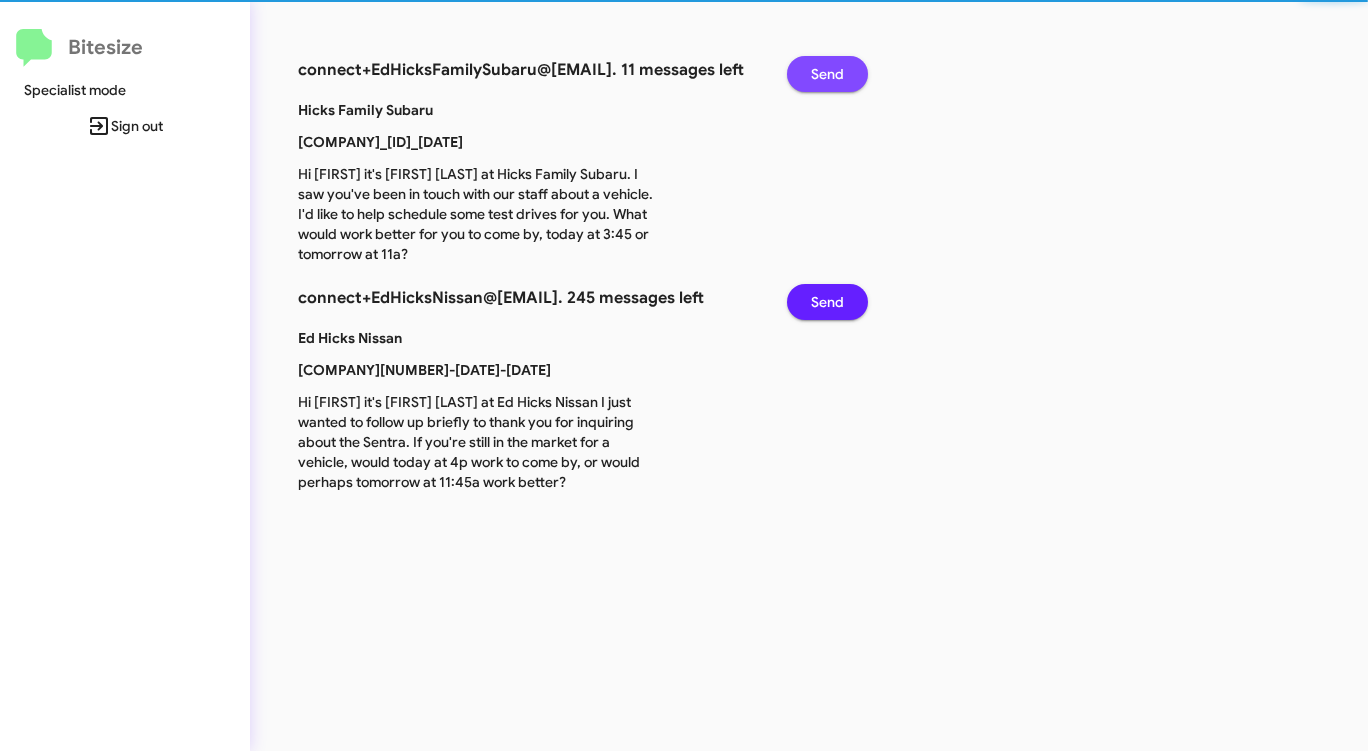 click on "Send" 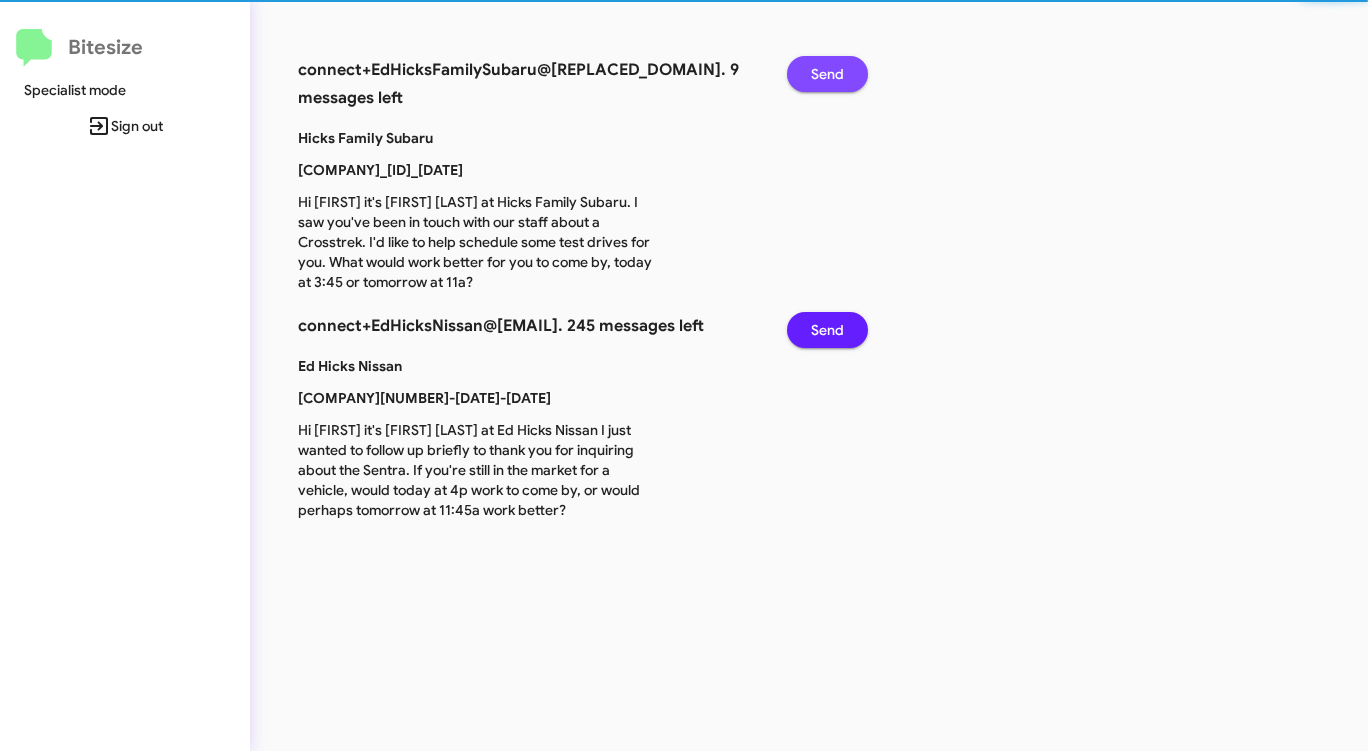 click on "Send" 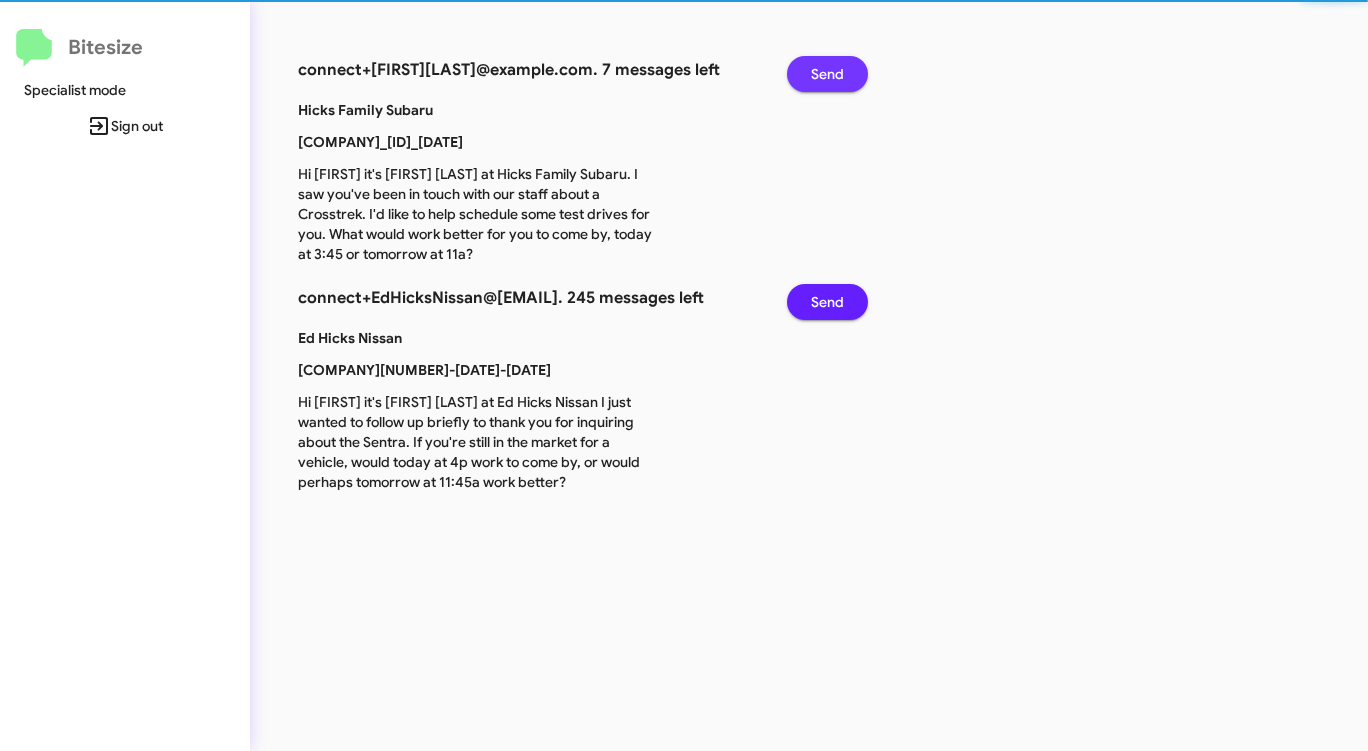 click on "Send" 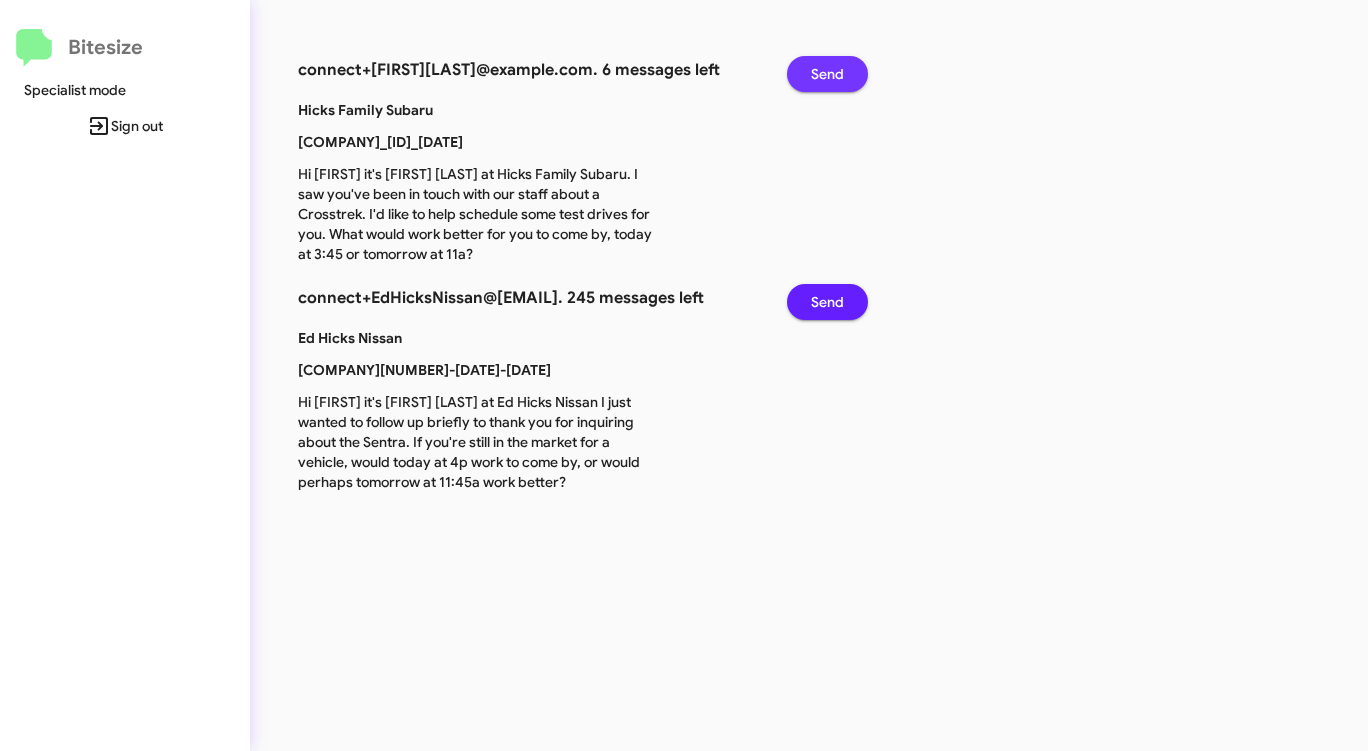 click on "Send" 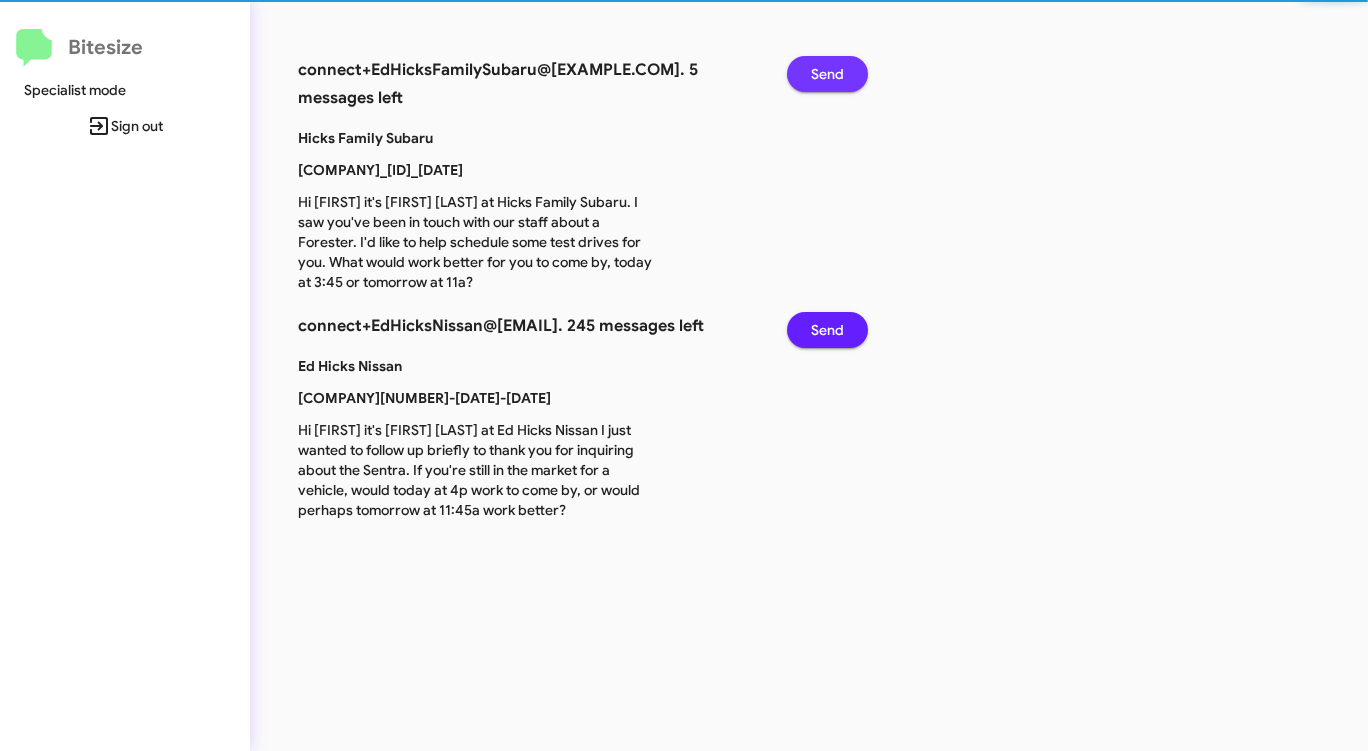click on "Send" 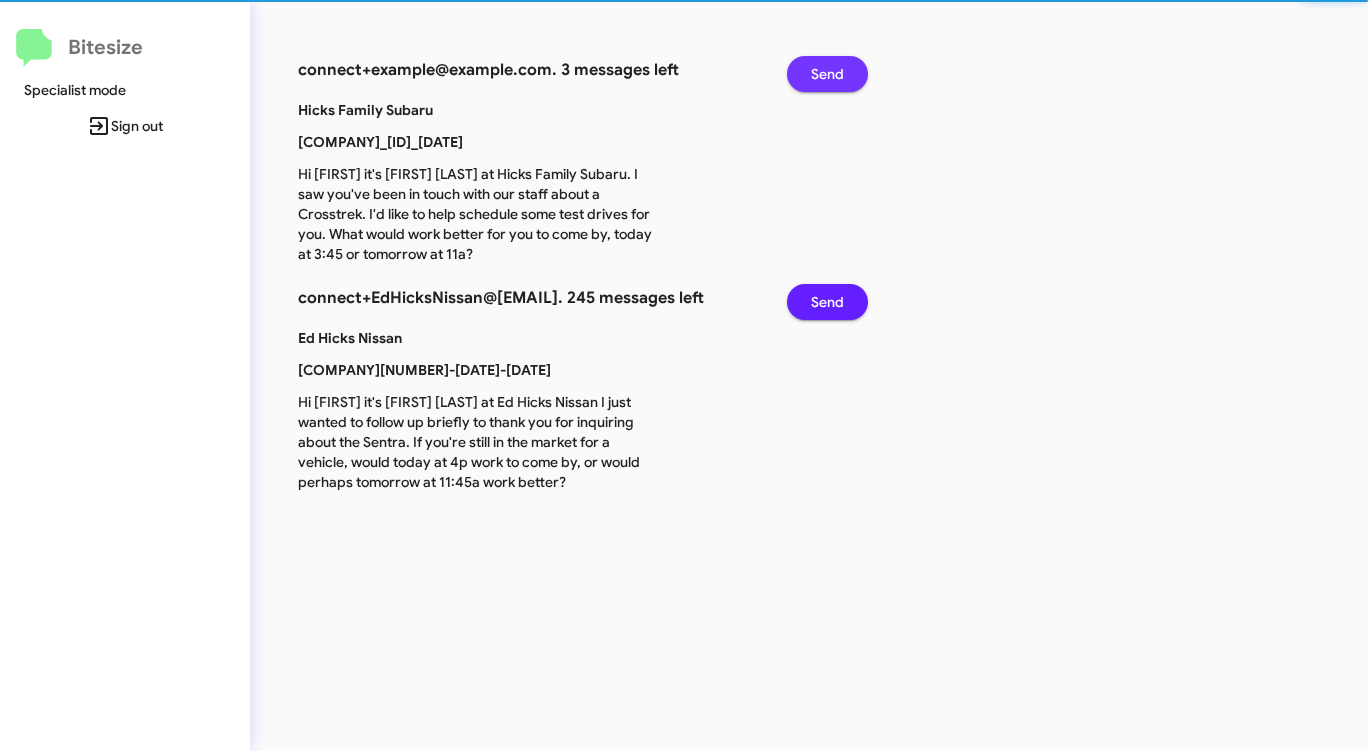 click on "Send" 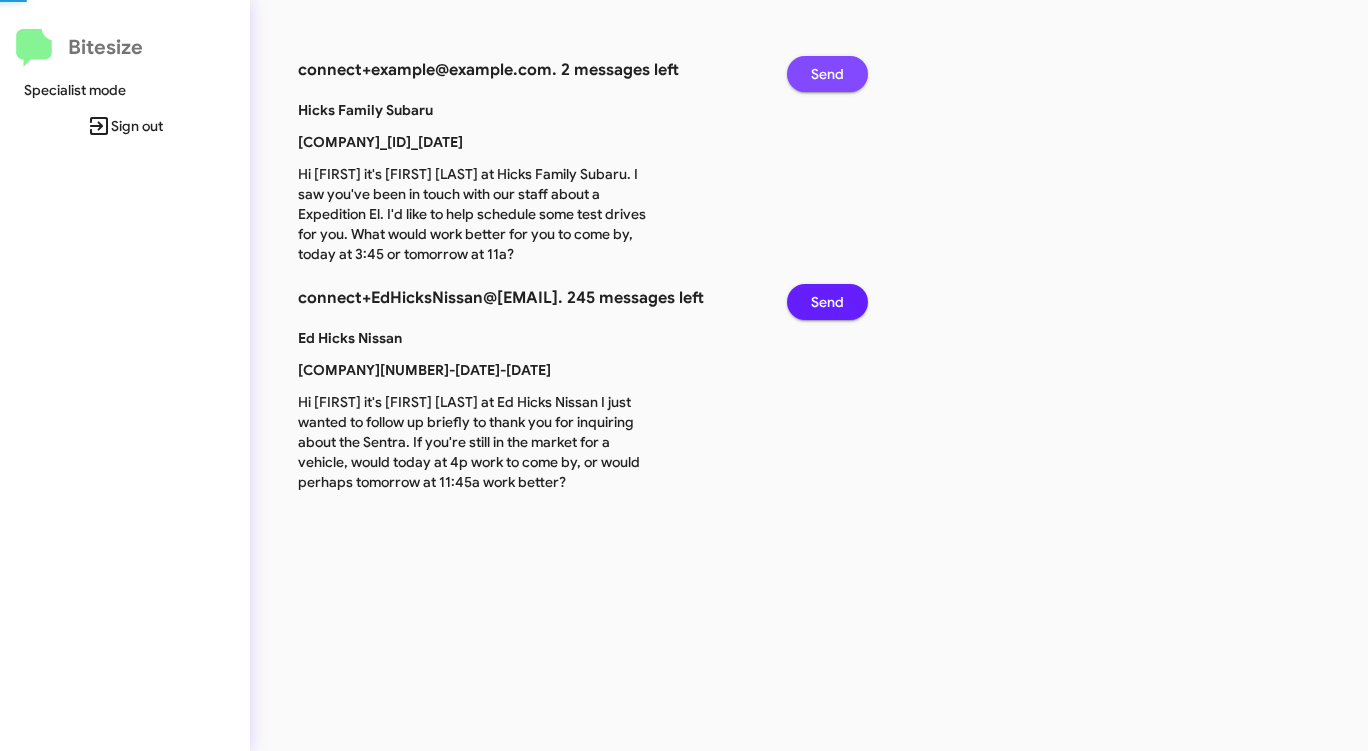 click on "Send" 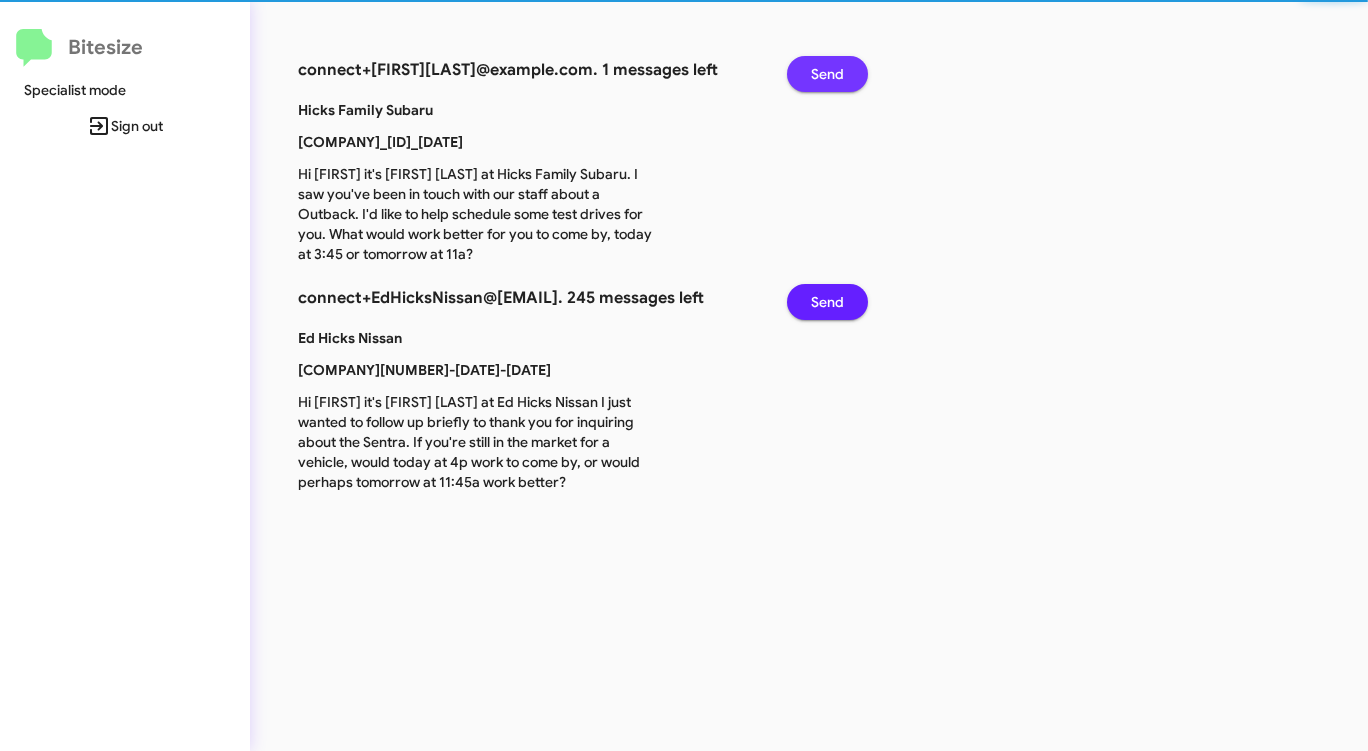 click on "Send" 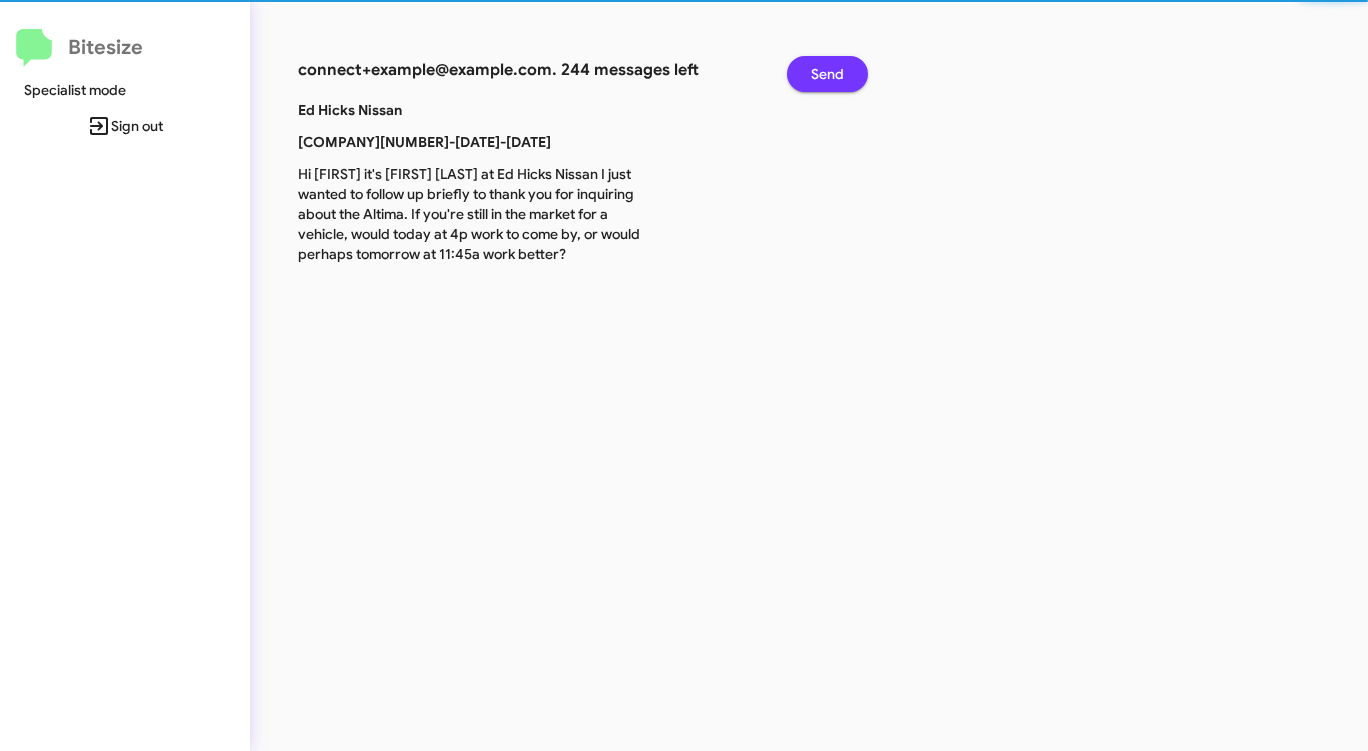 click on "Send" 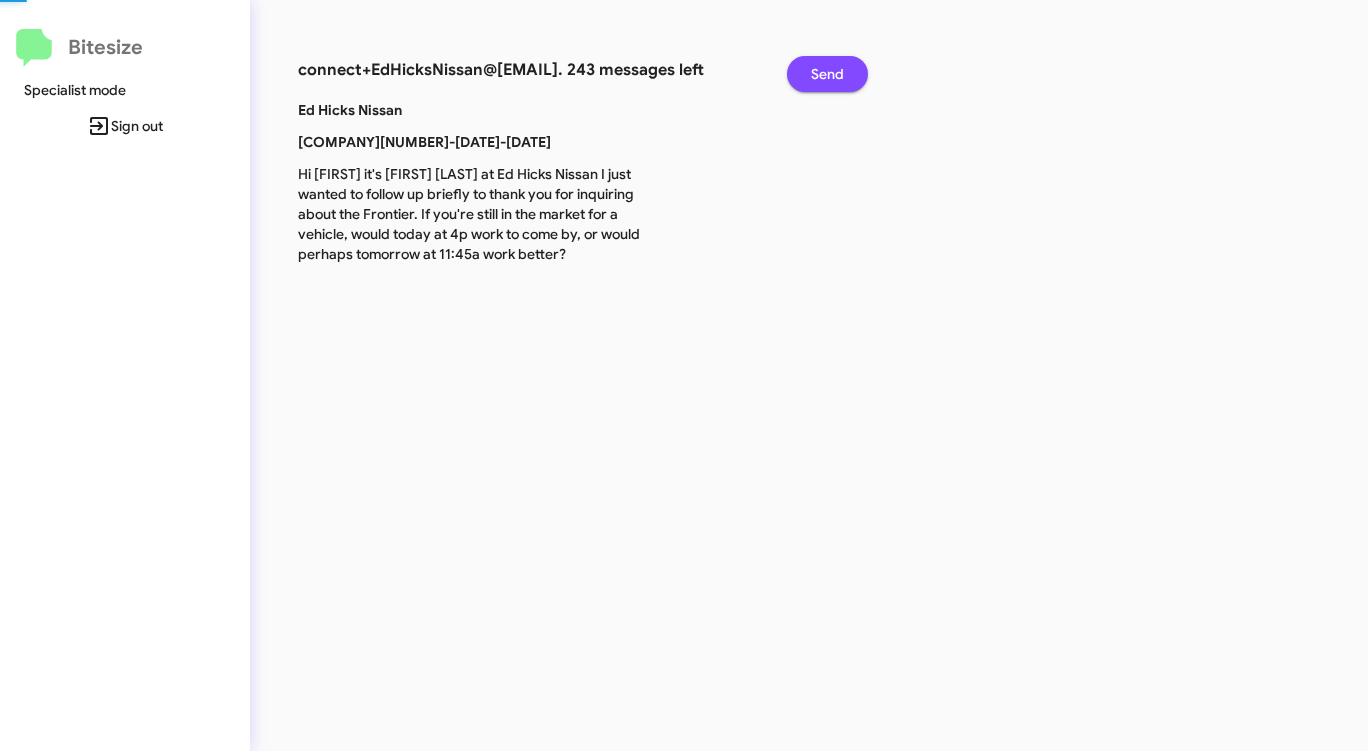 click on "Send" 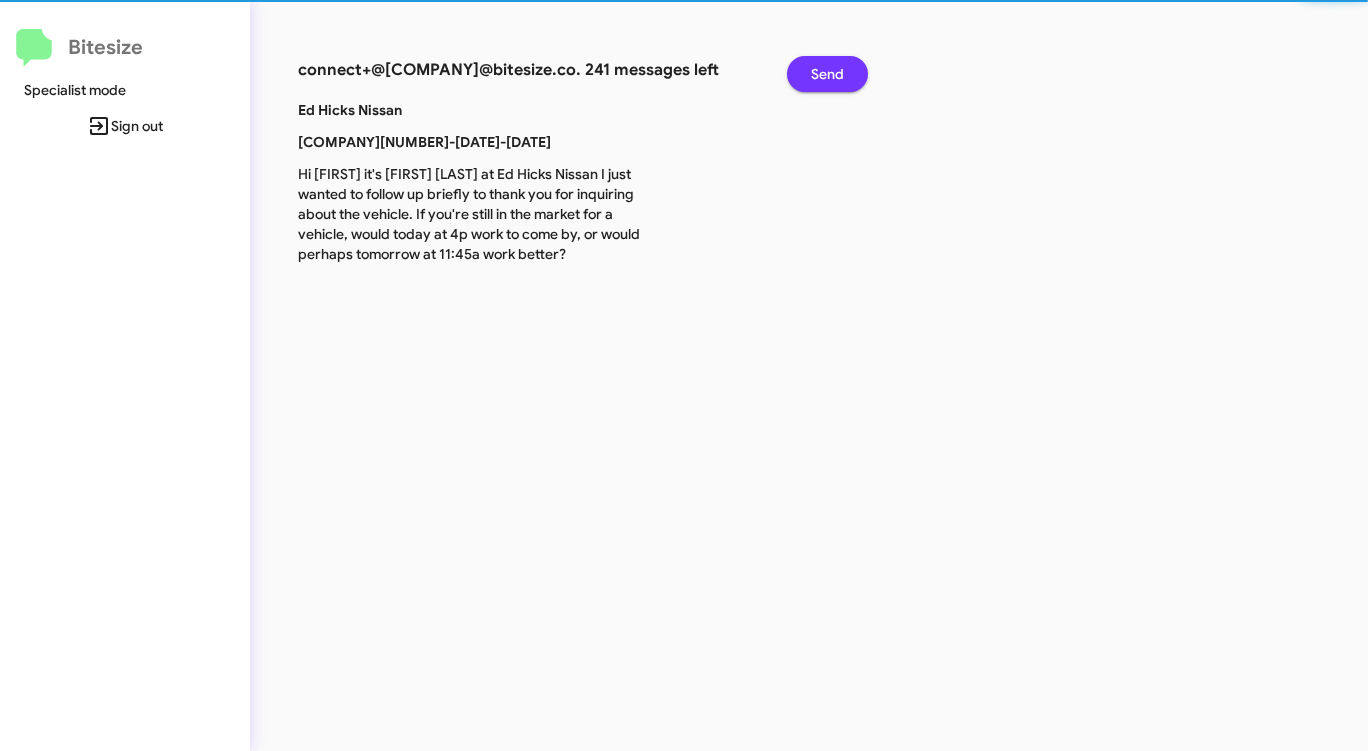 click on "Send" 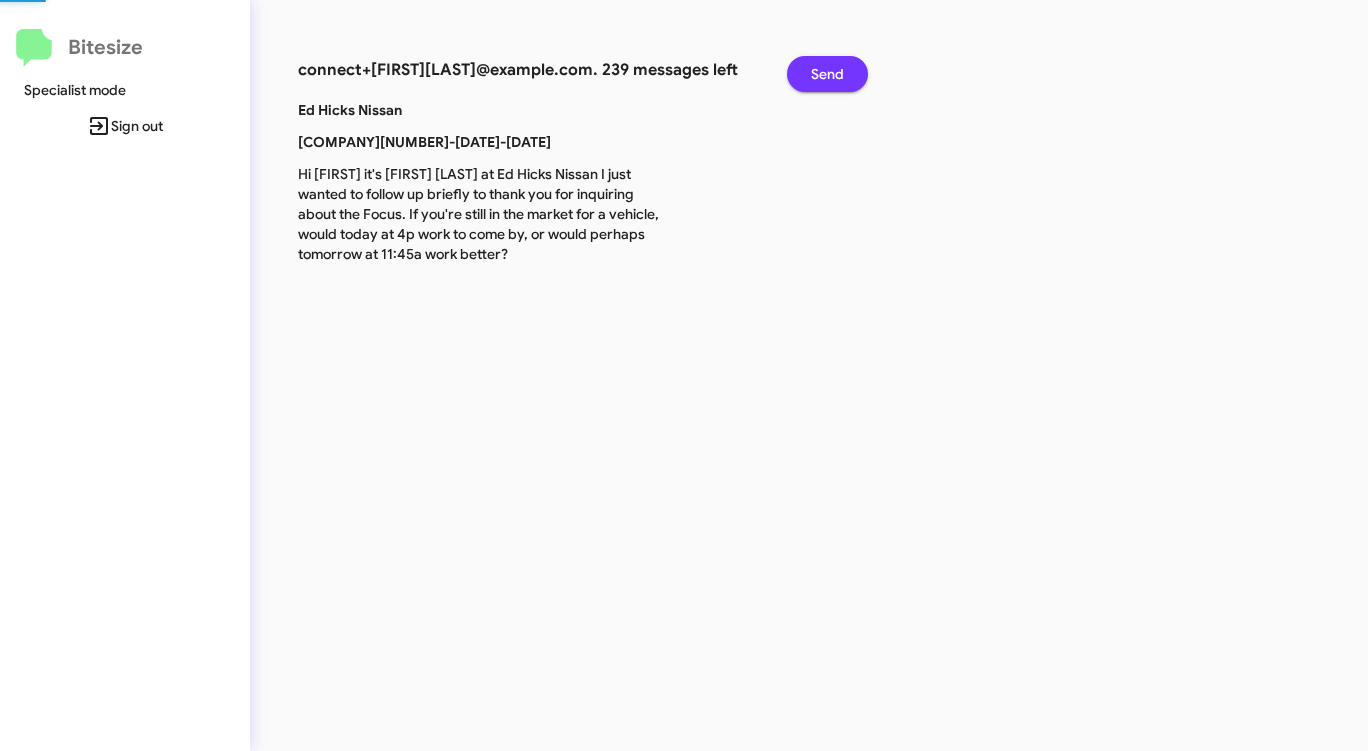 click on "Send" 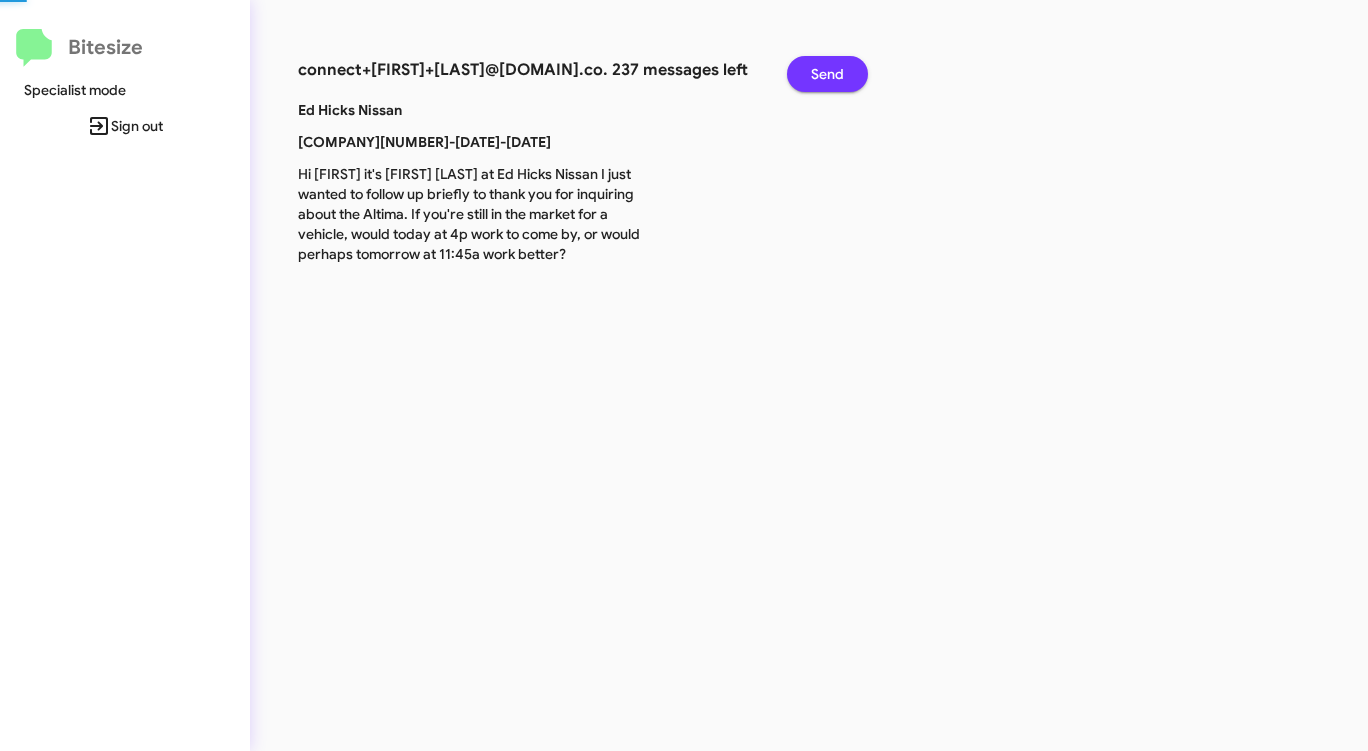 click on "Send" 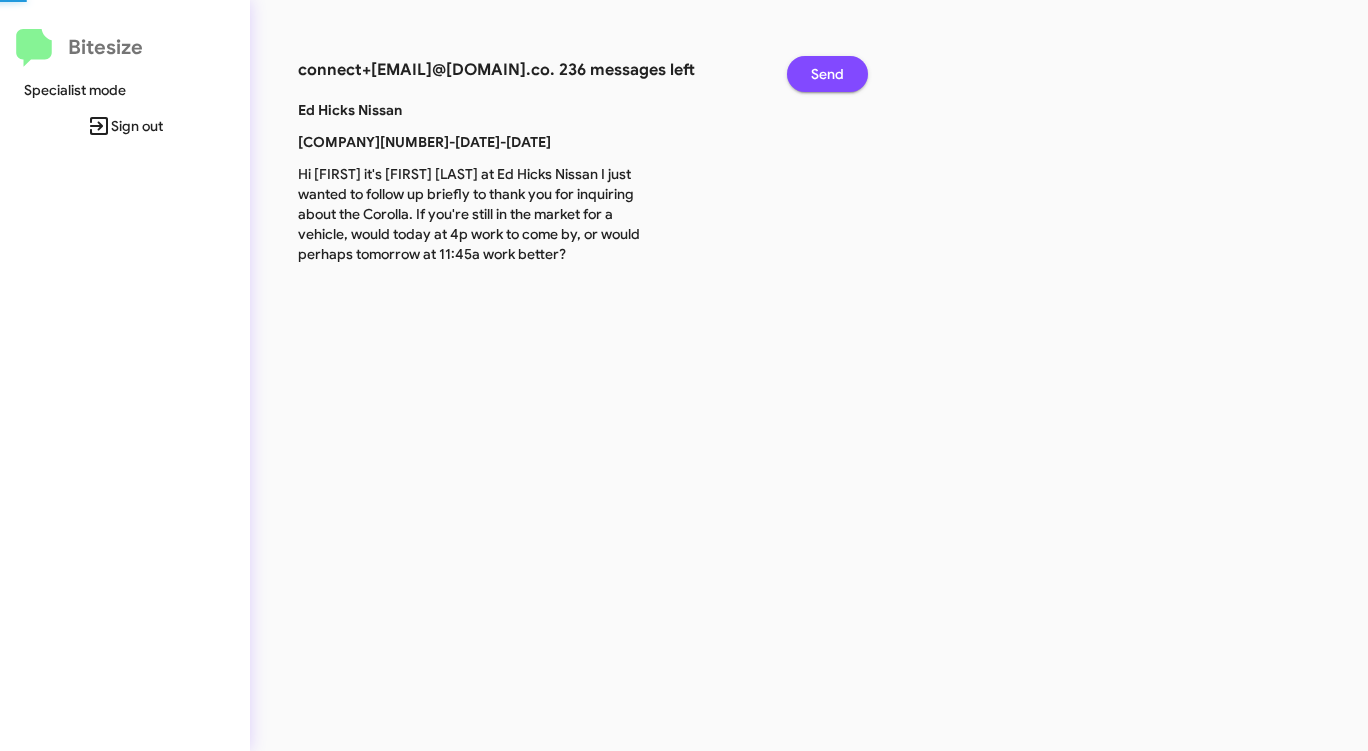 click on "Send" 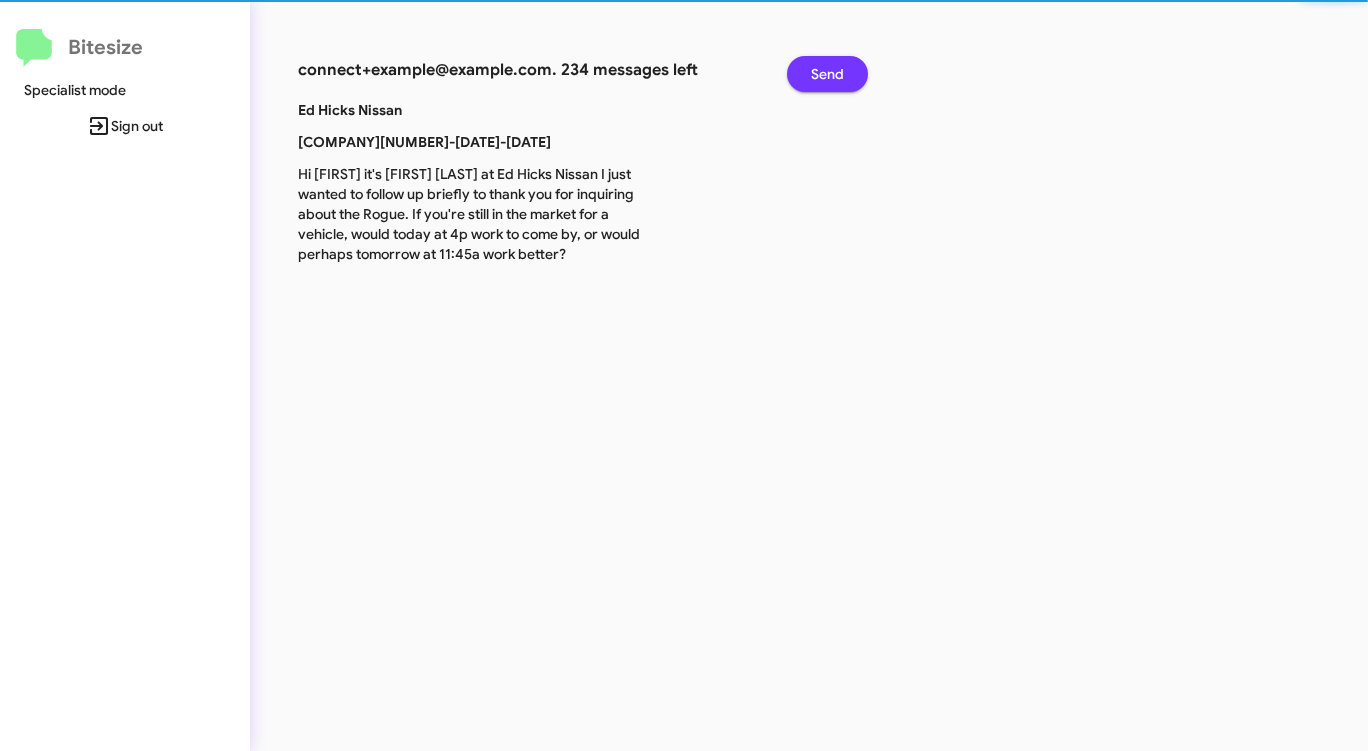 click on "Send" 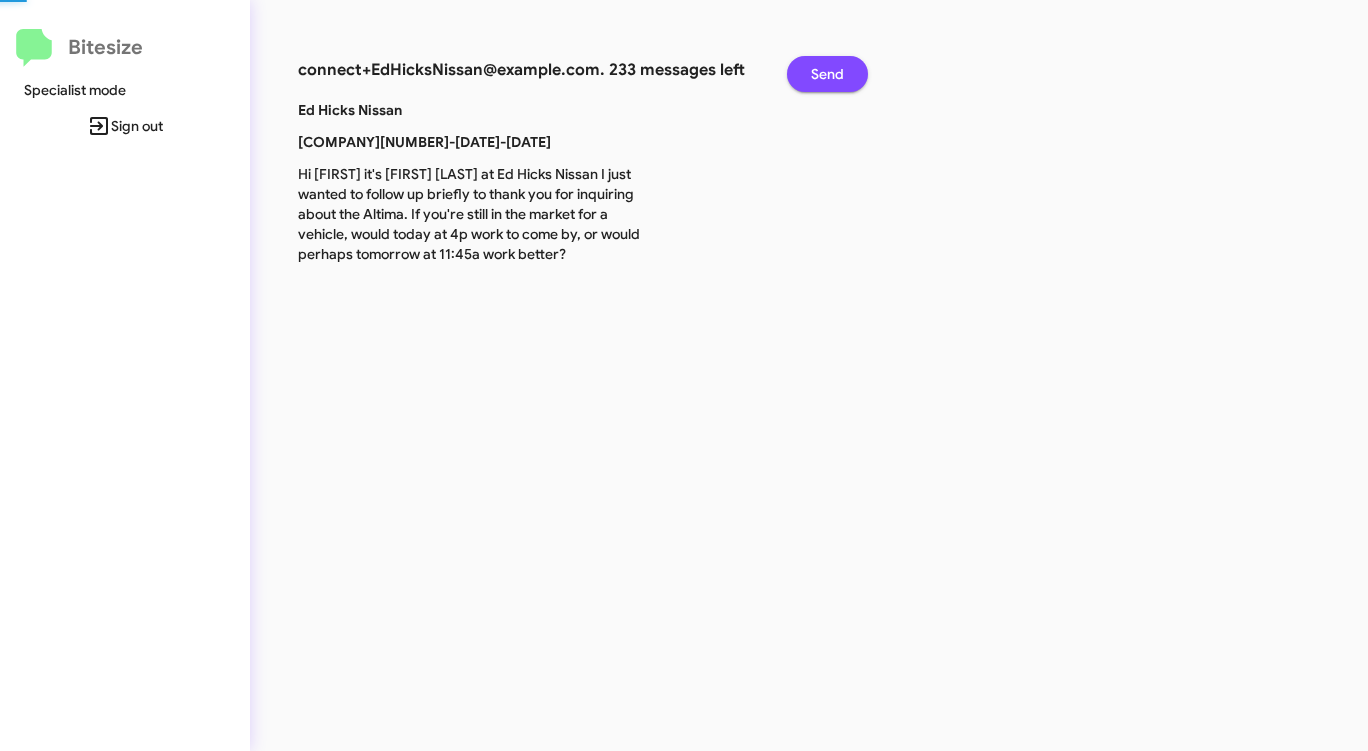 click on "Send" 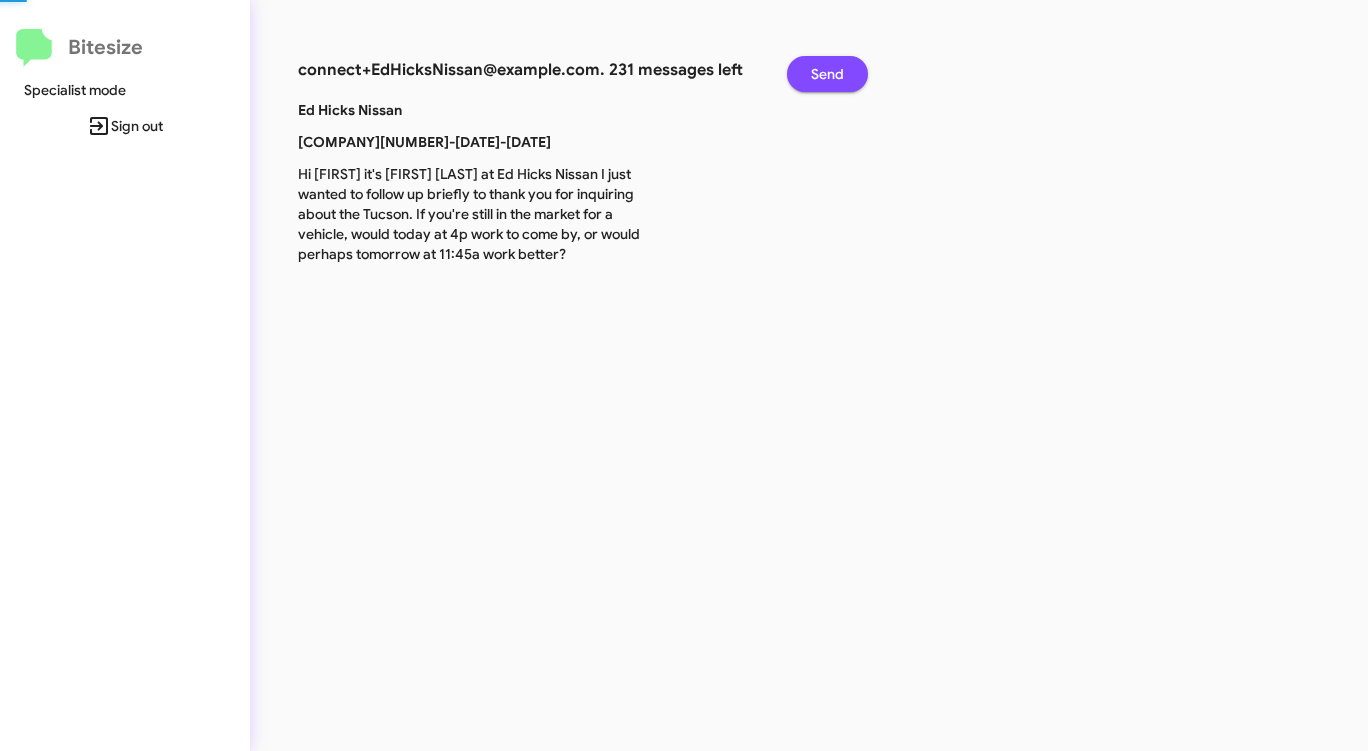 click on "Send" 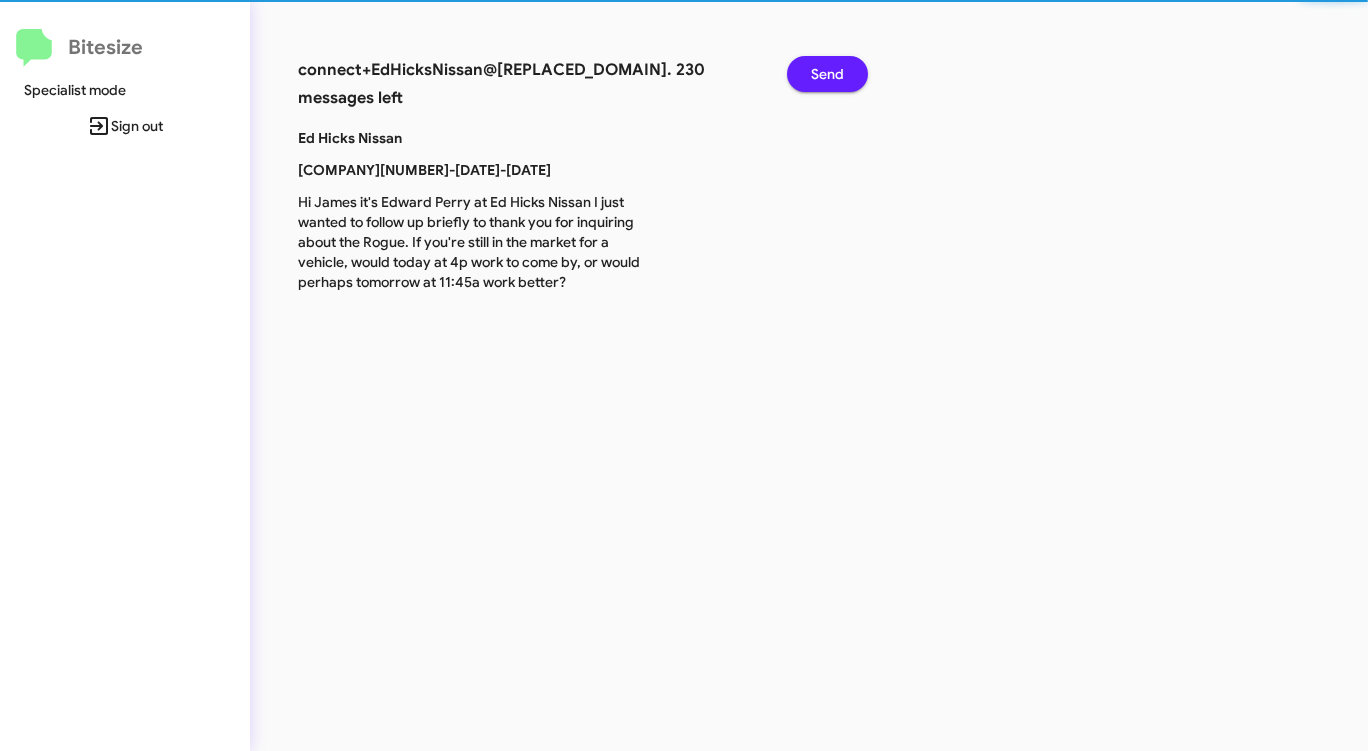 click on "Send" 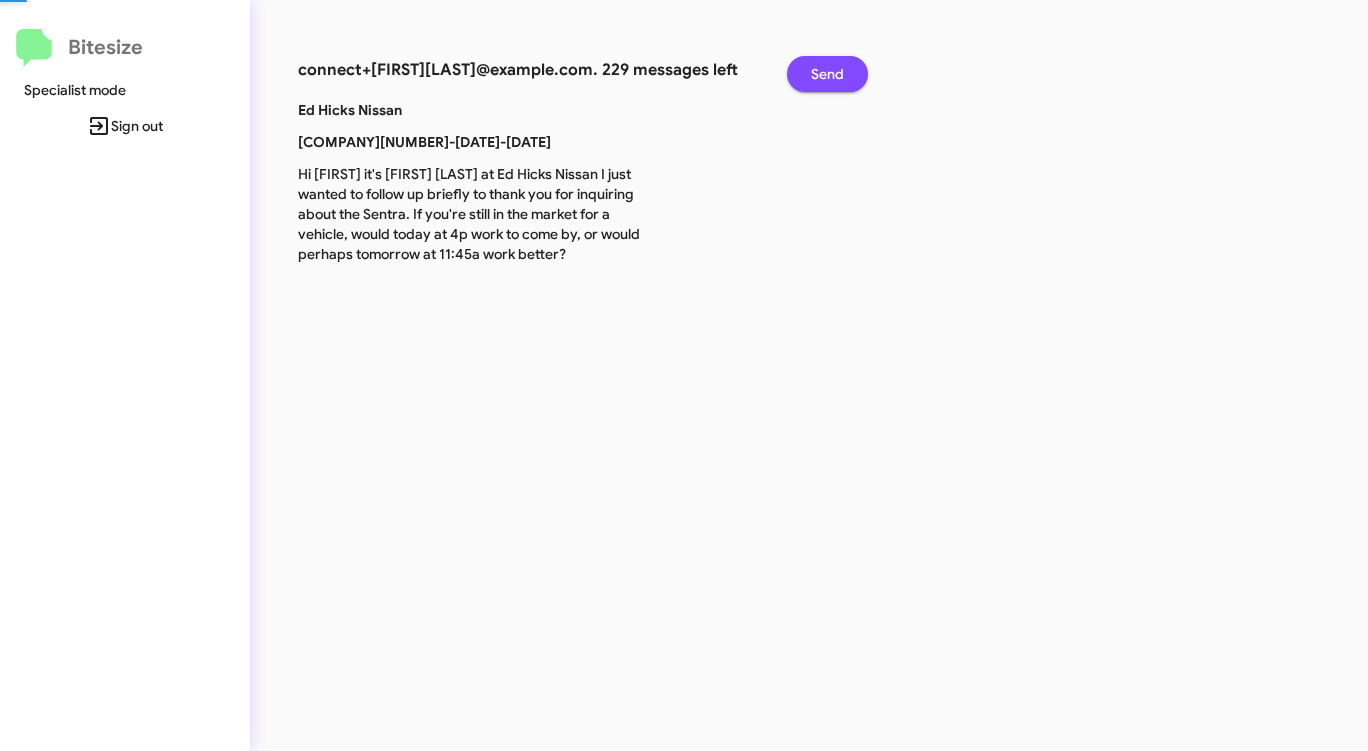 click on "Send" 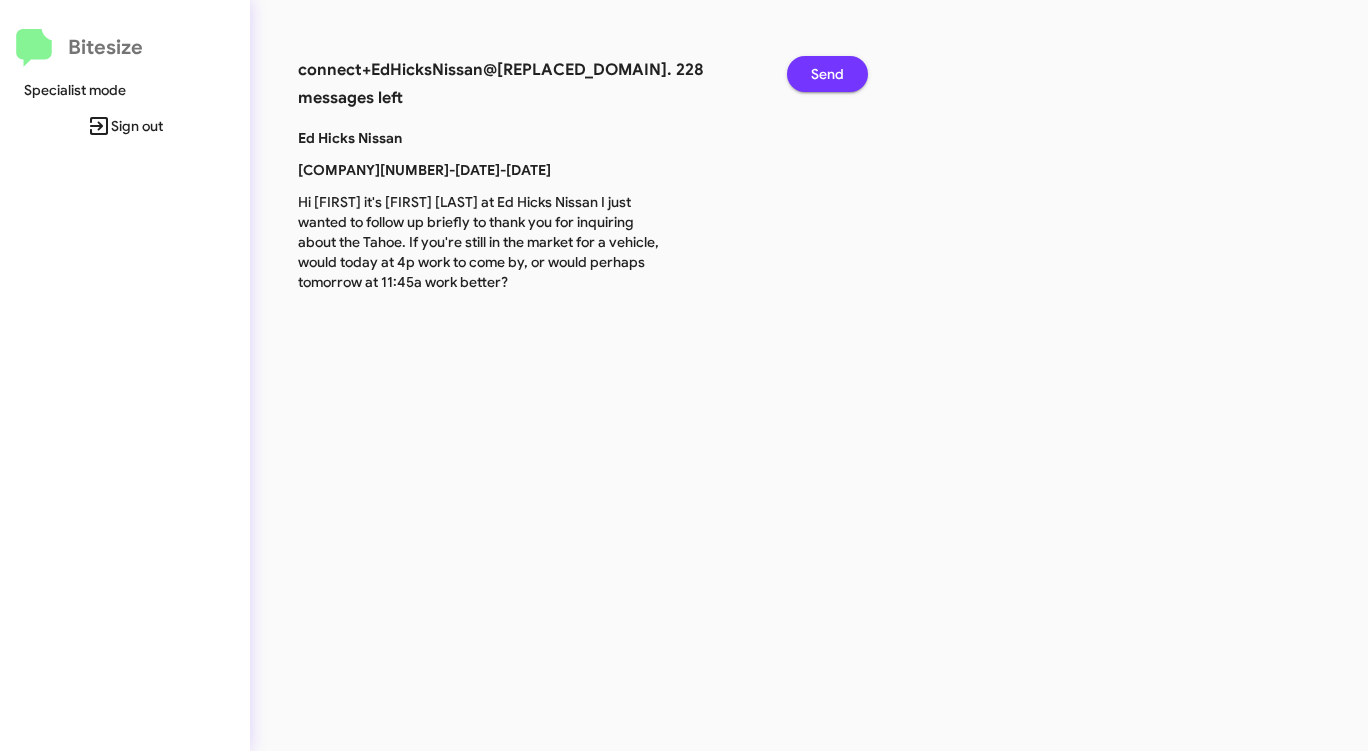 click on "Send" 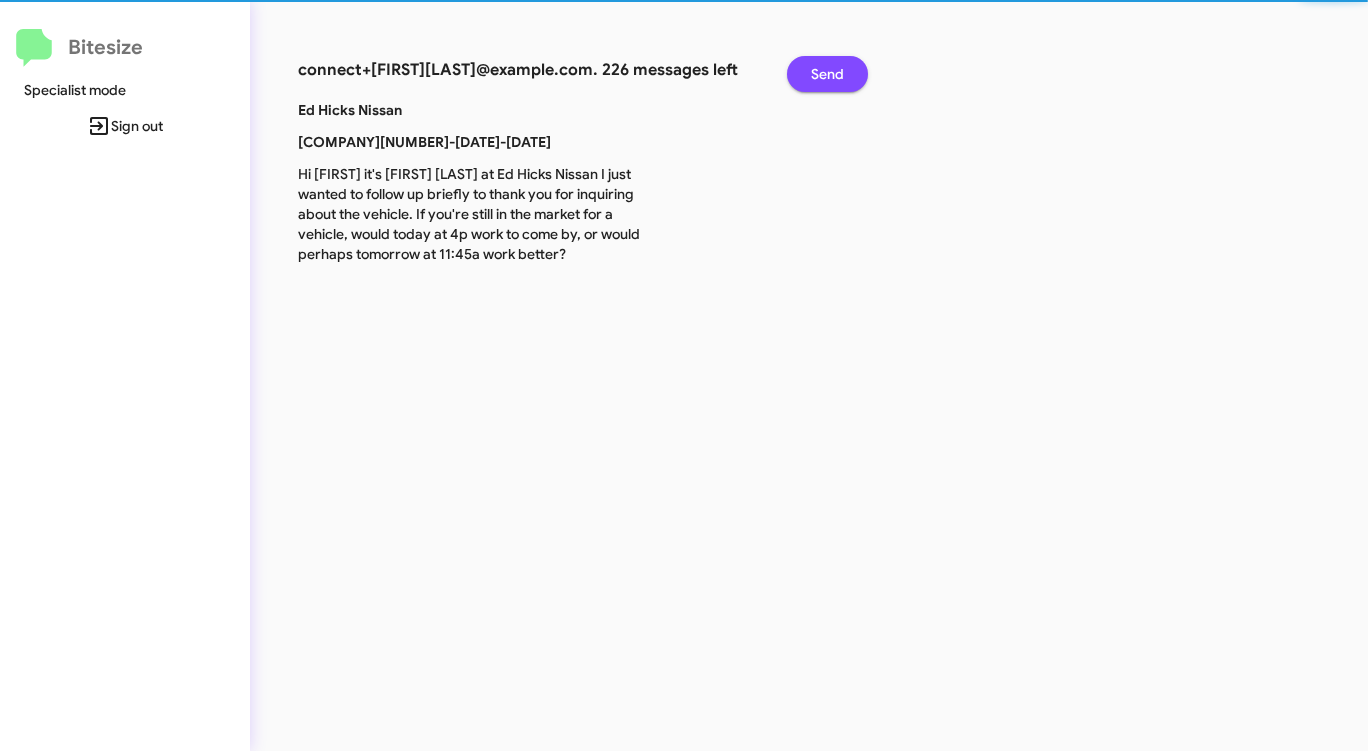 click on "Send" 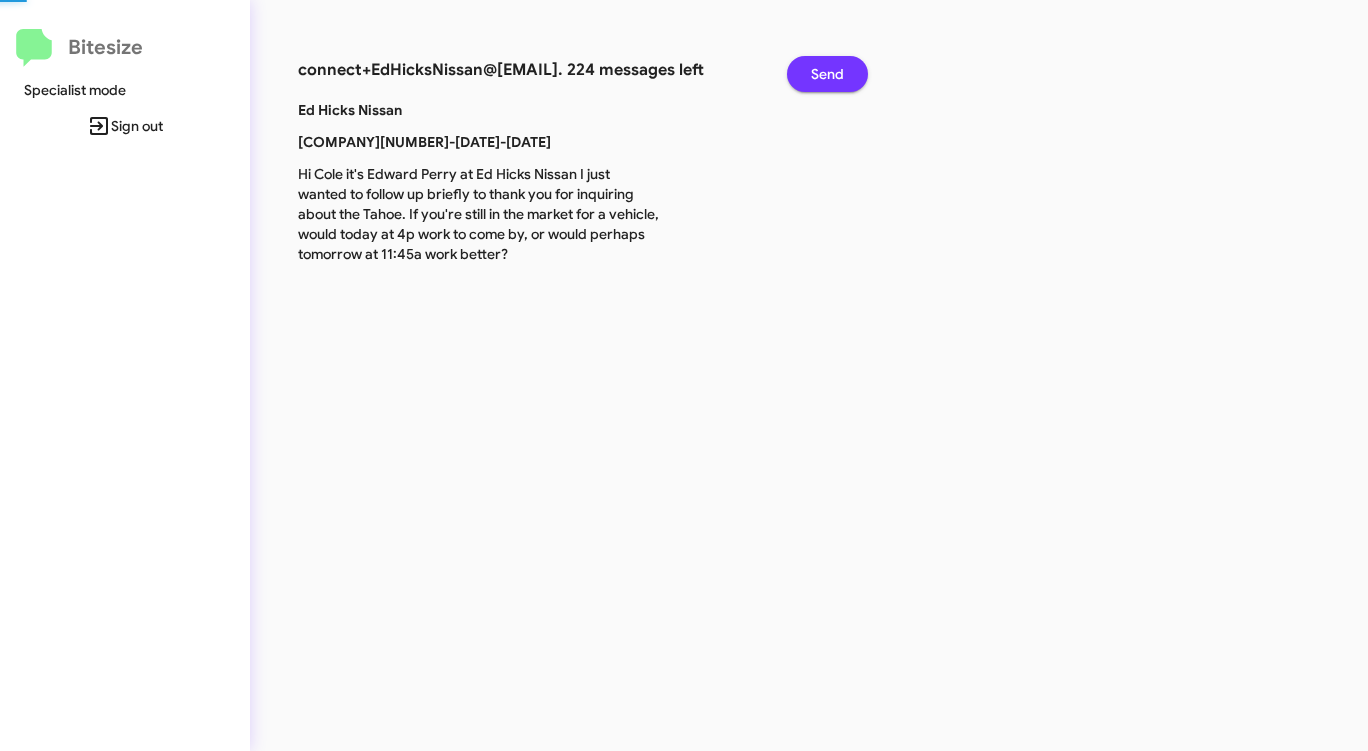 click on "Send" 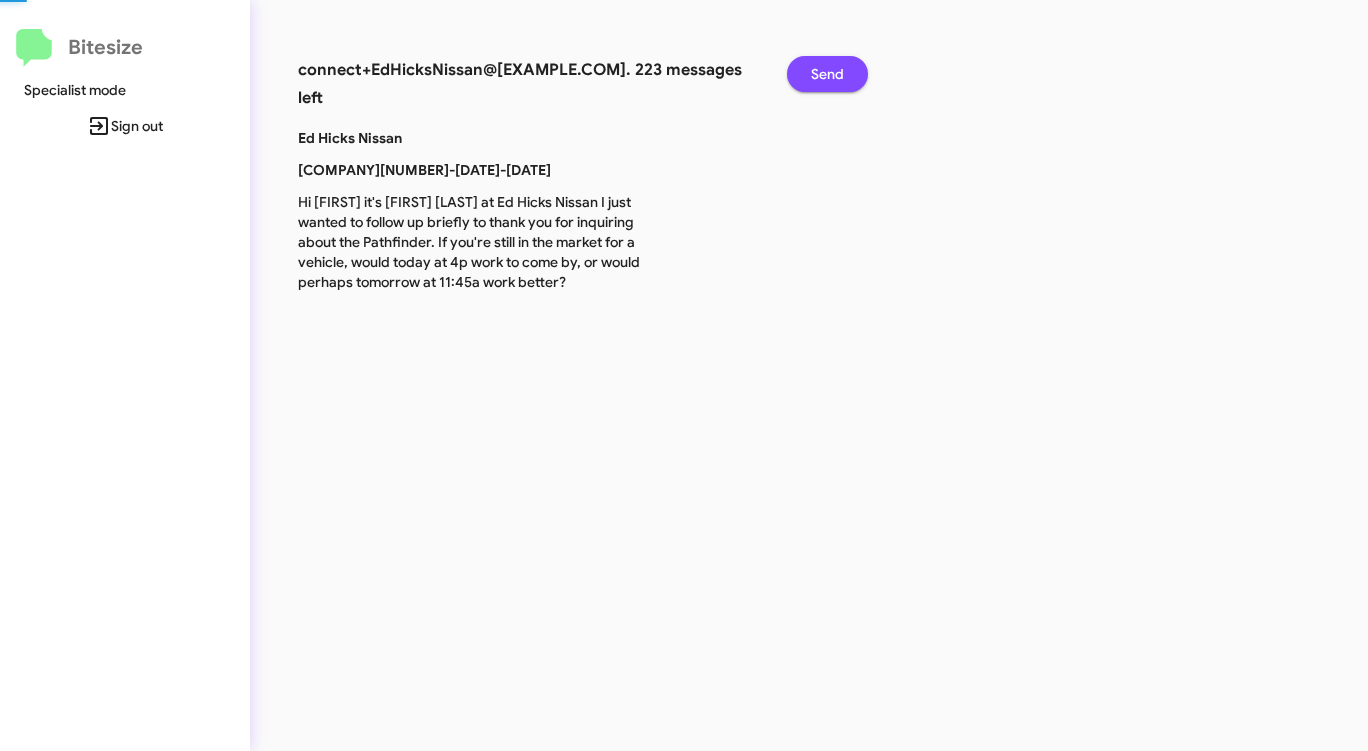 click on "Send" 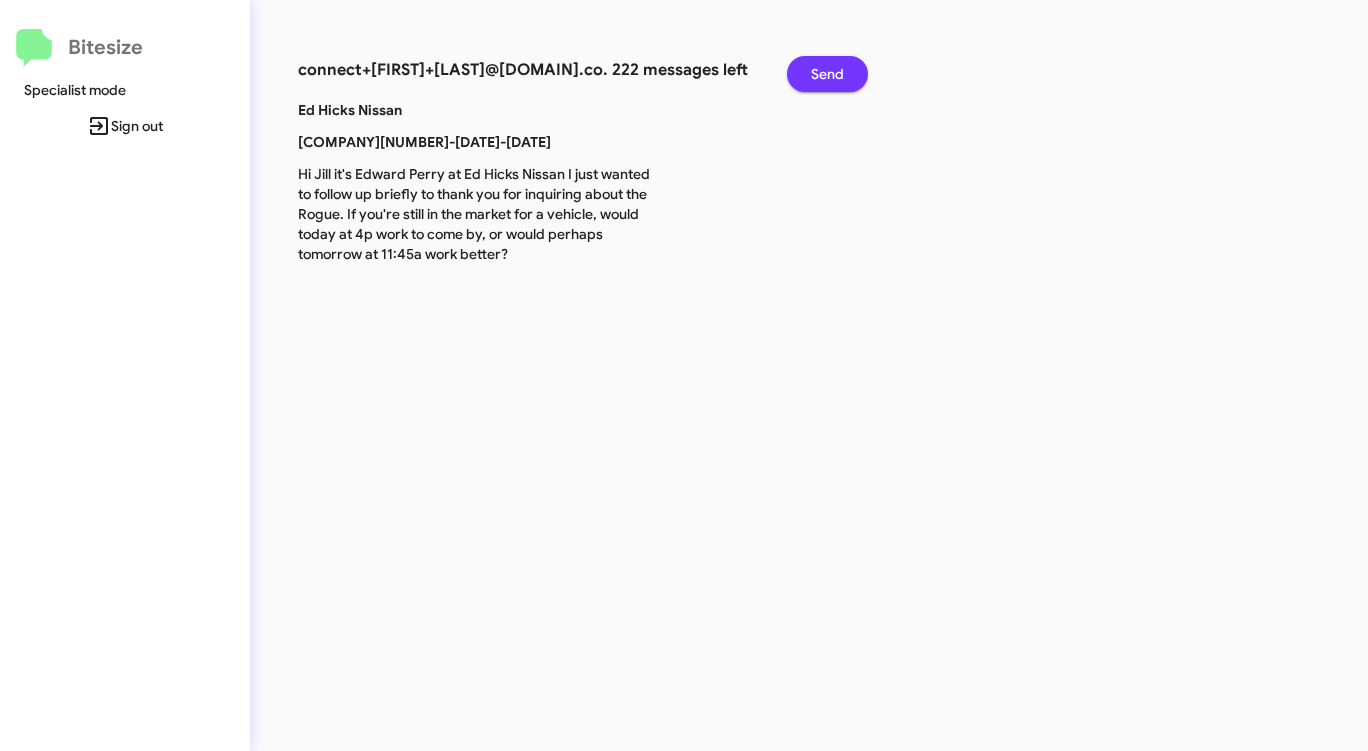 click on "Send" 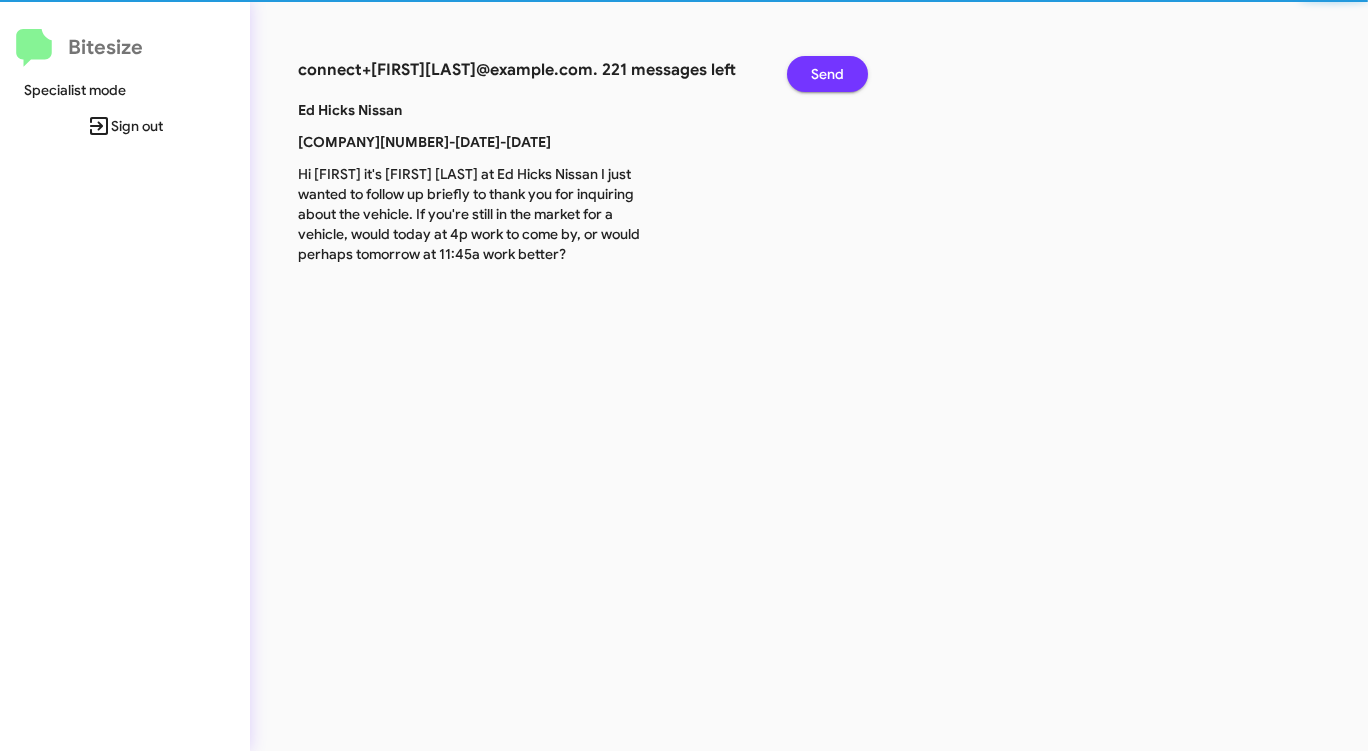 click on "Send" 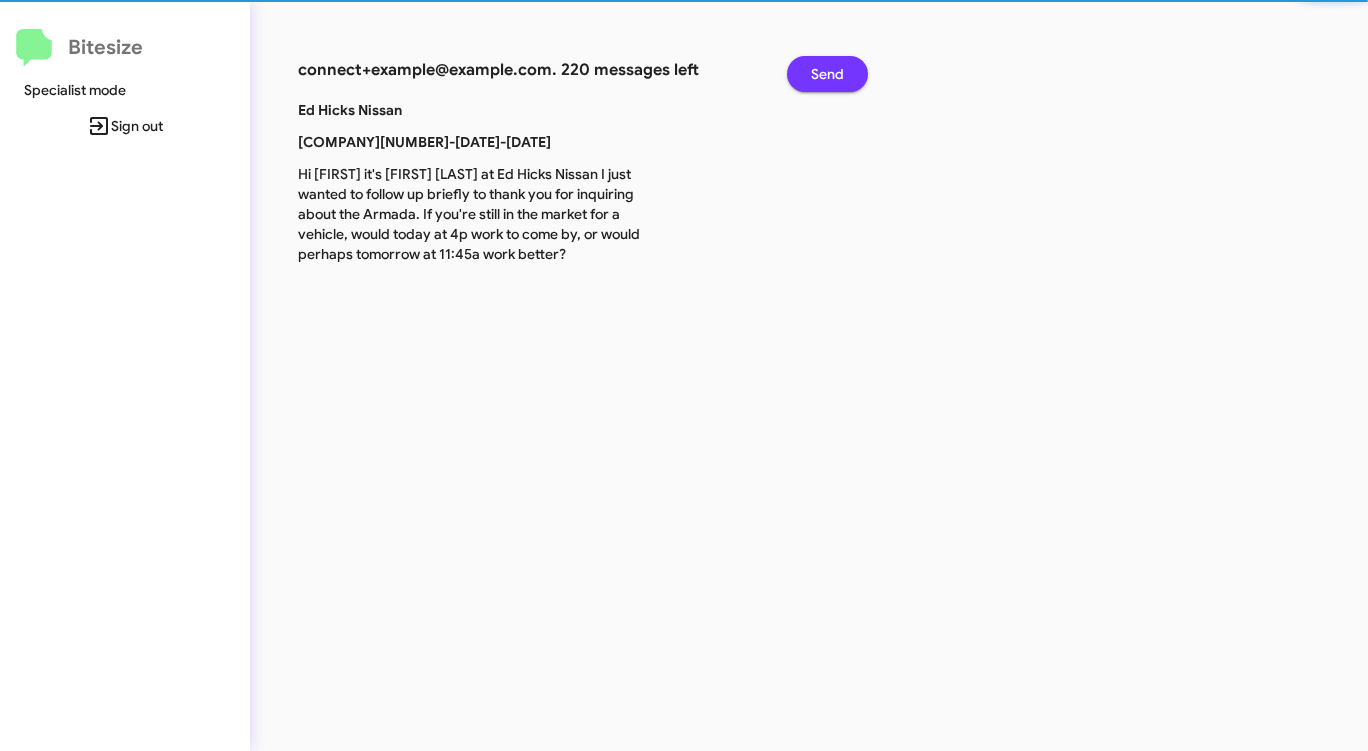 click on "Send" 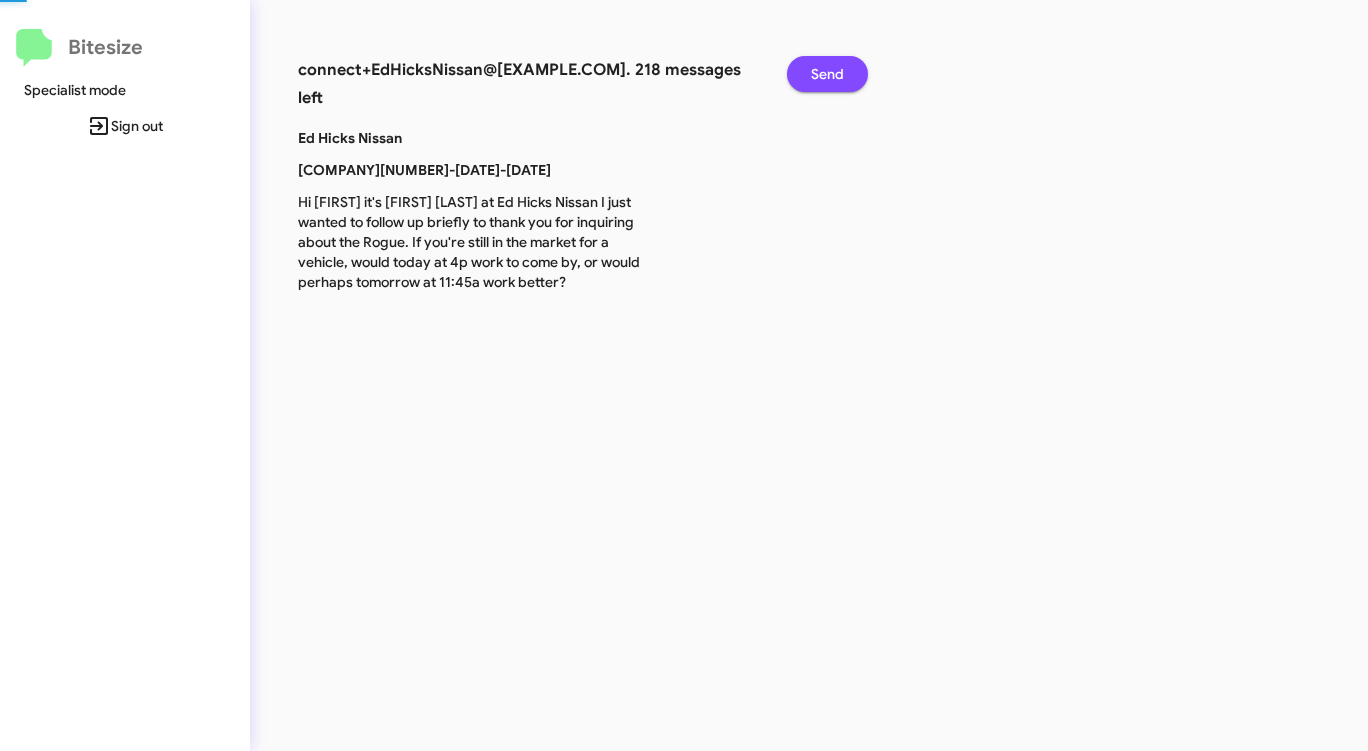 click on "Send" 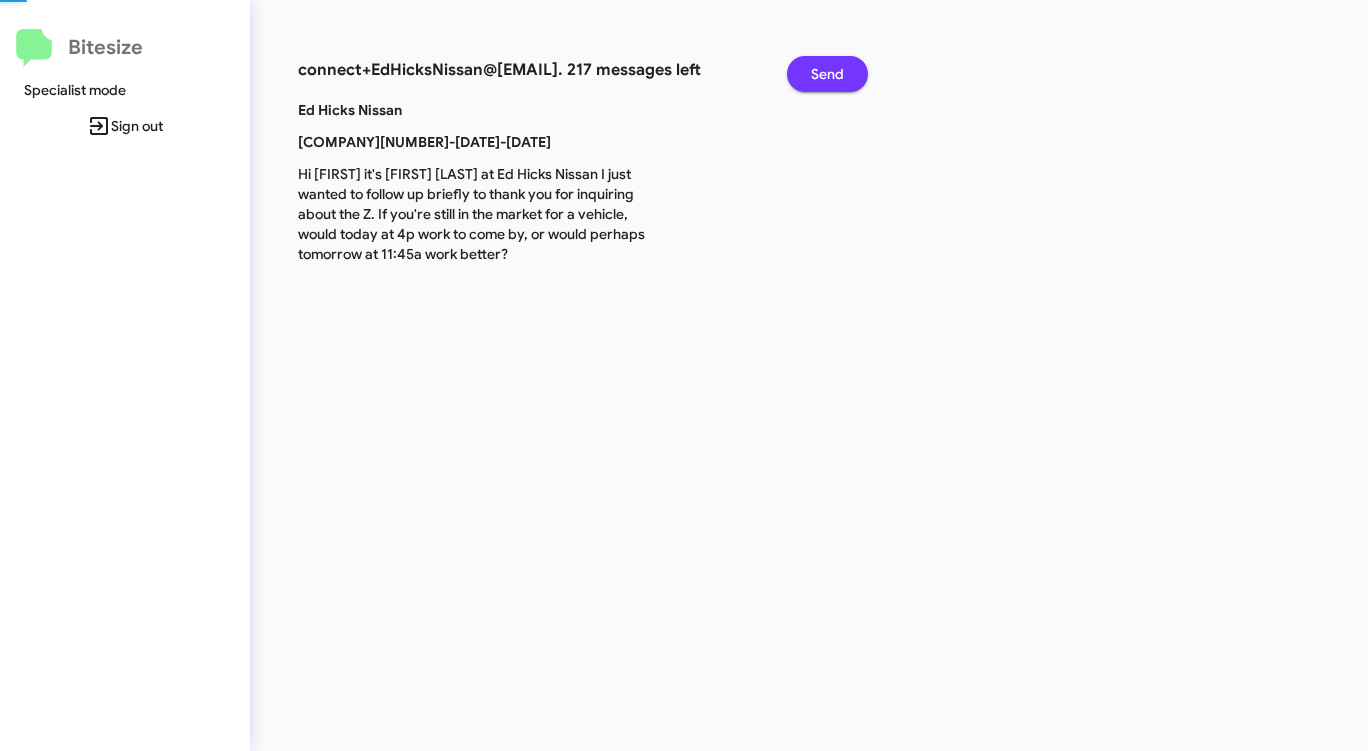 click on "Send" 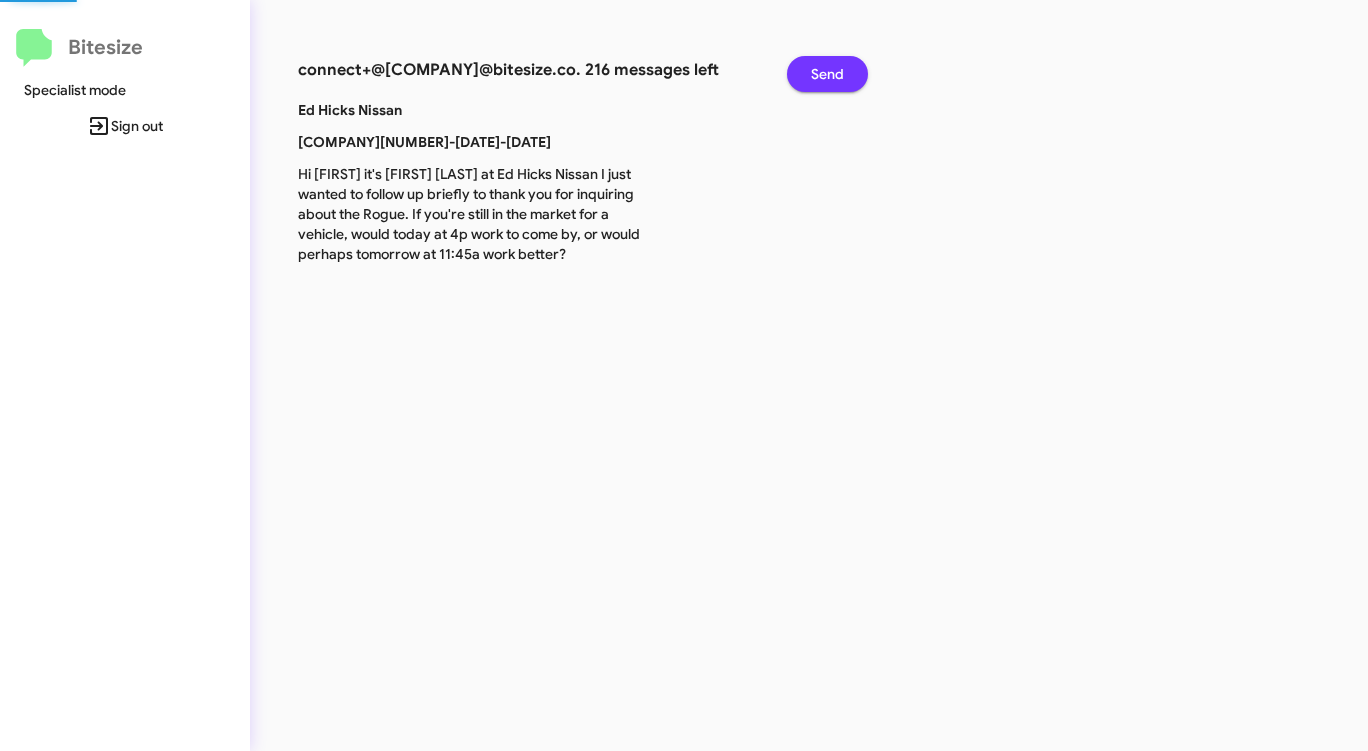 click on "Send" 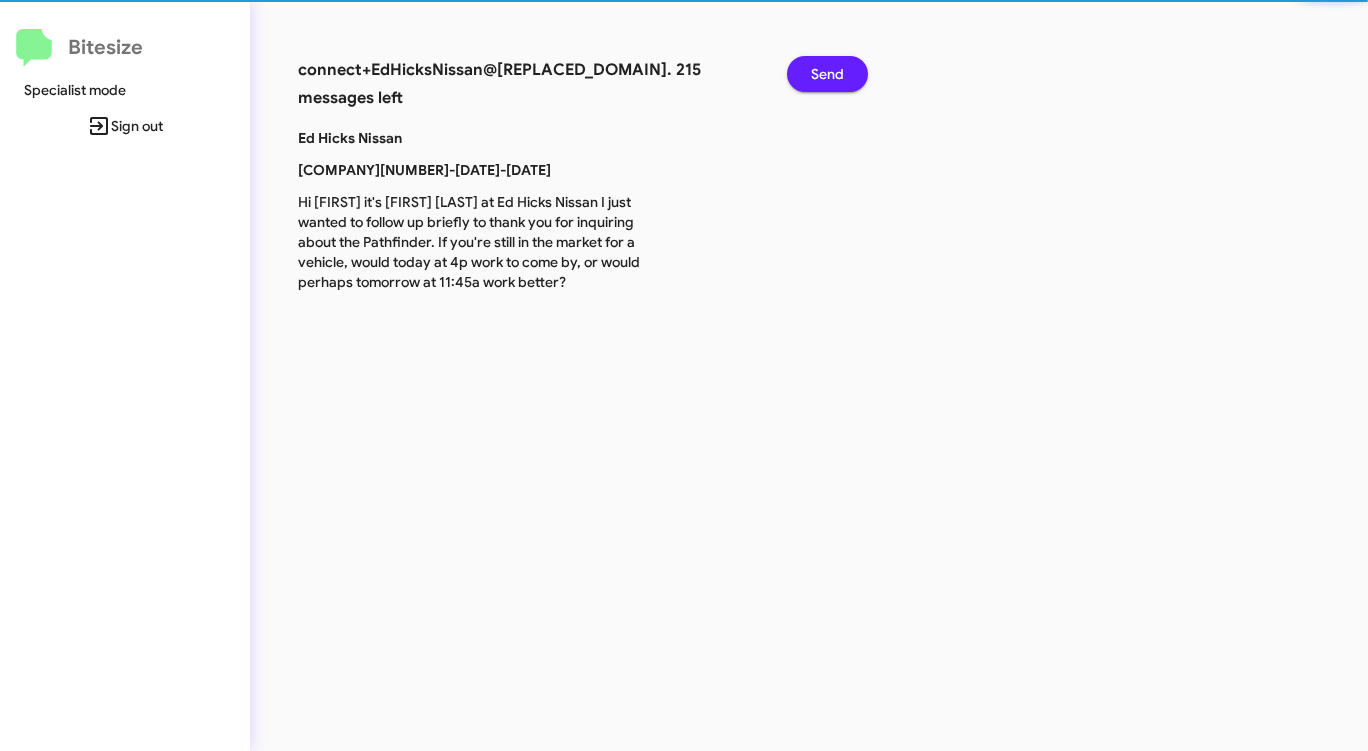 click on "Send" 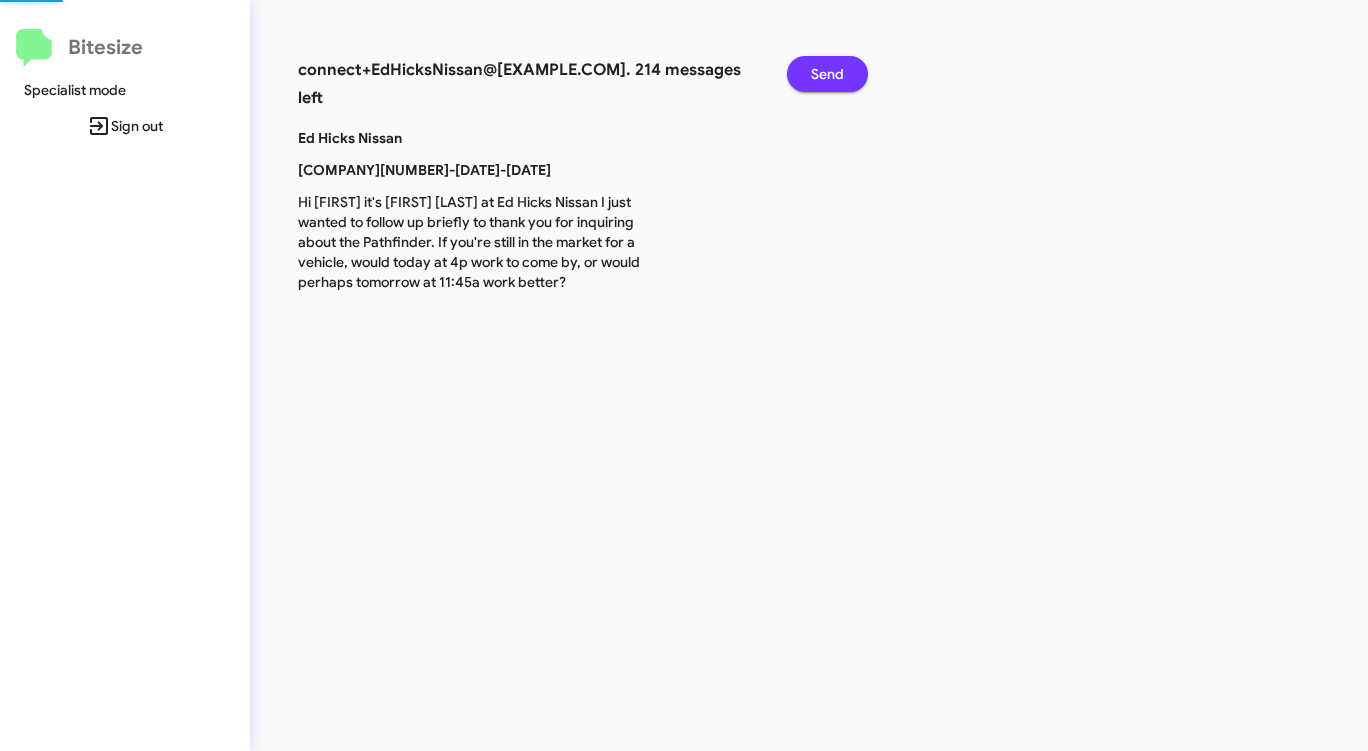click on "Send" 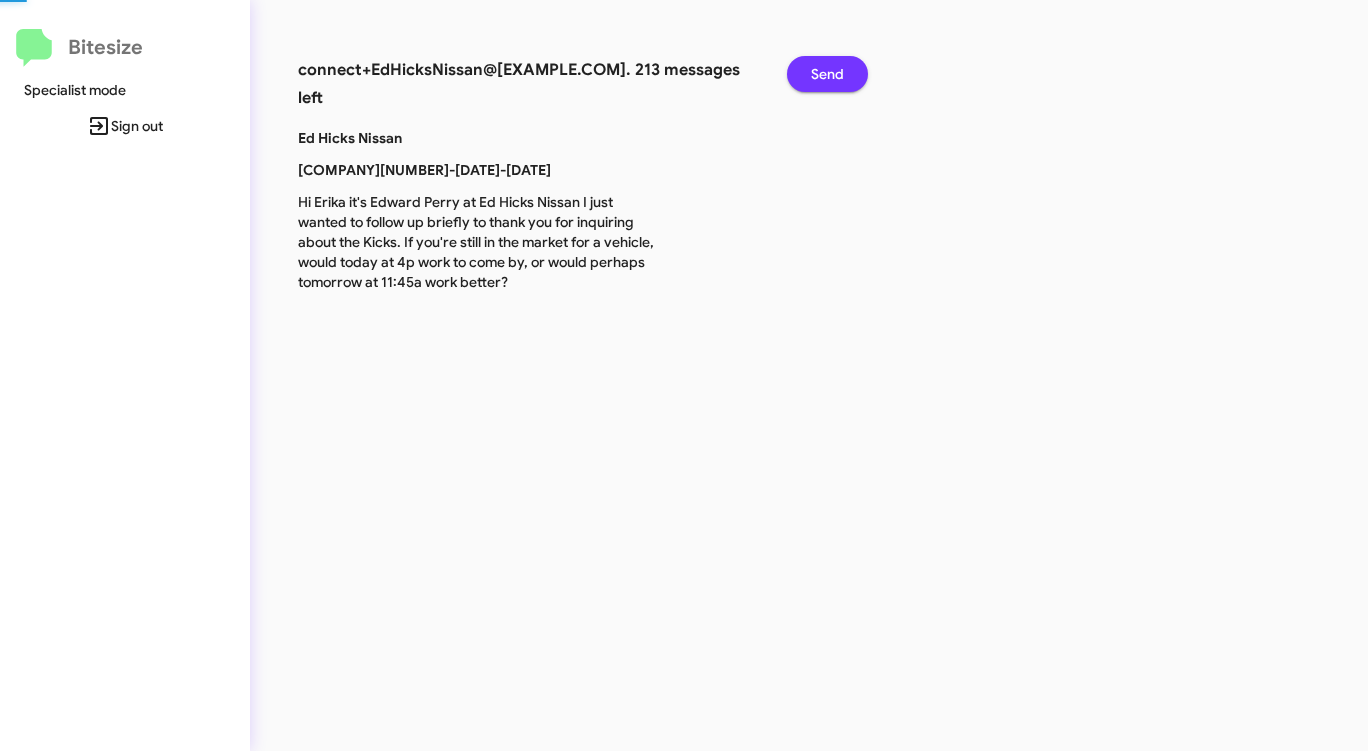 click on "Send" 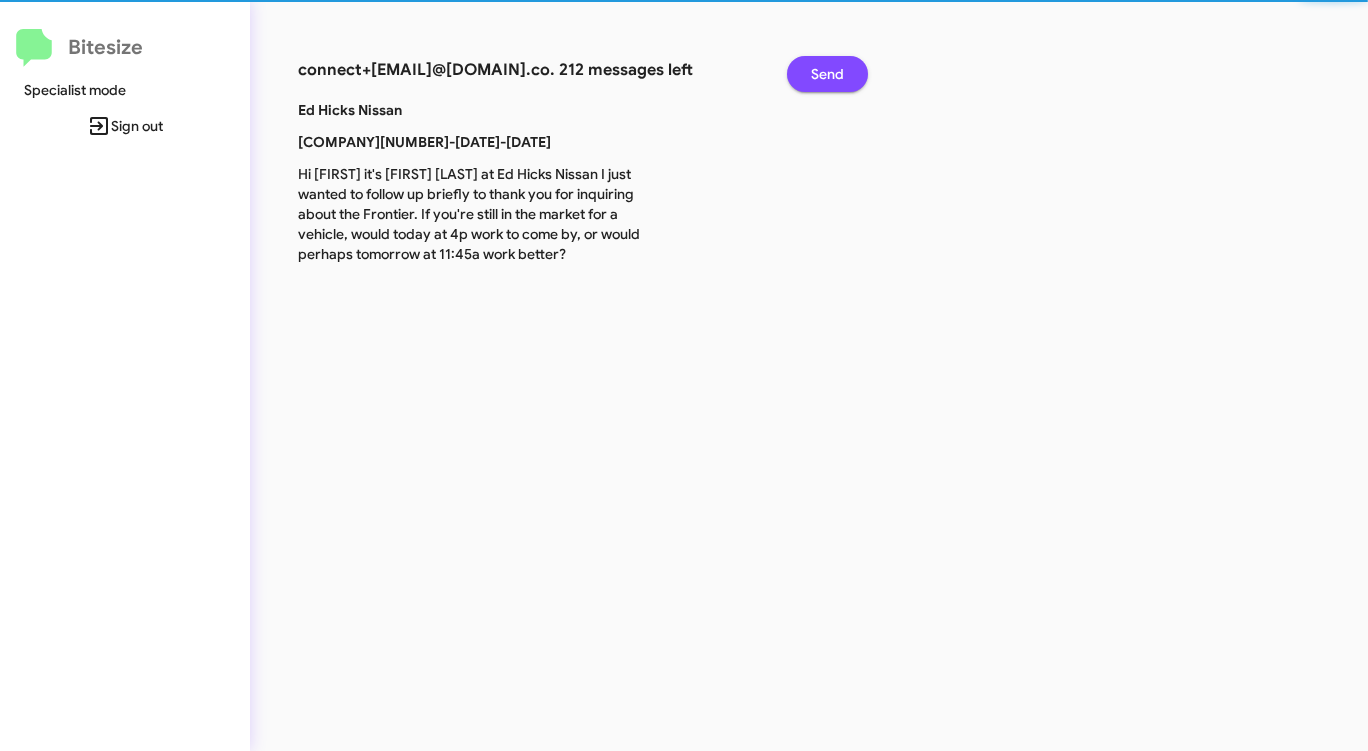 click on "Send" 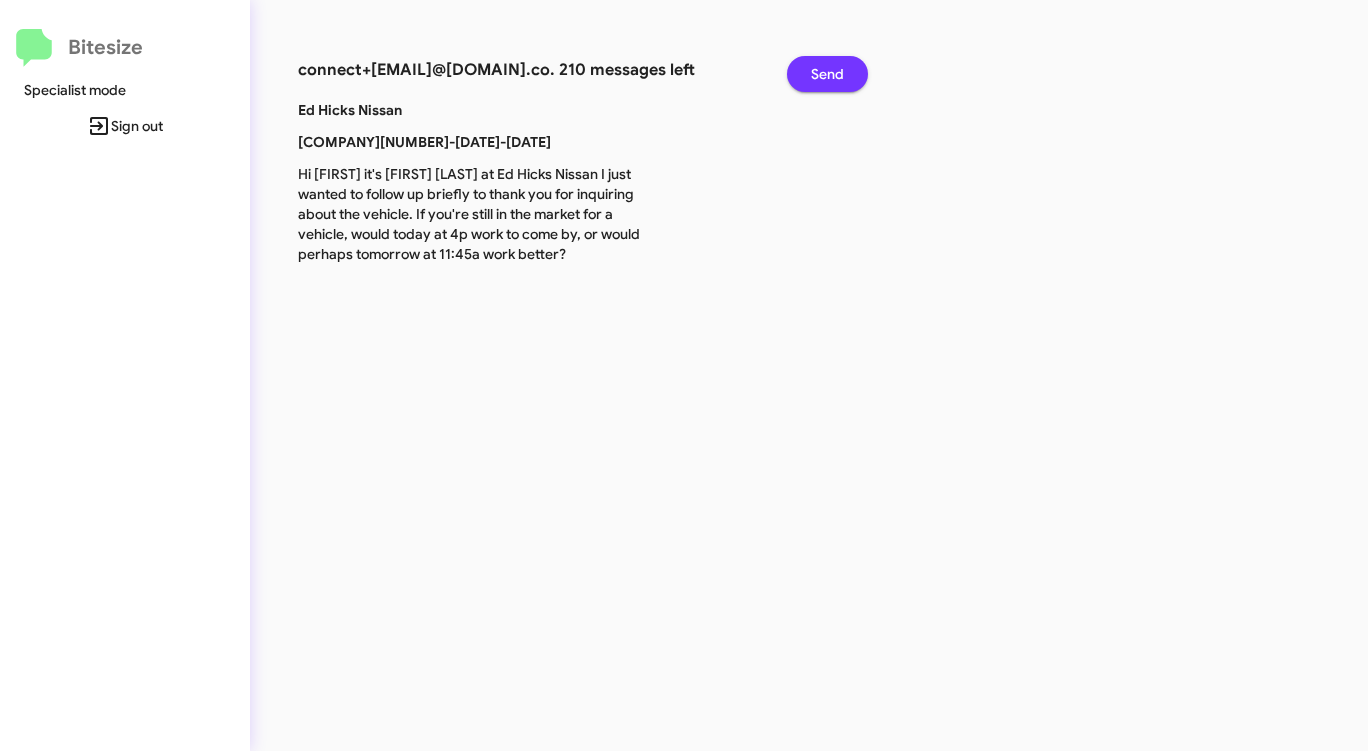 click on "Send" 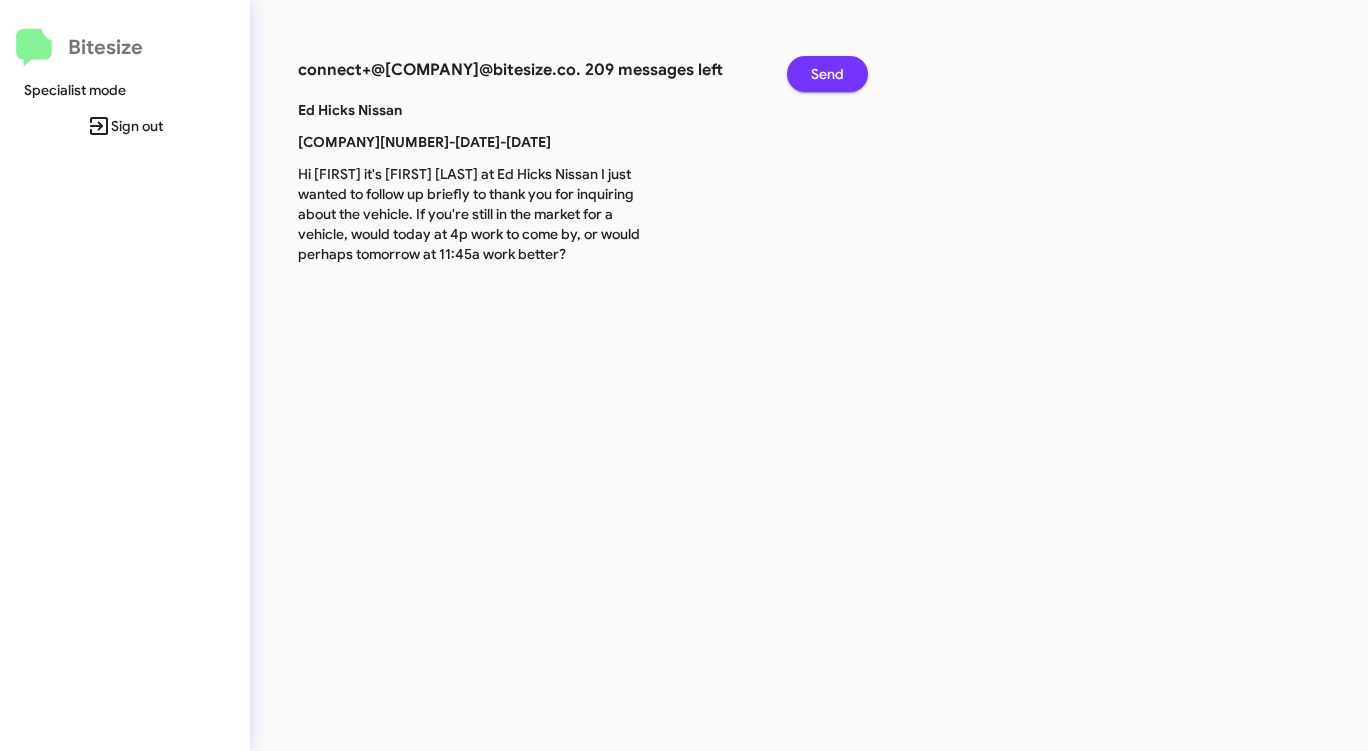 click on "Send" 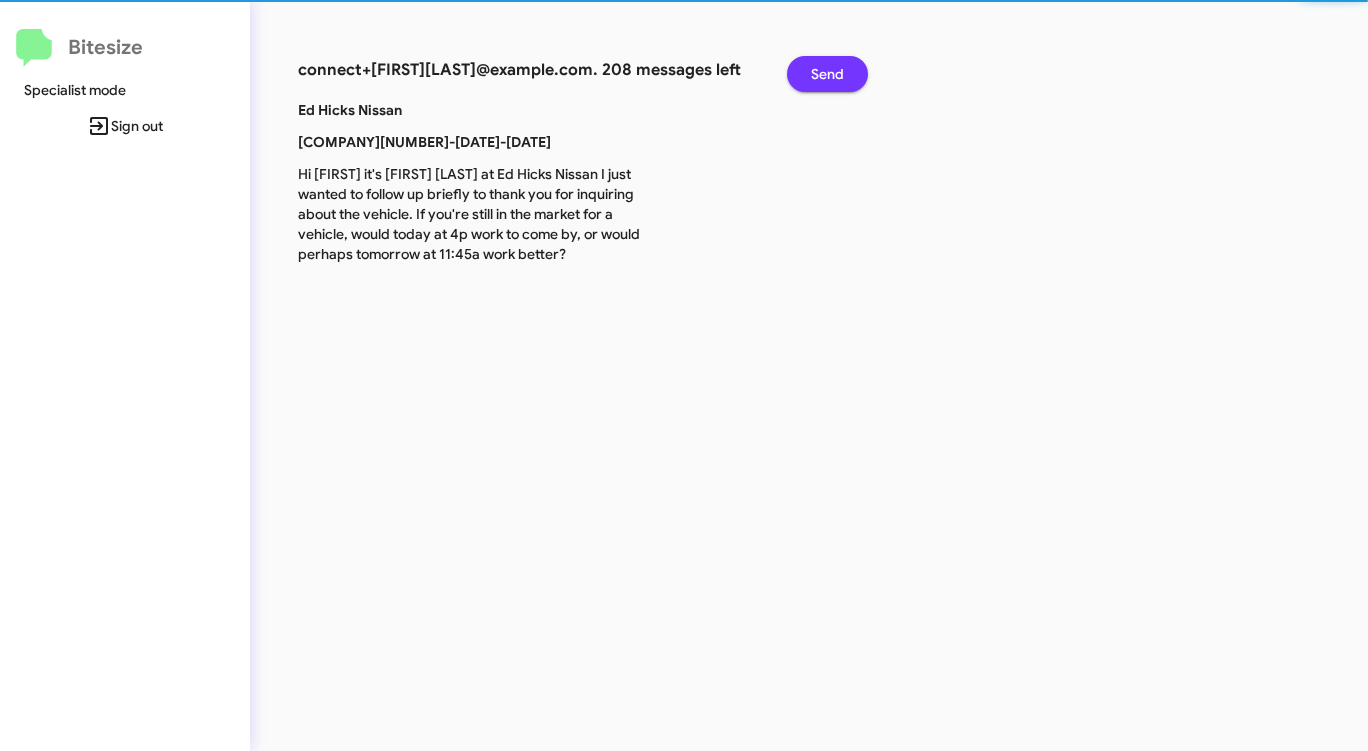 click on "Send" 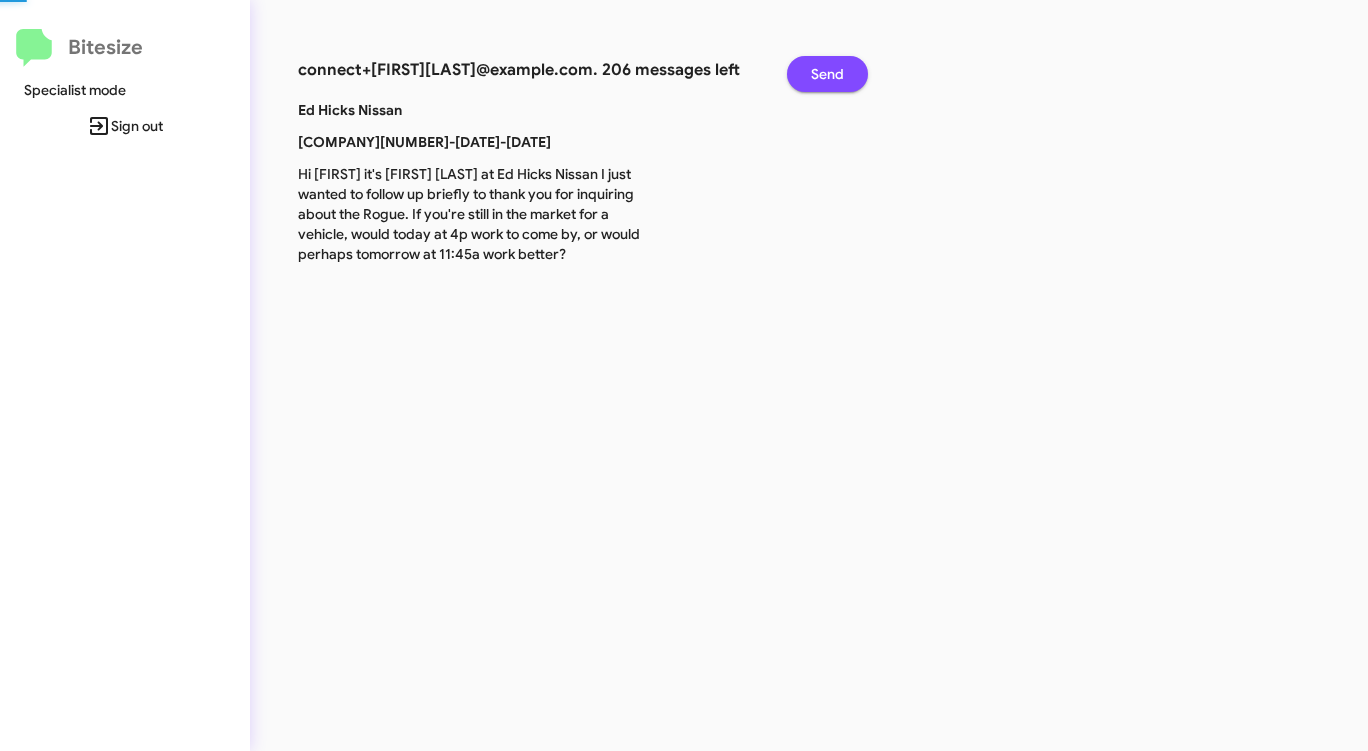 click on "Send" 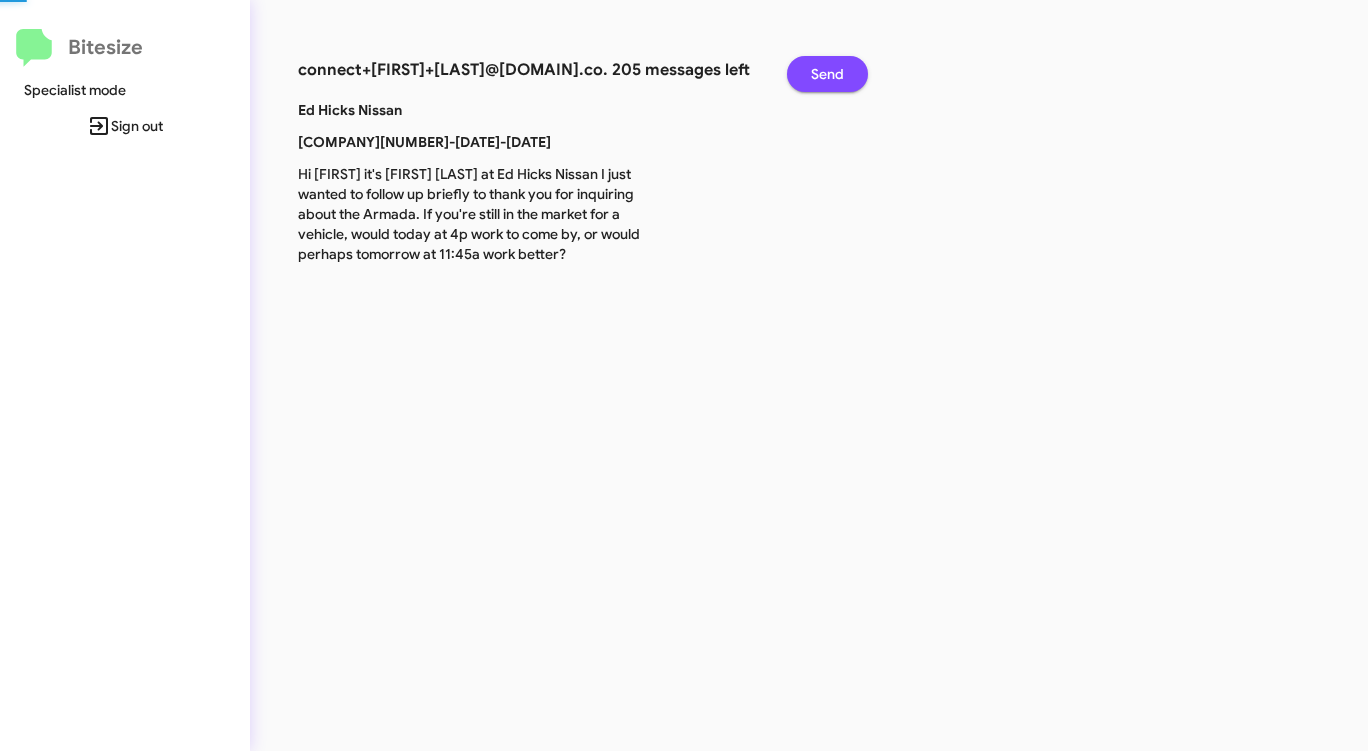 click on "Send" 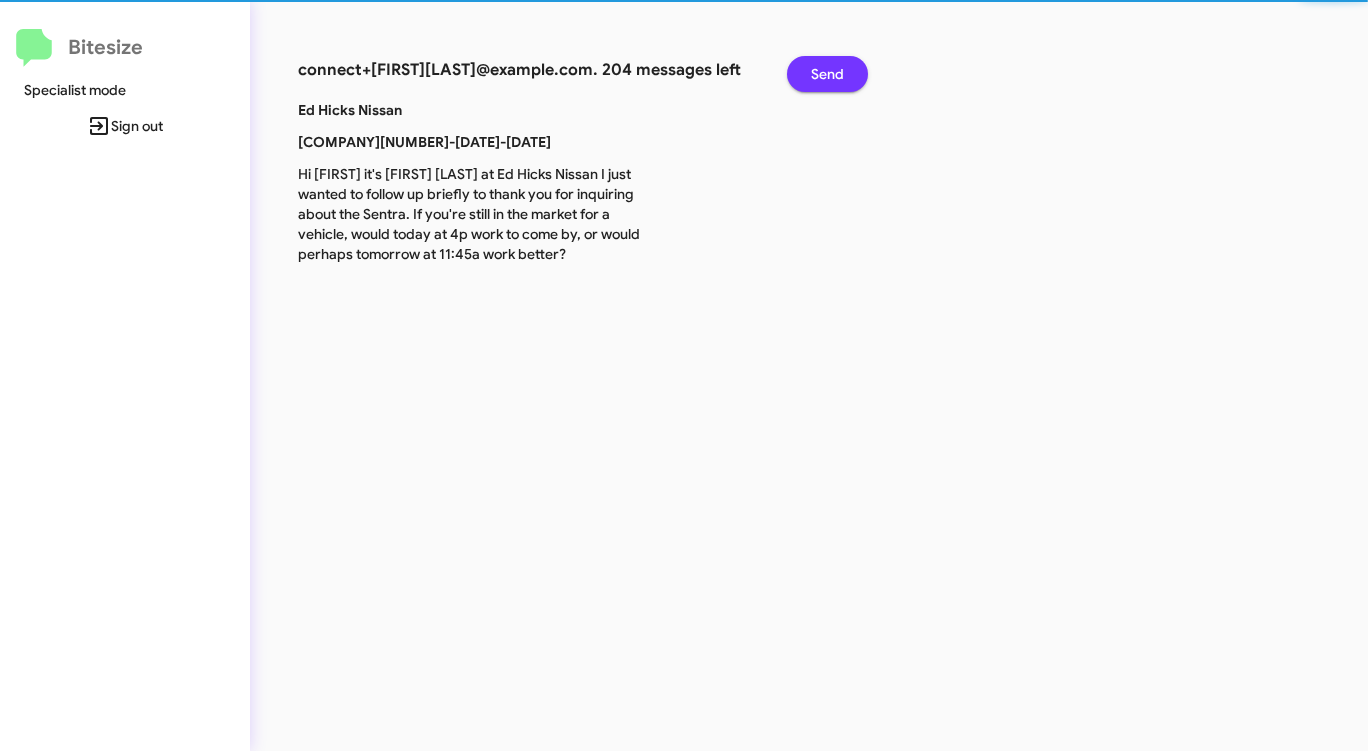 click on "Send" 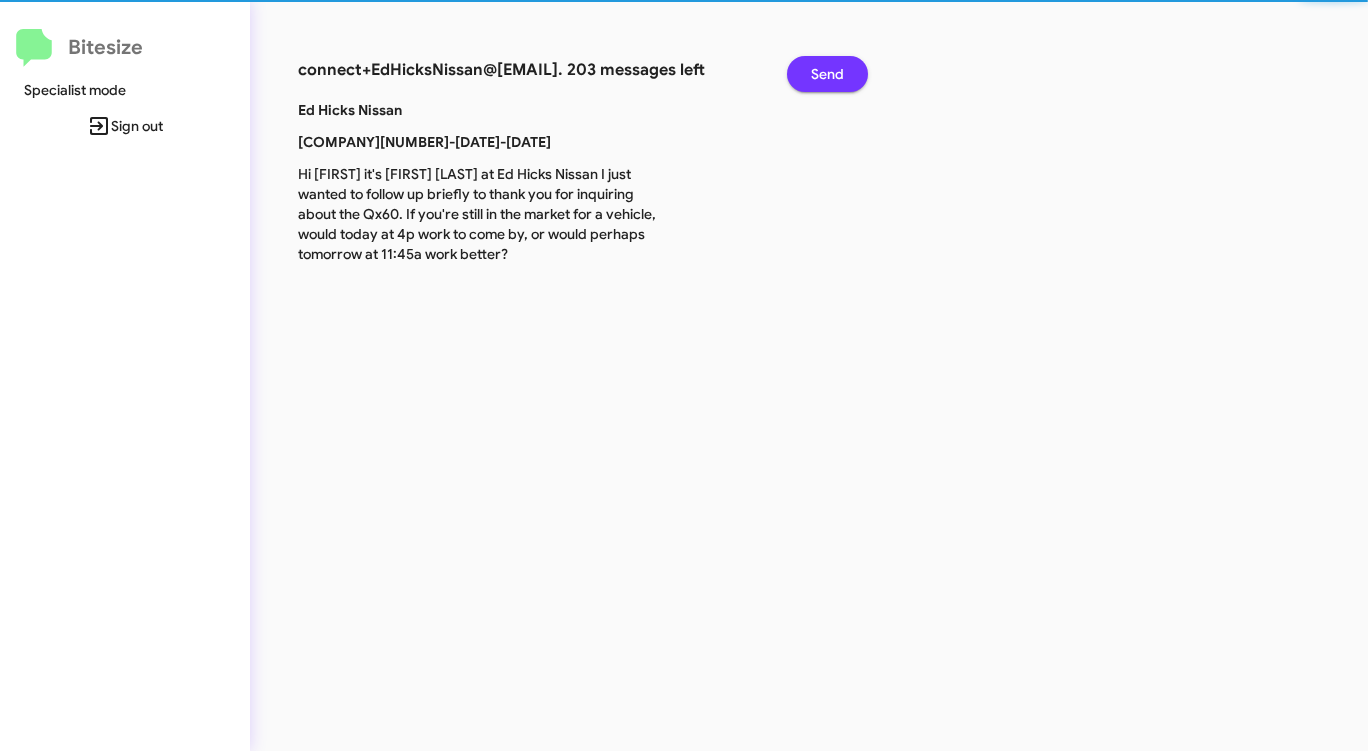 click on "Send" 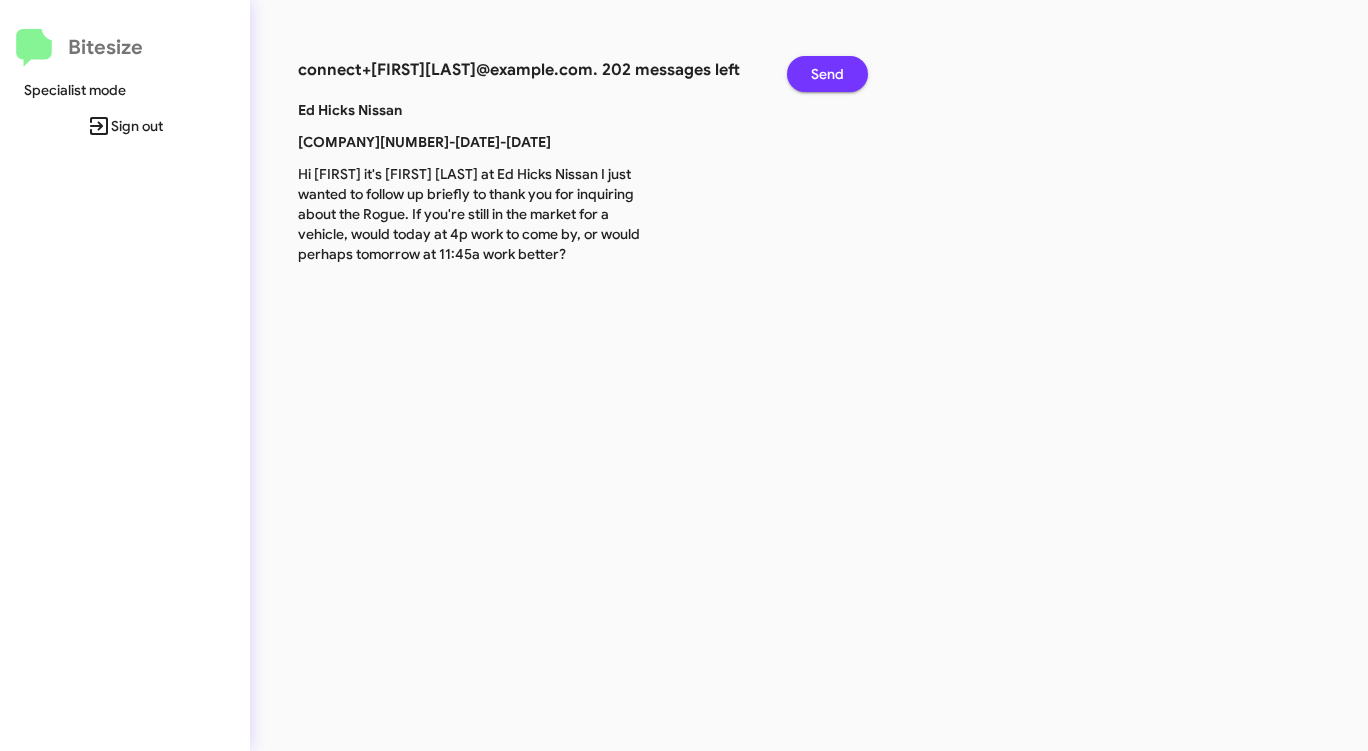 click on "Send" 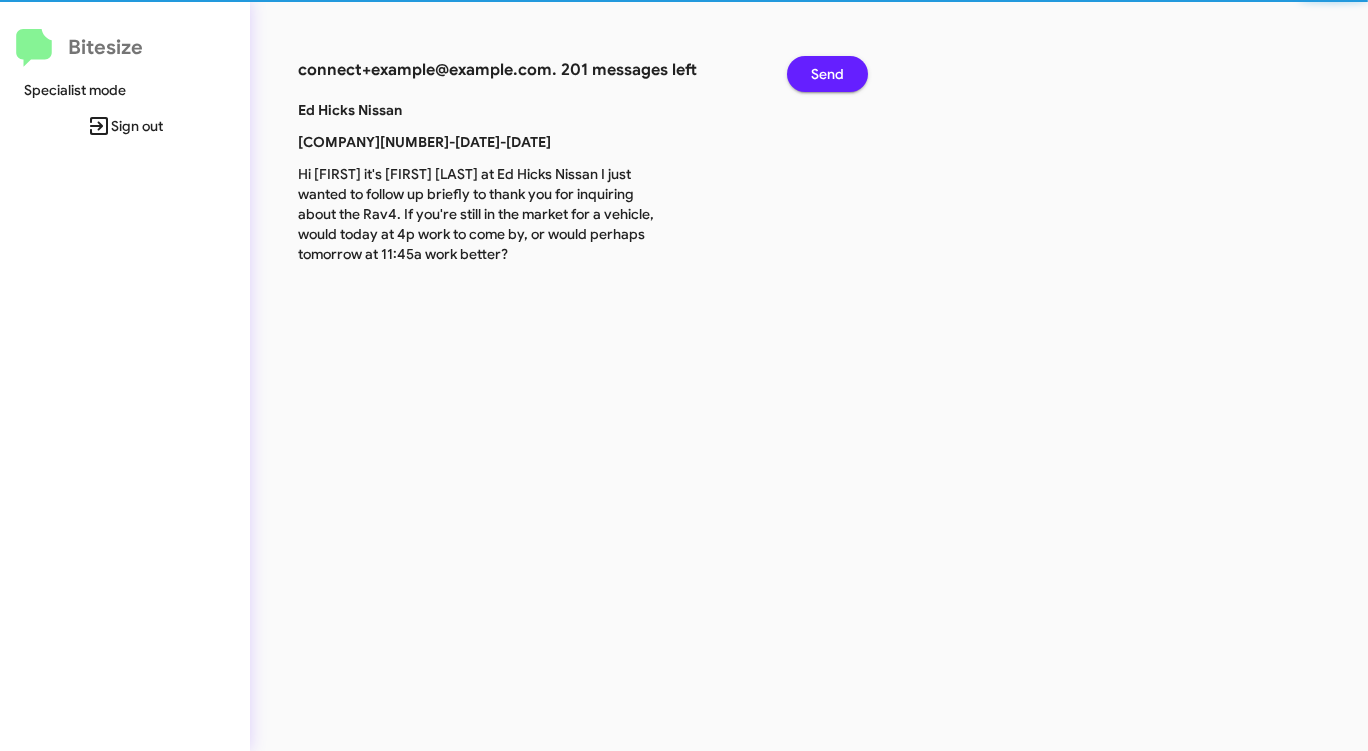 click on "Send" 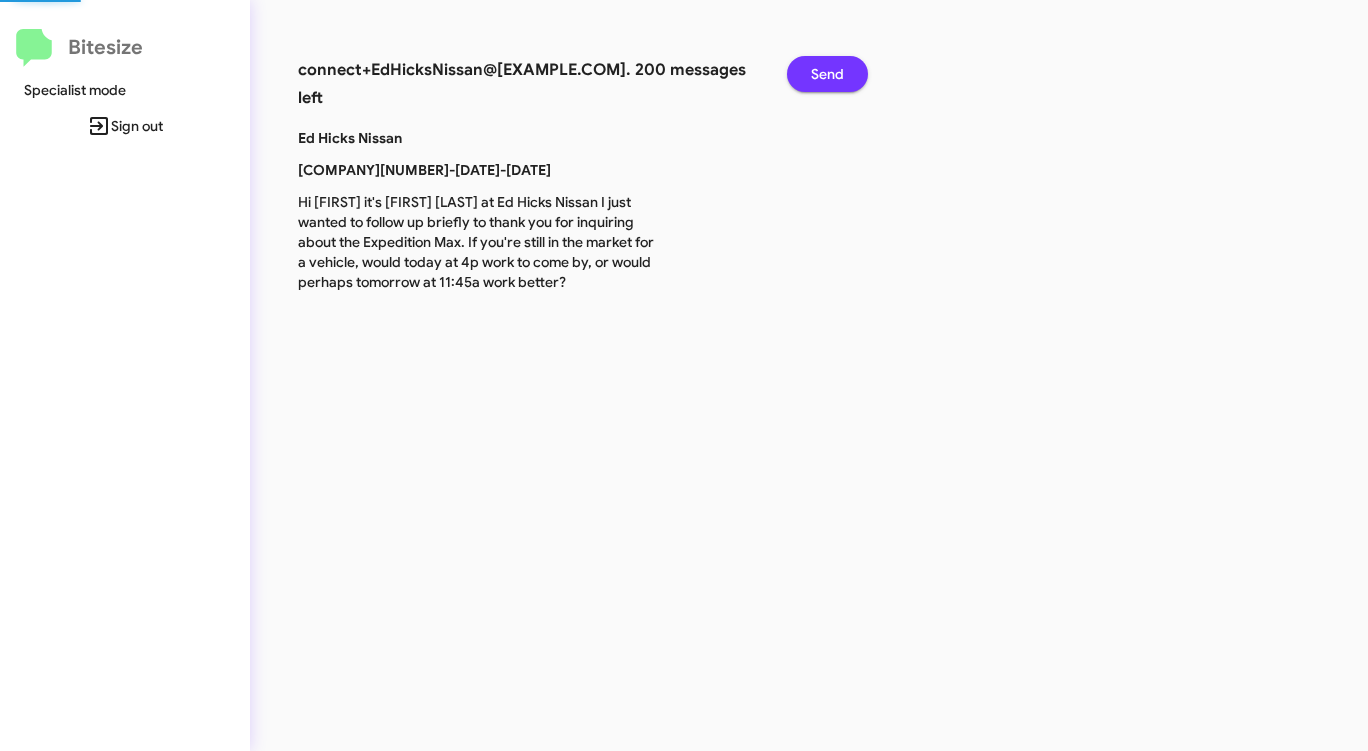 click on "Send" 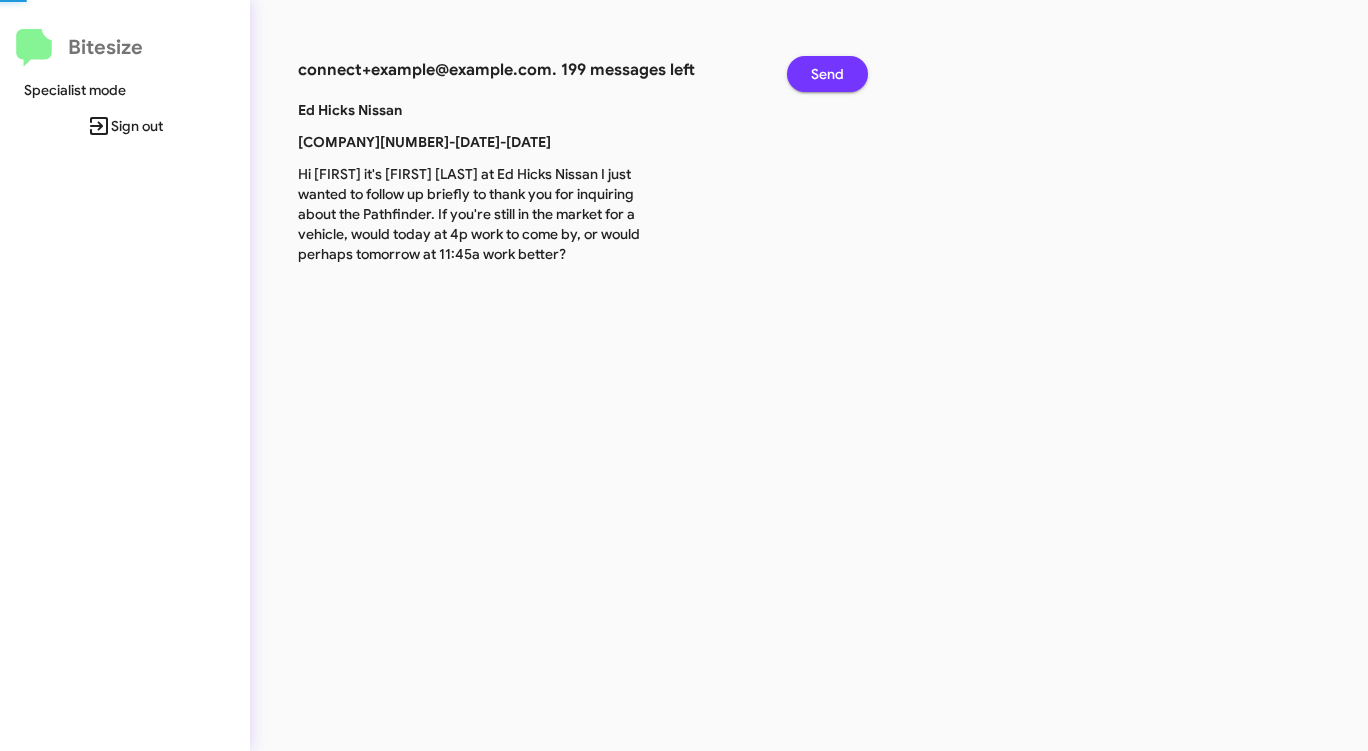 click on "Send" 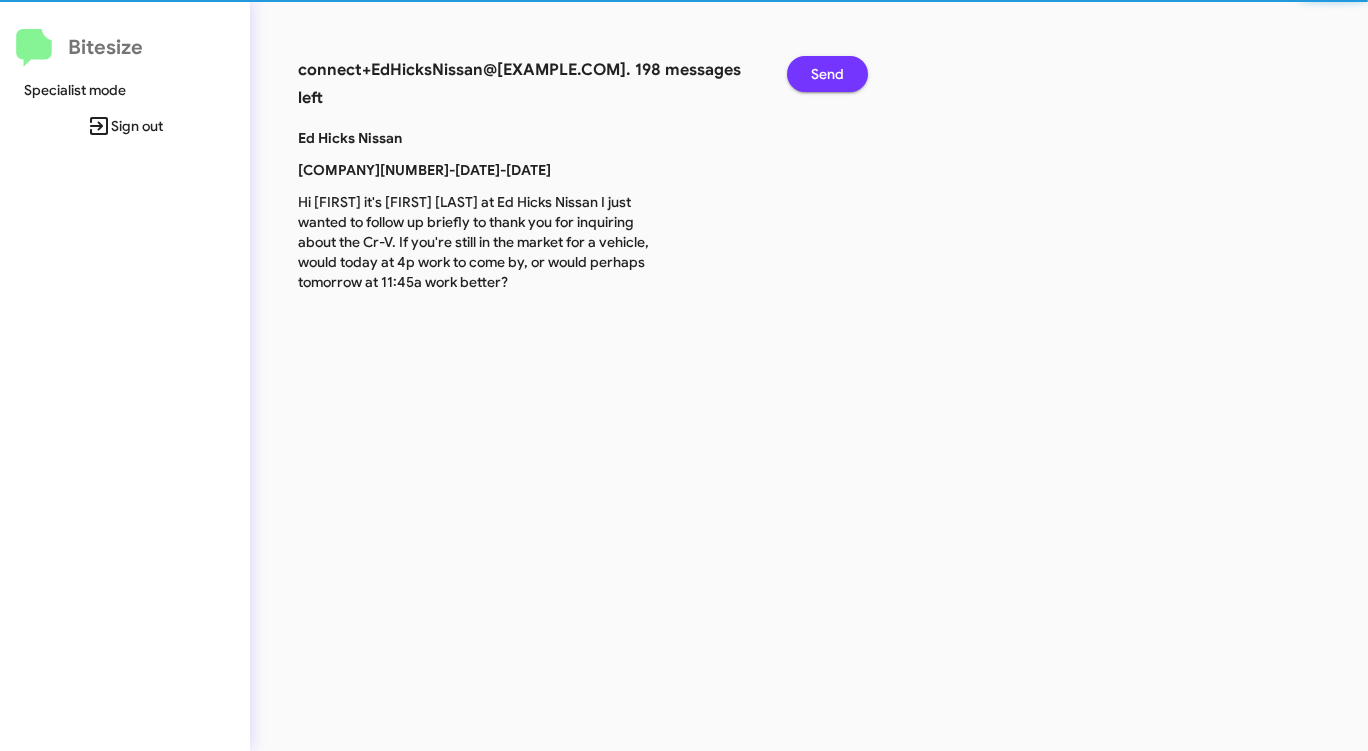 click on "Send" 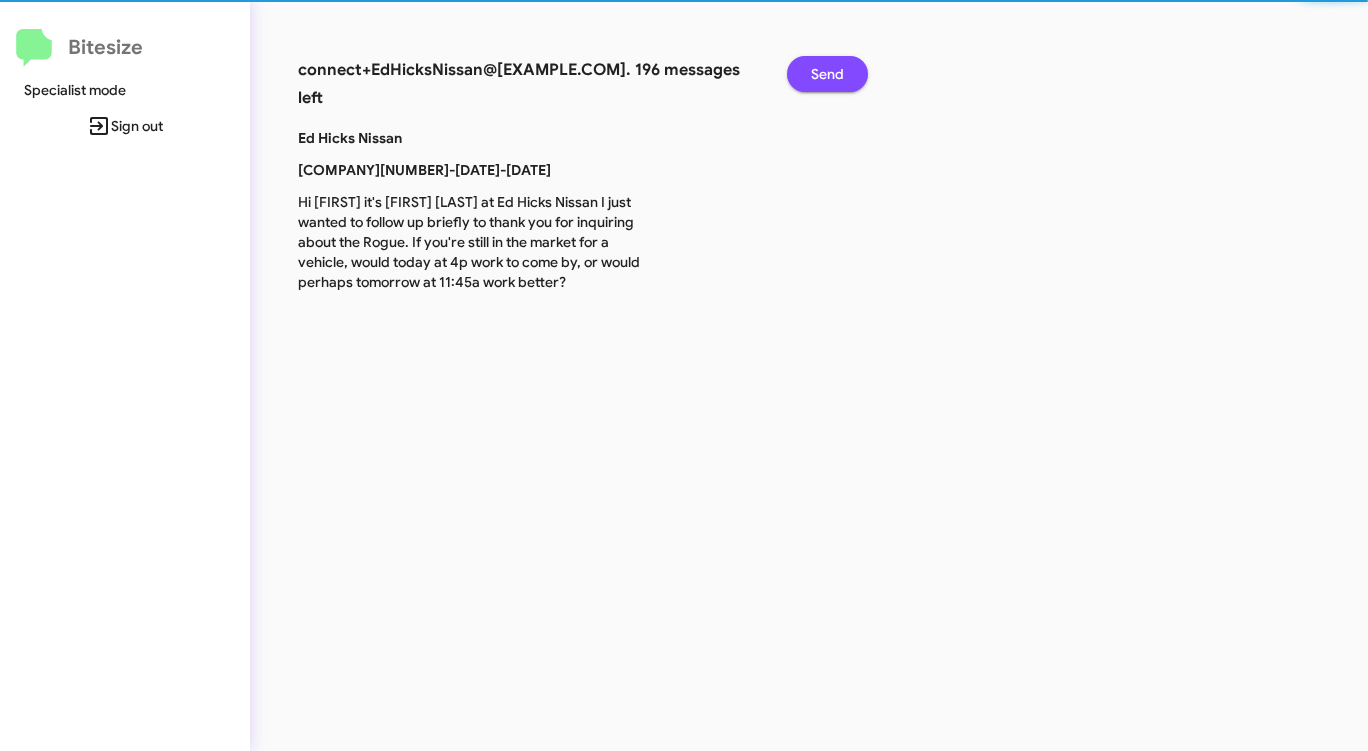 click on "Send" 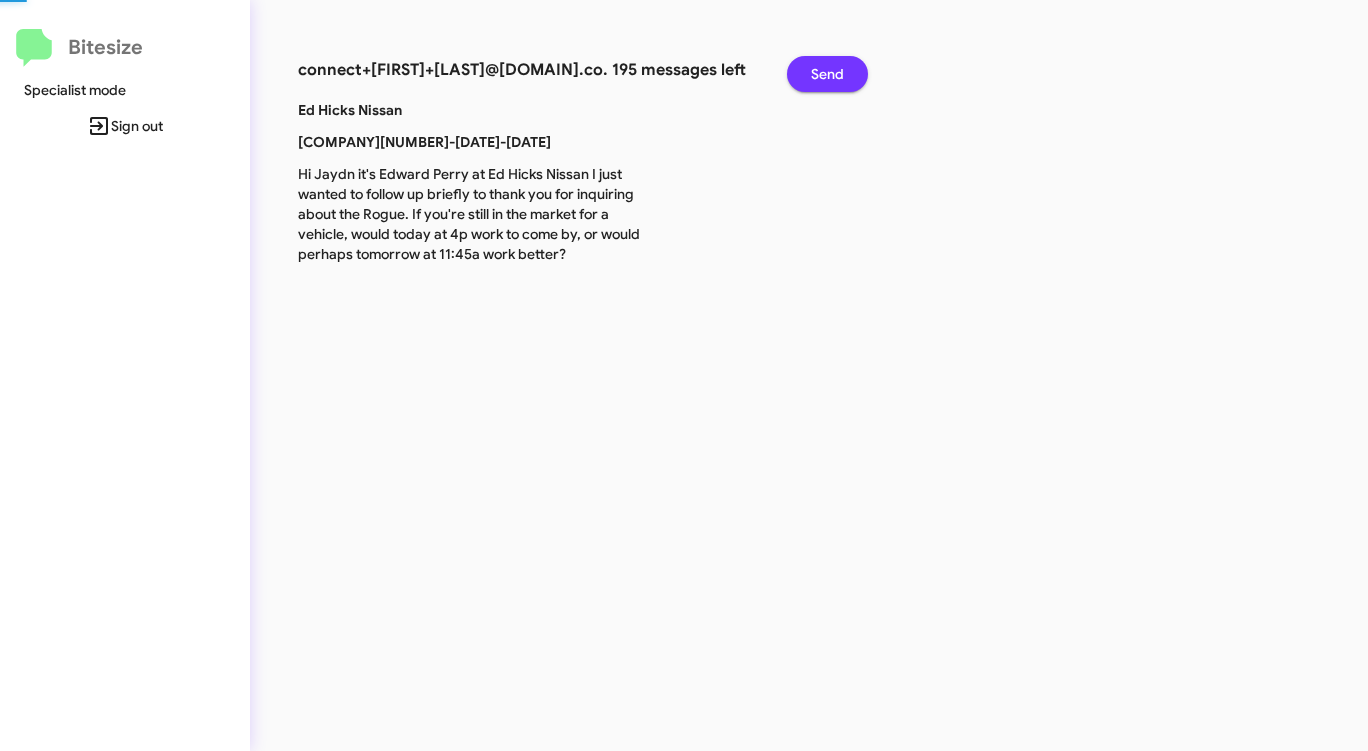 click on "Send" 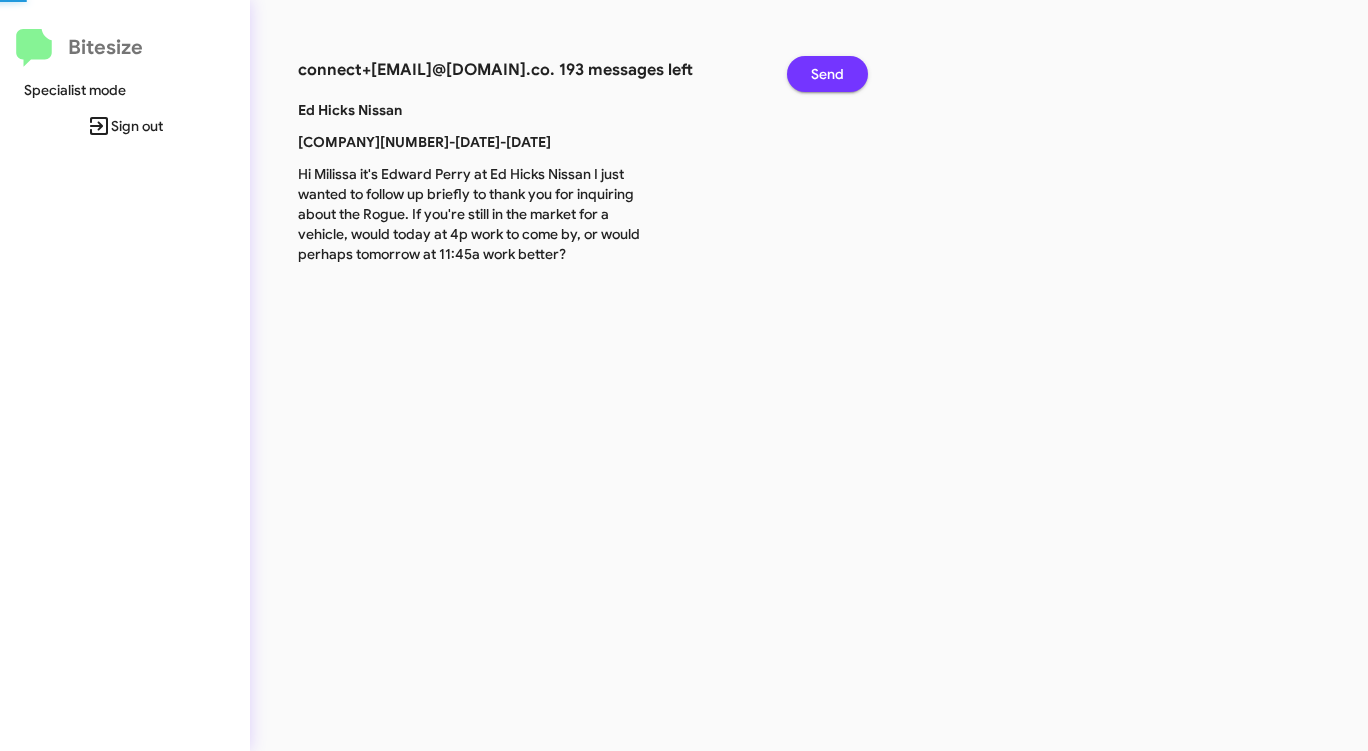 click on "Send" 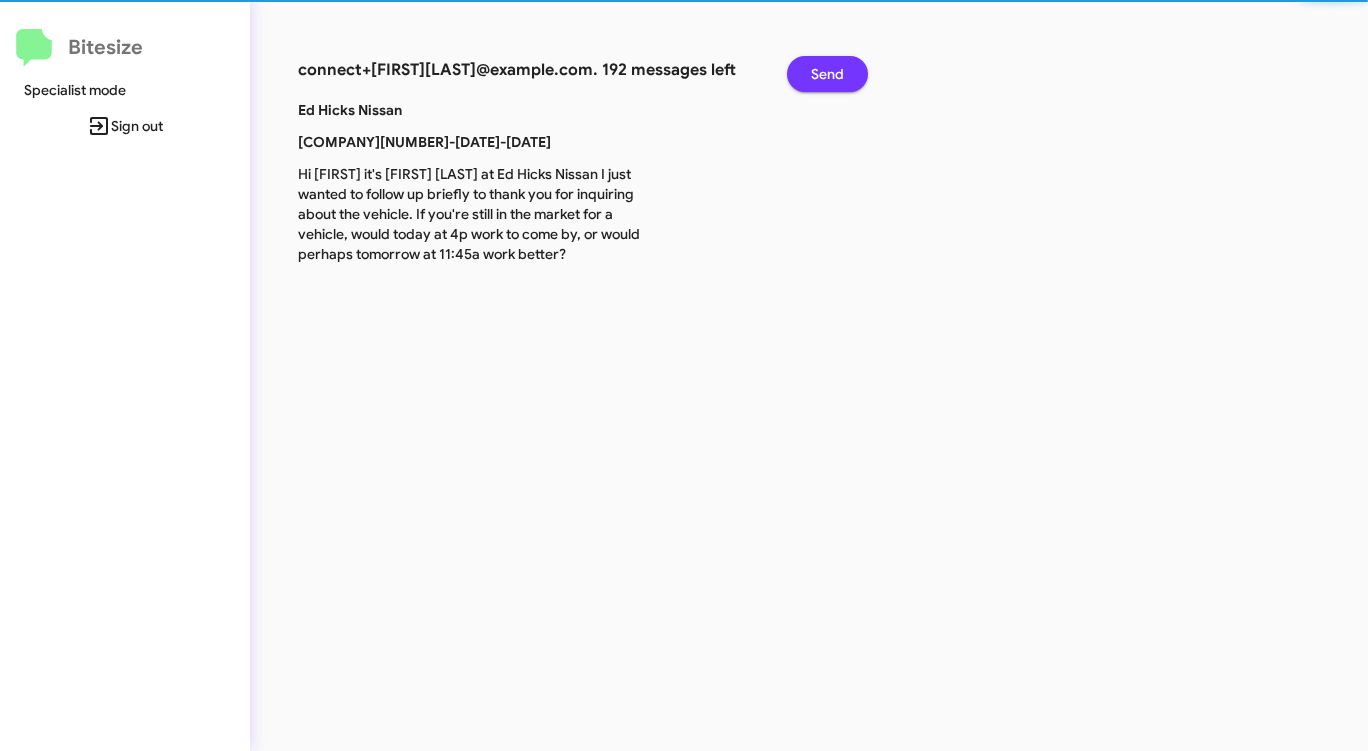 click on "Send" 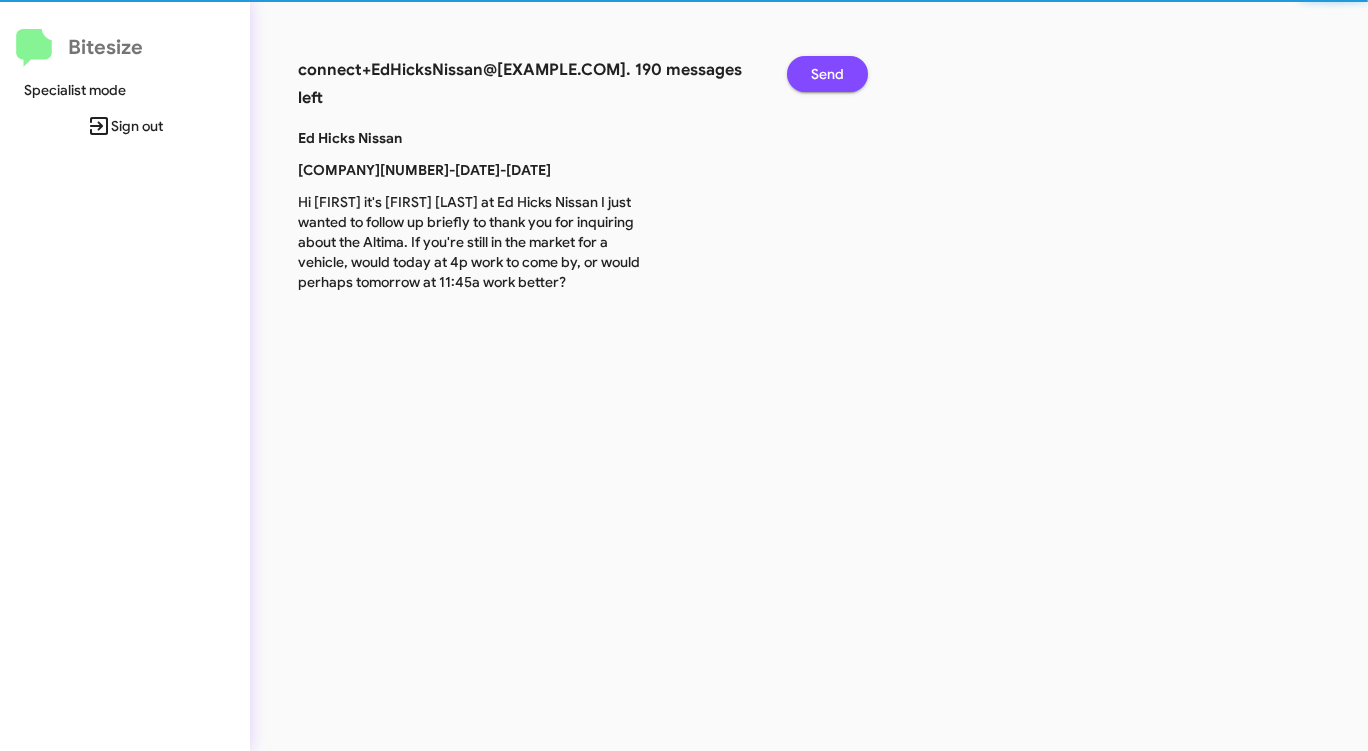 click on "Send" 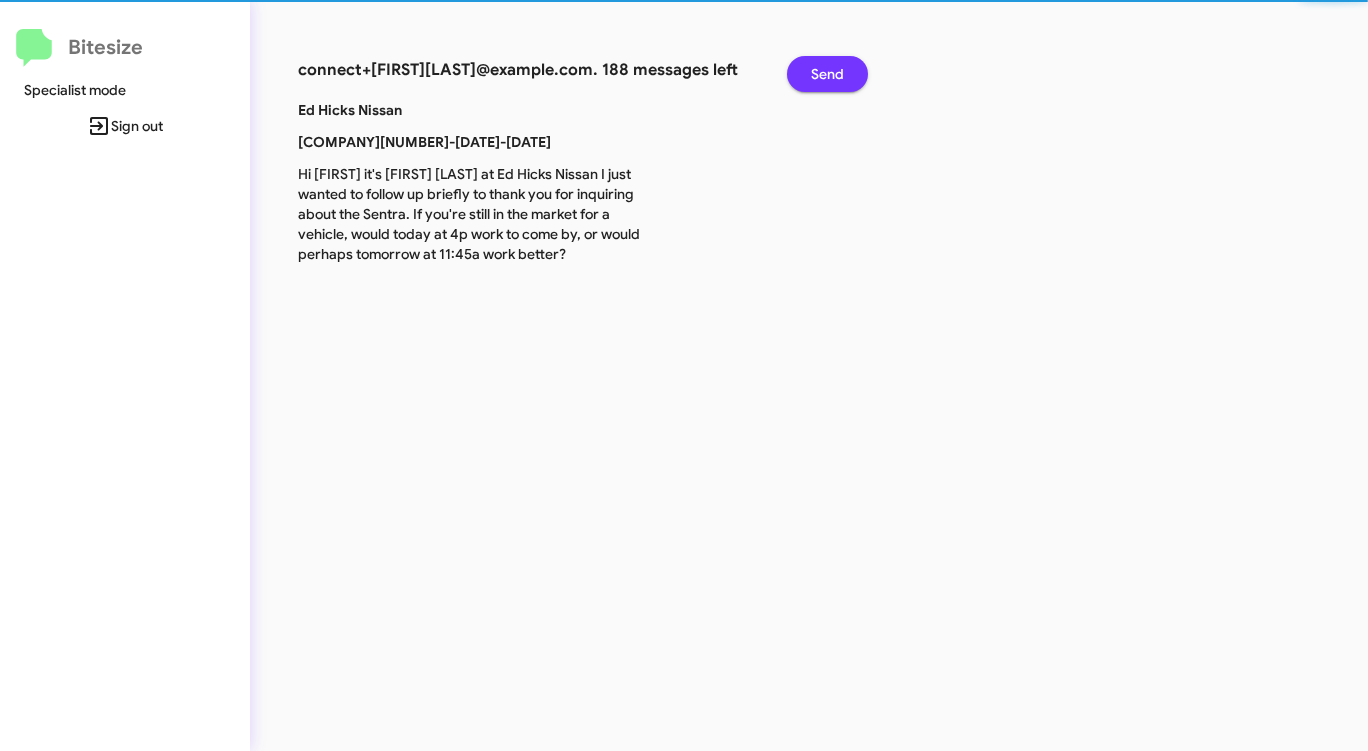 click on "Send" 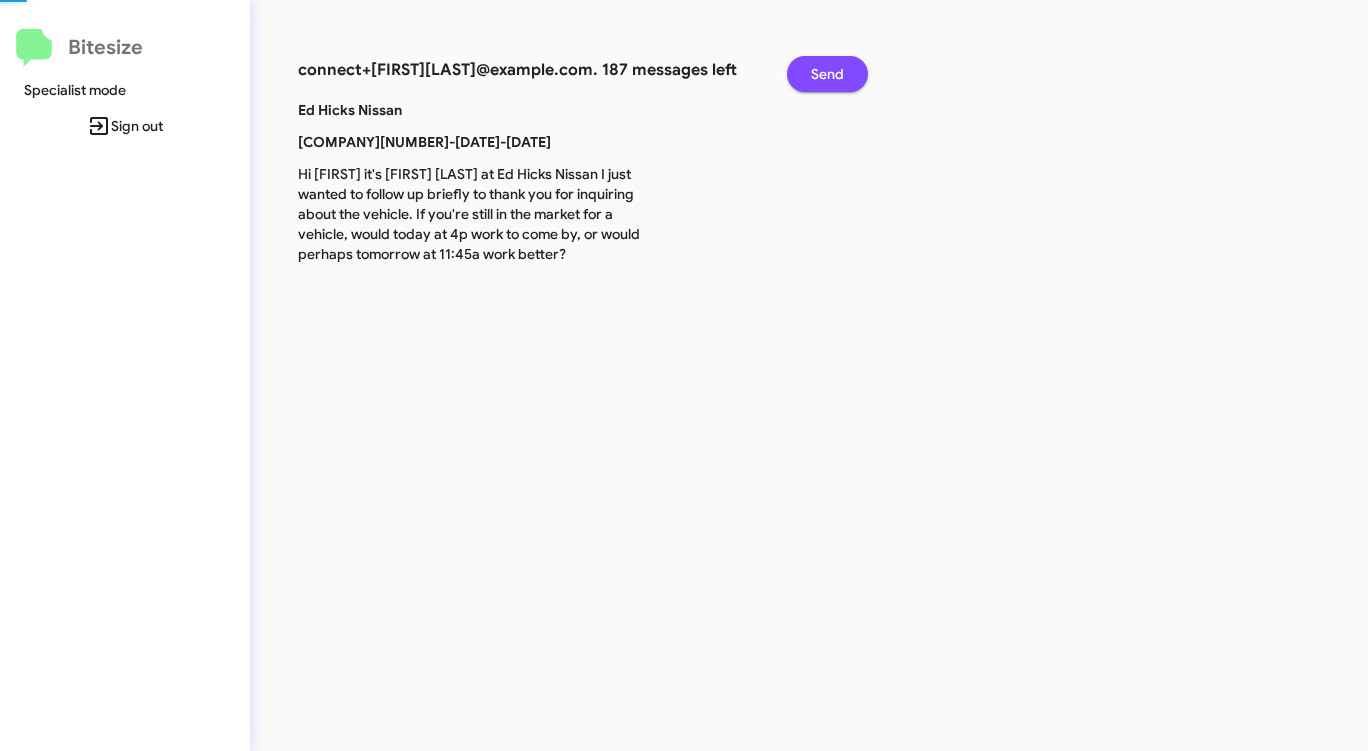 click on "Send" 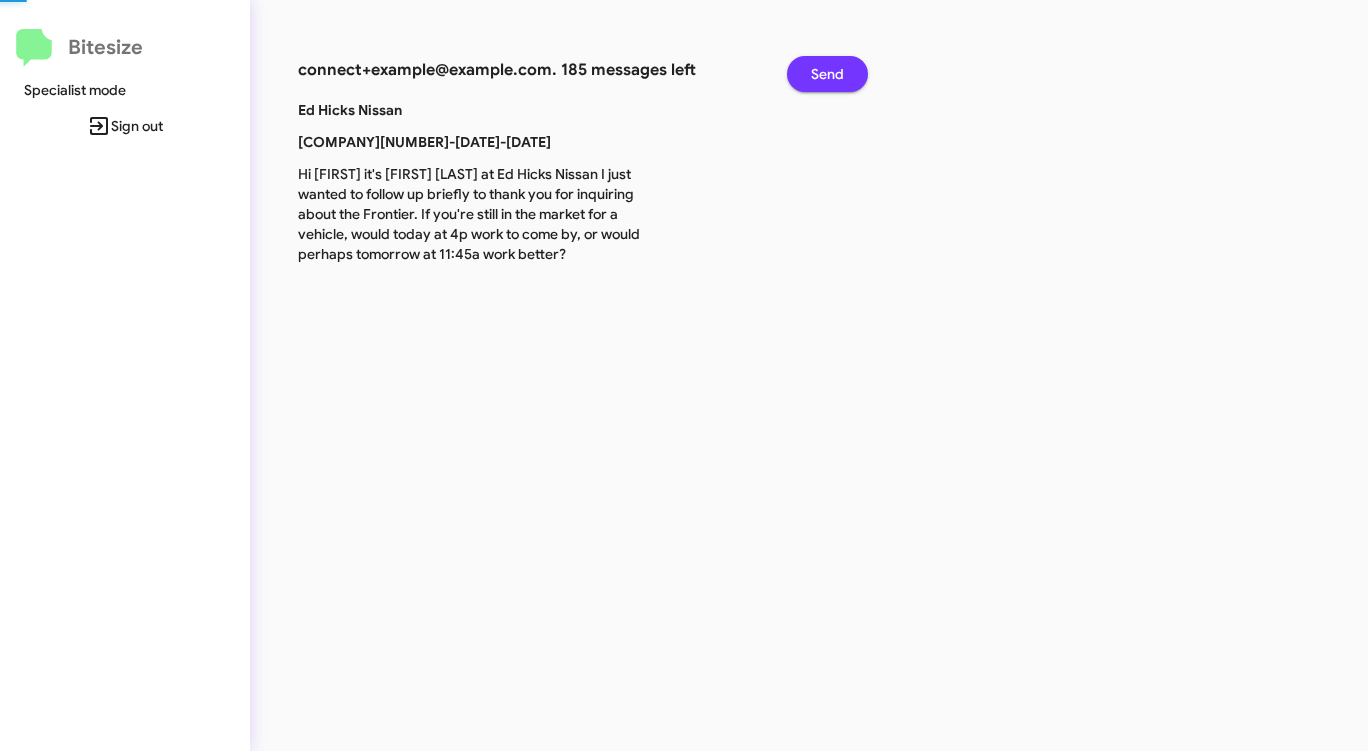 click on "Send" 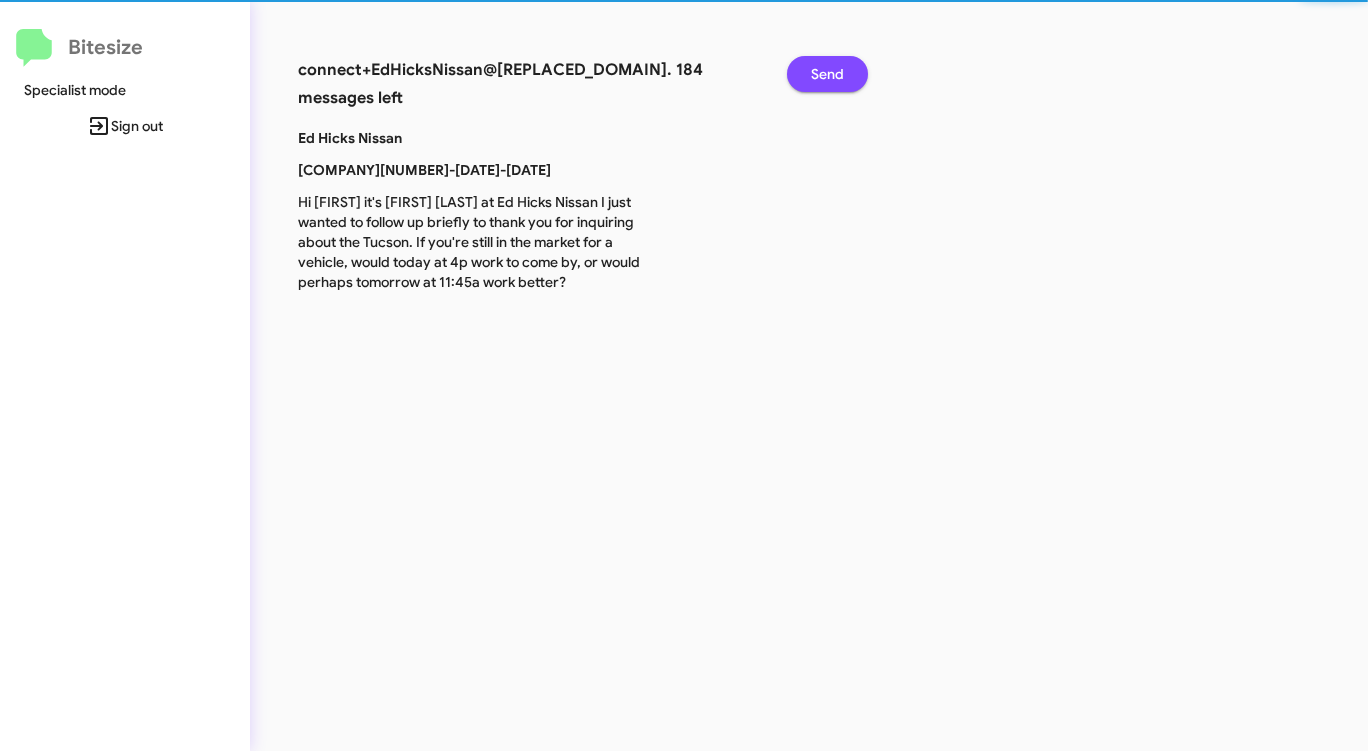 click on "Send" 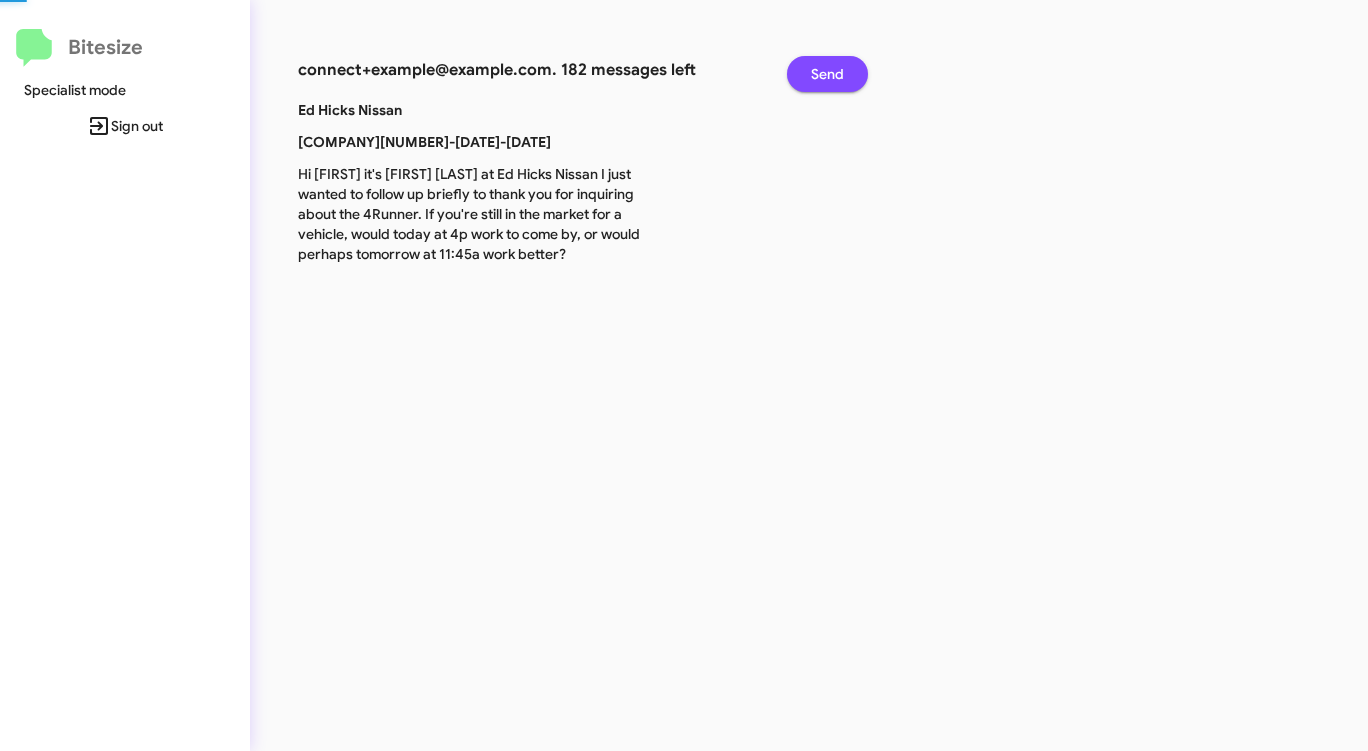 click on "Send" 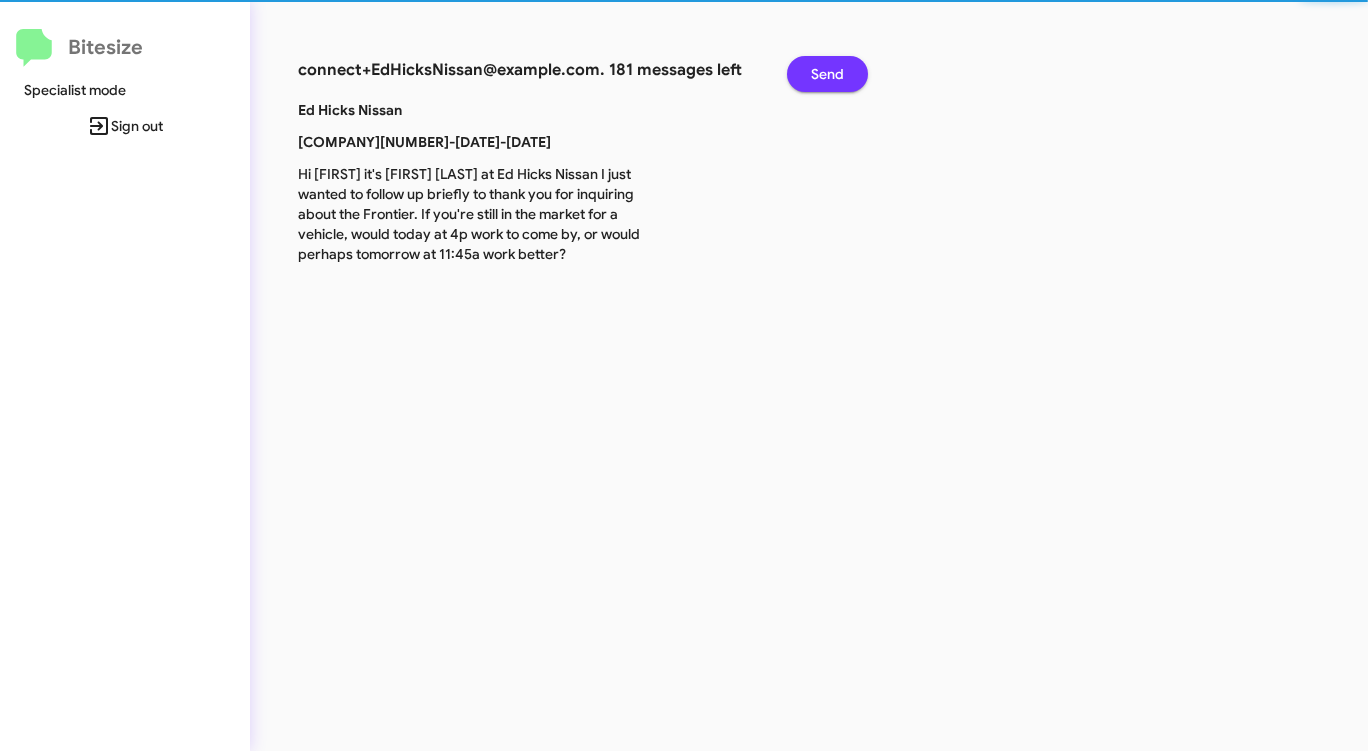 click on "Send" 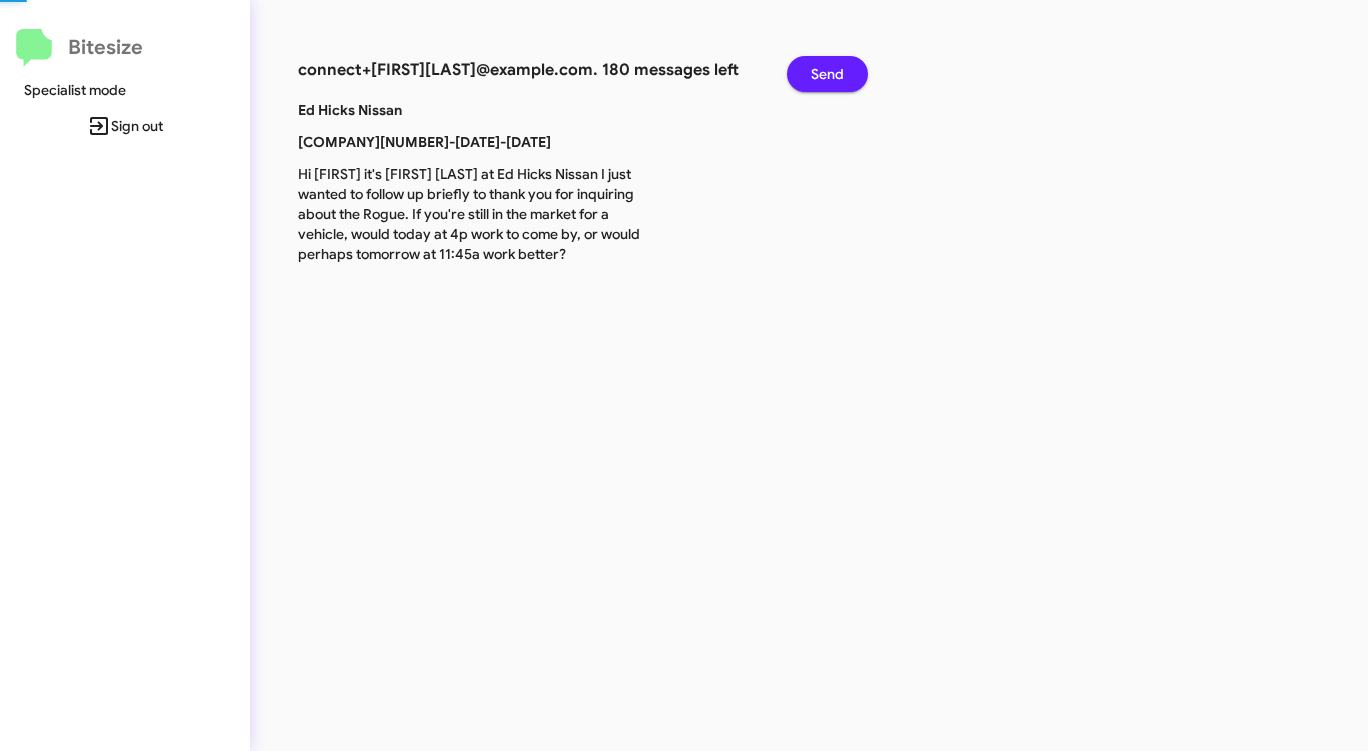 click on "Send" 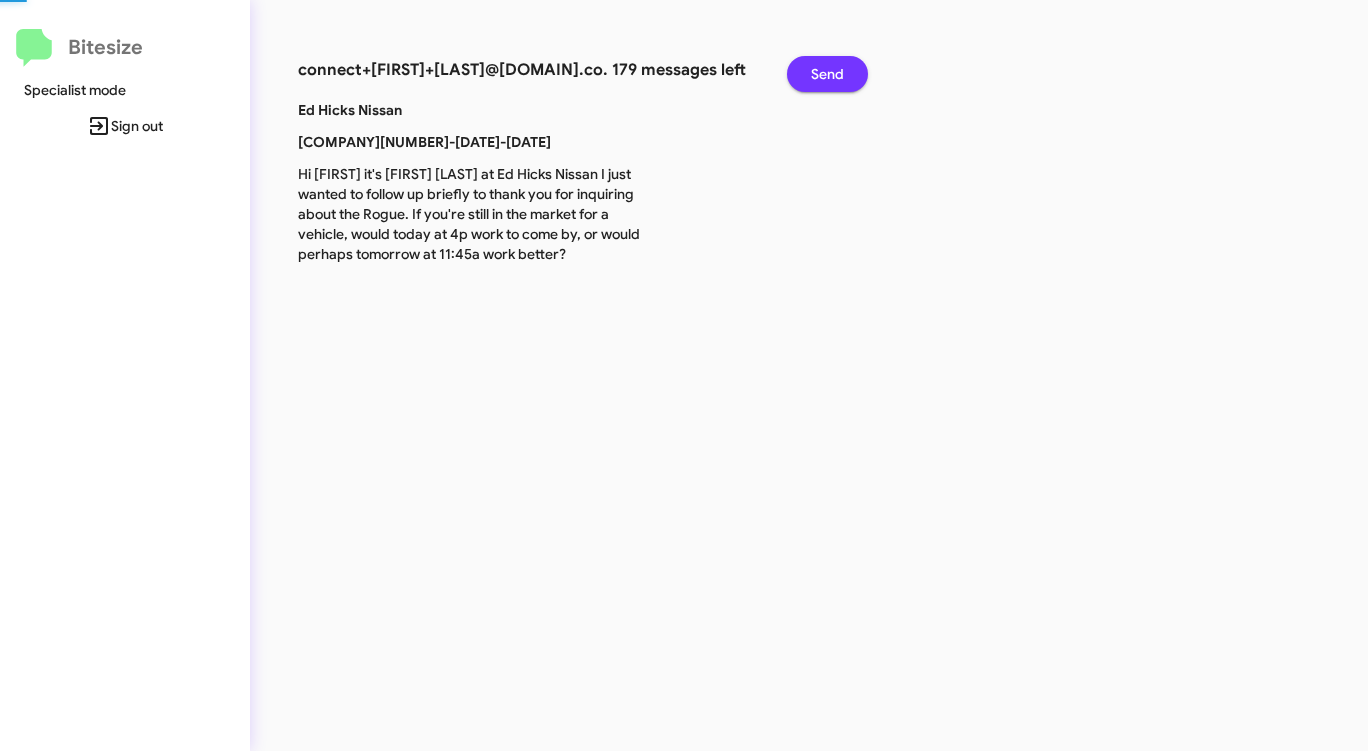 click on "Send" 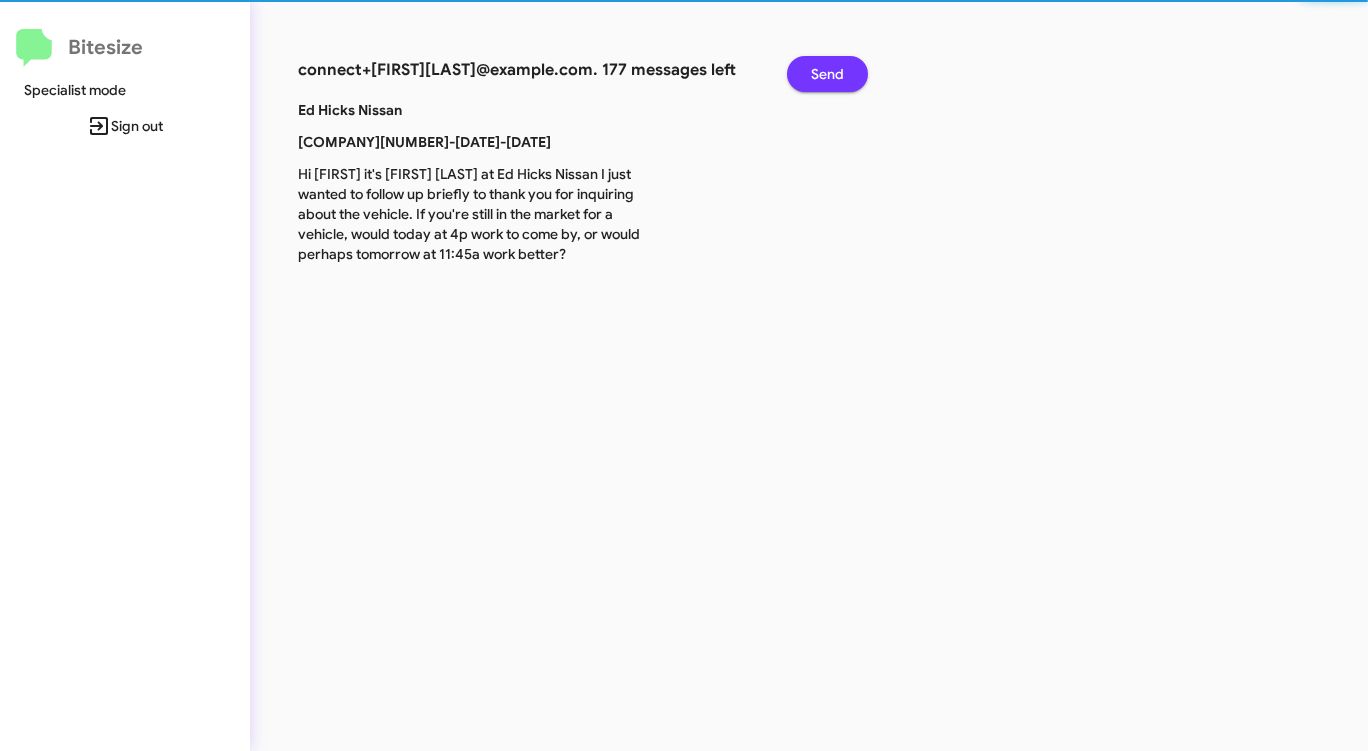 click on "Send" 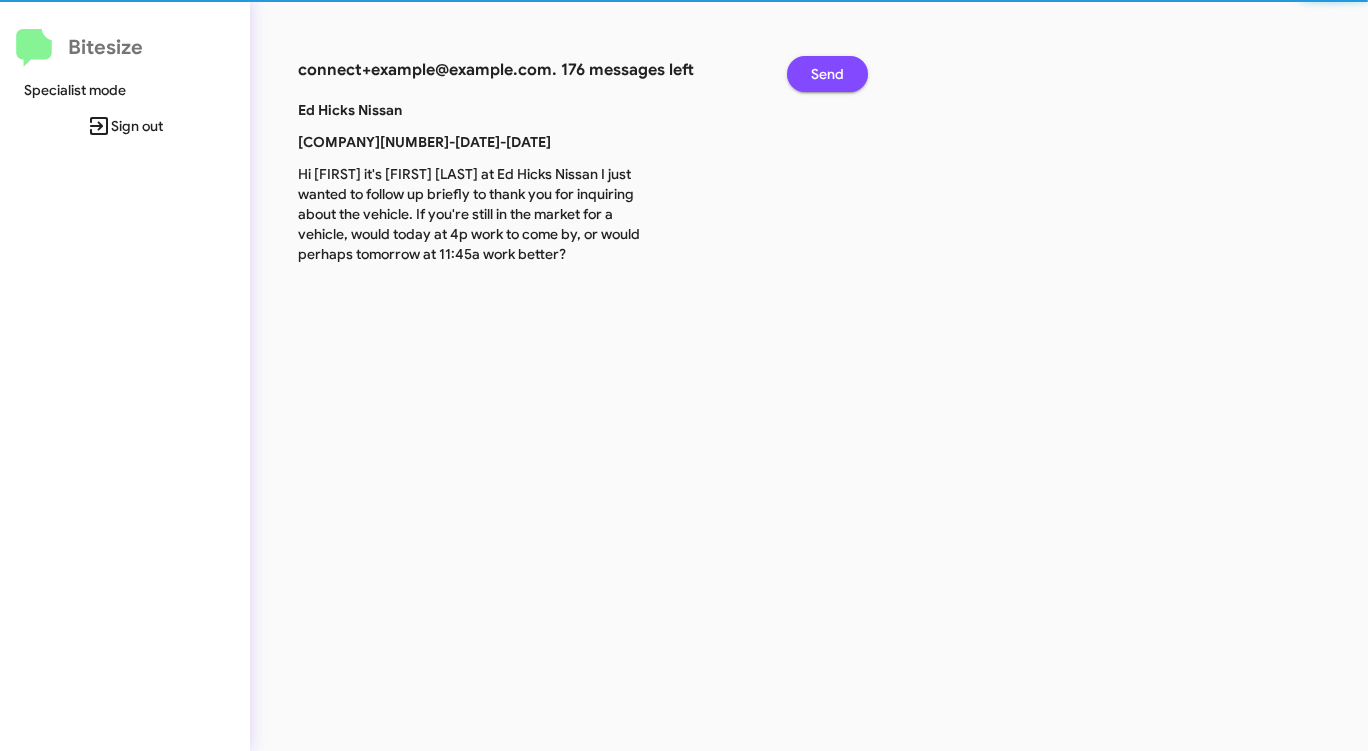 click on "Send" 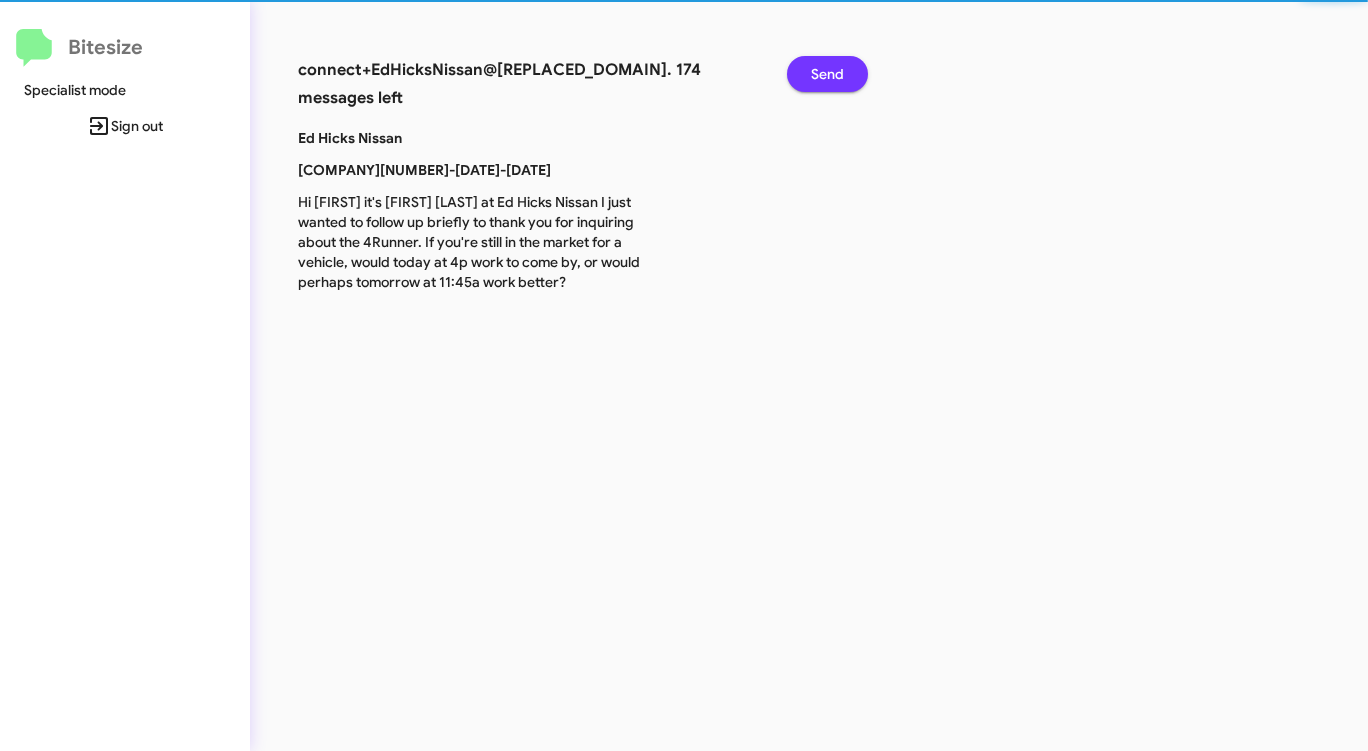 click on "Send" 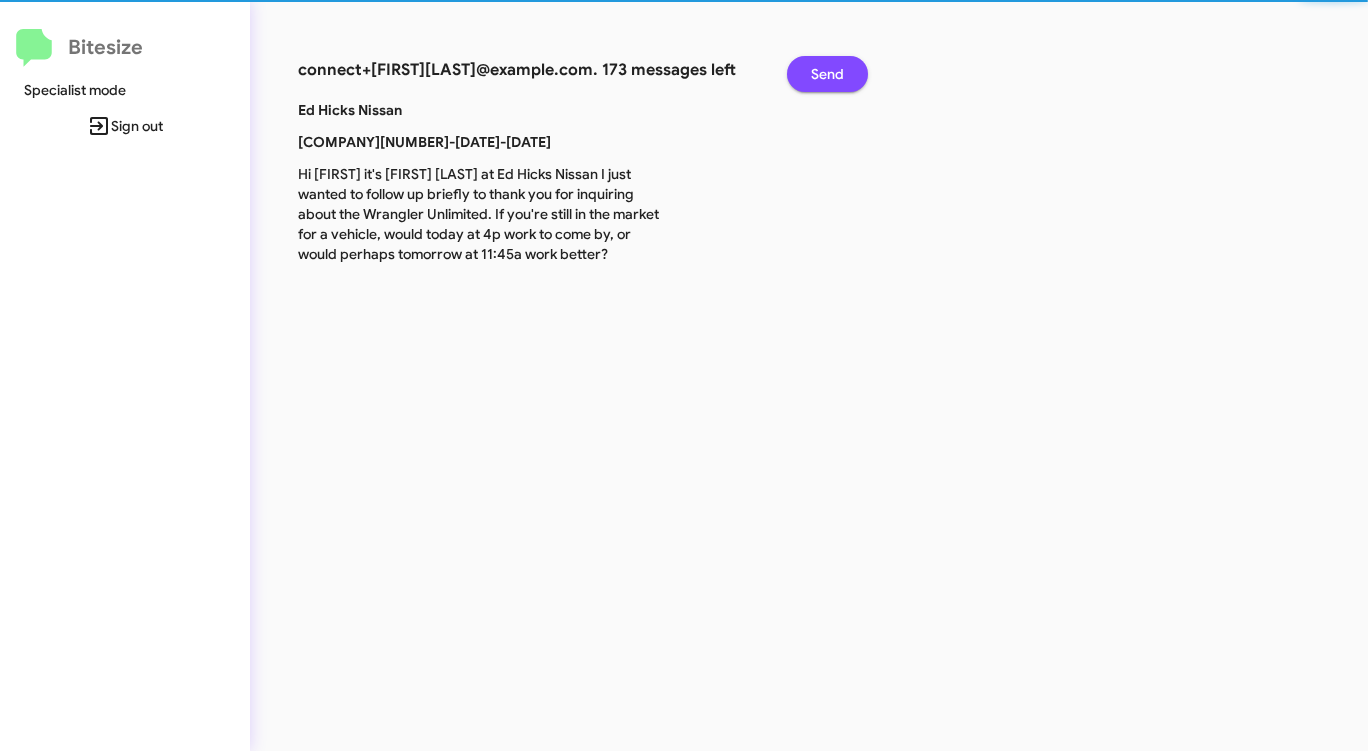 click on "Send" 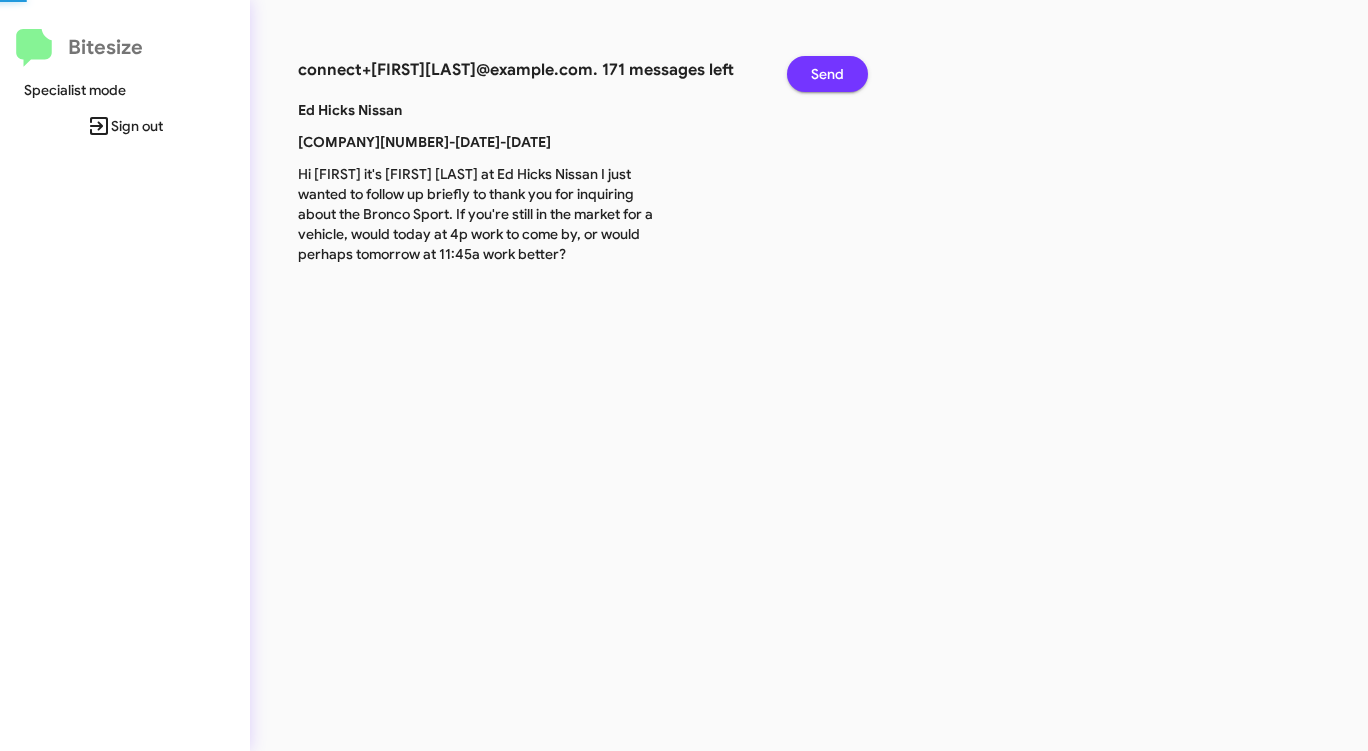 click on "Send" 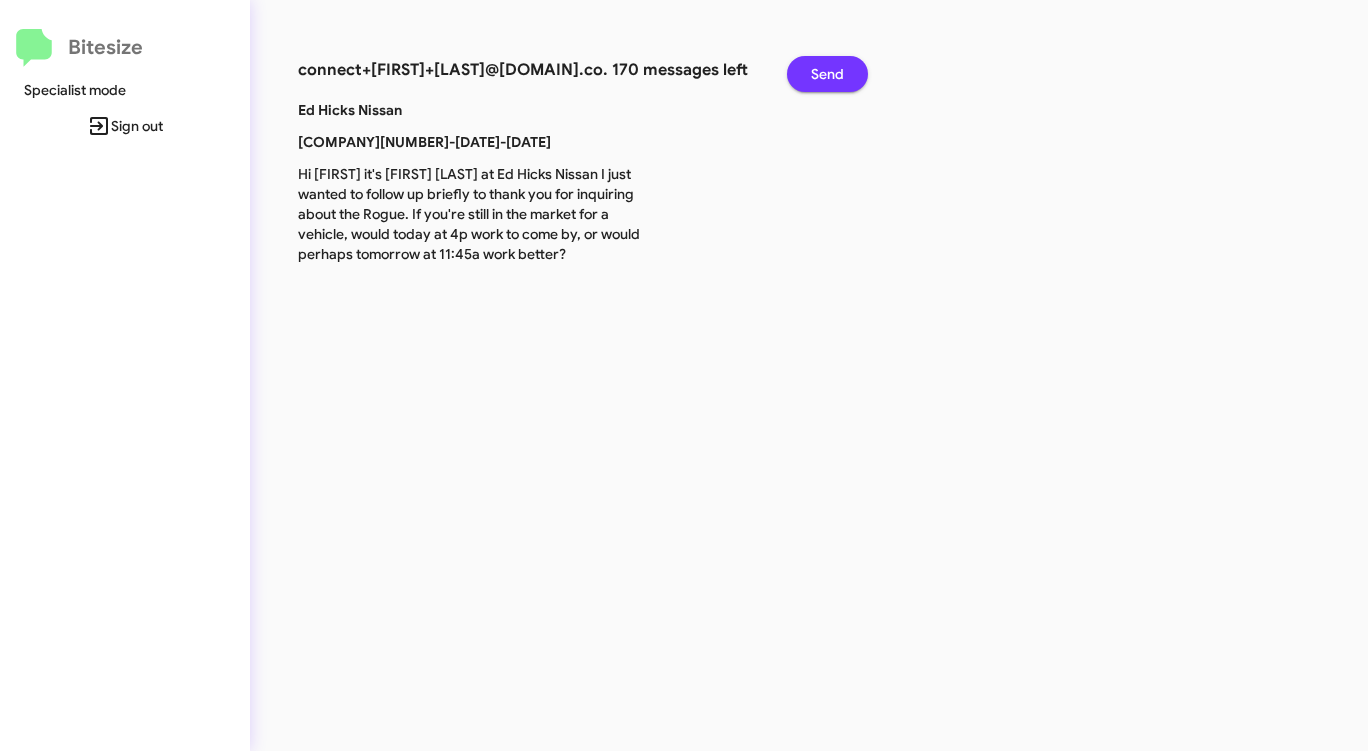 click on "Send" 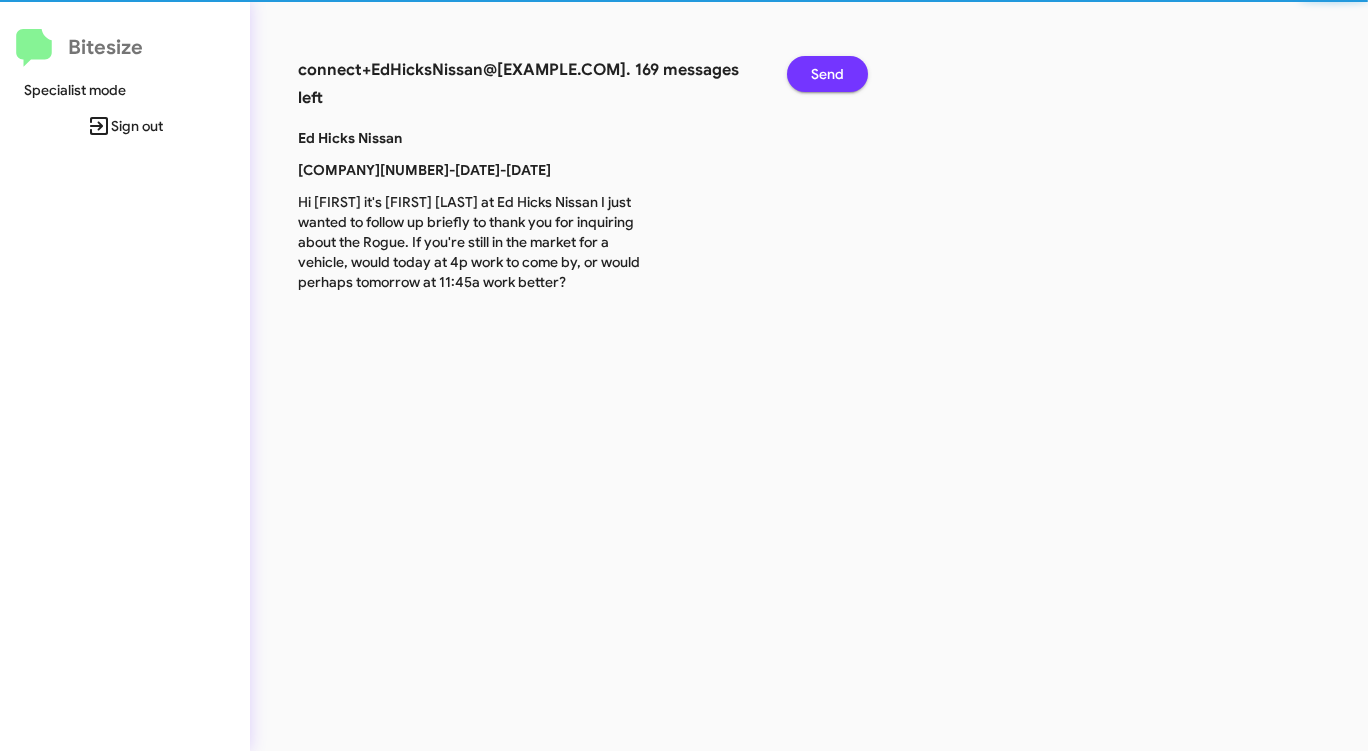 click on "Send" 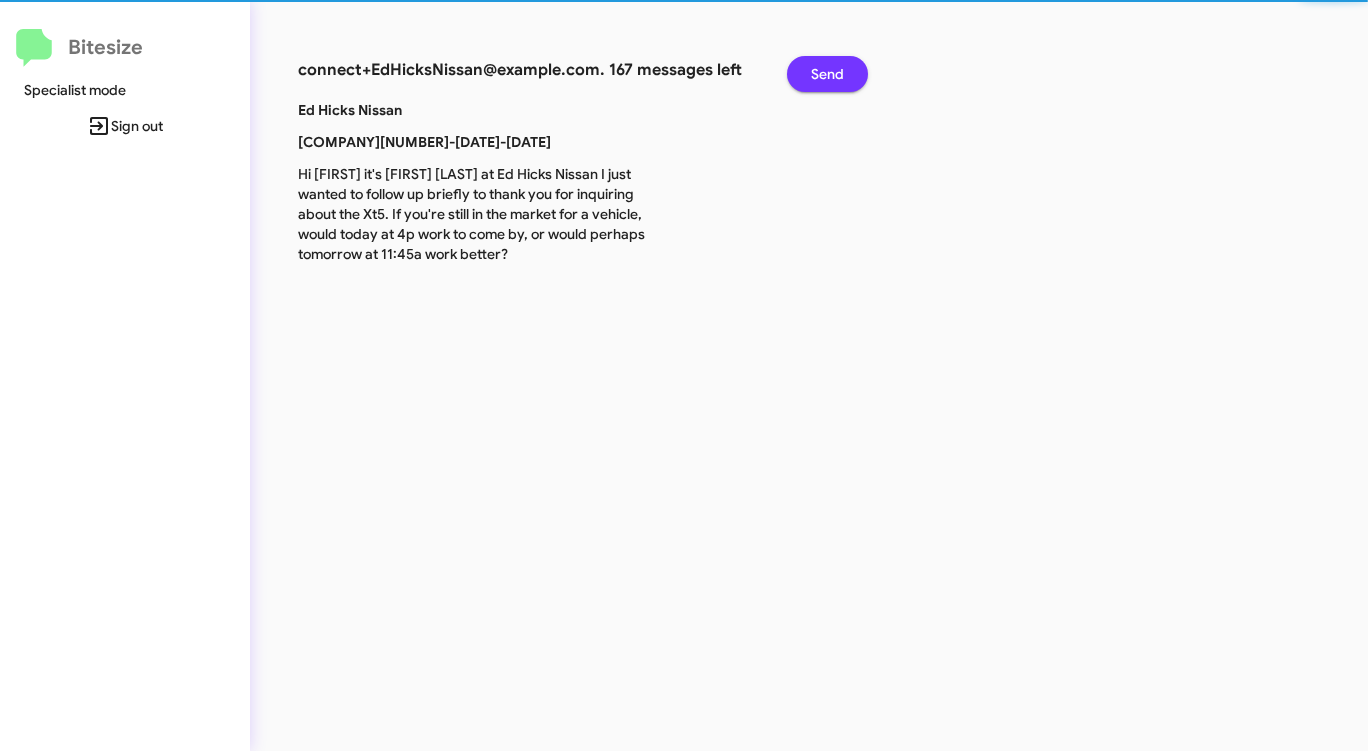 click on "Send" 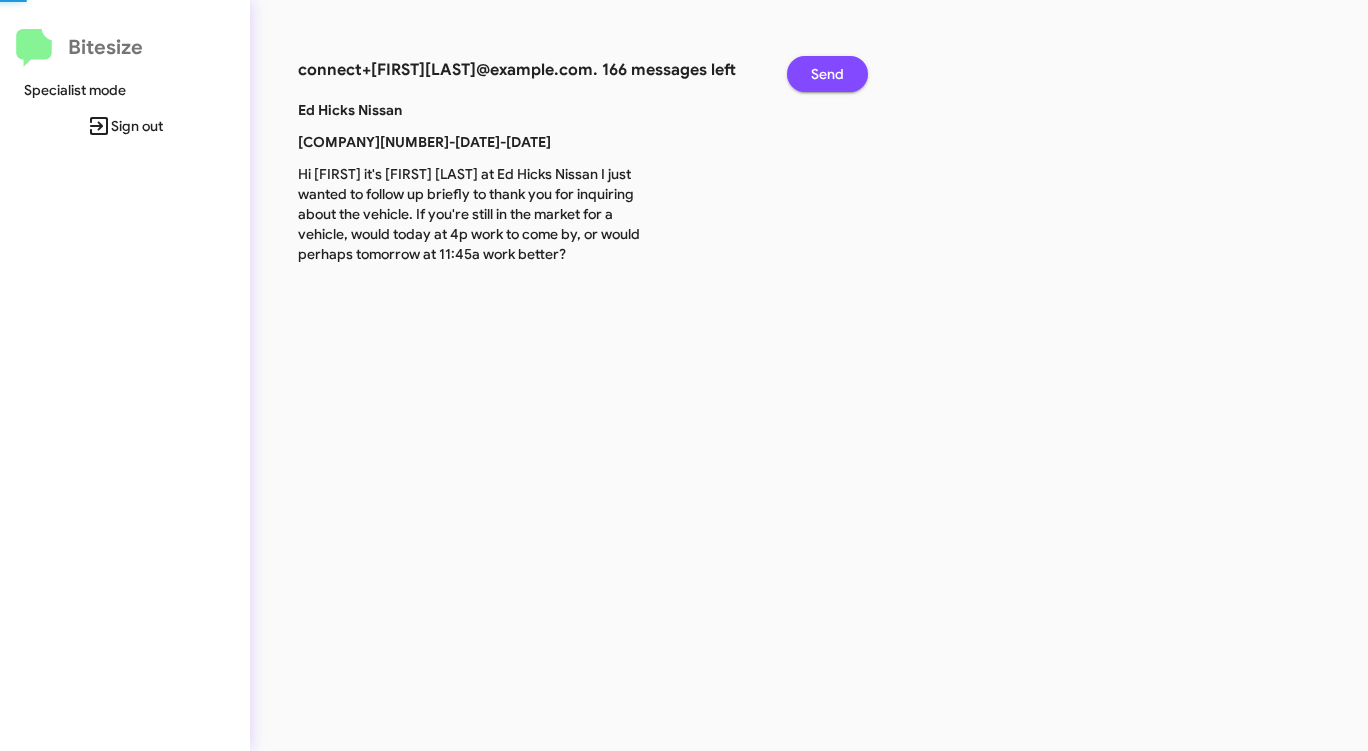 click on "Send" 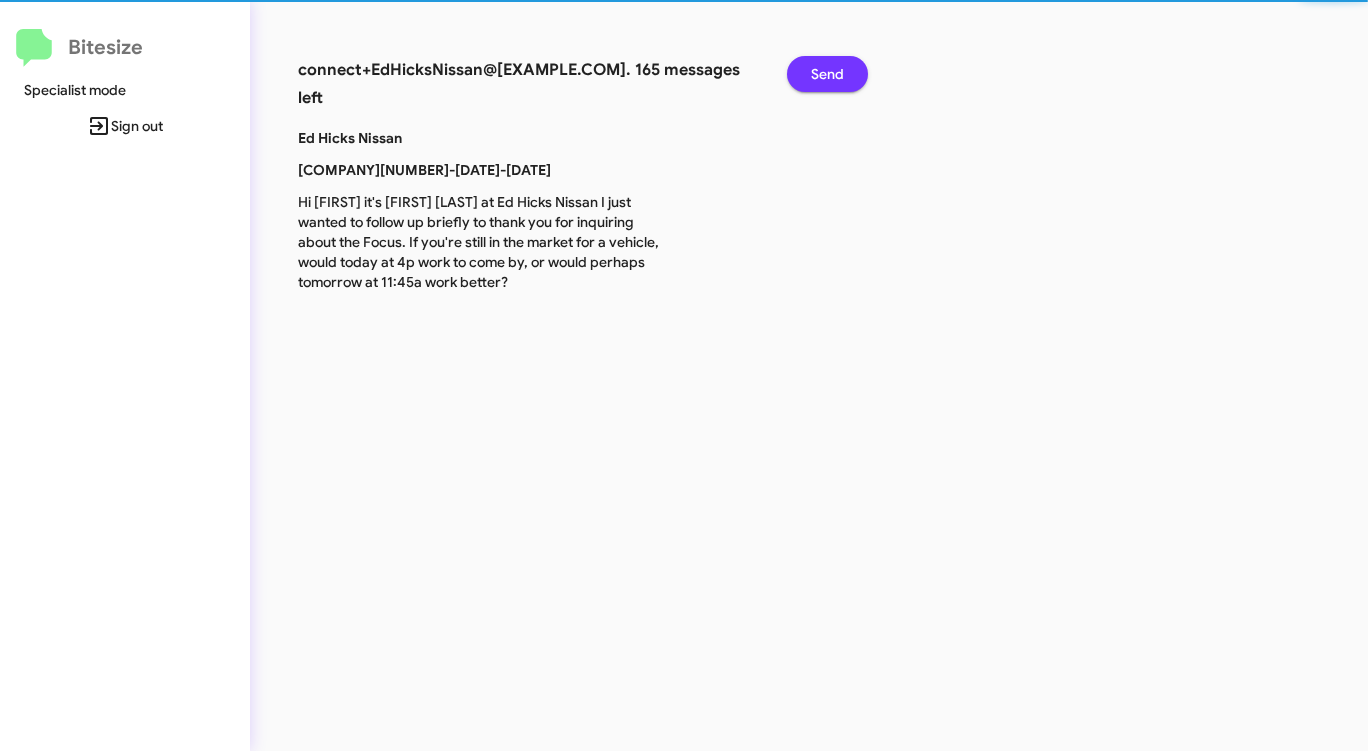 click on "Send" 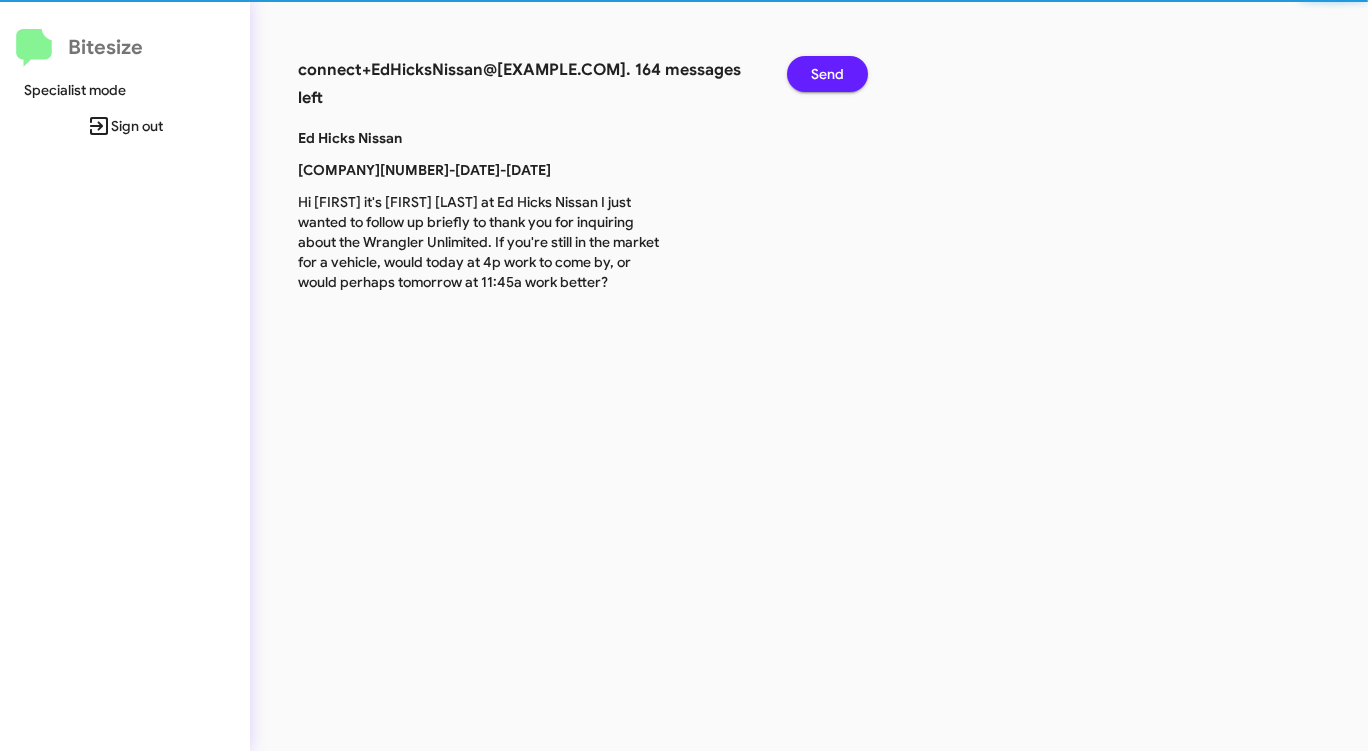 click on "Send" 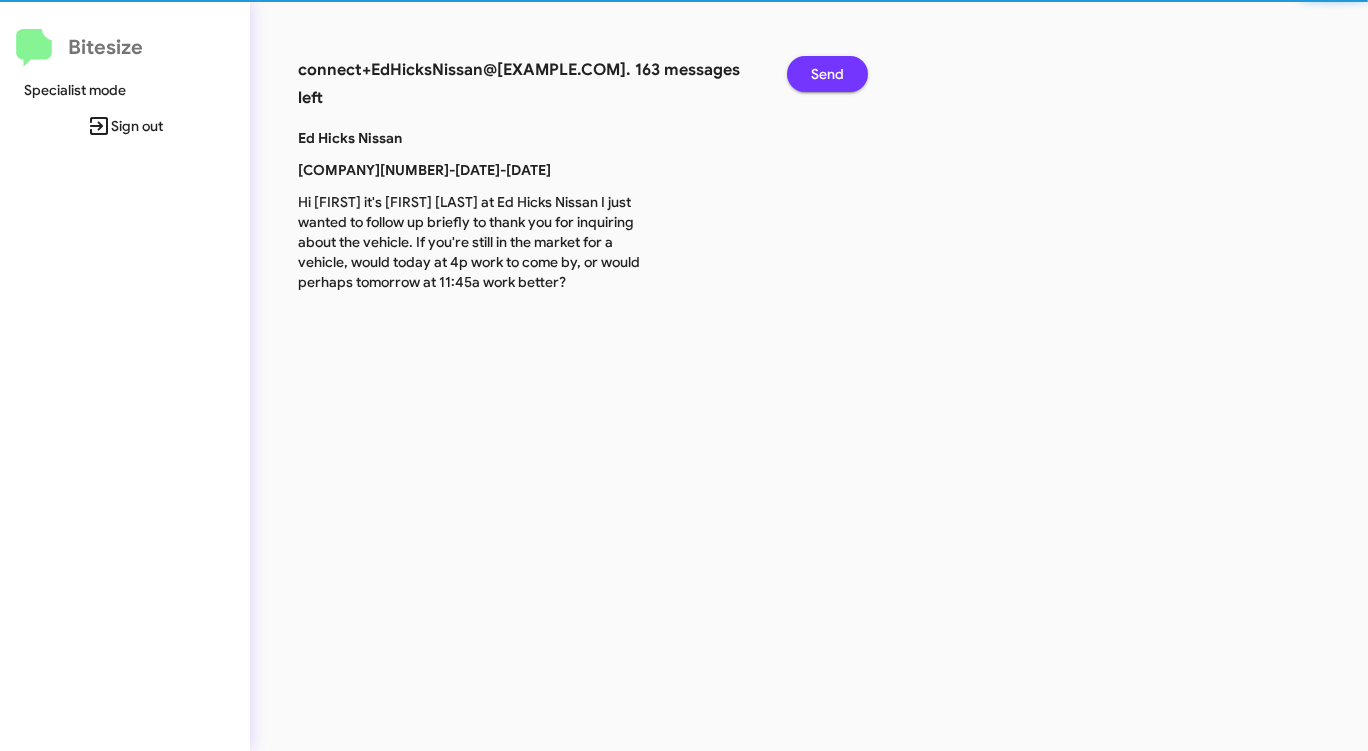 click on "Send" 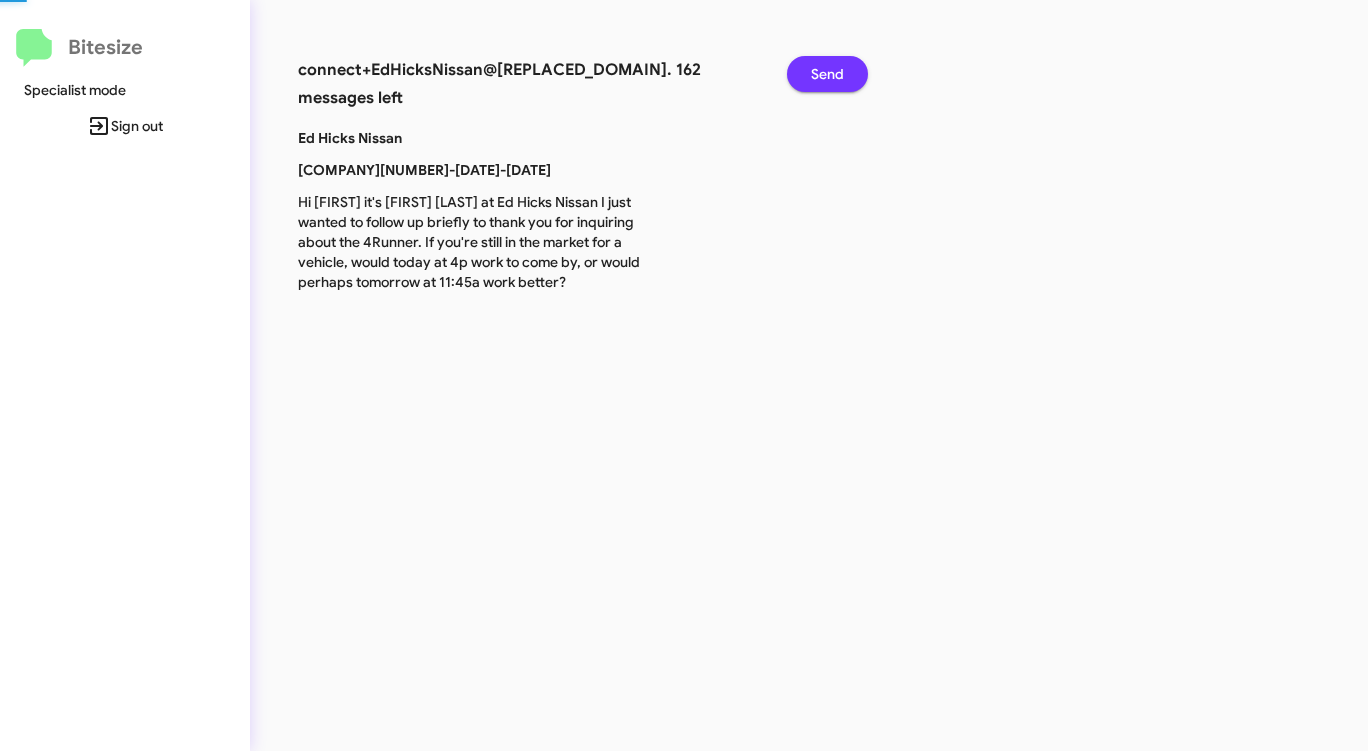click on "Send" 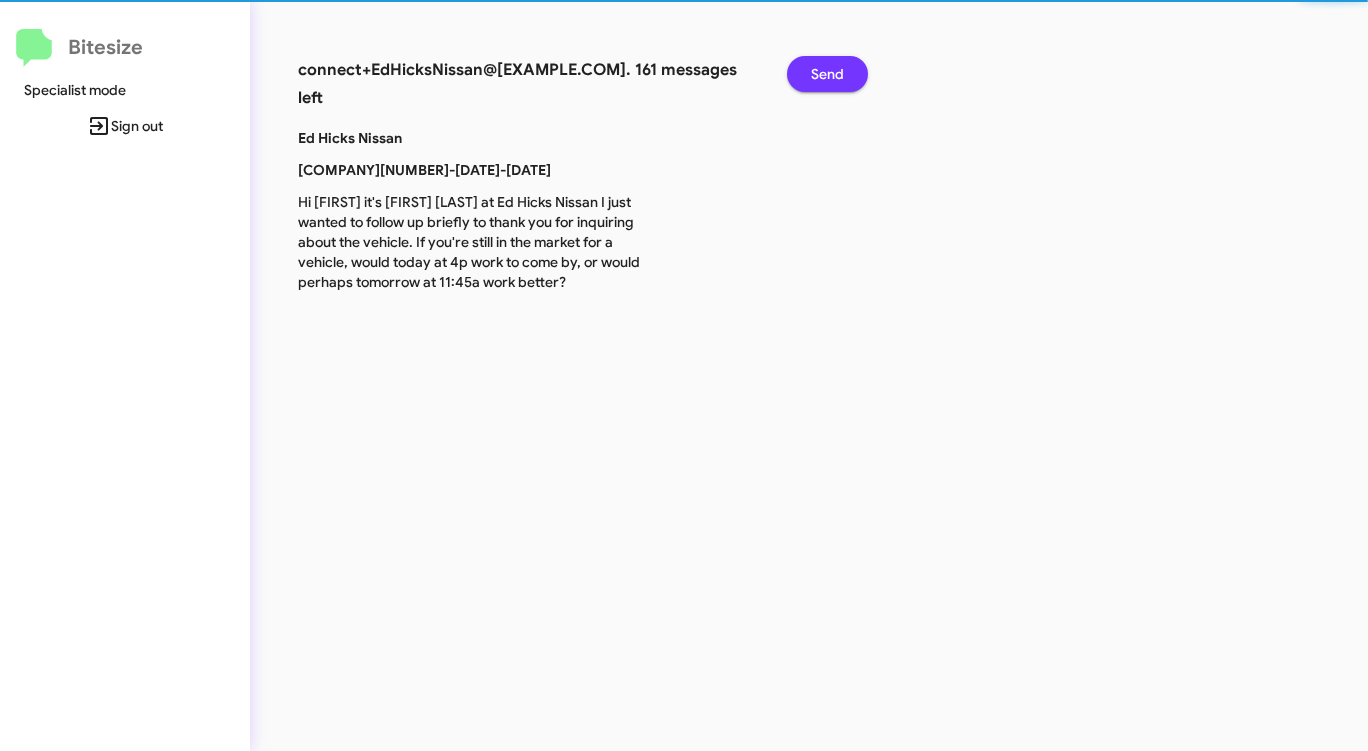 click on "Send" 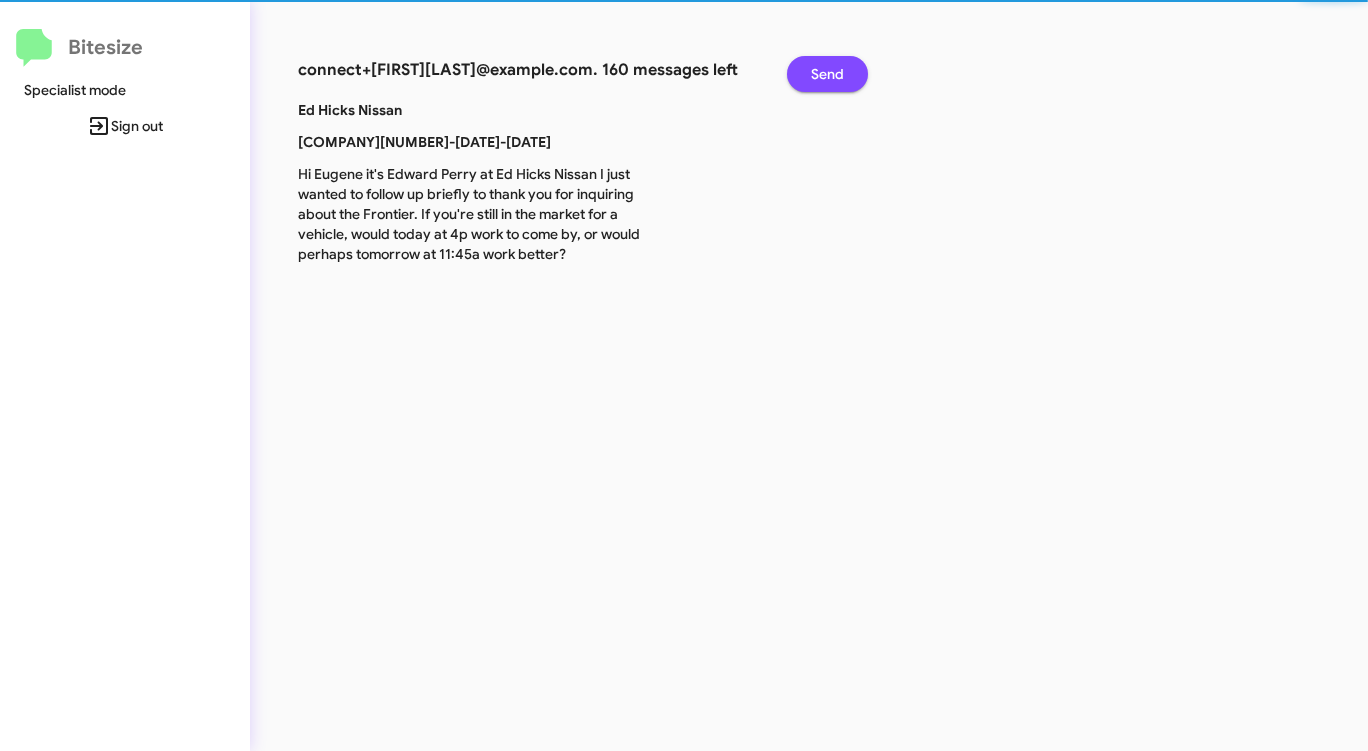 click on "Send" 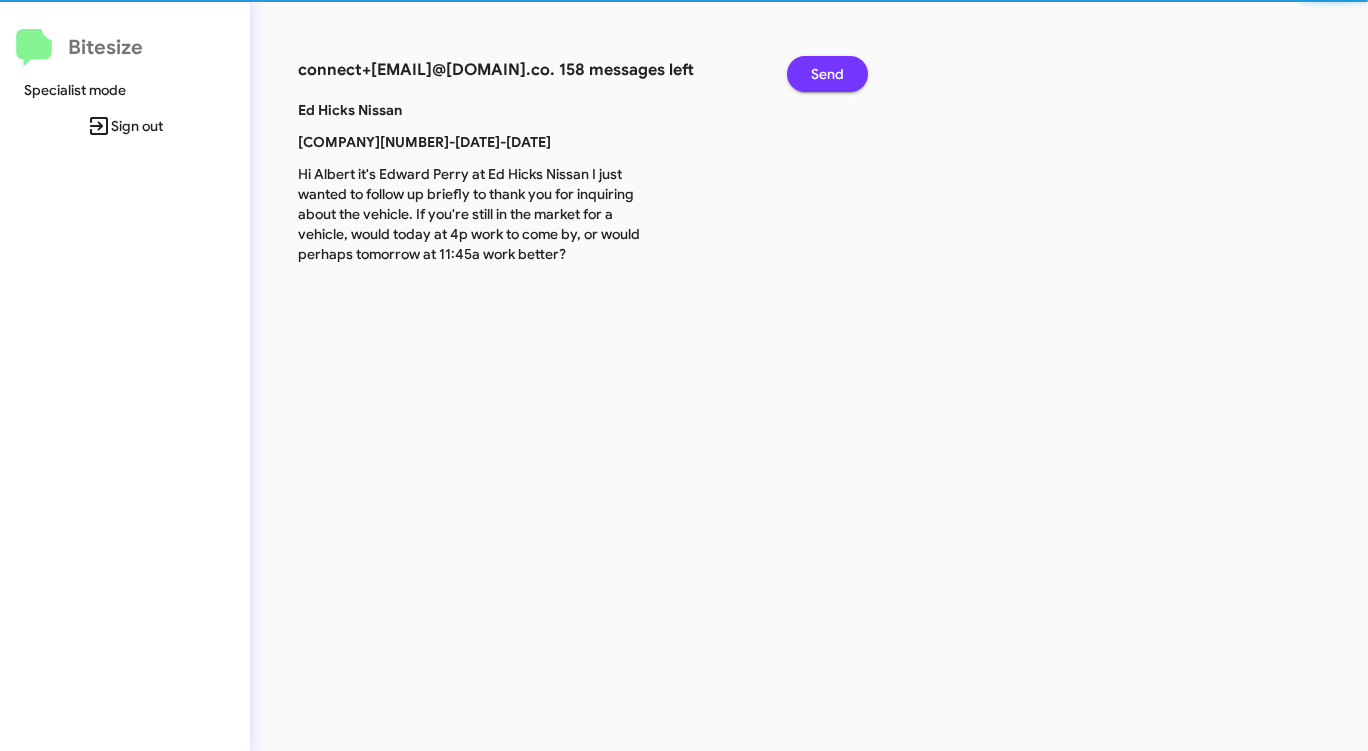 click on "Send" 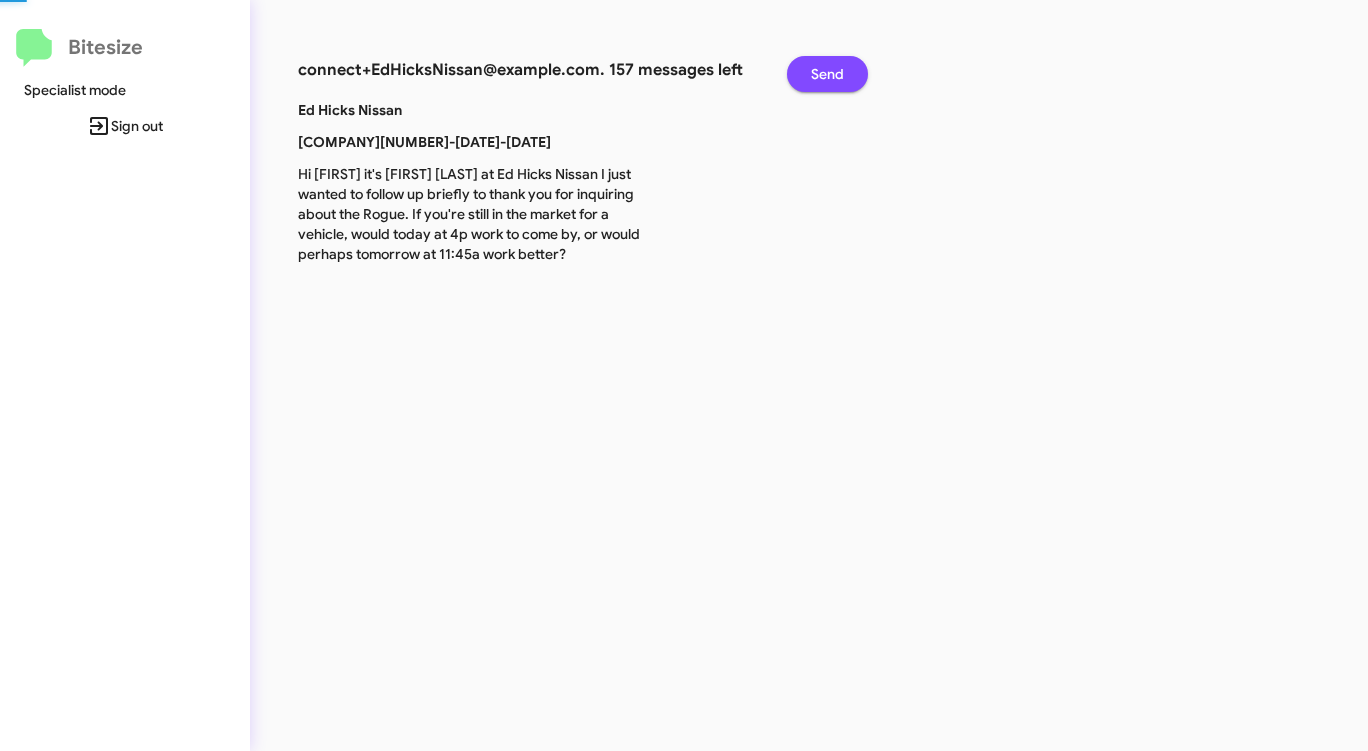 click on "Send" 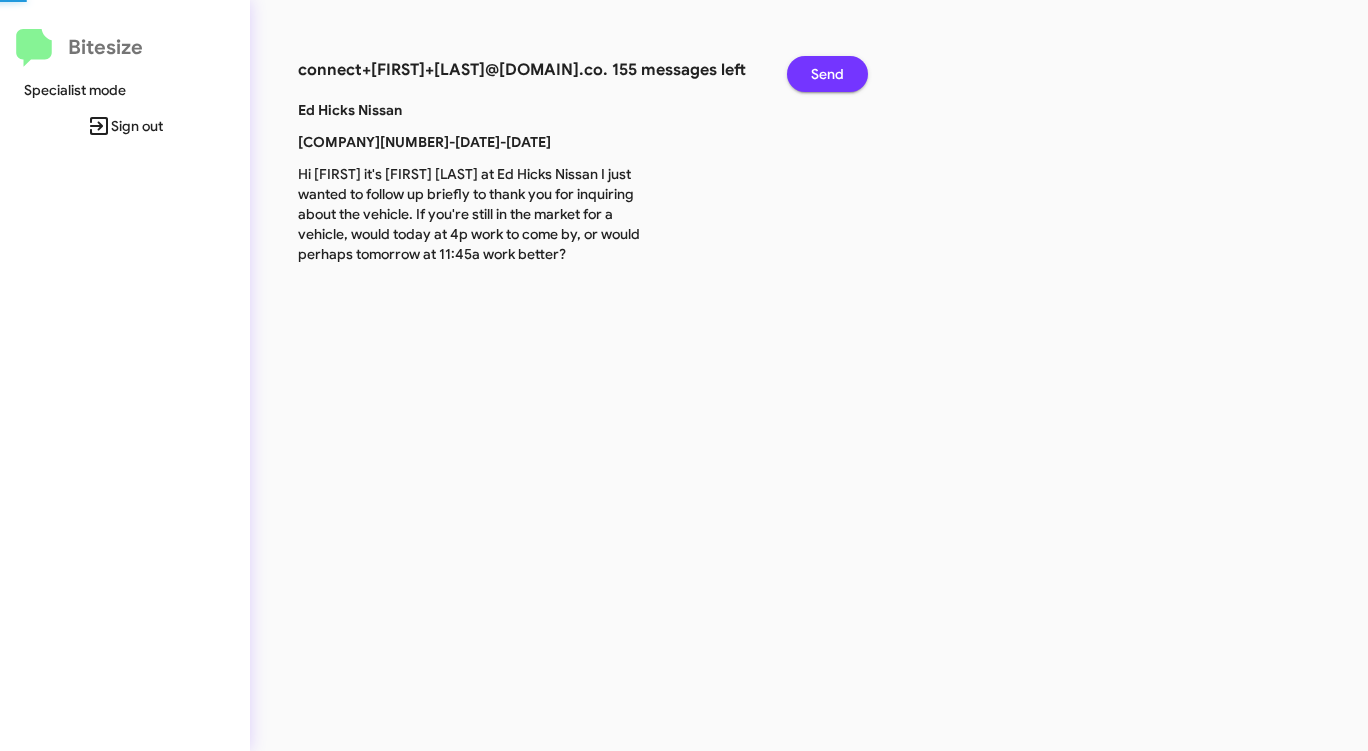 click on "Send" 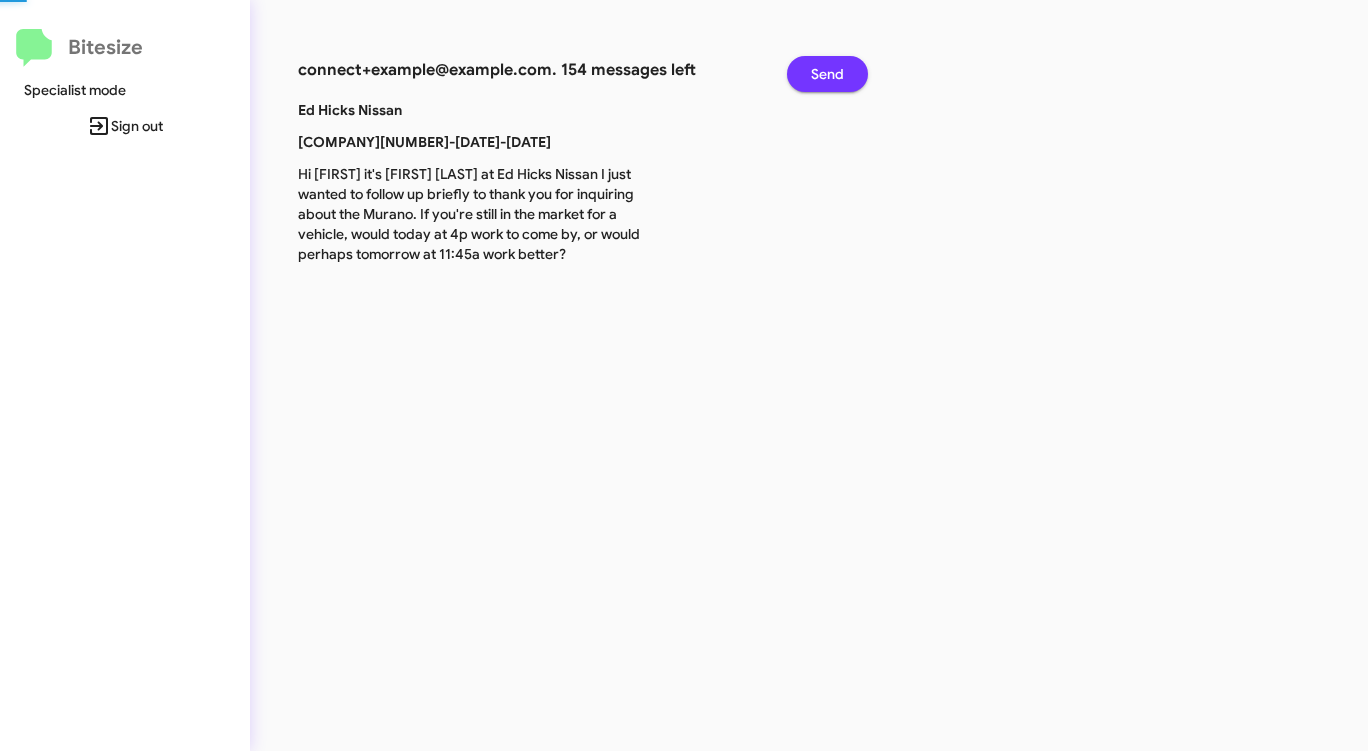 click on "Send" 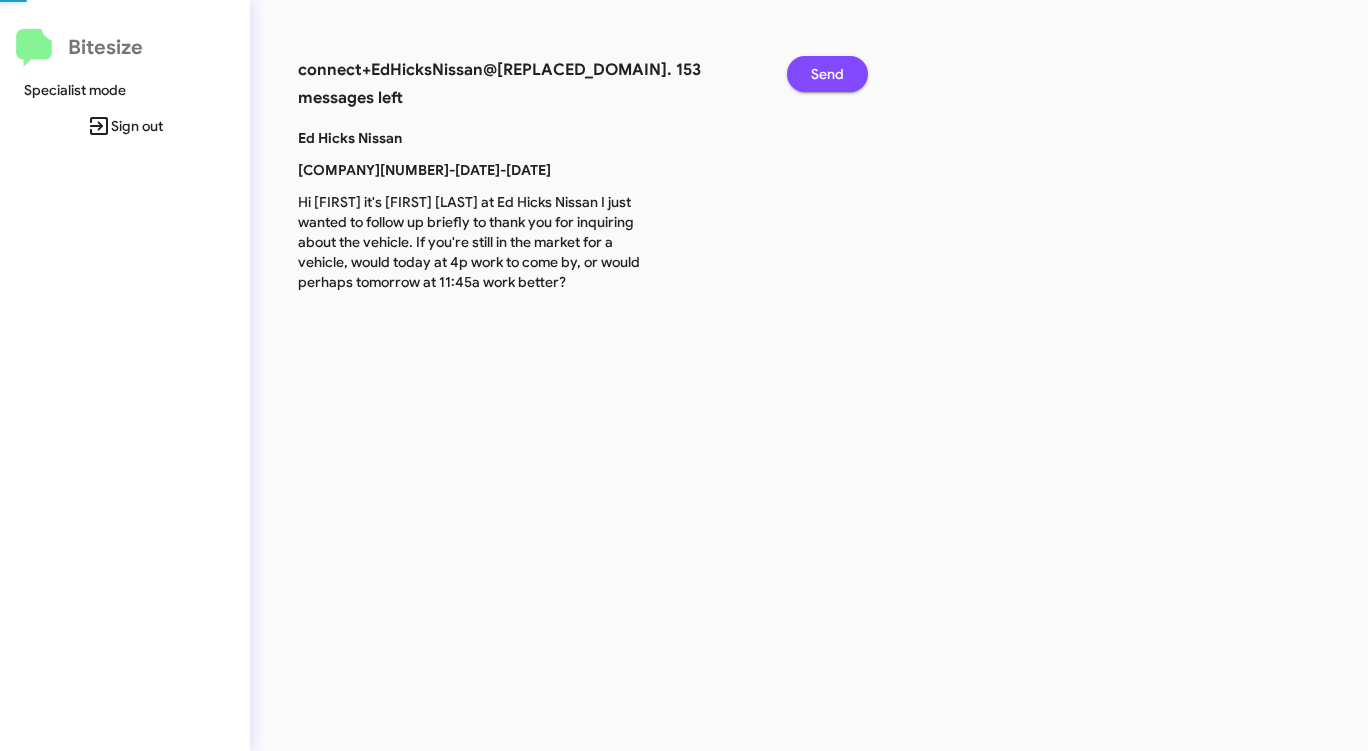 click on "Send" 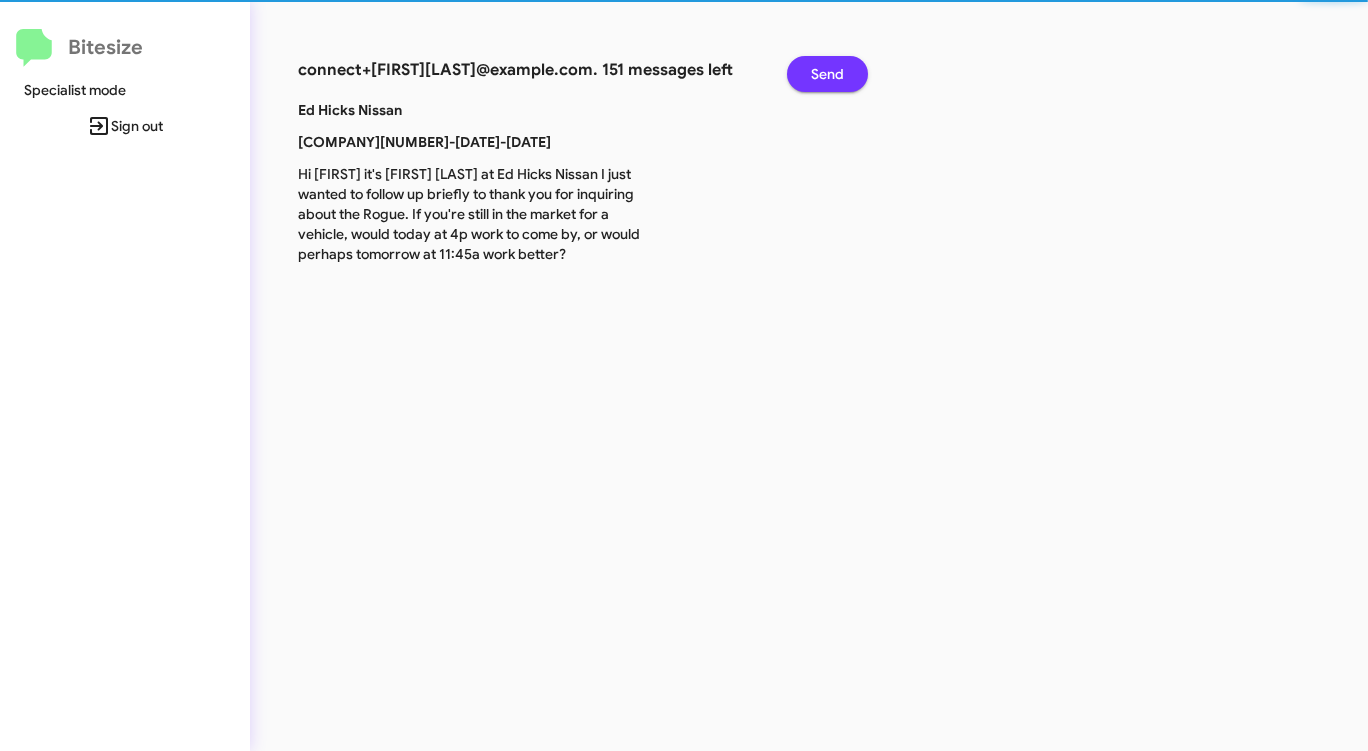 click on "Send" 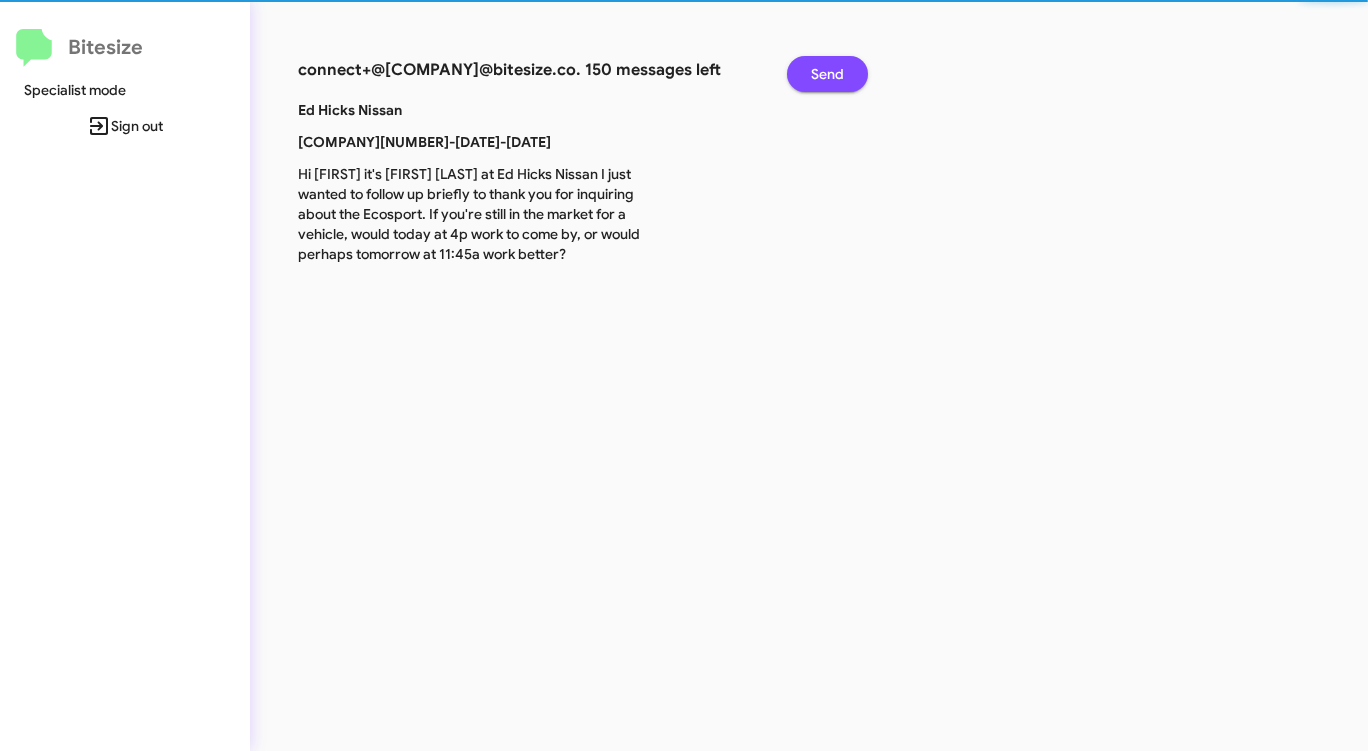 click on "Send" 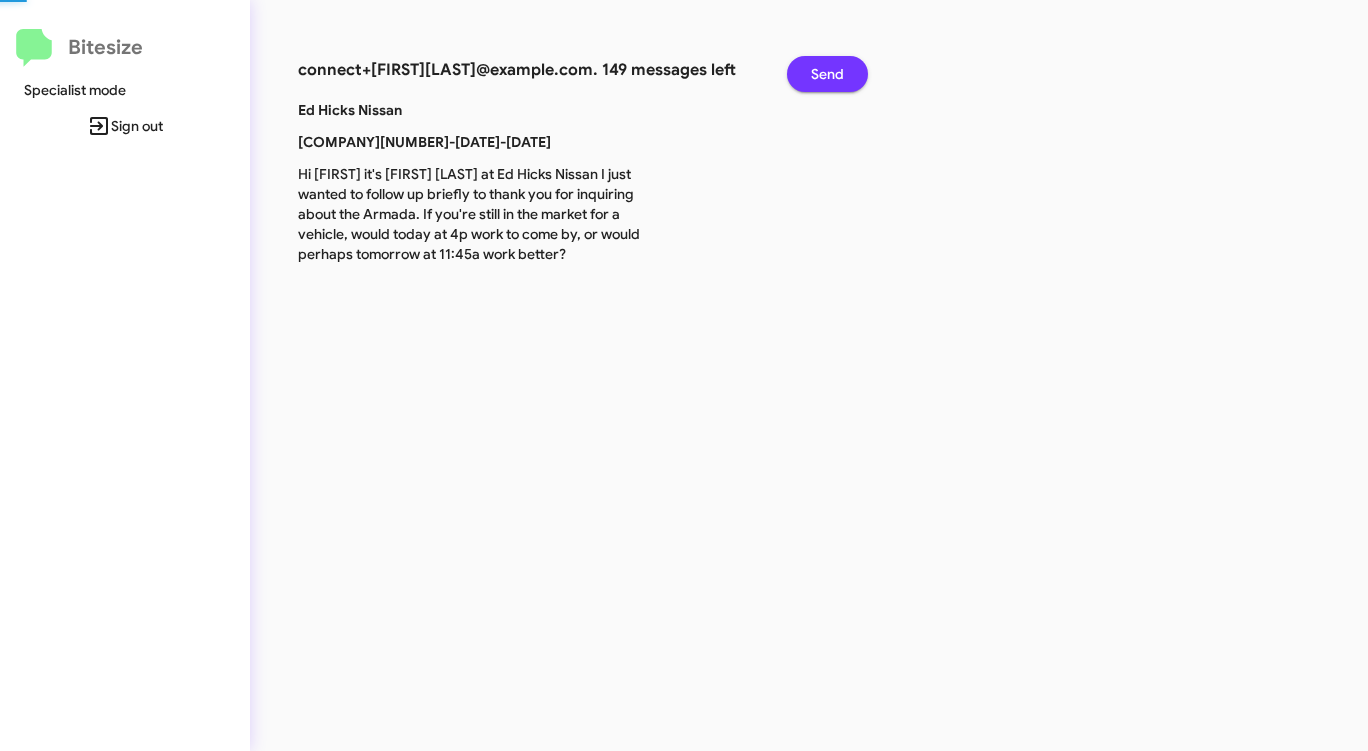 click on "Send" 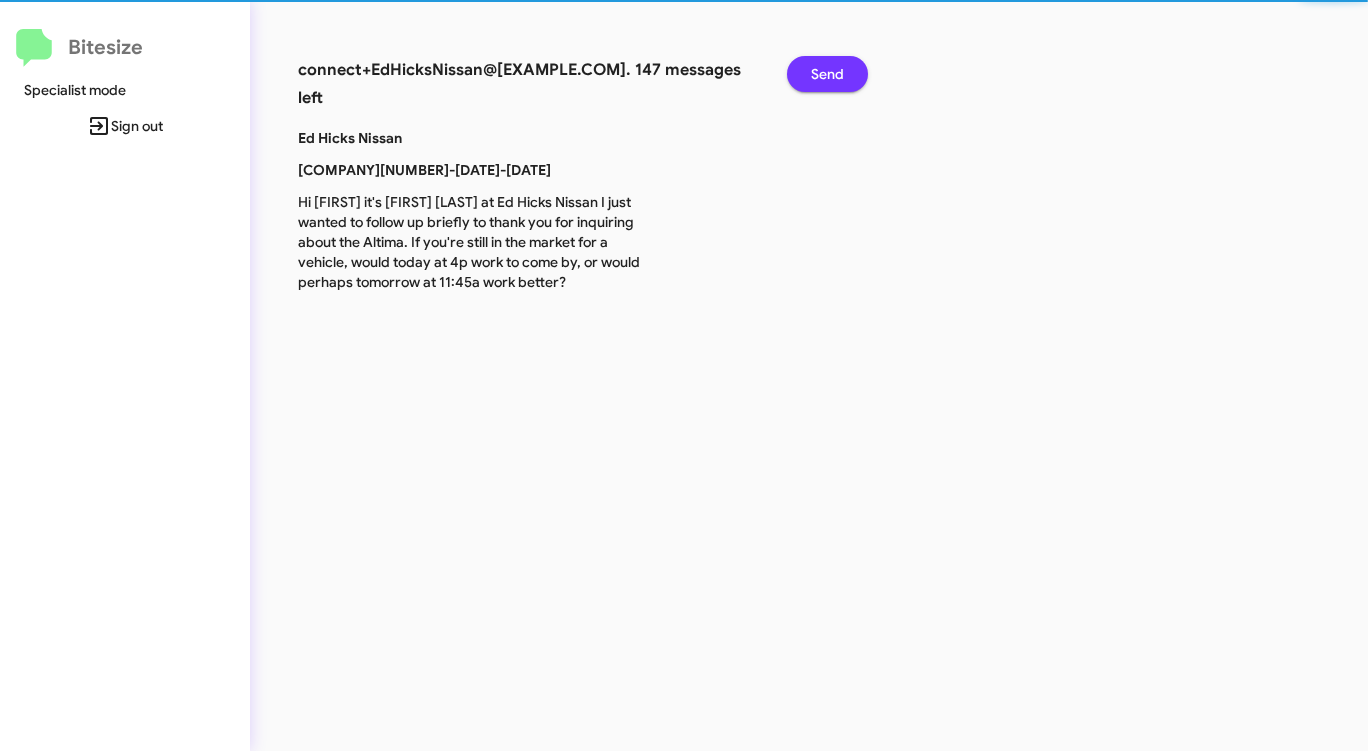 click on "Send" 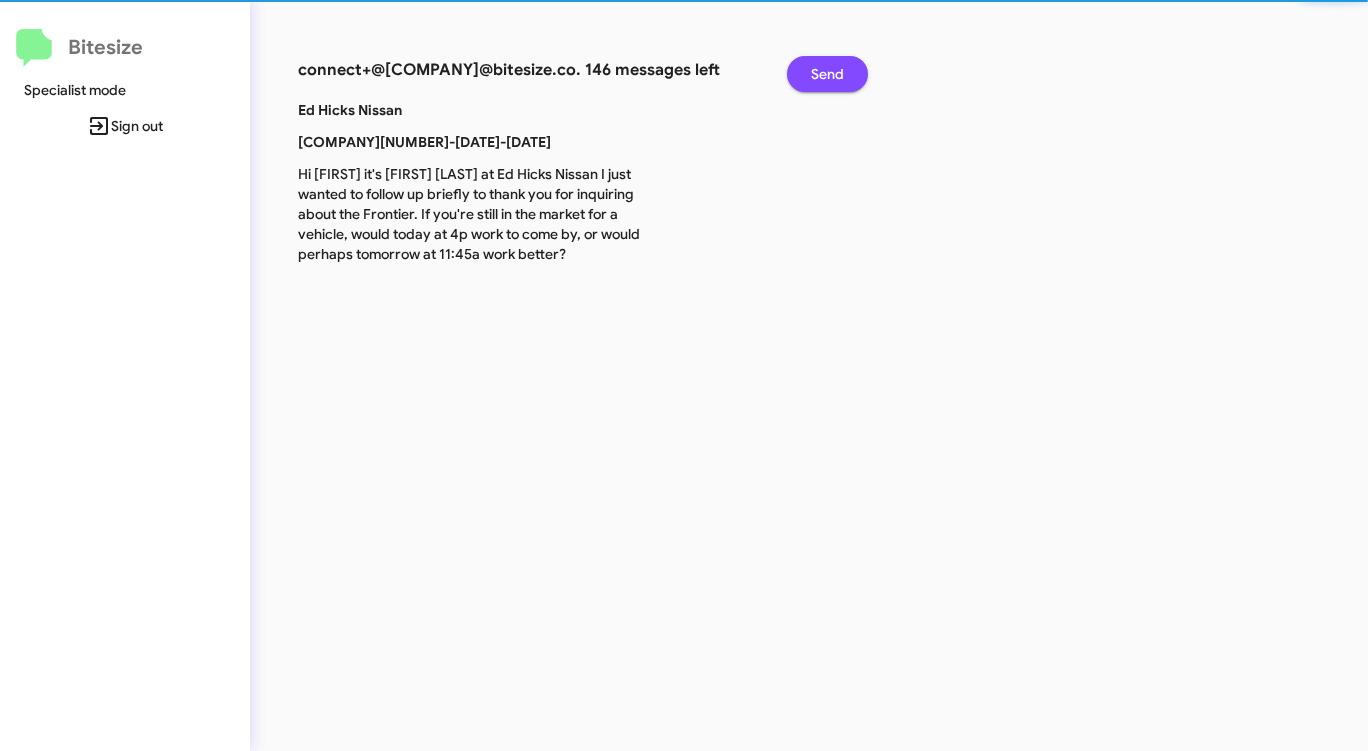 click on "Send" 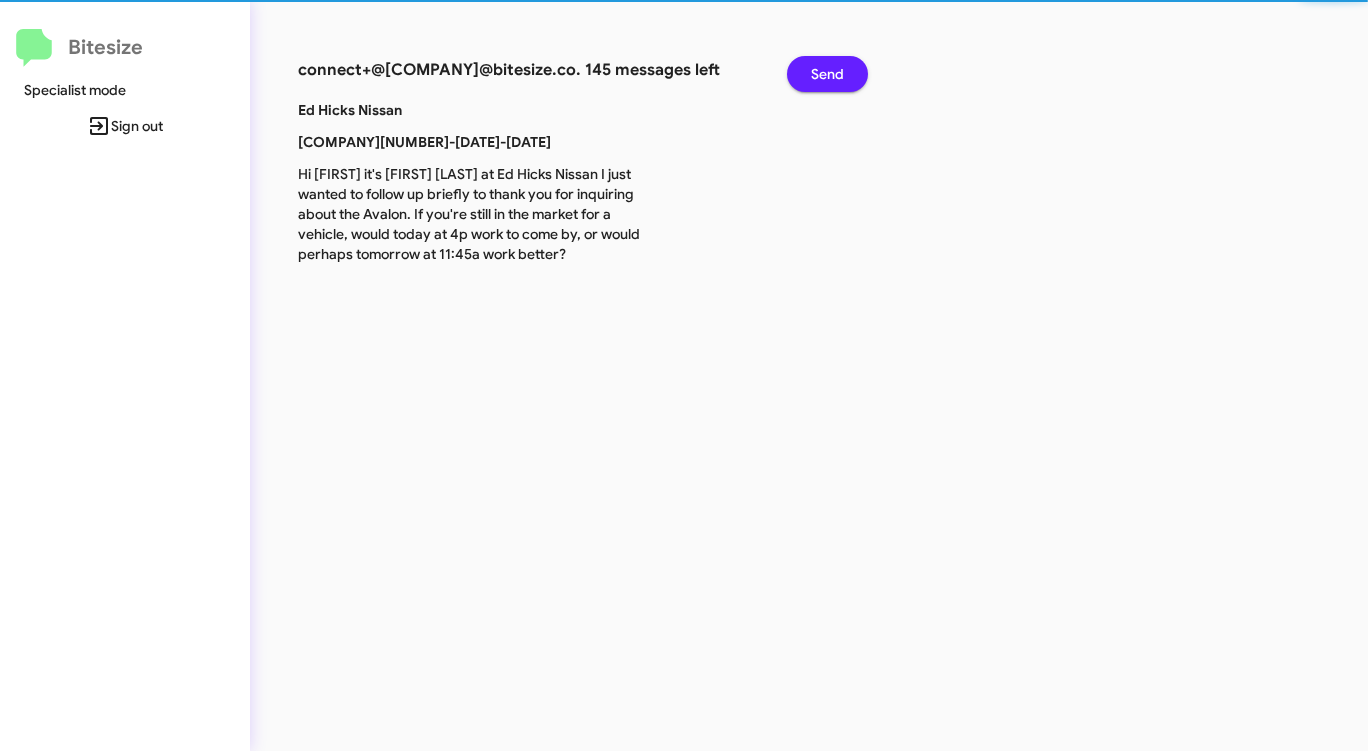 click on "Send" 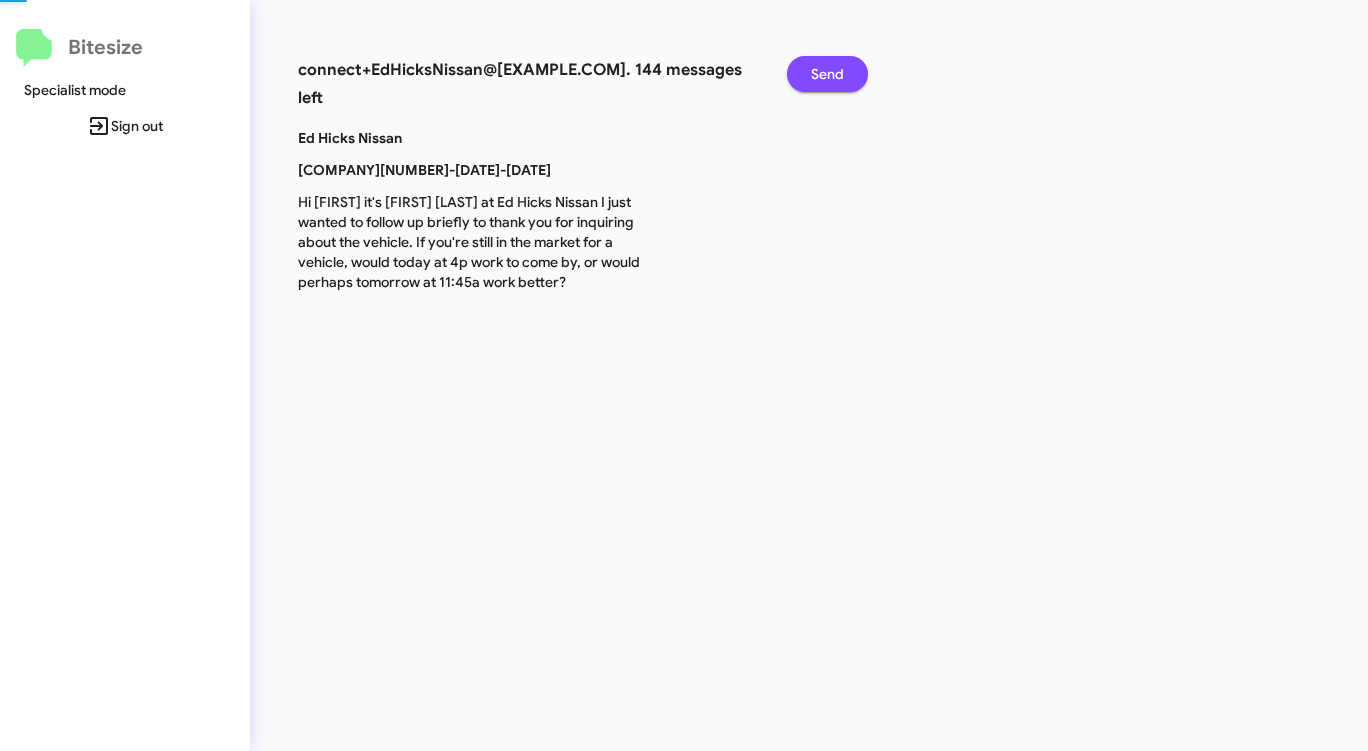 click on "Send" 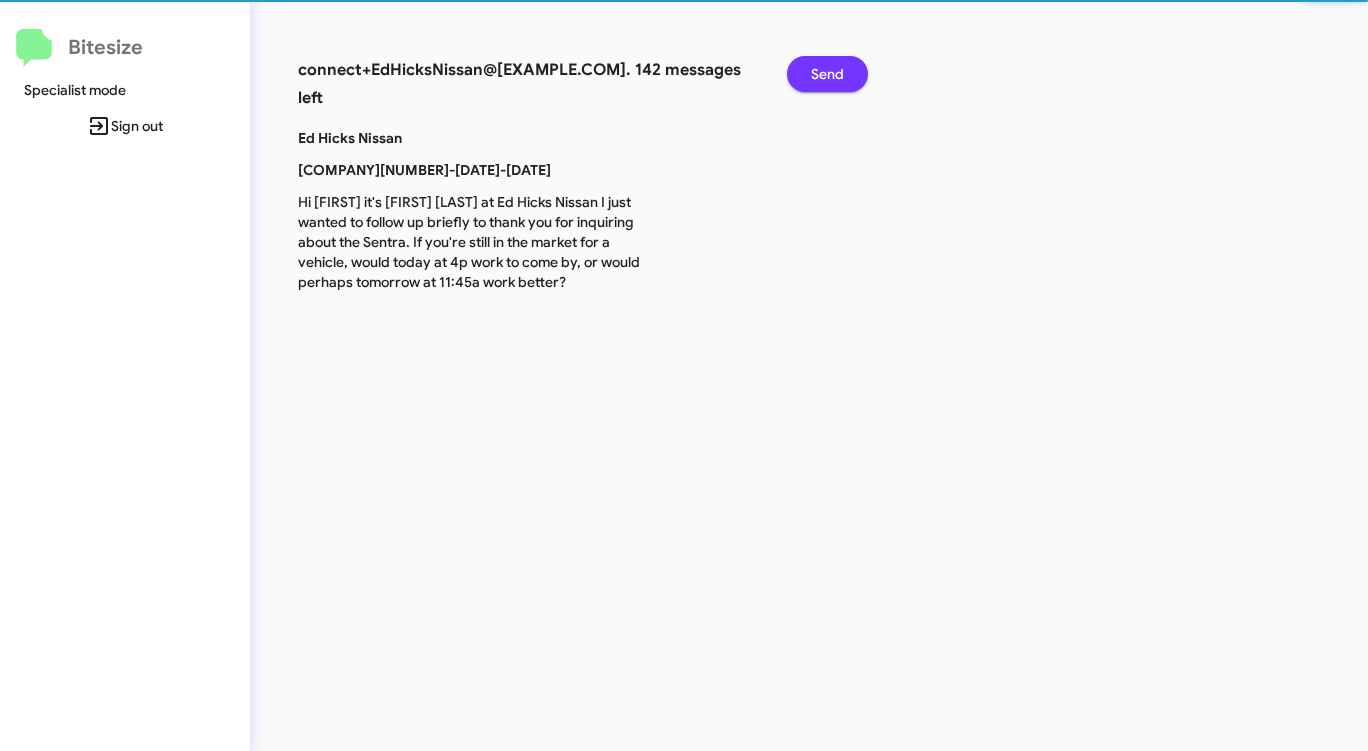 click on "Send" 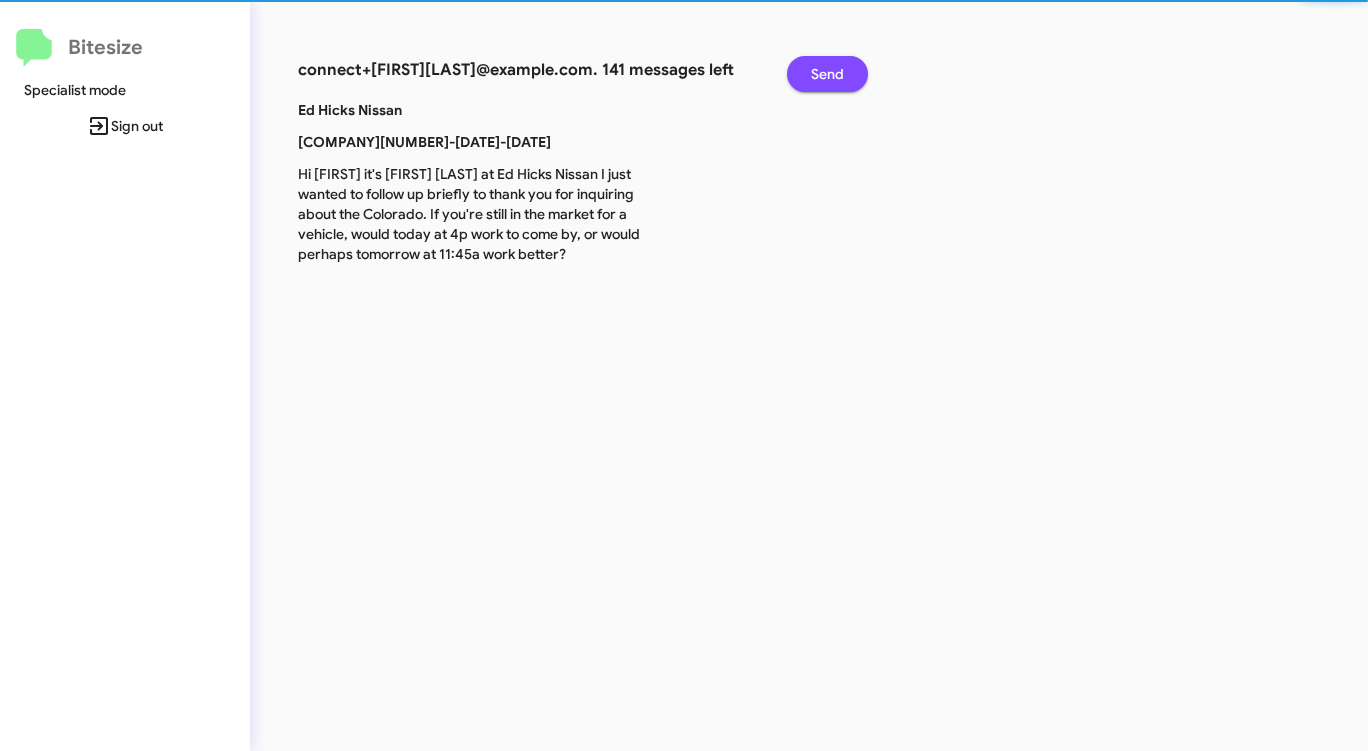 click on "Send" 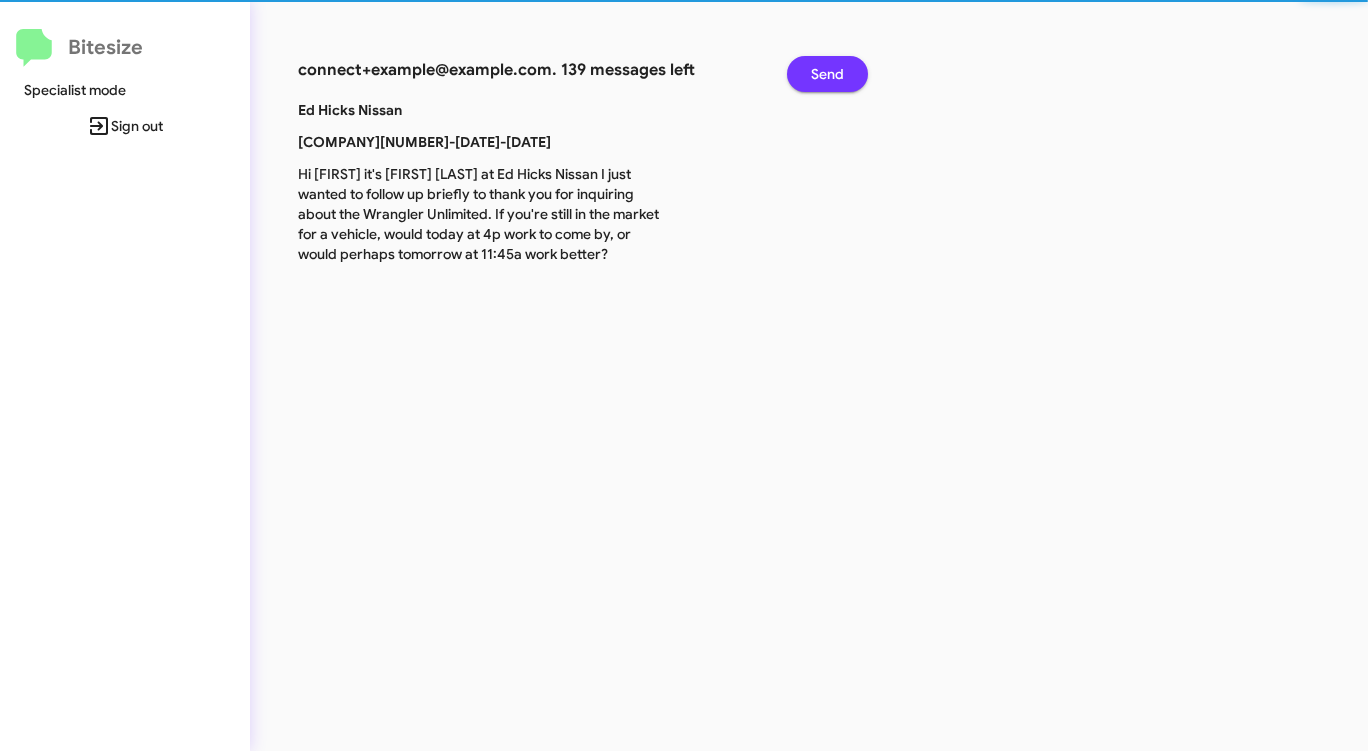 click on "Send" 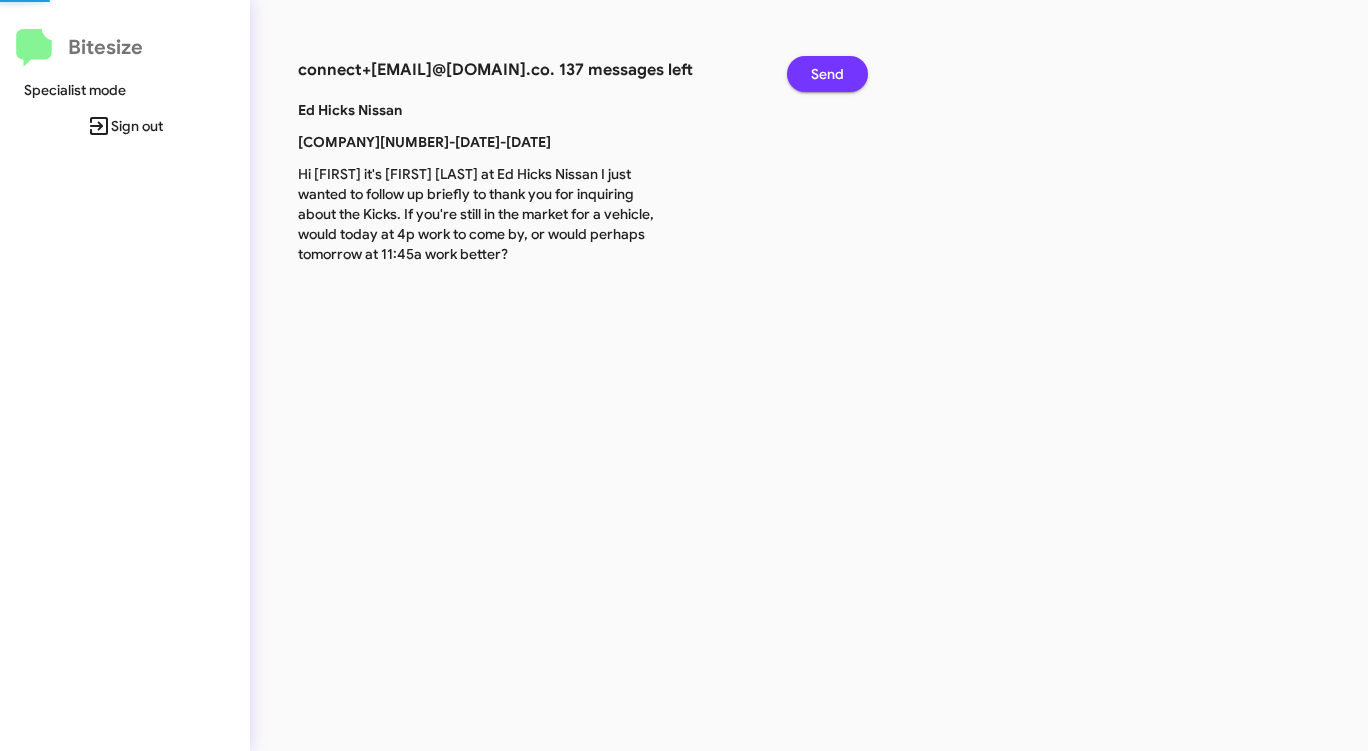 click on "Send" 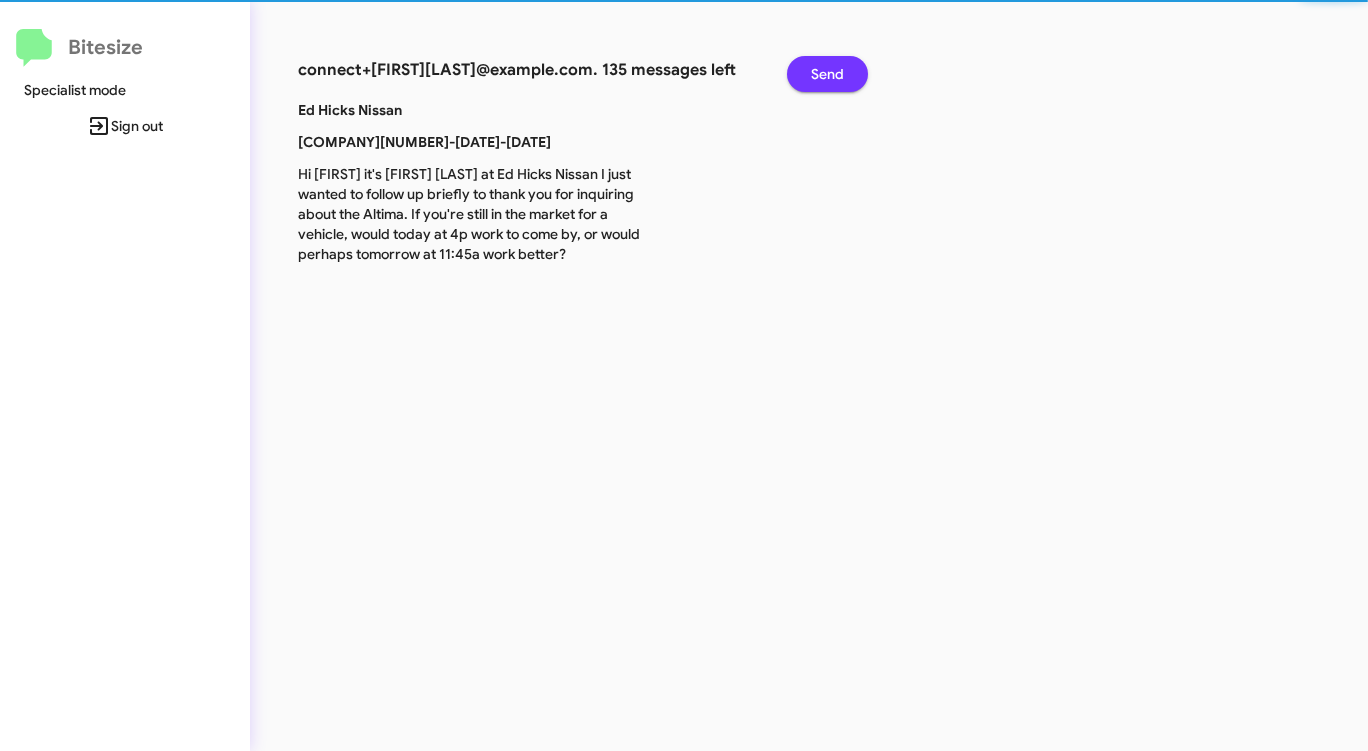 click on "Send" 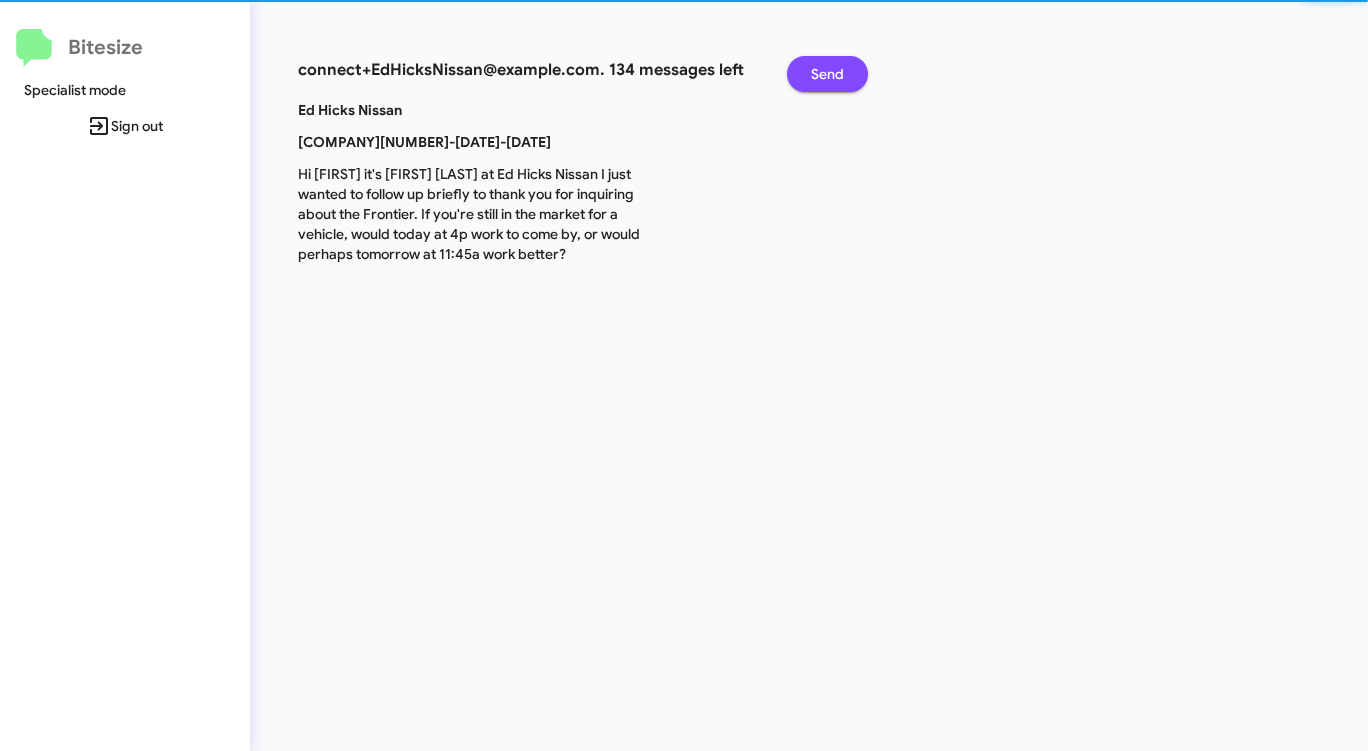 click on "Send" 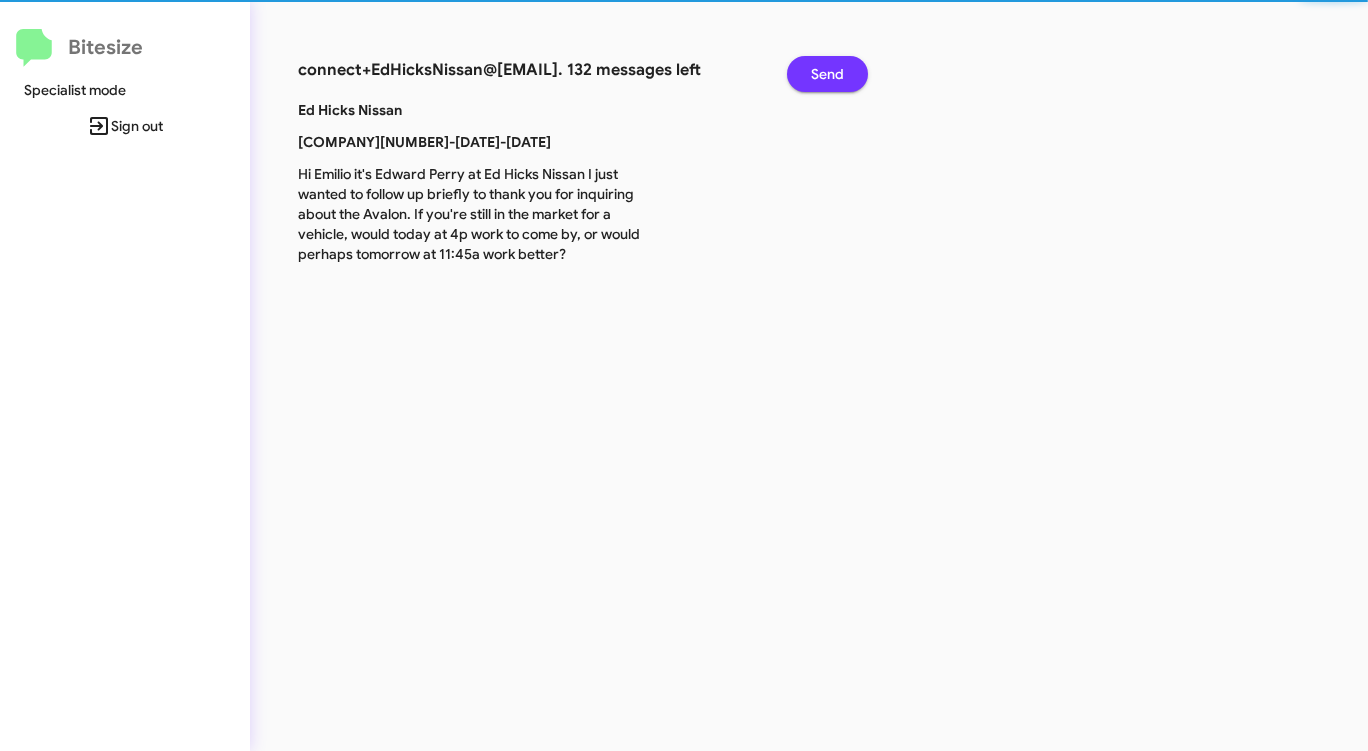 click on "Send" 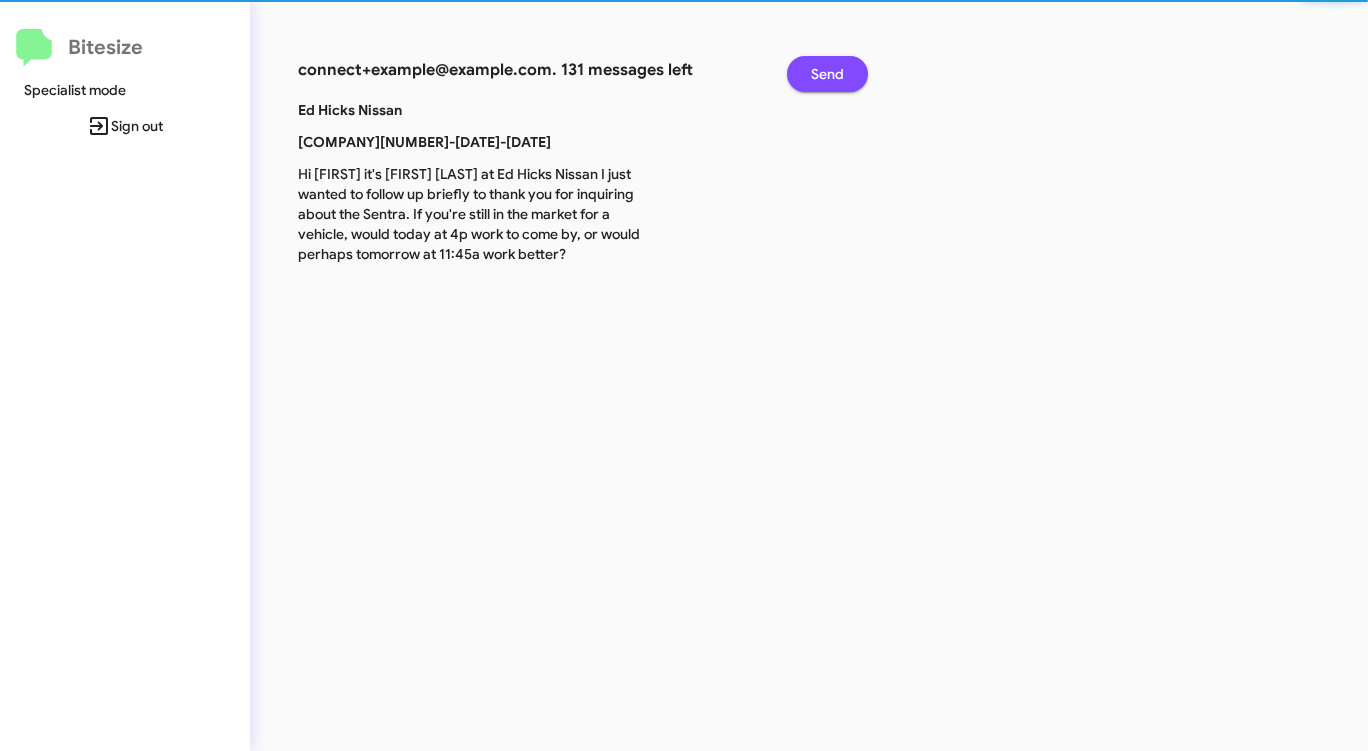 click on "Send" 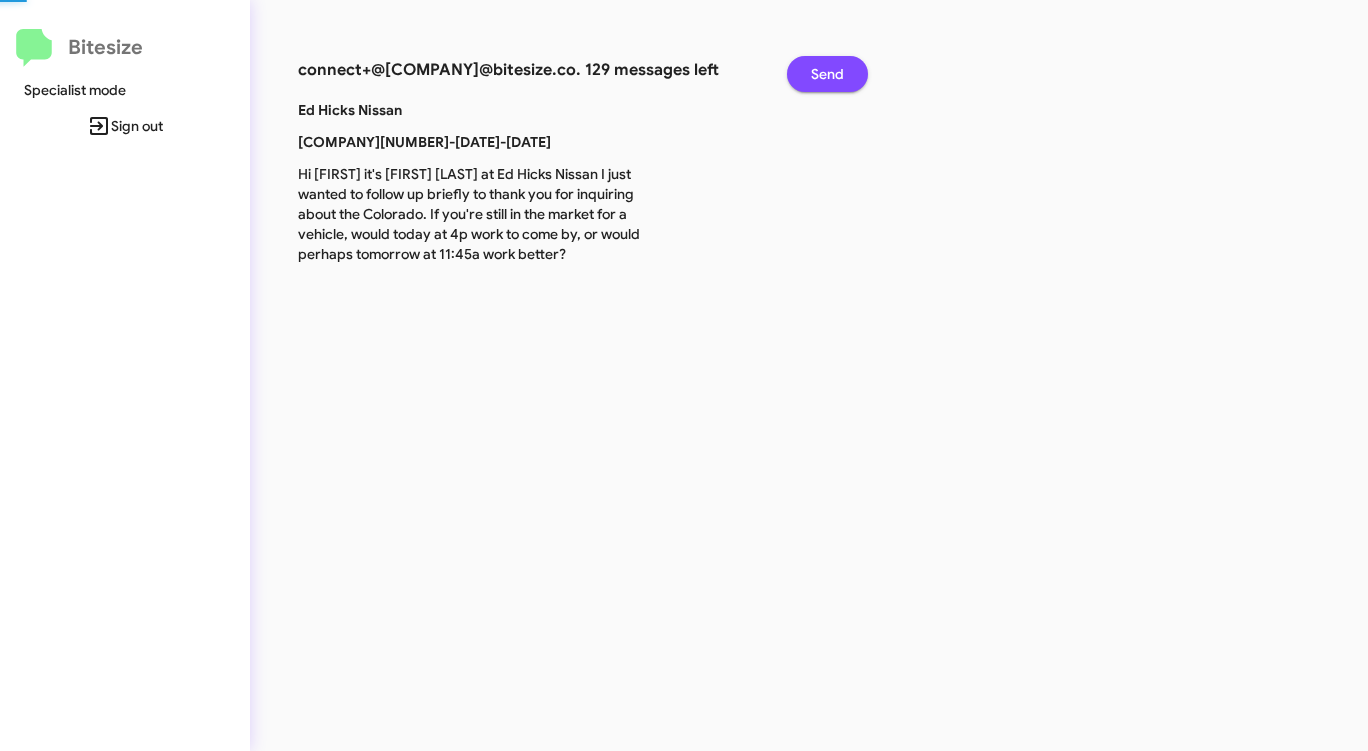 click on "Send" 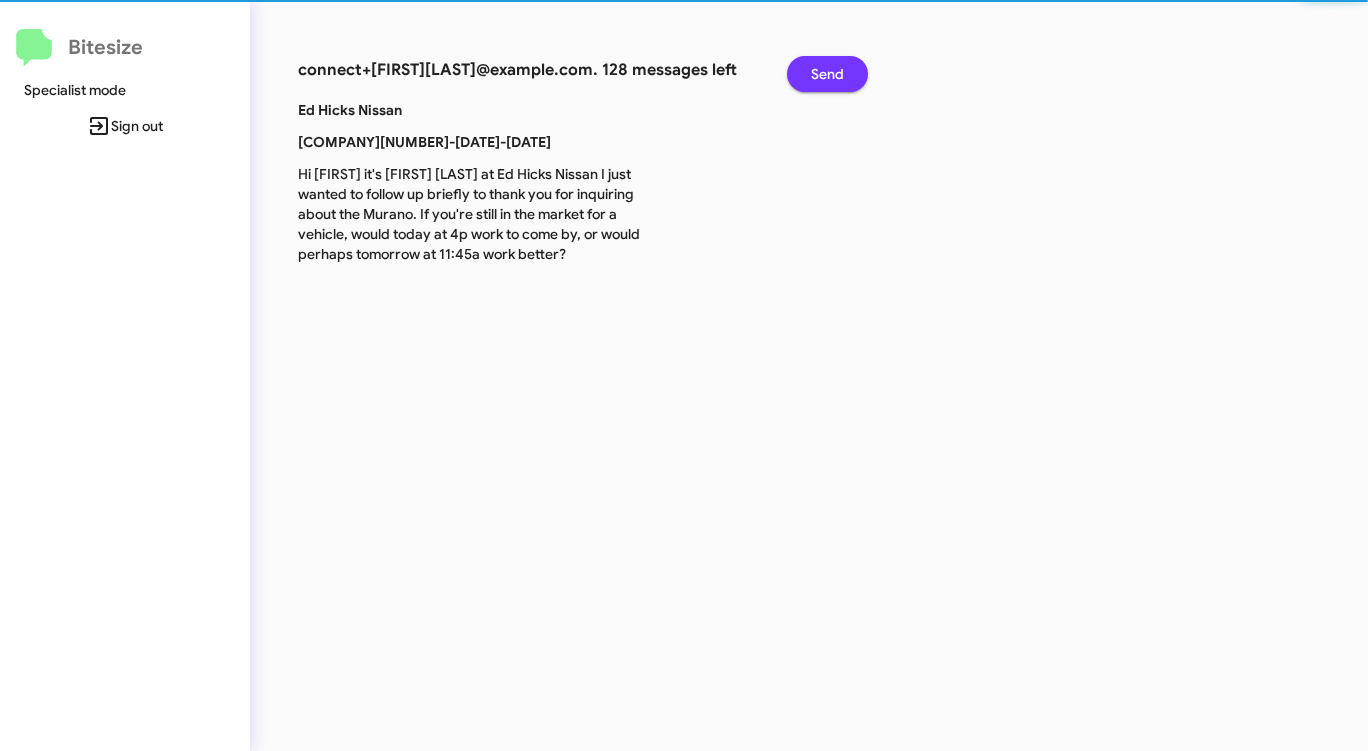 click on "Send" 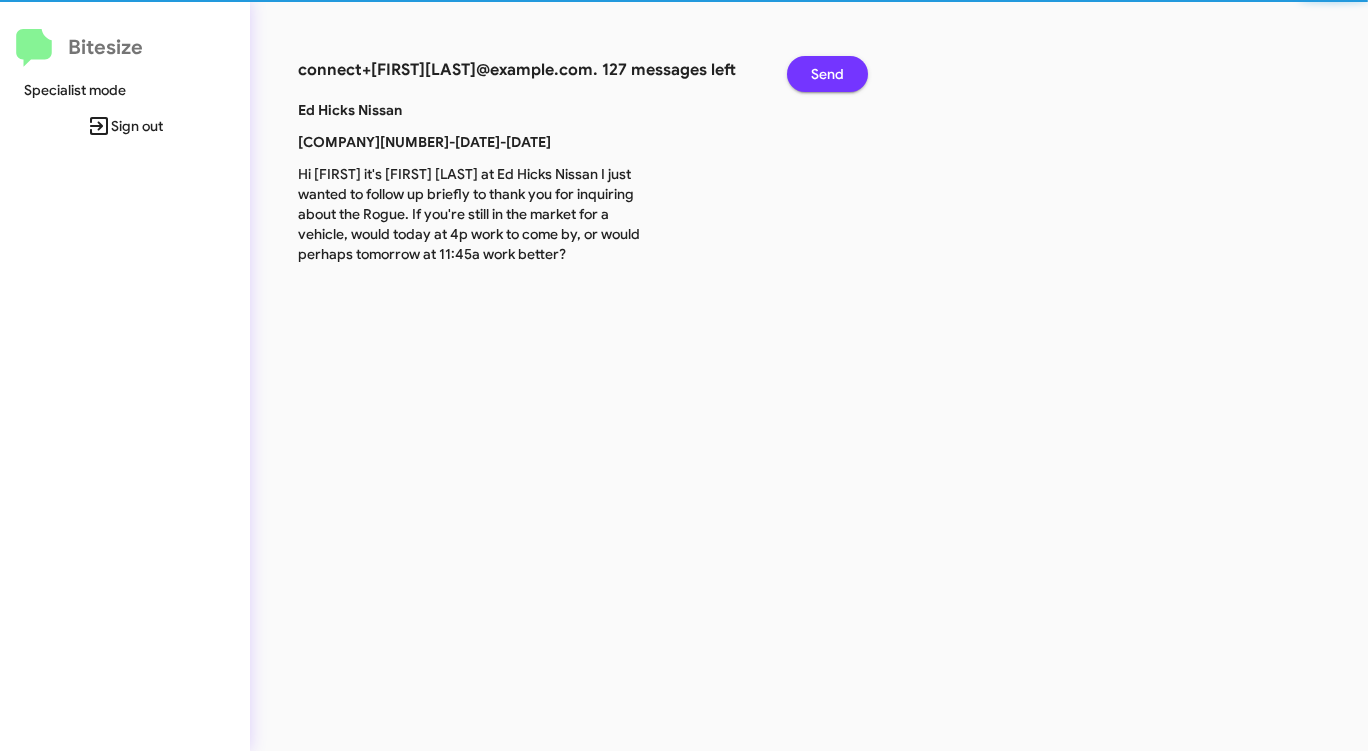click on "Send" 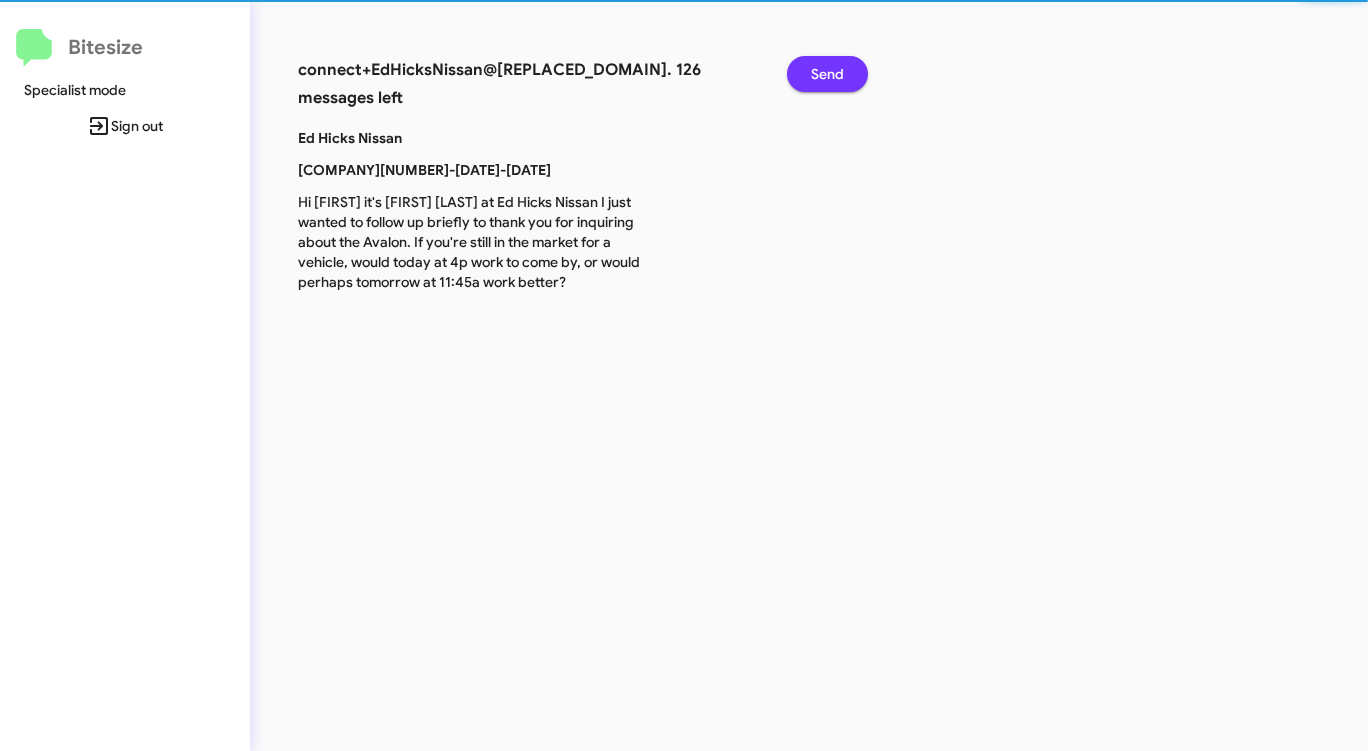 click on "Send" 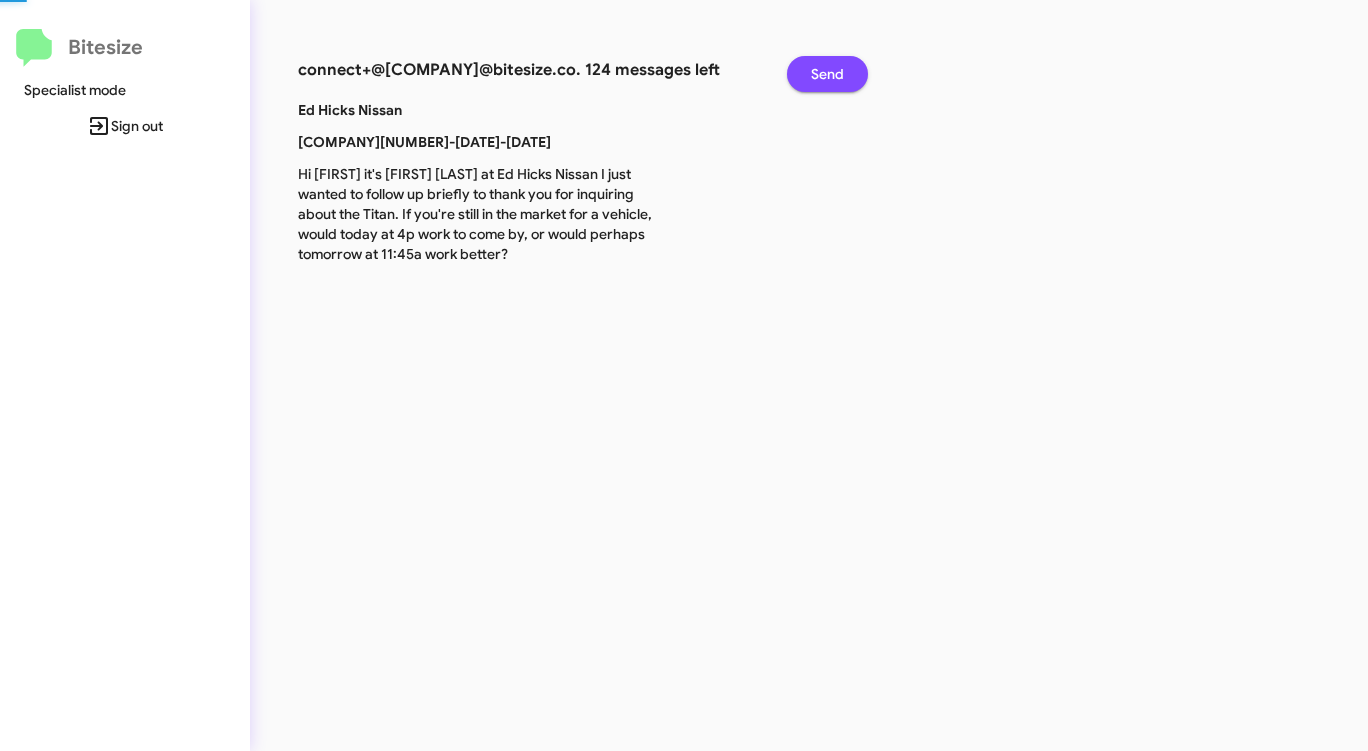 click on "Send" 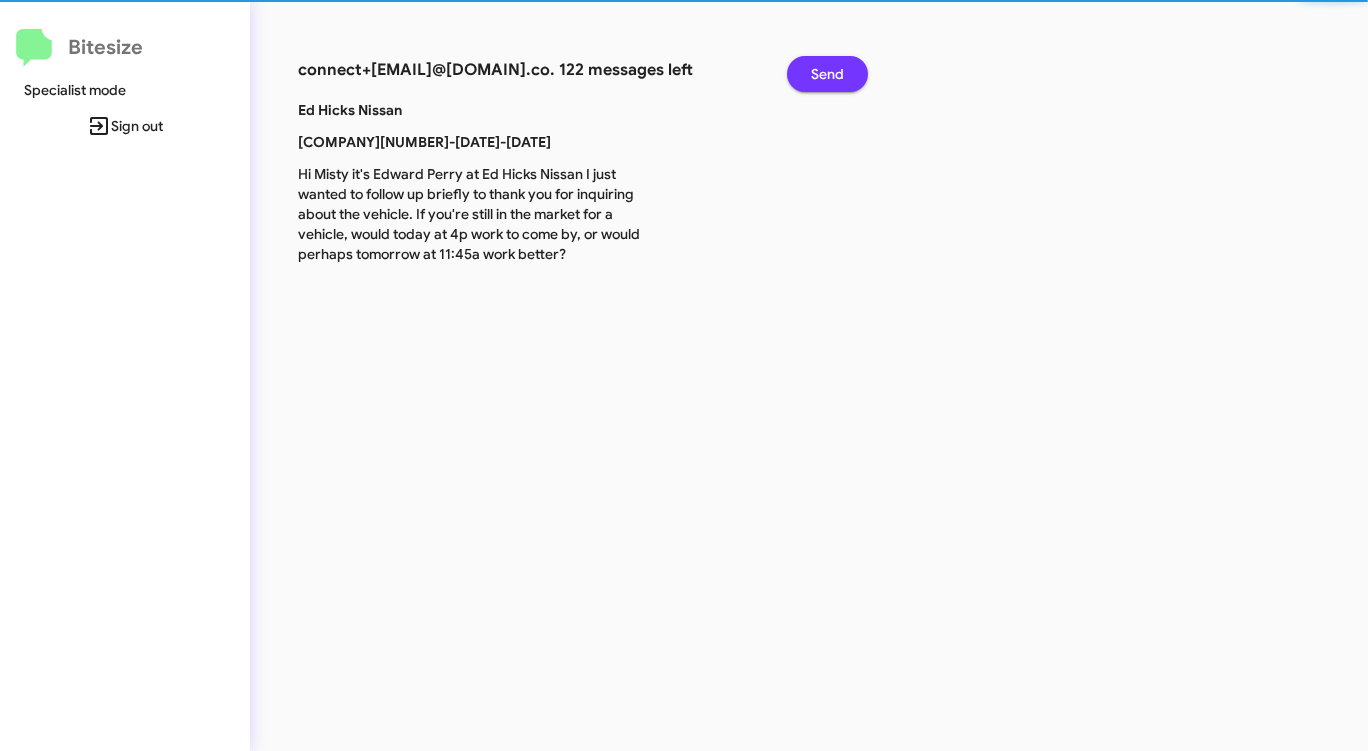 click on "Send" 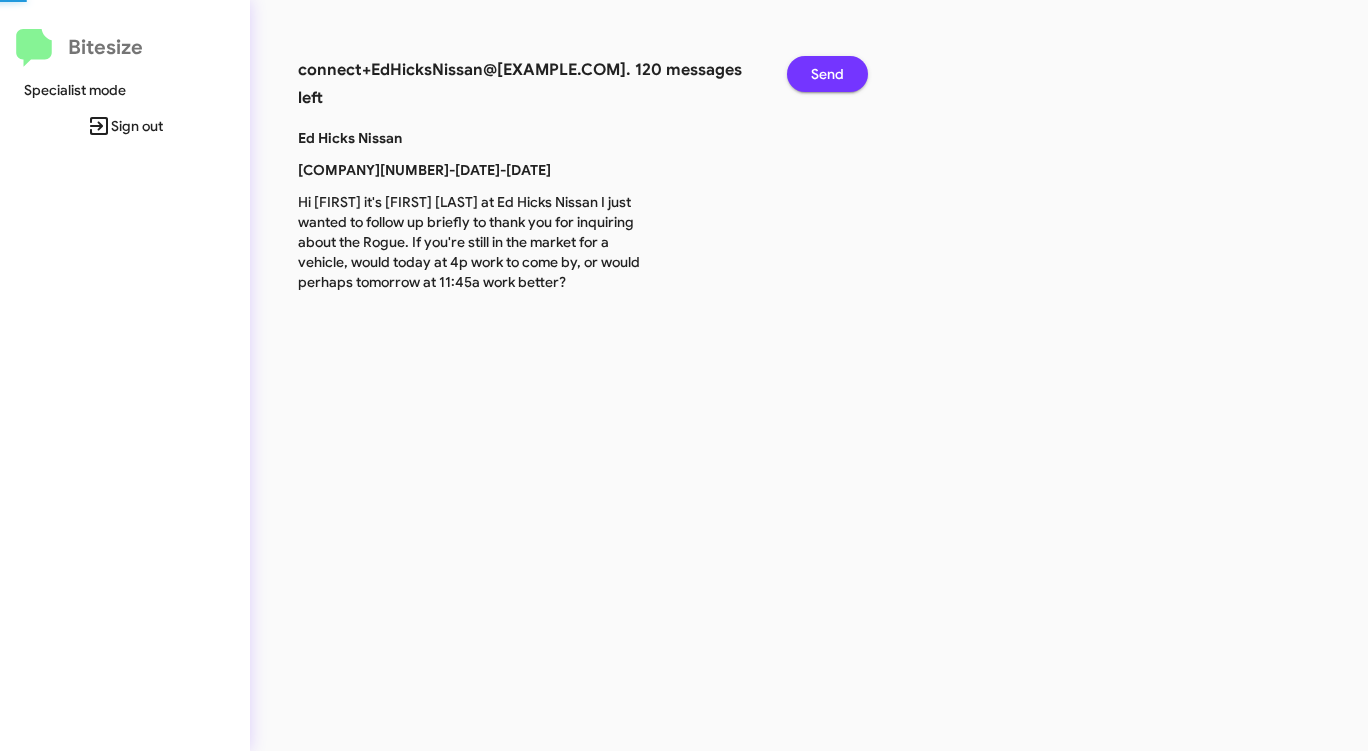 click on "Send" 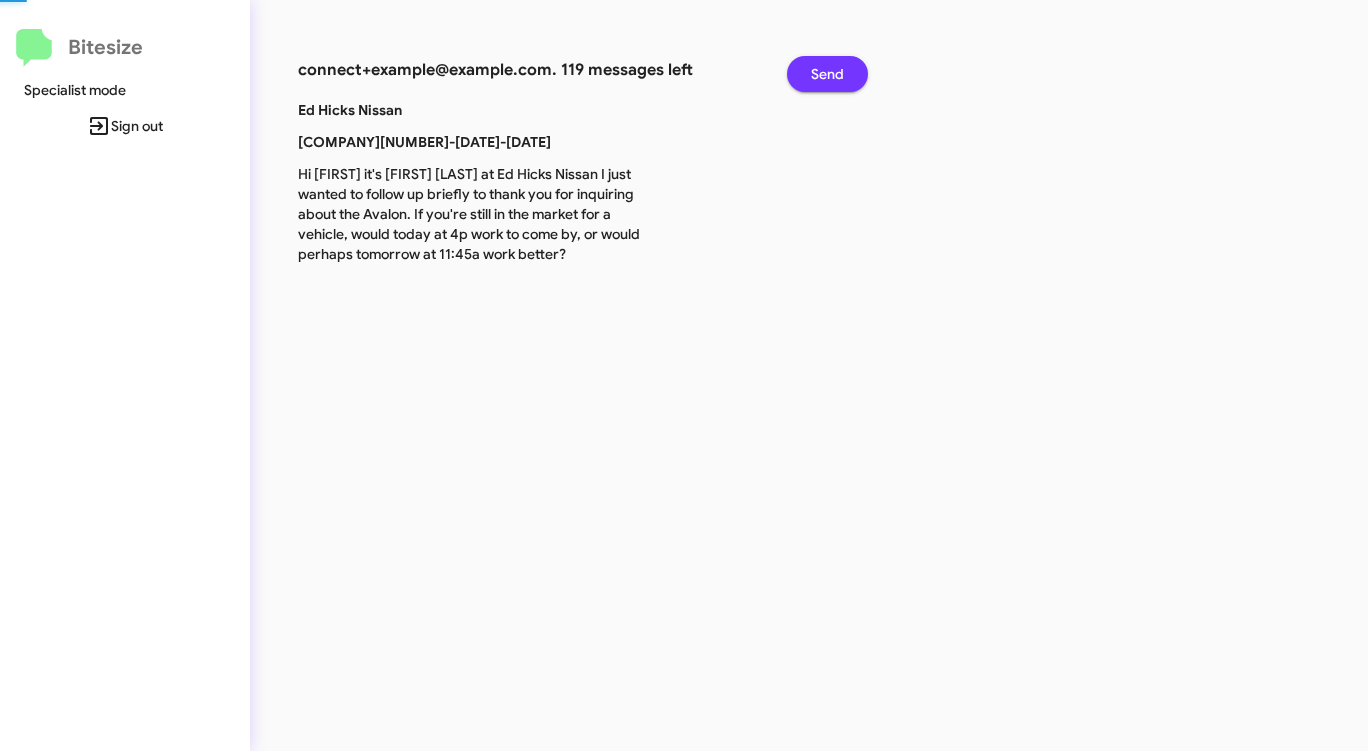 click on "Send" 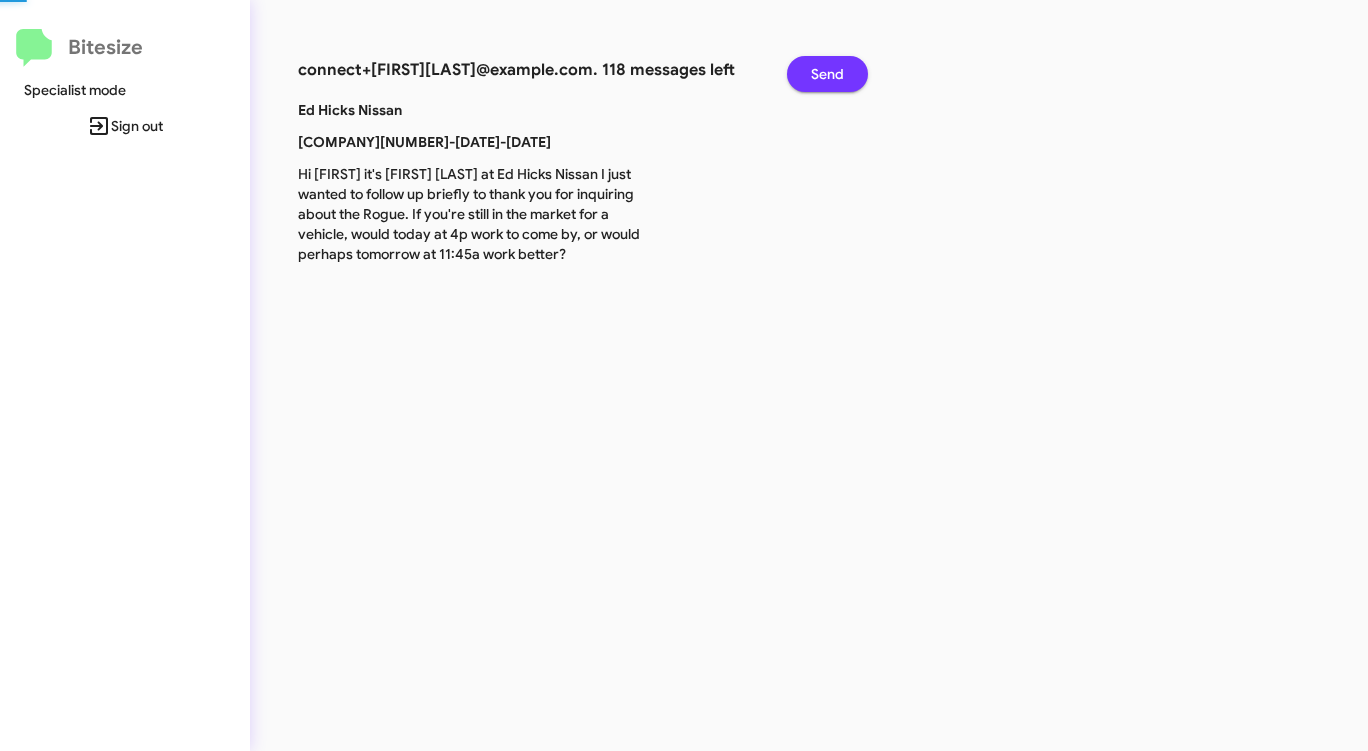 click on "Send" 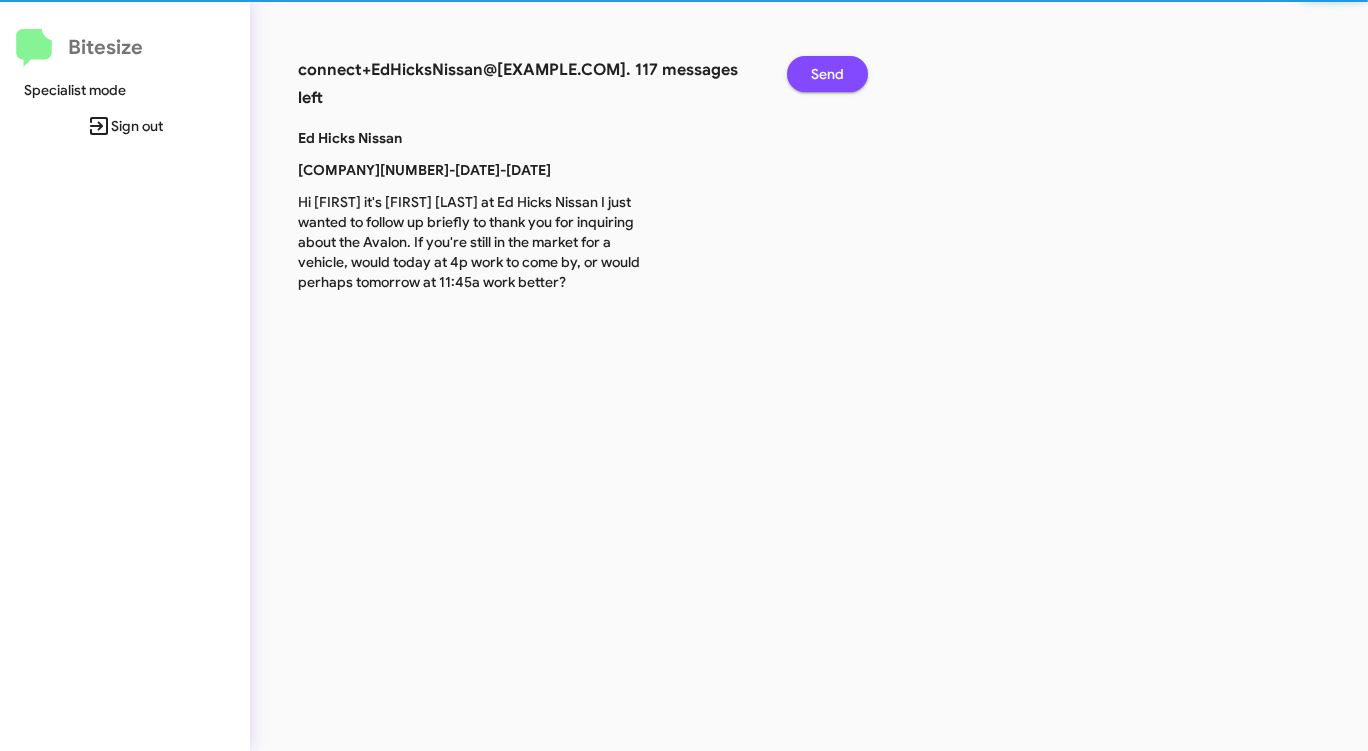 click on "Send" 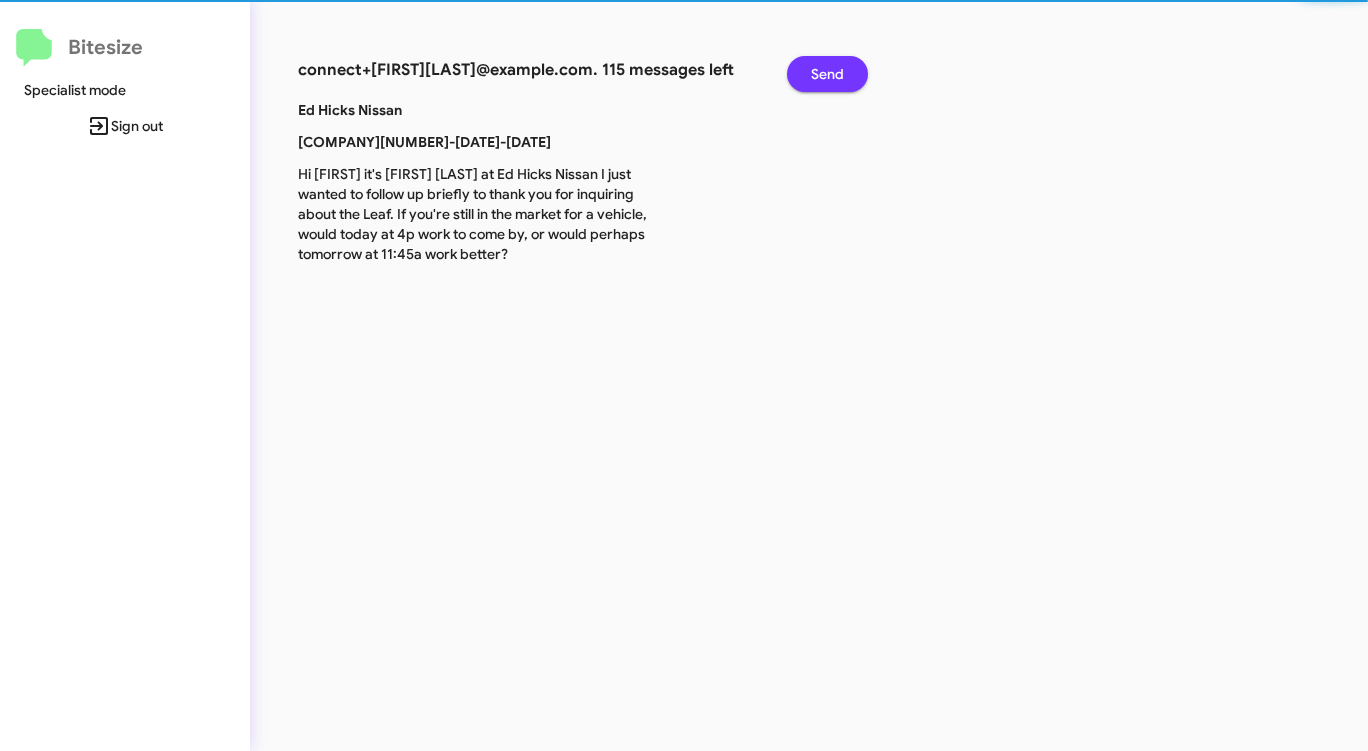 click on "Send" 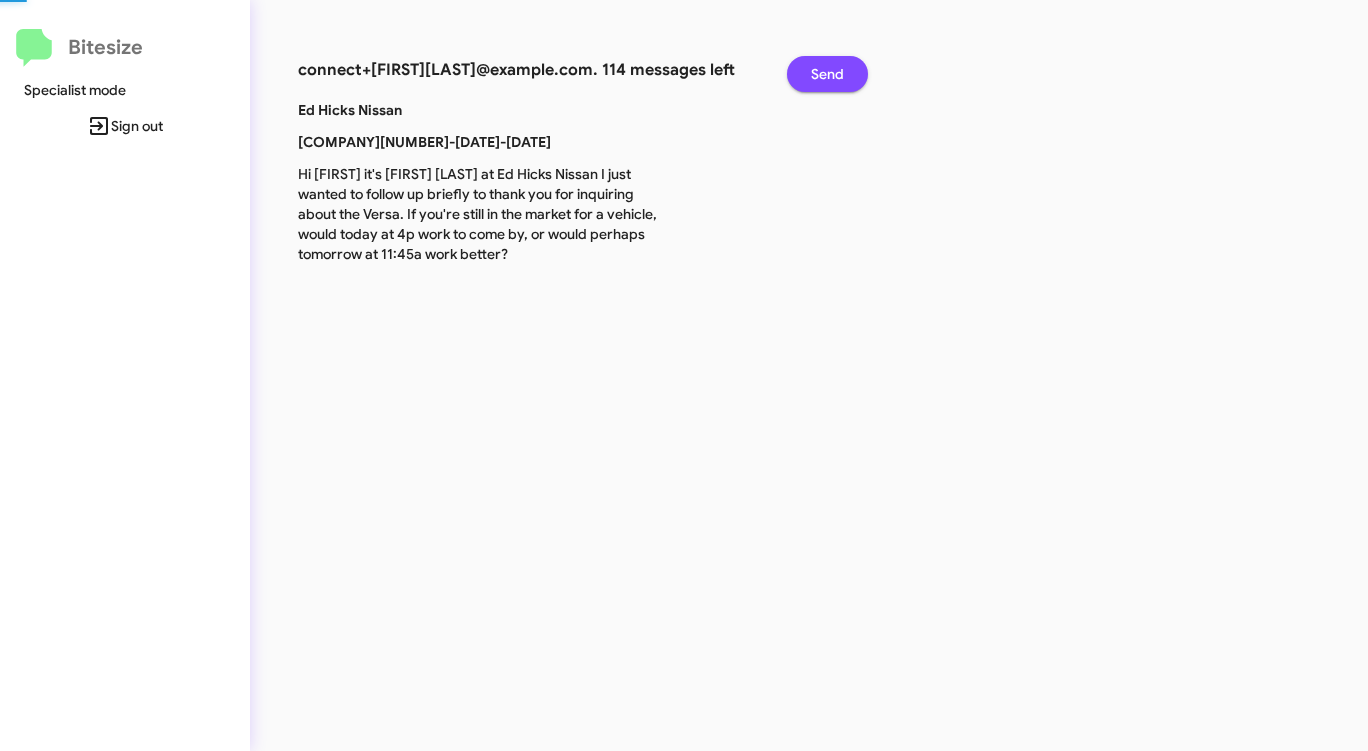 click on "Send" 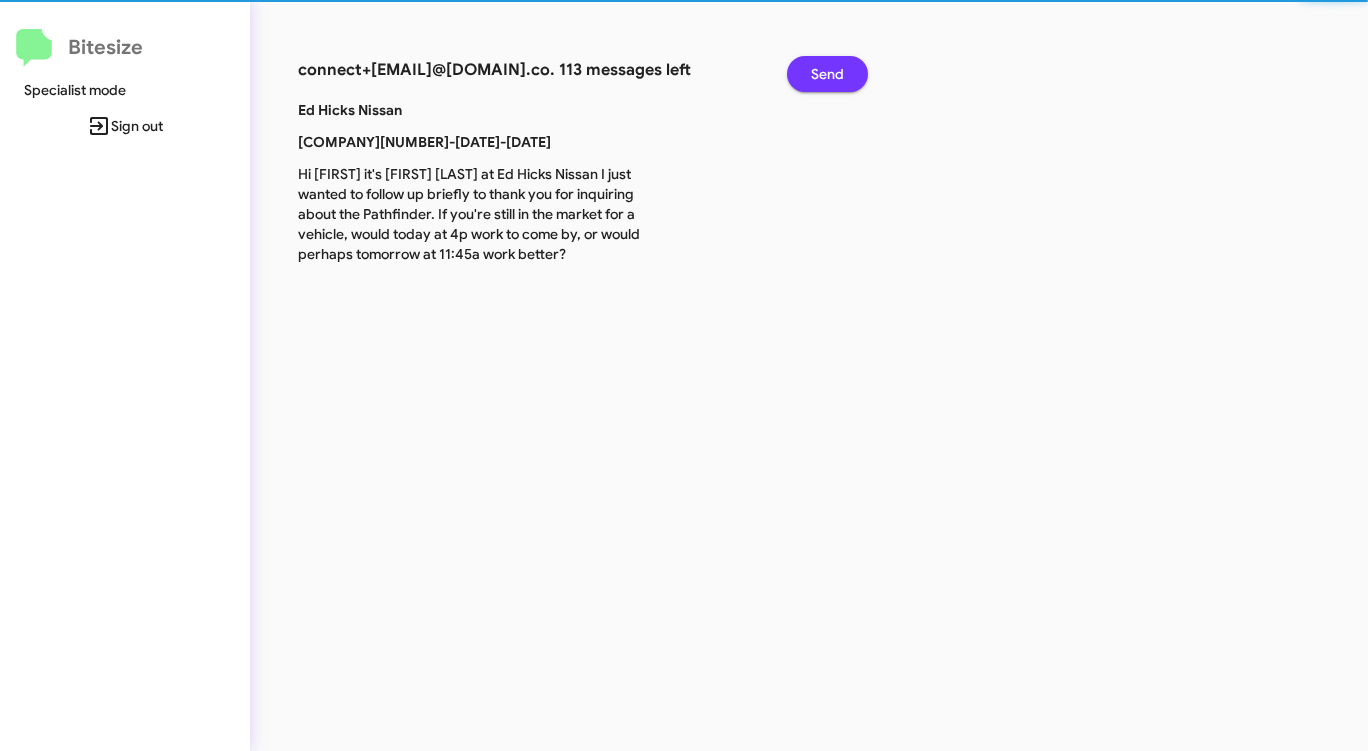 click on "Send" 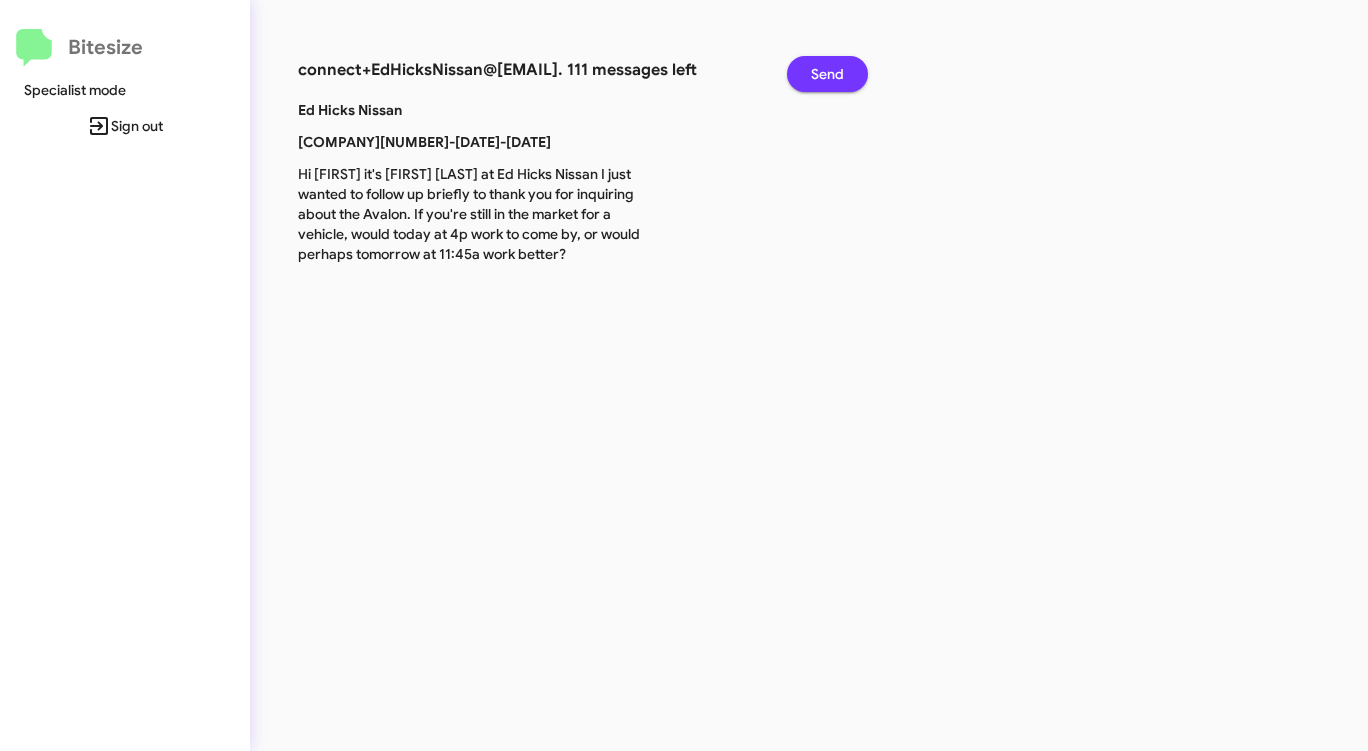click on "Send" 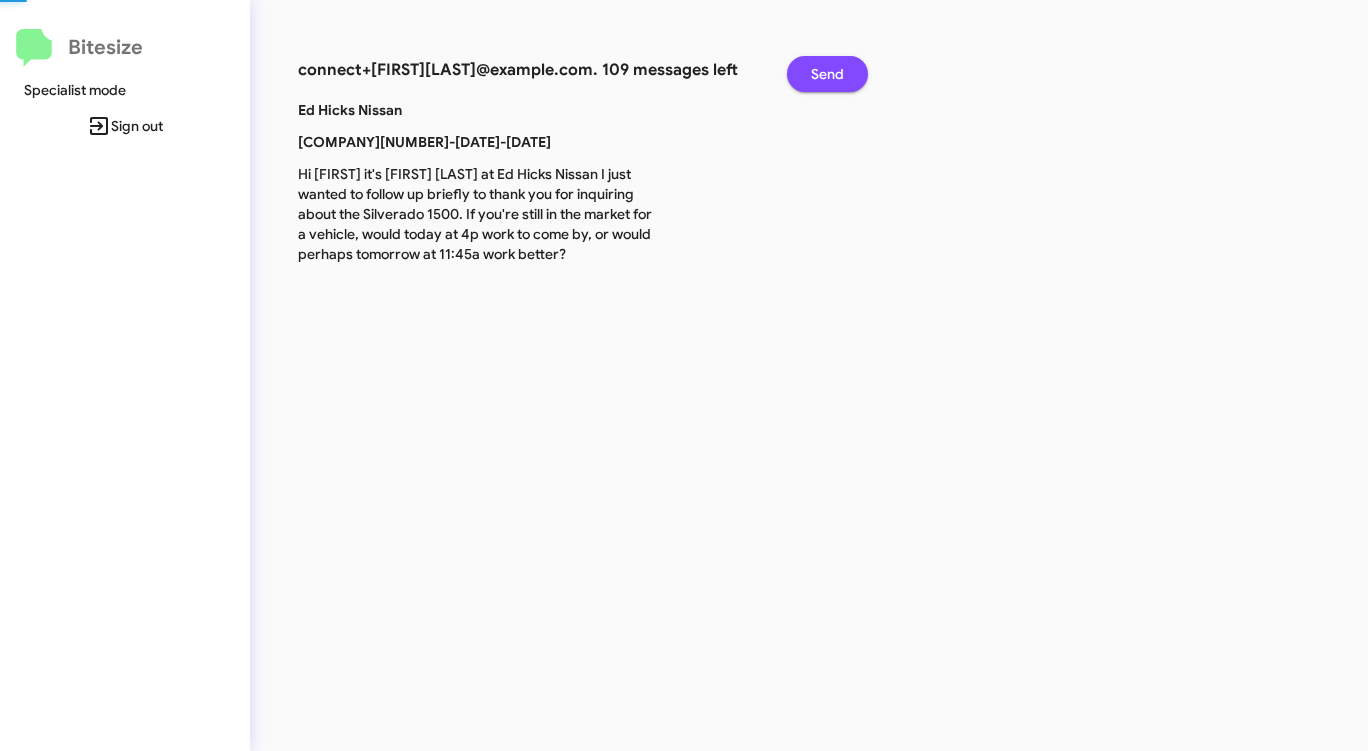 click on "Send" 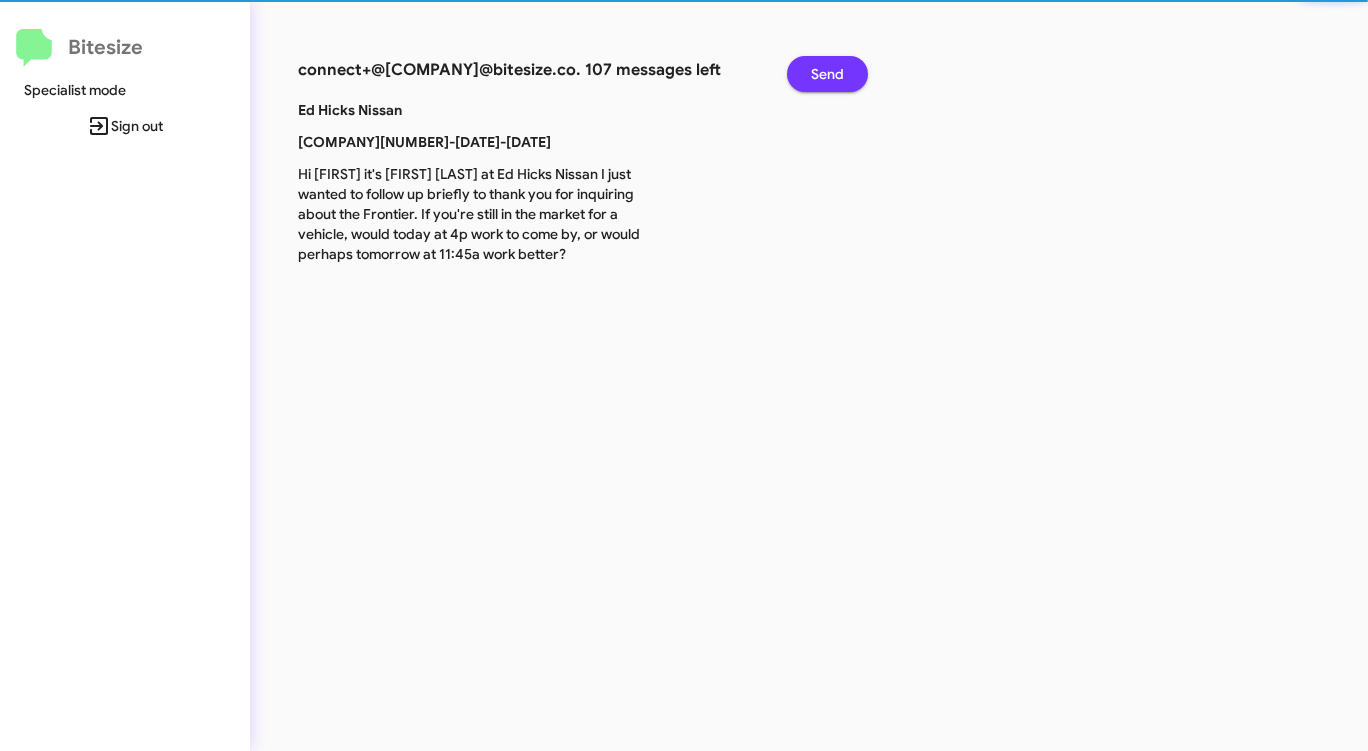click on "Send" 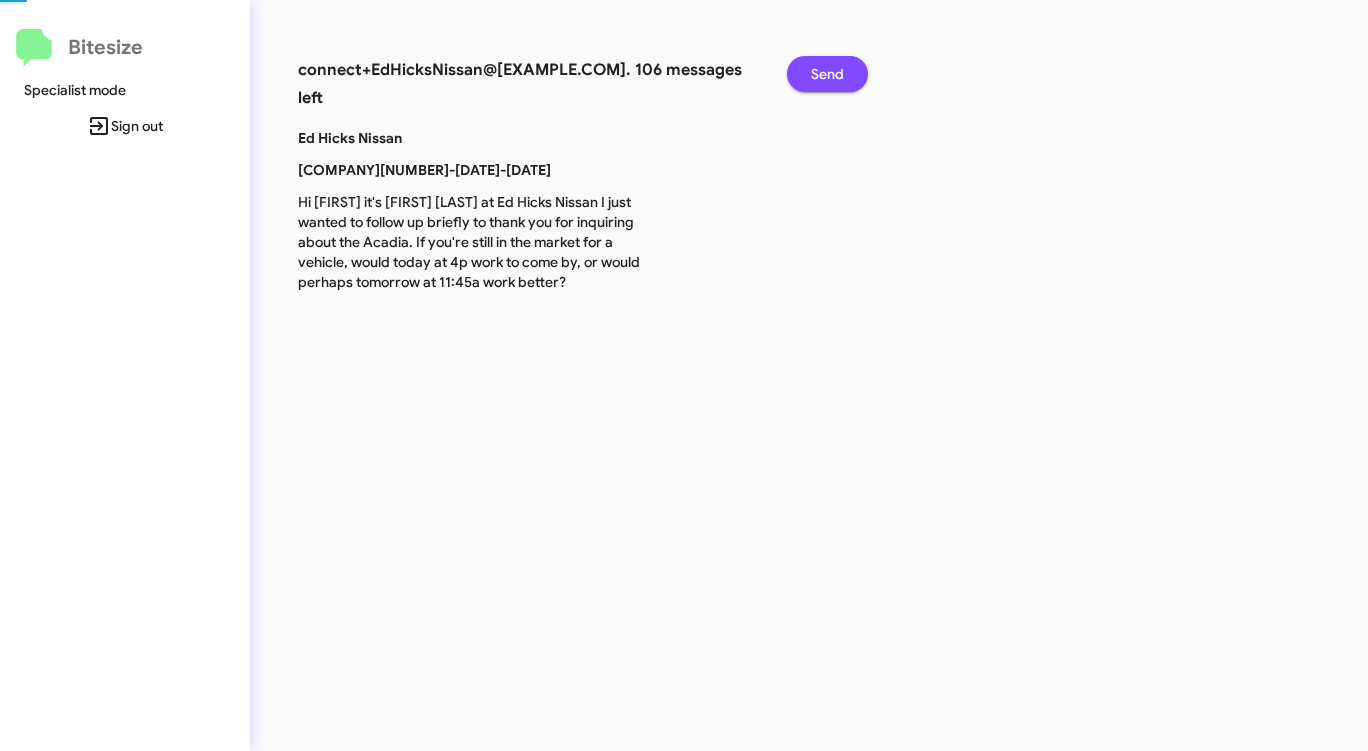 click on "Send" 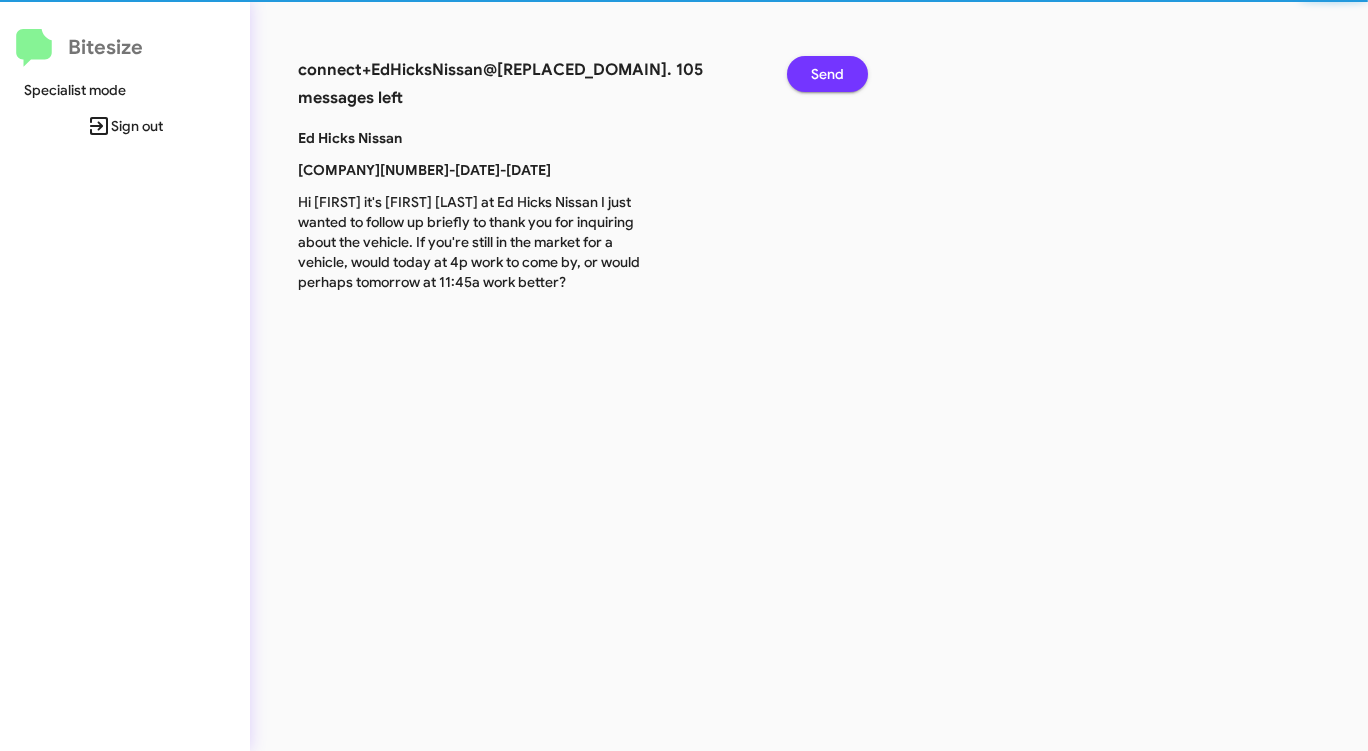 click on "Send" 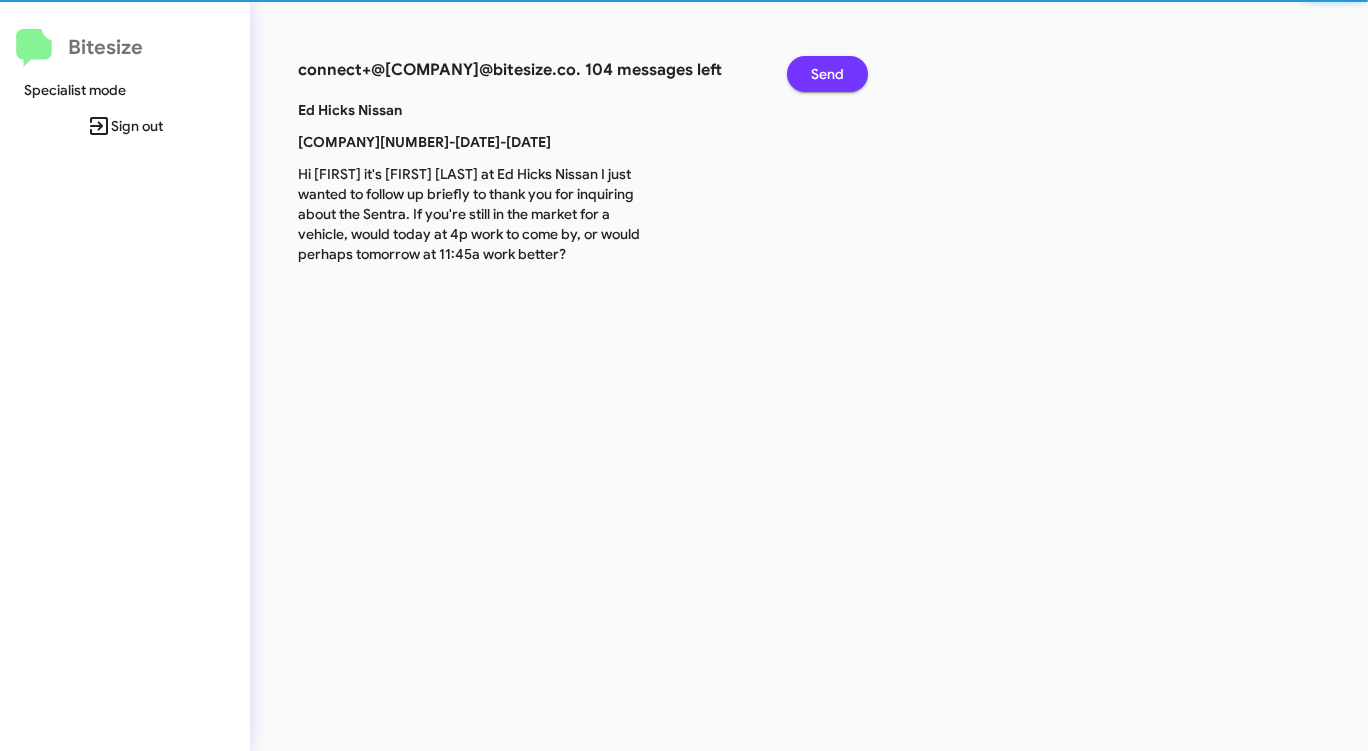 click on "Send" 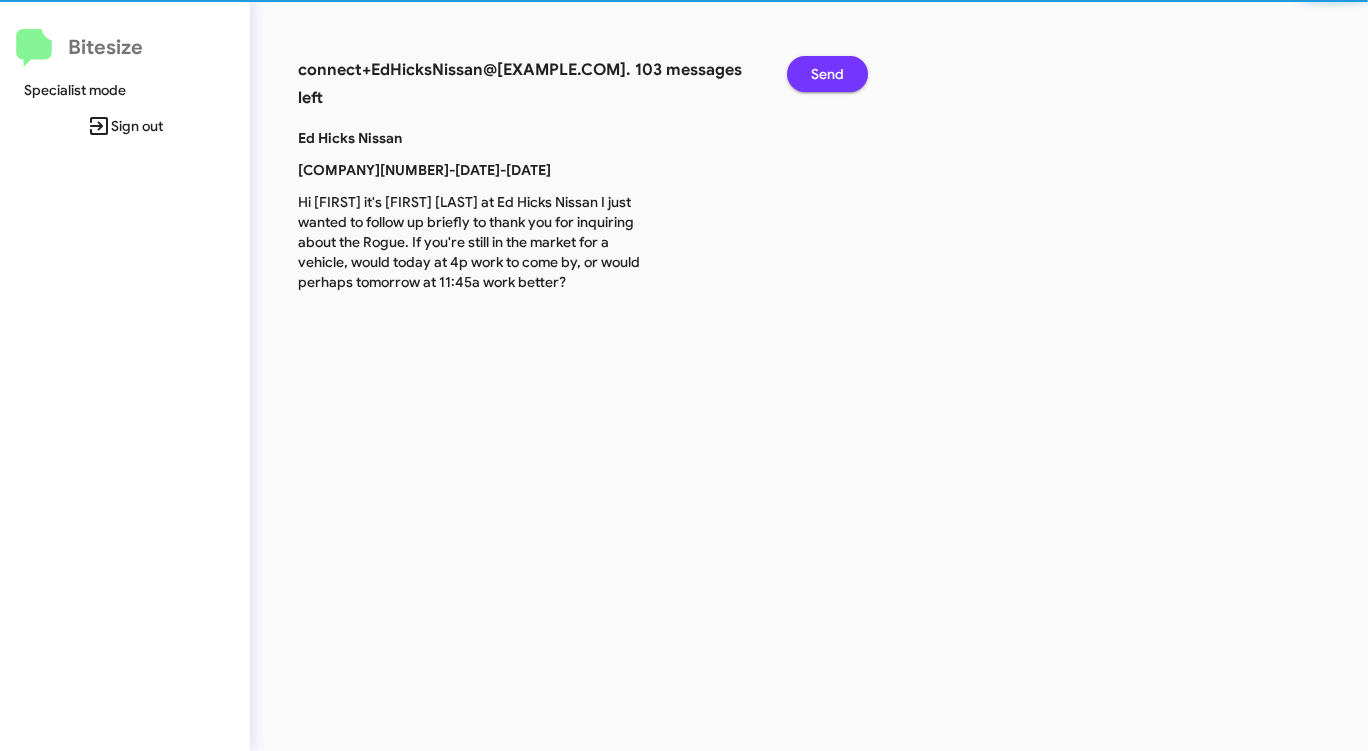 click on "Send" 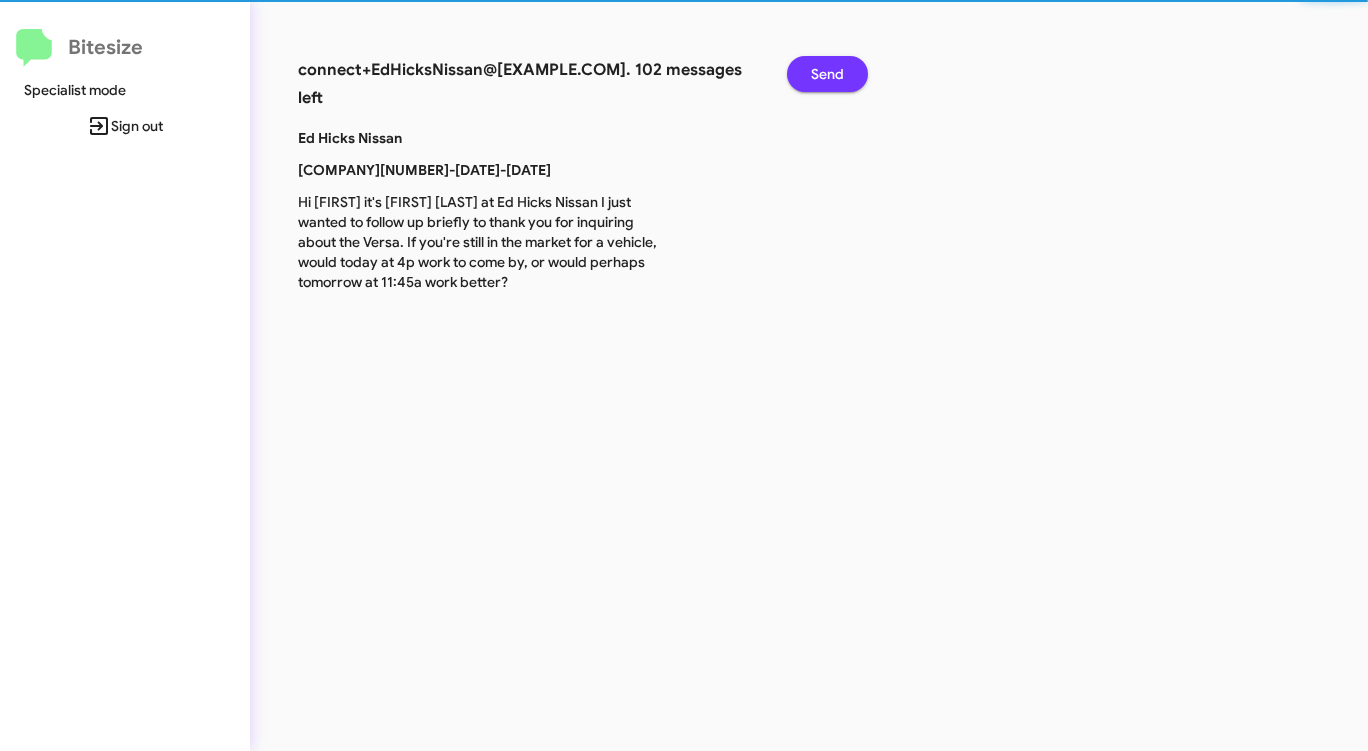 click on "Send" 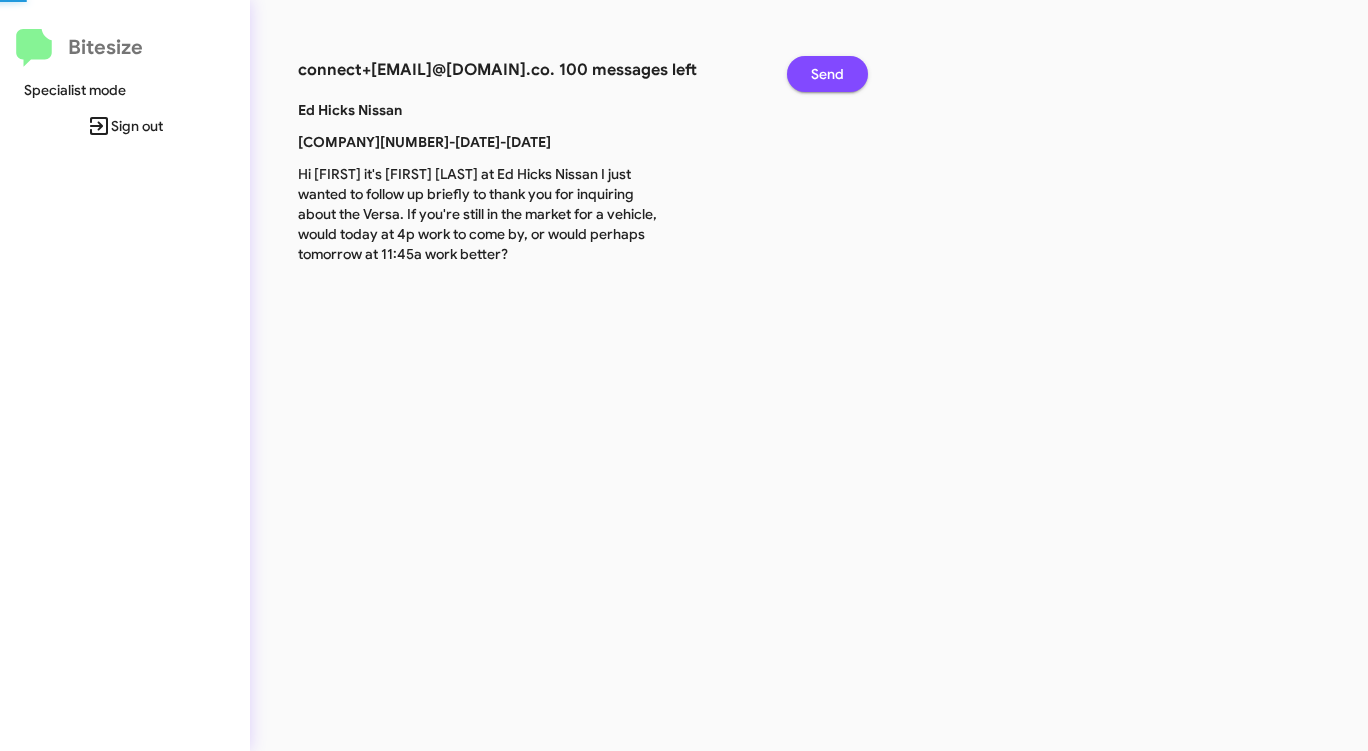 click on "Send" 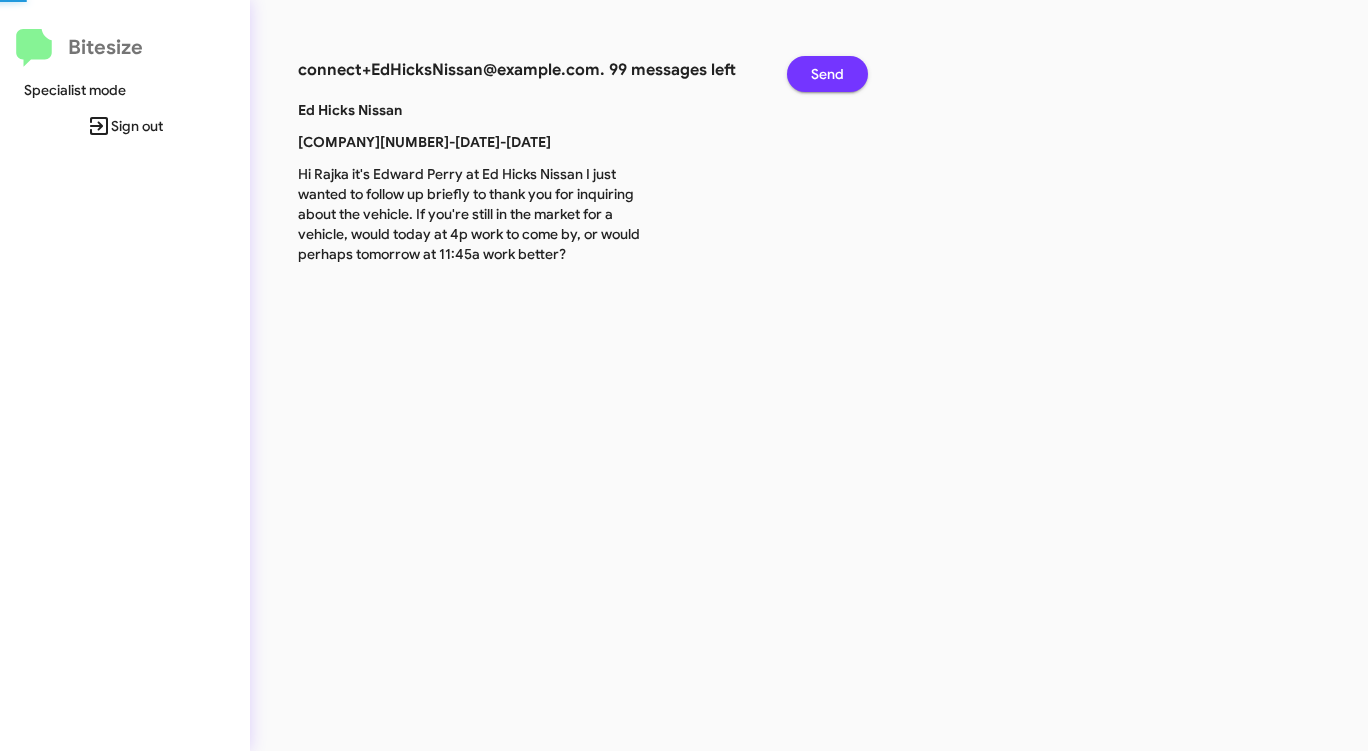 click on "Send" 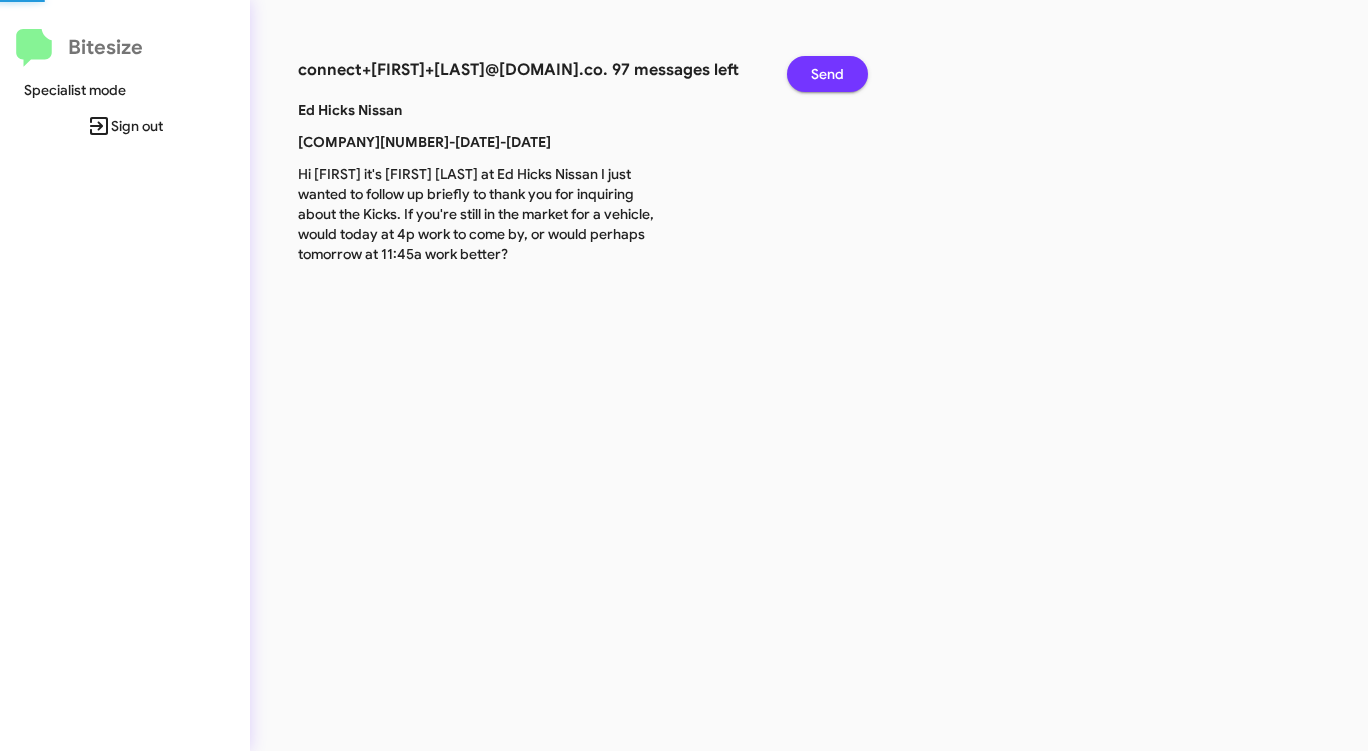 click on "Send" 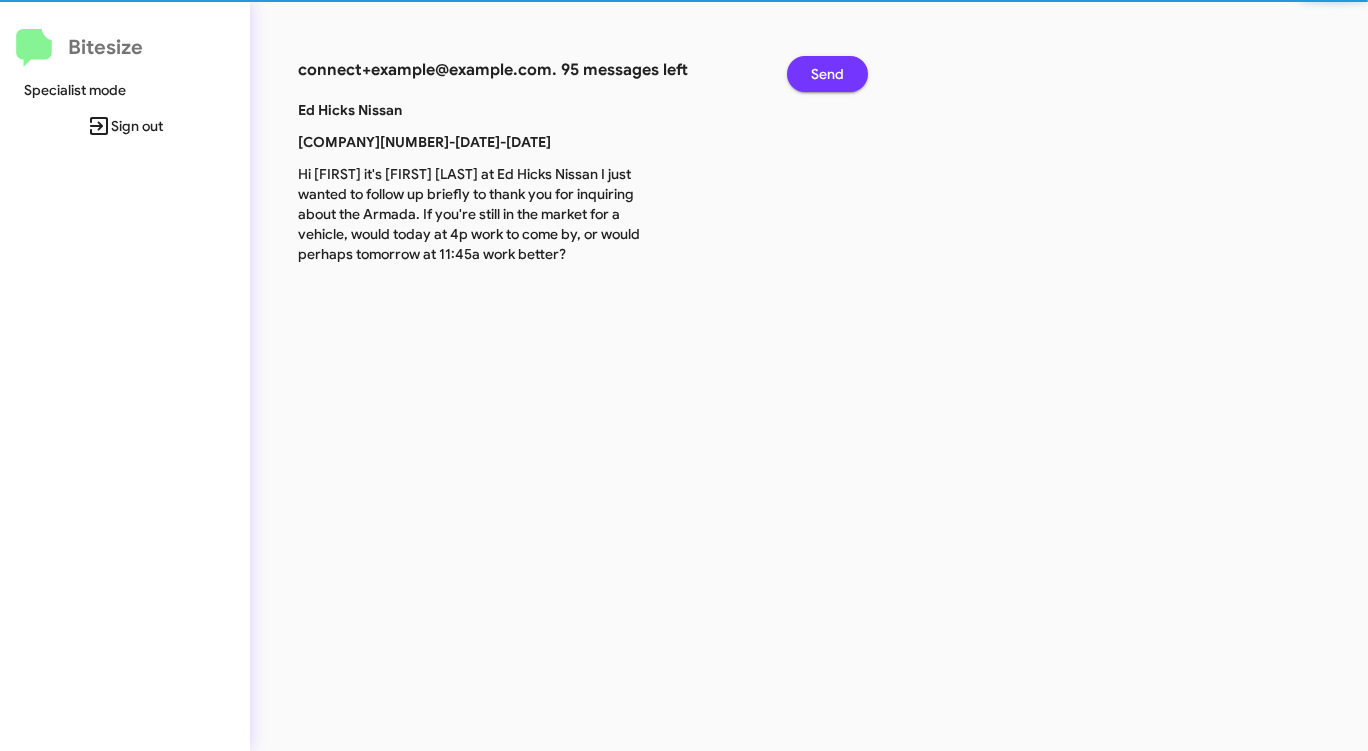 click on "Send" 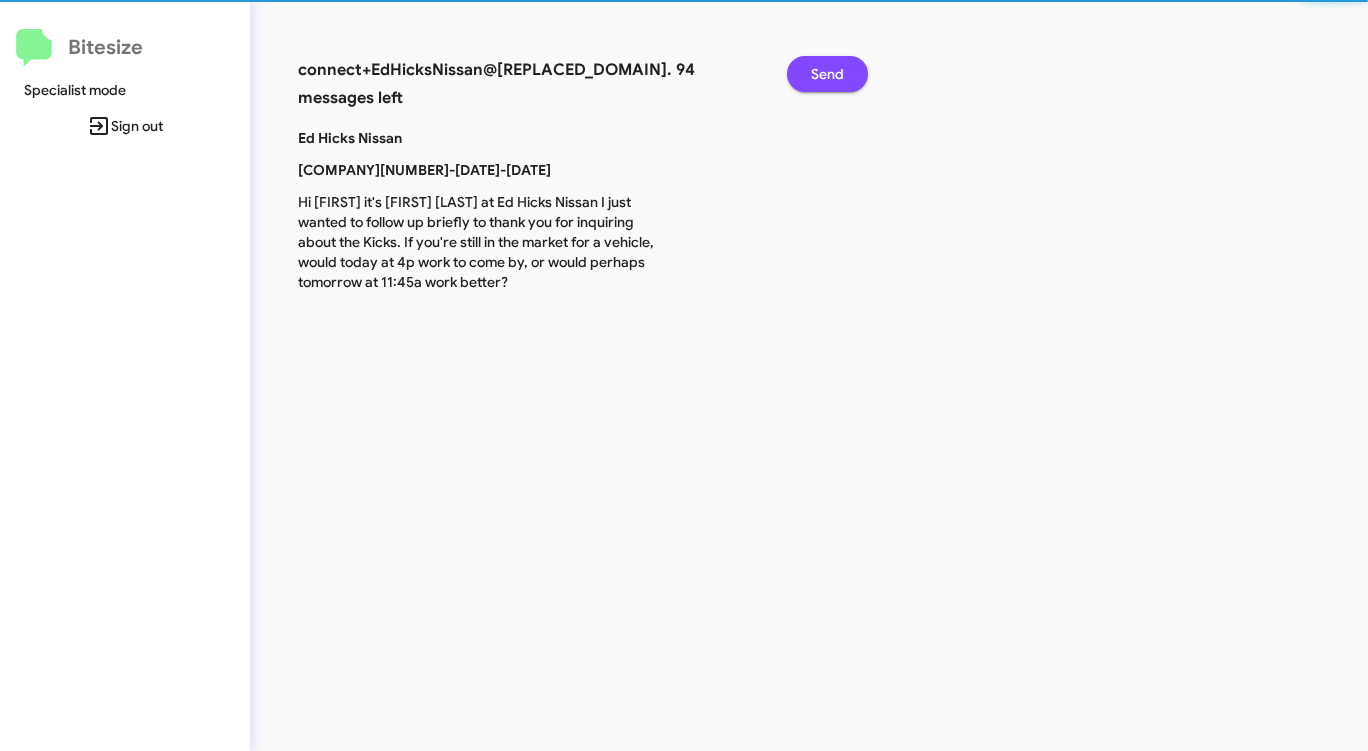 click on "Send" 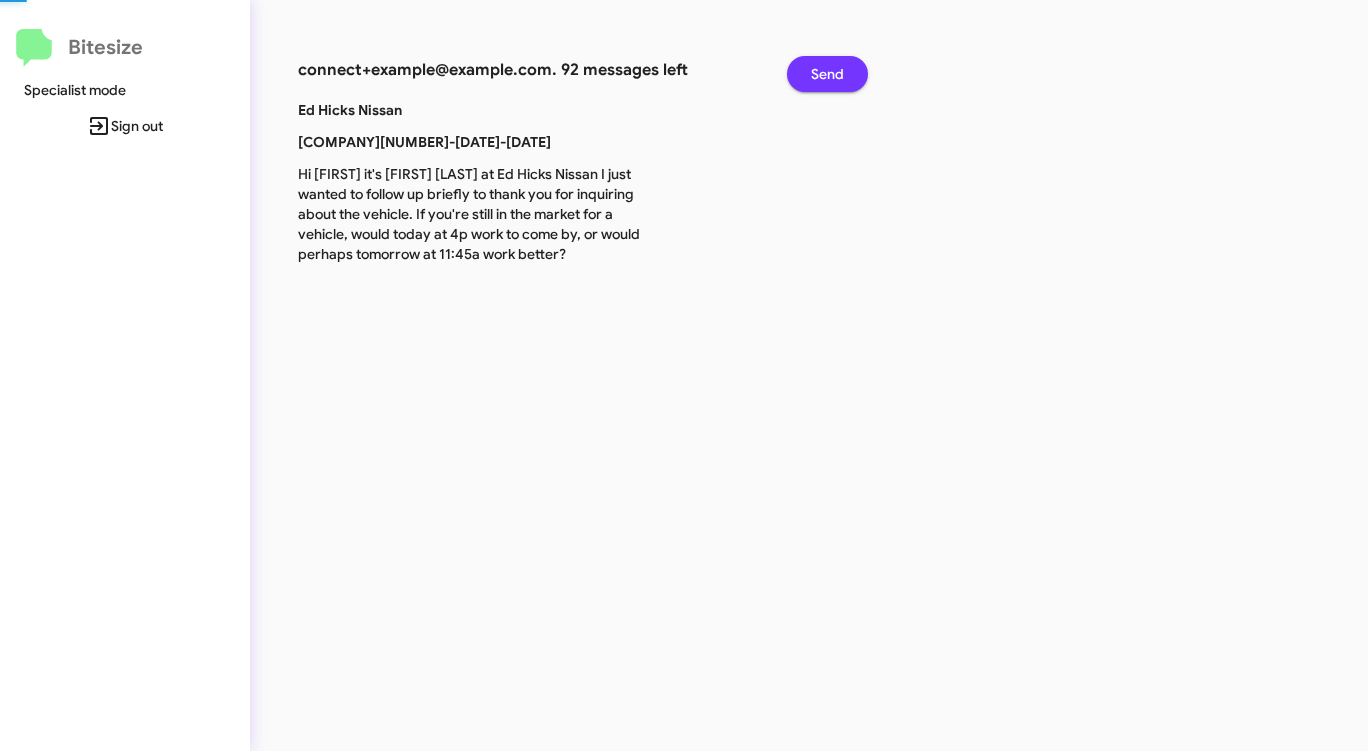 click on "Send" 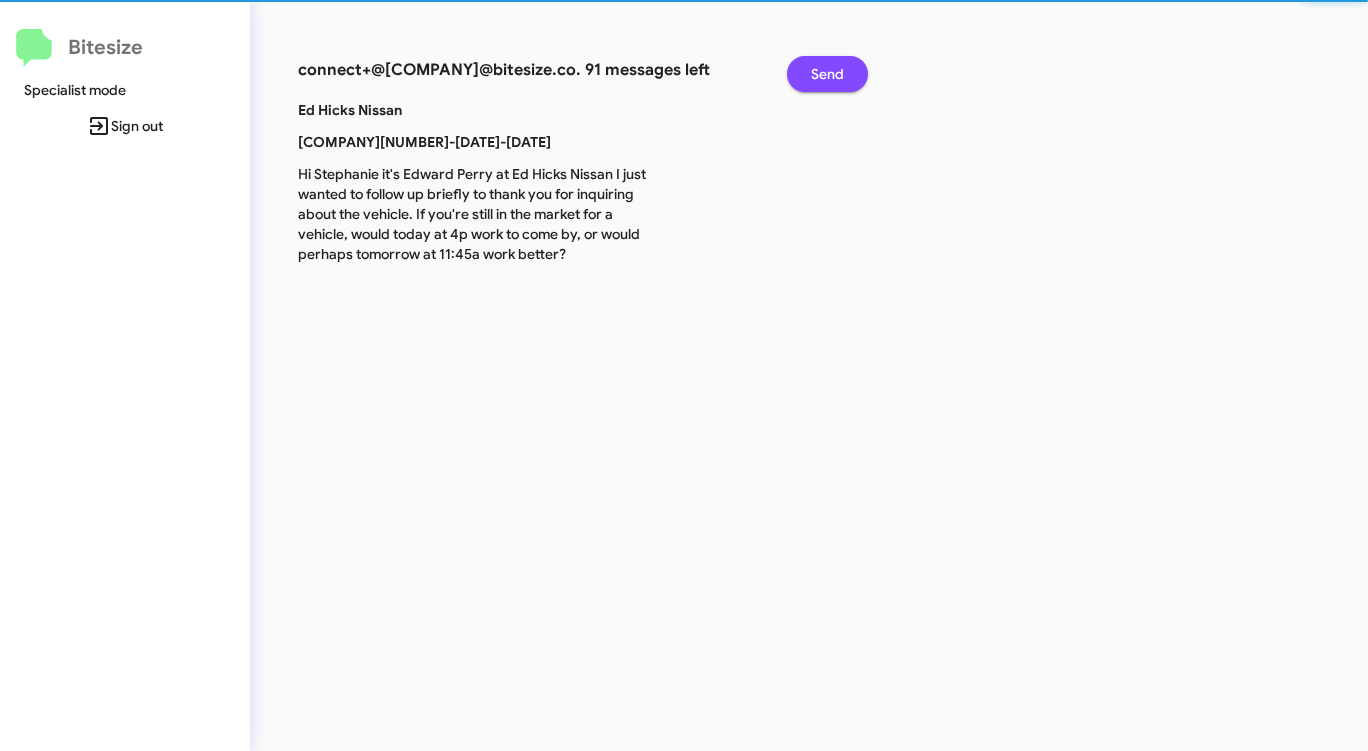 click on "Send" 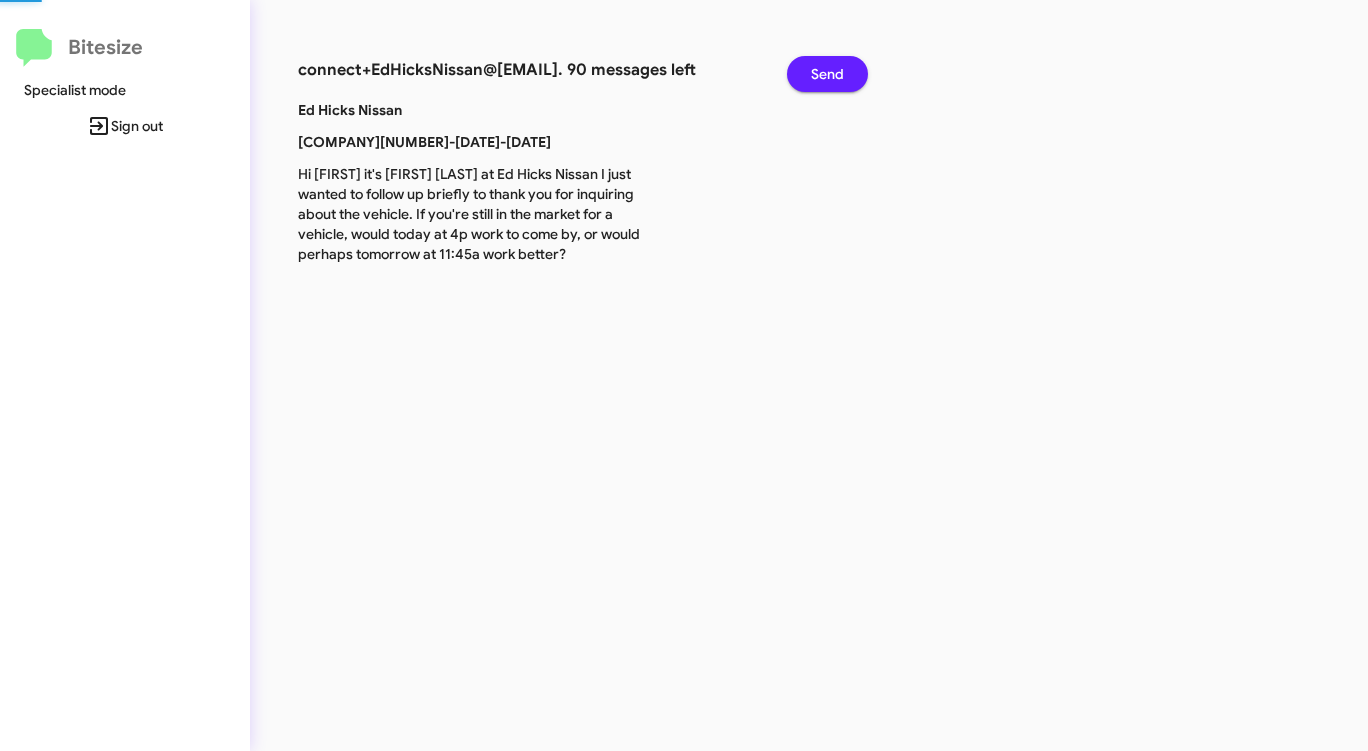 click on "Send" 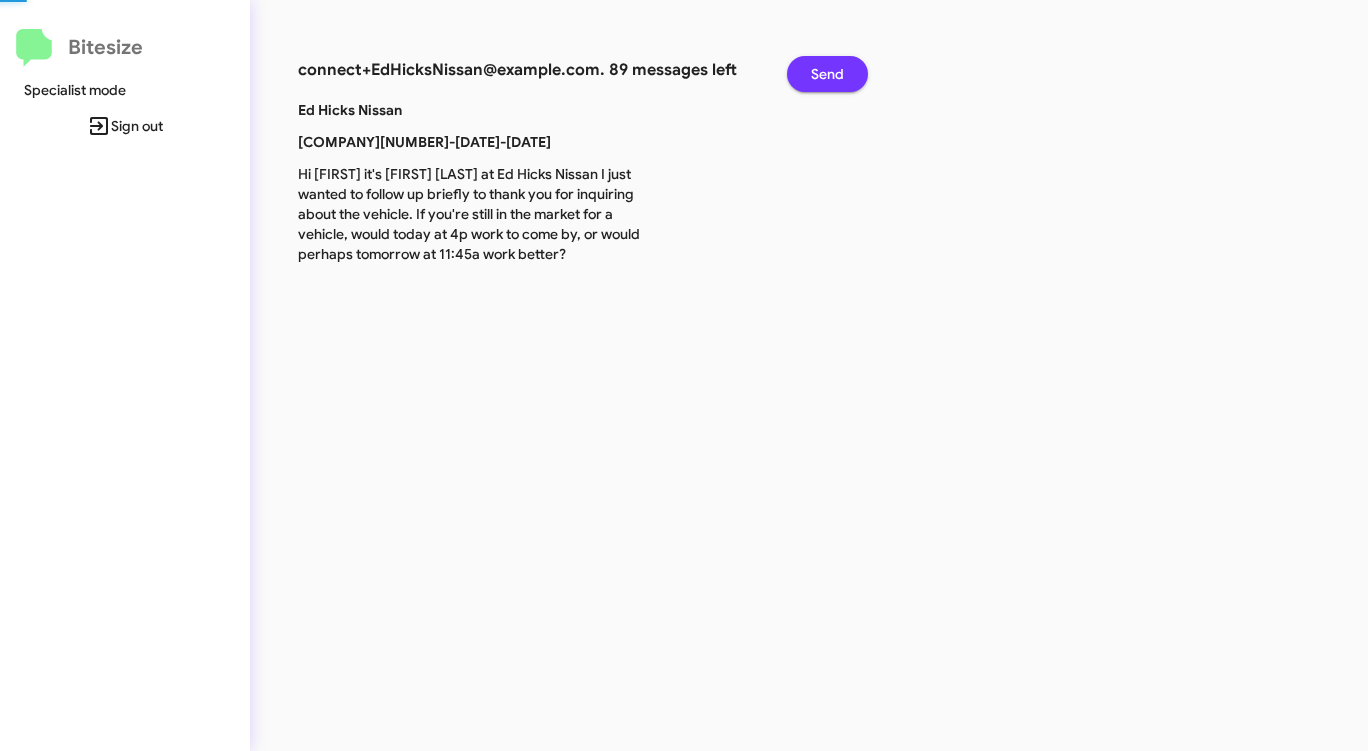 click on "Send" 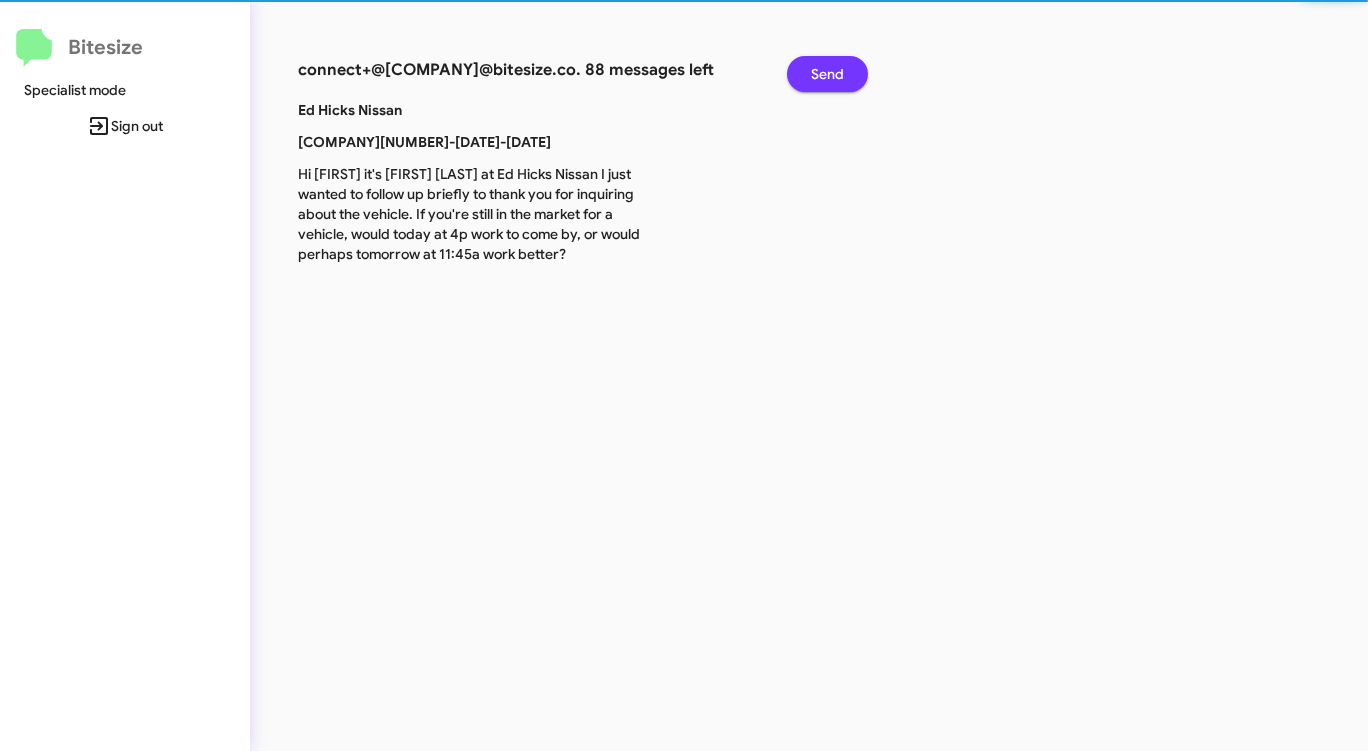 click on "Send" 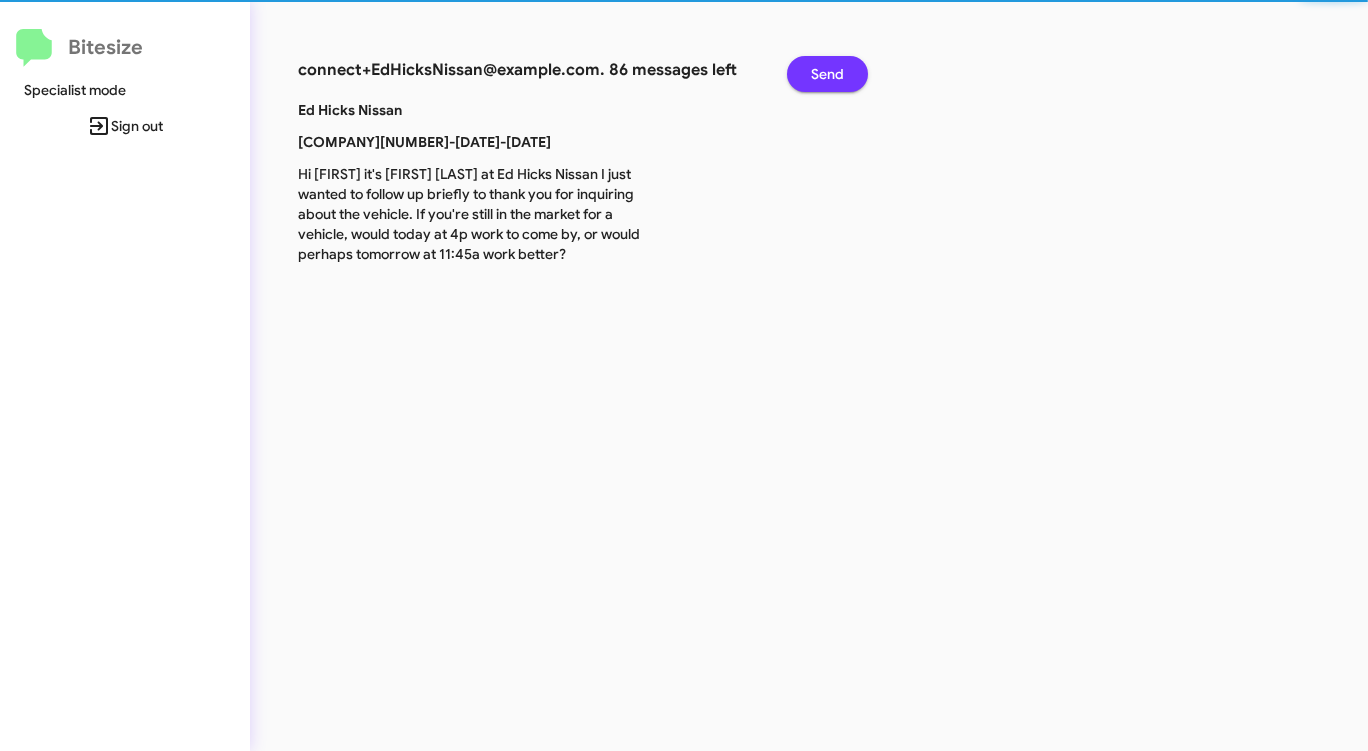 click on "Send" 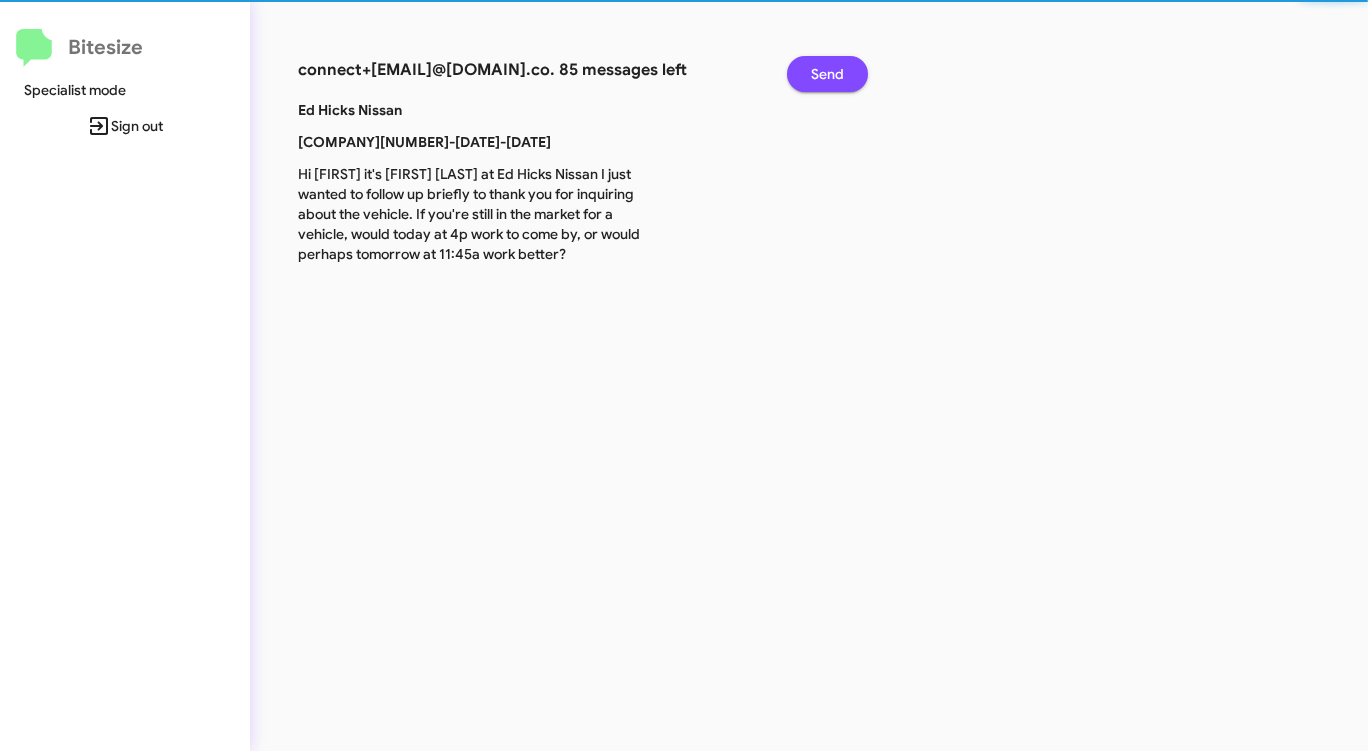 click on "Send" 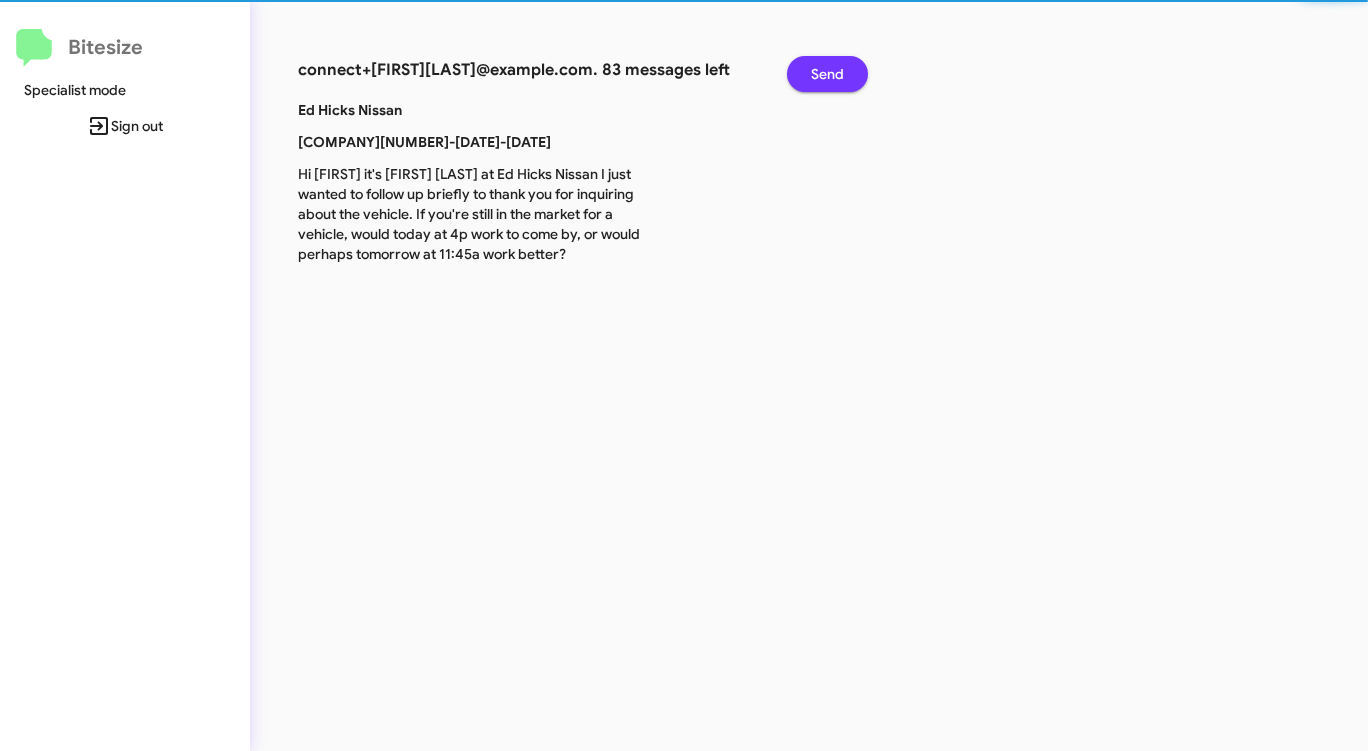 click on "Send" 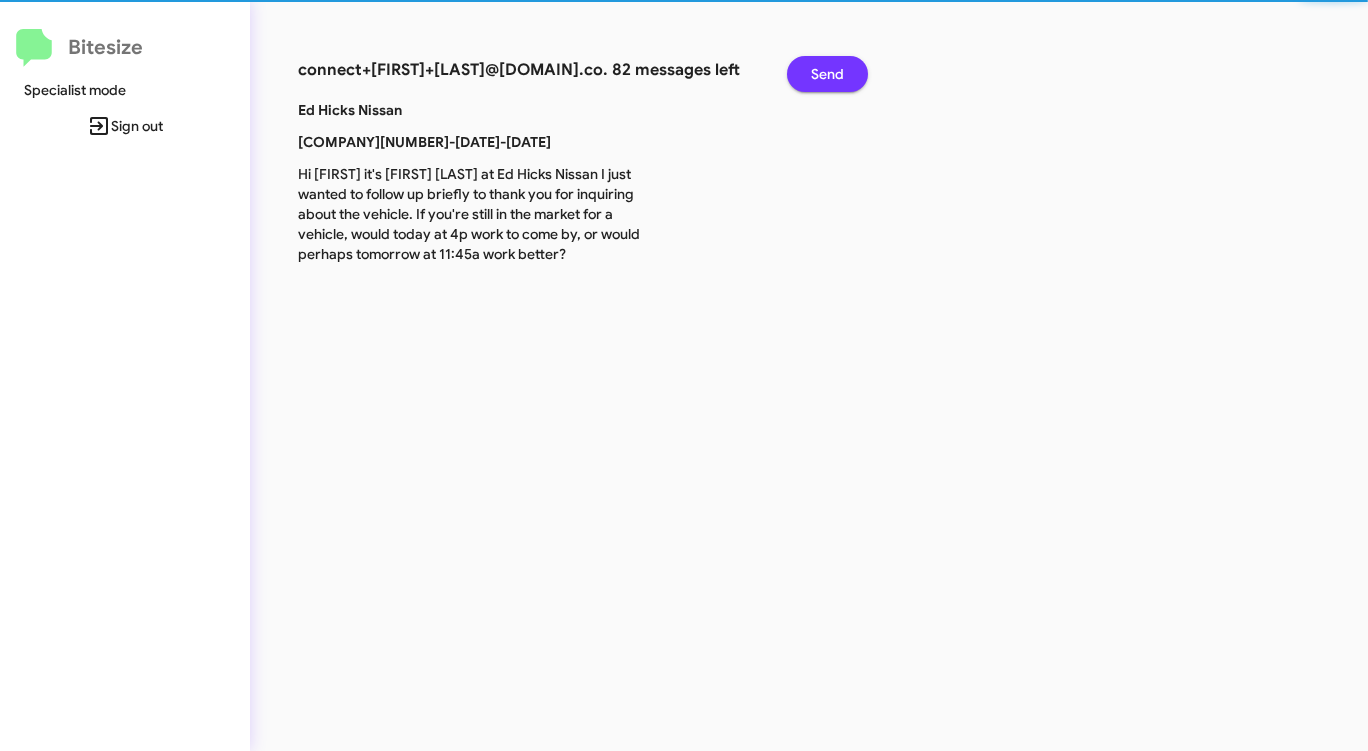 click on "Send" 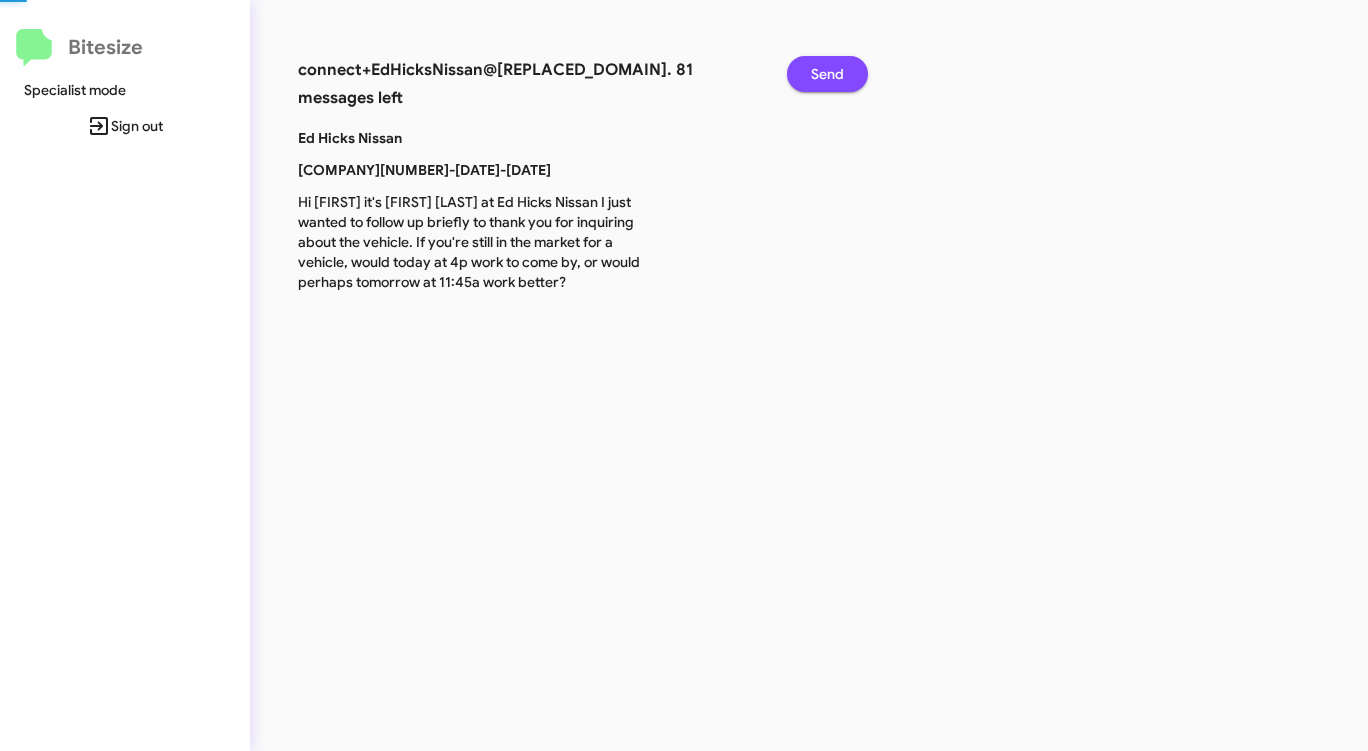 click on "Send" 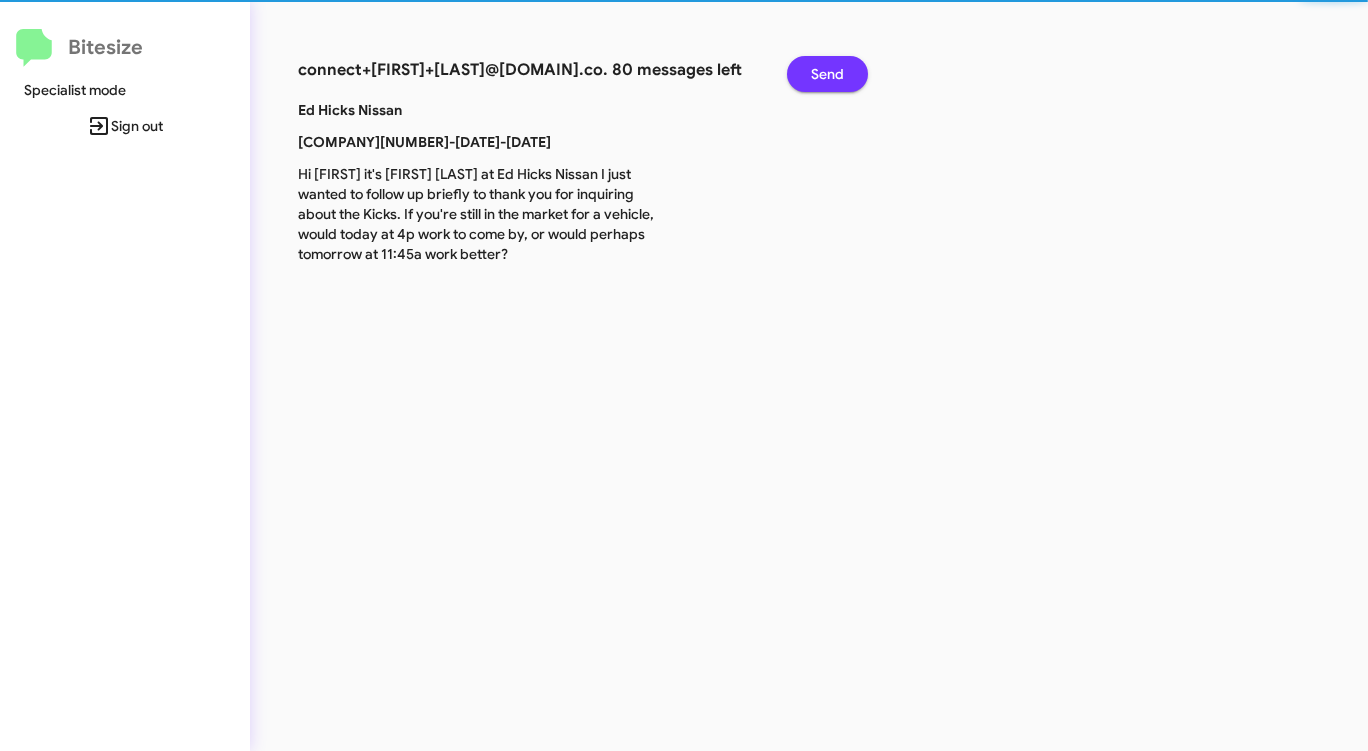 click on "Send" 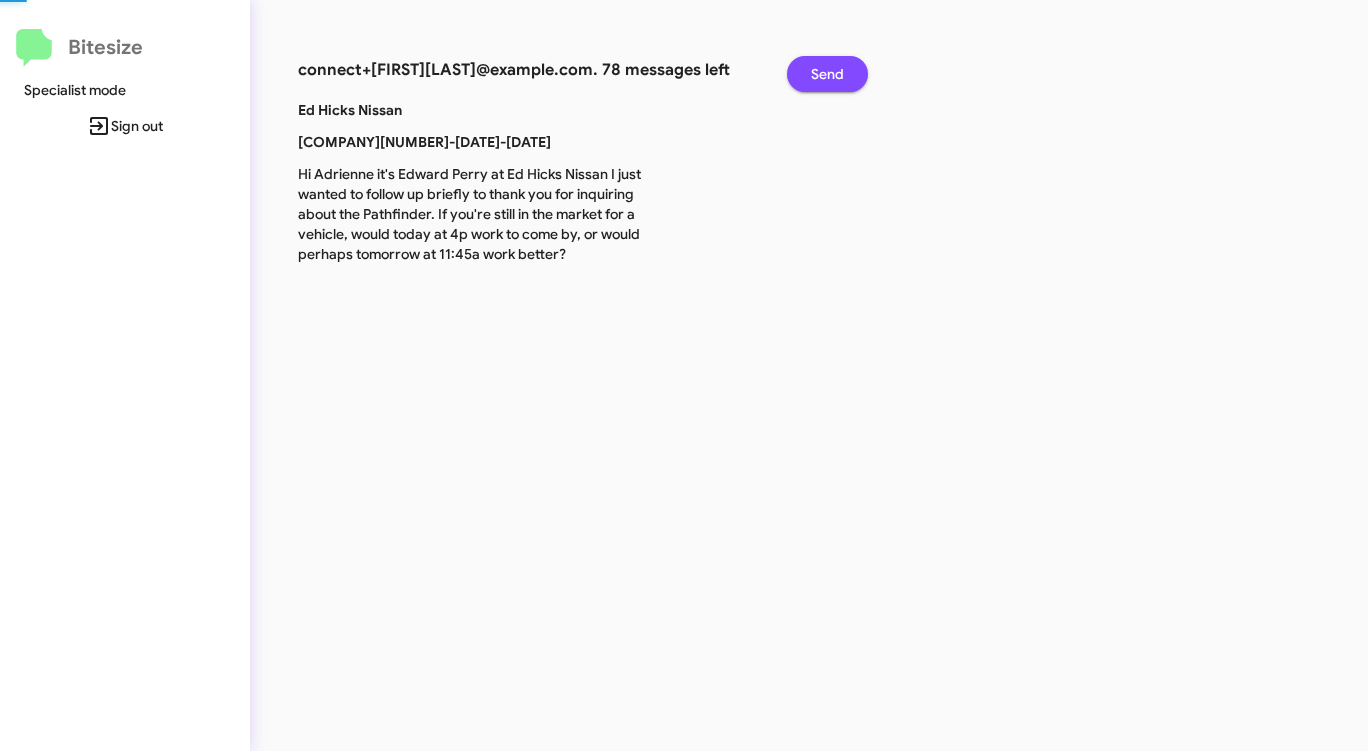 click on "Send" 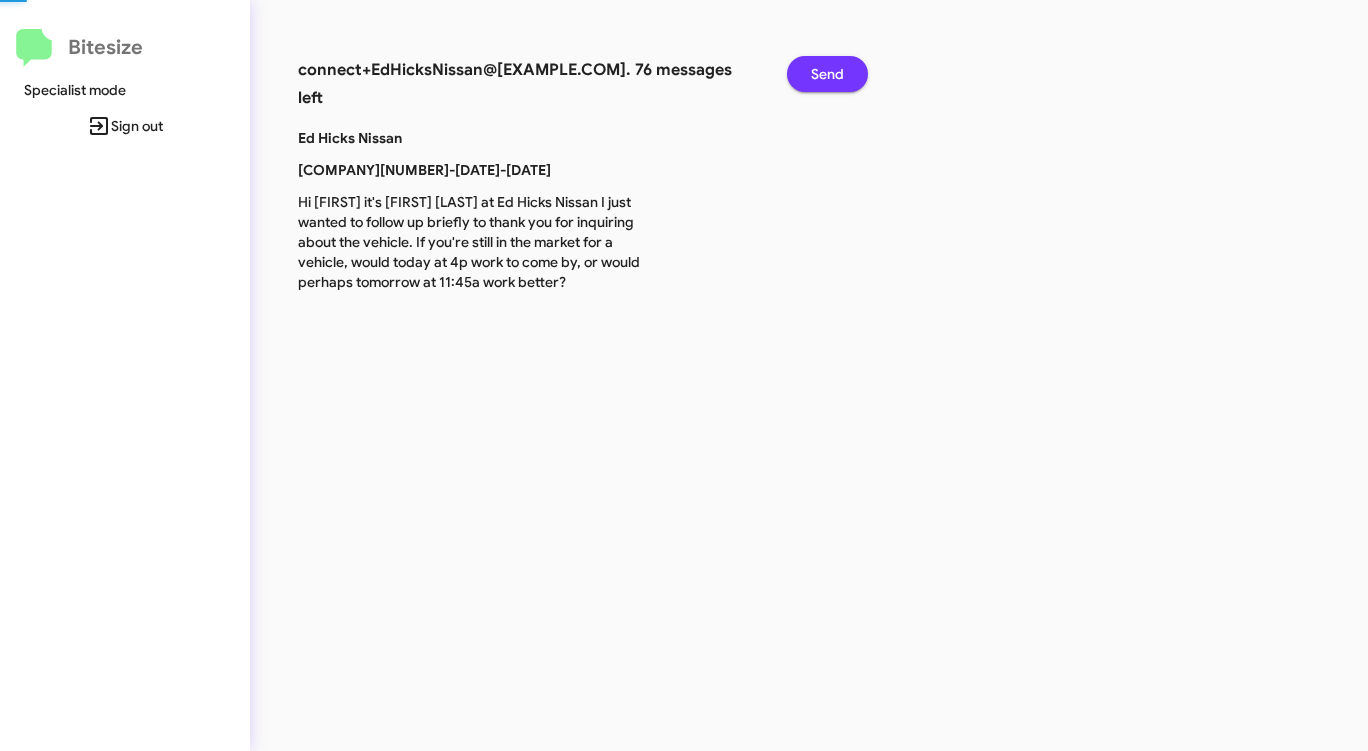 click on "Send" 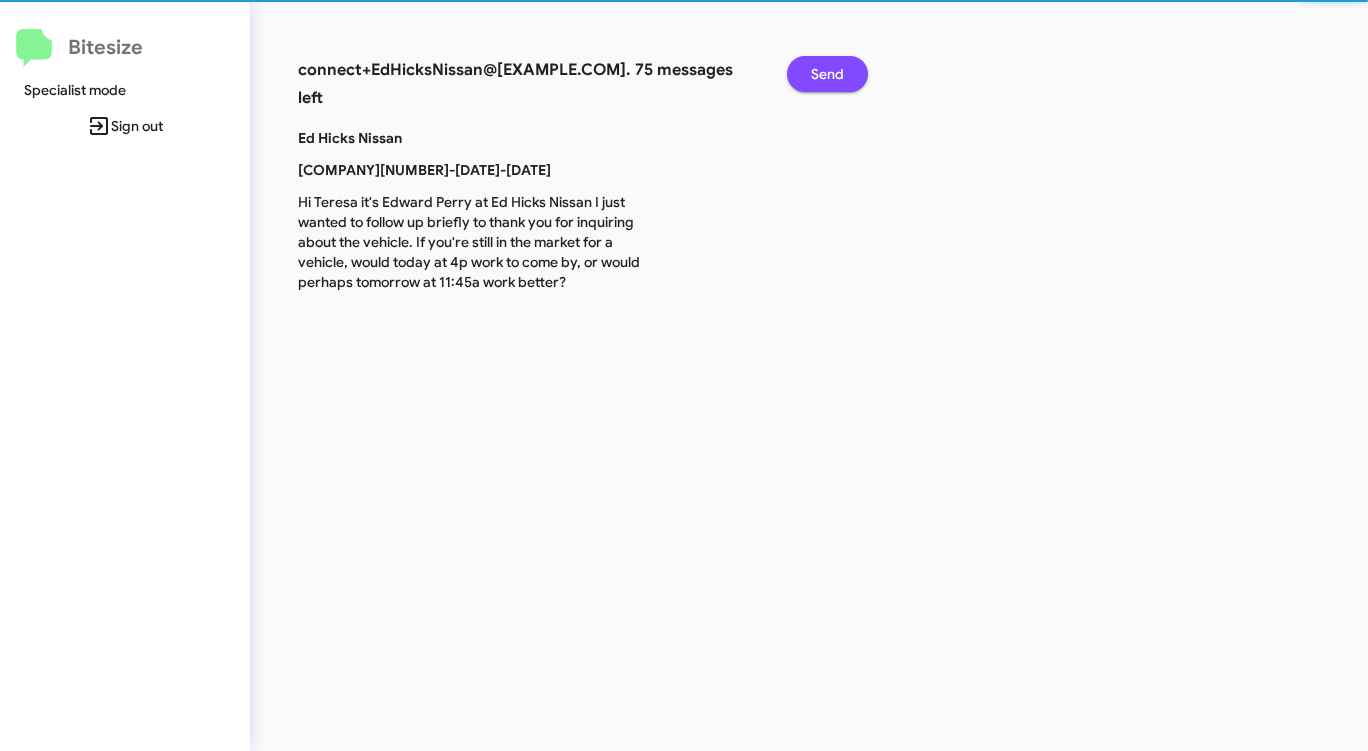 click on "Send" 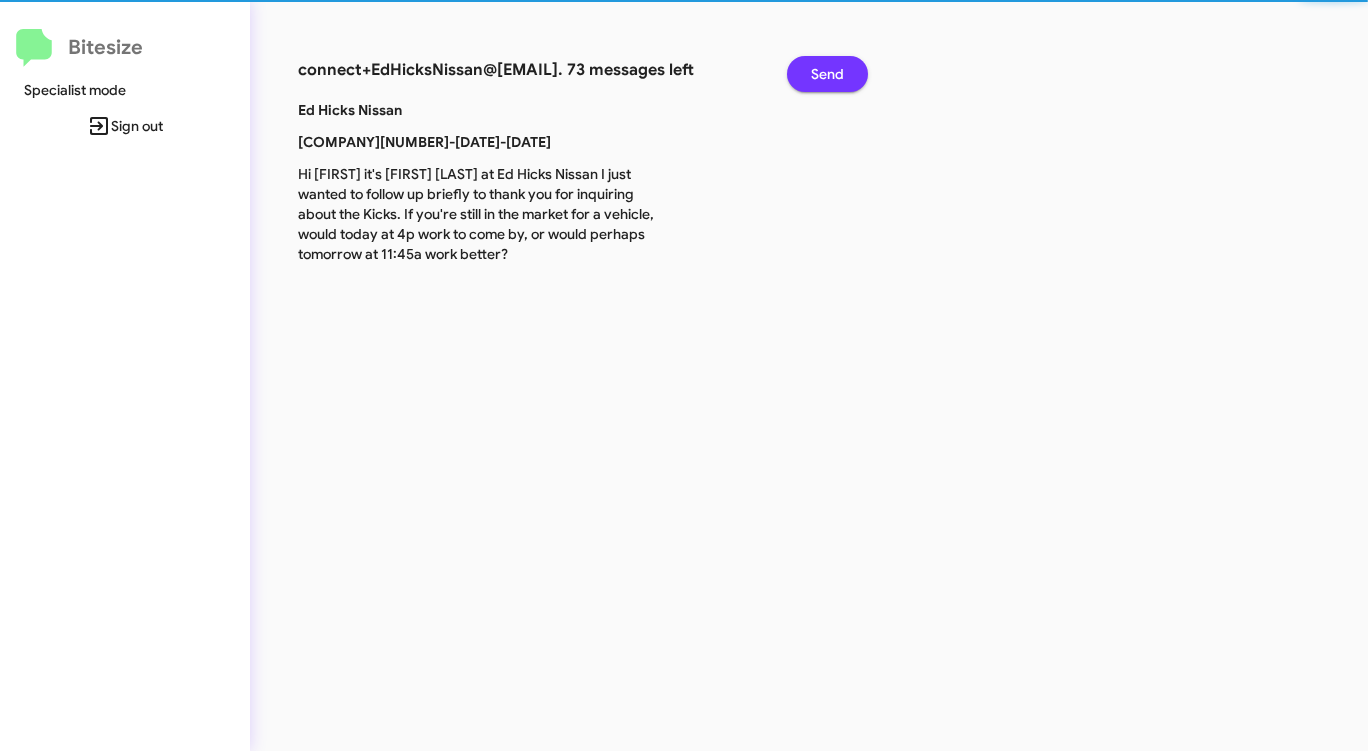 click on "Send" 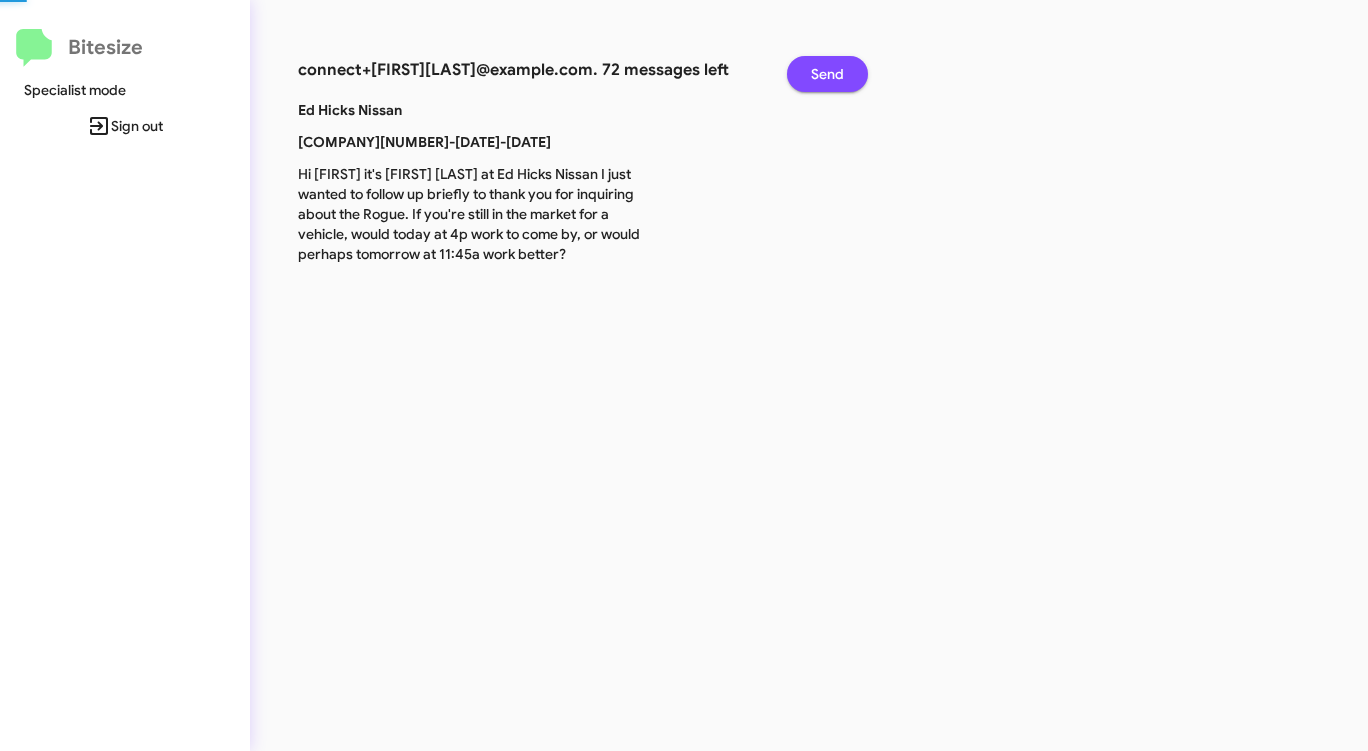 click on "Send" 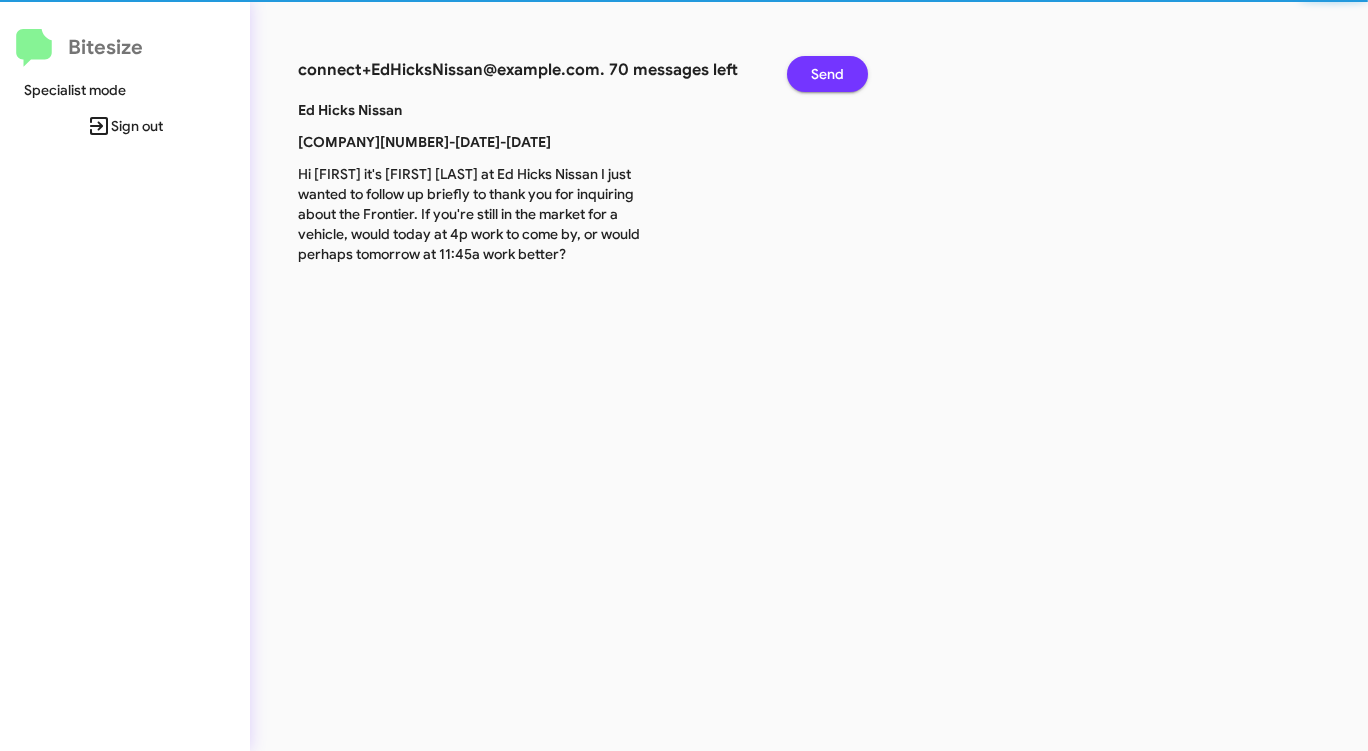 click on "Send" 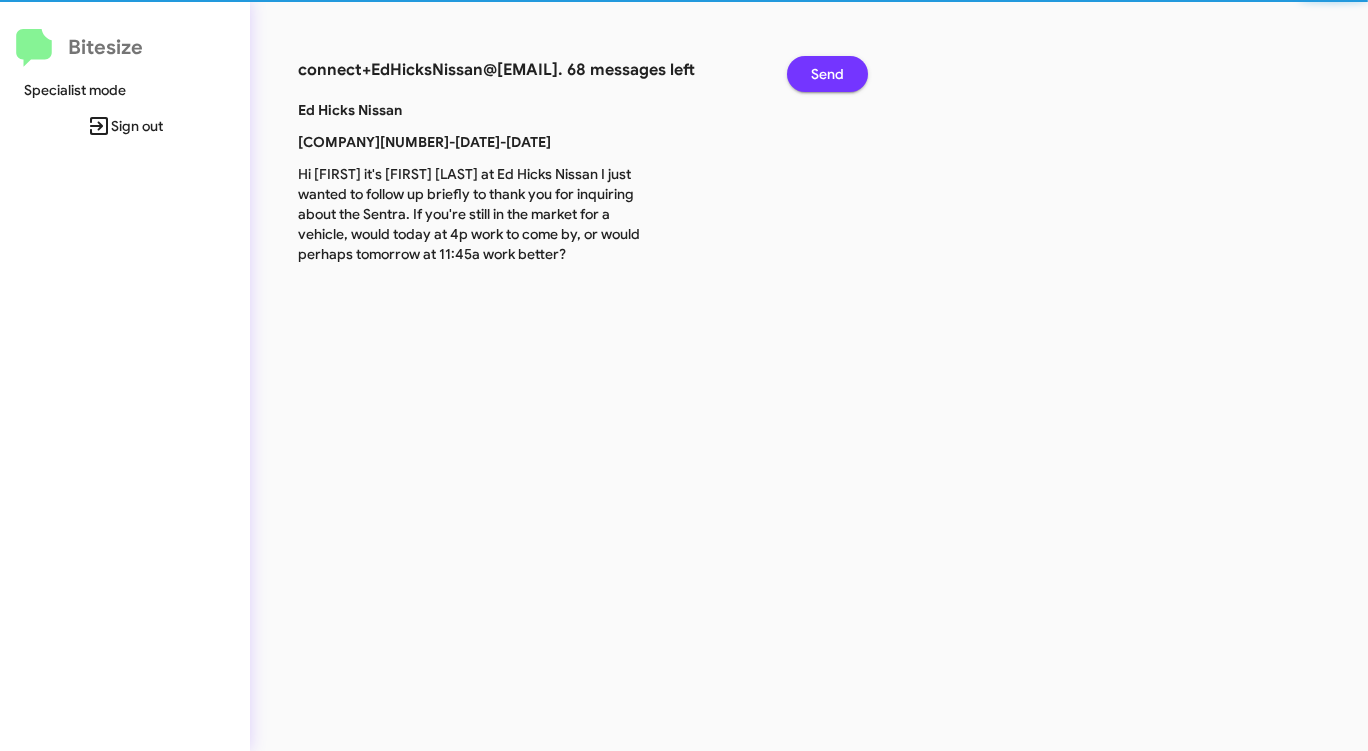 click on "Send" 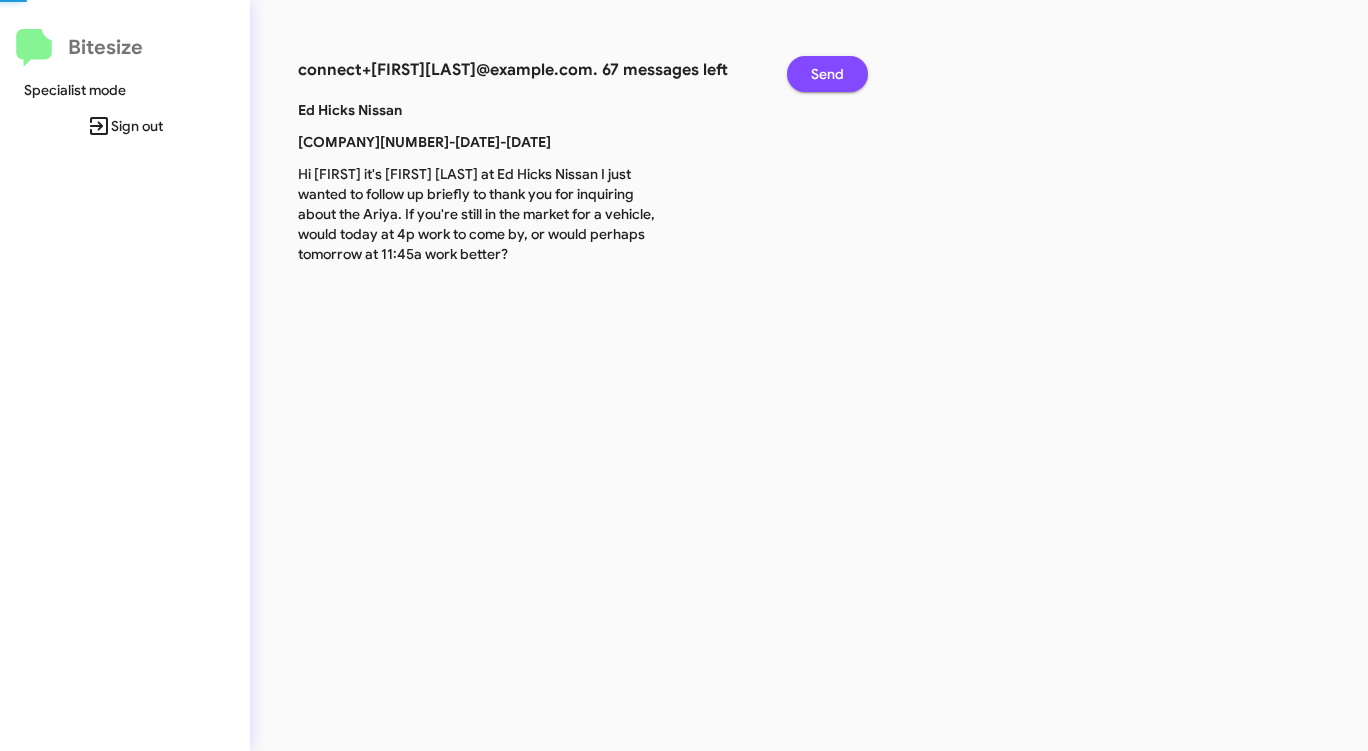 click on "Send" 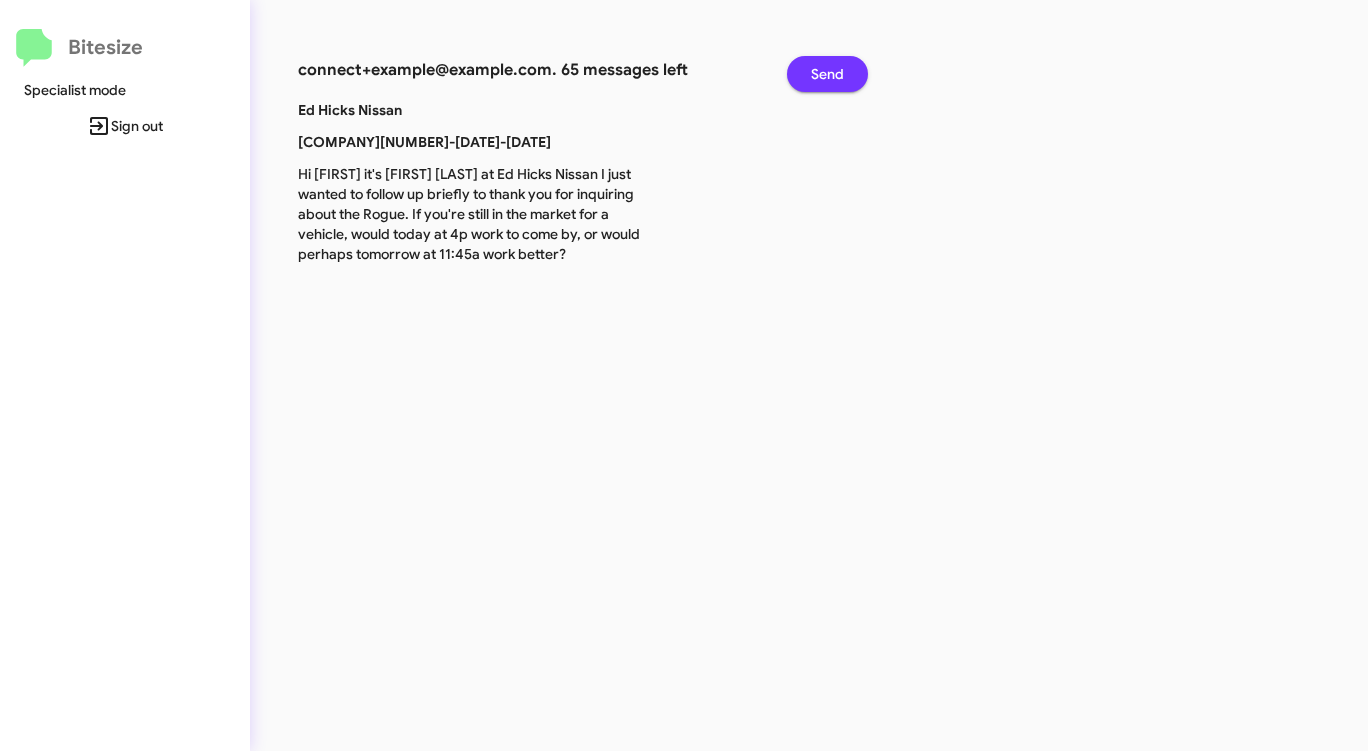 click on "Send" 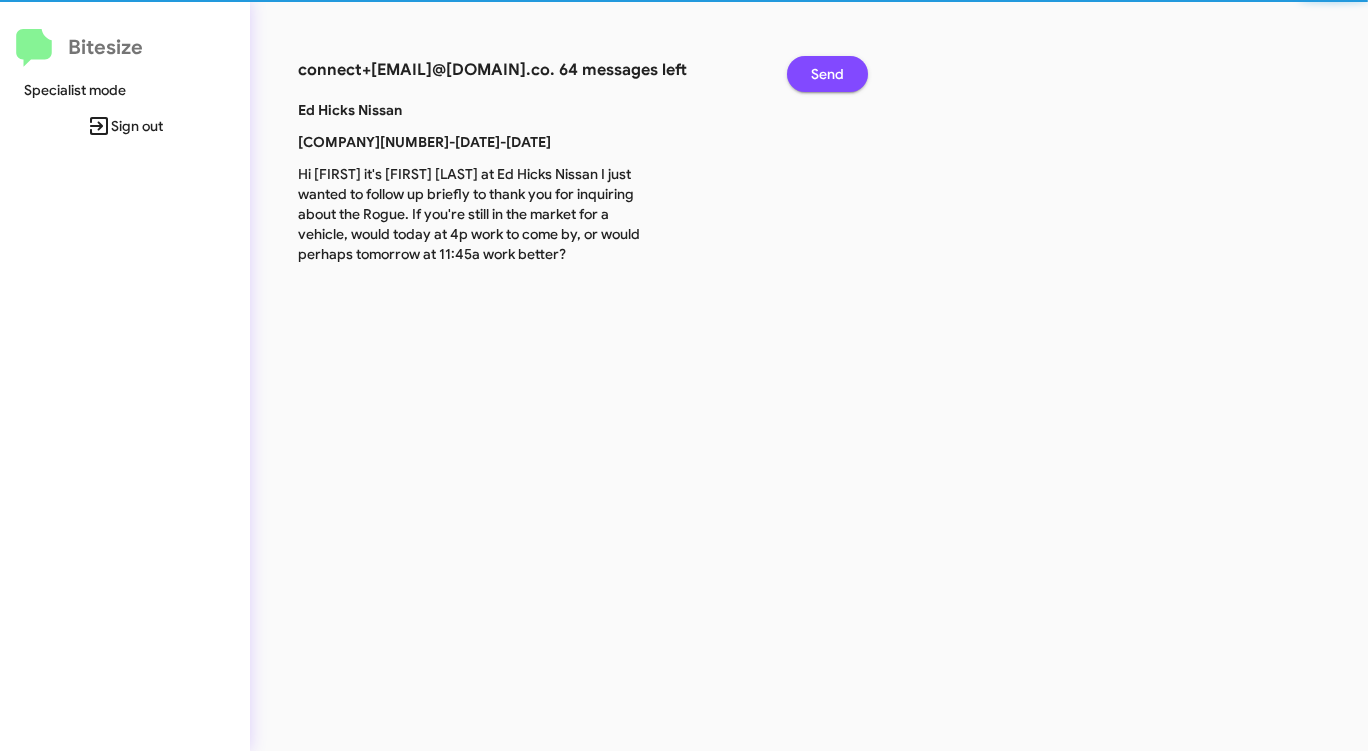 click on "Send" 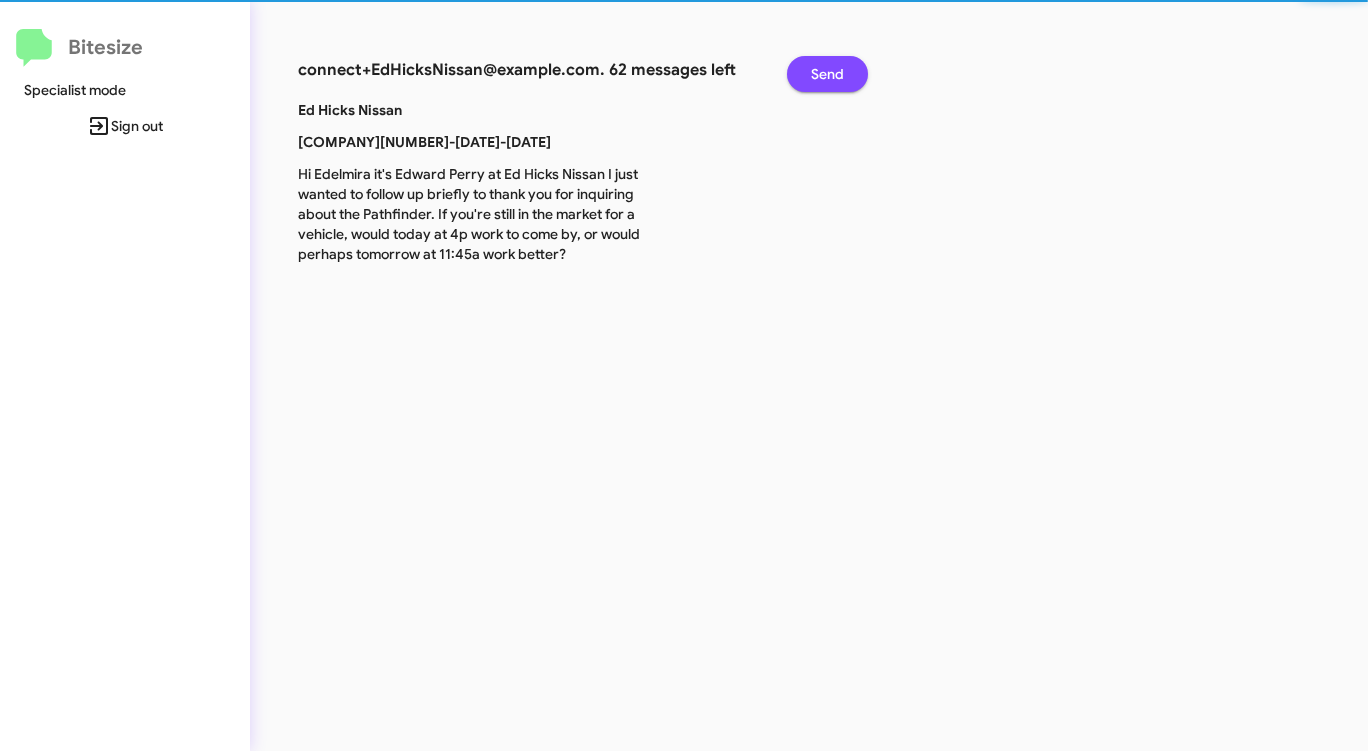 click on "Send" 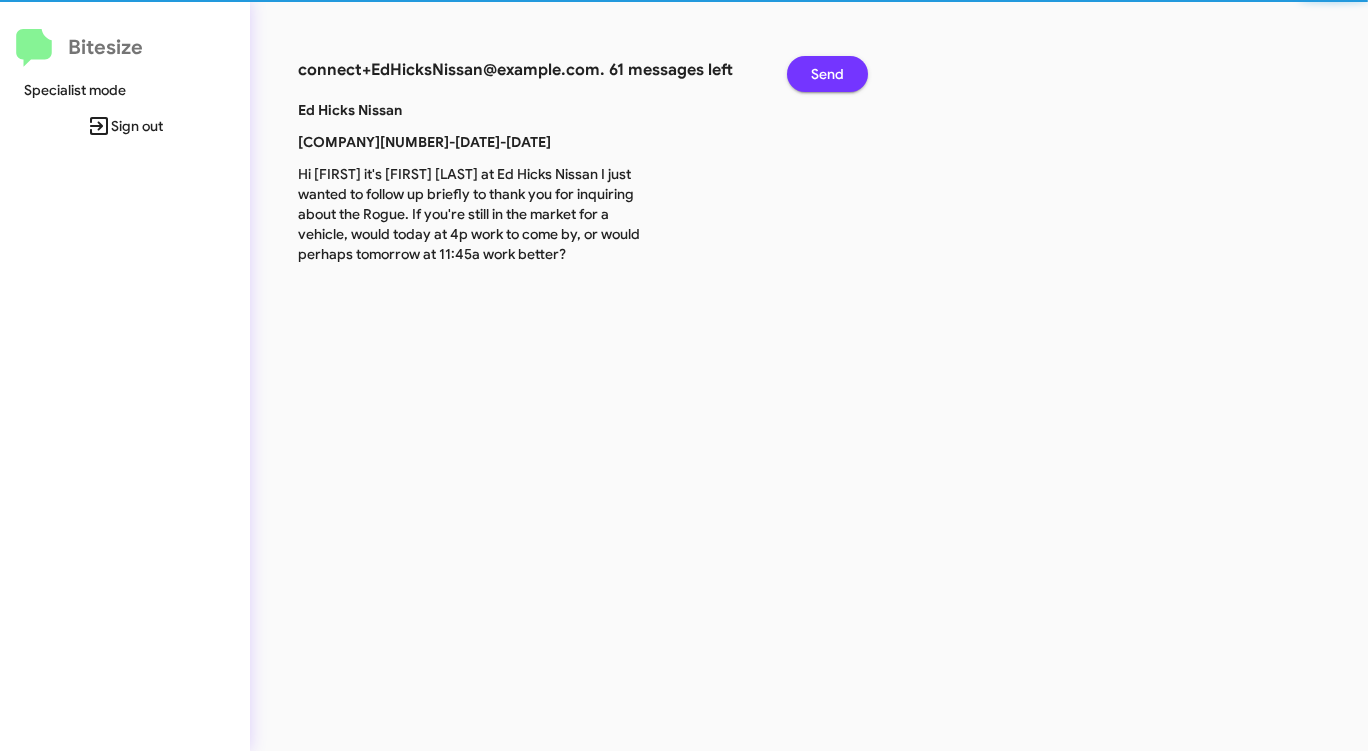 click on "Send" 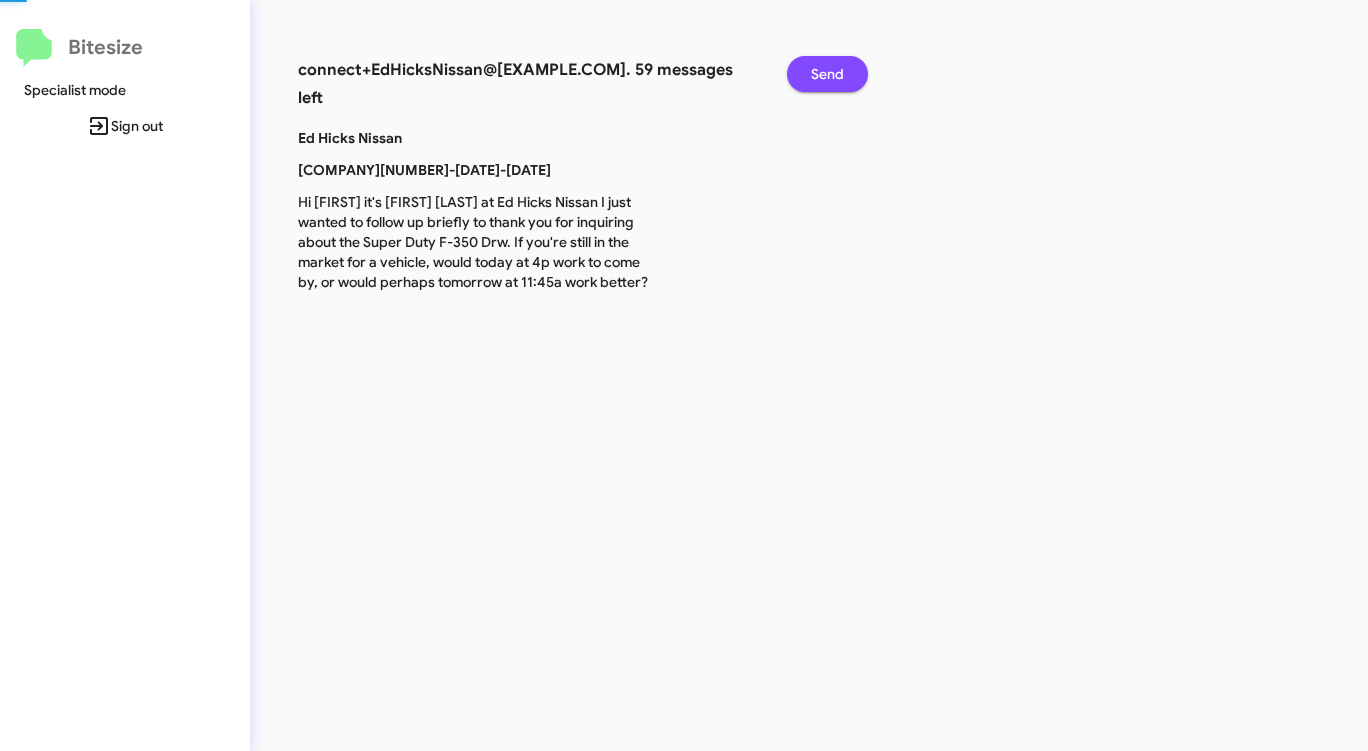 click on "Send" 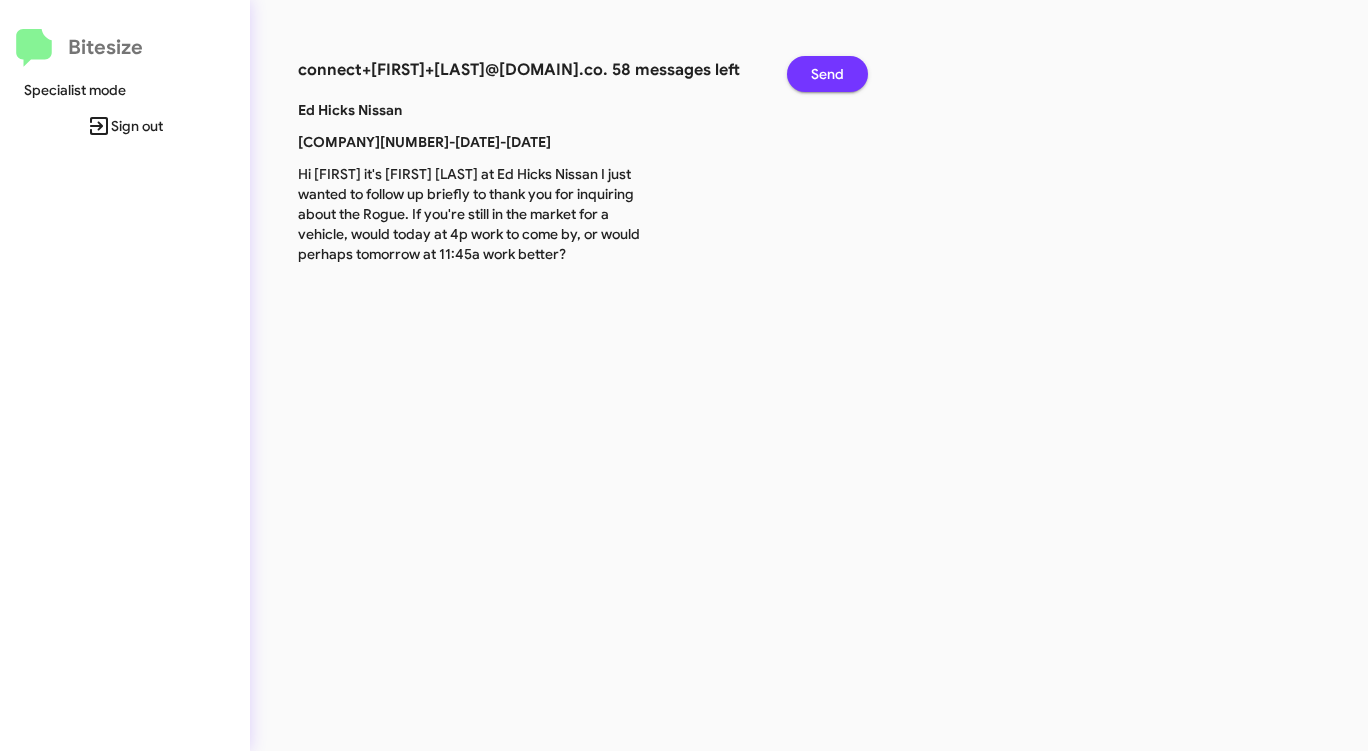 click on "Send" 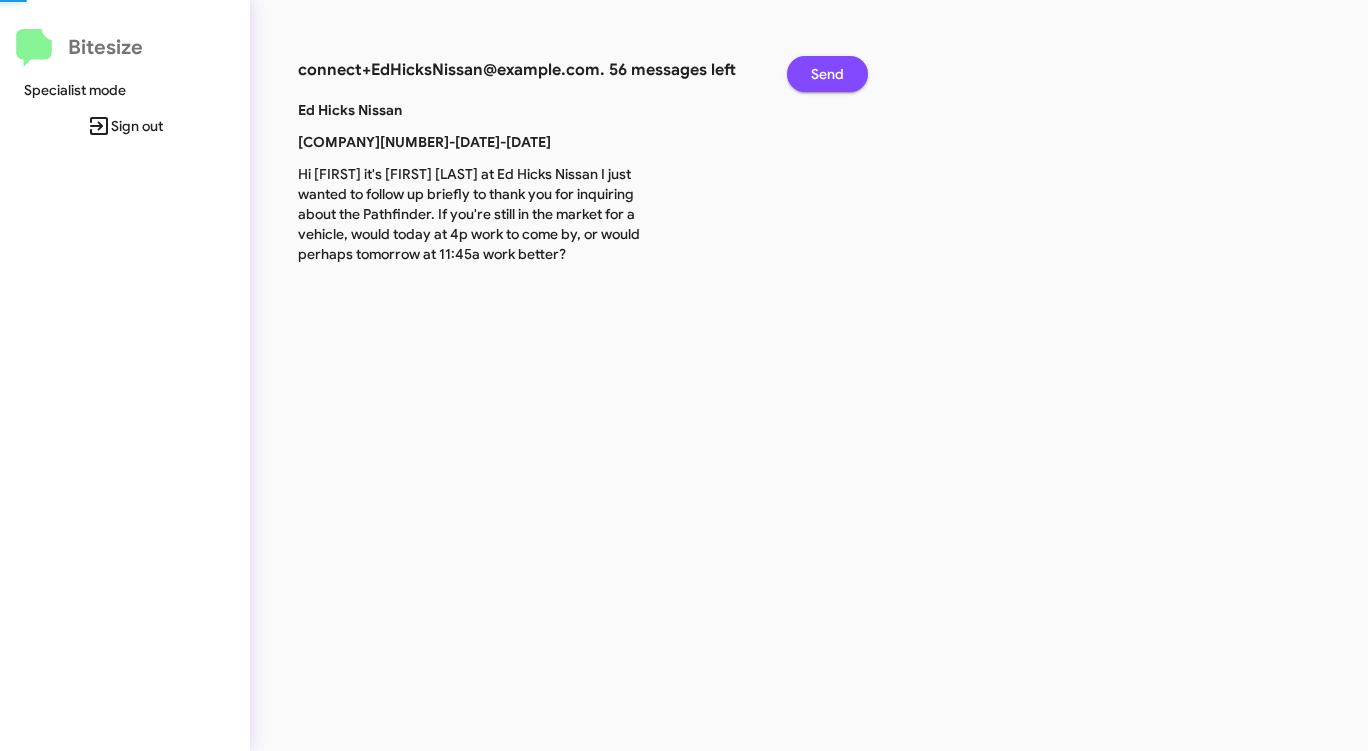 click on "Send" 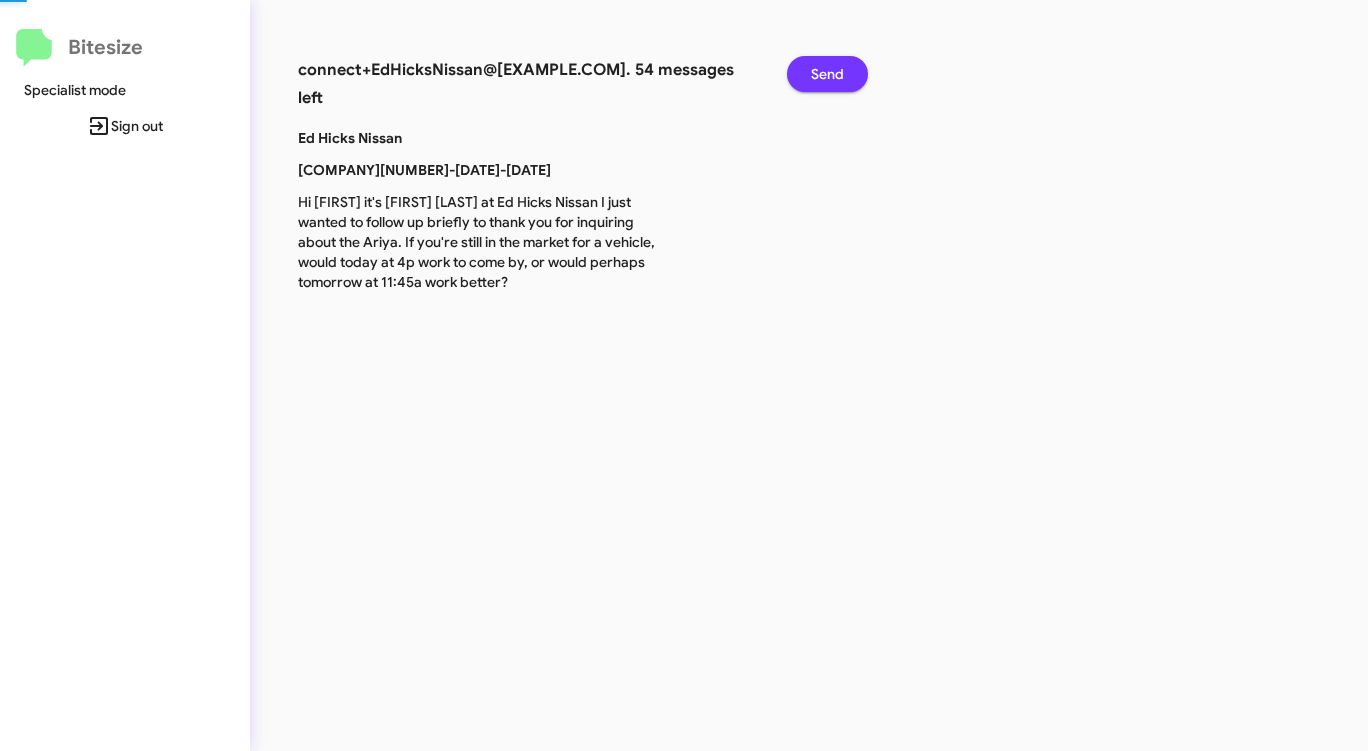 click on "Send" 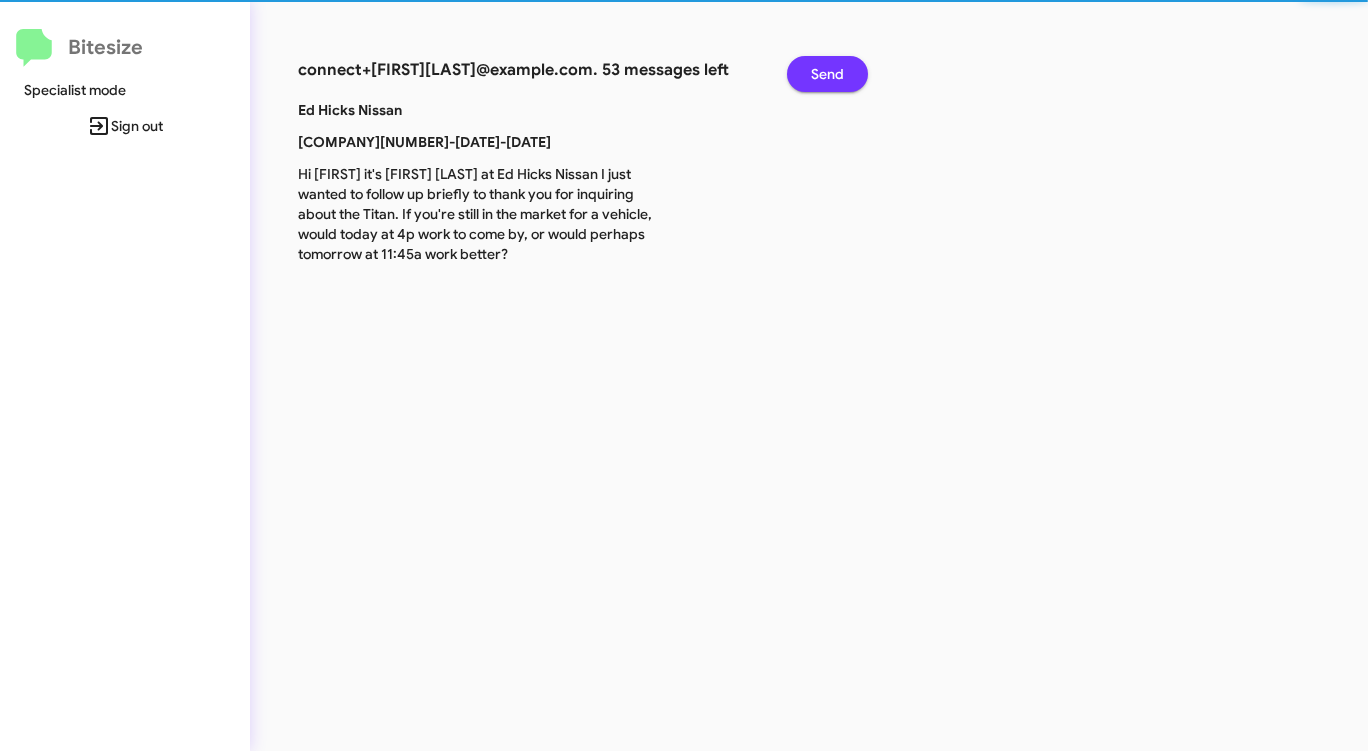click on "Send" 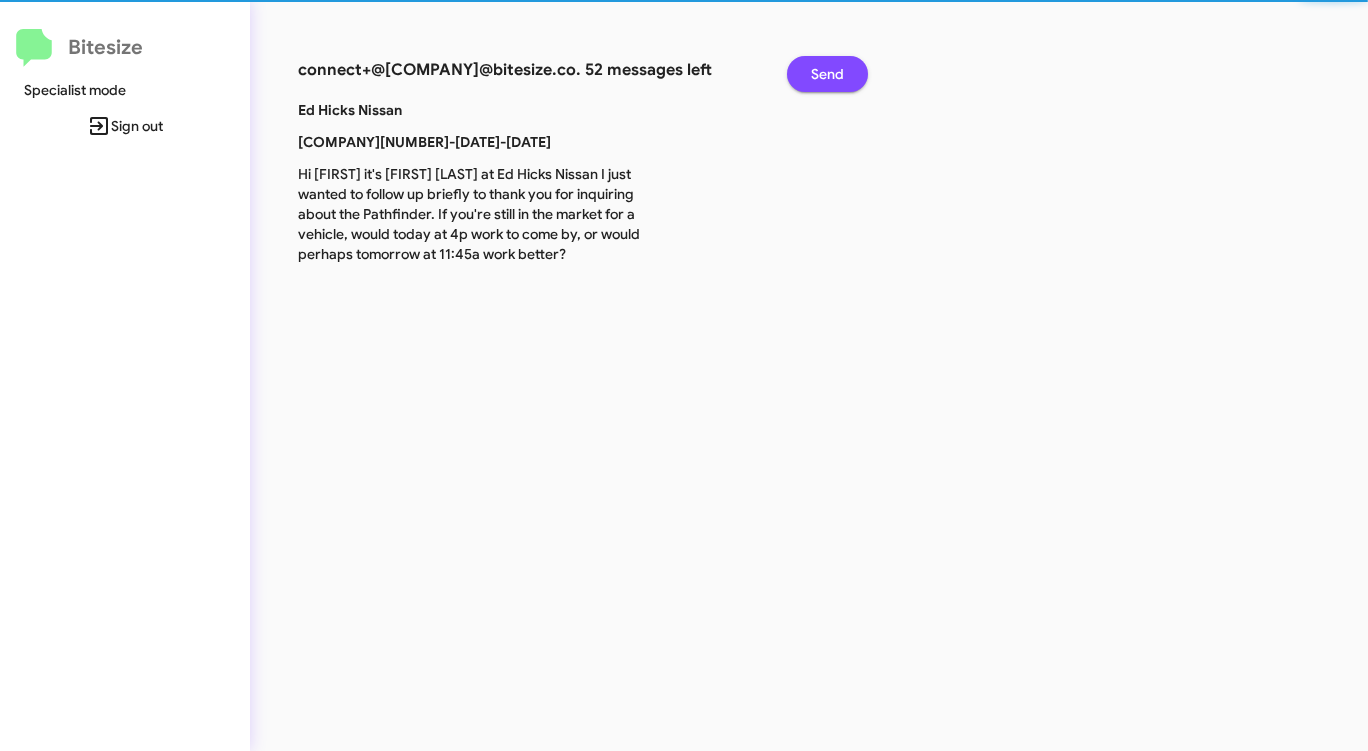 click on "Send" 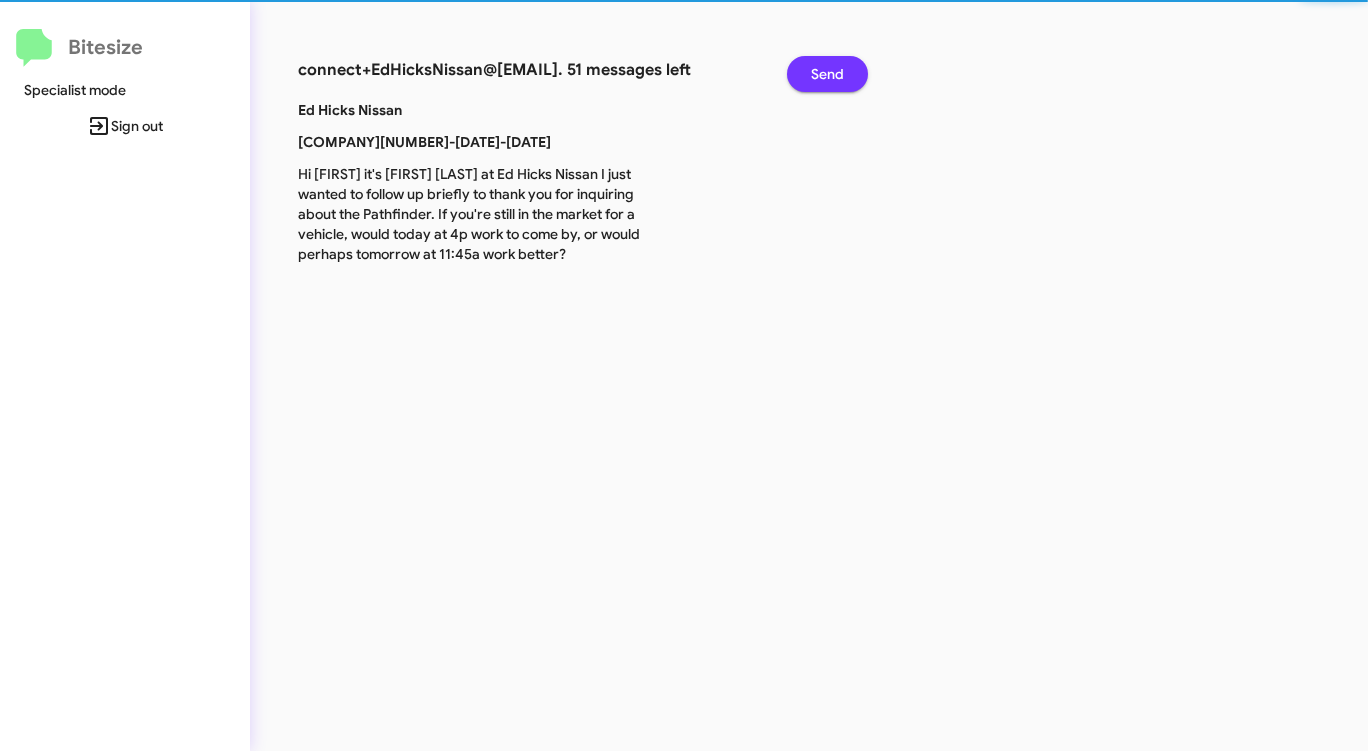 click on "Send" 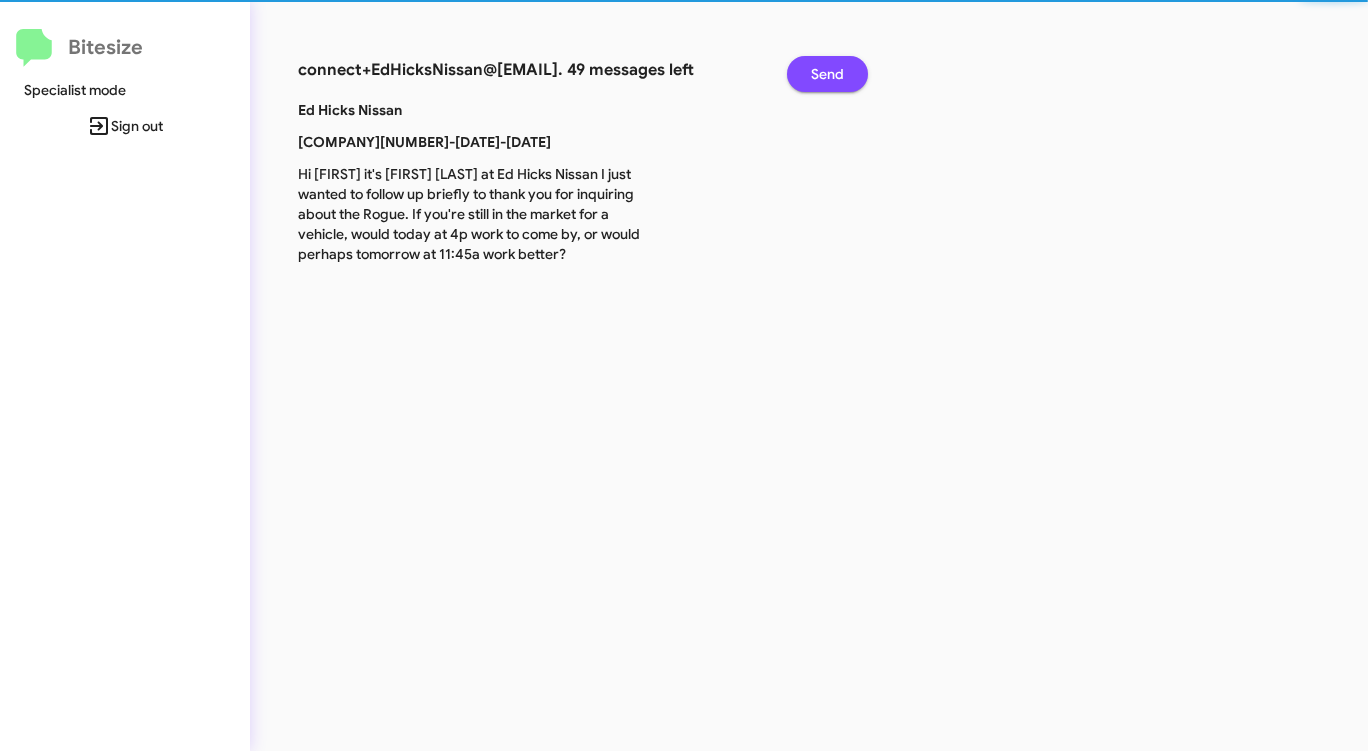 click on "Send" 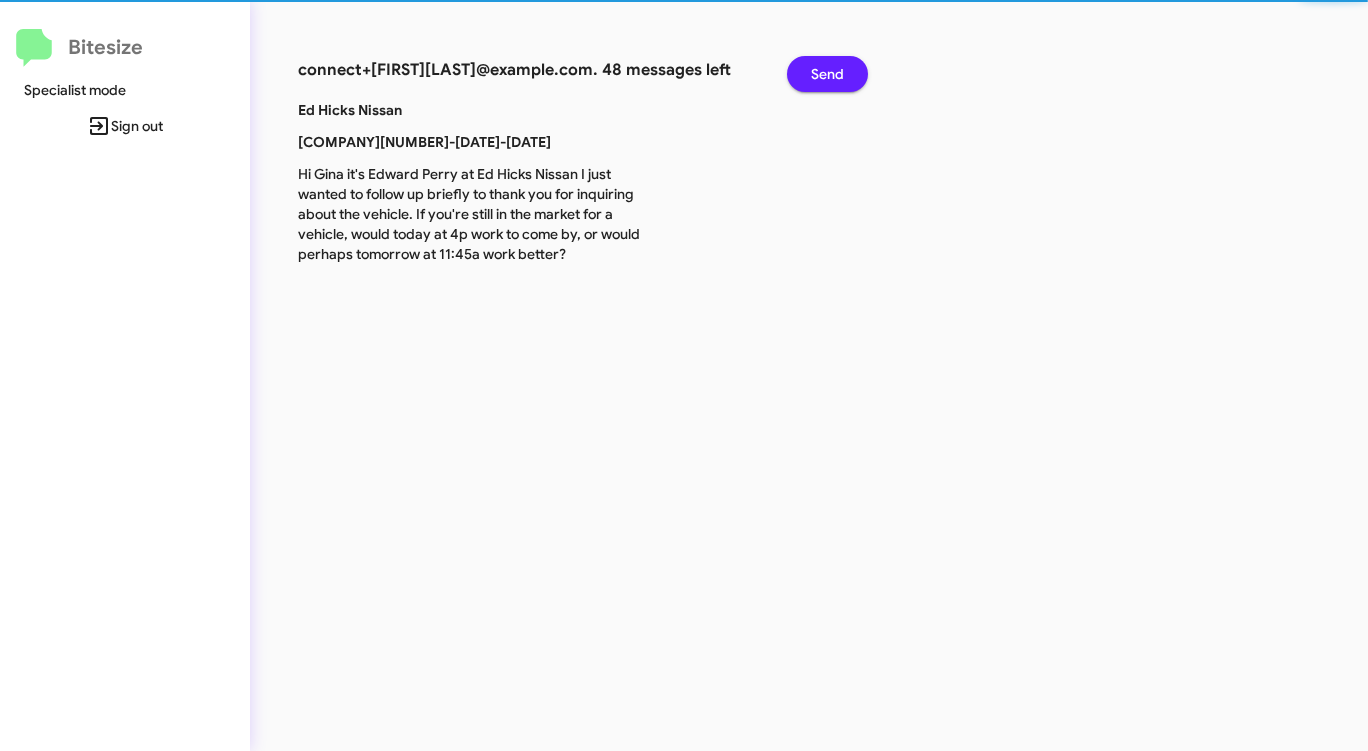 click on "Send" 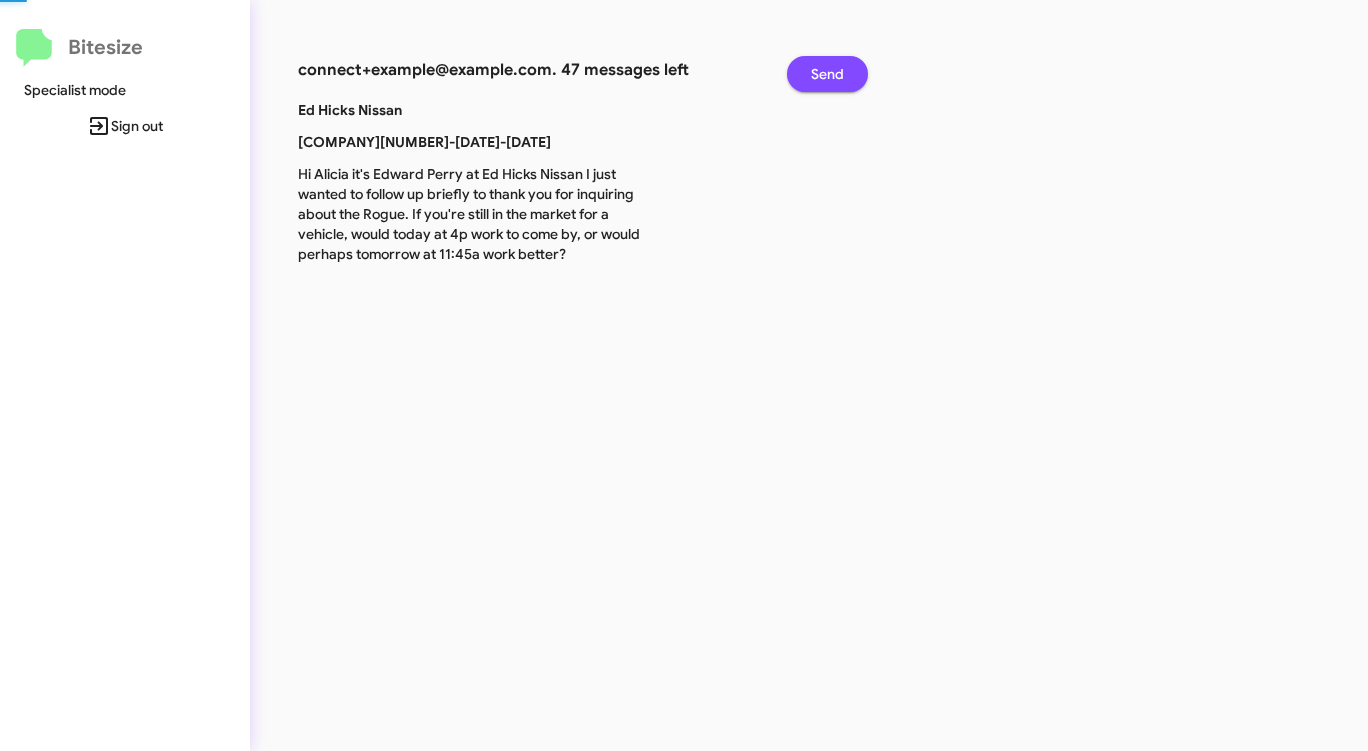 click on "Send" 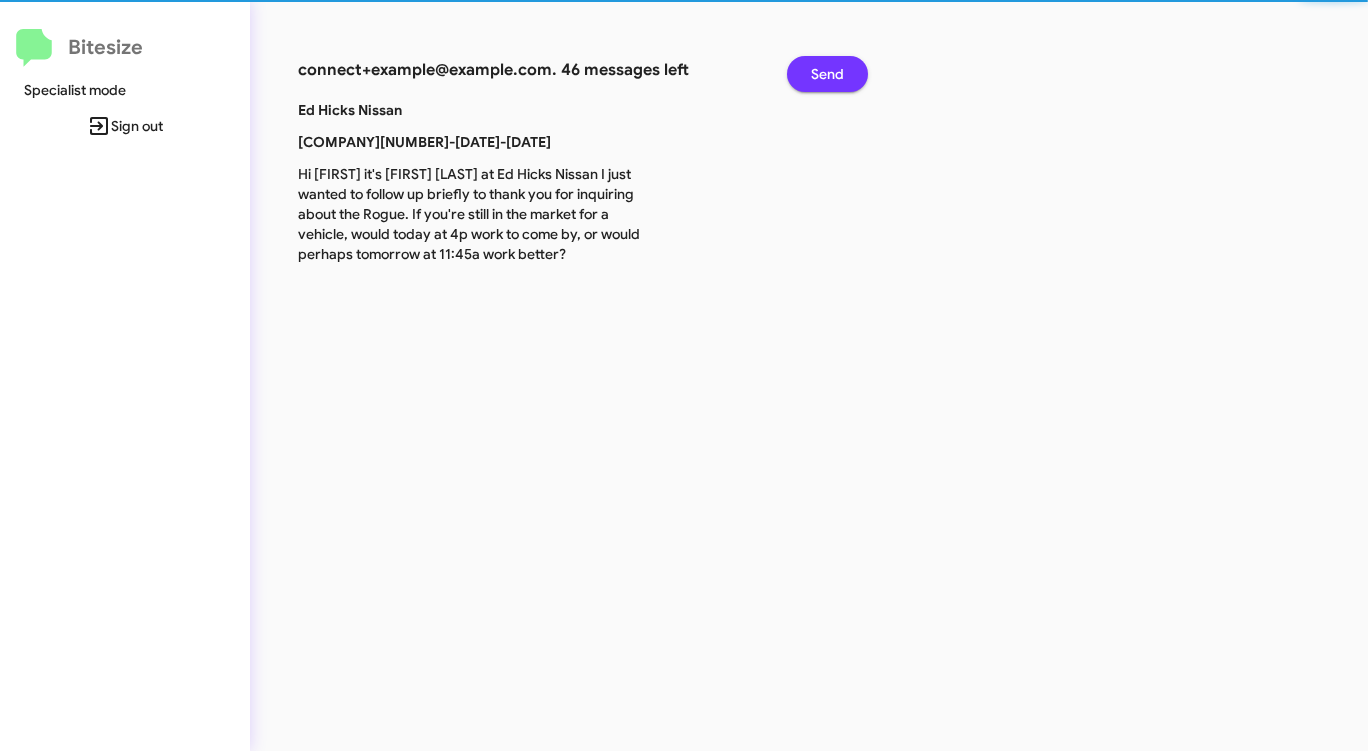click on "Send" 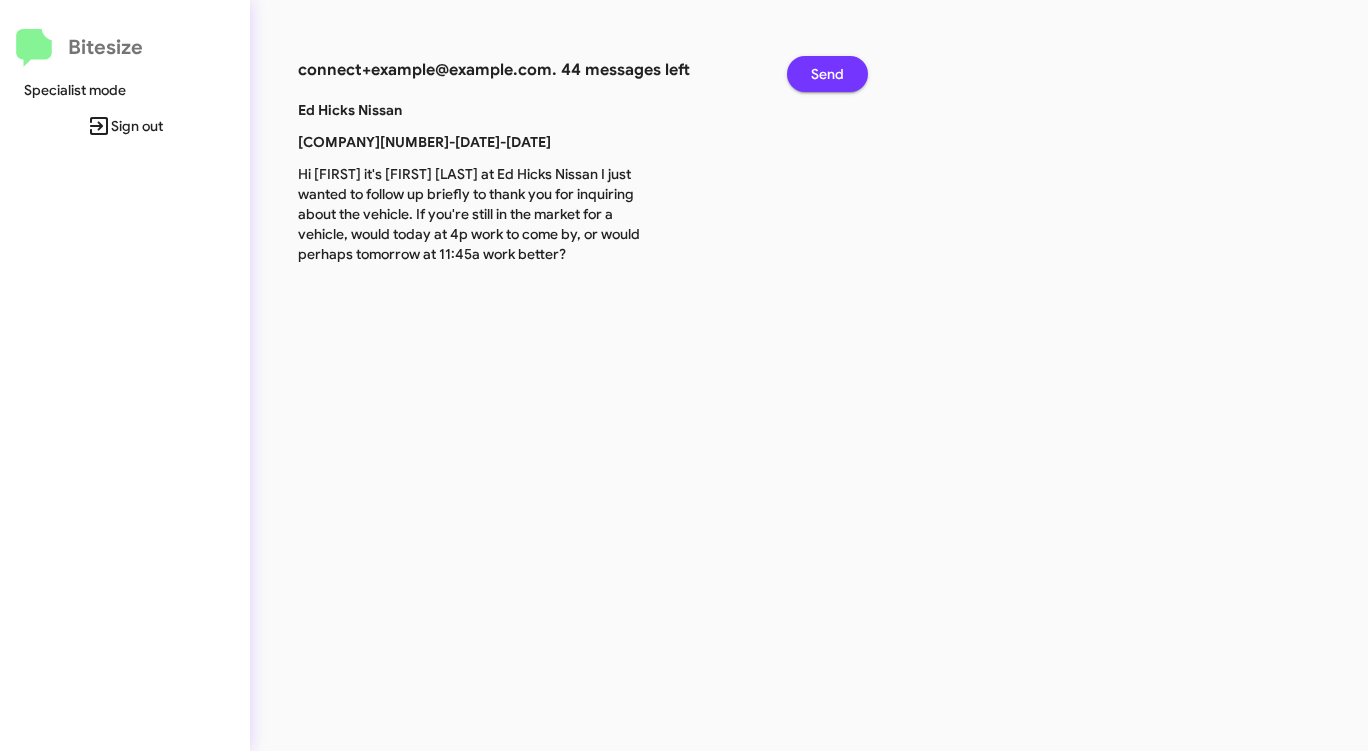 click on "Send" 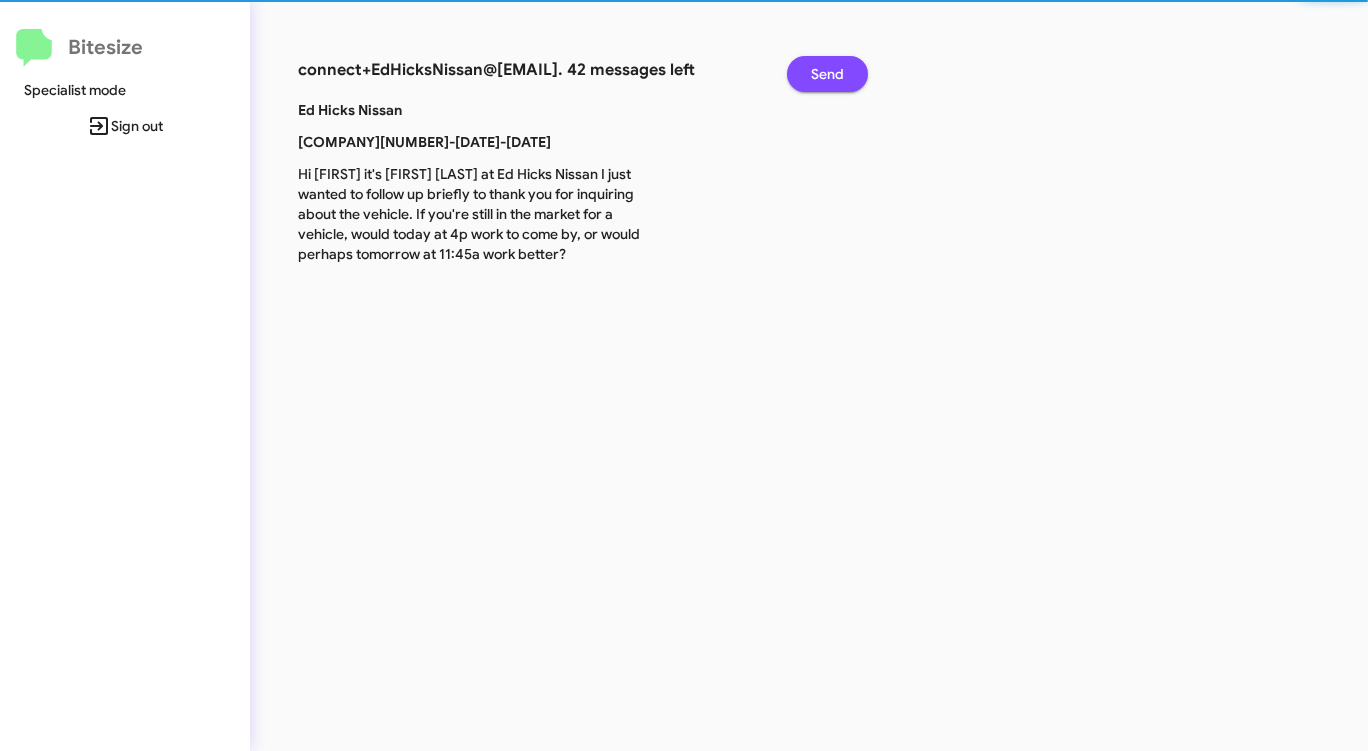 click on "Send" 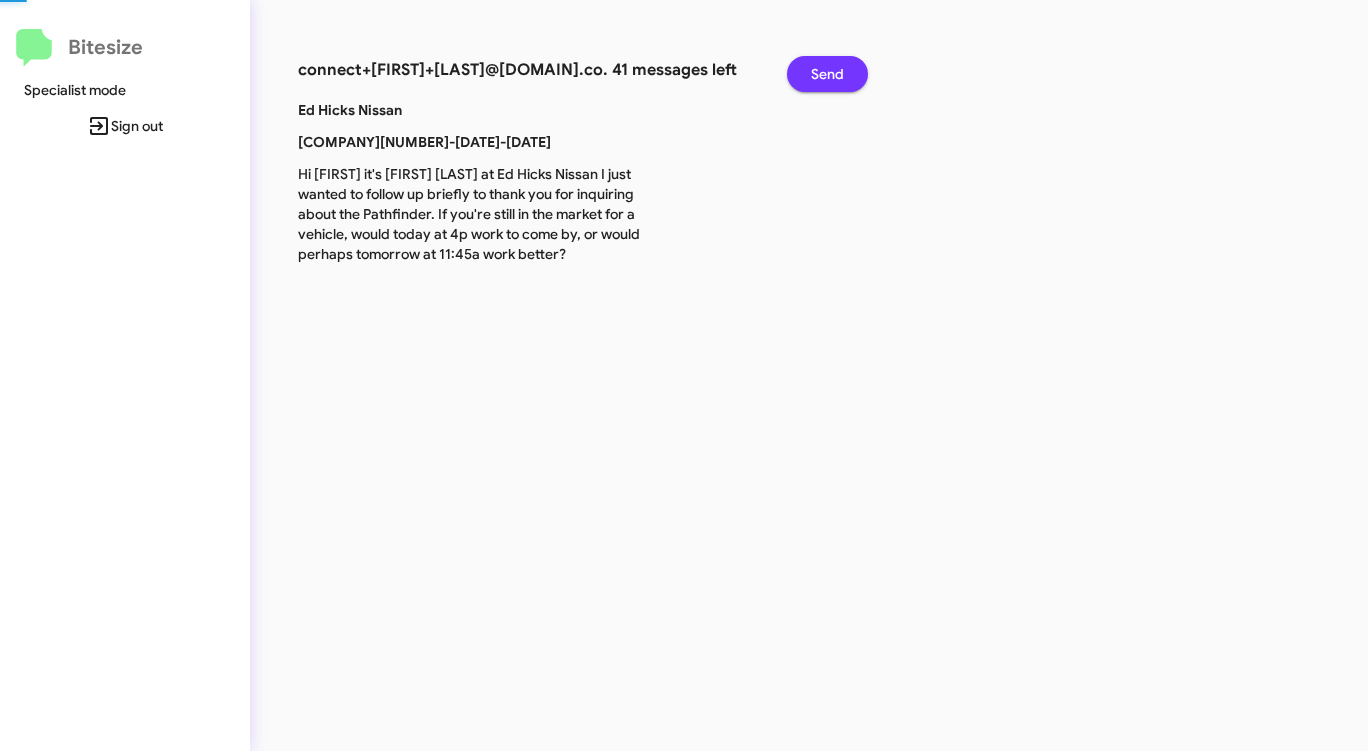 click on "Send" 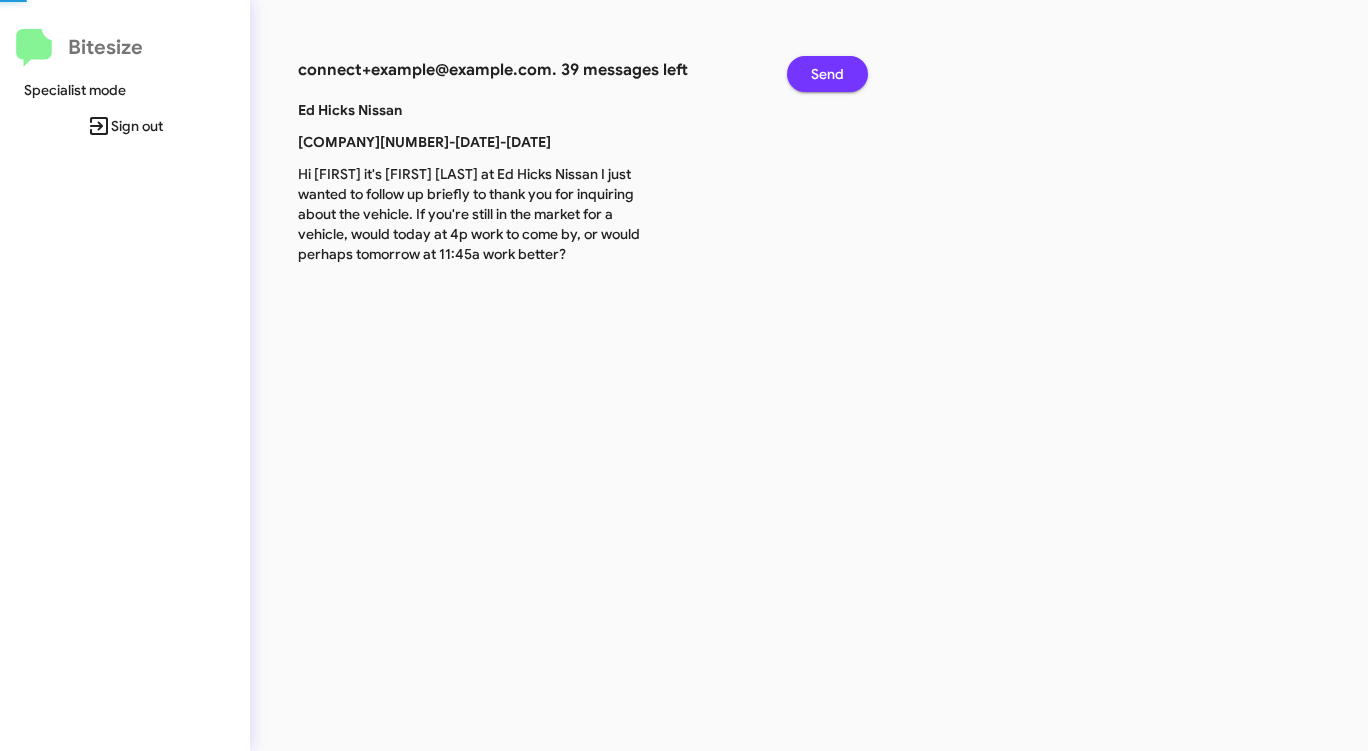 click on "Send" 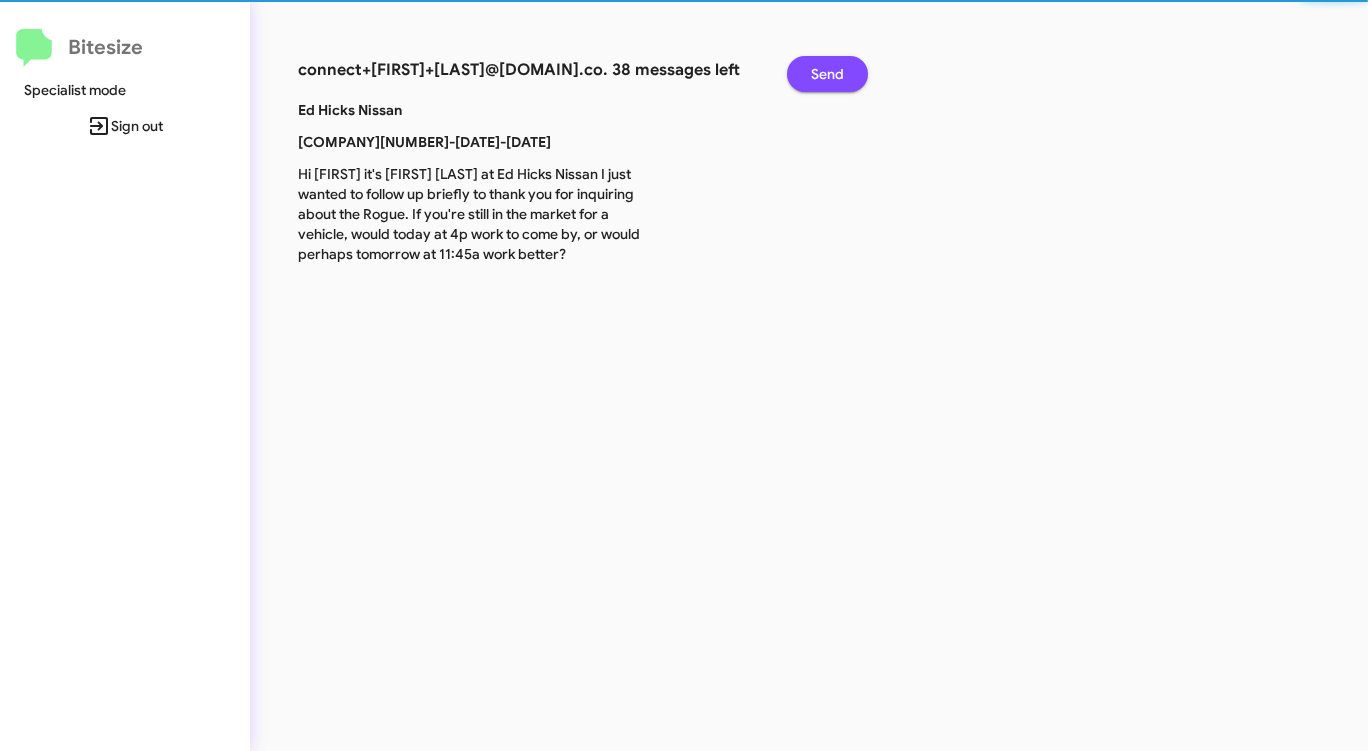click on "Send" 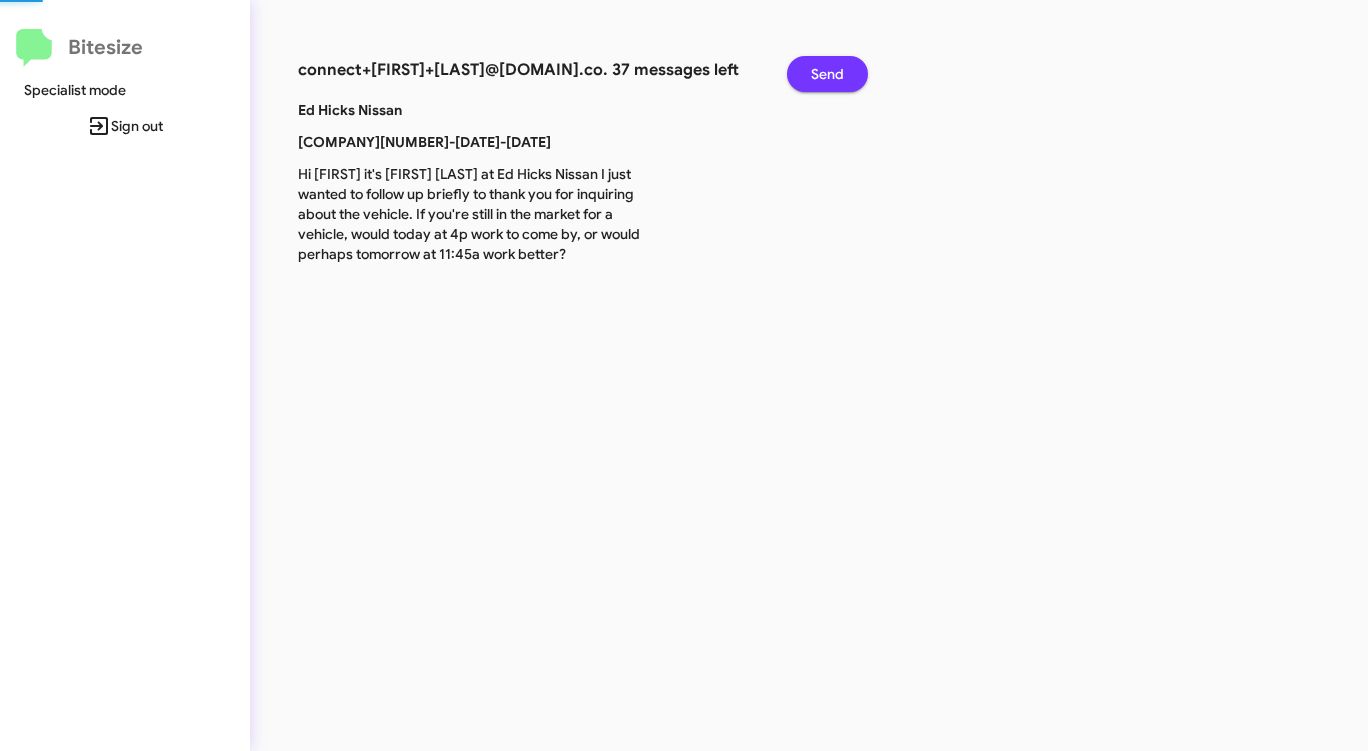 click on "Send" 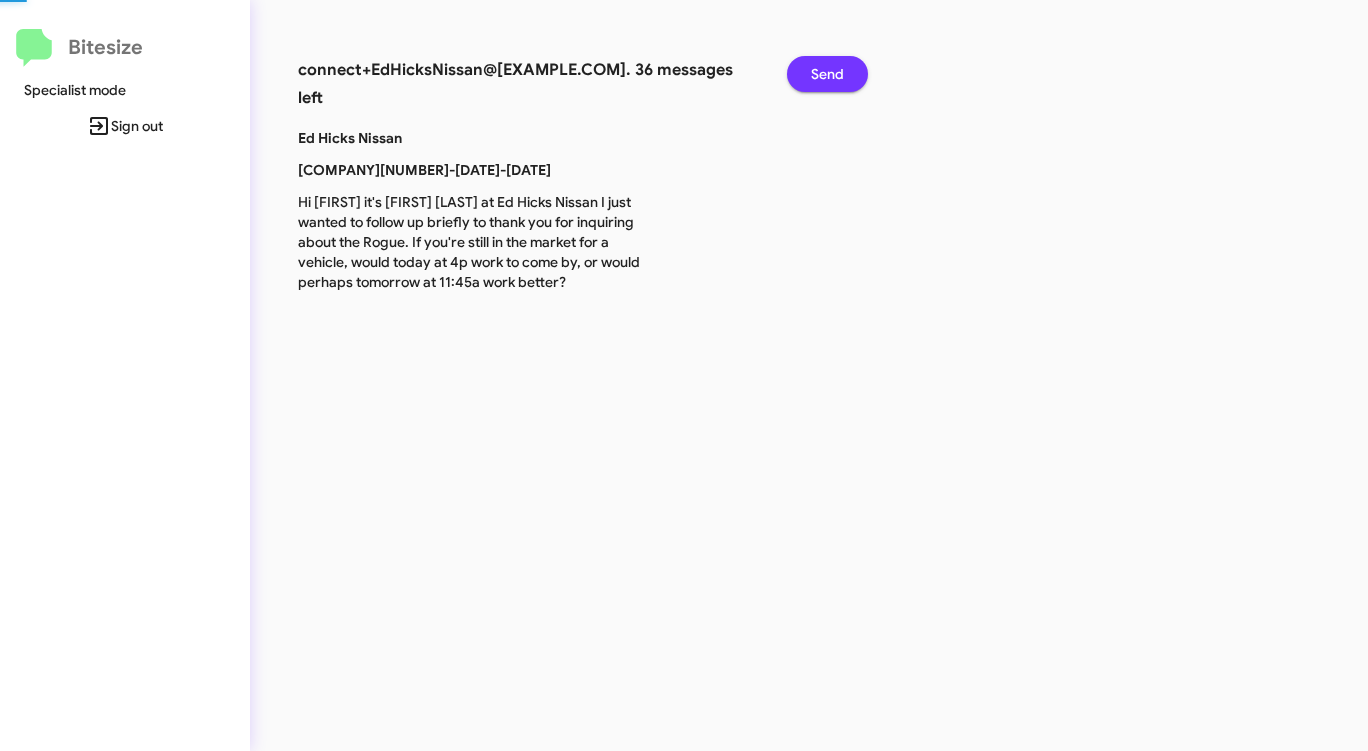 click on "Send" 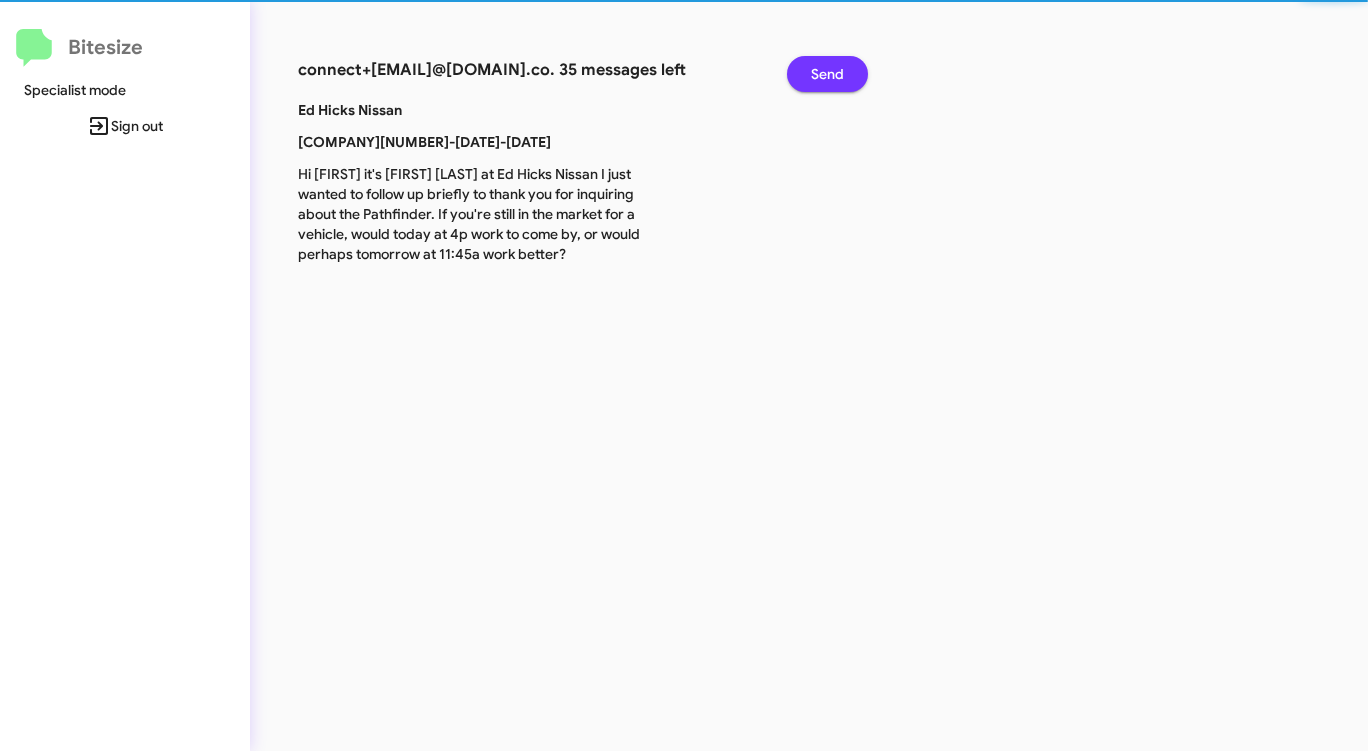 click on "Send" 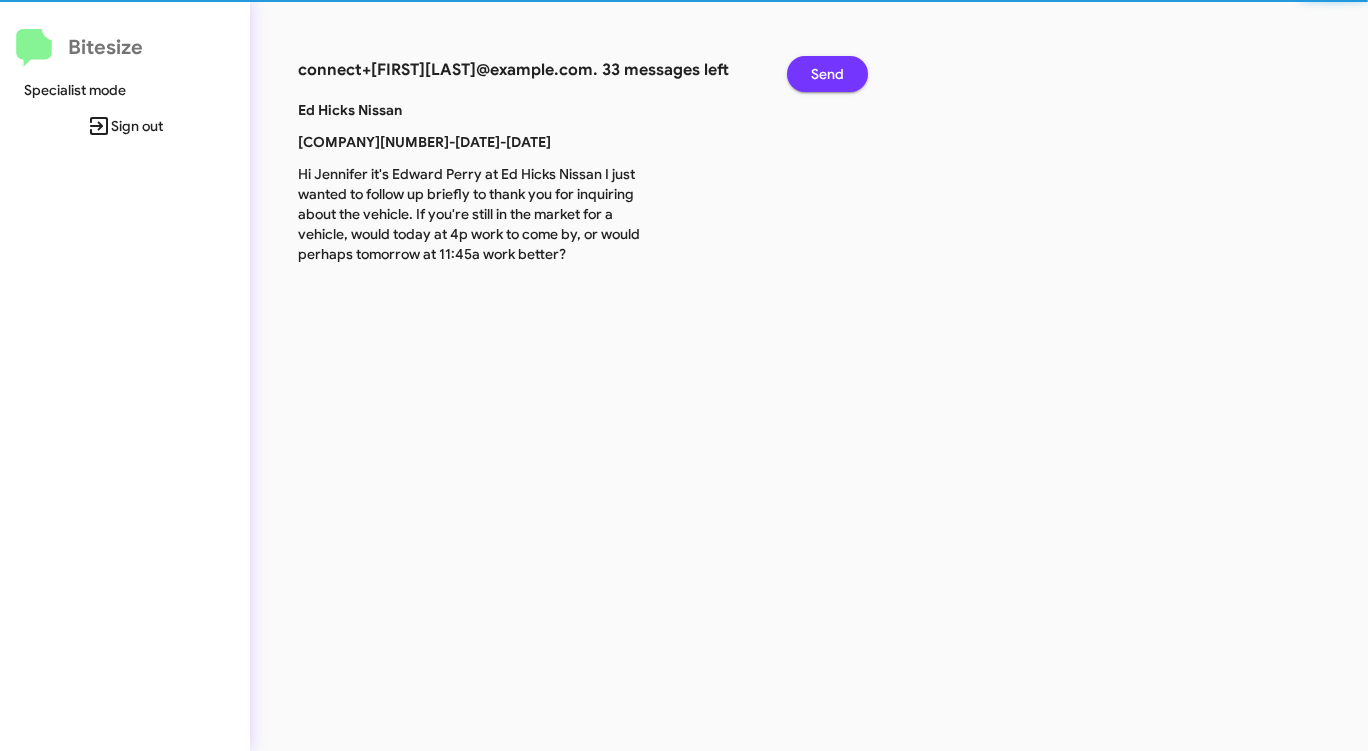 click on "Send" 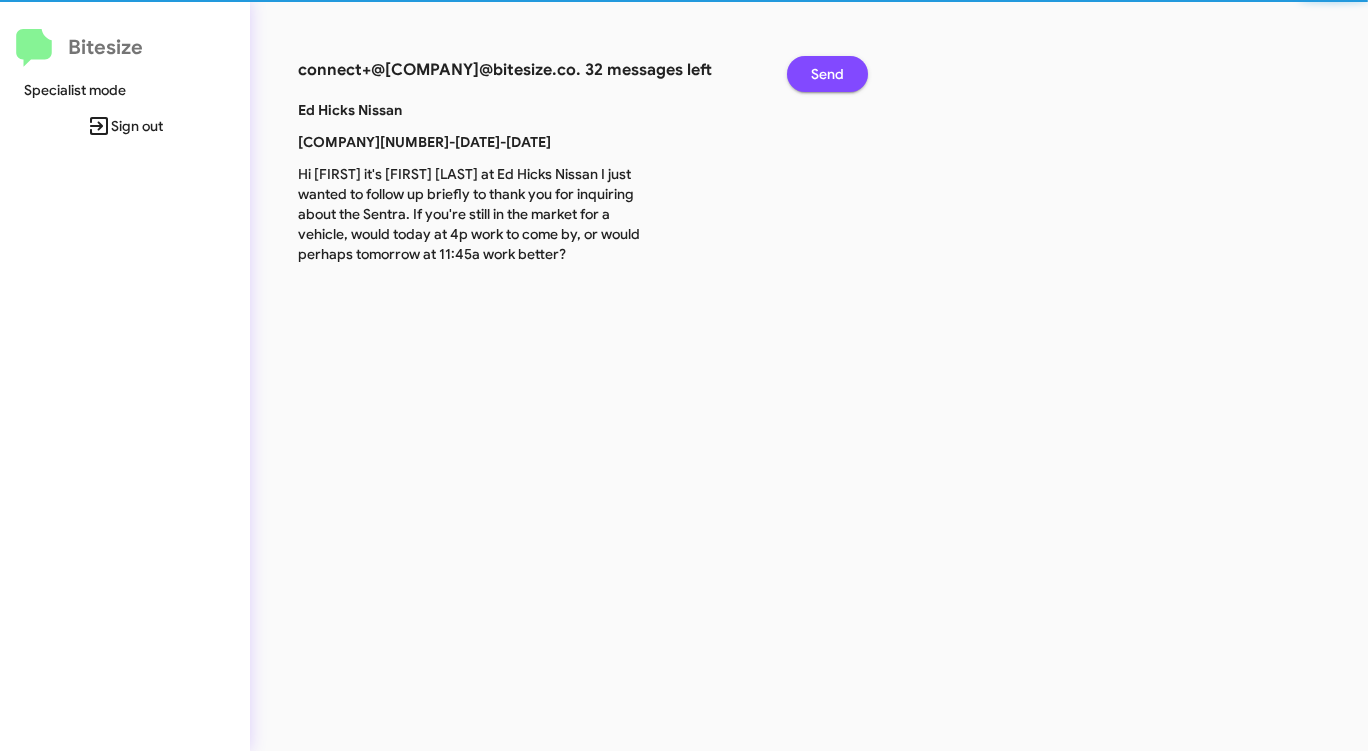 click on "Send" 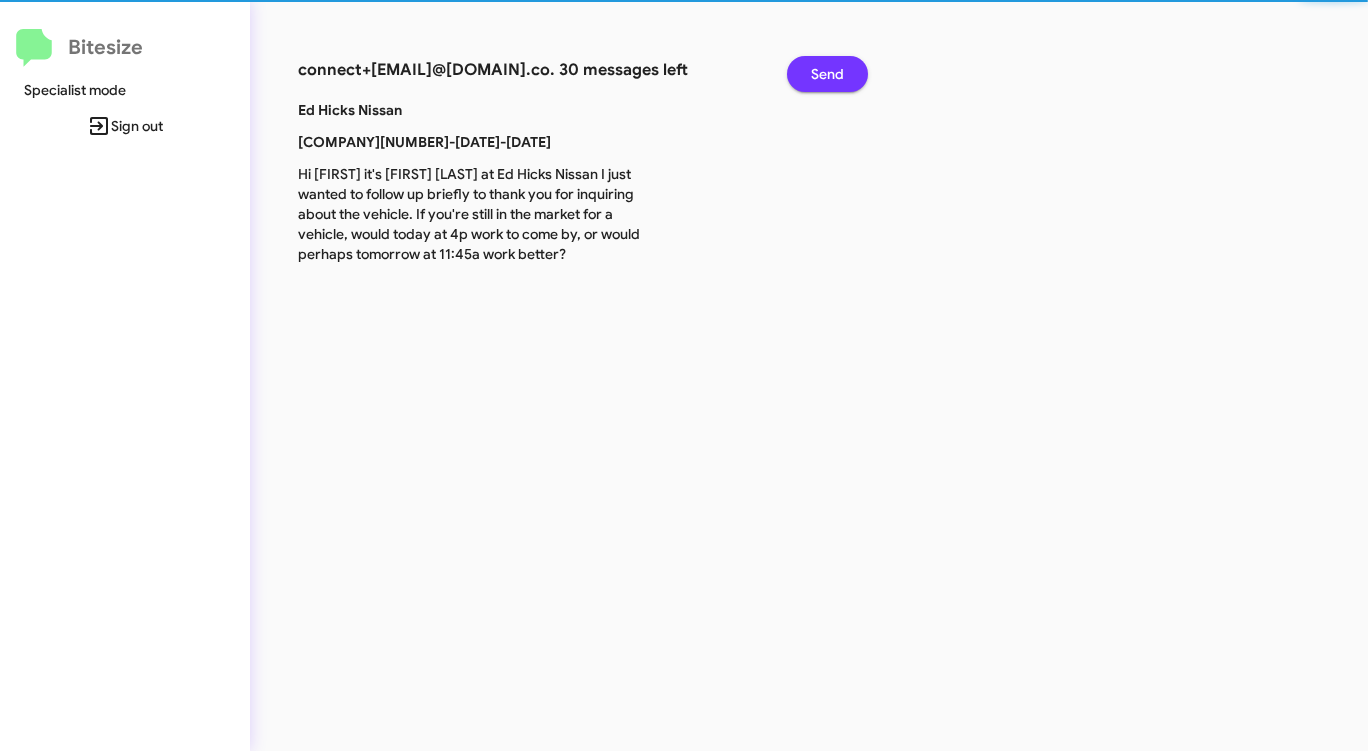 click on "Send" 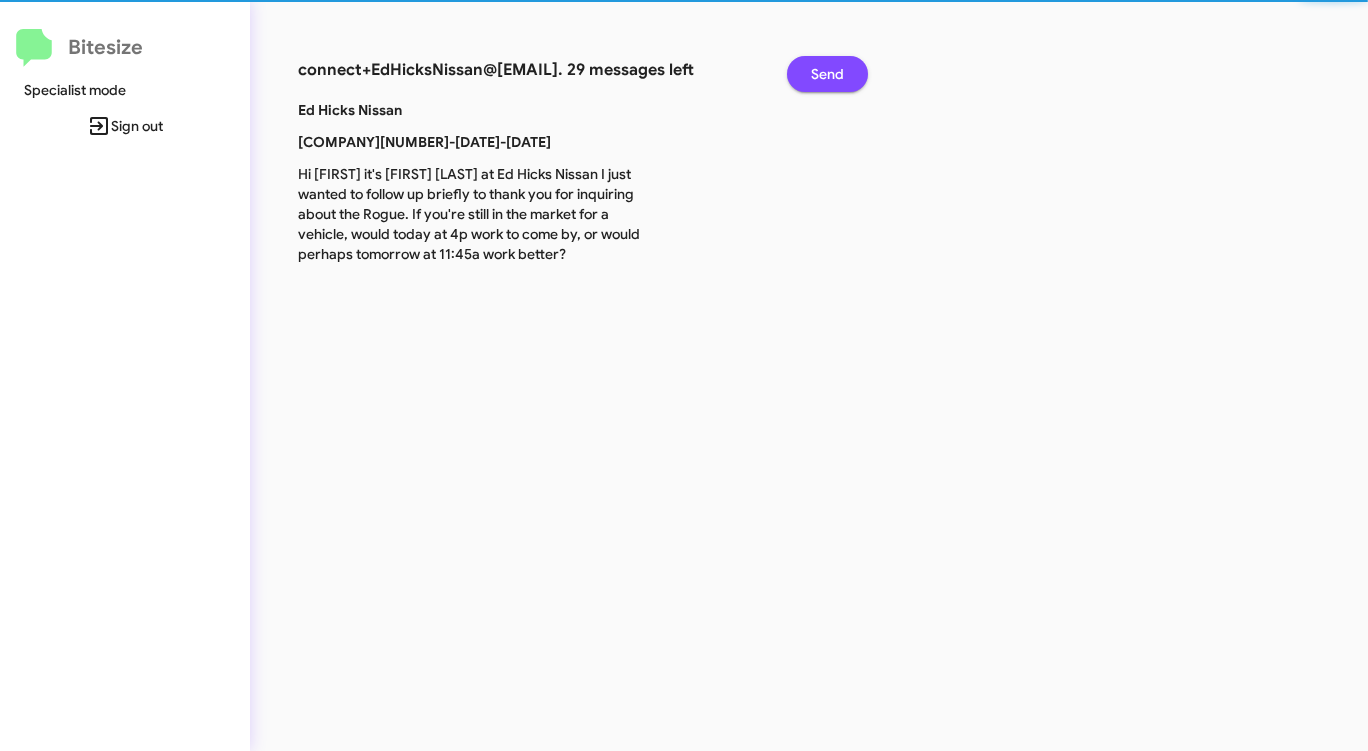 click on "Send" 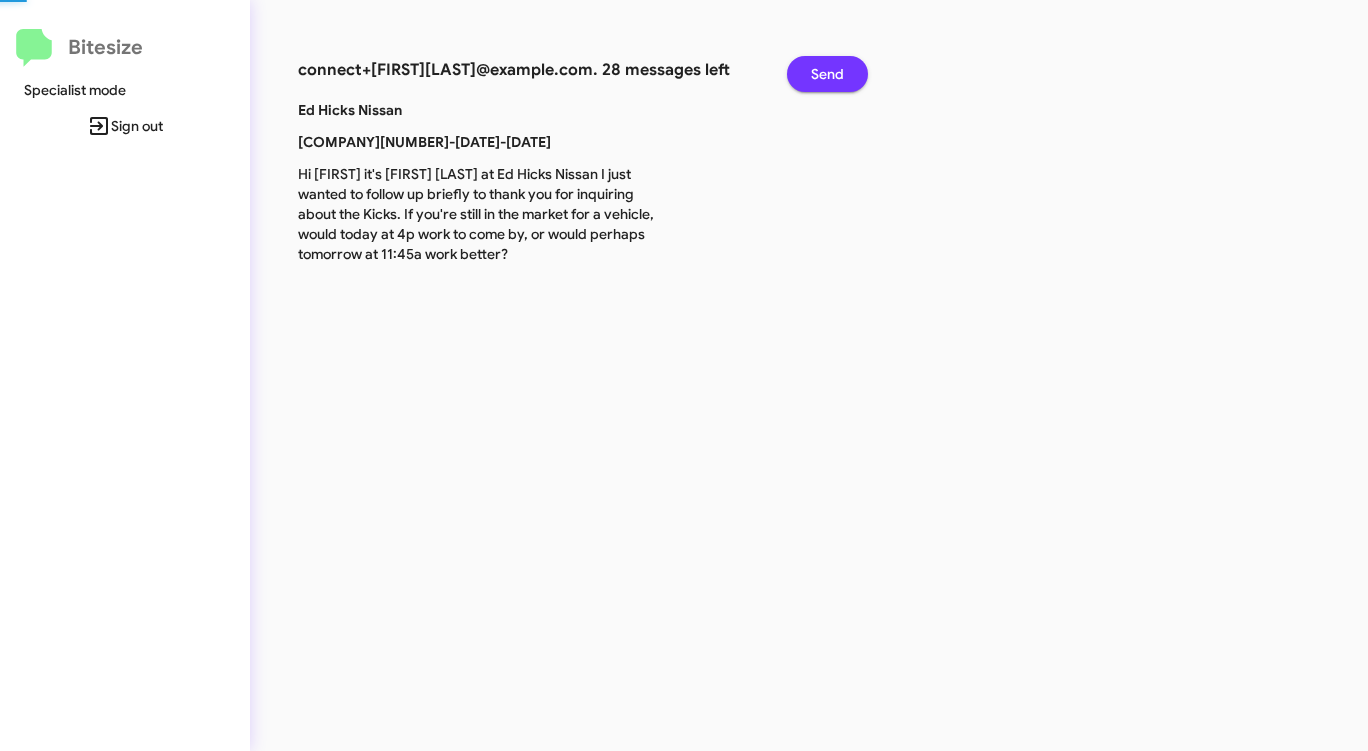 click on "Send" 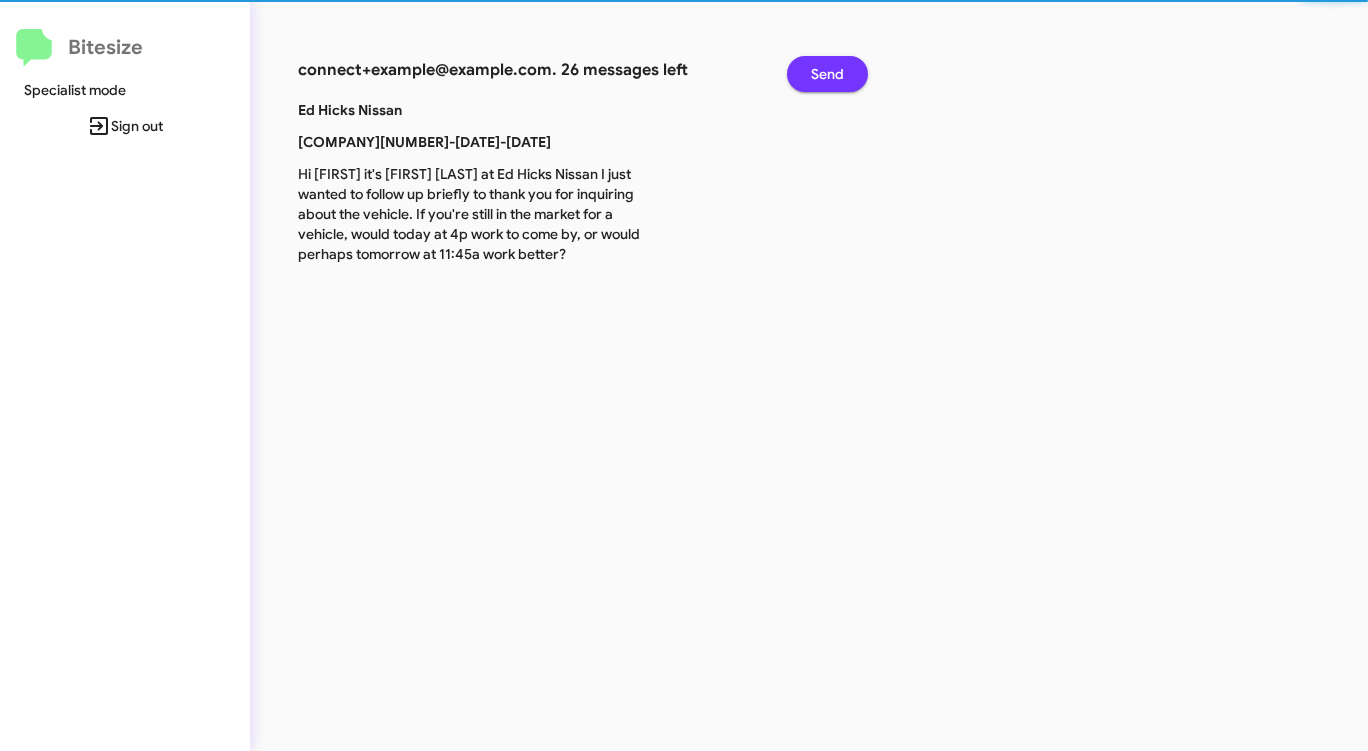 click on "Send" 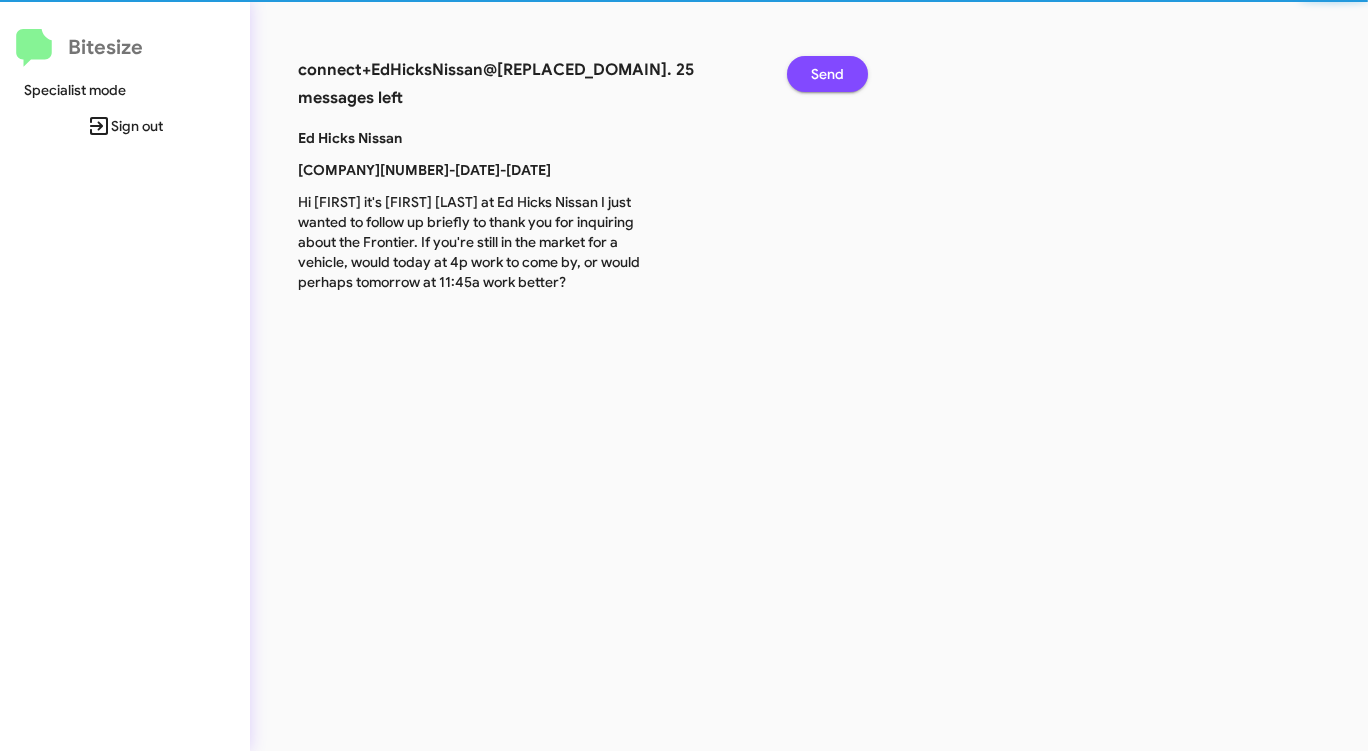 click on "Send" 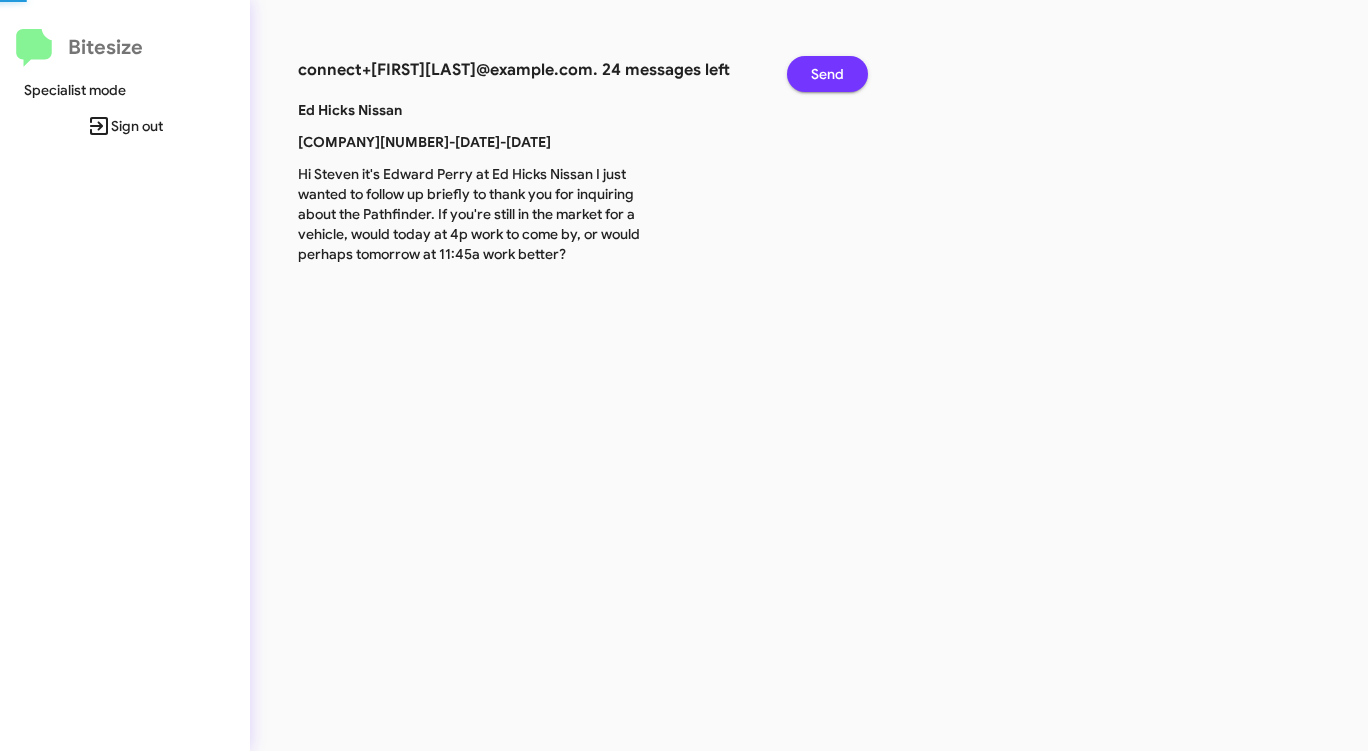 click on "Send" 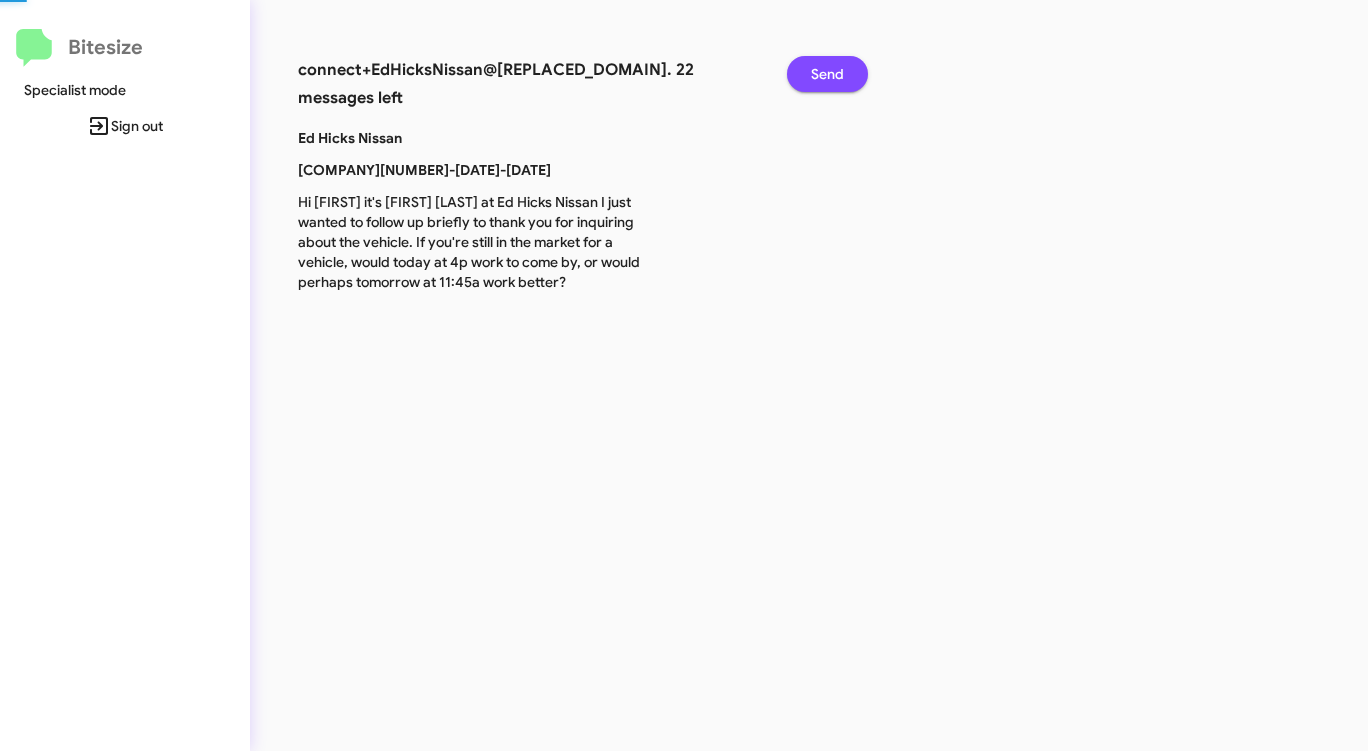 click on "Send" 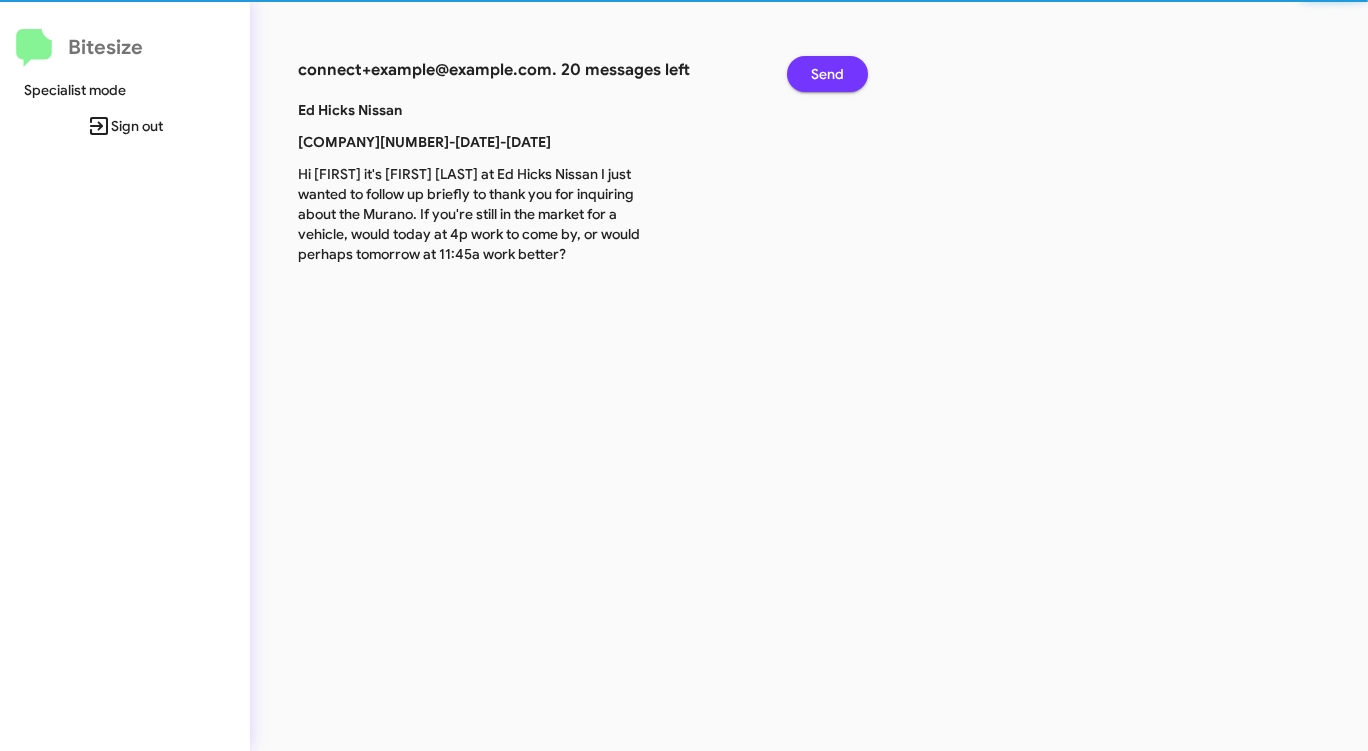 click on "Send" 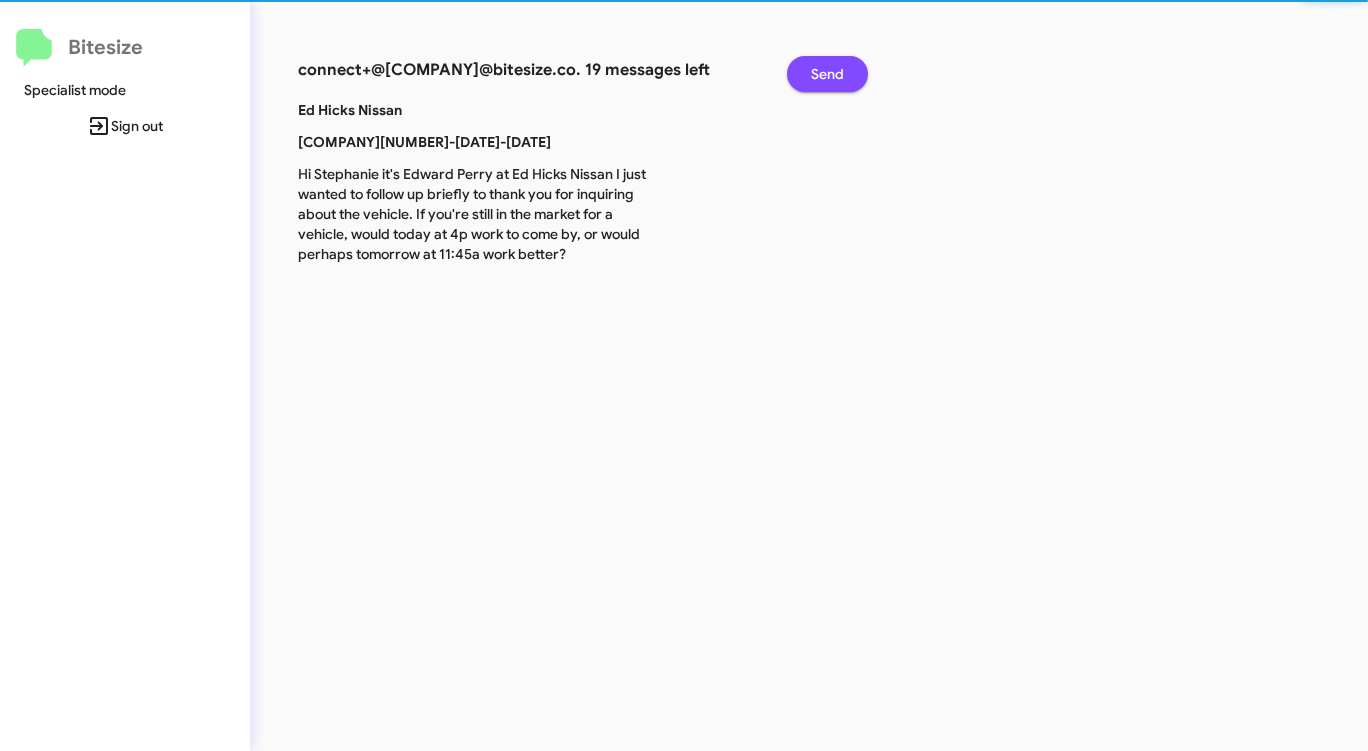 click on "Send" 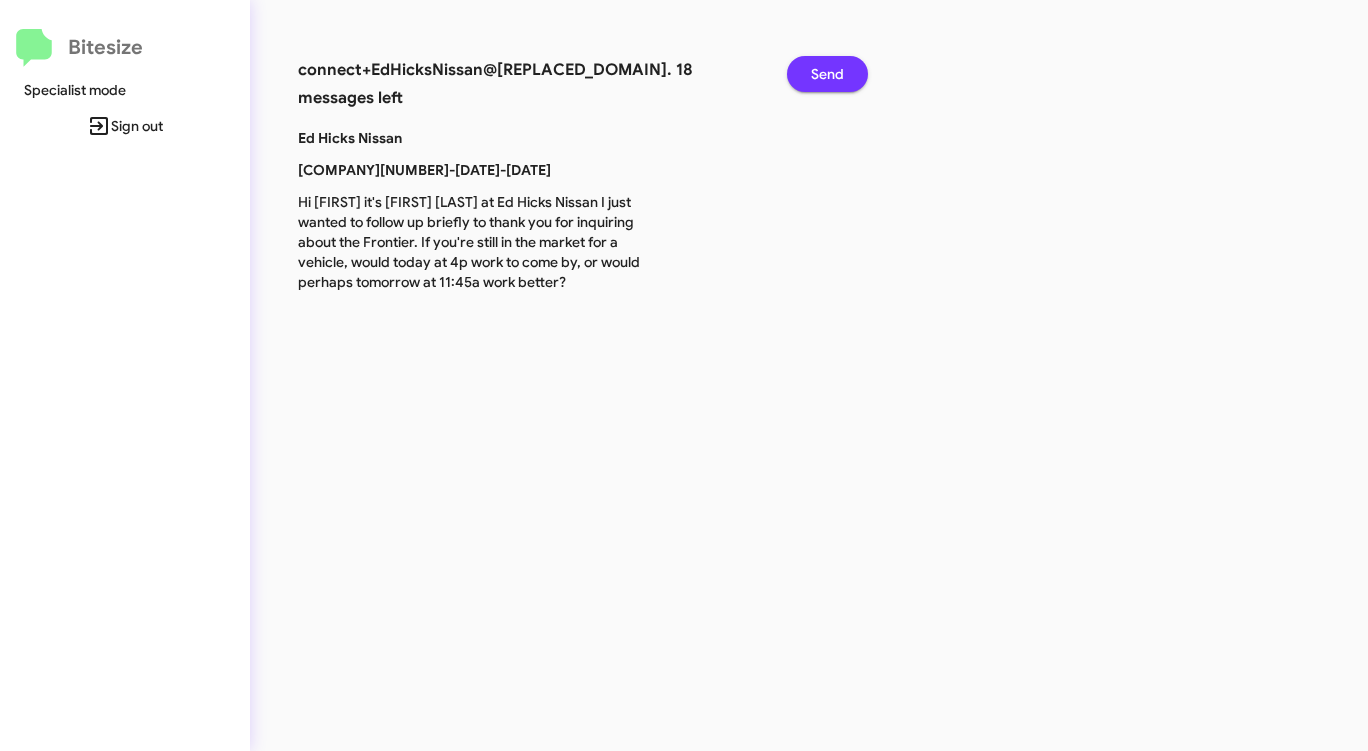 click on "Send" 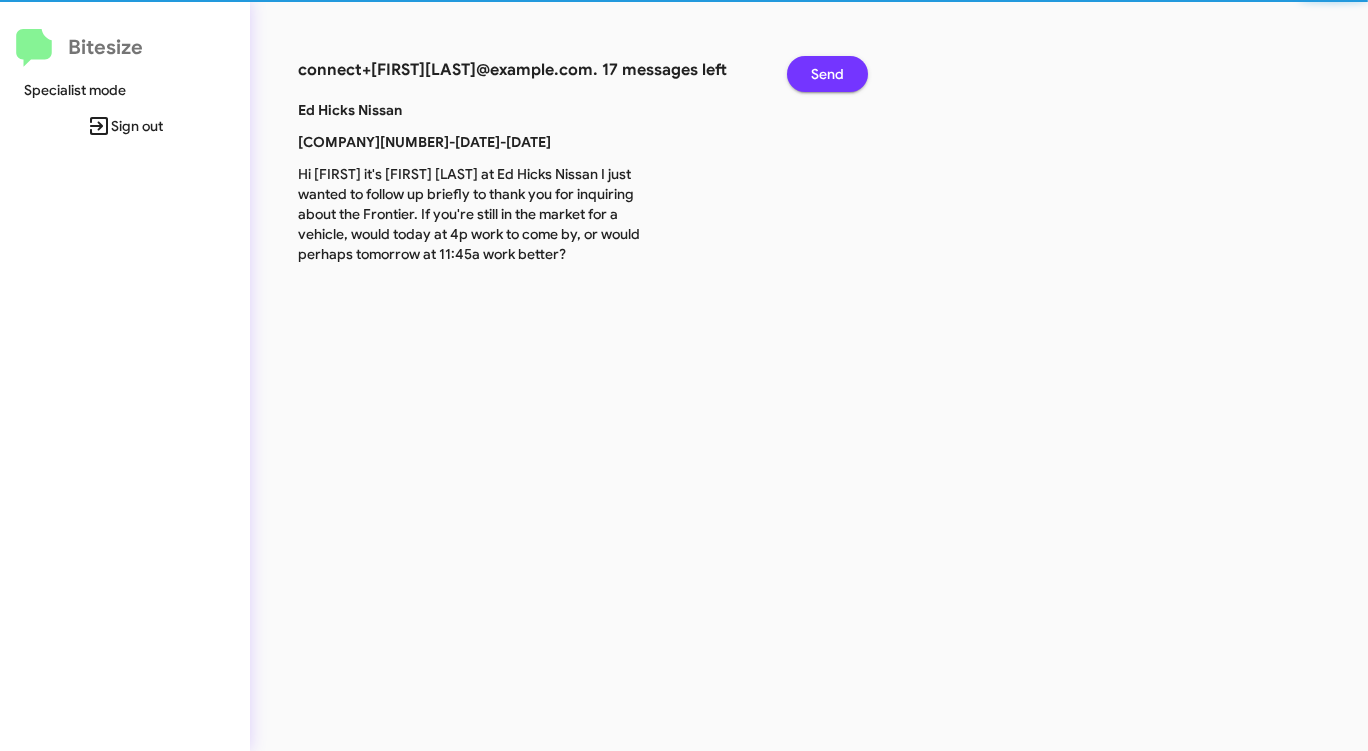 click on "Send" 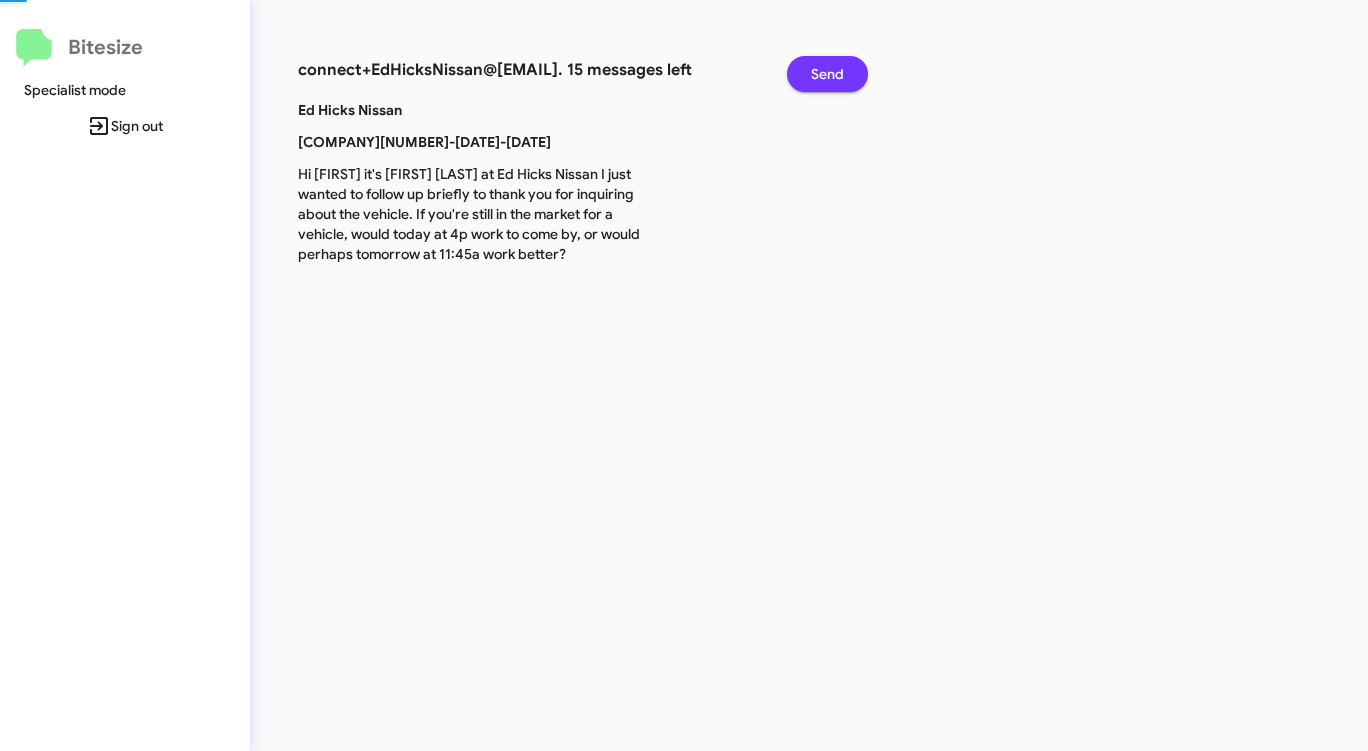 click on "Send" 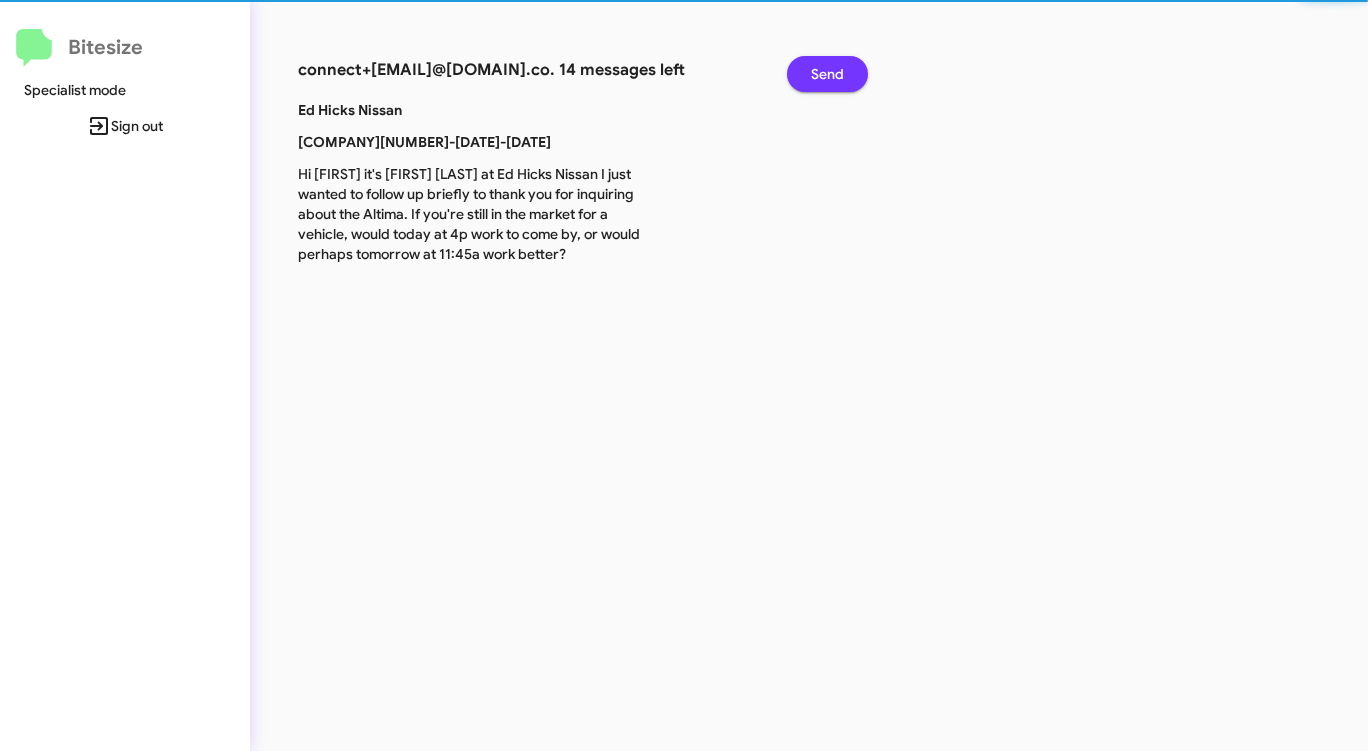 click on "Send" 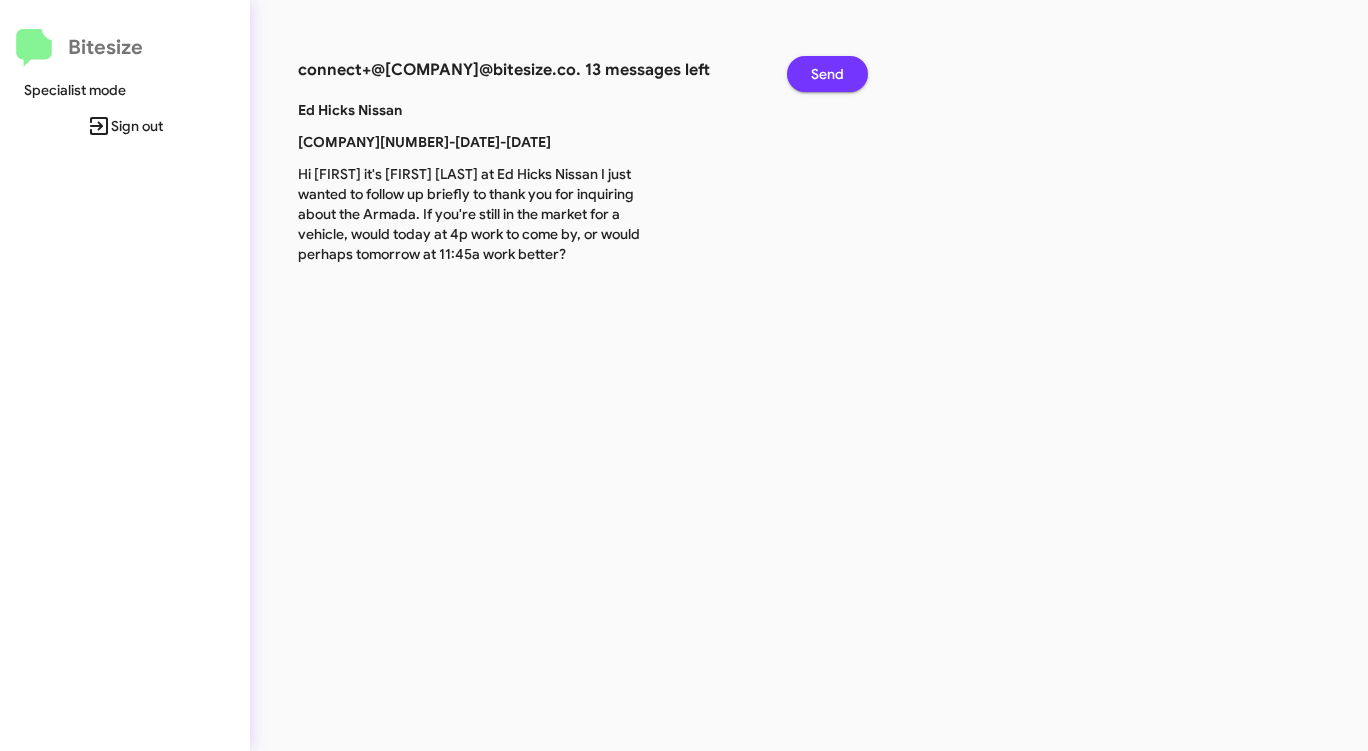 click on "Send" 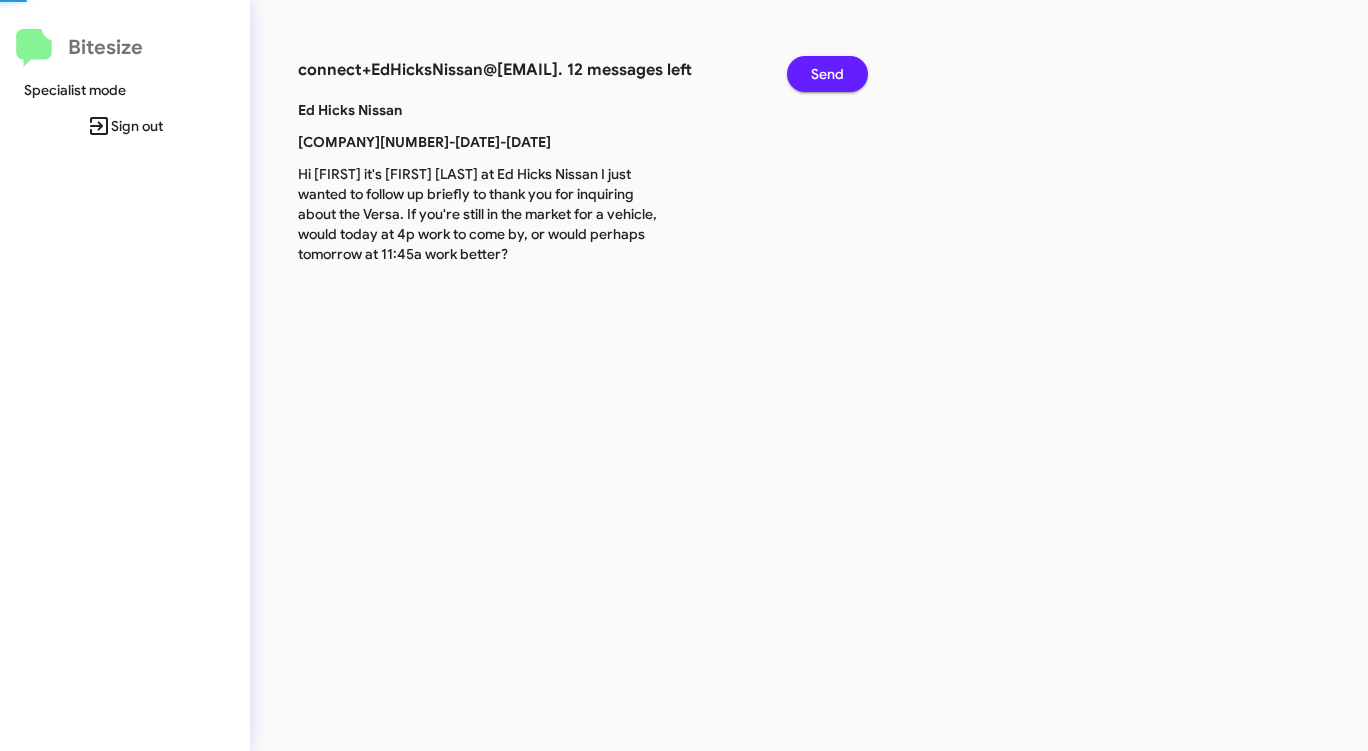 click on "Send" 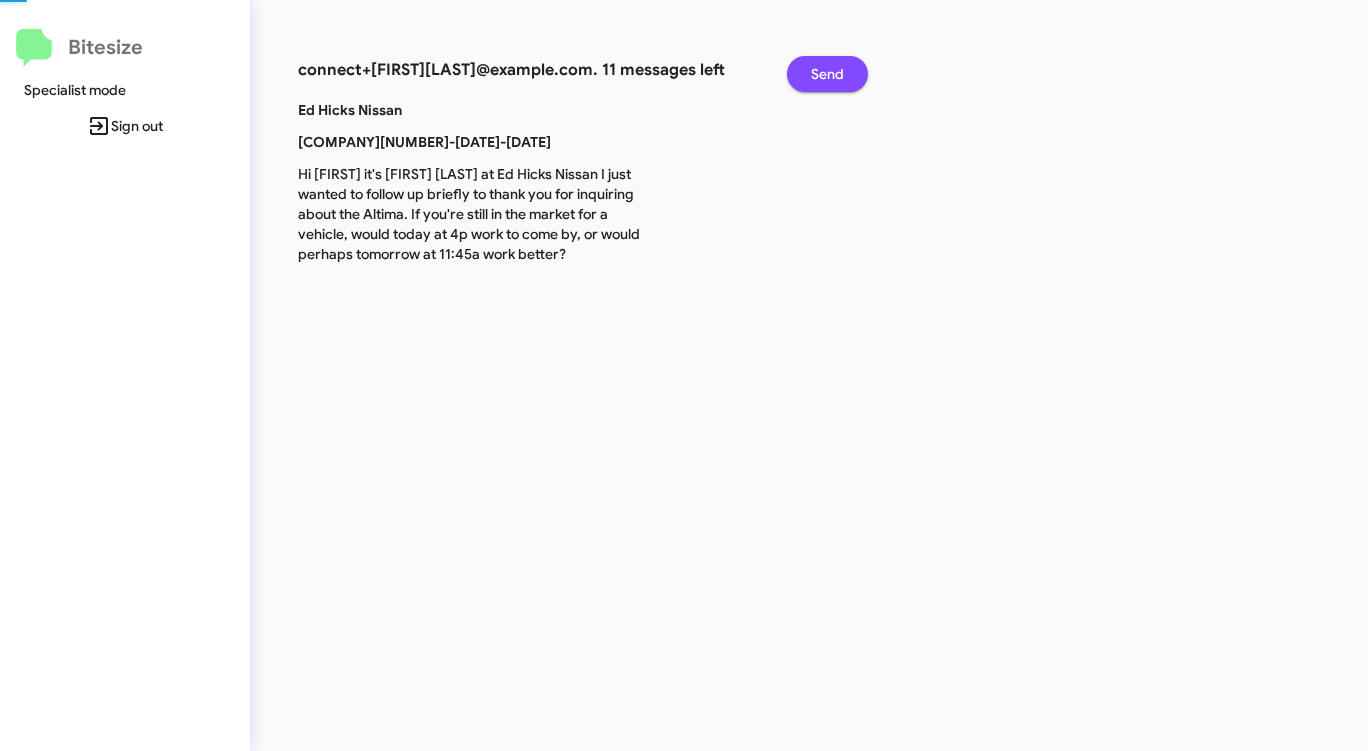 click on "Send" 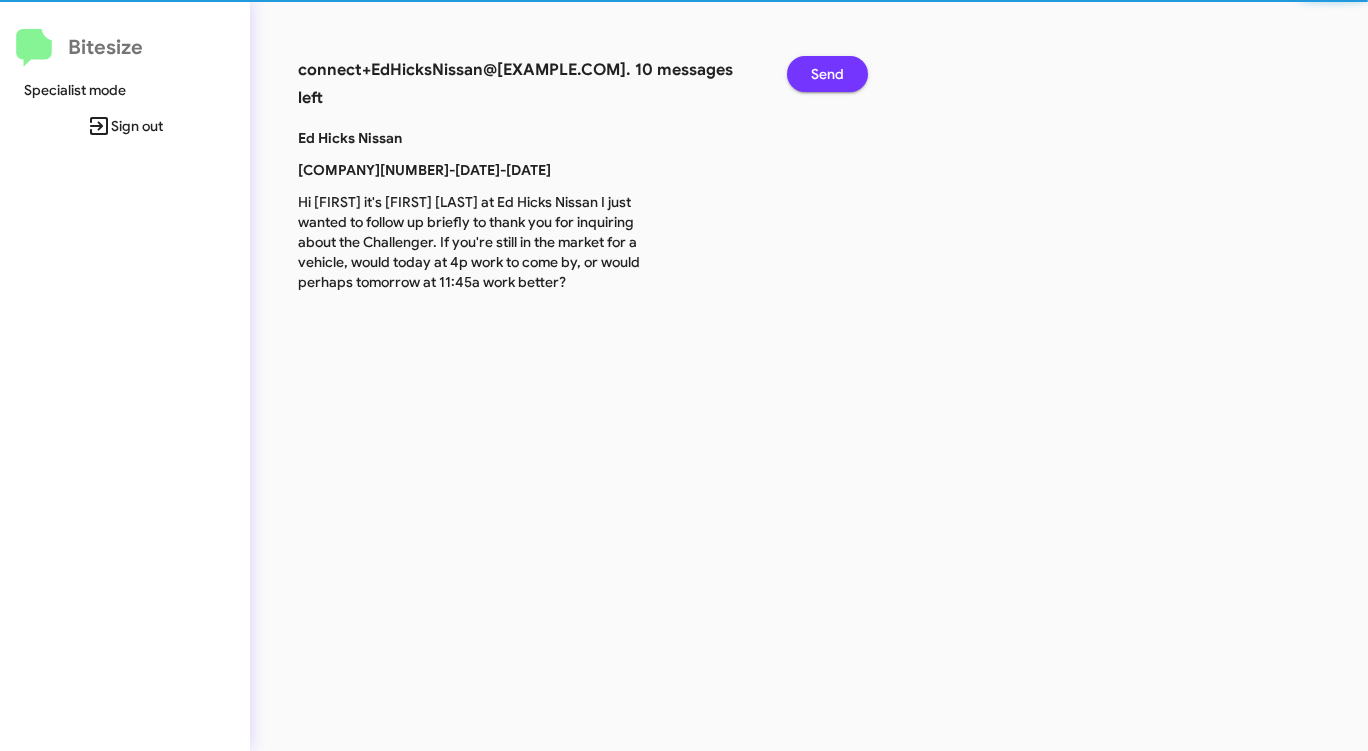 click on "Send" 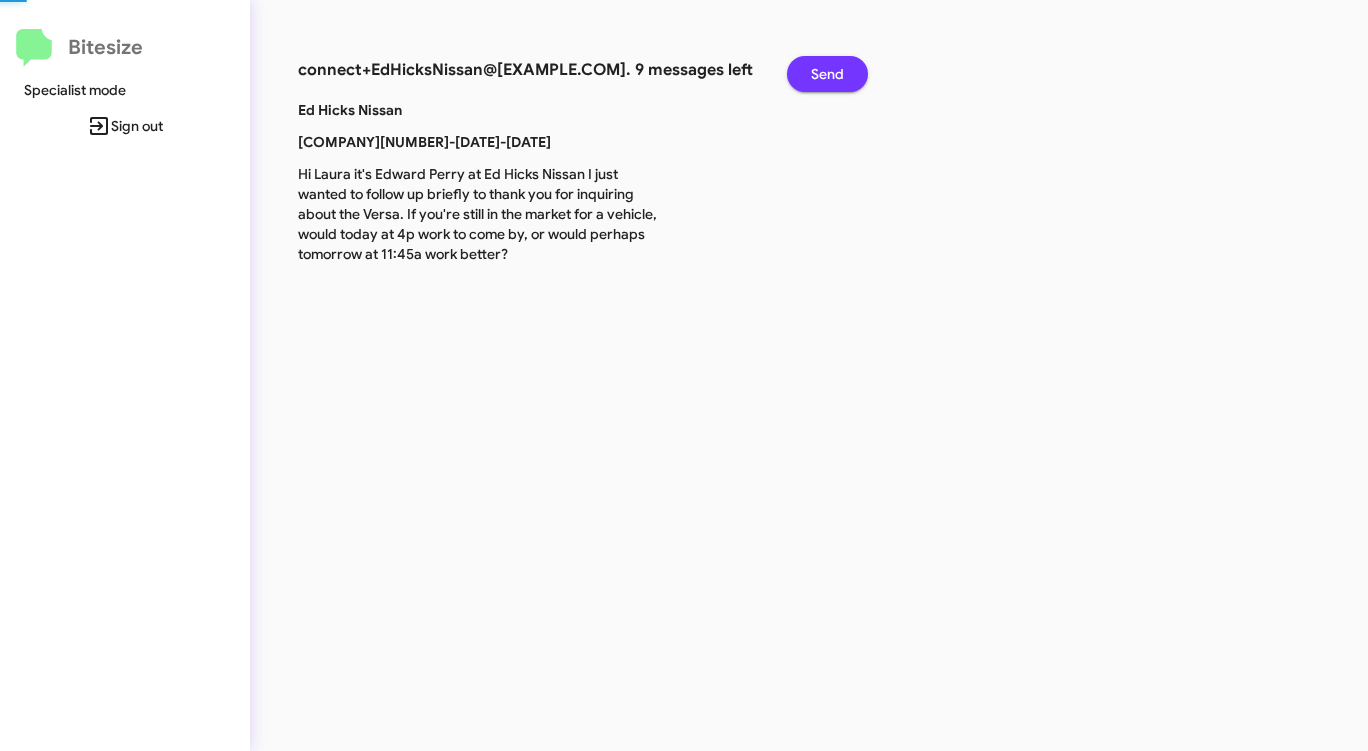 click on "Send" 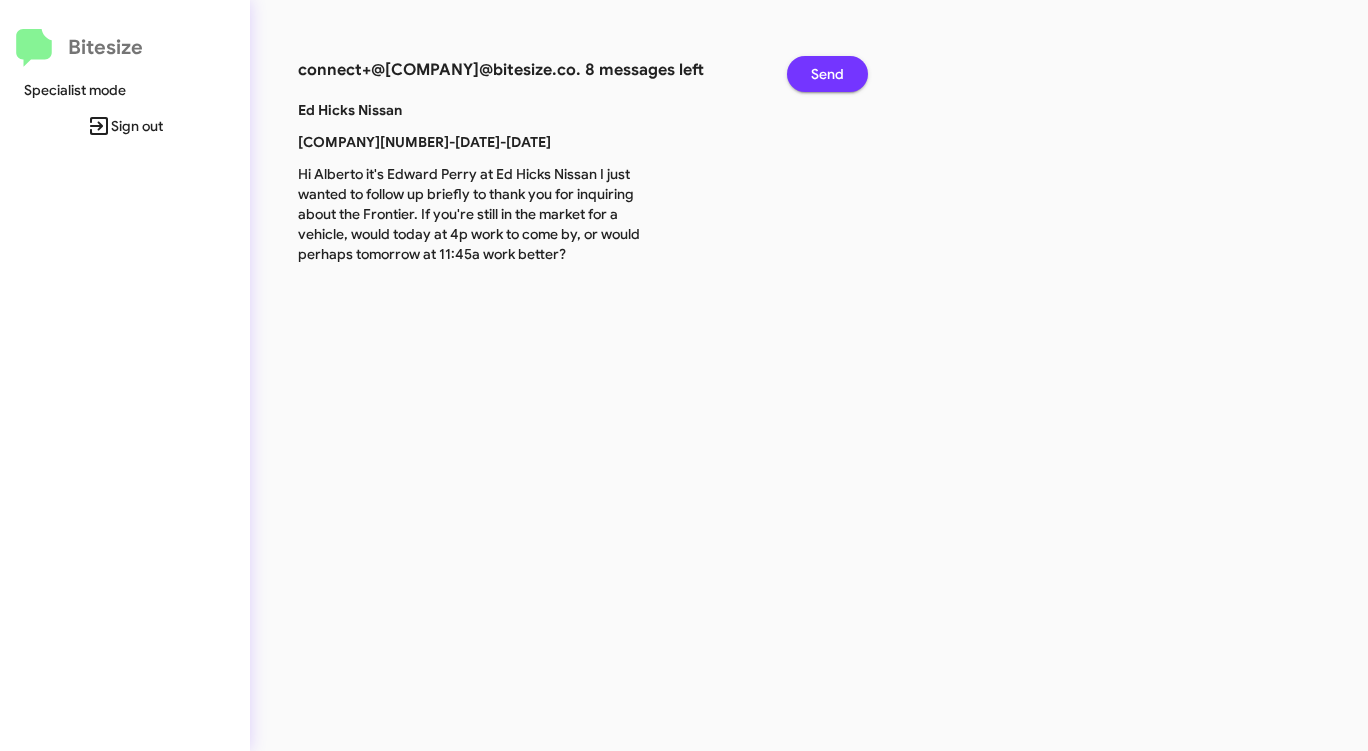 click on "Send" 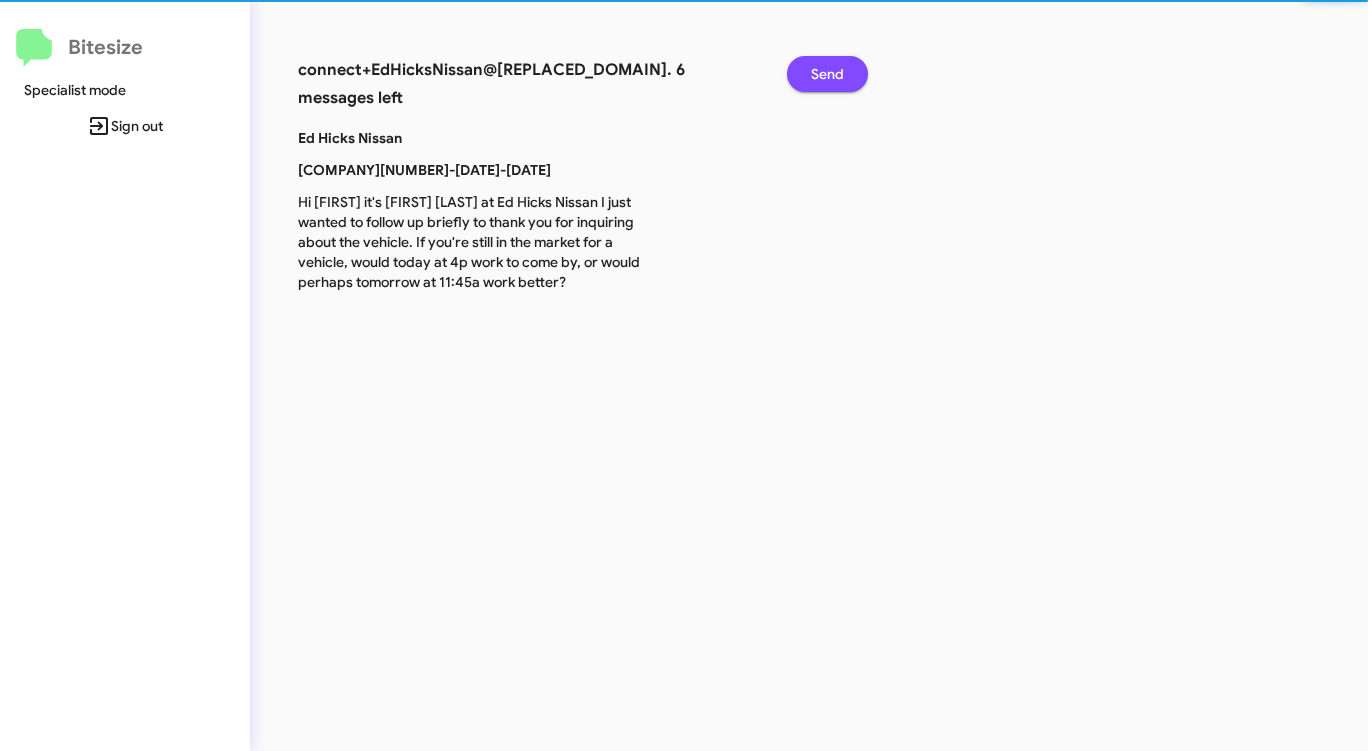click on "Send" 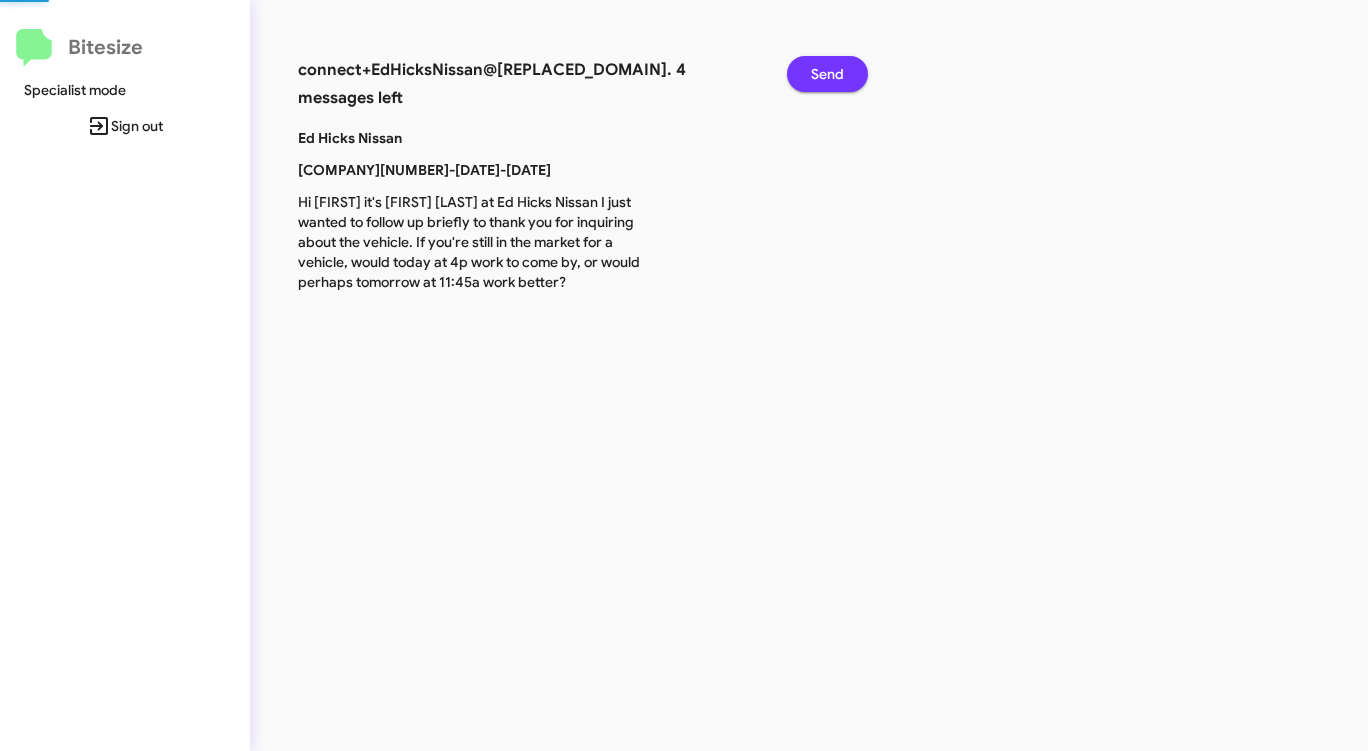 click on "Send" 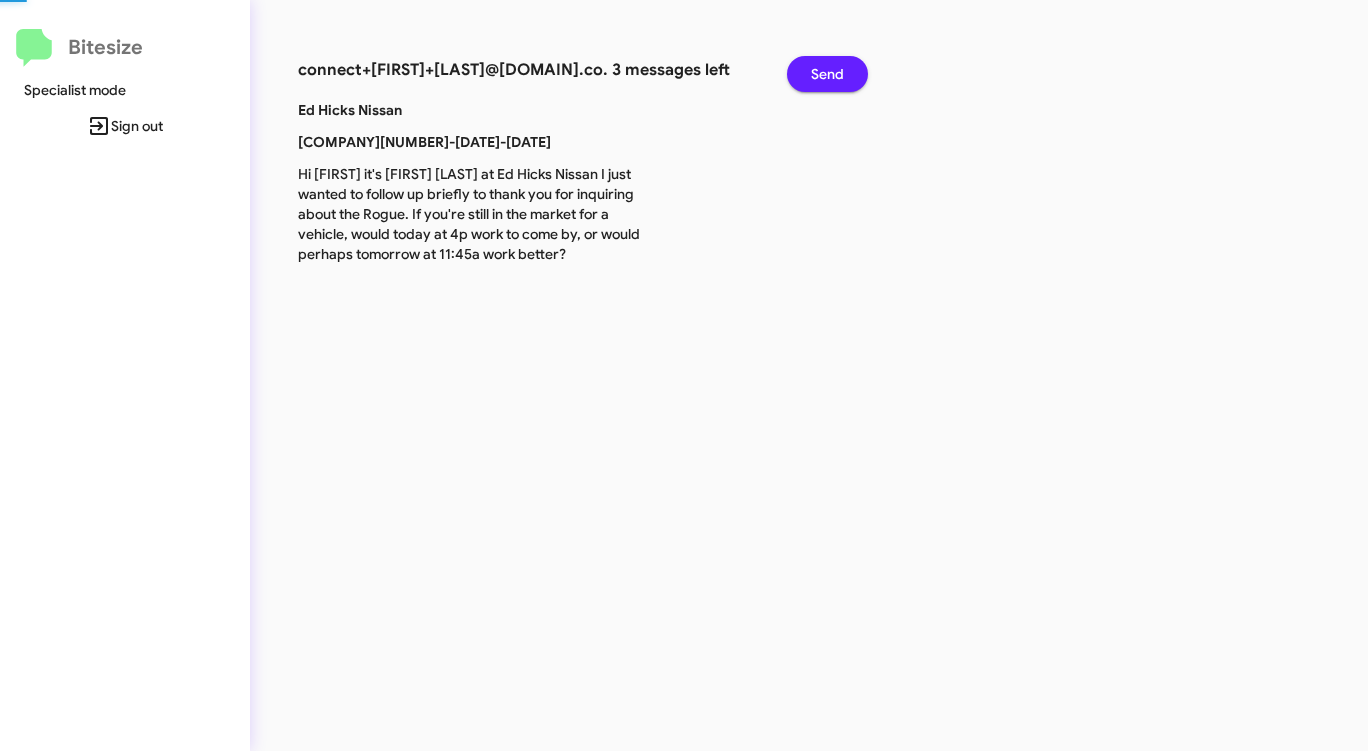 click on "Send" 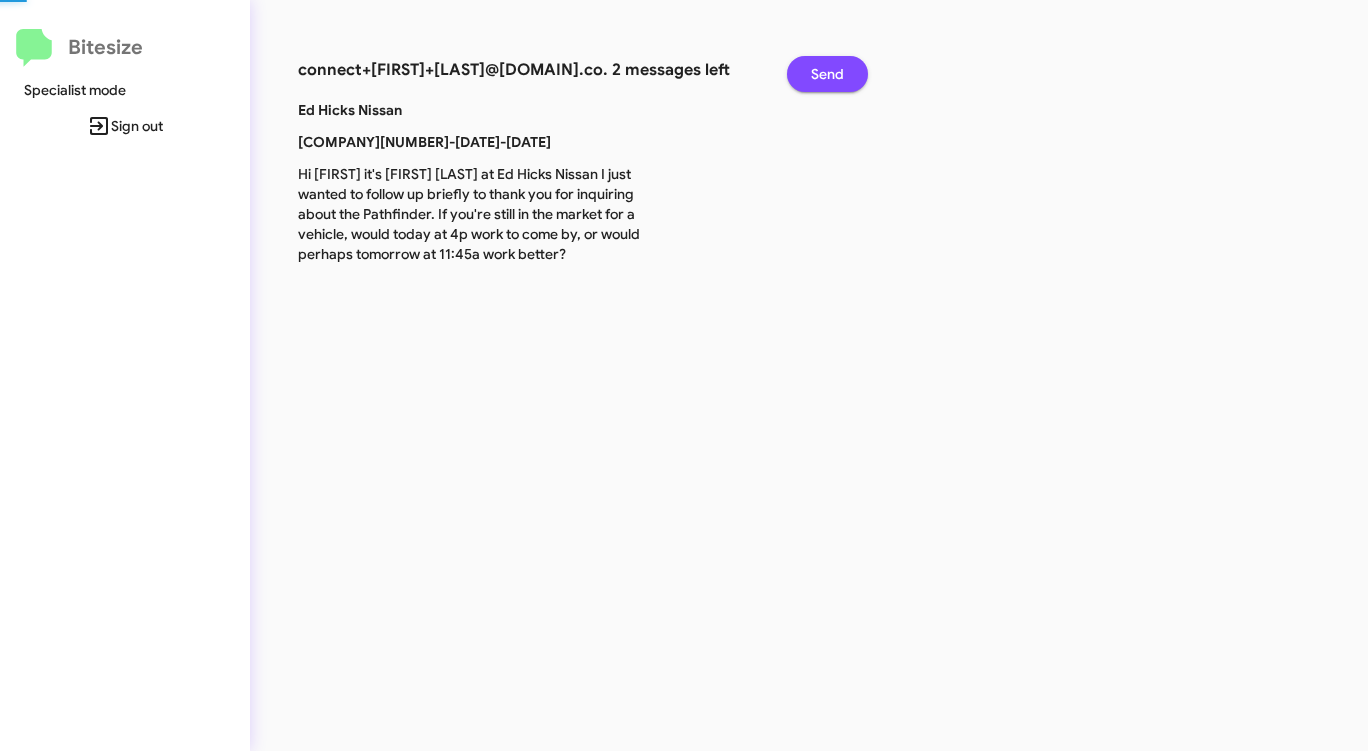 click on "Send" 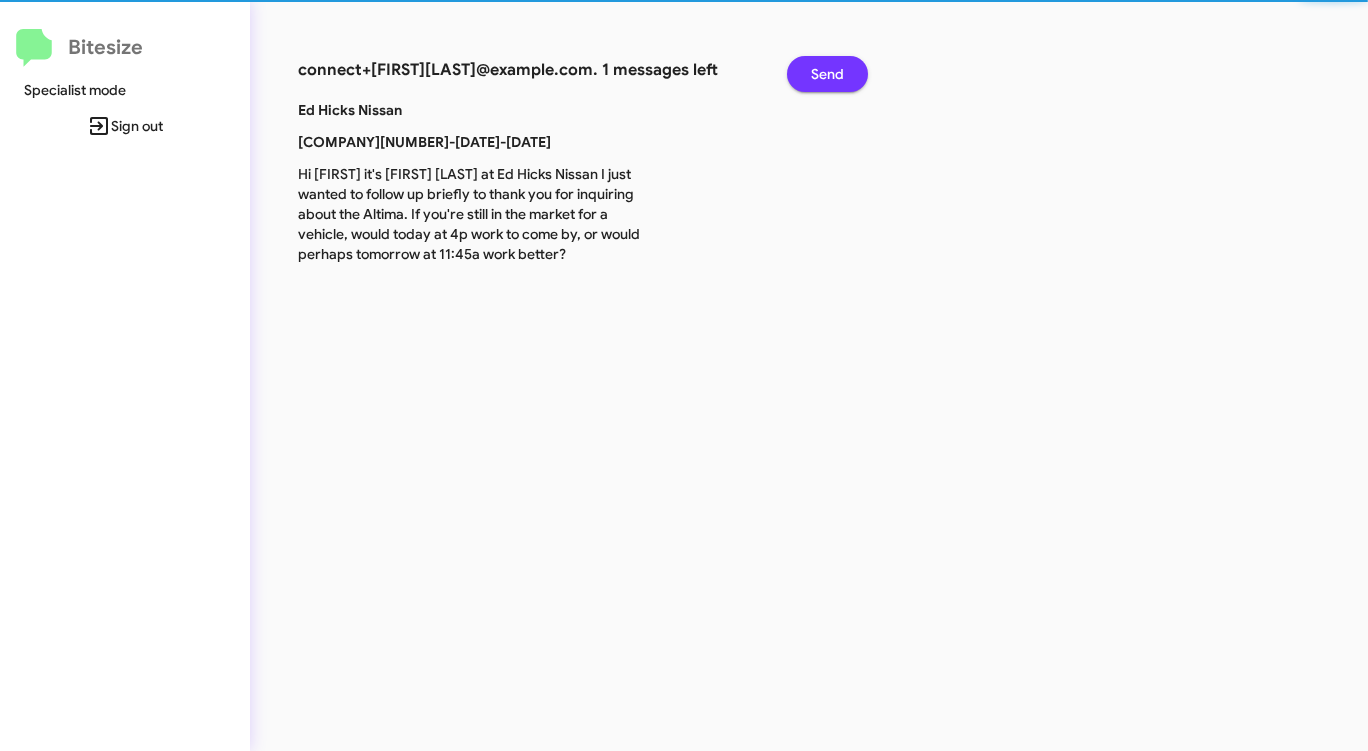 click on "Send" 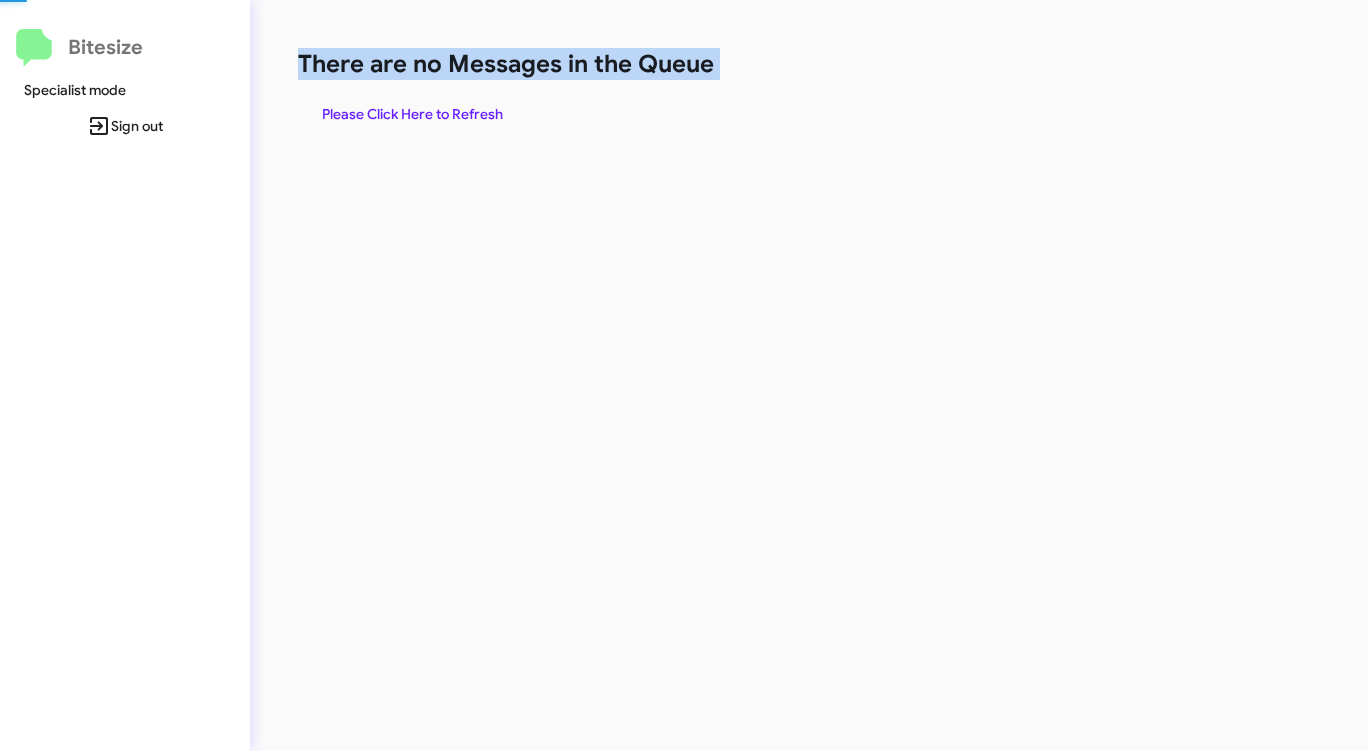 click on "There are no Messages in the Queue" 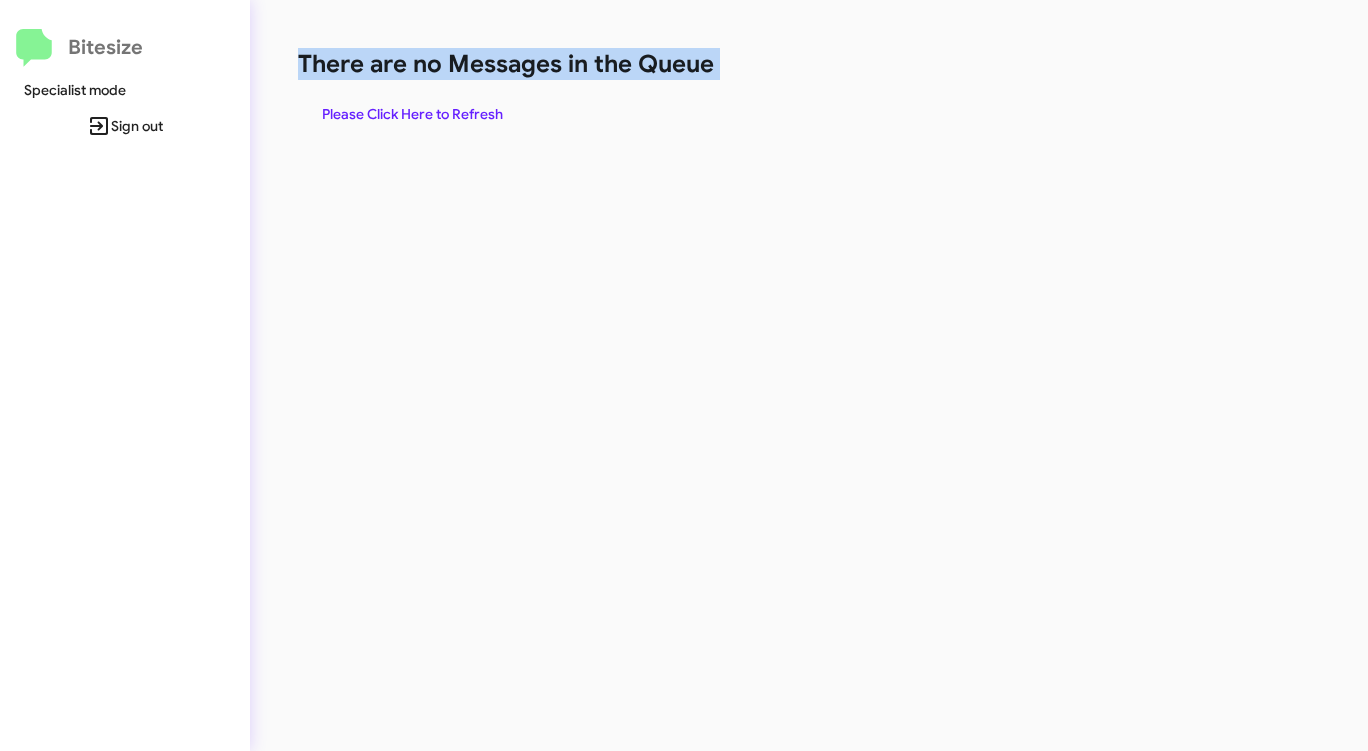 click on "There are no Messages in the Queue" 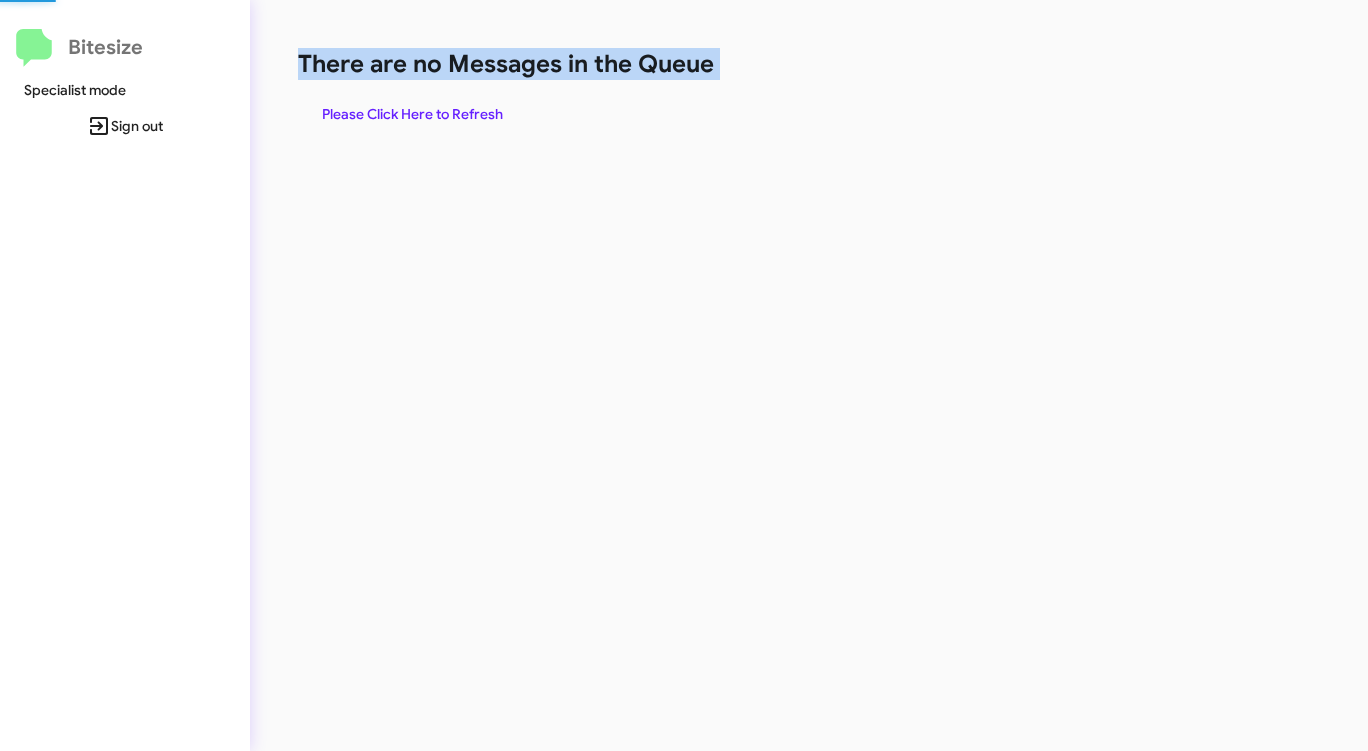 click on "There are no Messages in the Queue" 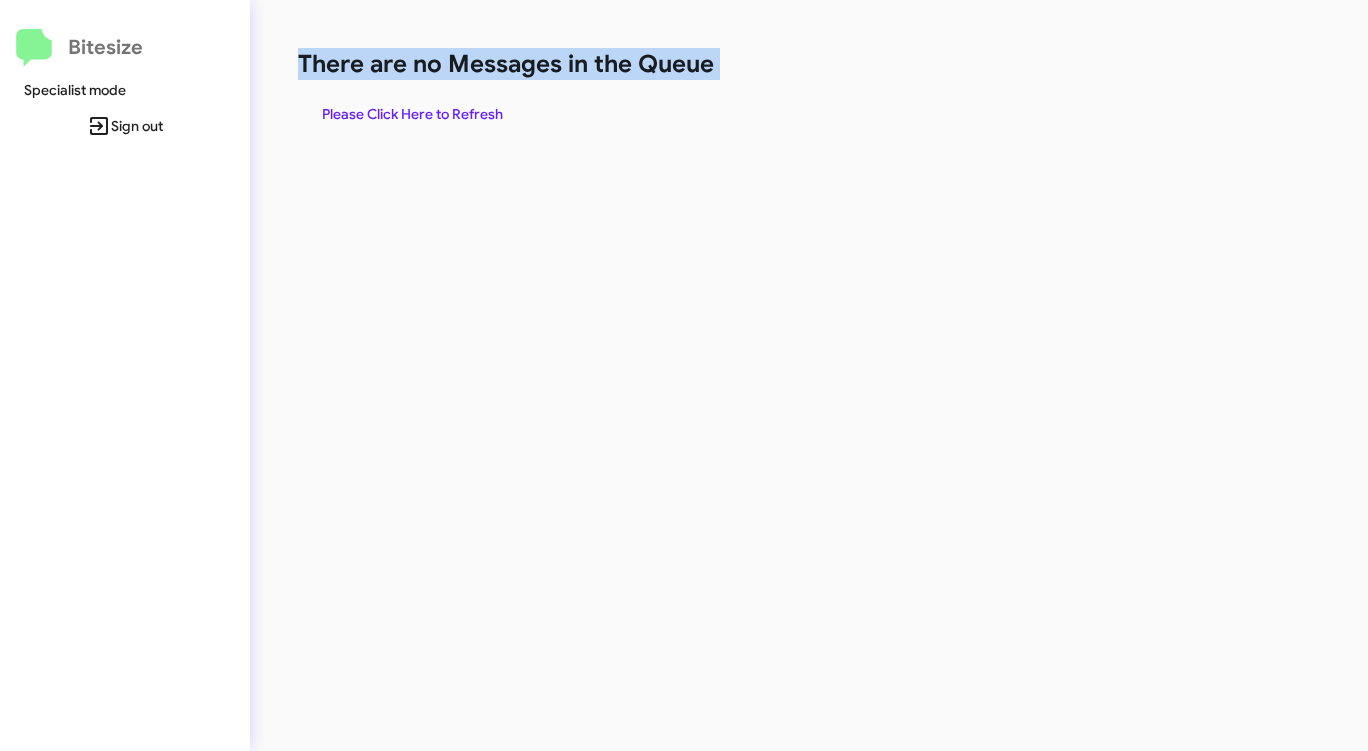 click on "There are no Messages in the Queue" 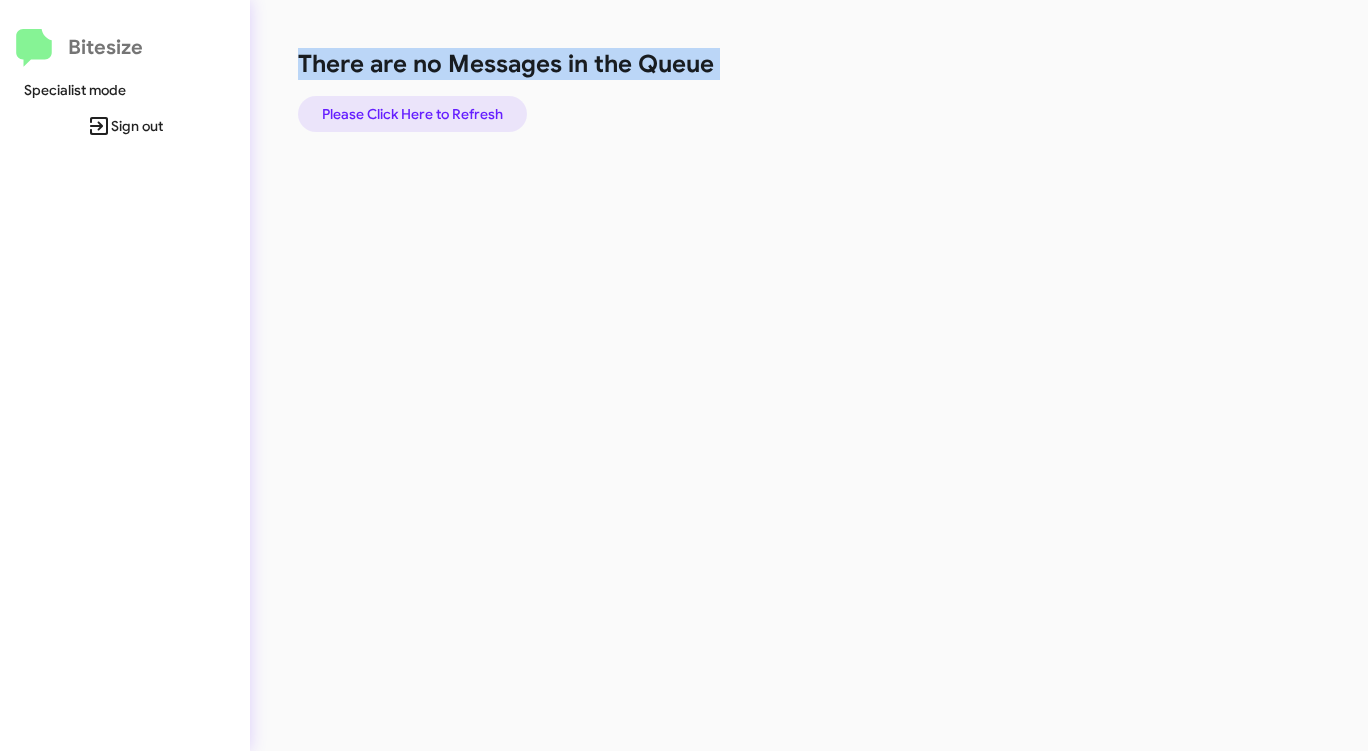 click on "Please Click Here to Refresh" 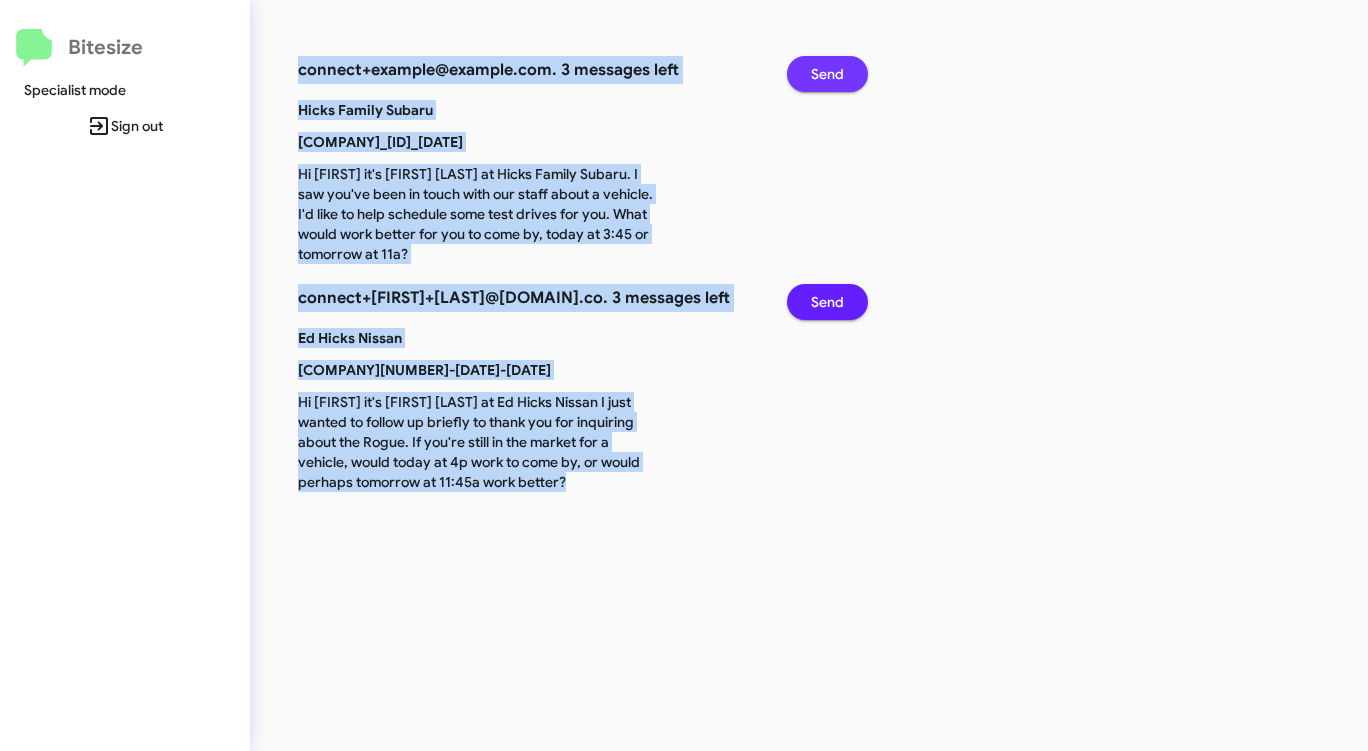 click on "Send" 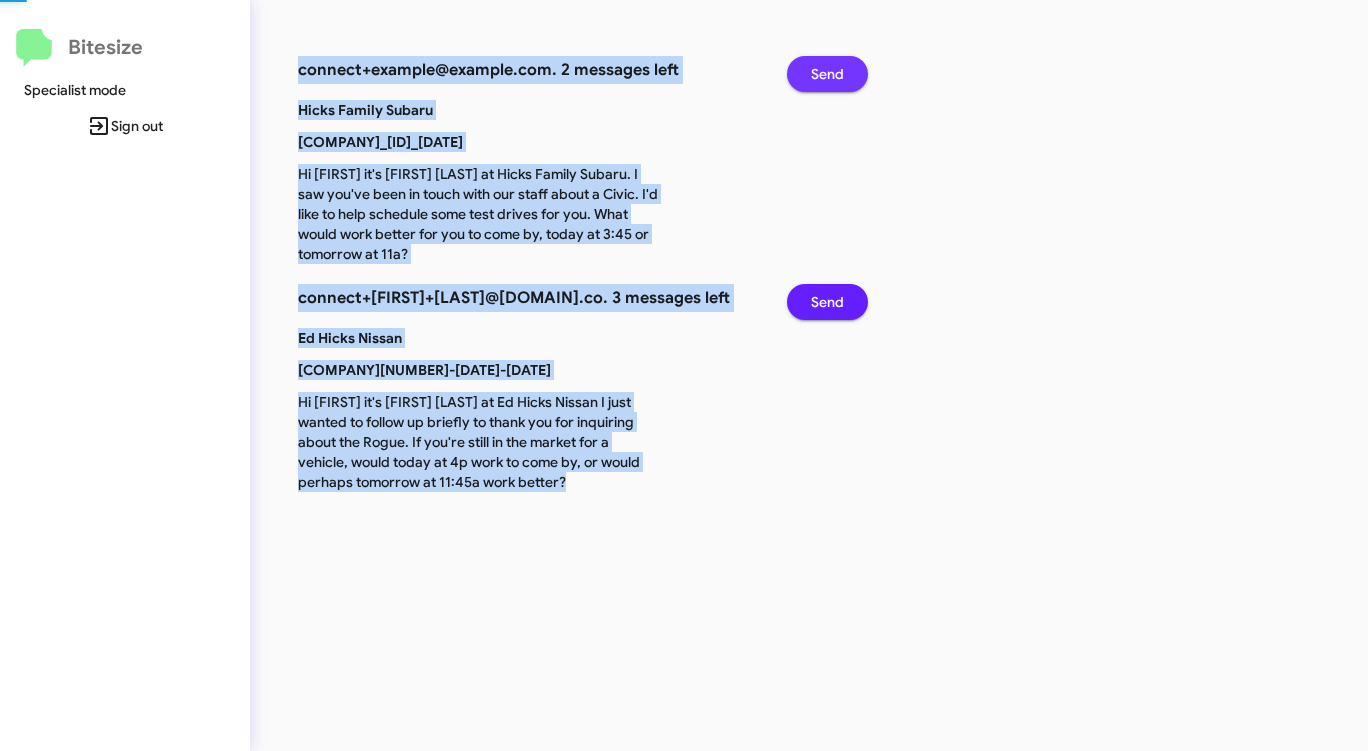 click on "Send" 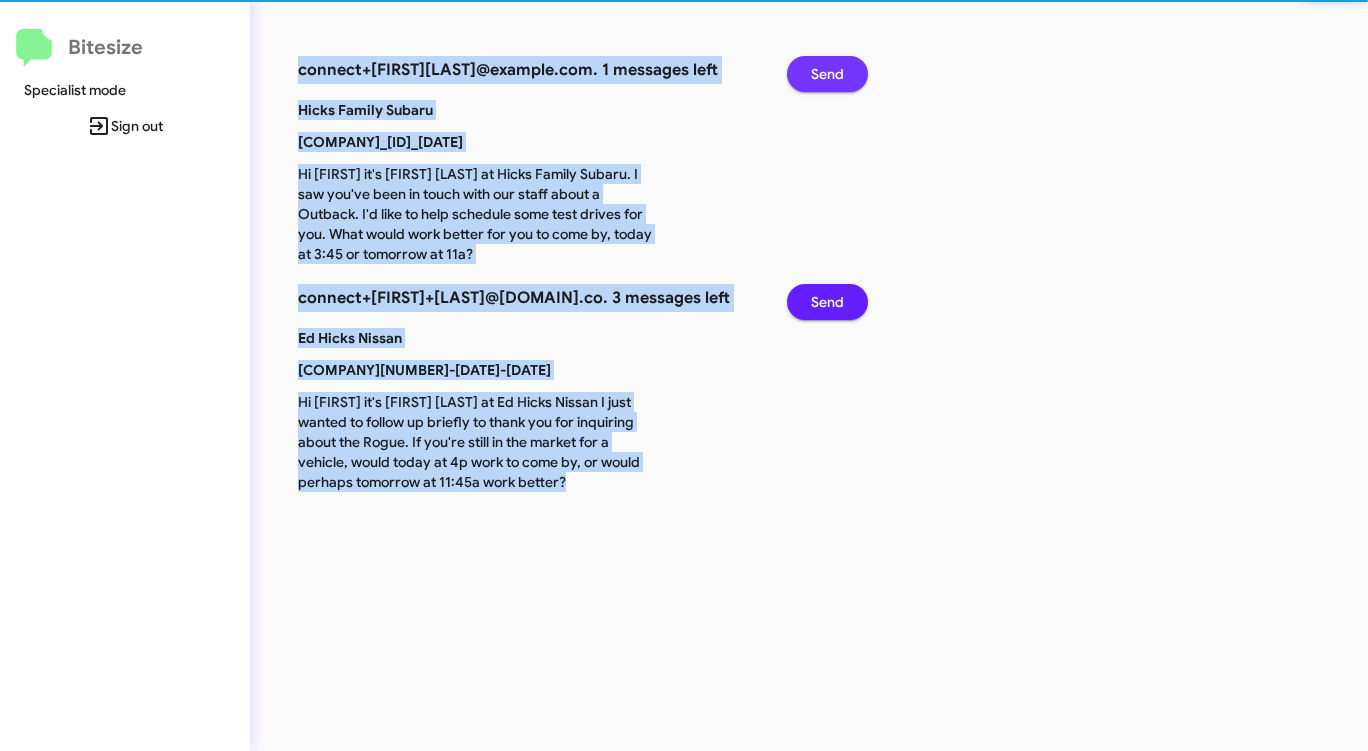 click on "Send" 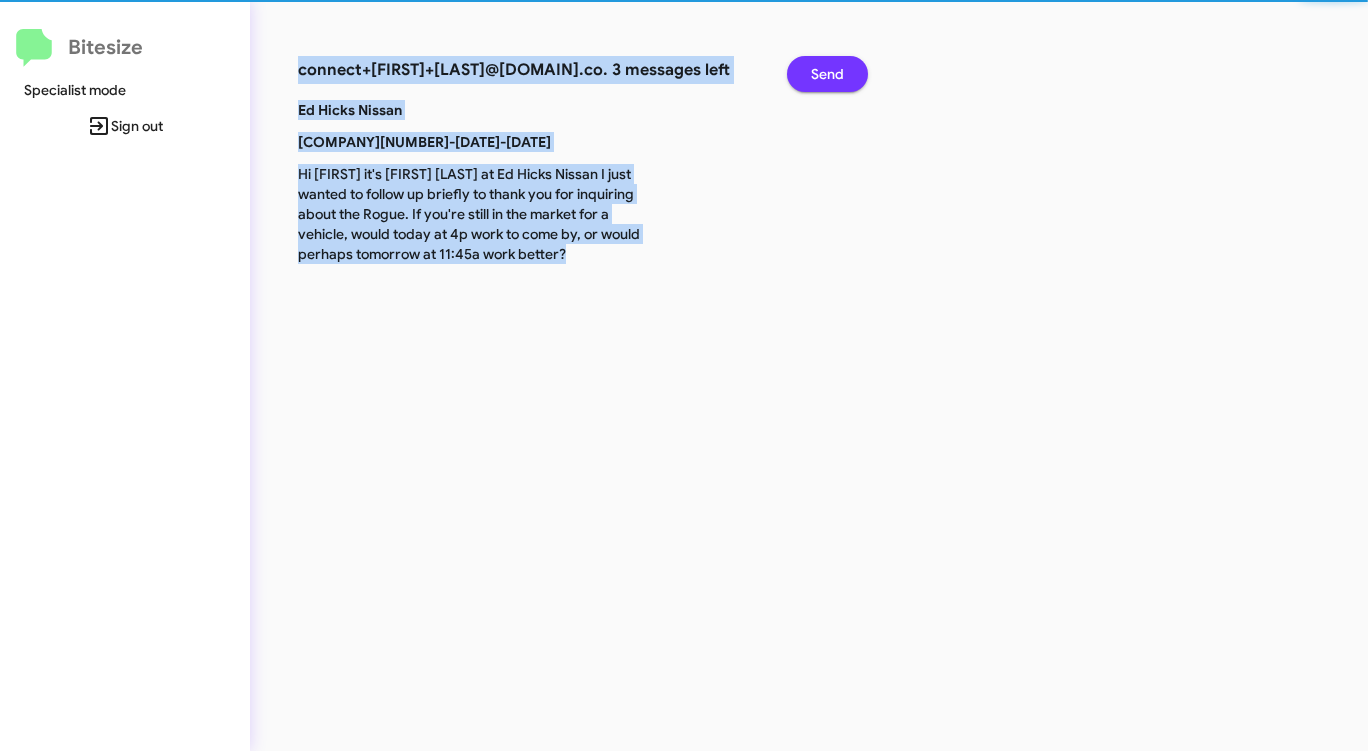 click on "Send" 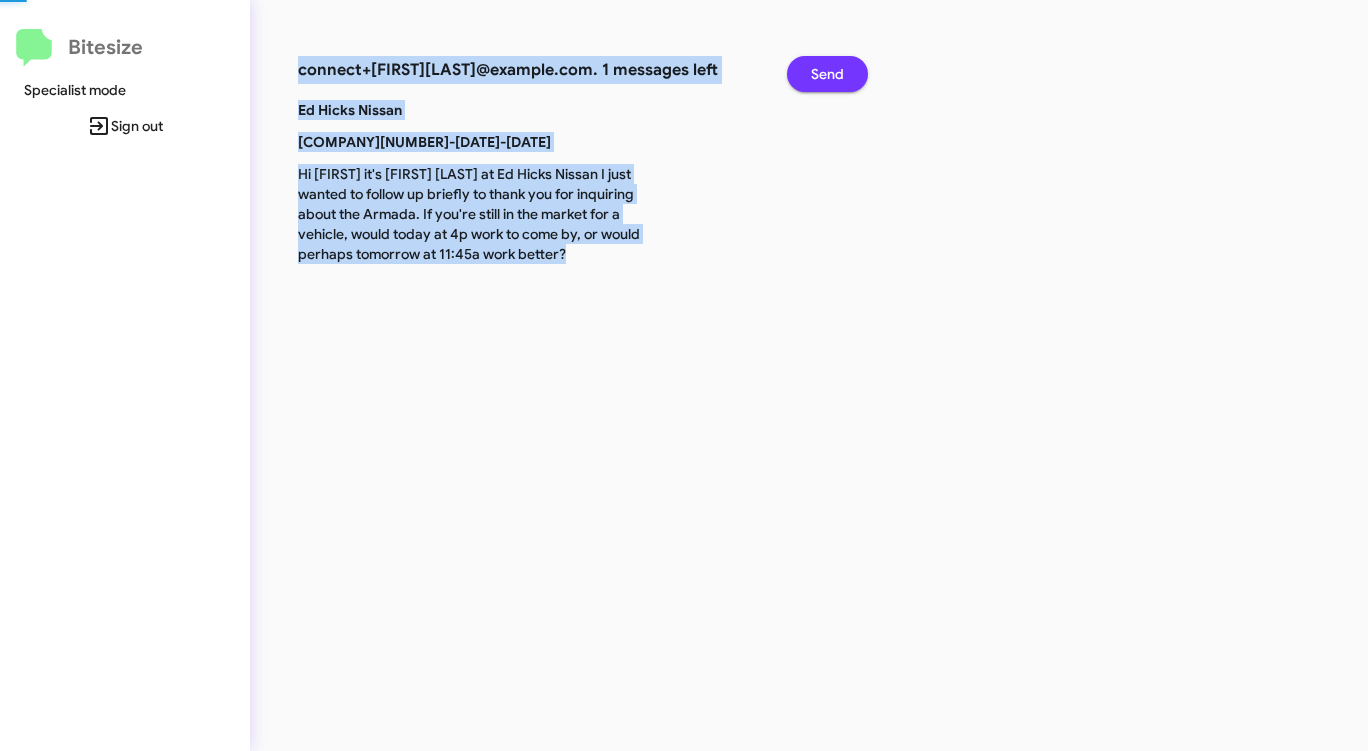 click on "Send" 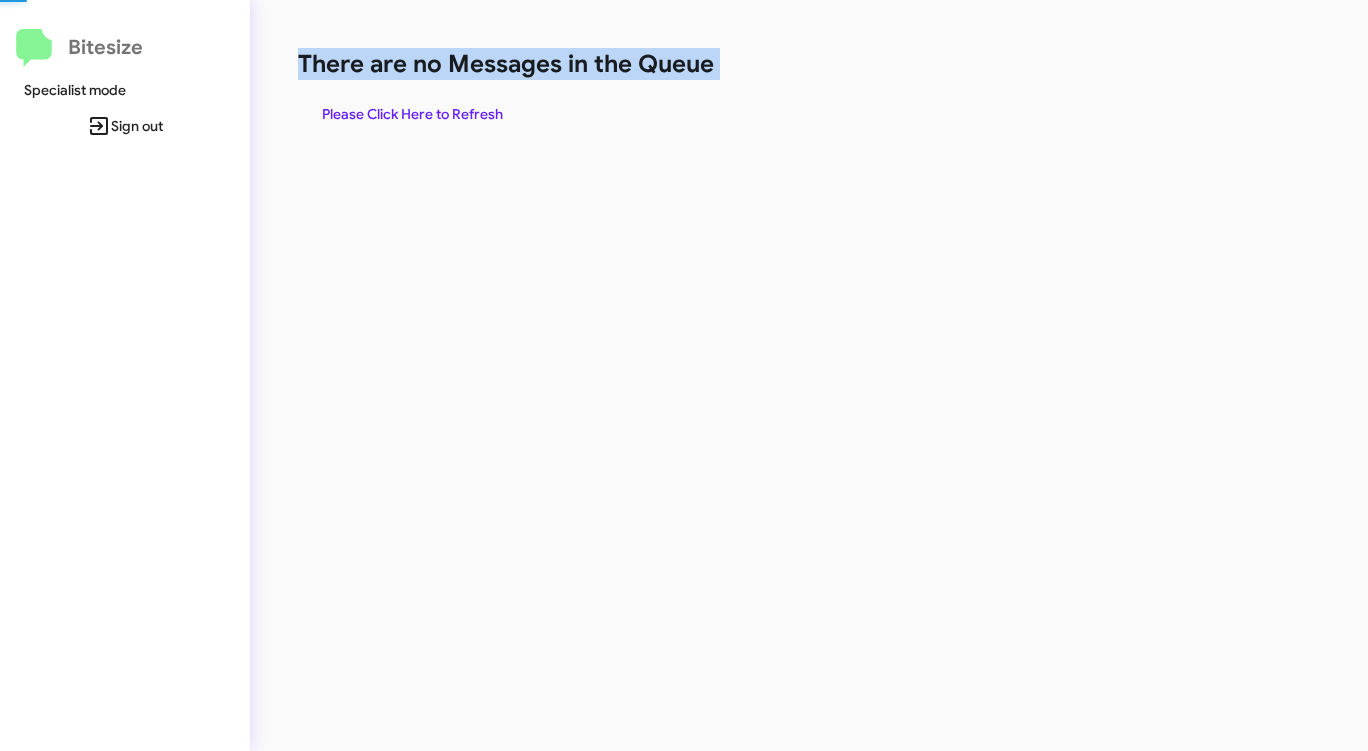 click on "There are no Messages in the Queue" 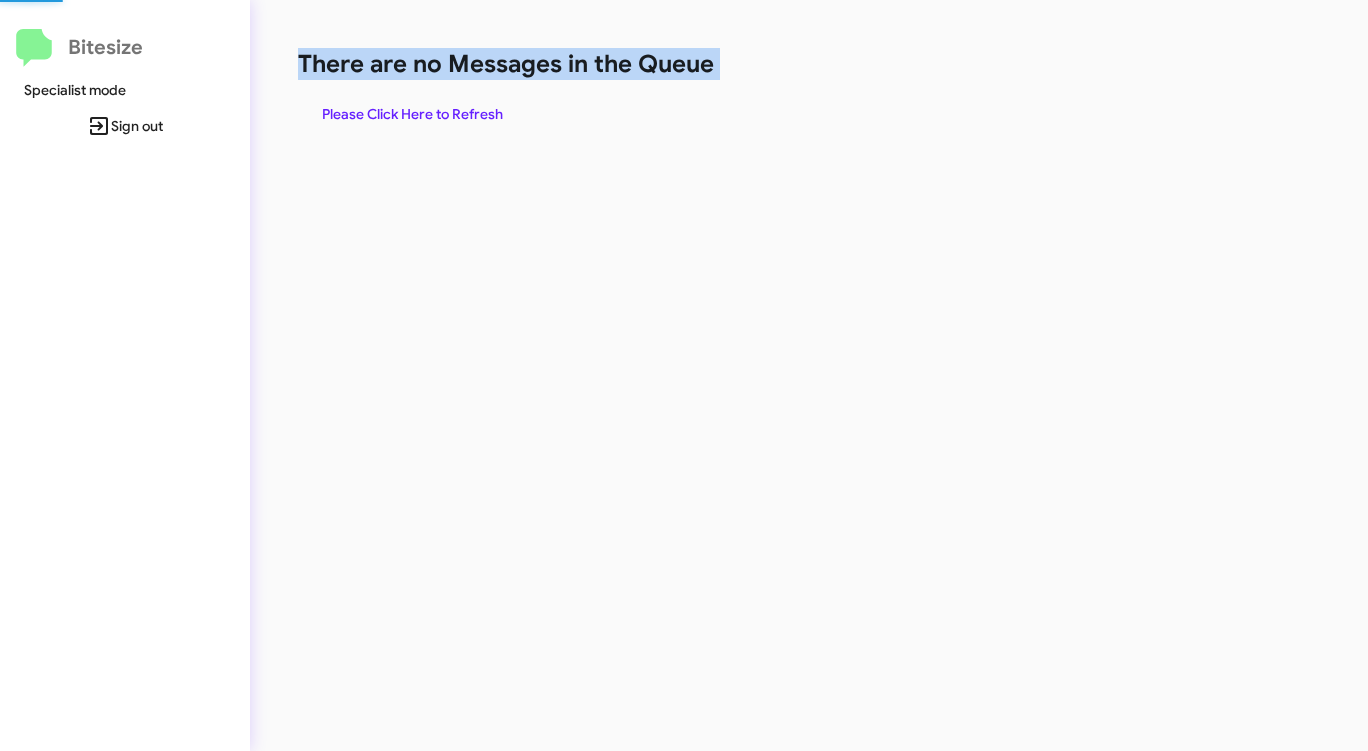 click on "There are no Messages in the Queue" 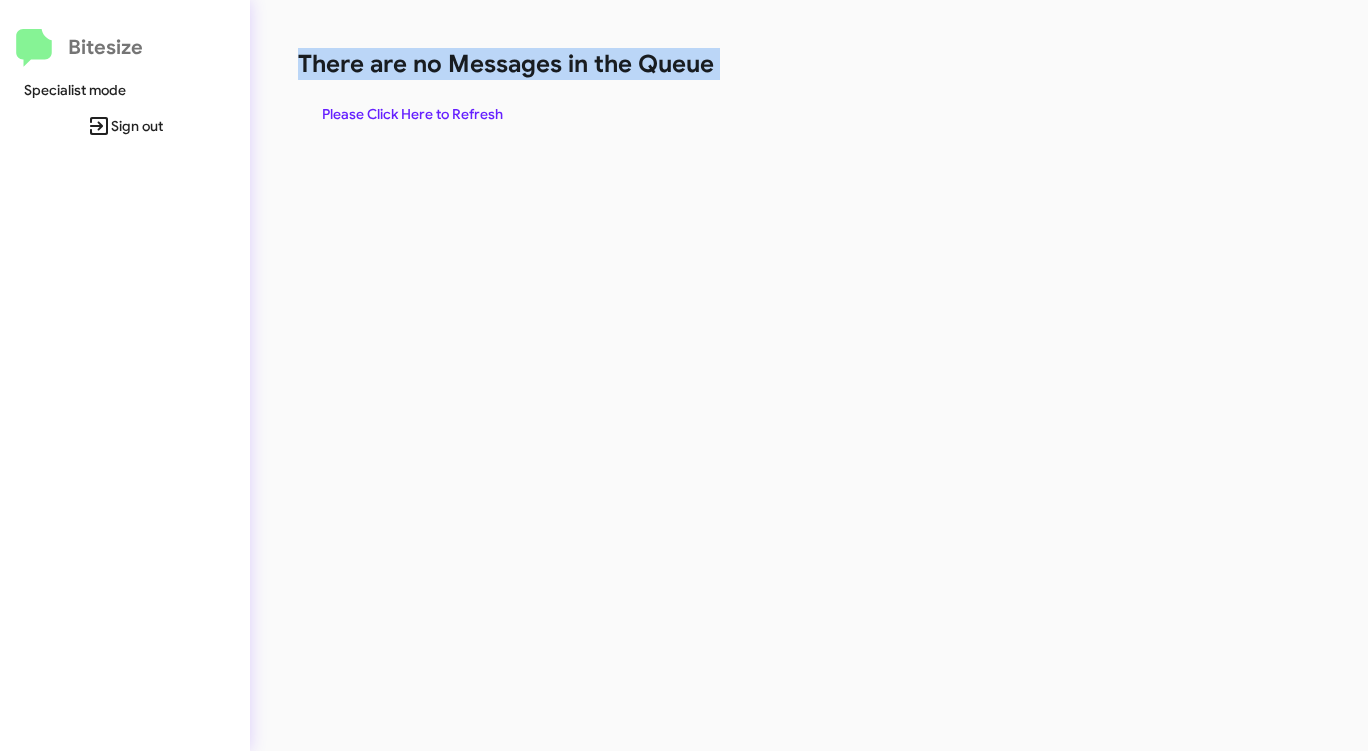 click on "There are no Messages in the Queue" 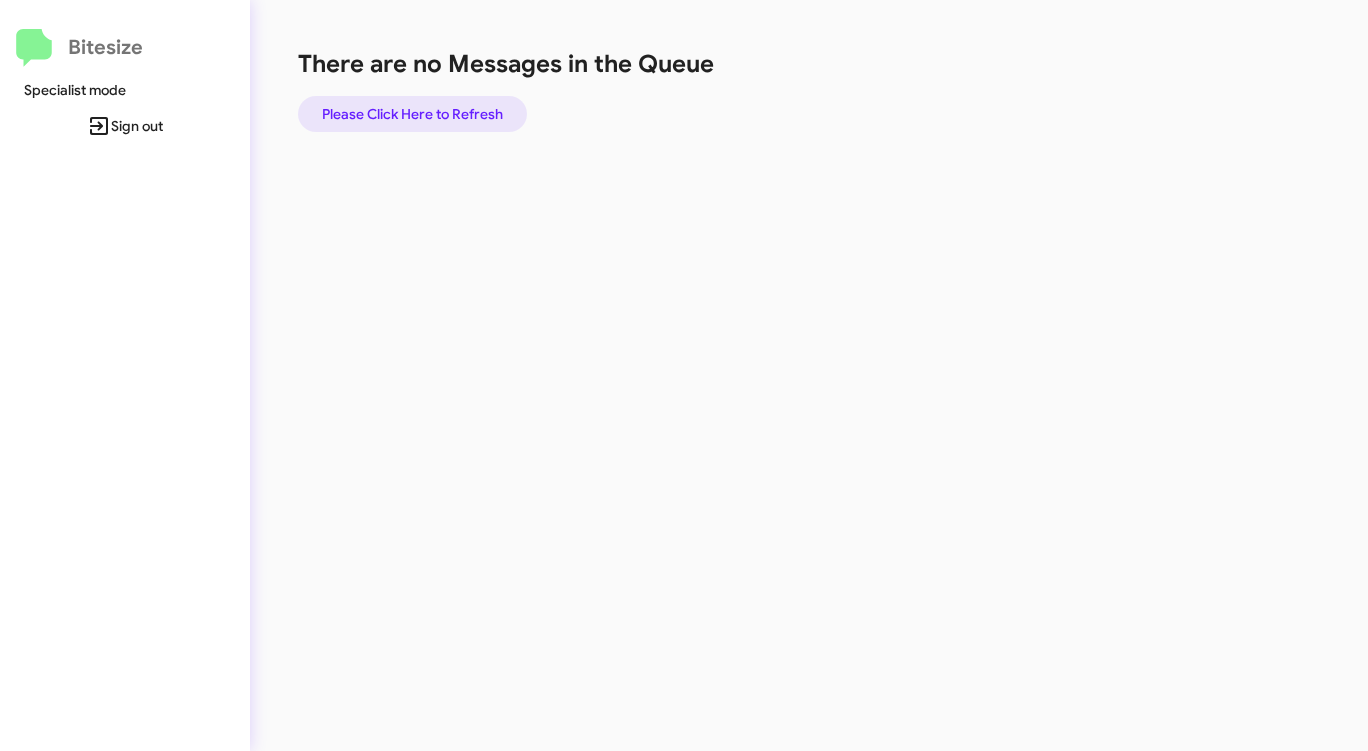 click on "Please Click Here to Refresh" 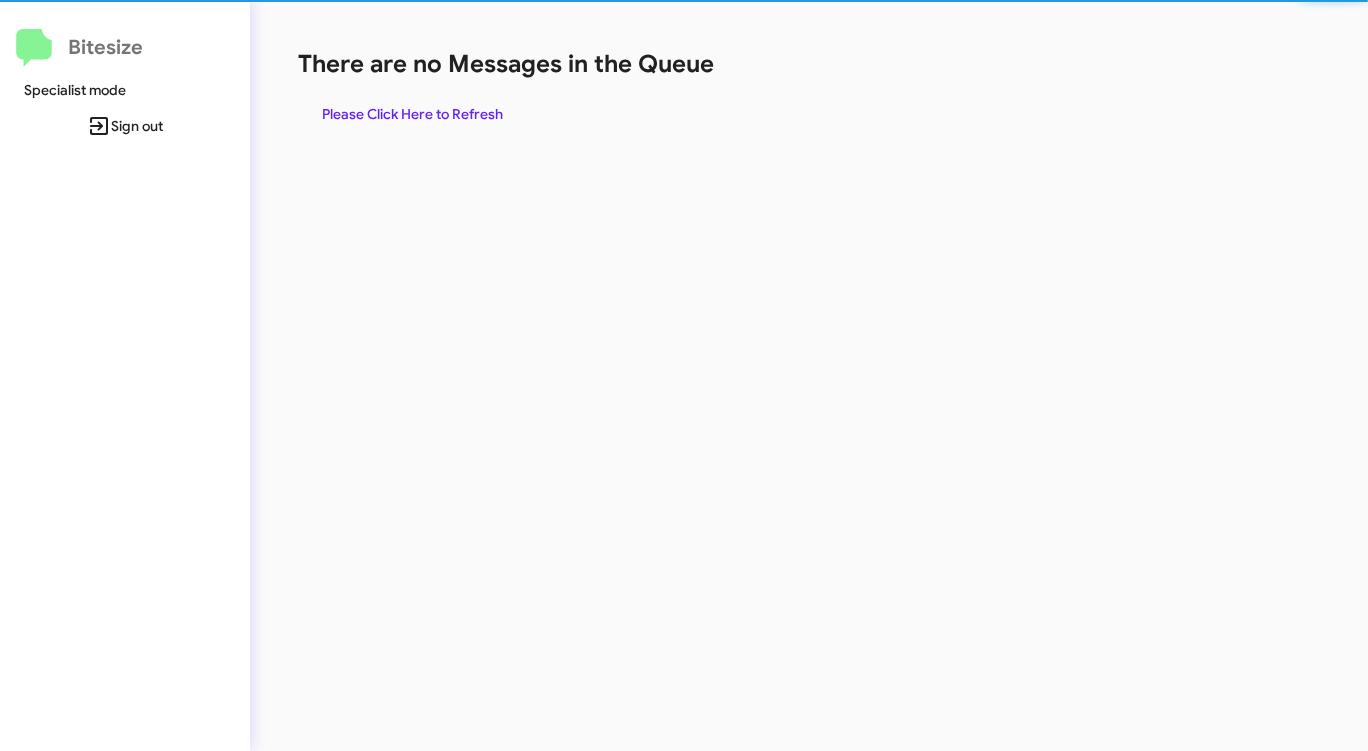 click on "Please Click Here to Refresh" 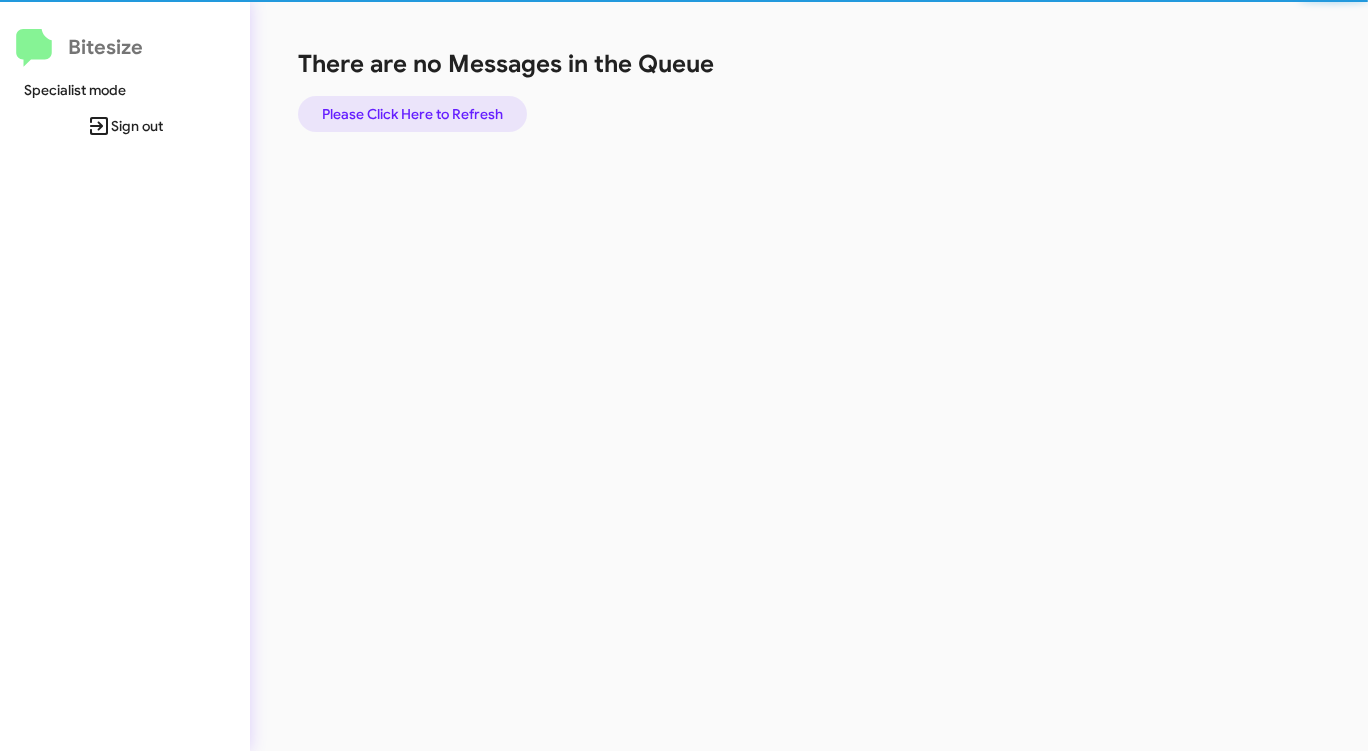 click on "Please Click Here to Refresh" 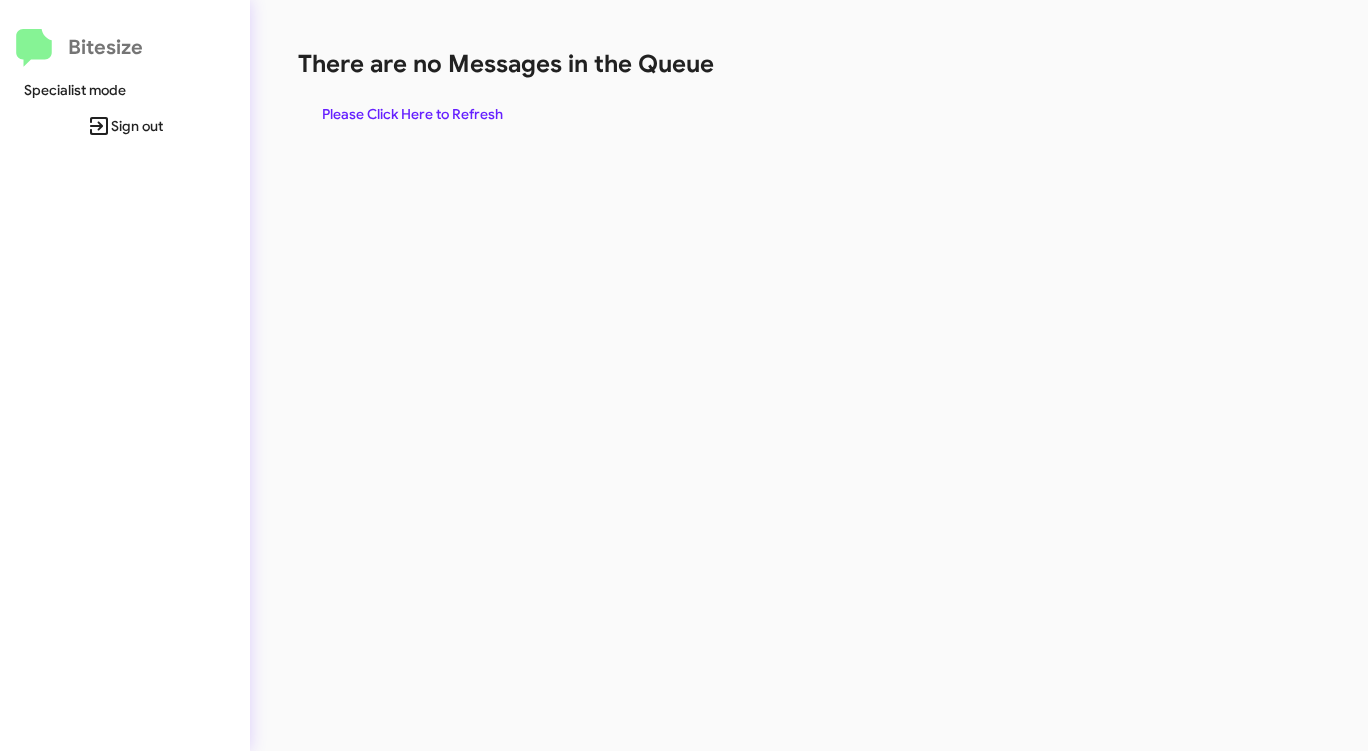 click on "There are no Messages in the Queue  Please Click Here to Refresh" 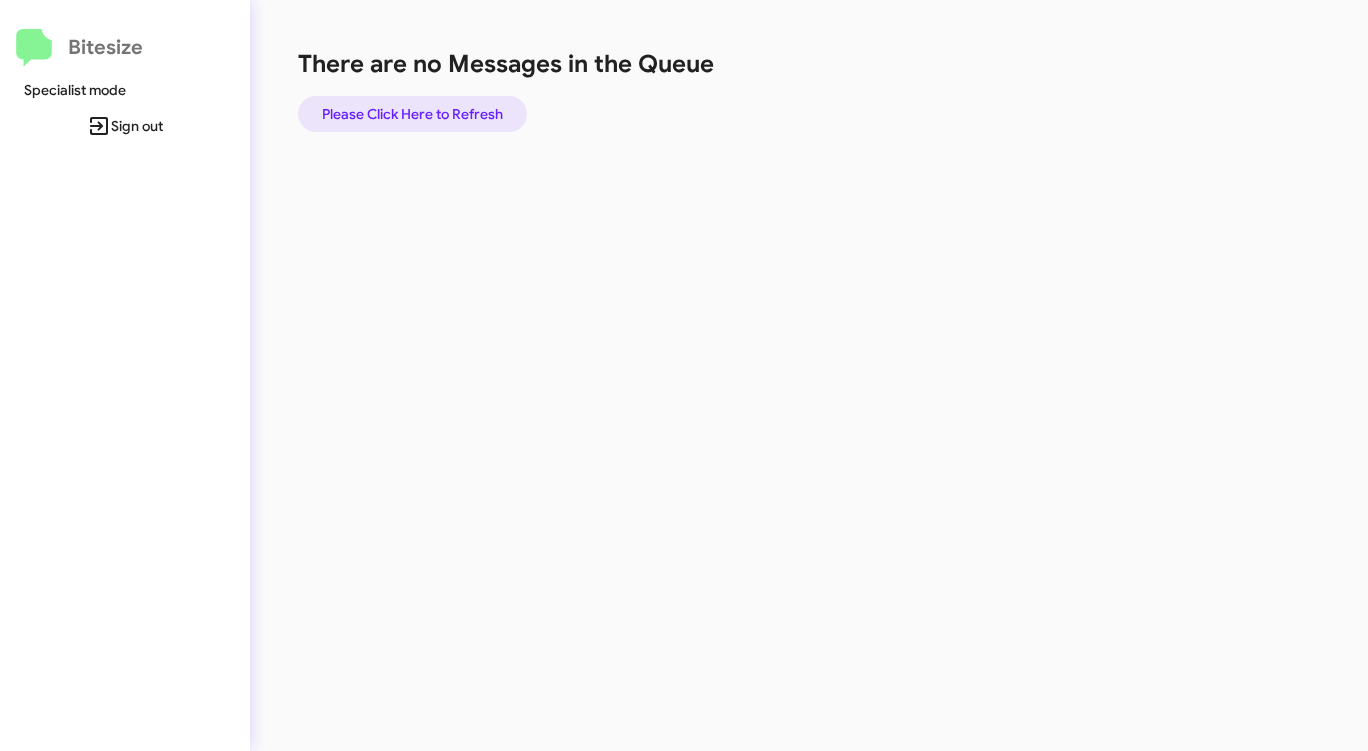 click on "Please Click Here to Refresh" 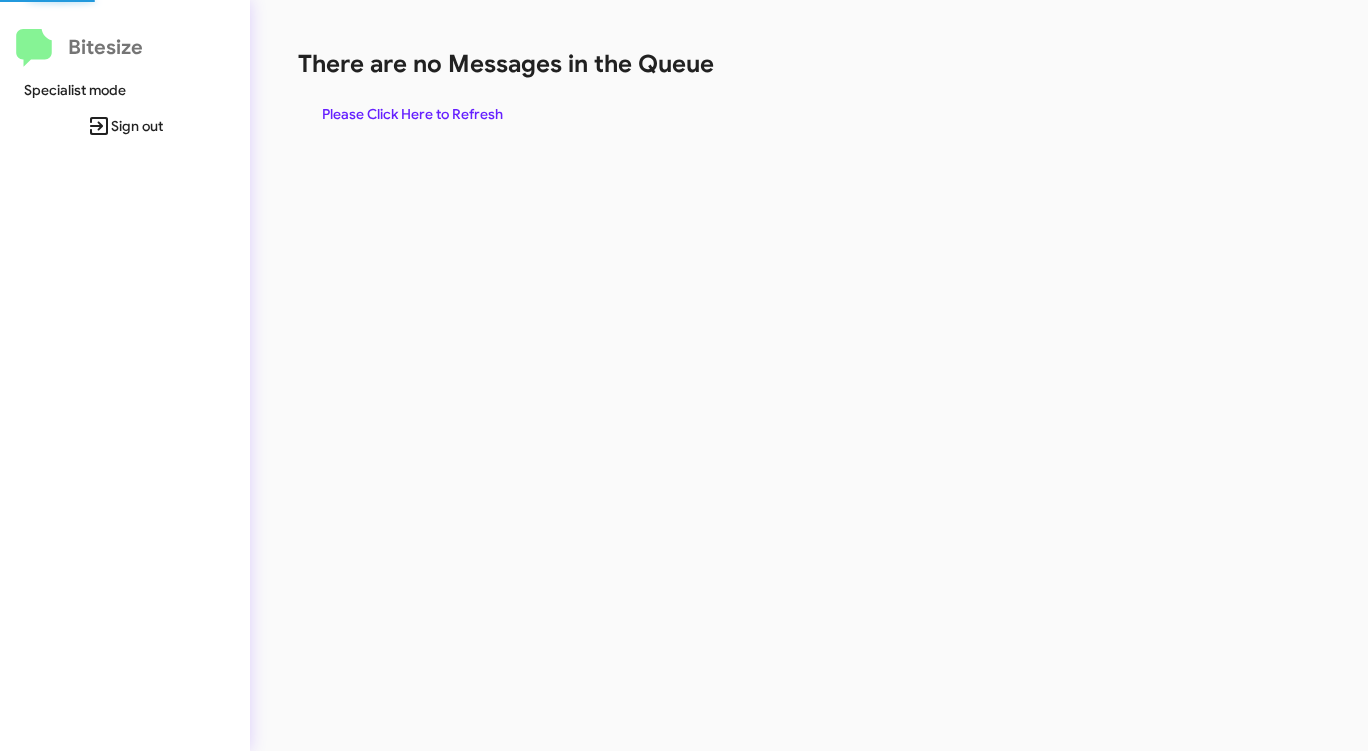 click on "Please Click Here to Refresh" 